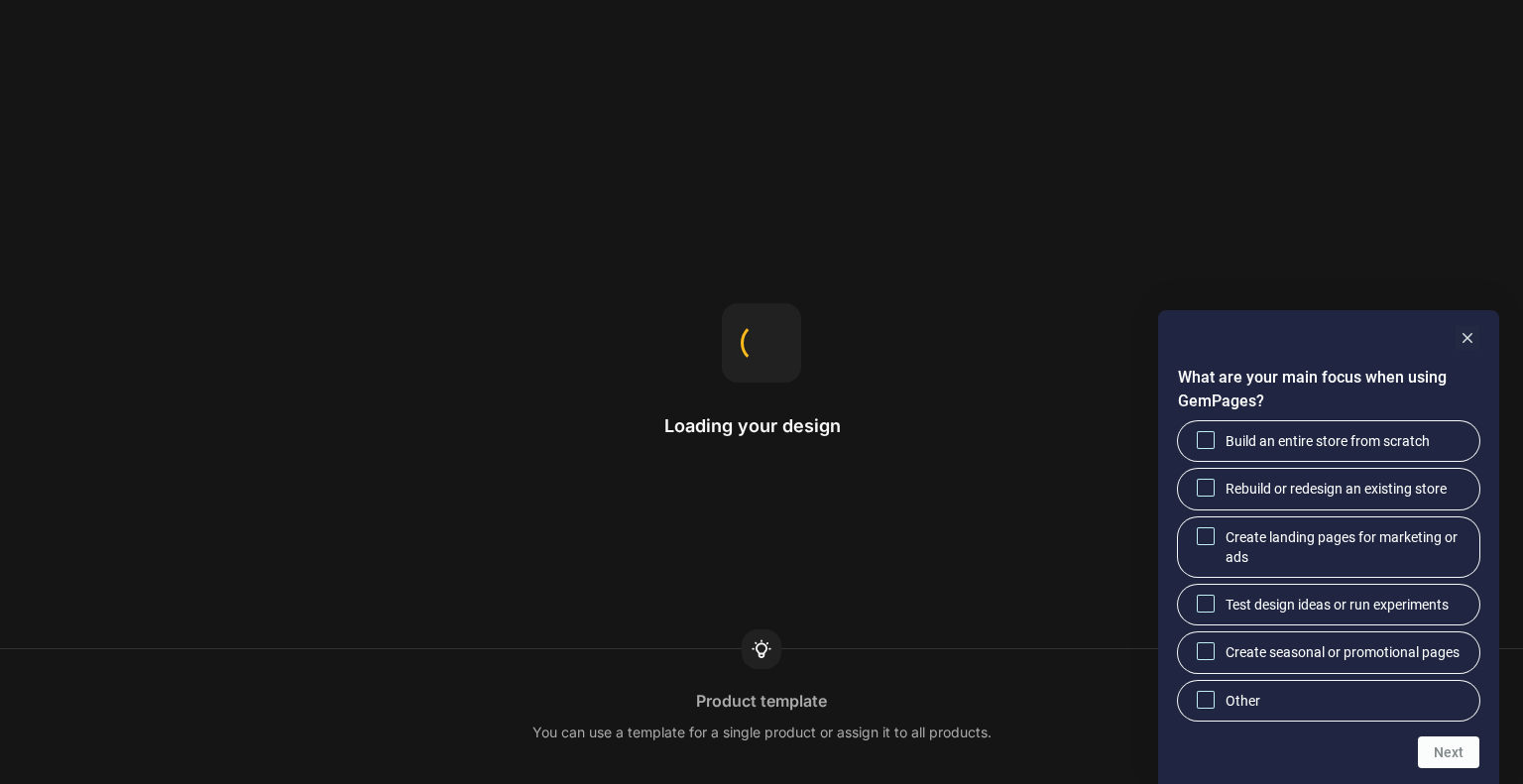scroll, scrollTop: 0, scrollLeft: 0, axis: both 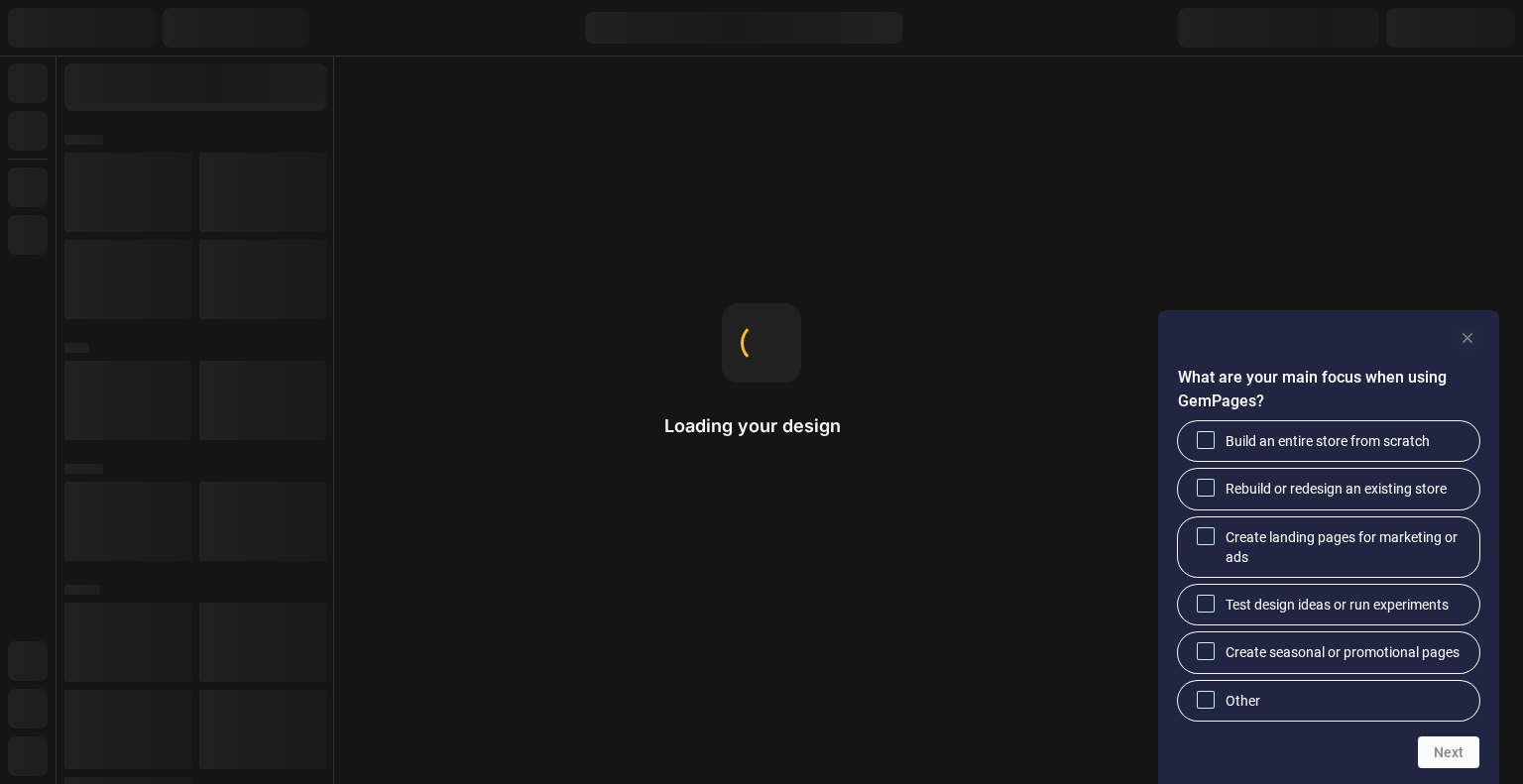 click 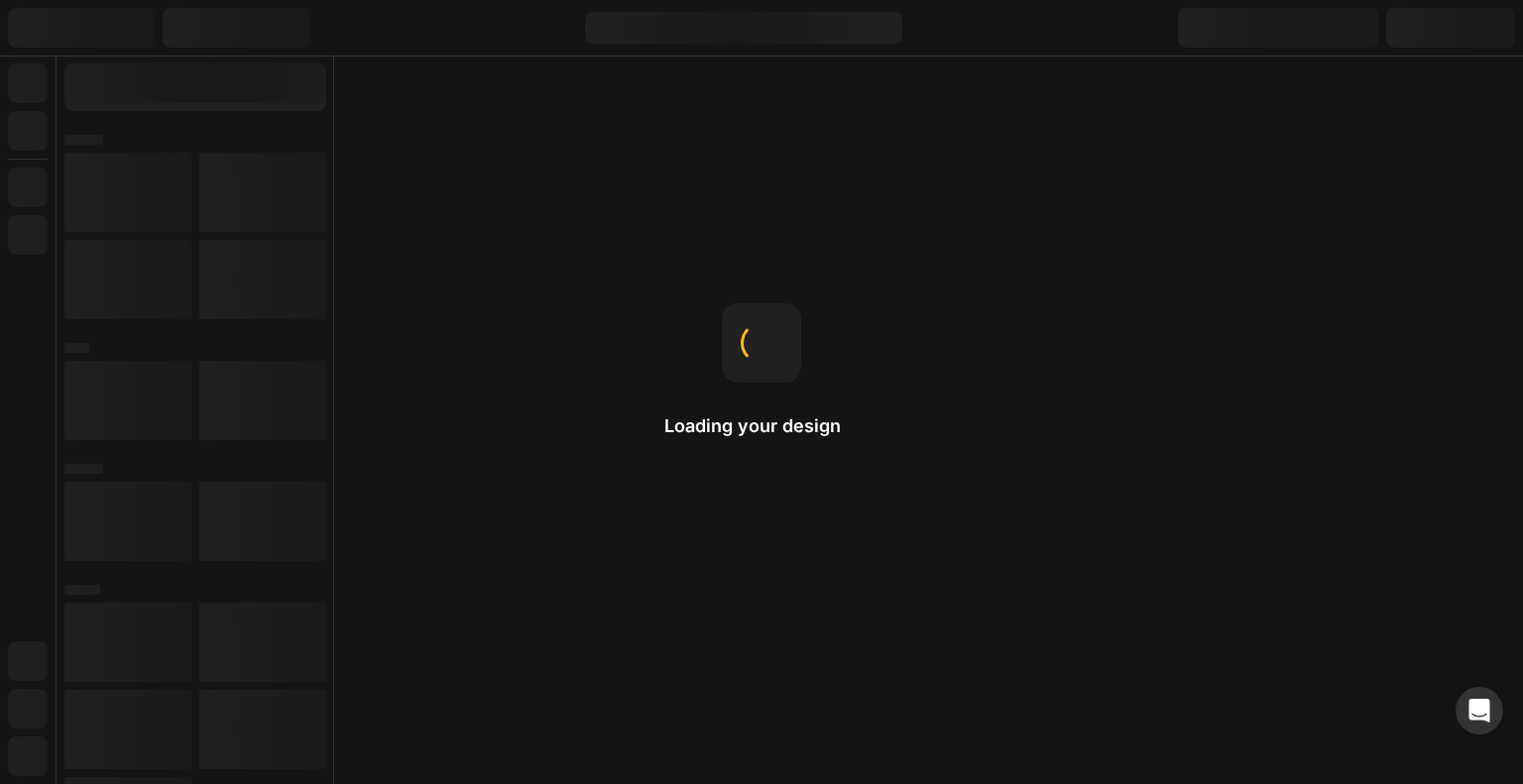 scroll, scrollTop: 0, scrollLeft: 0, axis: both 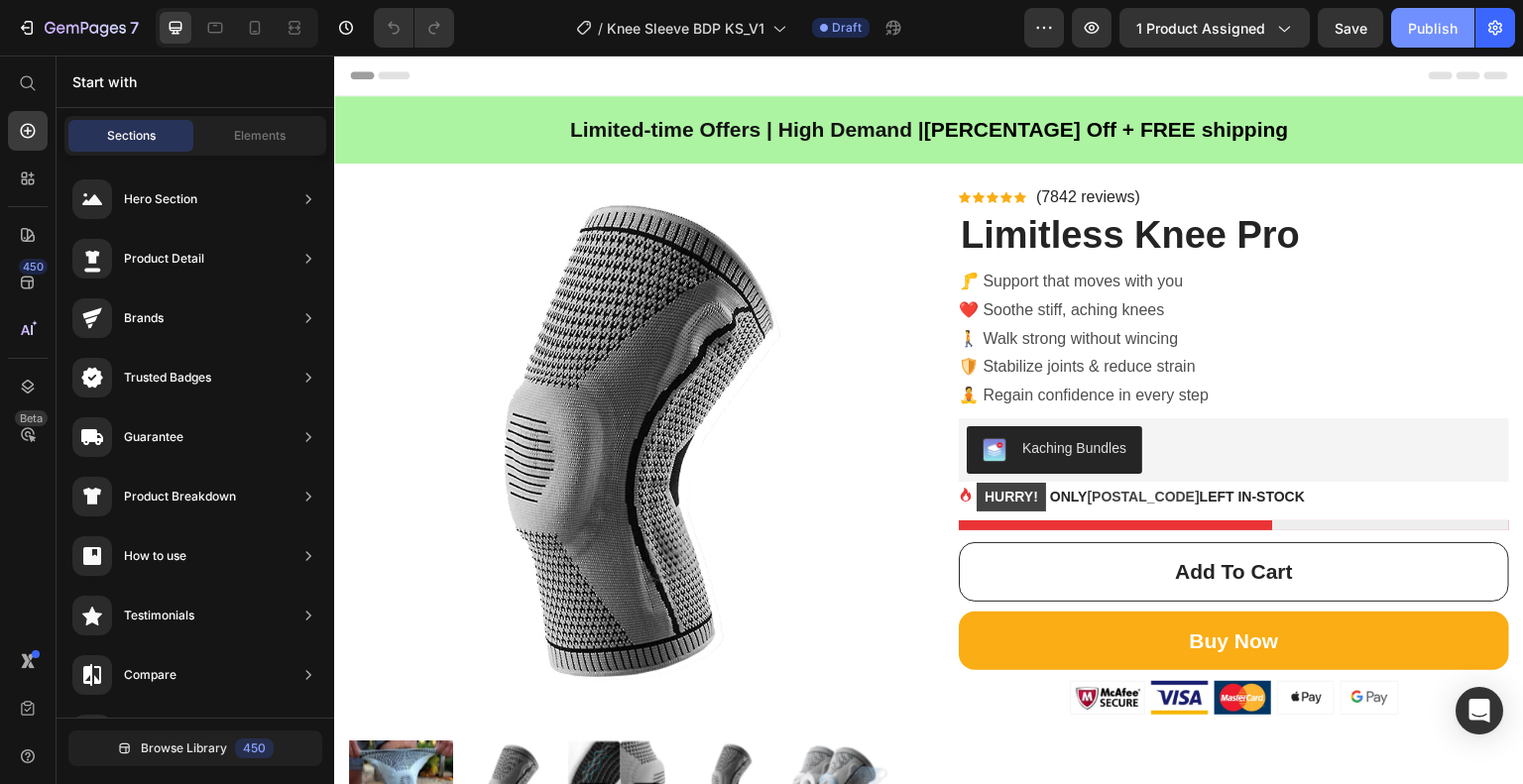 click on "Publish" at bounding box center (1433, 28) 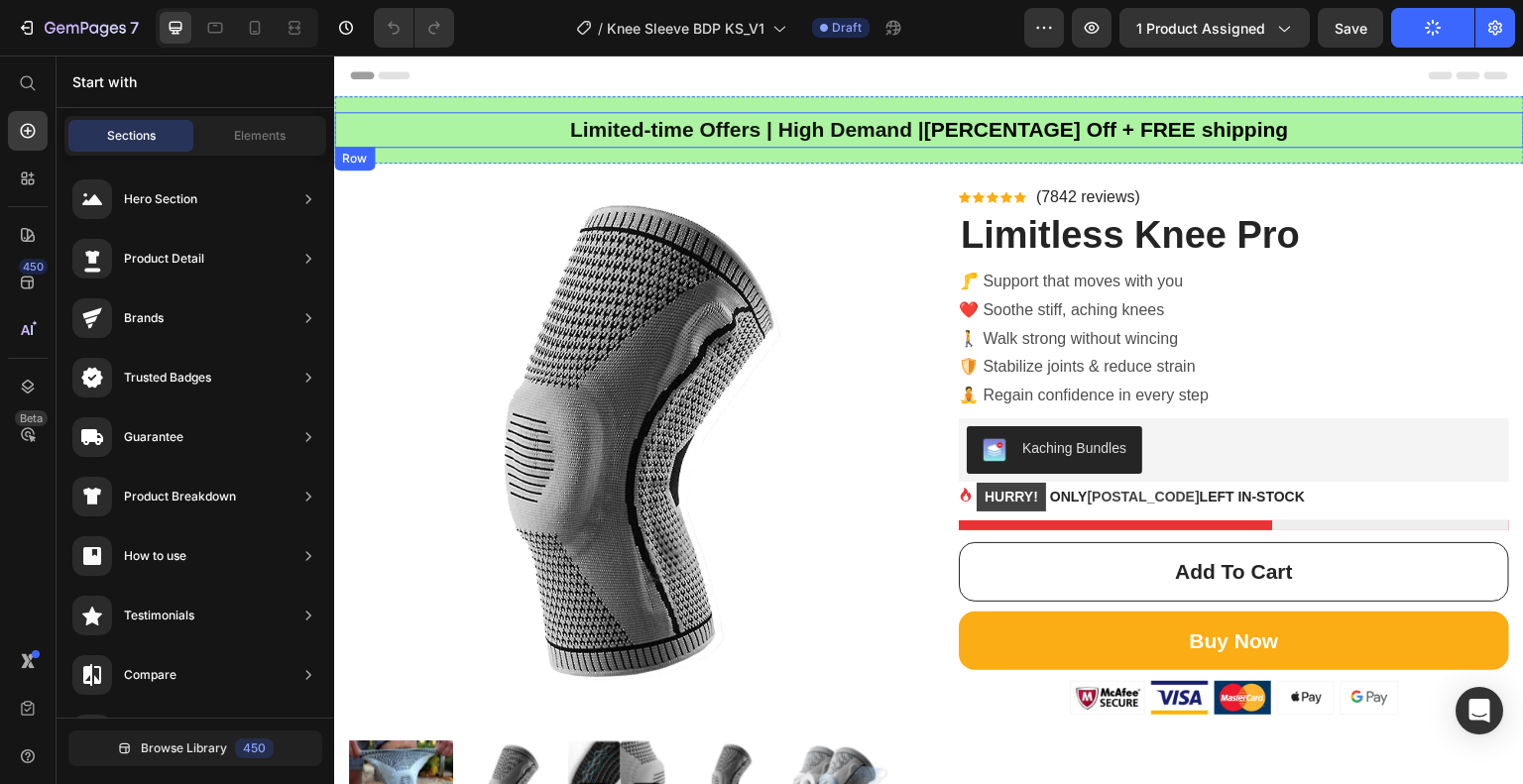 type 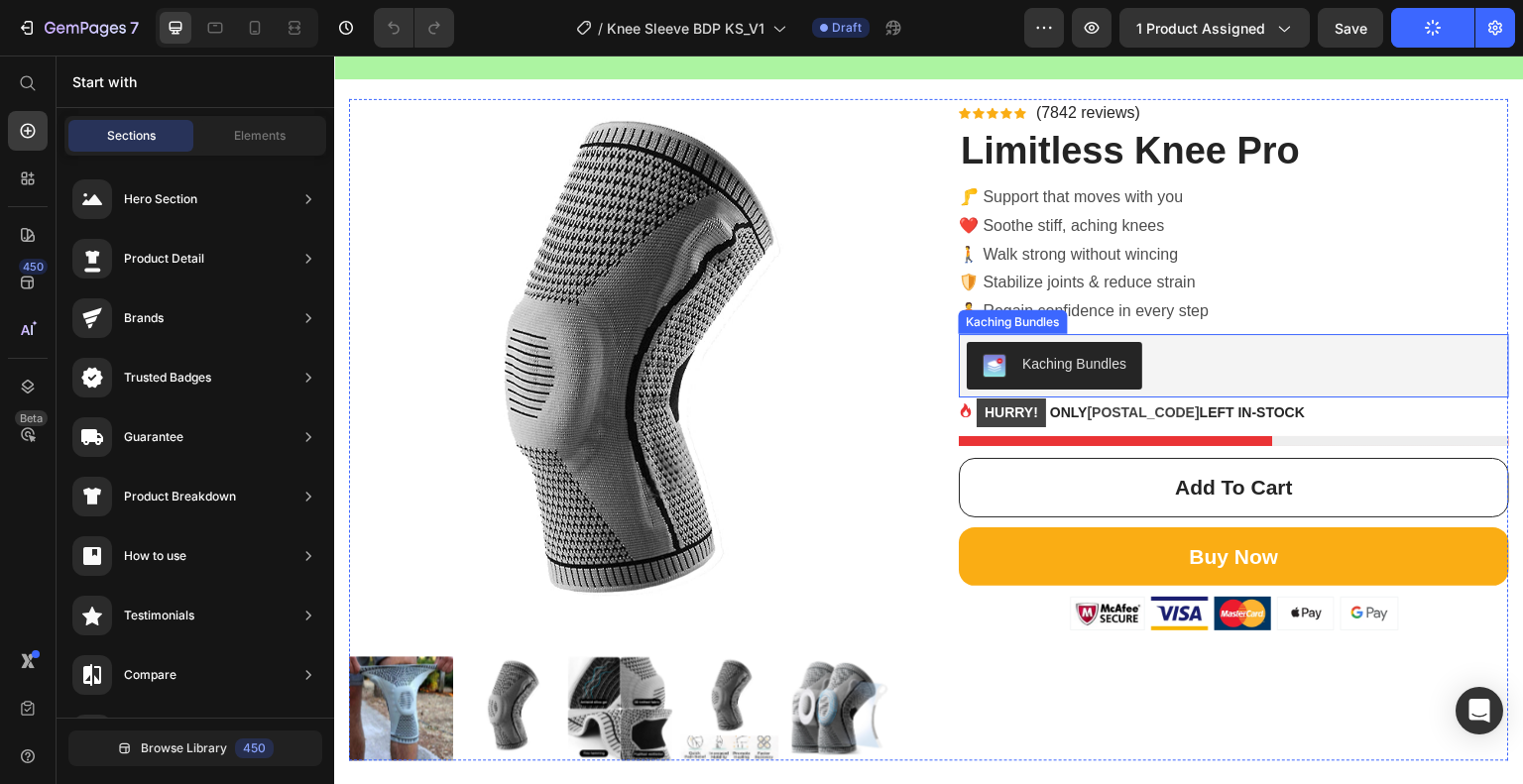 scroll, scrollTop: 0, scrollLeft: 0, axis: both 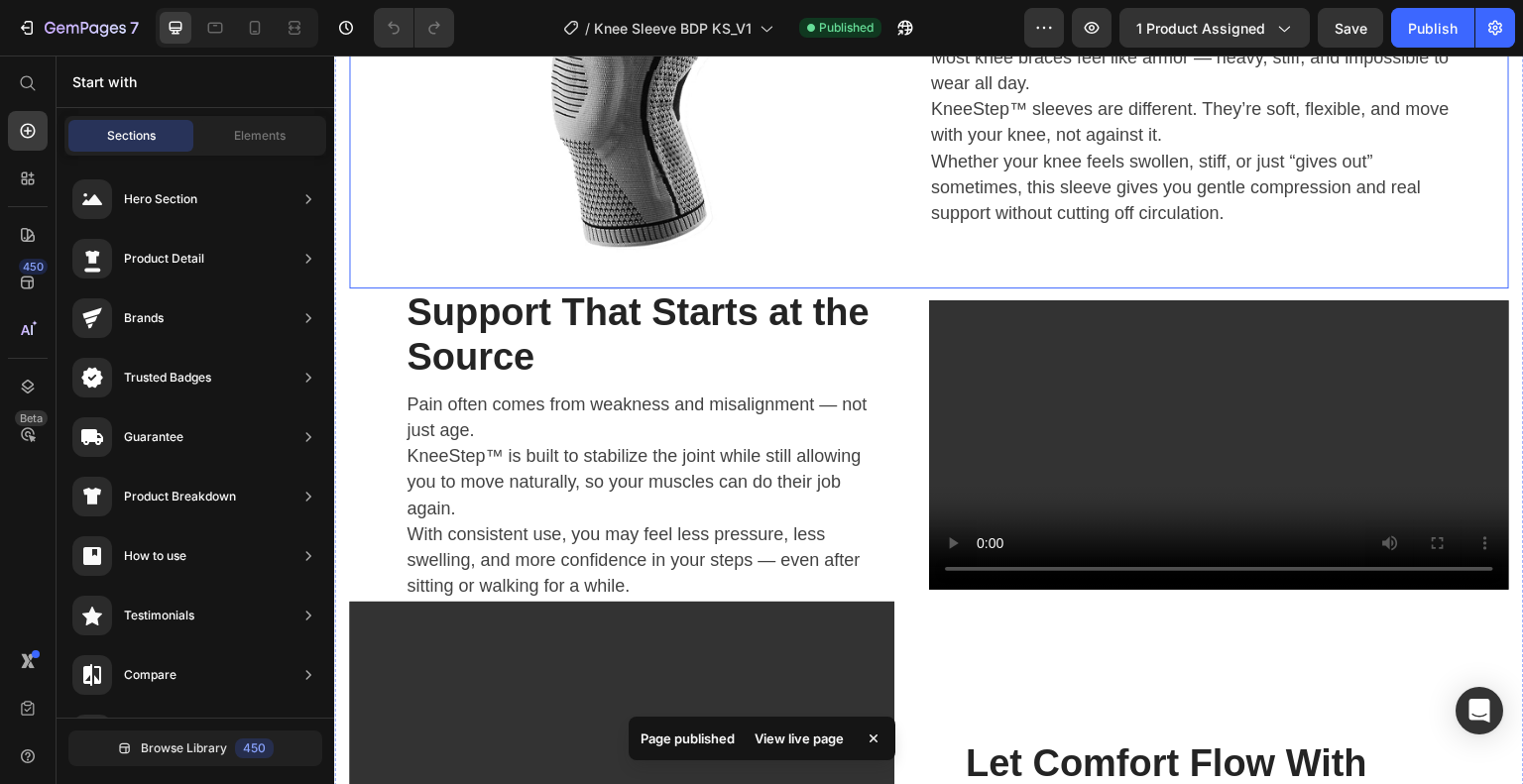 click on "Break Free From Bulky Braces Heading Most knee braces feel like armor — heavy, stiff, and impossible to wear all day. KneeStep™ sleeves are different. They’re soft, flexible, and move with your knee, not against it. Whether your knee feels swollen, stiff, or just “gives out” sometimes, this sleeve gives you gentle compression and real support without cutting off circulation. Text block Row" at bounding box center (1219, 85) 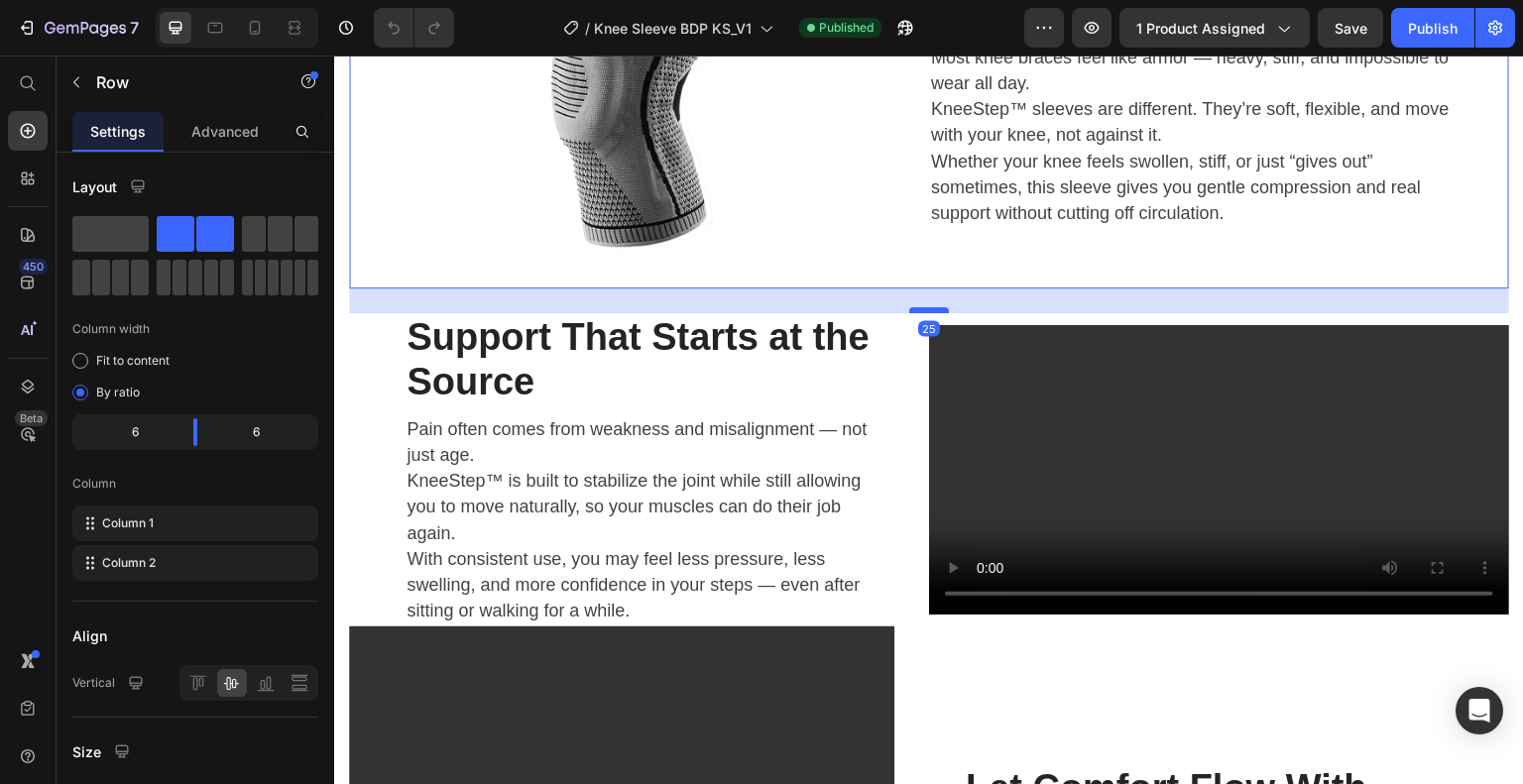 drag, startPoint x: 910, startPoint y: 272, endPoint x: 910, endPoint y: 296, distance: 24 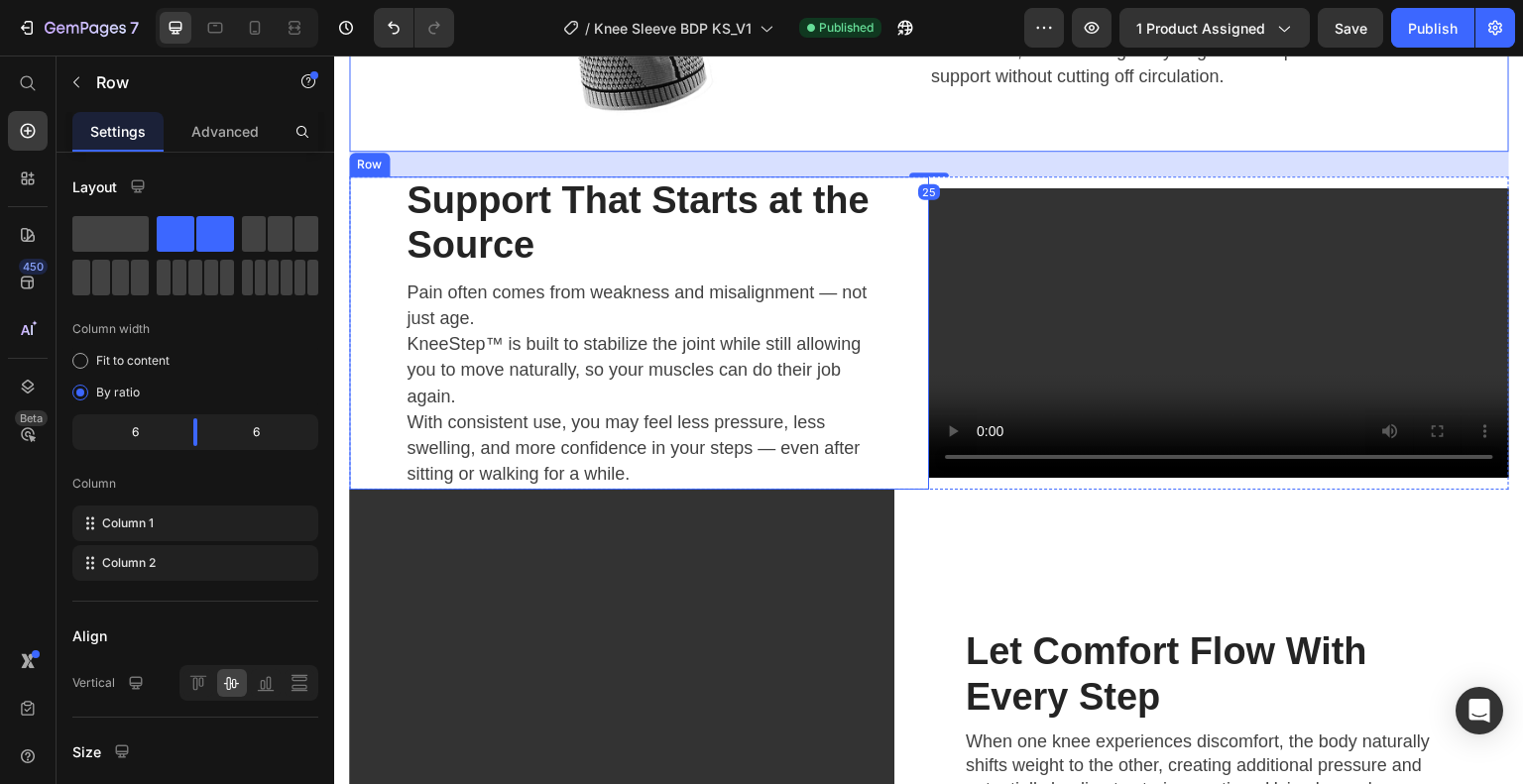 scroll, scrollTop: 2577, scrollLeft: 0, axis: vertical 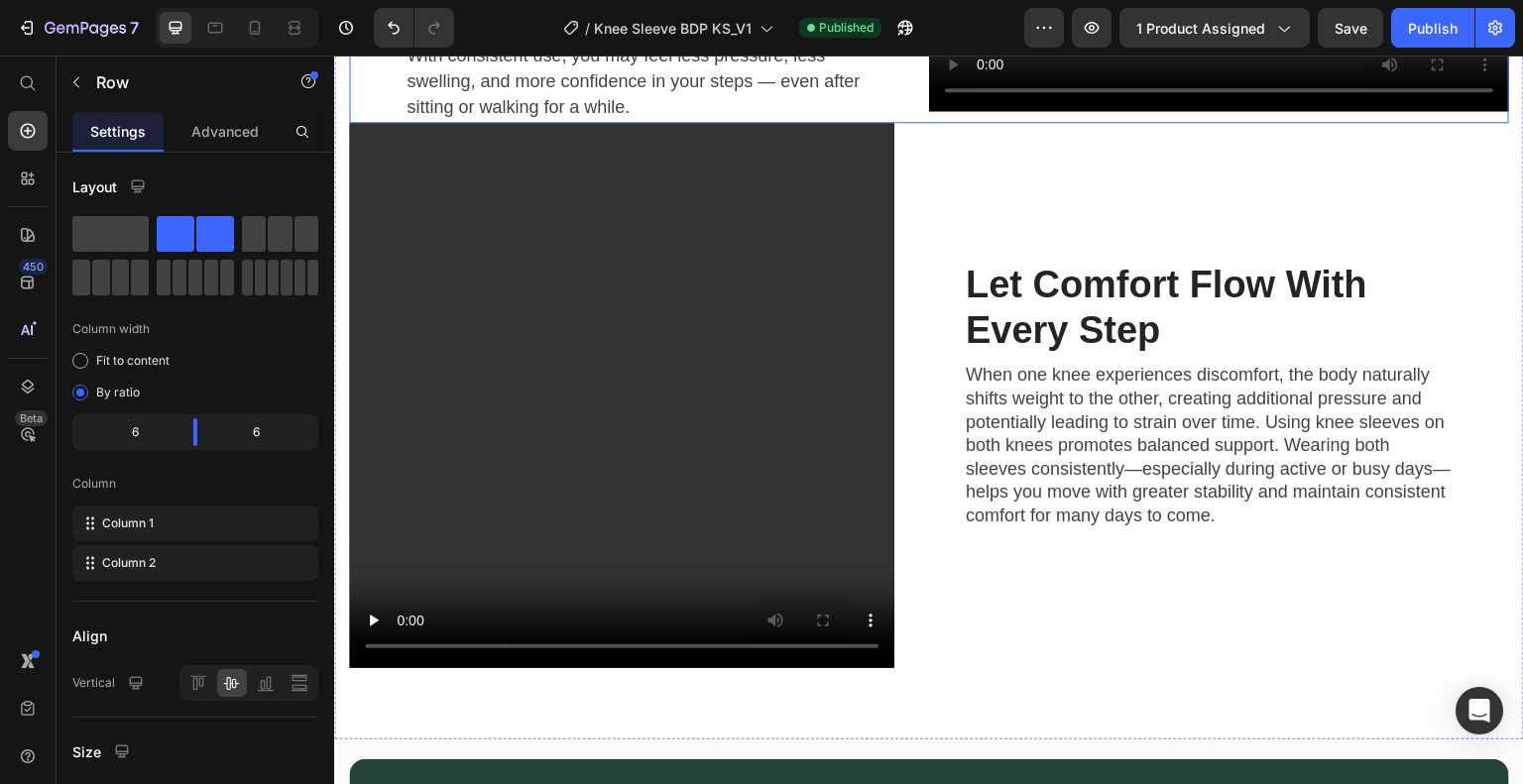 click on "Support That Starts at the Source Heading Pain often comes from weakness and misalignment — not just age. KneeStep™ is built to stabilize the joint while still allowing you to move naturally, so your muscles can do their job again. With consistent use, you may feel less pressure, less swelling, and more confidence in your steps — even after sitting or walking for a while. Text block Row" at bounding box center [639, -34] 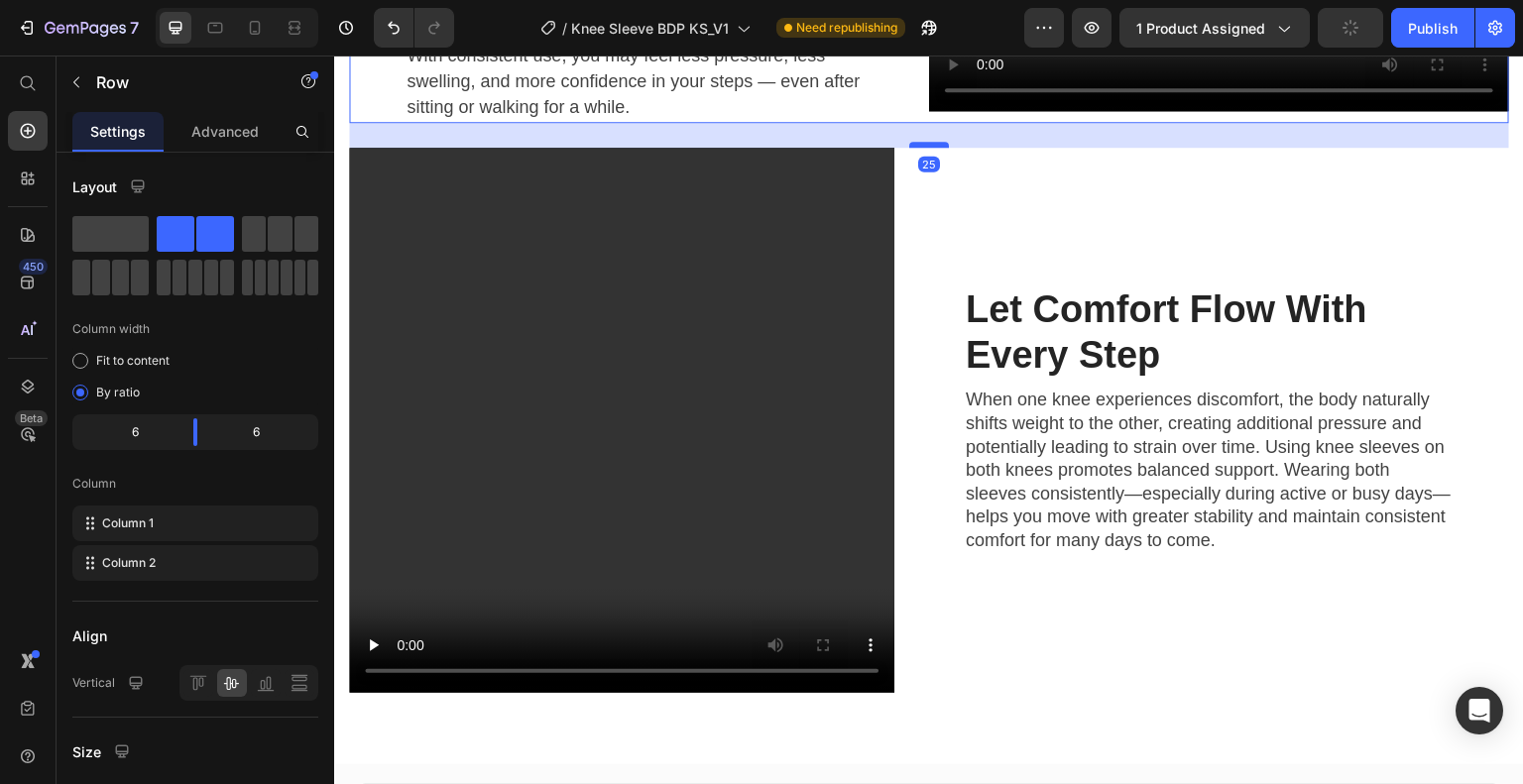 drag, startPoint x: 921, startPoint y: 303, endPoint x: 936, endPoint y: 328, distance: 29.15476 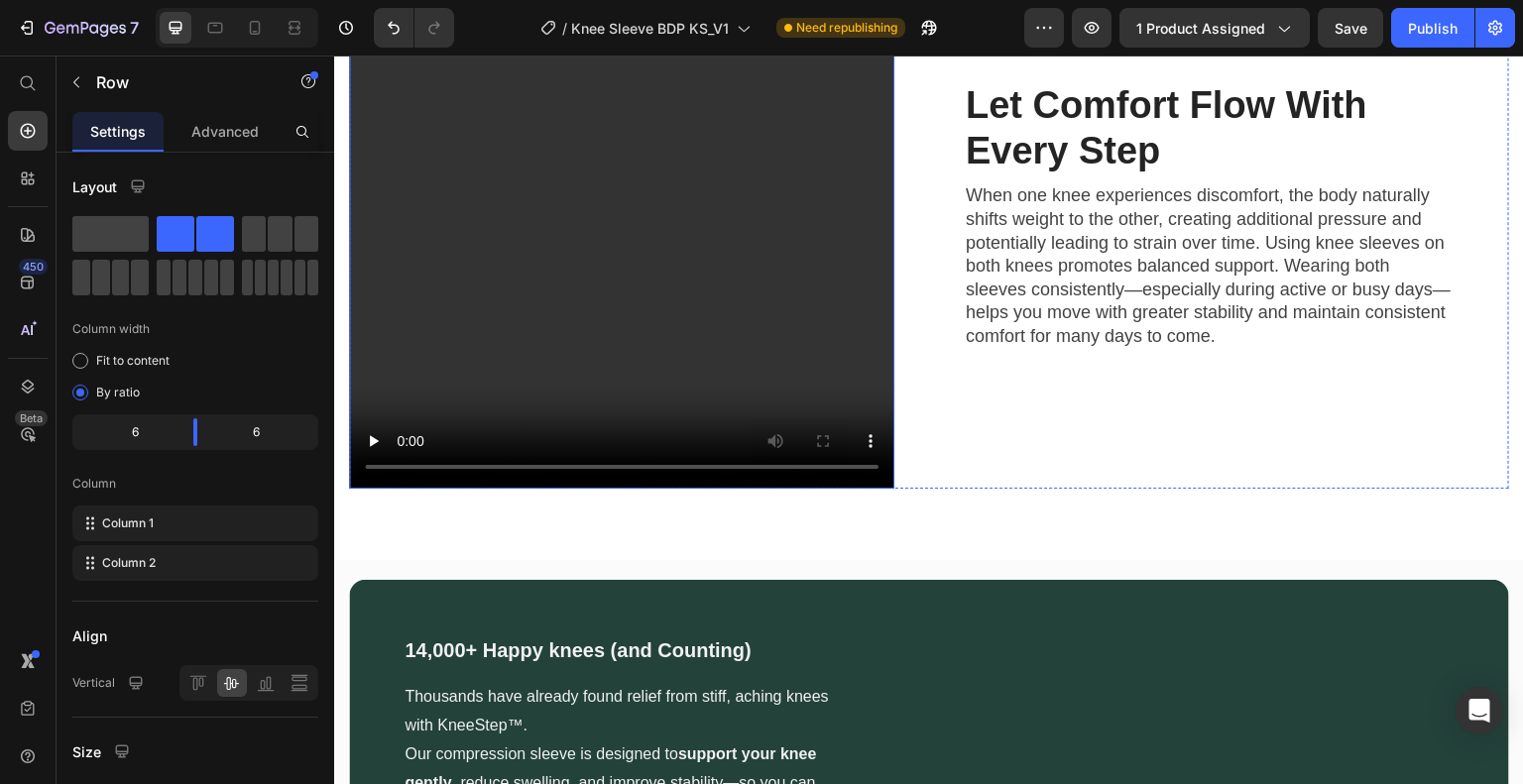 scroll, scrollTop: 3370, scrollLeft: 0, axis: vertical 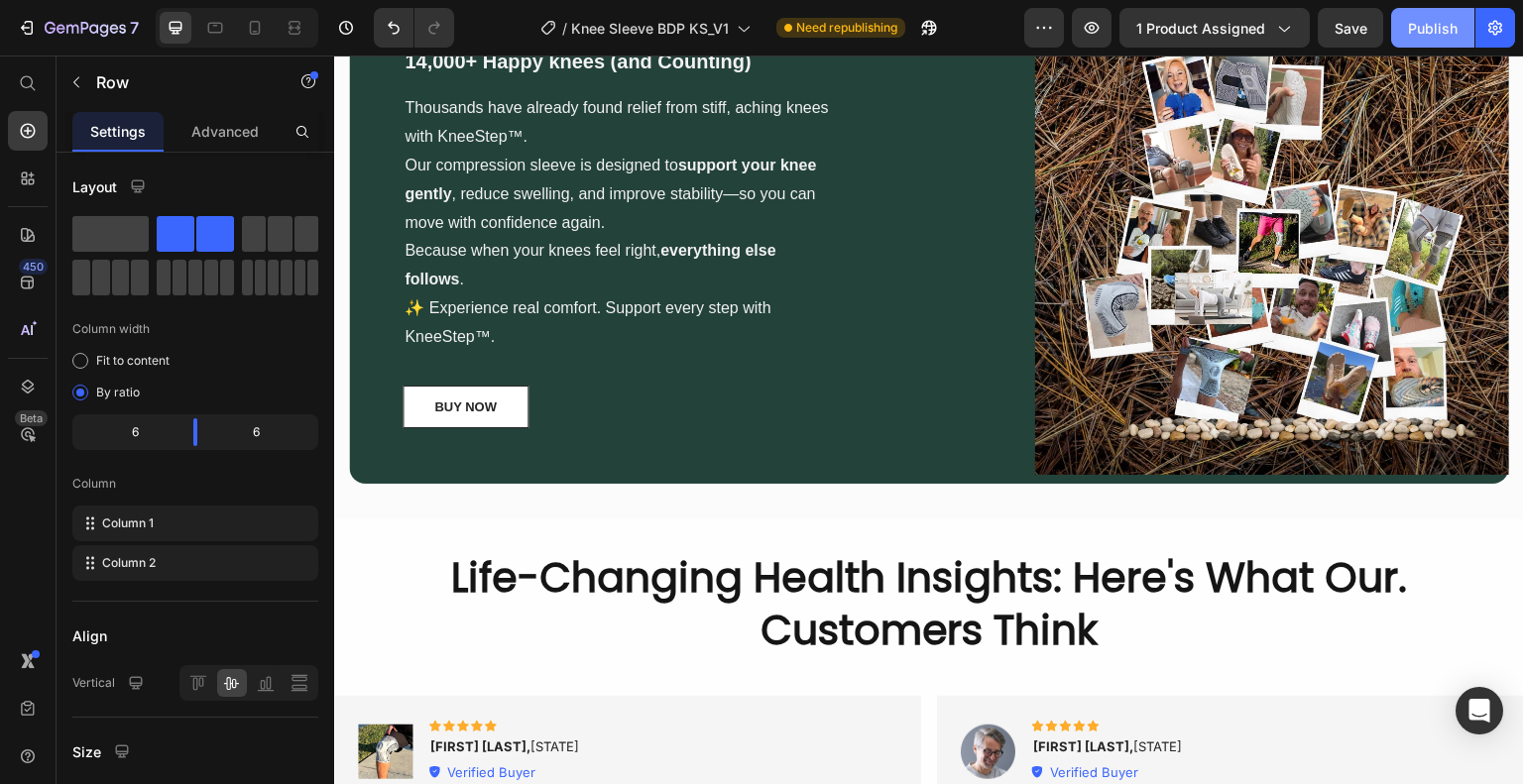 click on "Publish" at bounding box center [1433, 28] 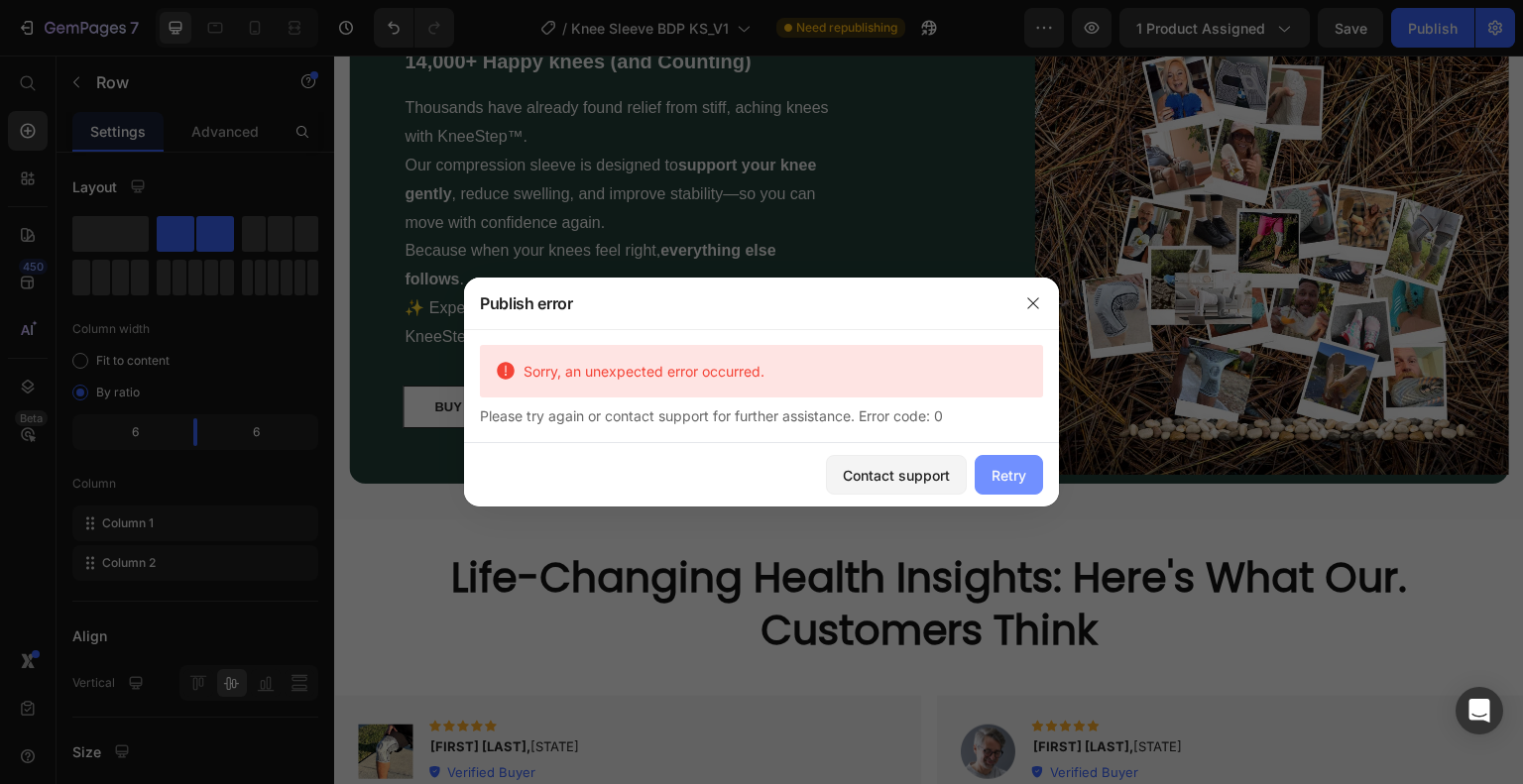 click on "Retry" at bounding box center (1008, 475) 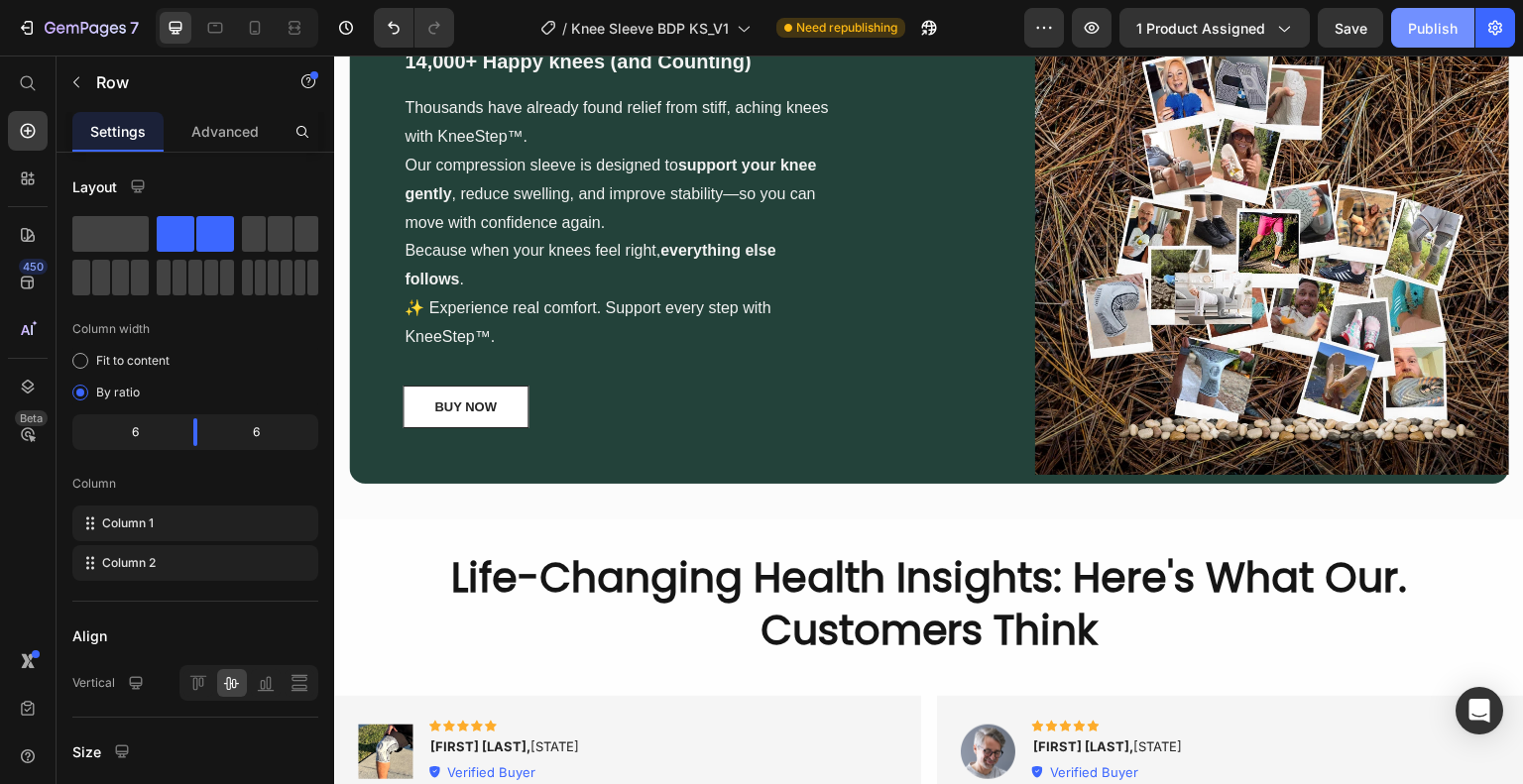 click on "Publish" at bounding box center [1433, 28] 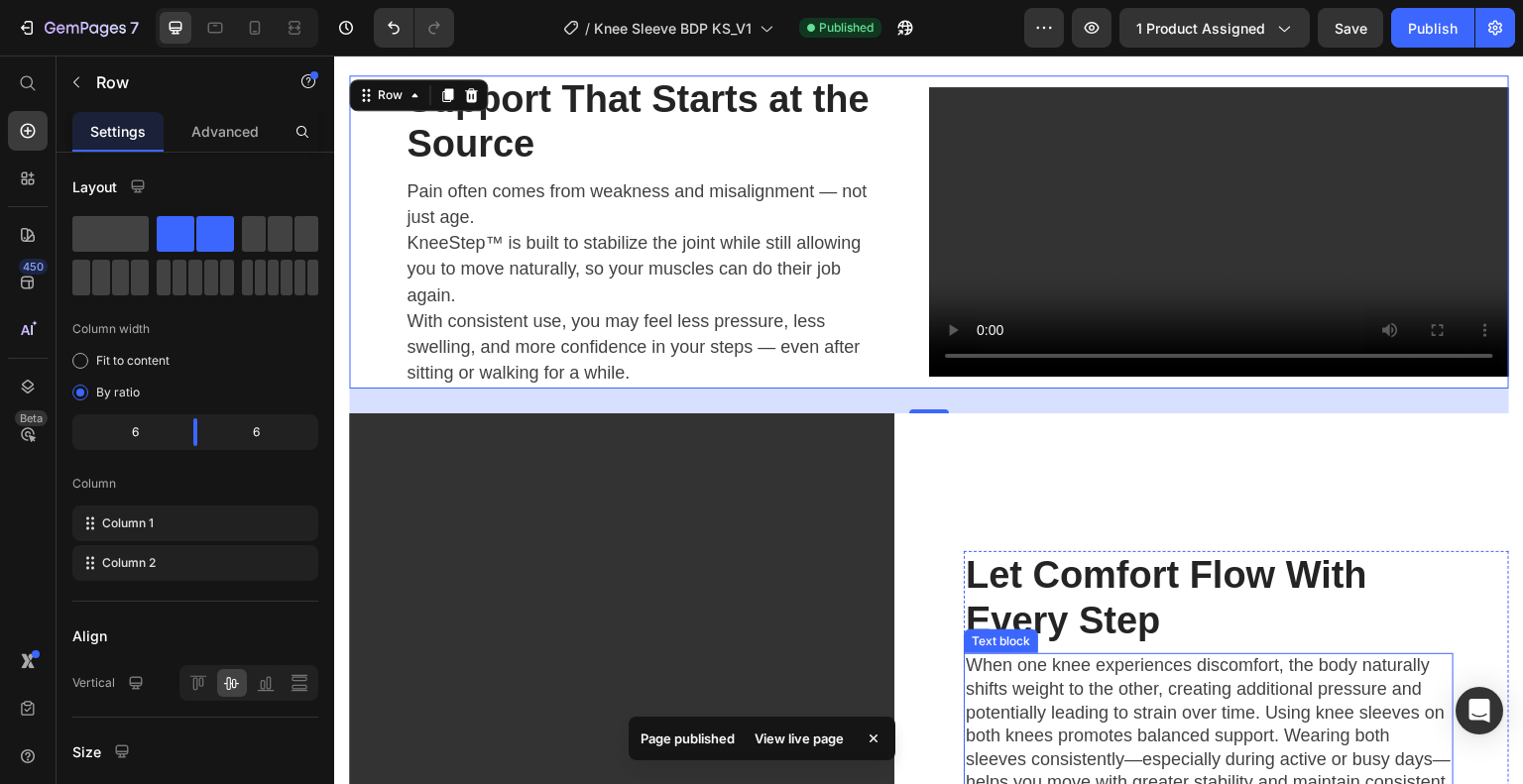 scroll, scrollTop: 2279, scrollLeft: 0, axis: vertical 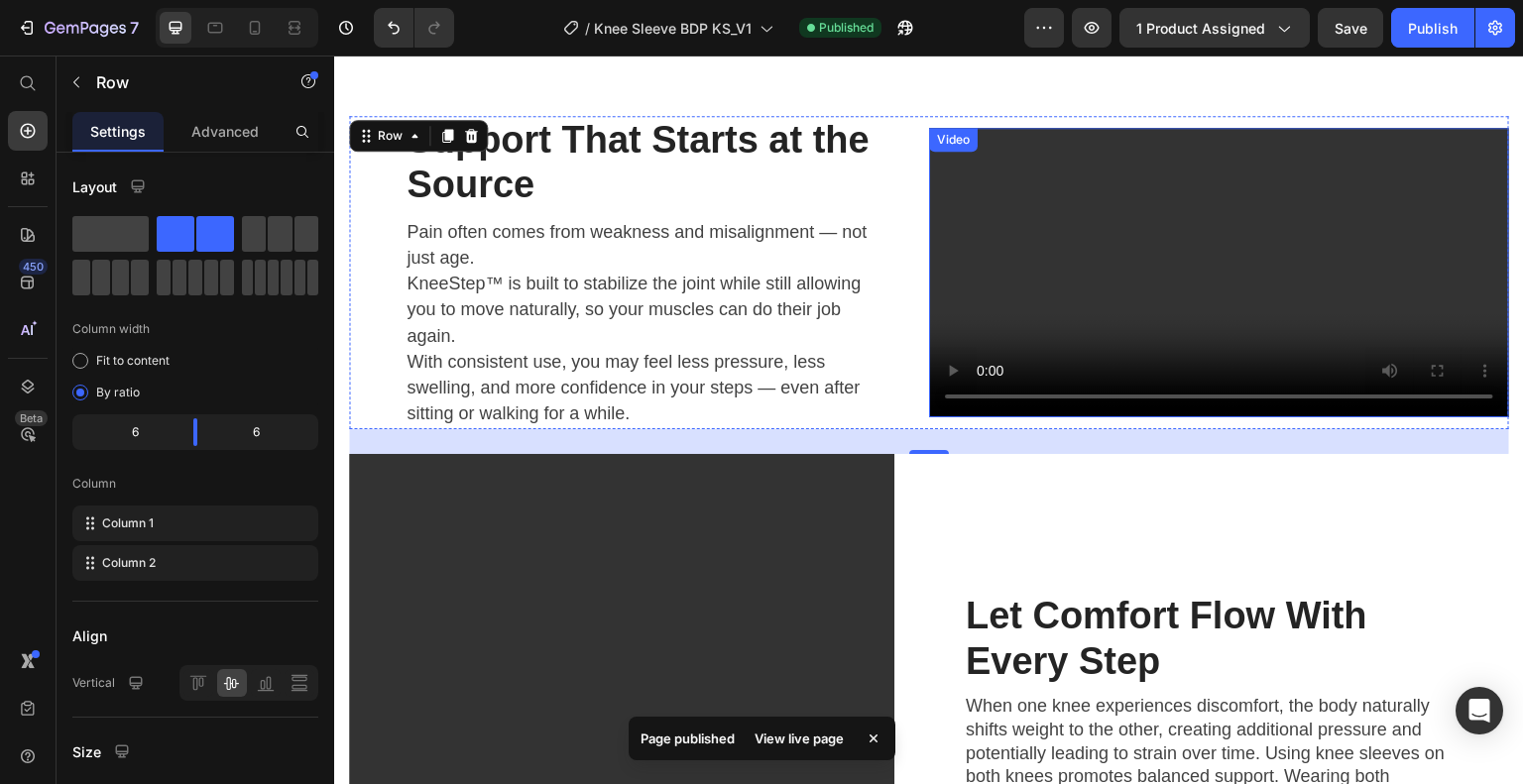 click at bounding box center [1219, 273] 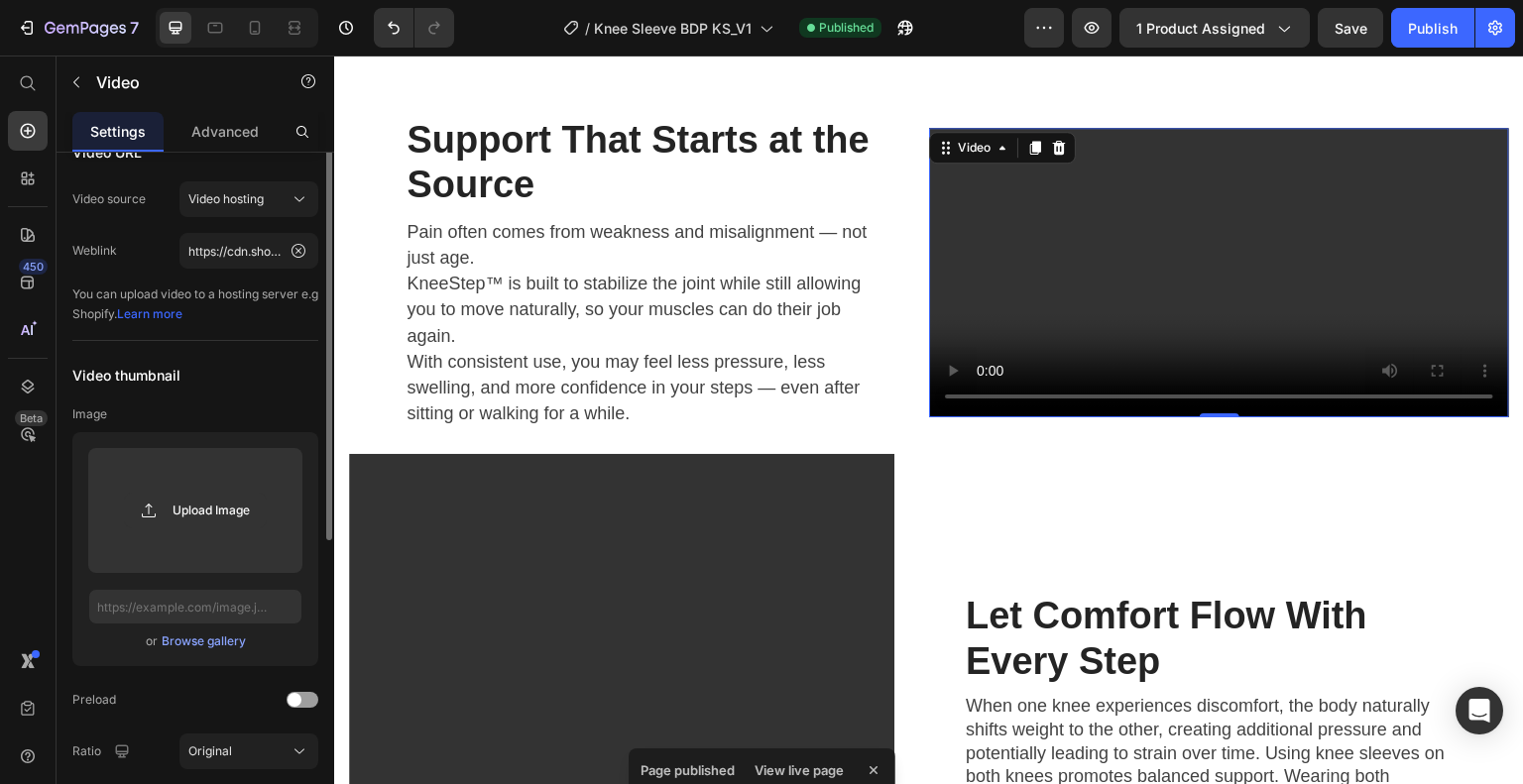 scroll, scrollTop: 0, scrollLeft: 0, axis: both 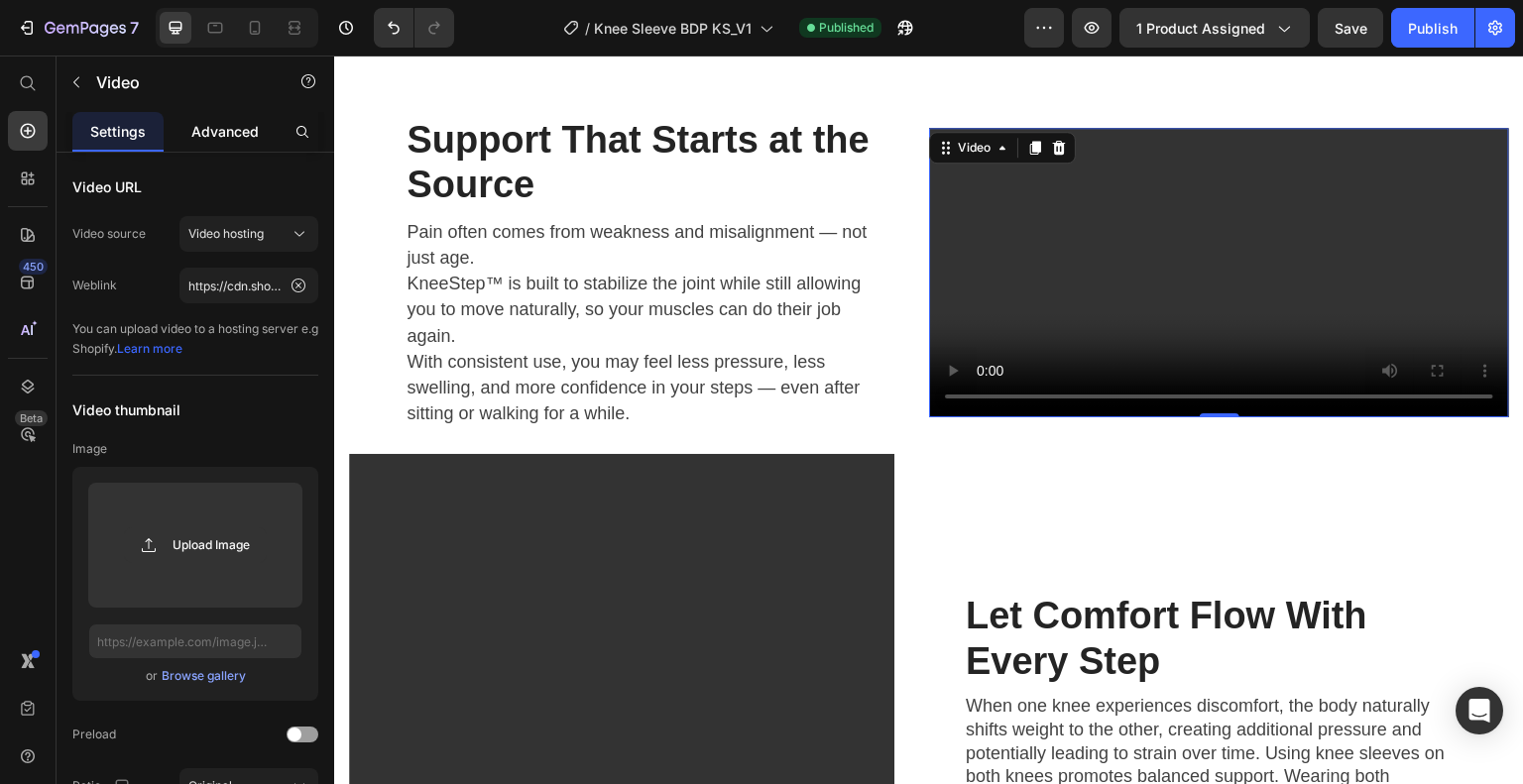 click on "Advanced" 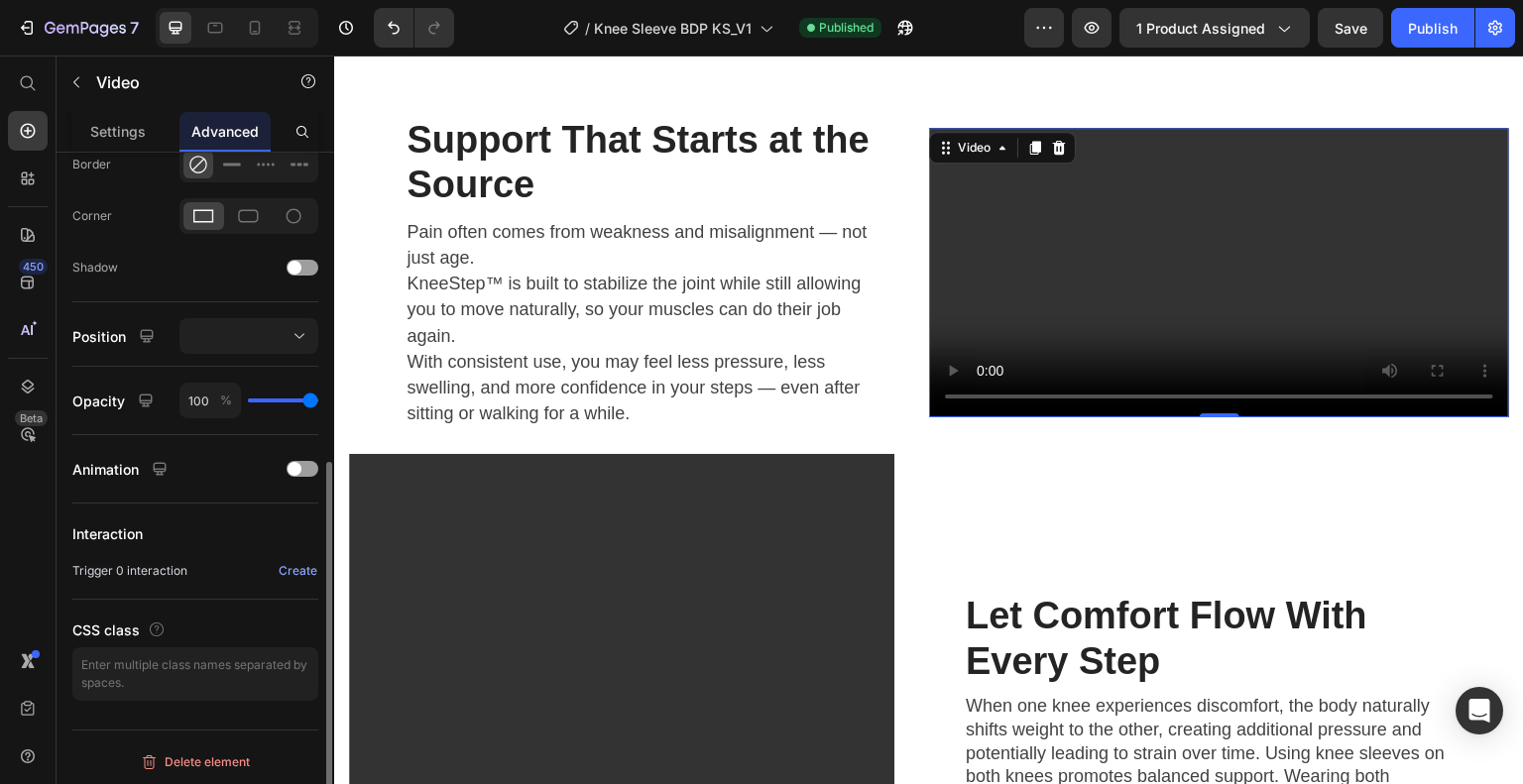 scroll, scrollTop: 464, scrollLeft: 0, axis: vertical 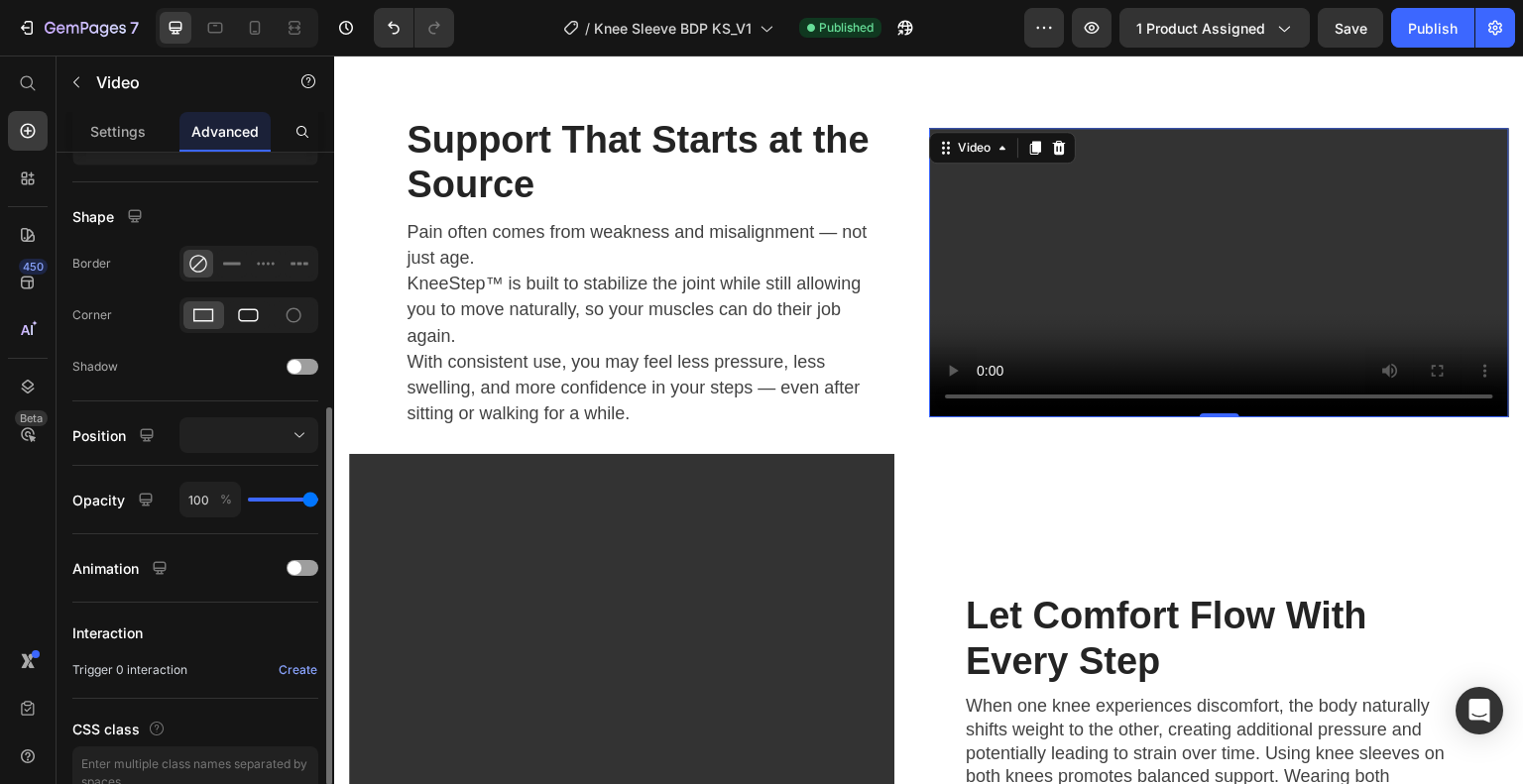 click 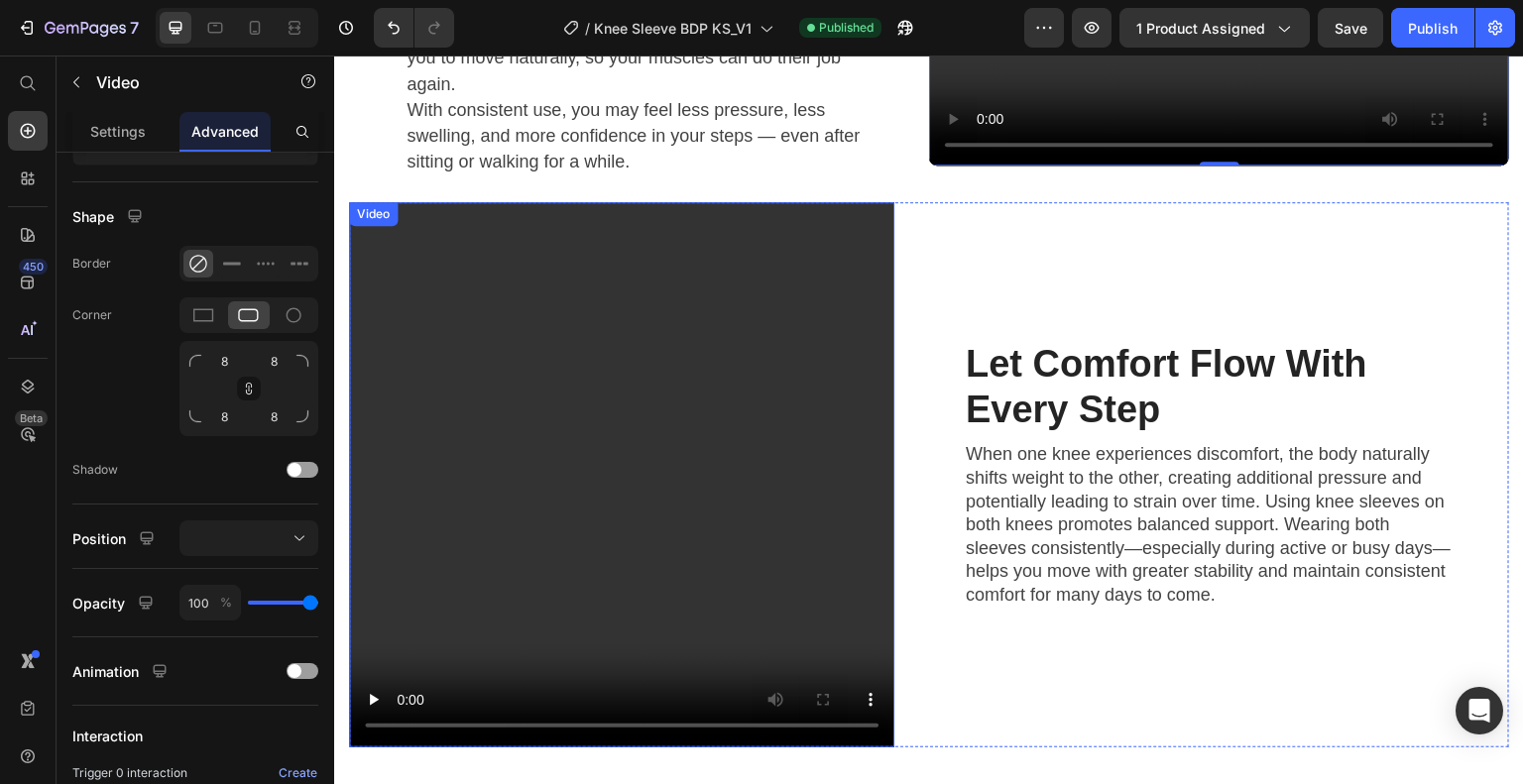 scroll, scrollTop: 2675, scrollLeft: 0, axis: vertical 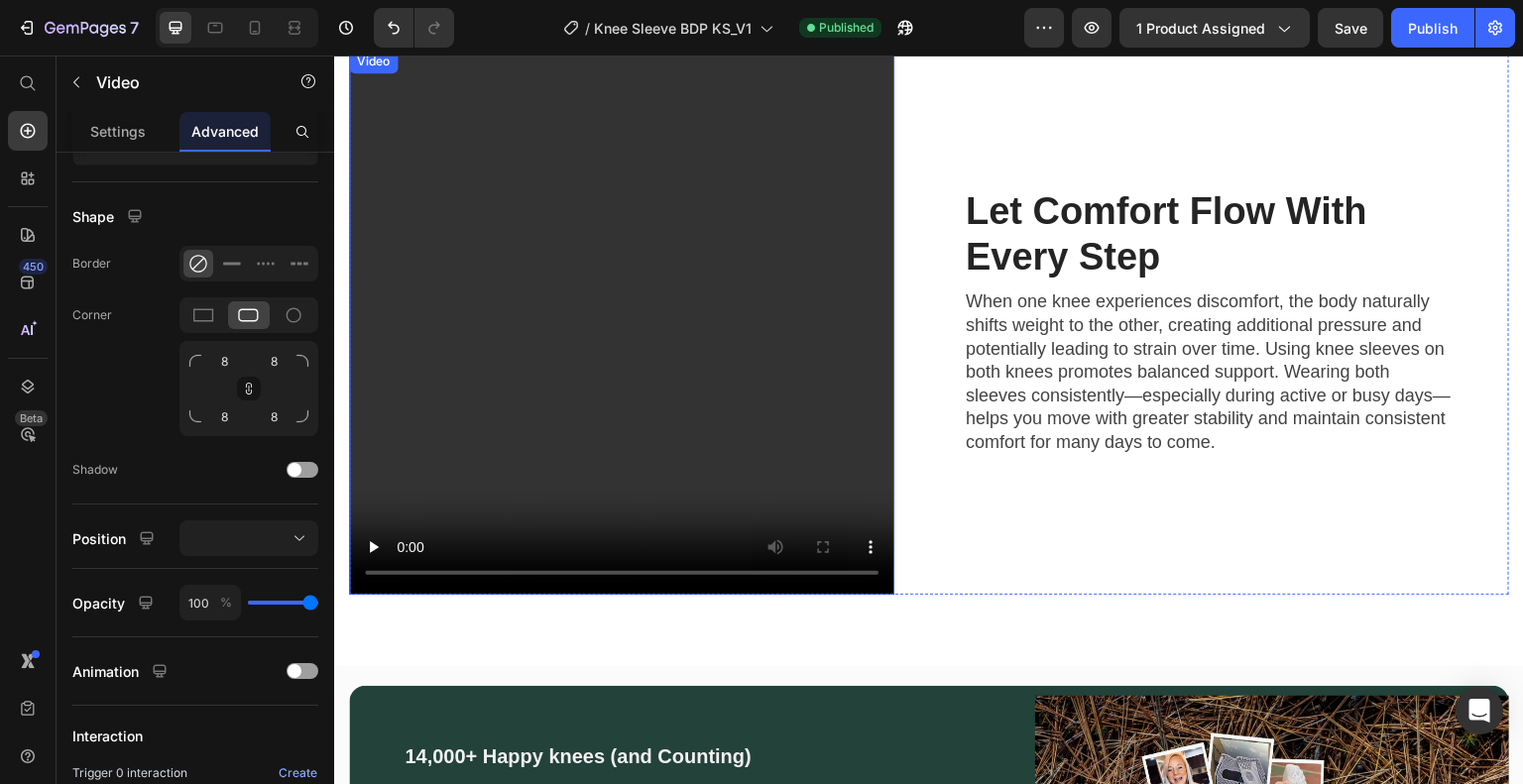 click at bounding box center [622, 322] 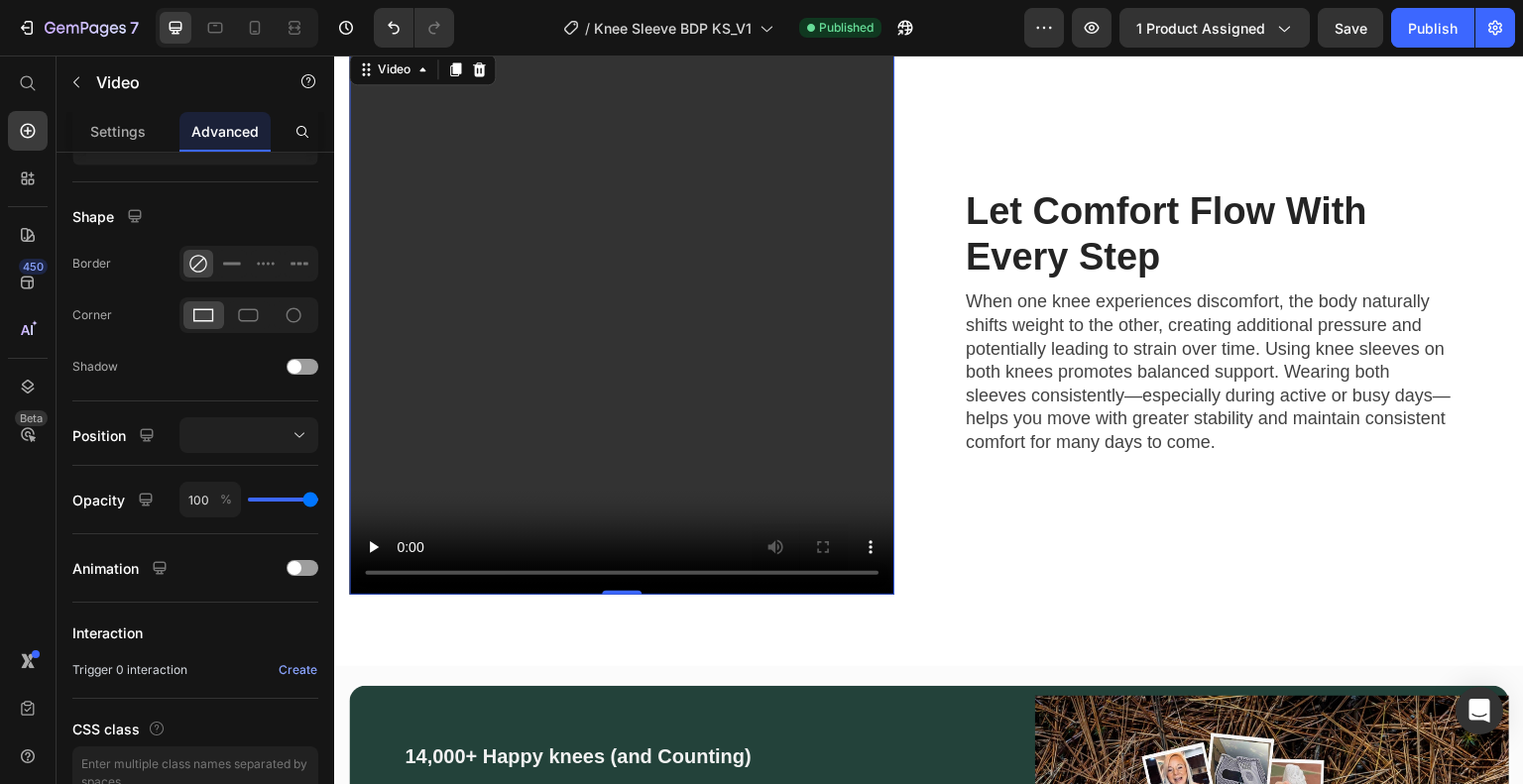 scroll, scrollTop: 464, scrollLeft: 0, axis: vertical 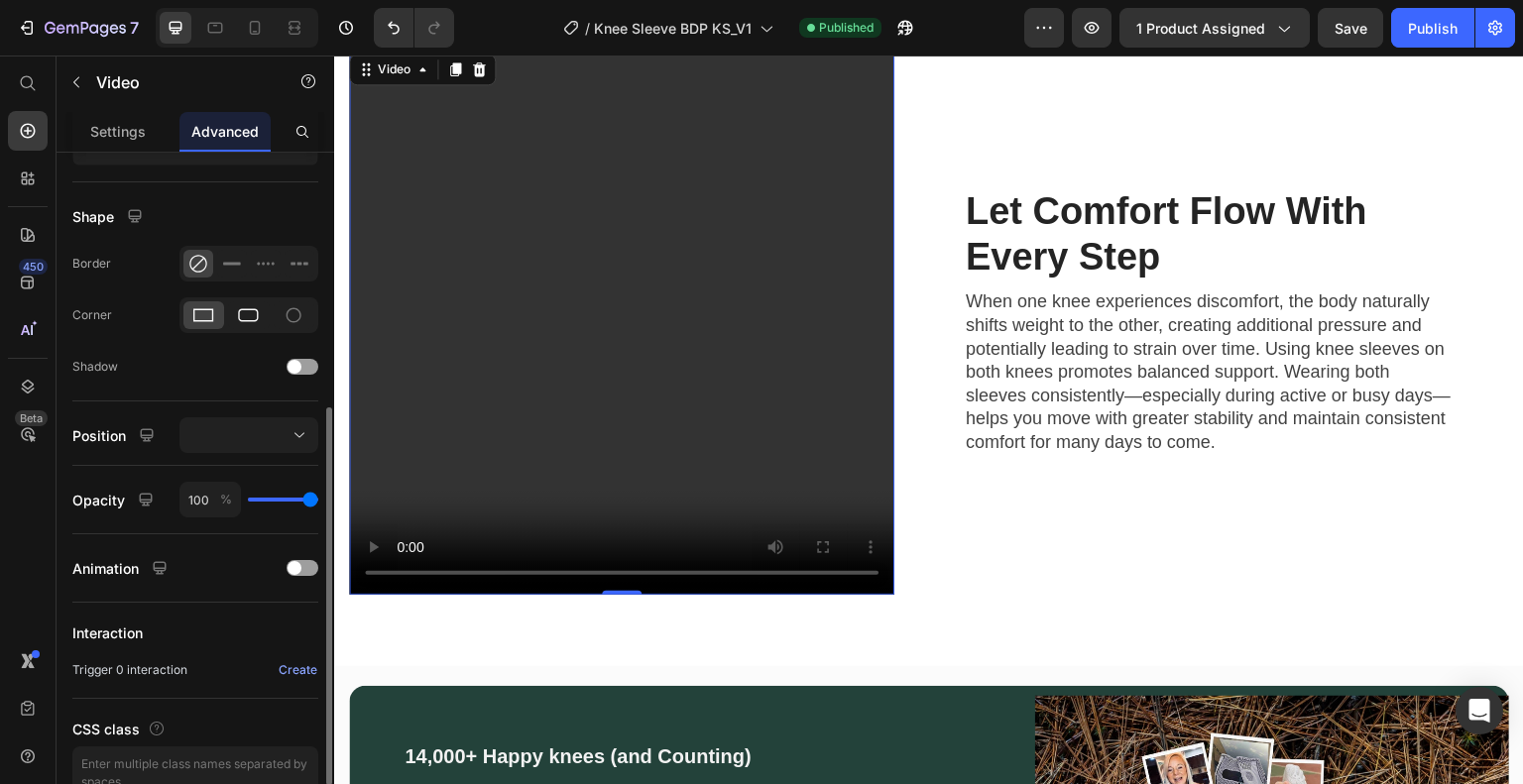 click 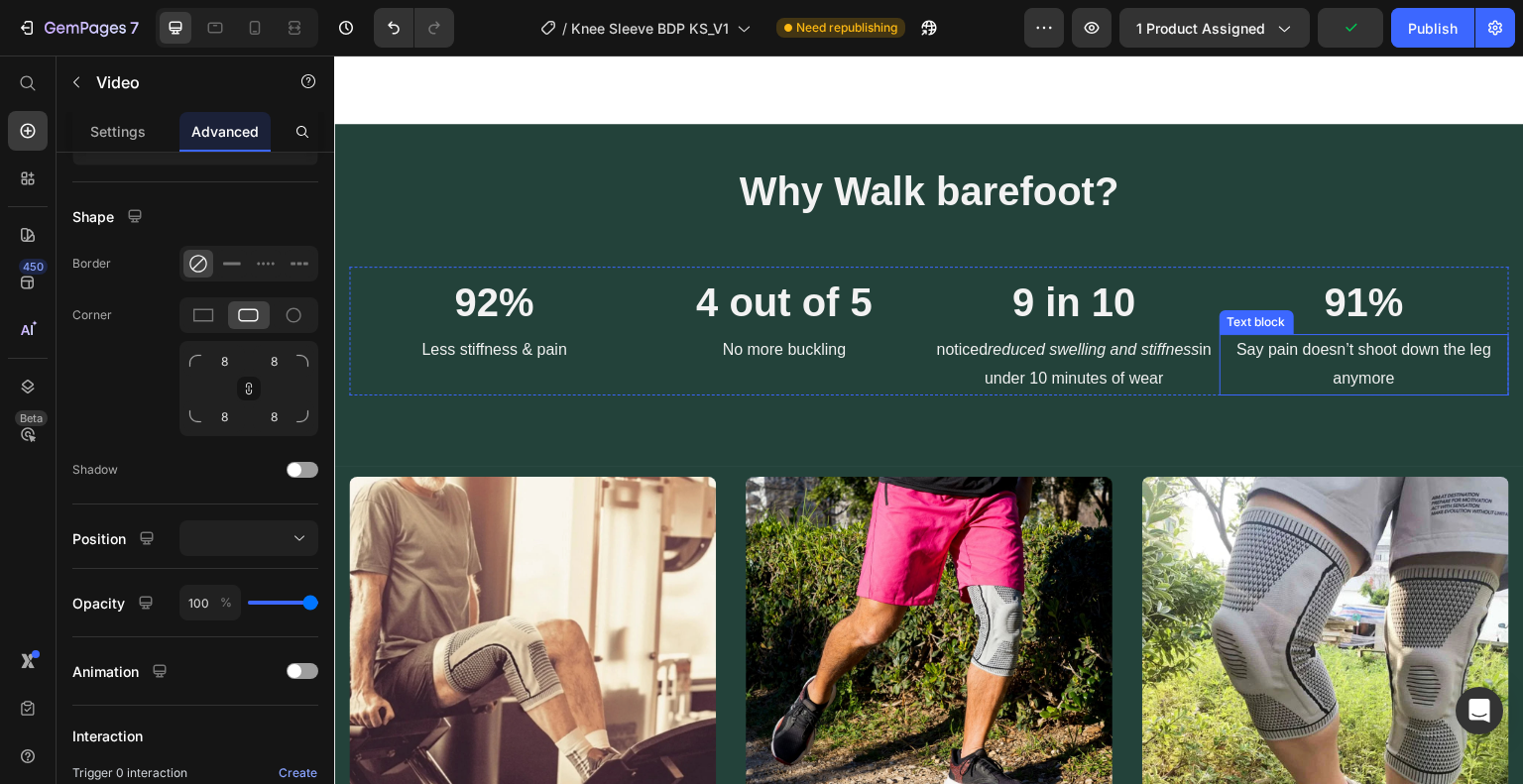 scroll, scrollTop: 396, scrollLeft: 0, axis: vertical 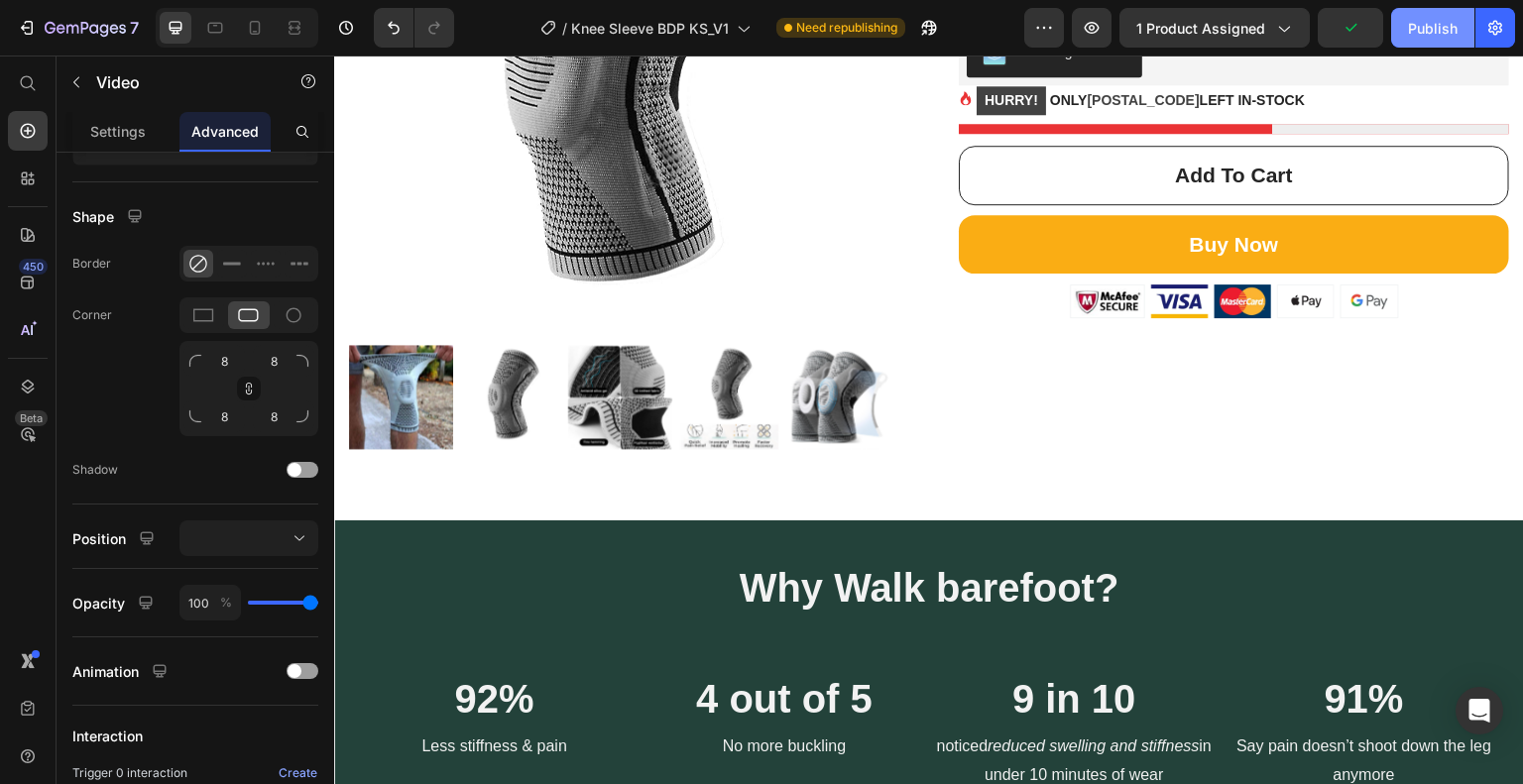 click on "Publish" at bounding box center [1433, 28] 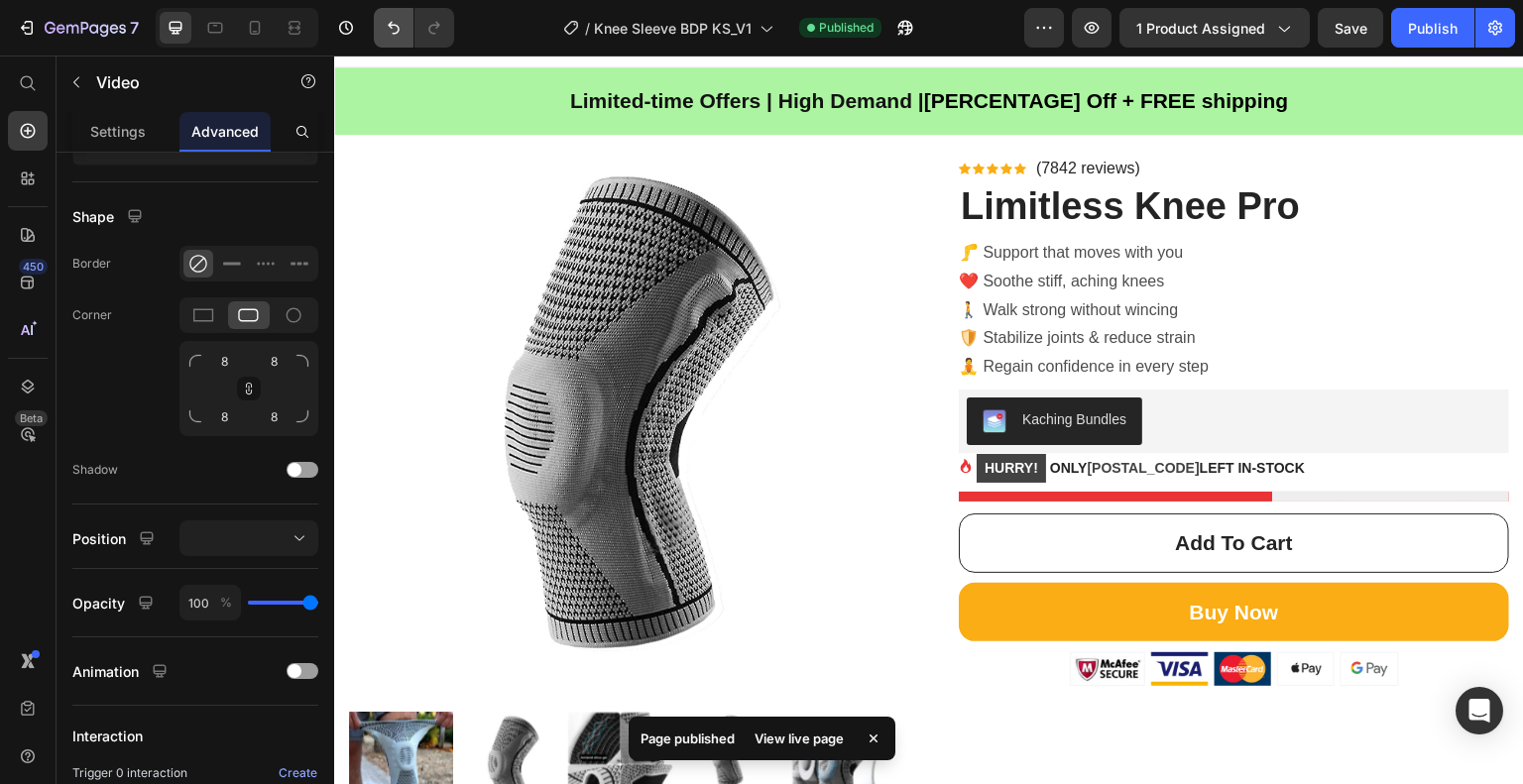 scroll, scrollTop: 0, scrollLeft: 0, axis: both 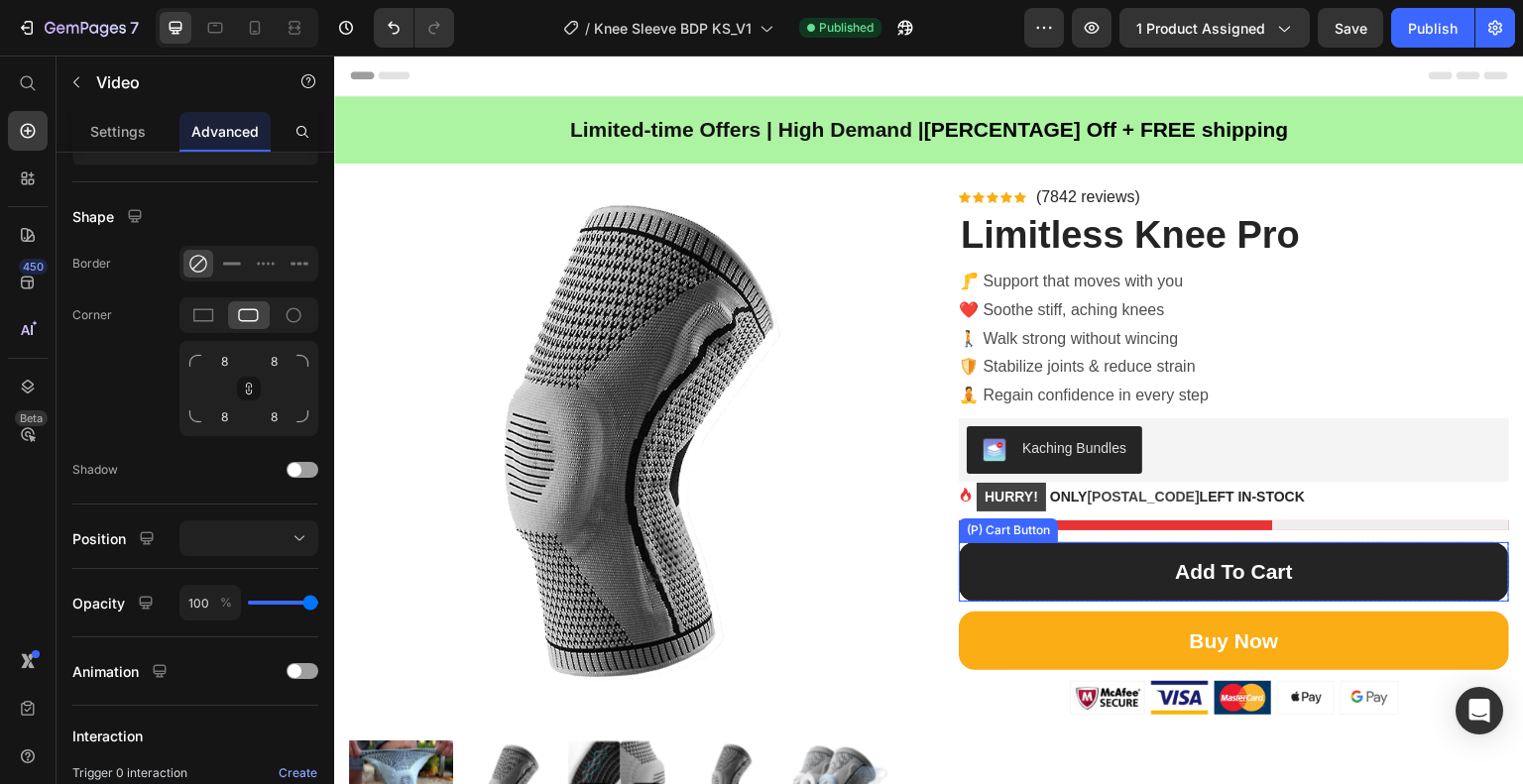 click on "add to cart" at bounding box center (1233, 572) 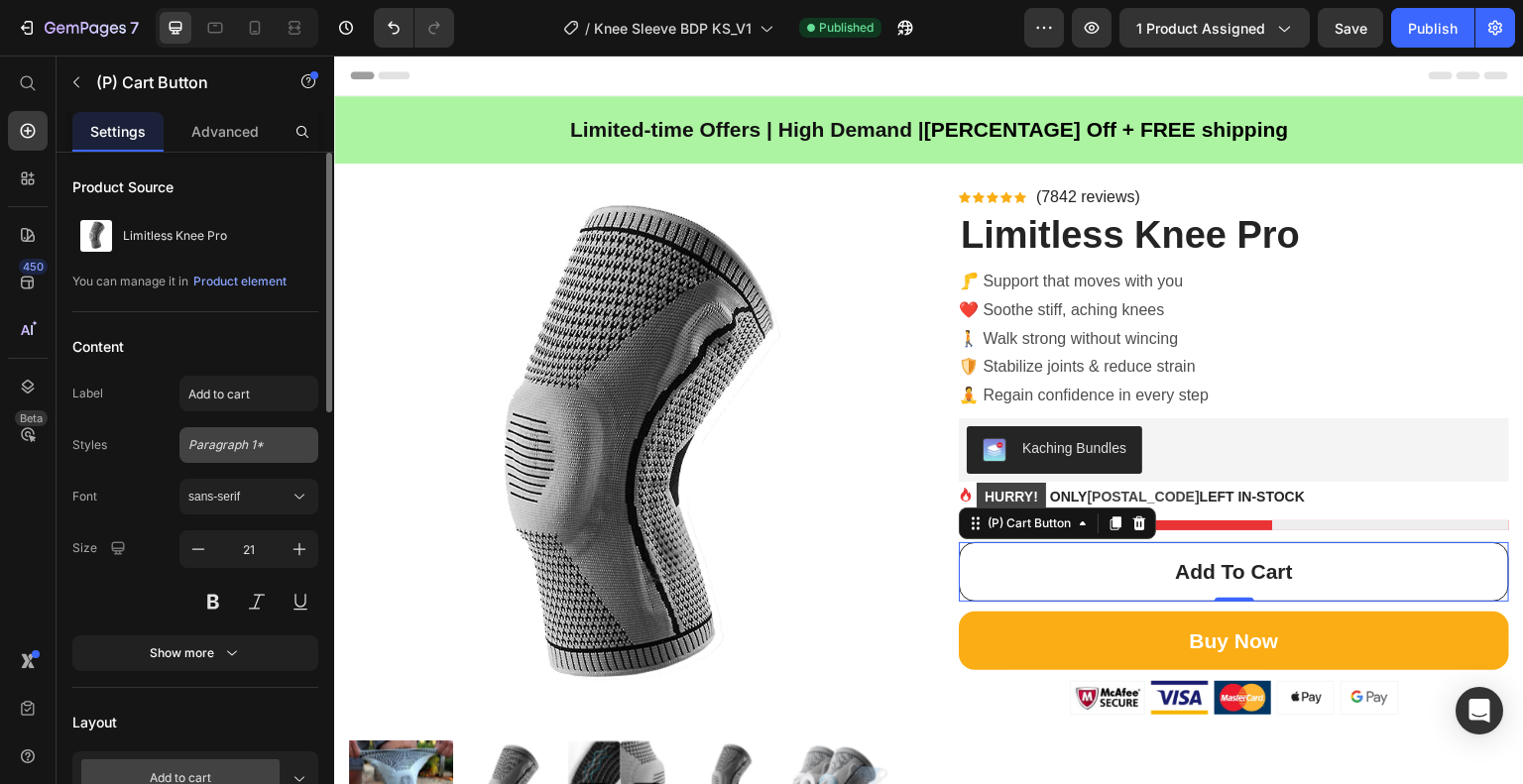 scroll, scrollTop: 198, scrollLeft: 0, axis: vertical 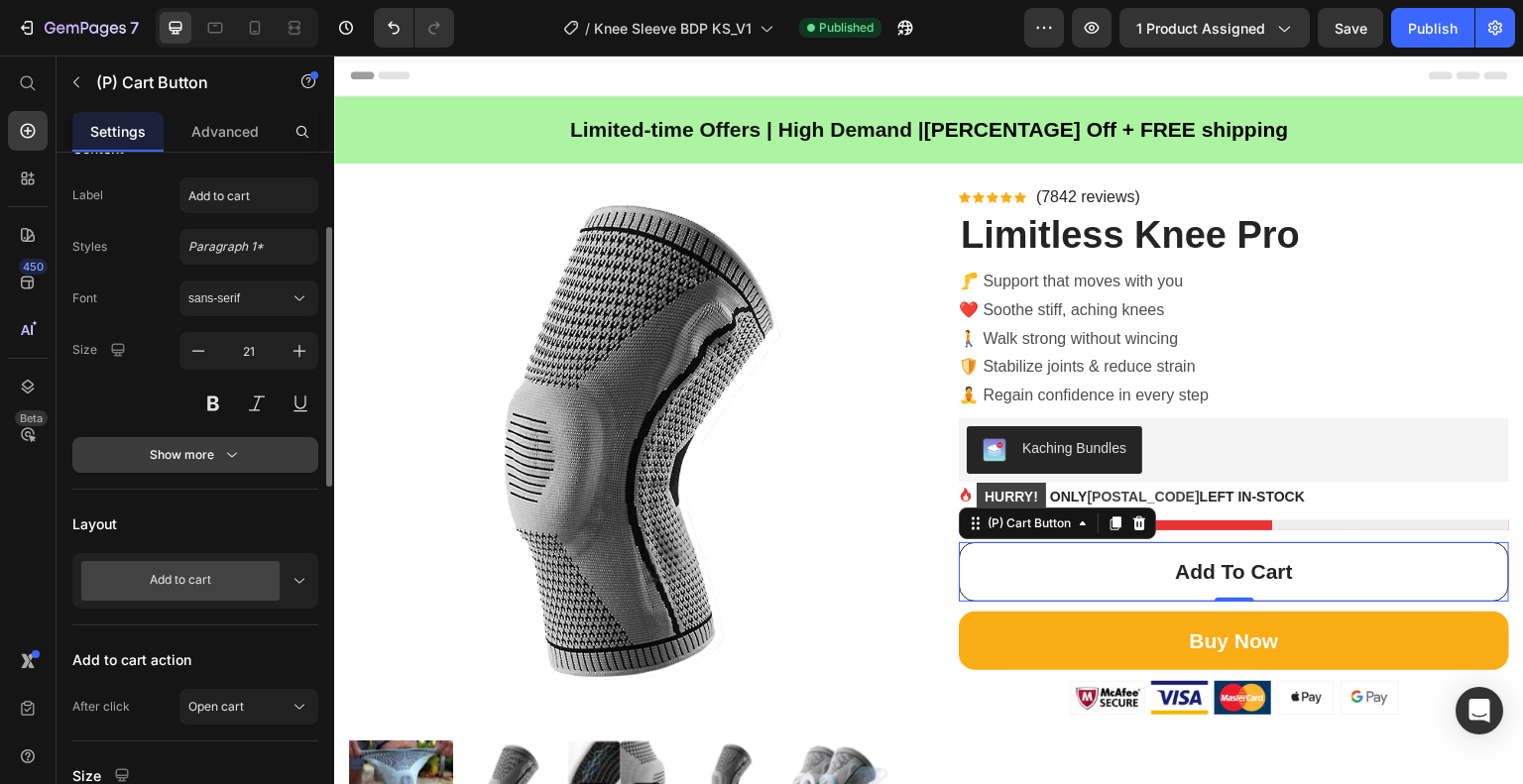 click on "Show more" at bounding box center [195, 455] 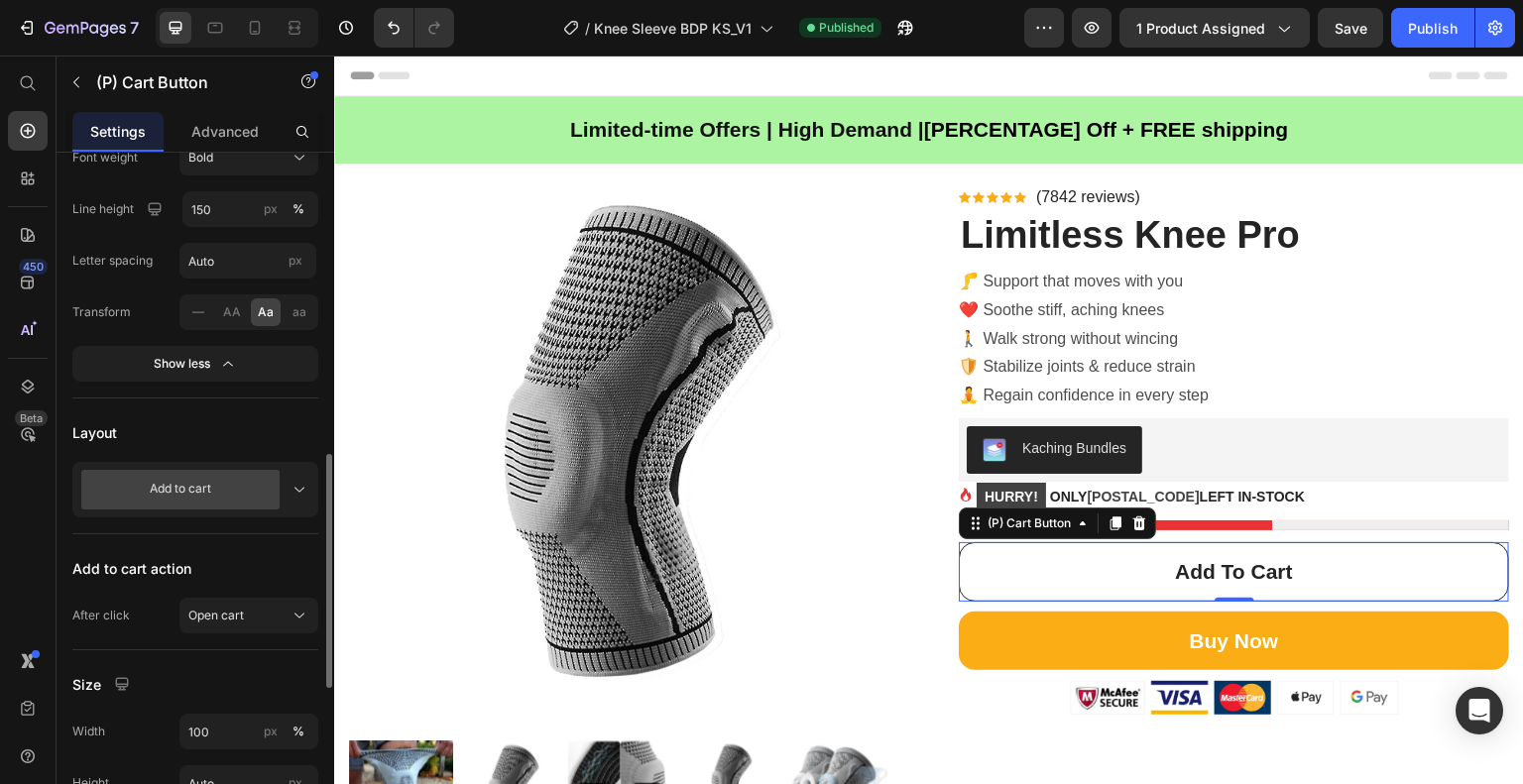 scroll, scrollTop: 595, scrollLeft: 0, axis: vertical 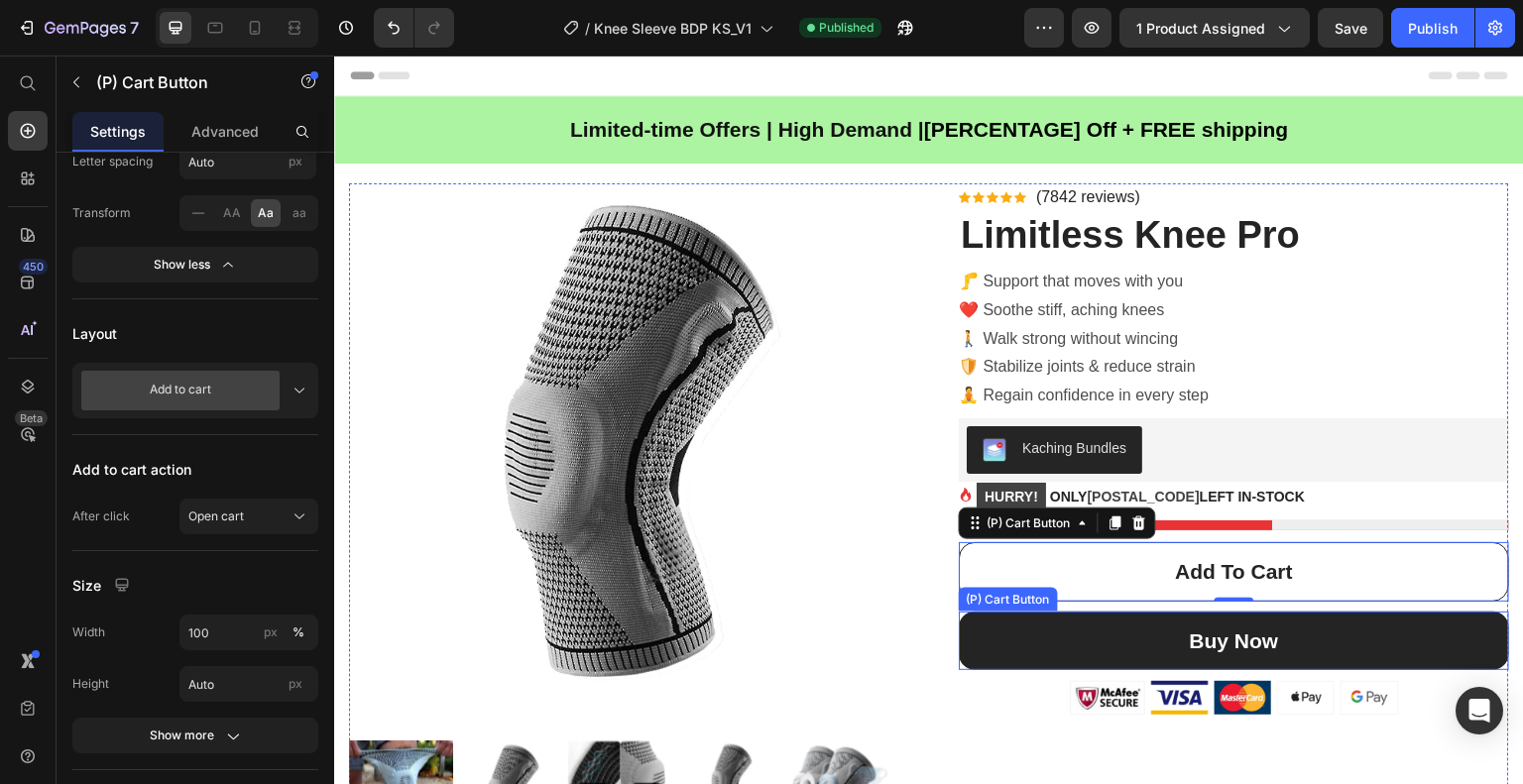 click on "Buy Now" at bounding box center [1233, 641] 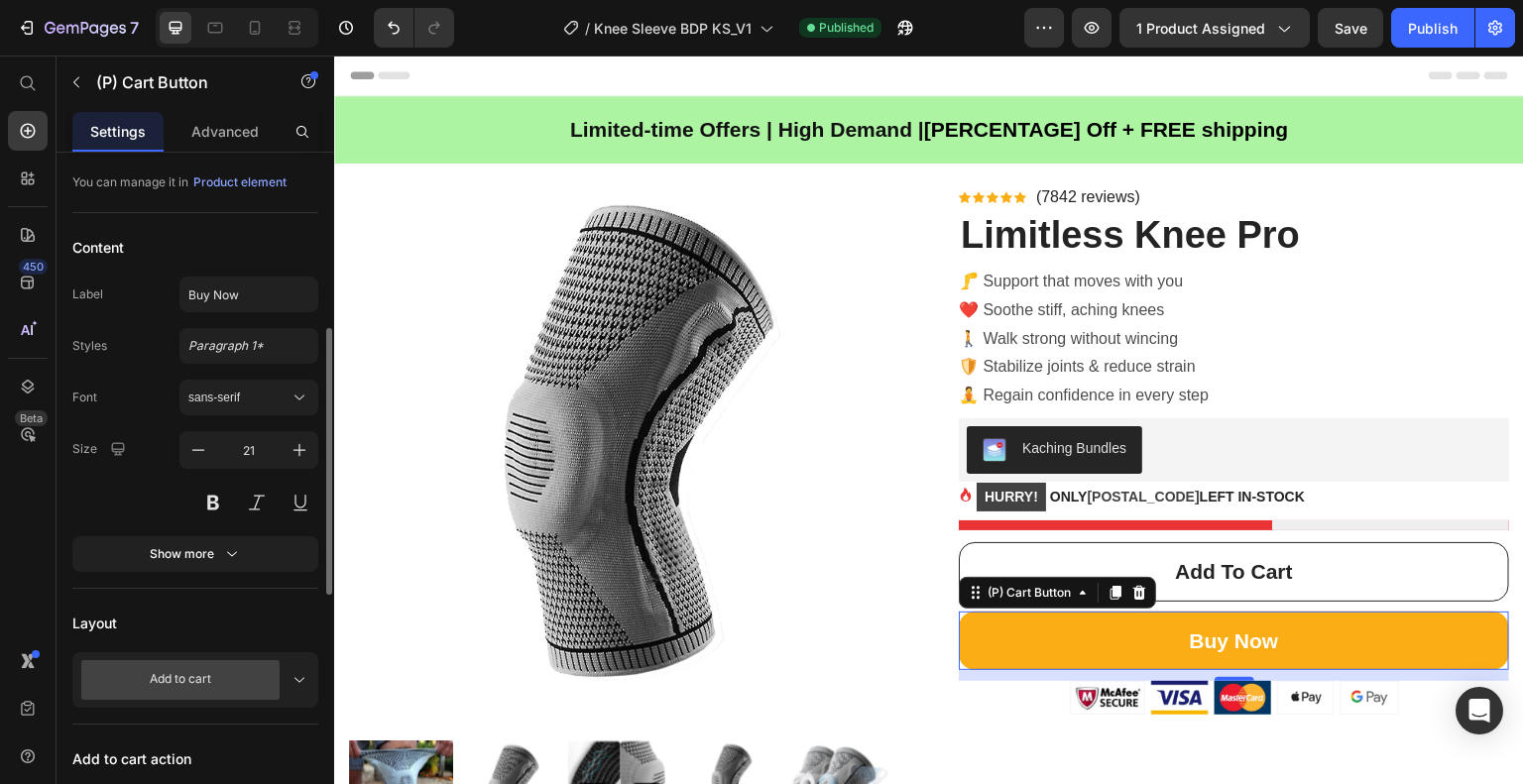 scroll, scrollTop: 198, scrollLeft: 0, axis: vertical 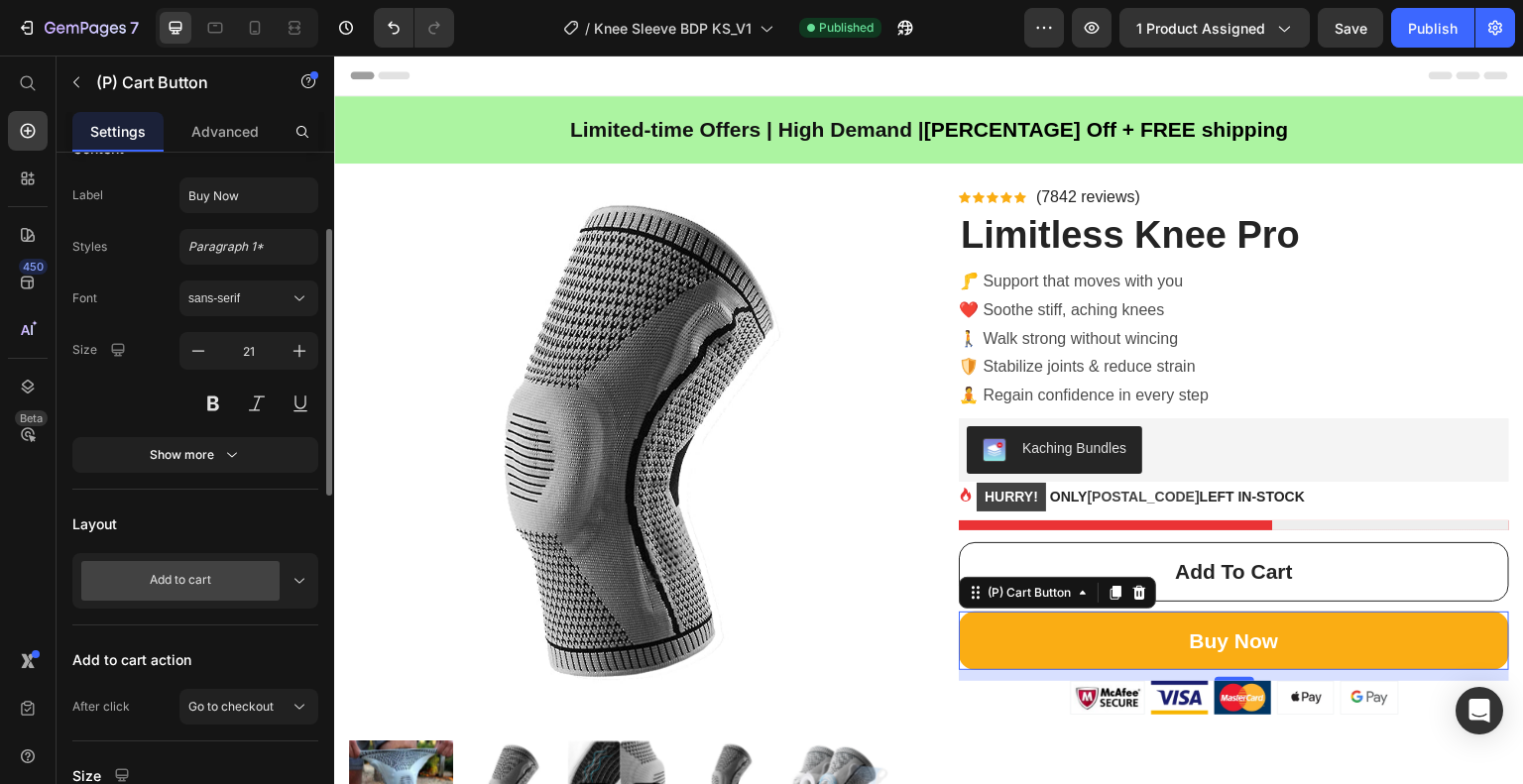 click on "Add to cart" at bounding box center [180, 581] 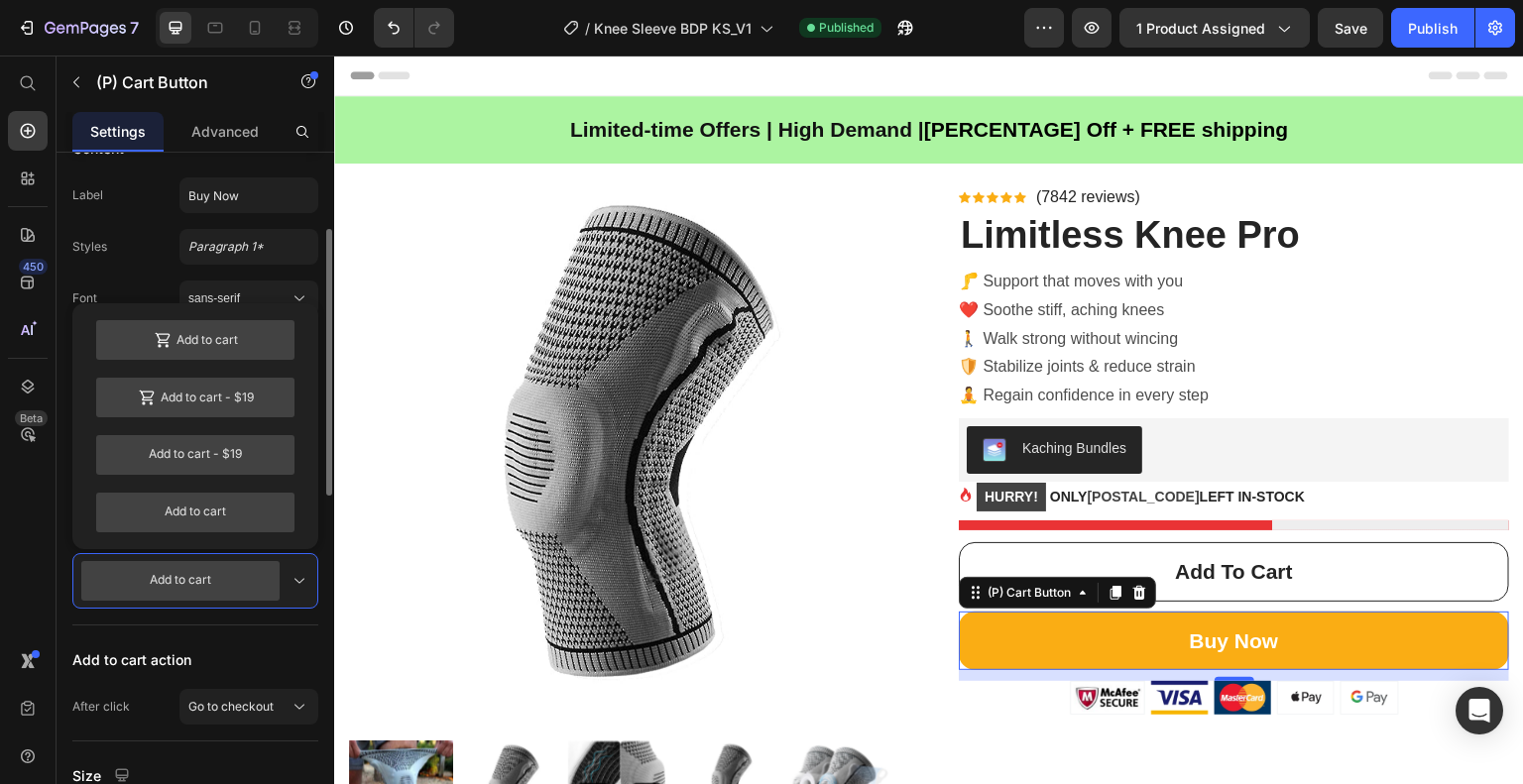 click on "Add to cart" at bounding box center [180, 581] 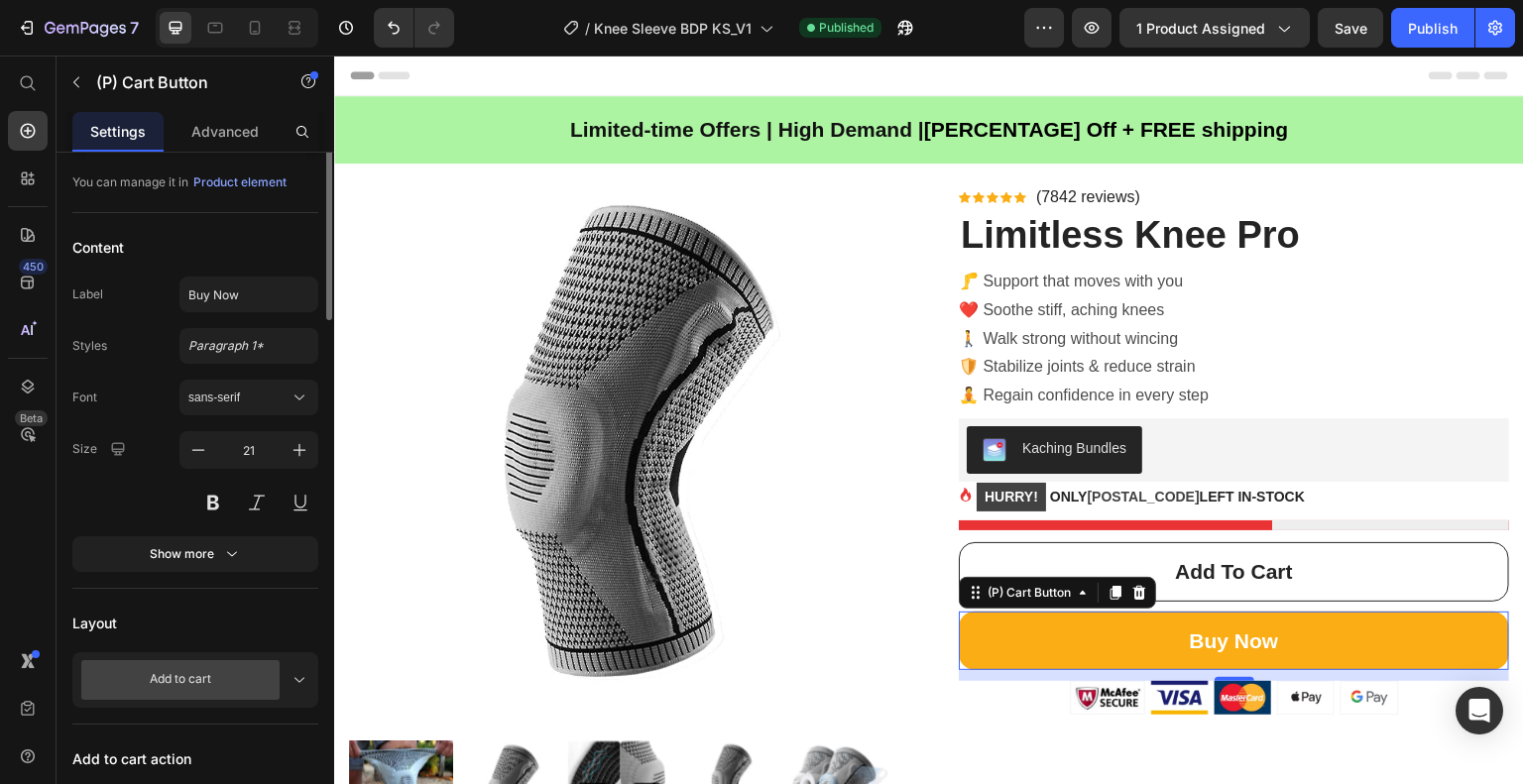 scroll, scrollTop: 0, scrollLeft: 0, axis: both 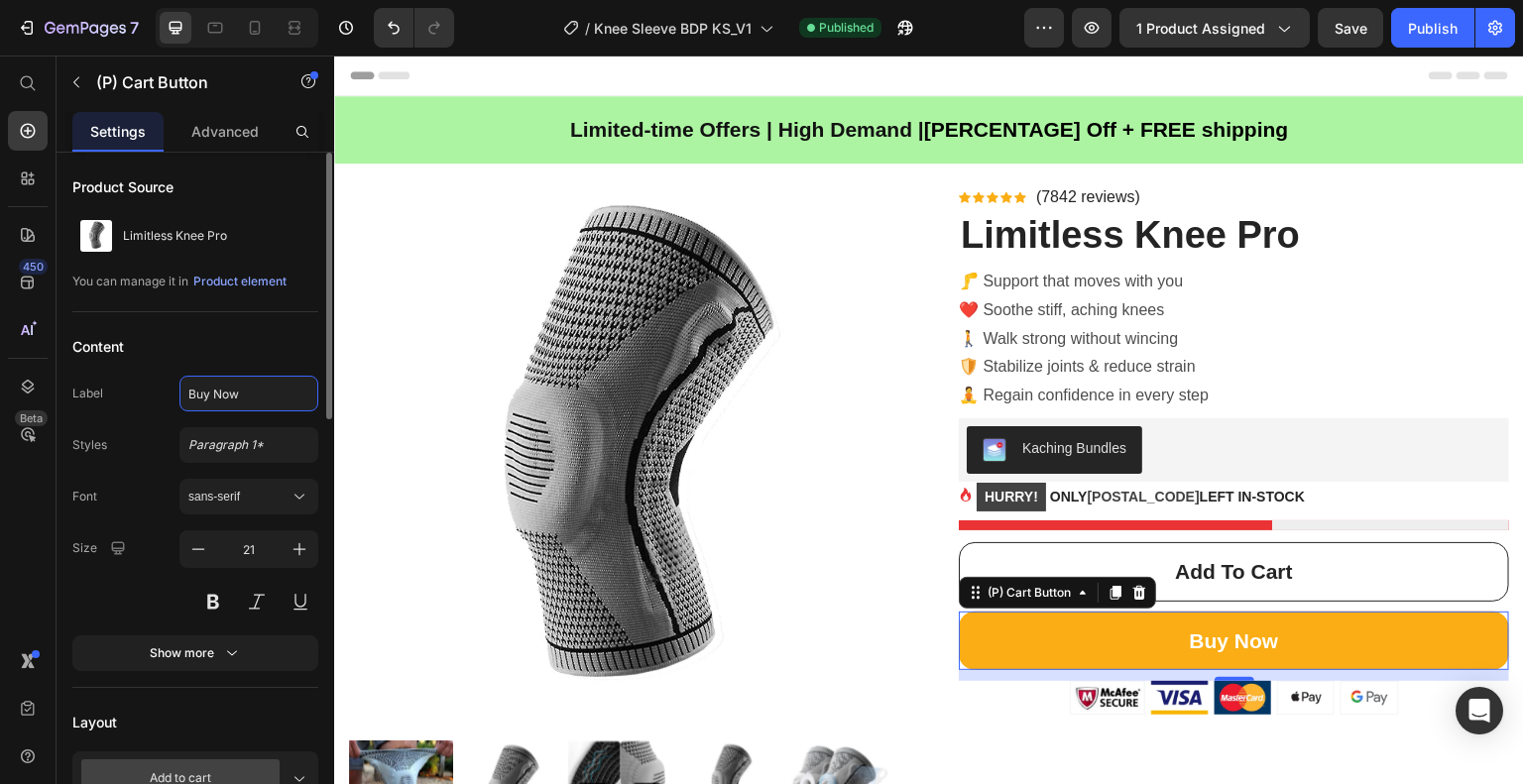 click on "Buy Now" 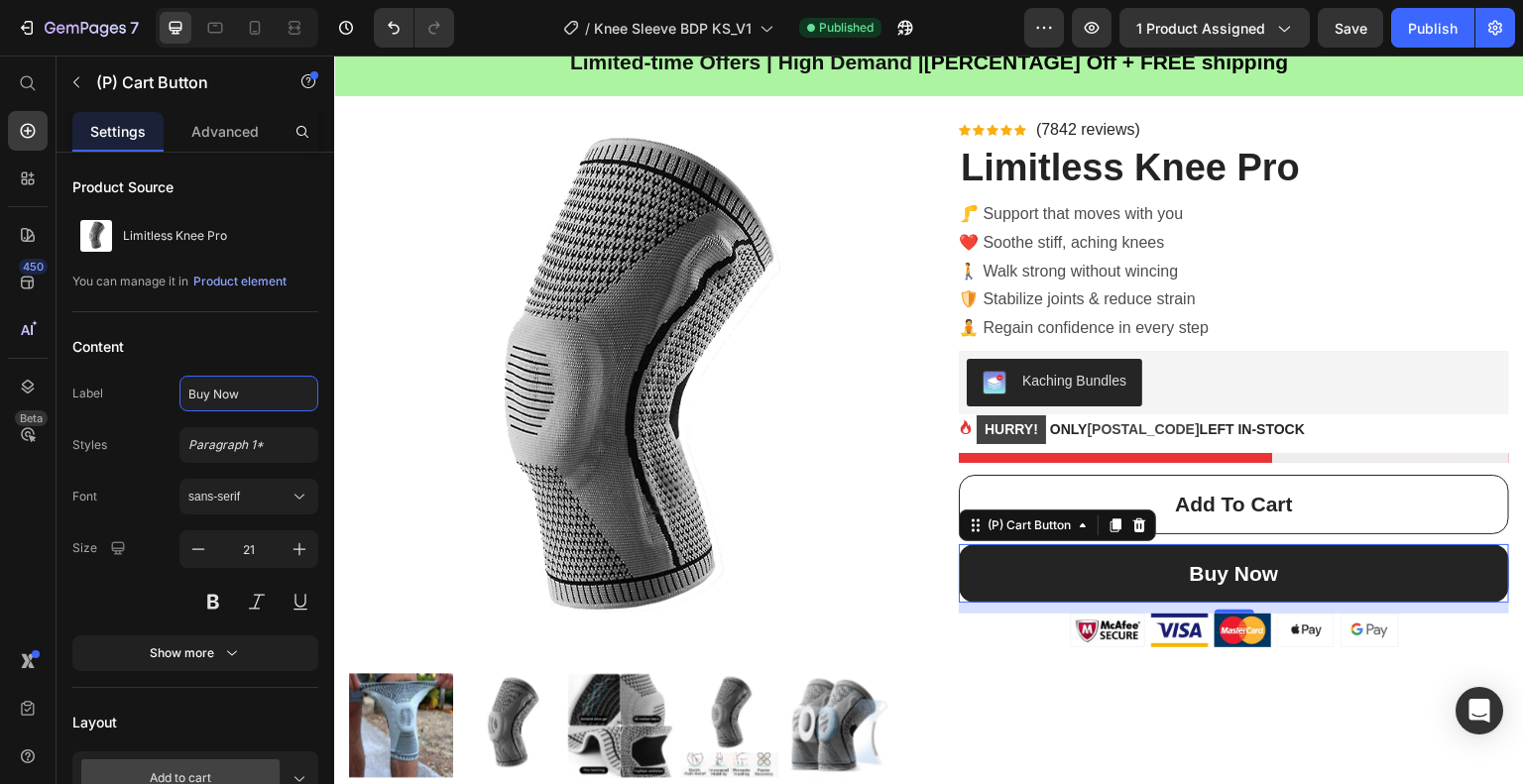 scroll, scrollTop: 99, scrollLeft: 0, axis: vertical 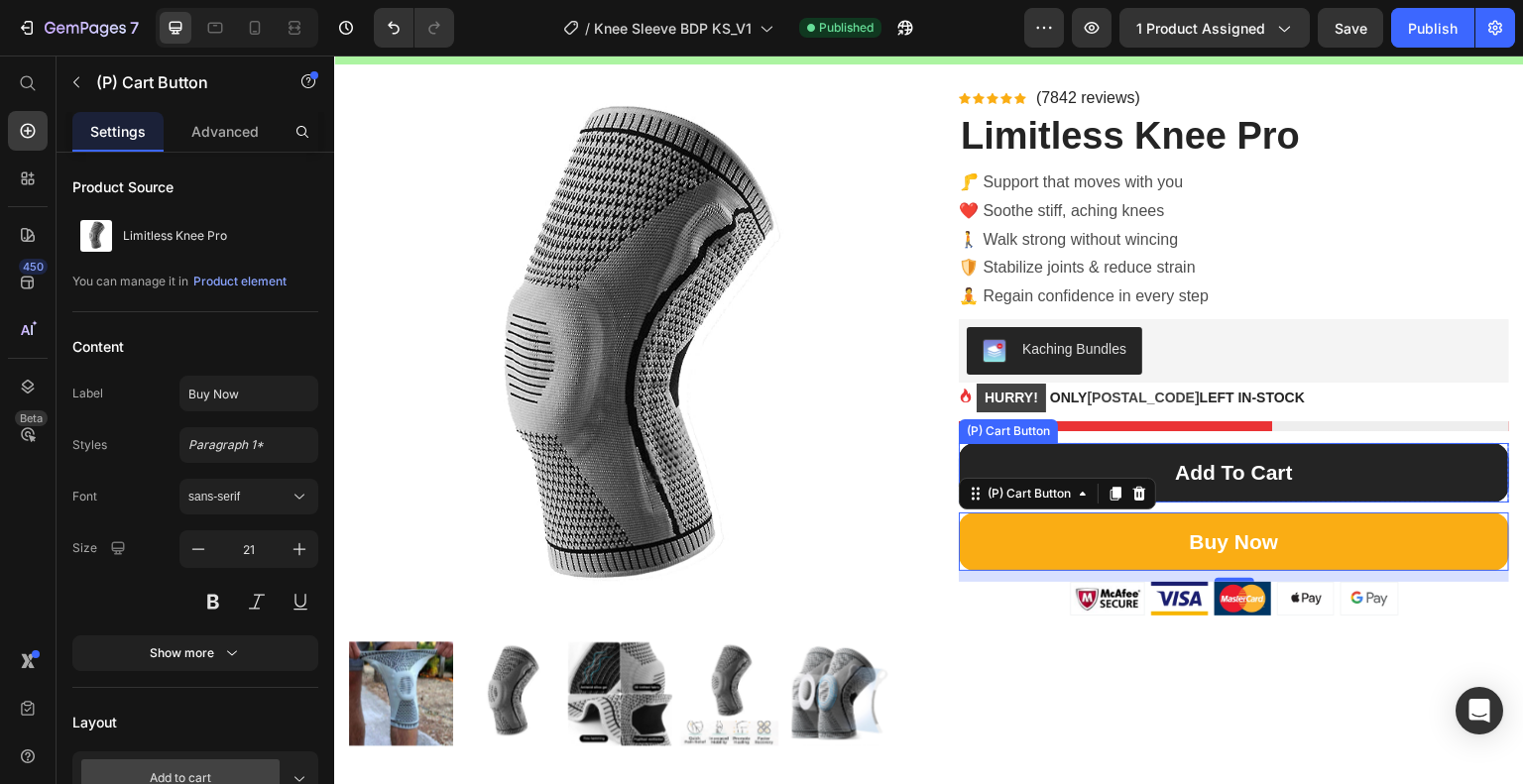 click on "add to cart" at bounding box center [1233, 473] 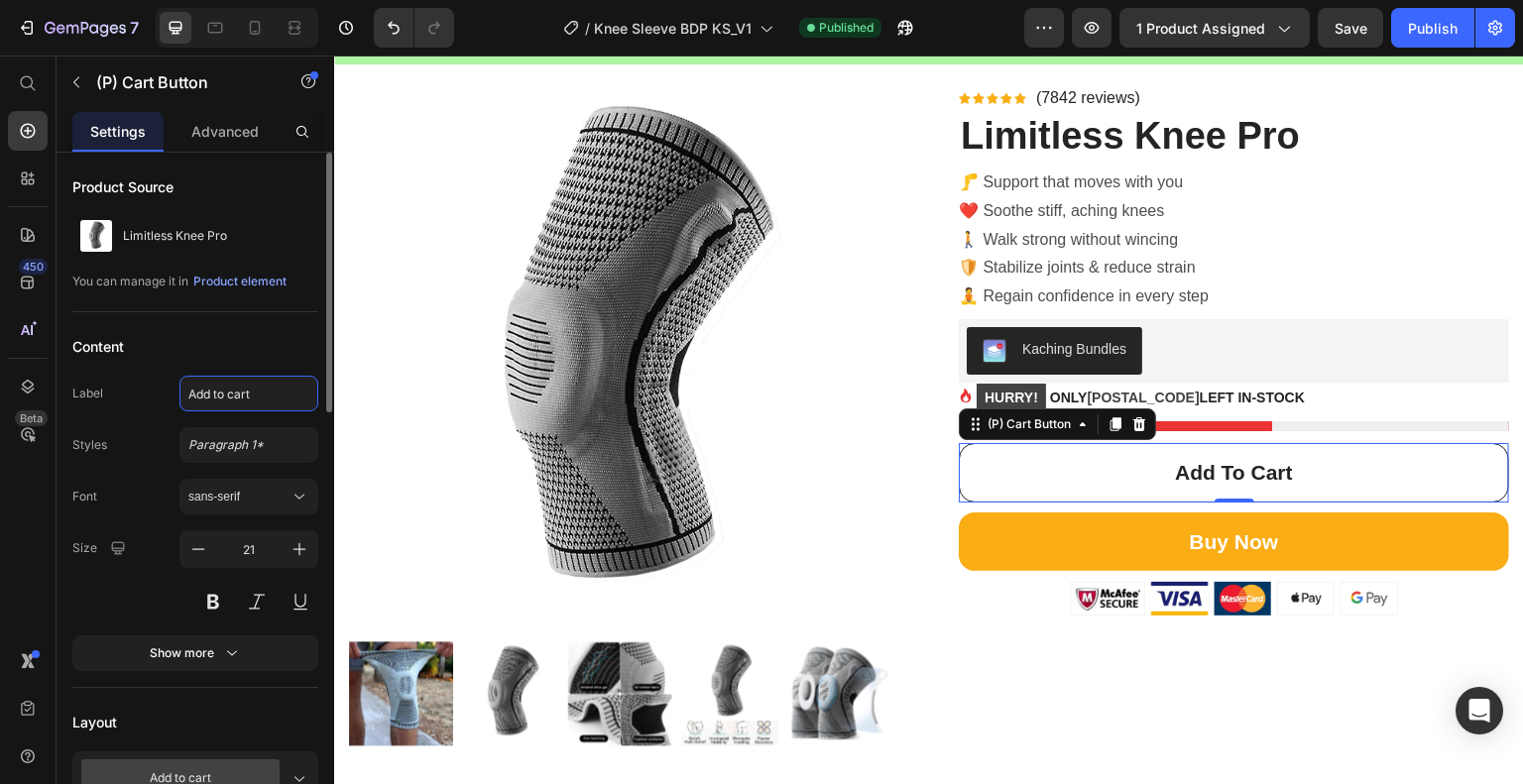 click on "Add to cart" 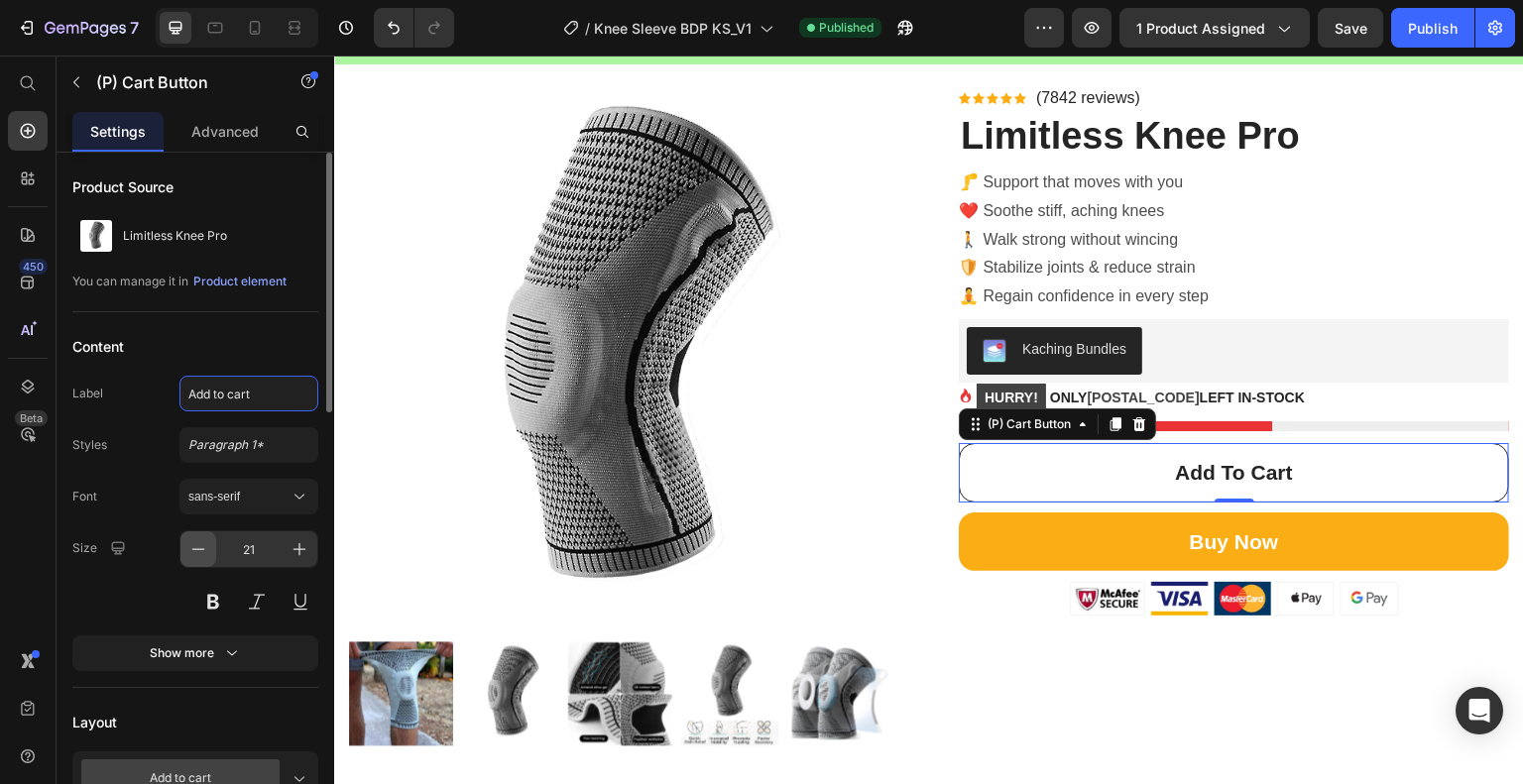 scroll, scrollTop: 198, scrollLeft: 0, axis: vertical 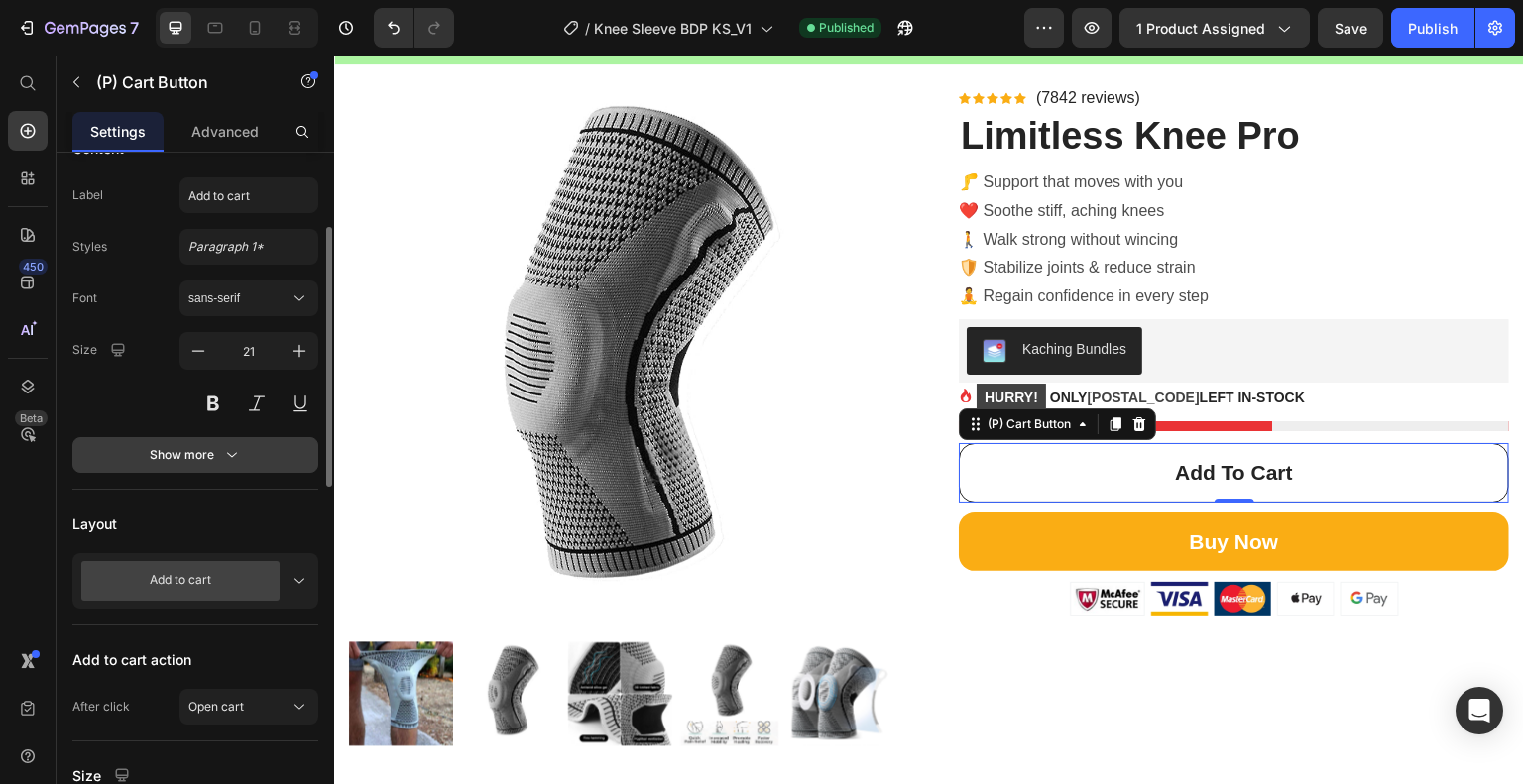 click 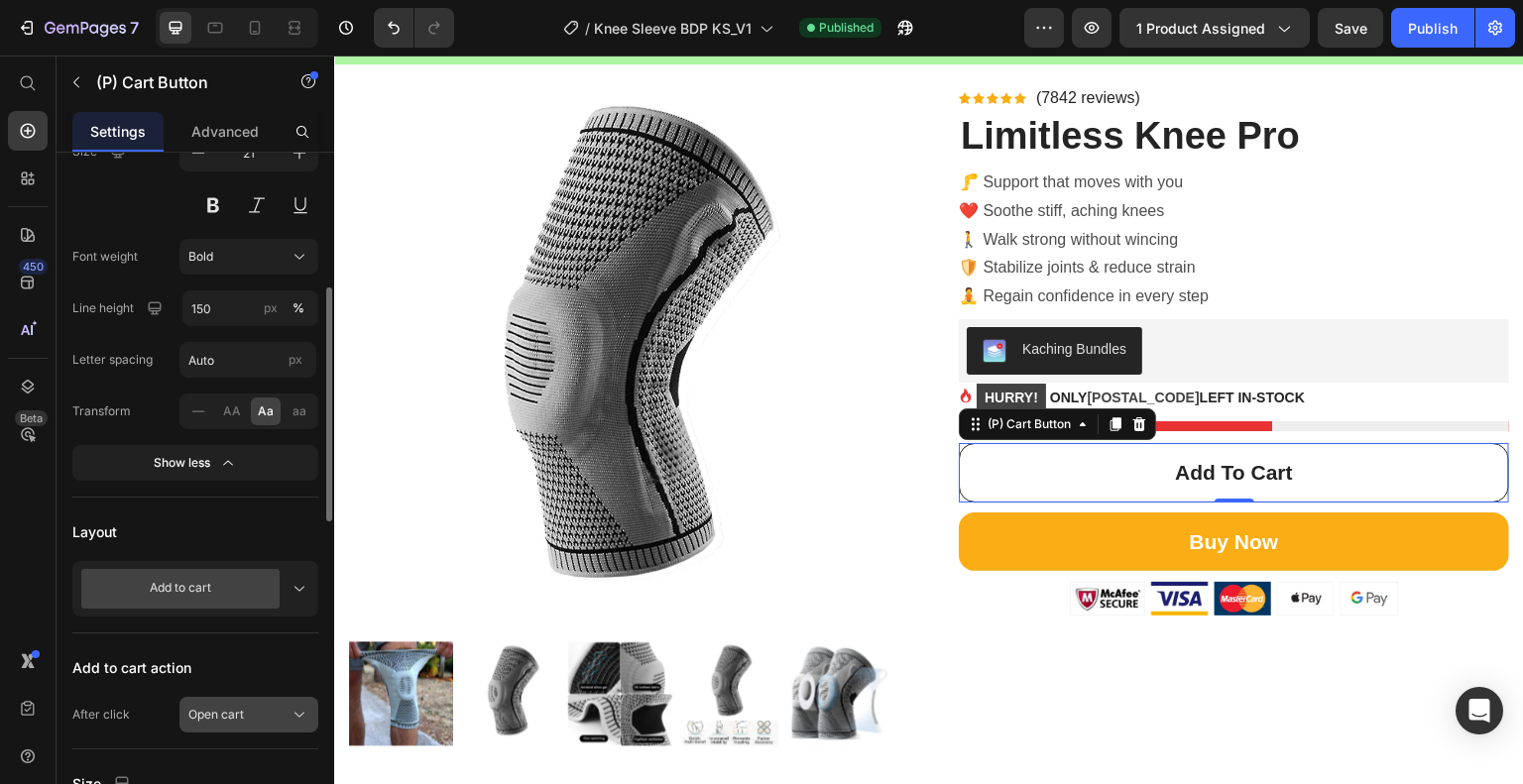 scroll, scrollTop: 496, scrollLeft: 0, axis: vertical 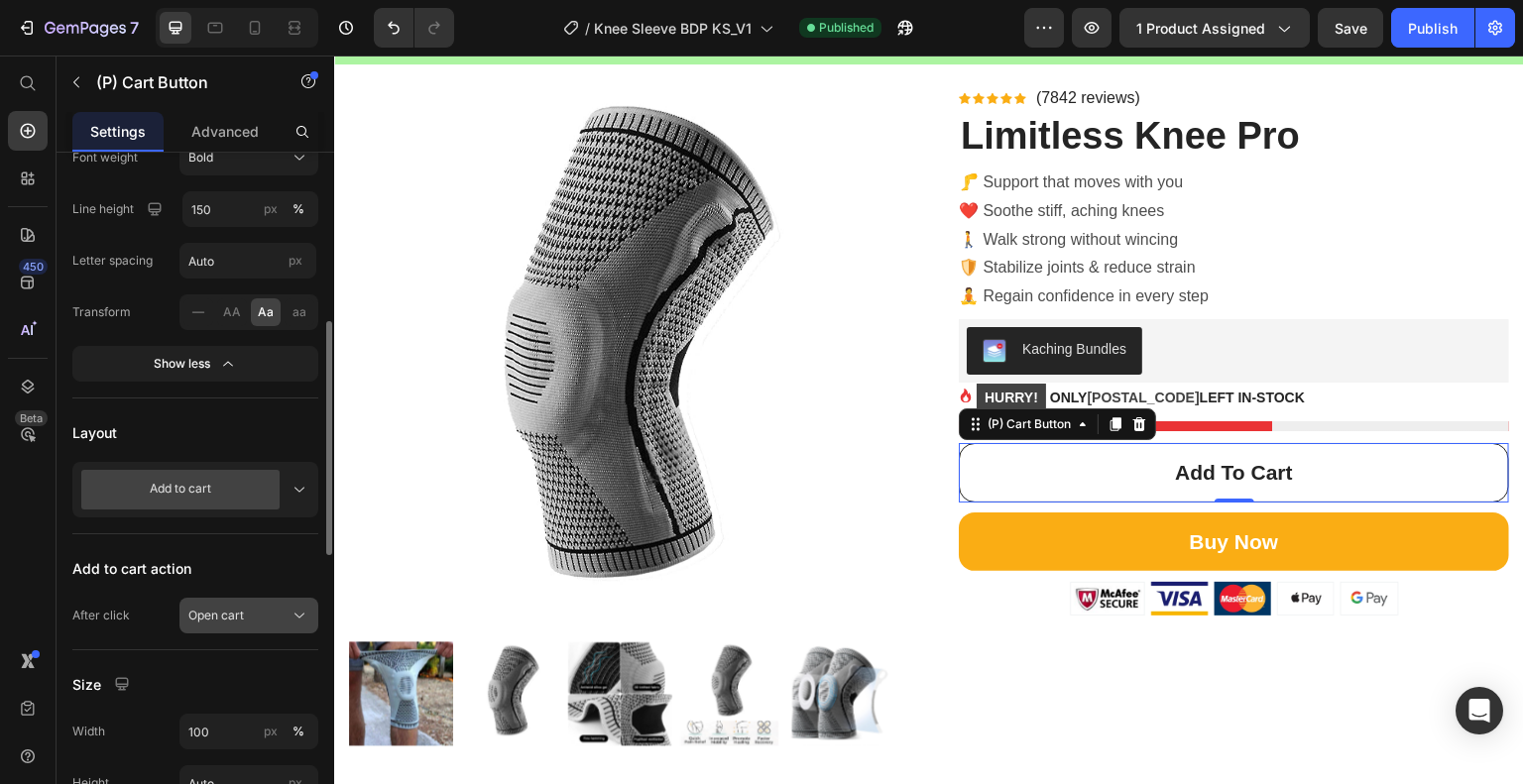 click on "Open cart" 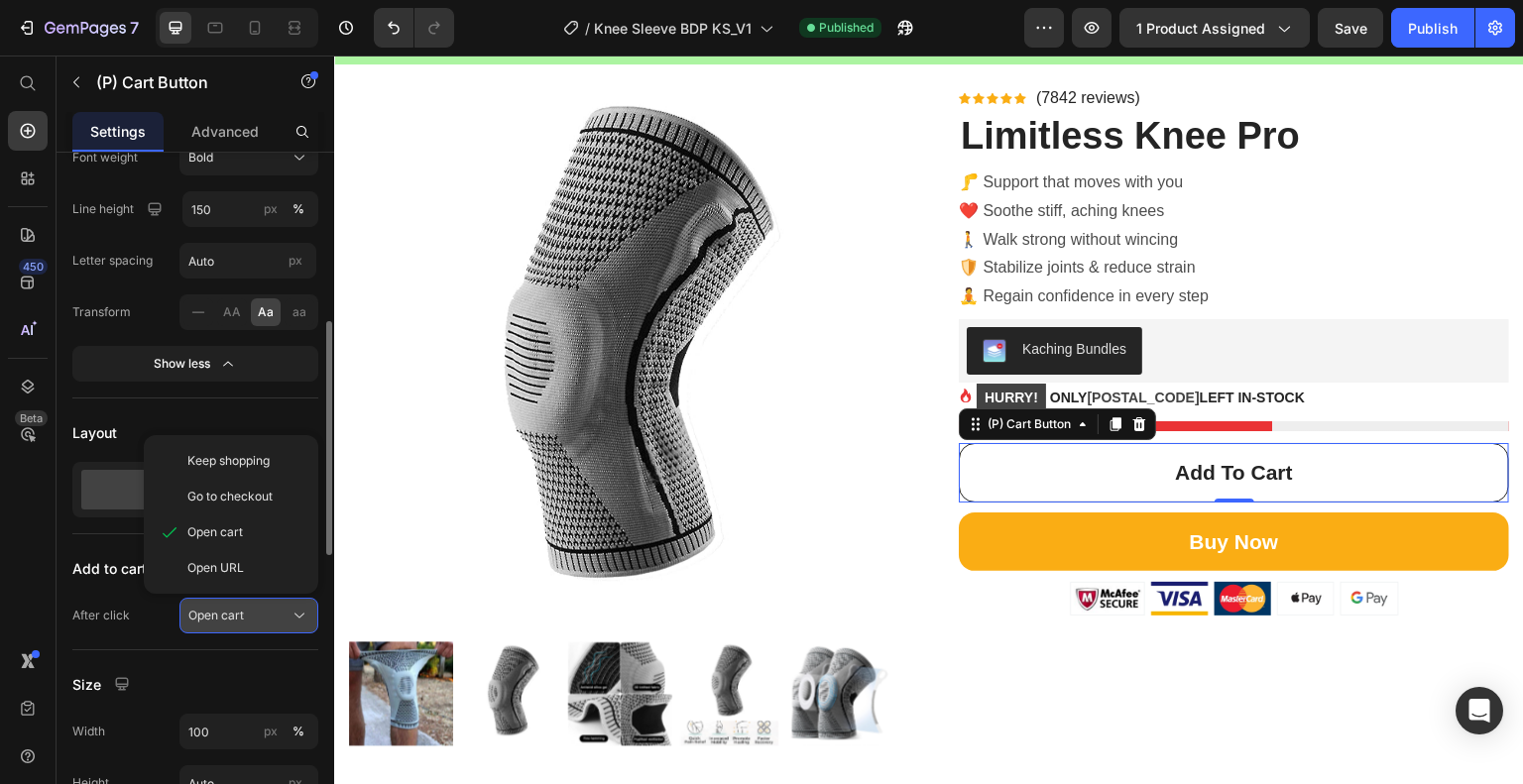 click on "Open cart" 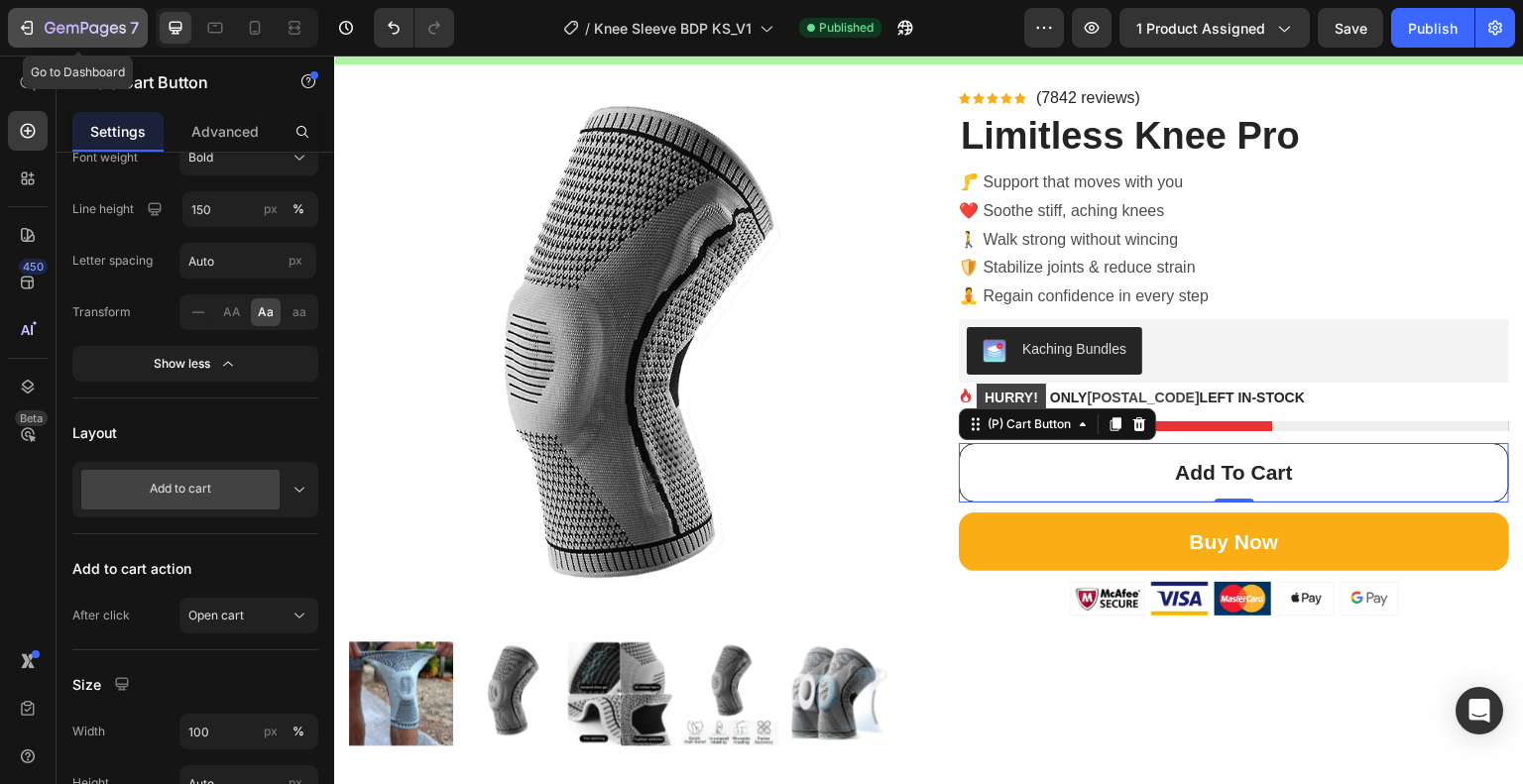 click 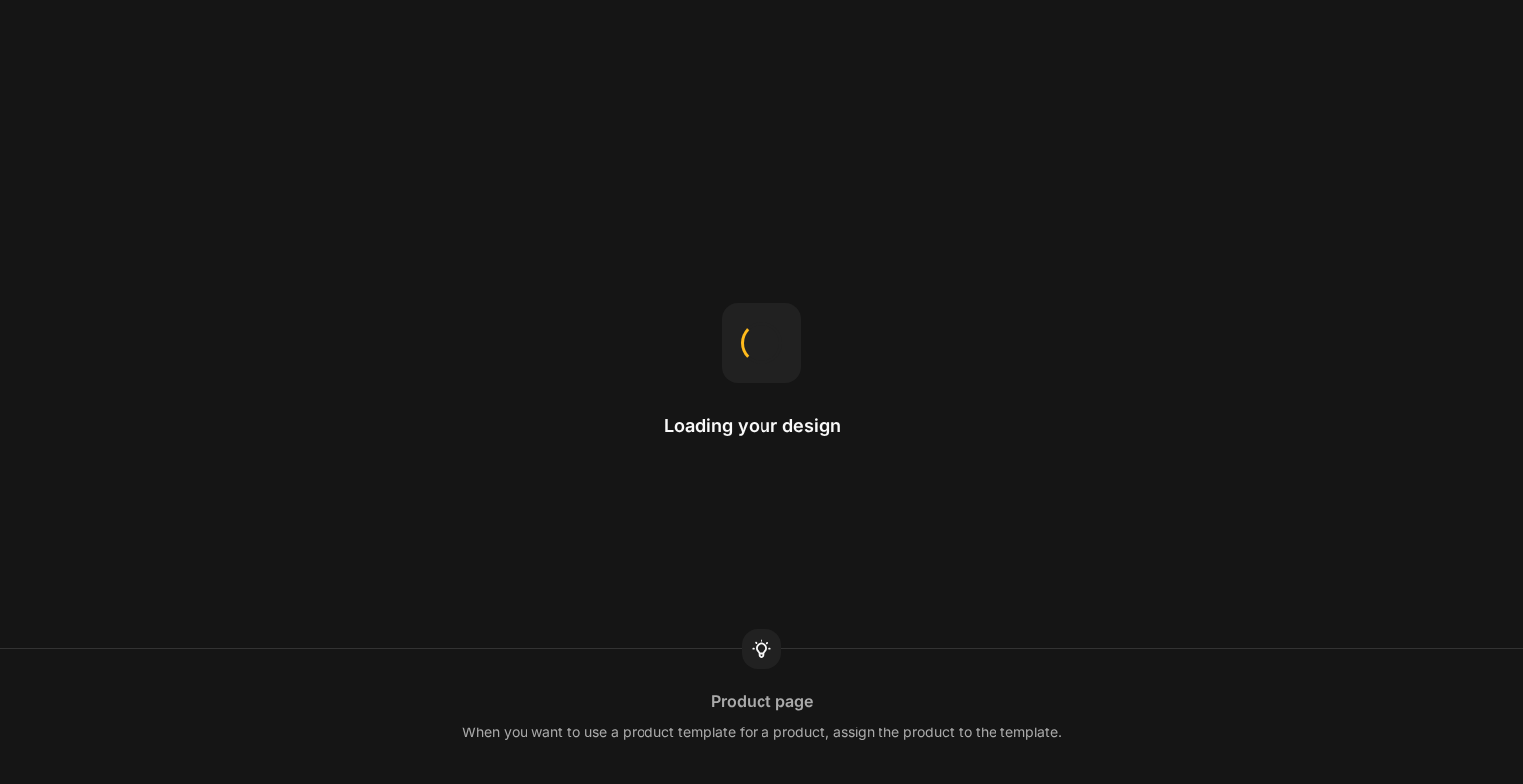 scroll, scrollTop: 0, scrollLeft: 0, axis: both 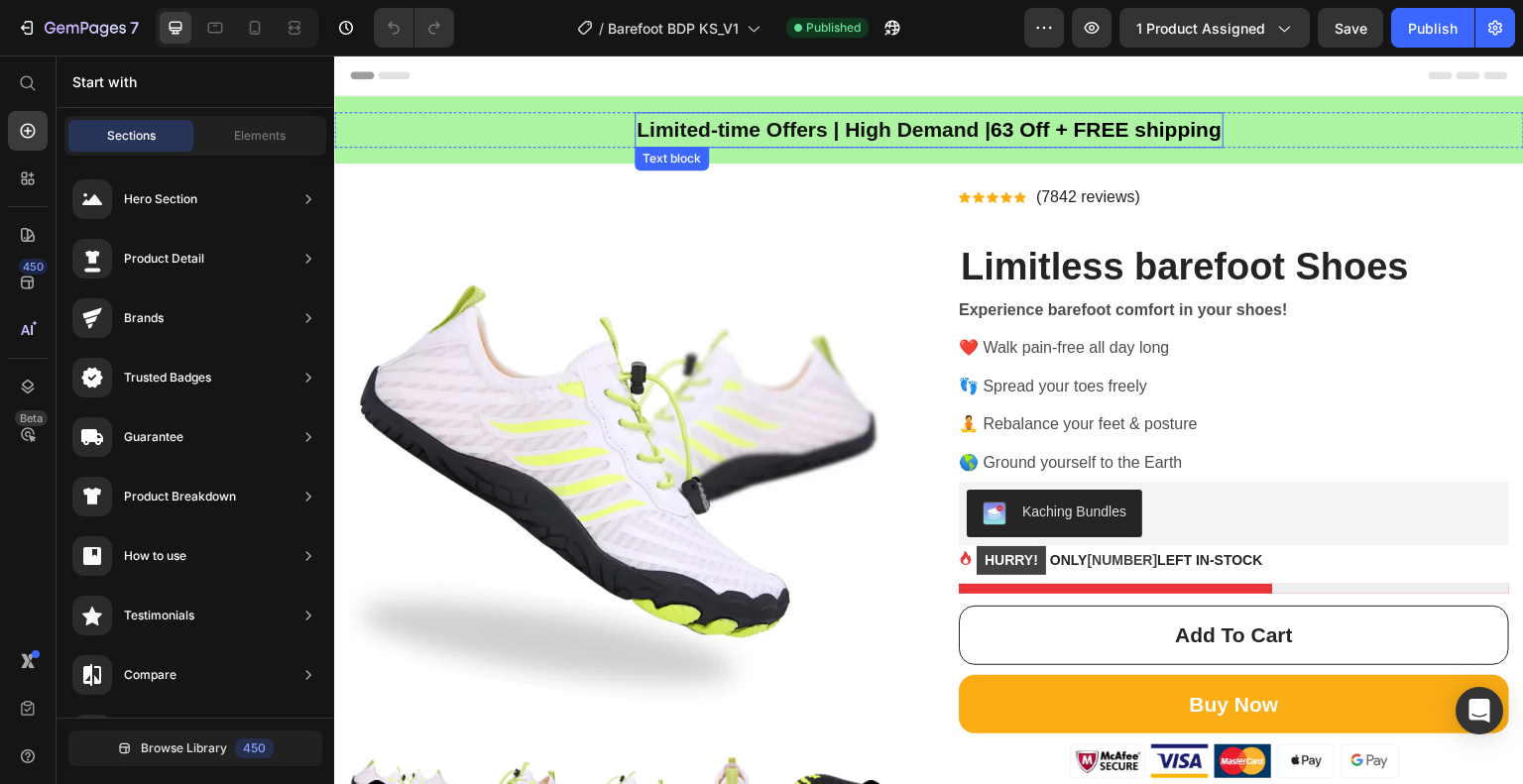 click on "Limited-time Offers | High Demand |  63 Off + FREE shipping" at bounding box center [929, 130] 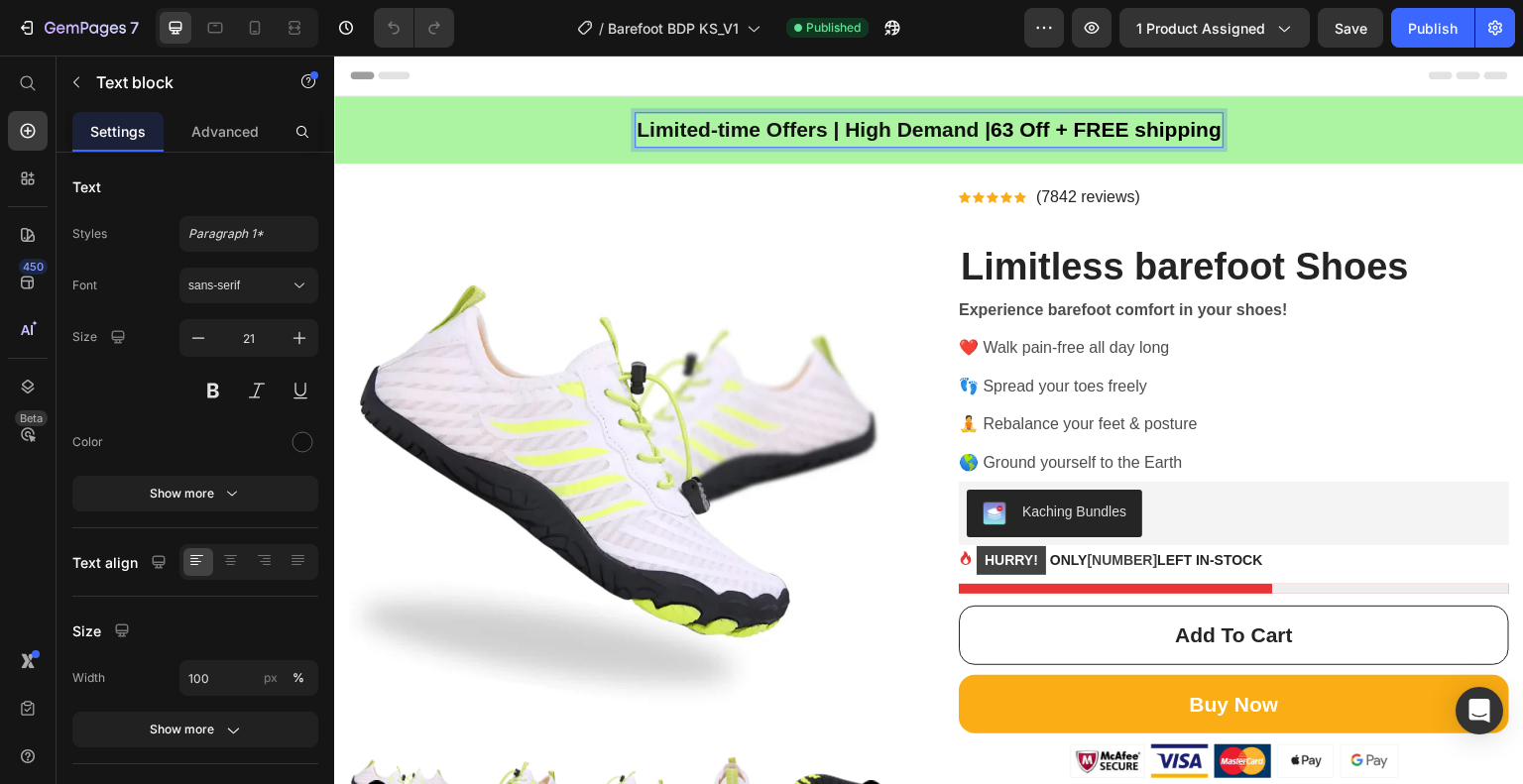 click on "Limited-time Offers | High Demand |  63 Off + FREE shipping" at bounding box center (929, 130) 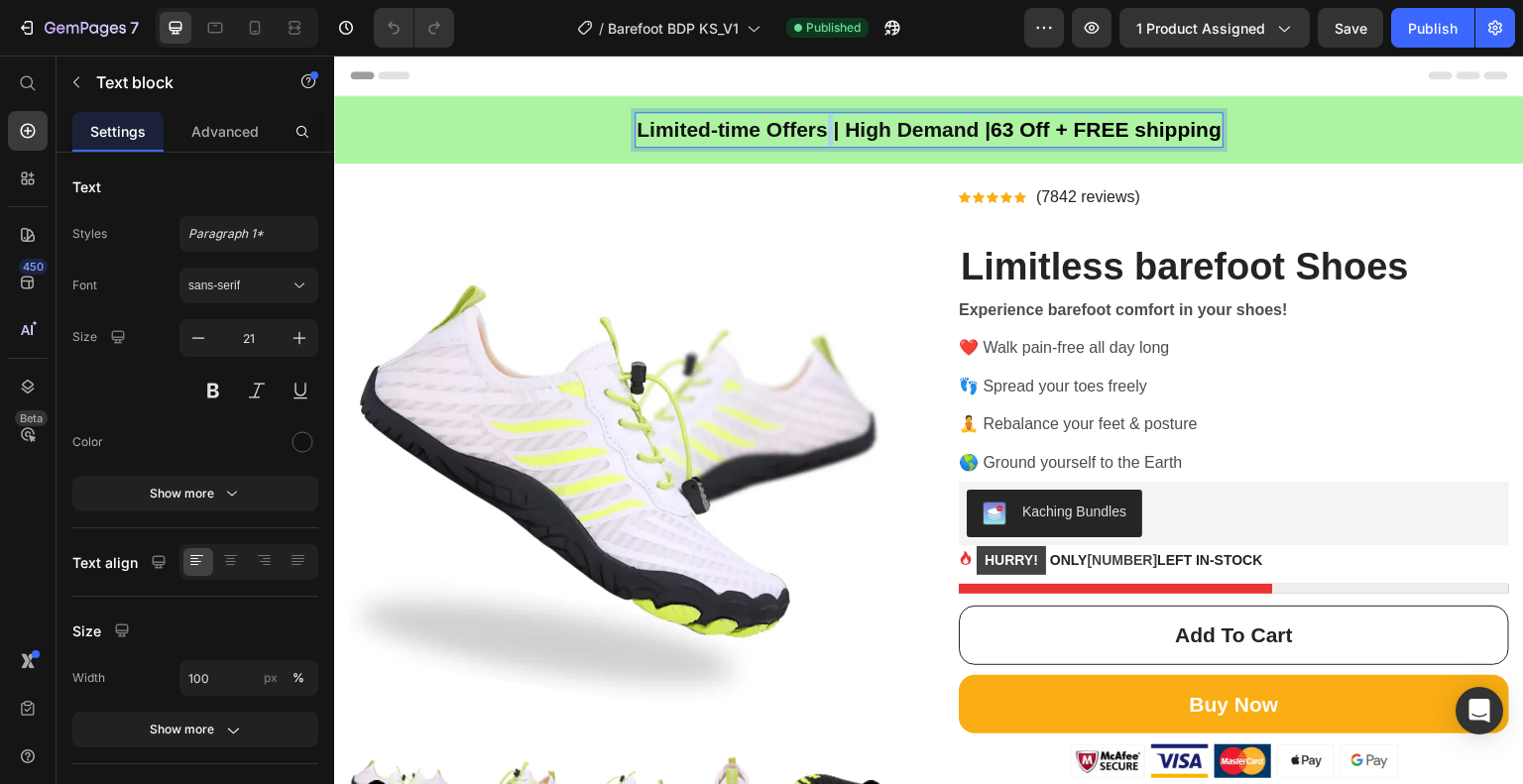 click on "Limited-time Offers | High Demand |  63 Off + FREE shipping" at bounding box center (929, 130) 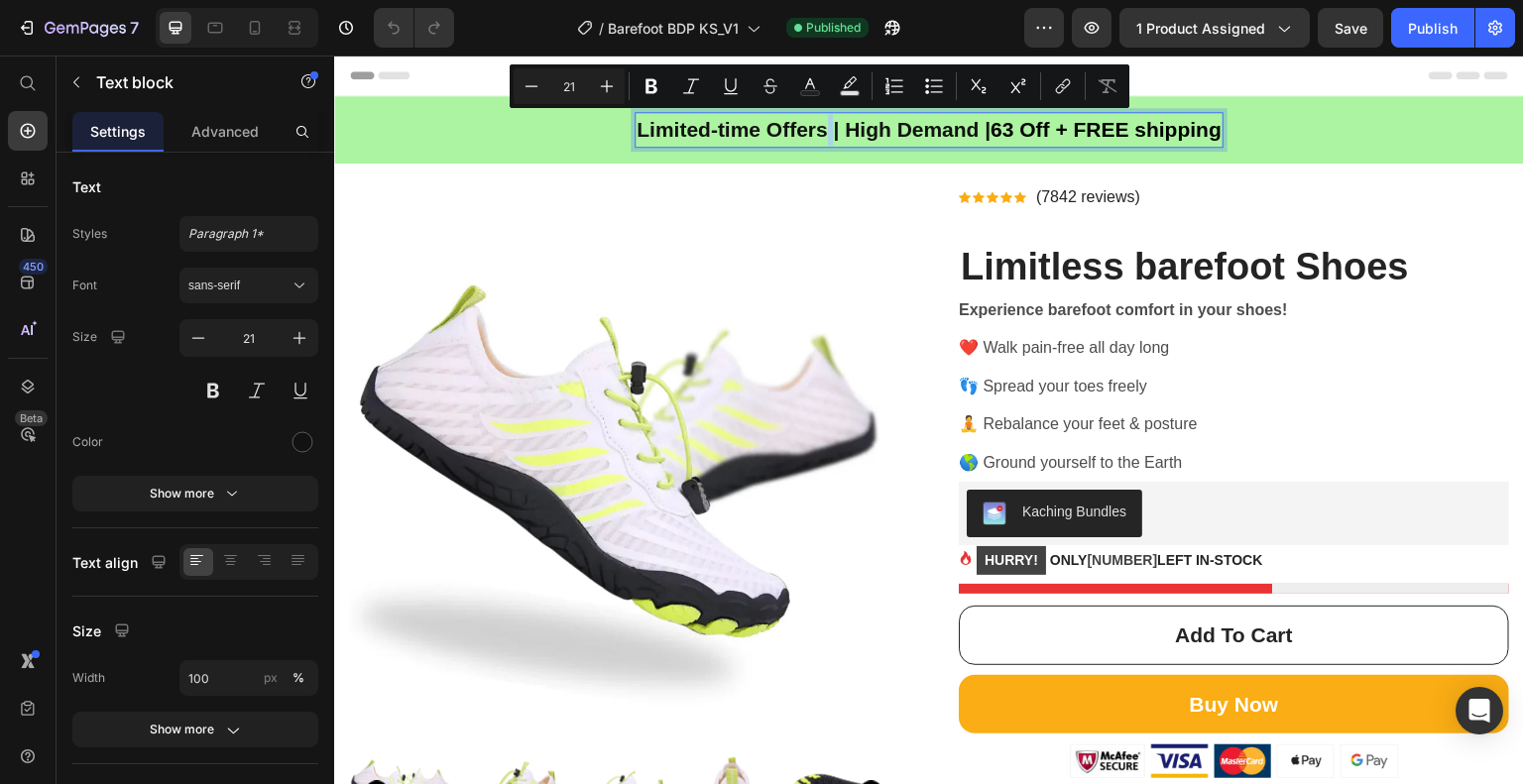 click on "Limited-time Offers | High Demand |  63 Off + FREE shipping" at bounding box center (929, 130) 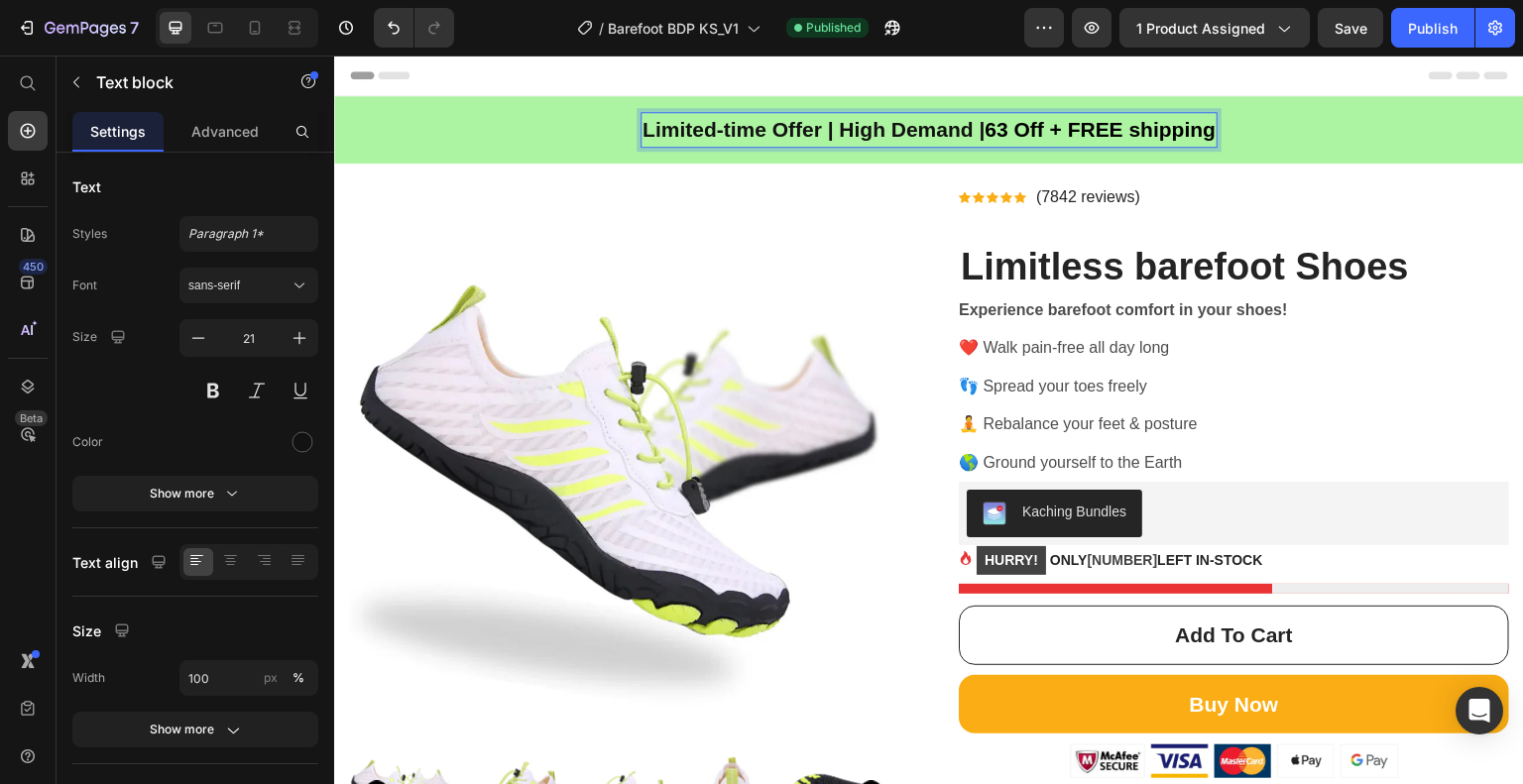 click on "Limited-time Offer | High Demand |  63 Off + FREE shipping" at bounding box center (929, 130) 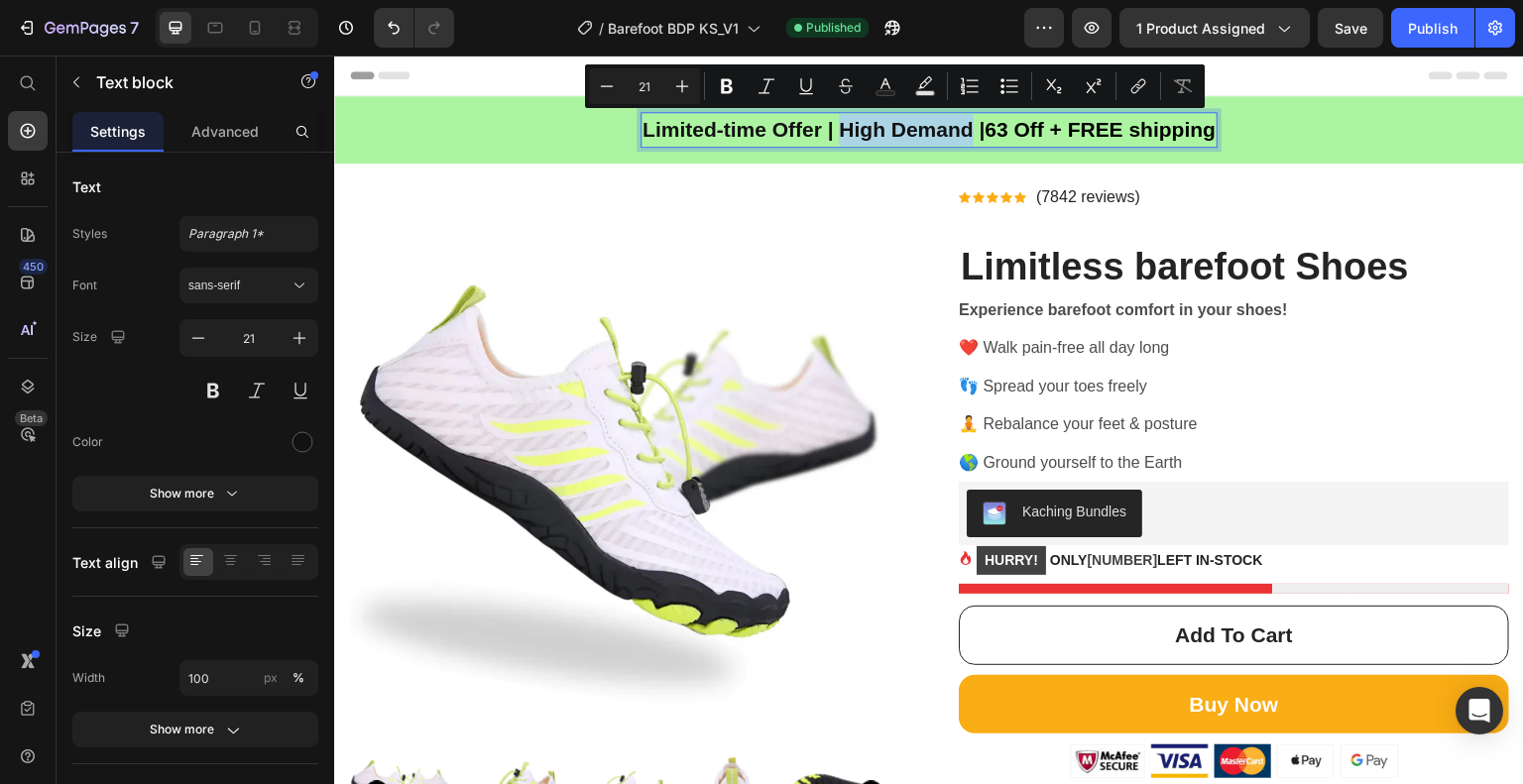 drag, startPoint x: 857, startPoint y: 130, endPoint x: 910, endPoint y: 131, distance: 53.00943 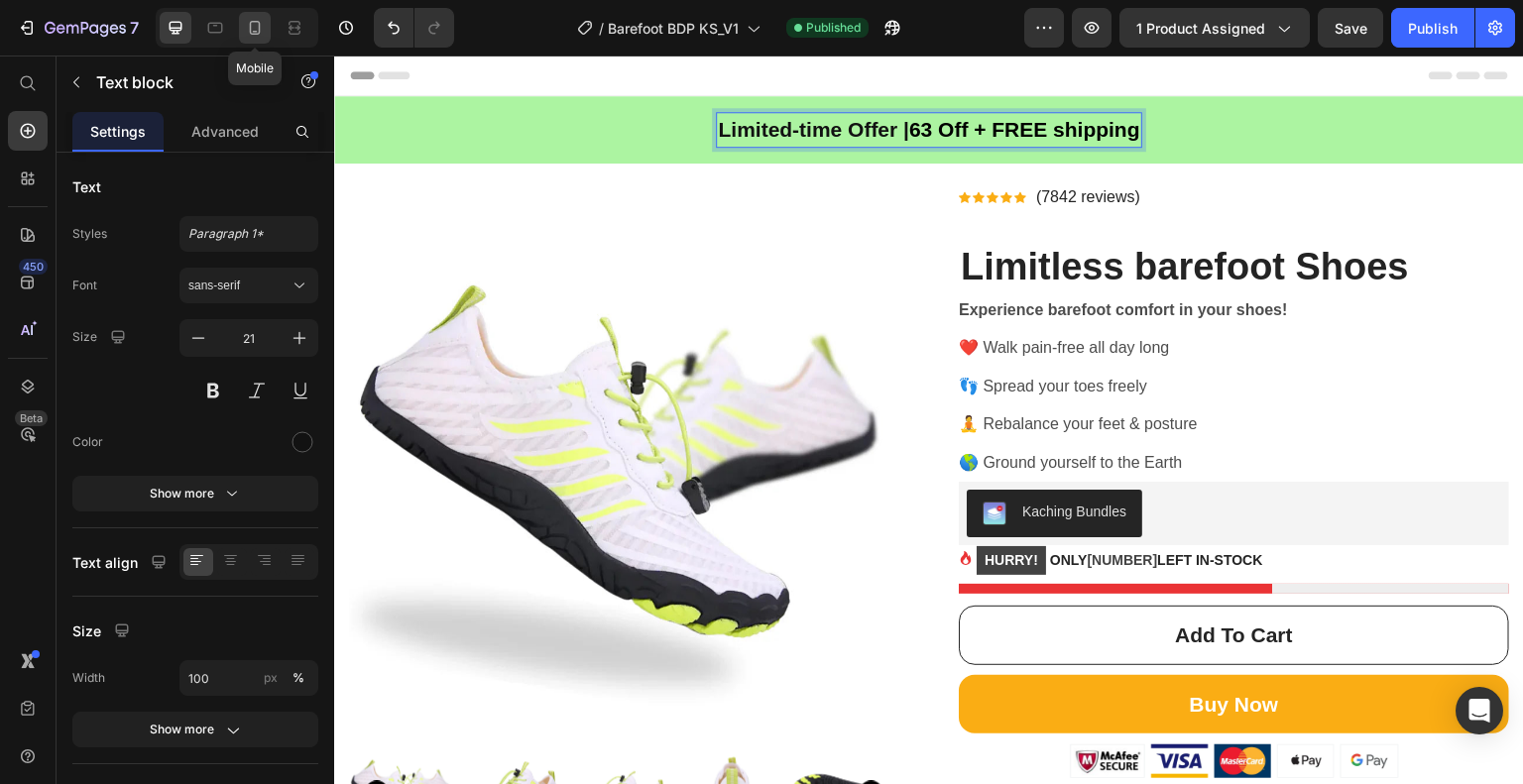 click 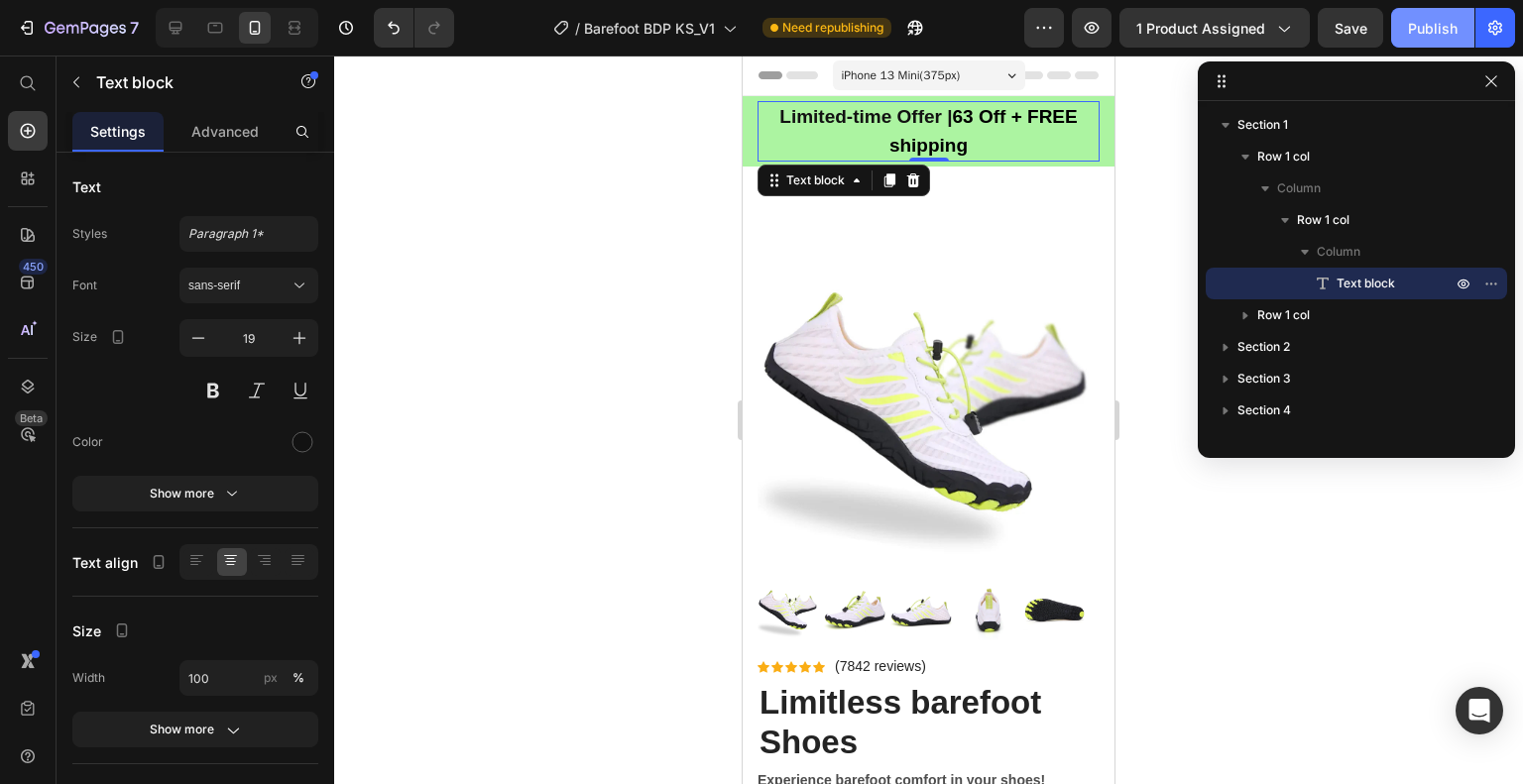 click on "Publish" at bounding box center (1433, 28) 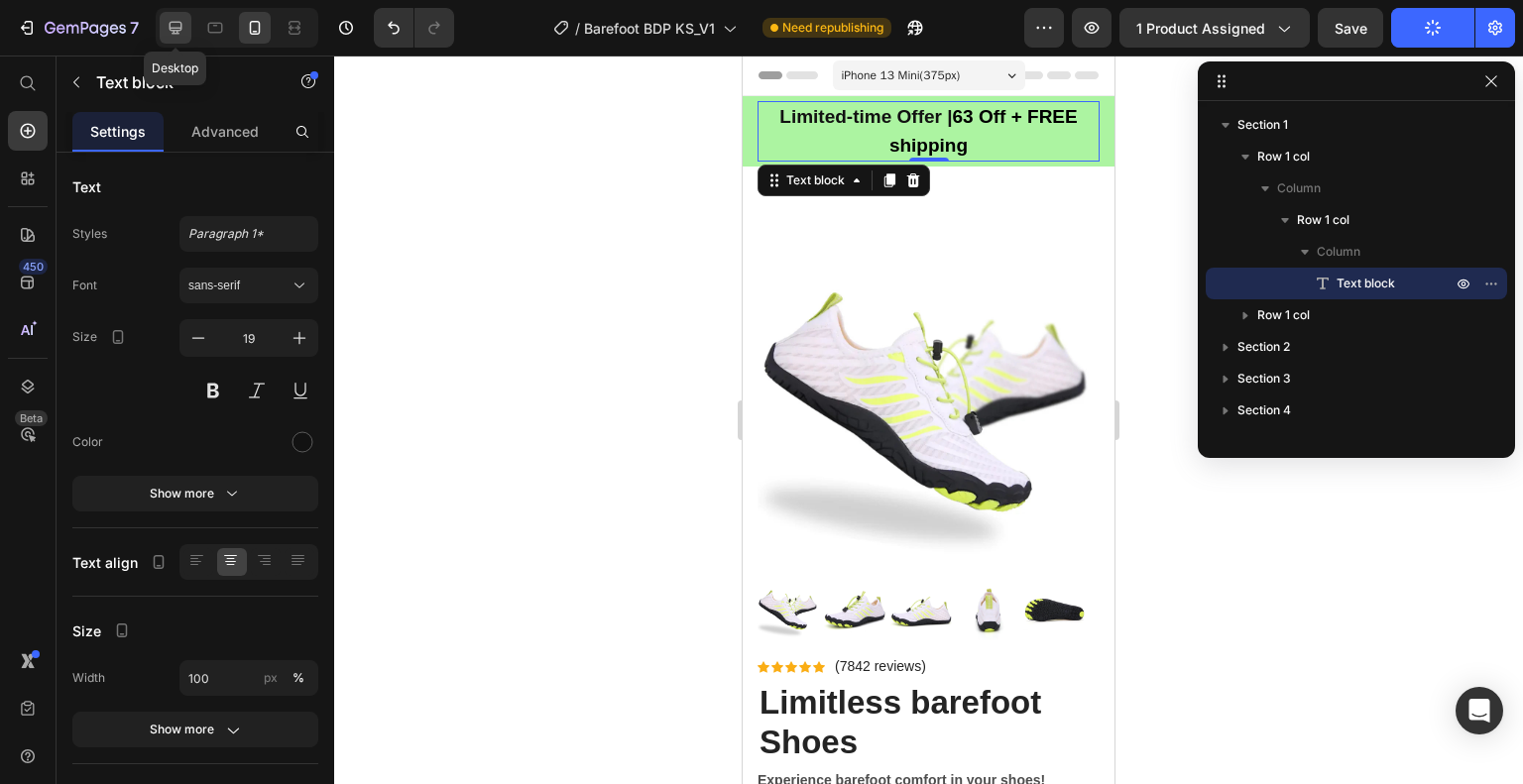click 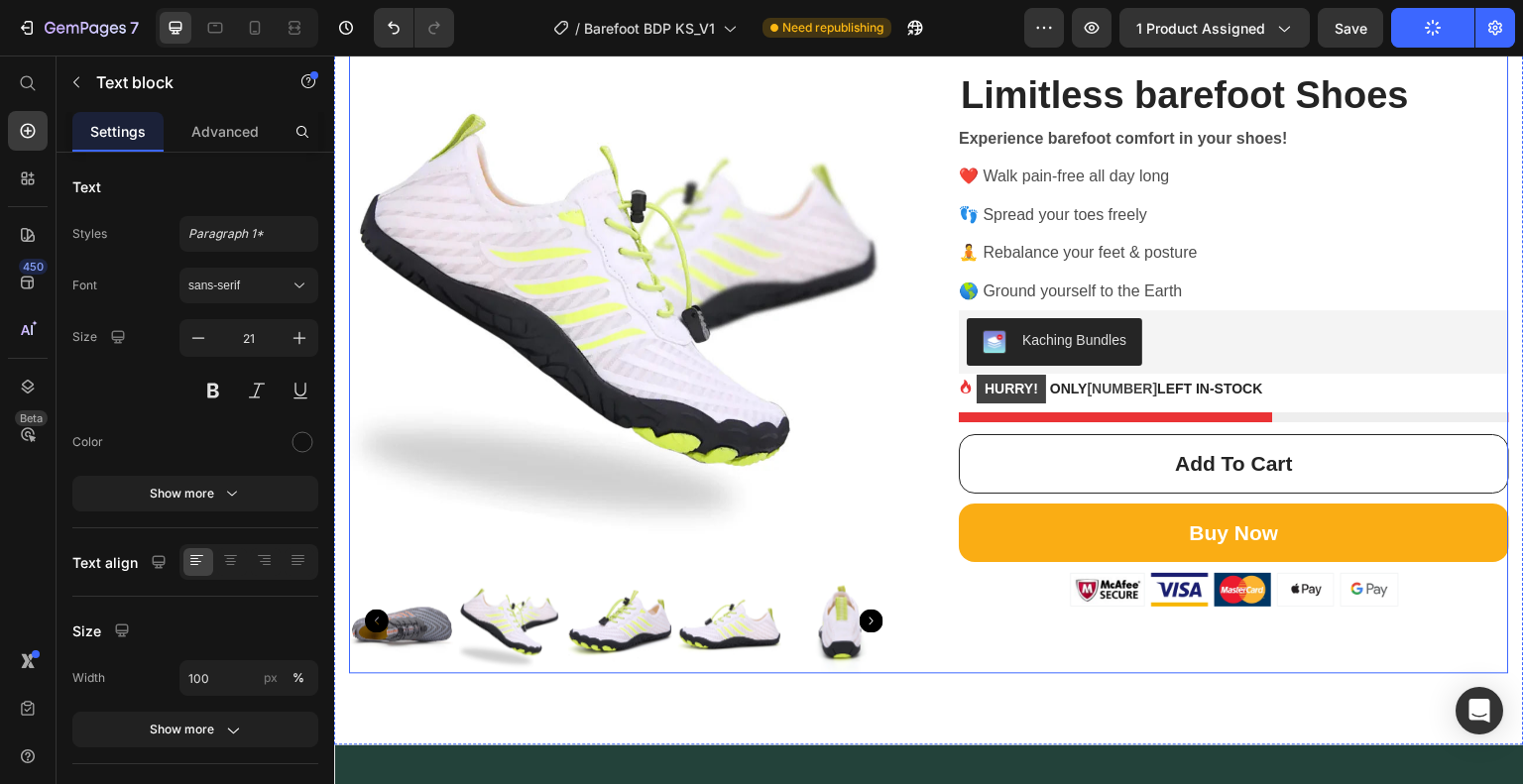 scroll, scrollTop: 396, scrollLeft: 0, axis: vertical 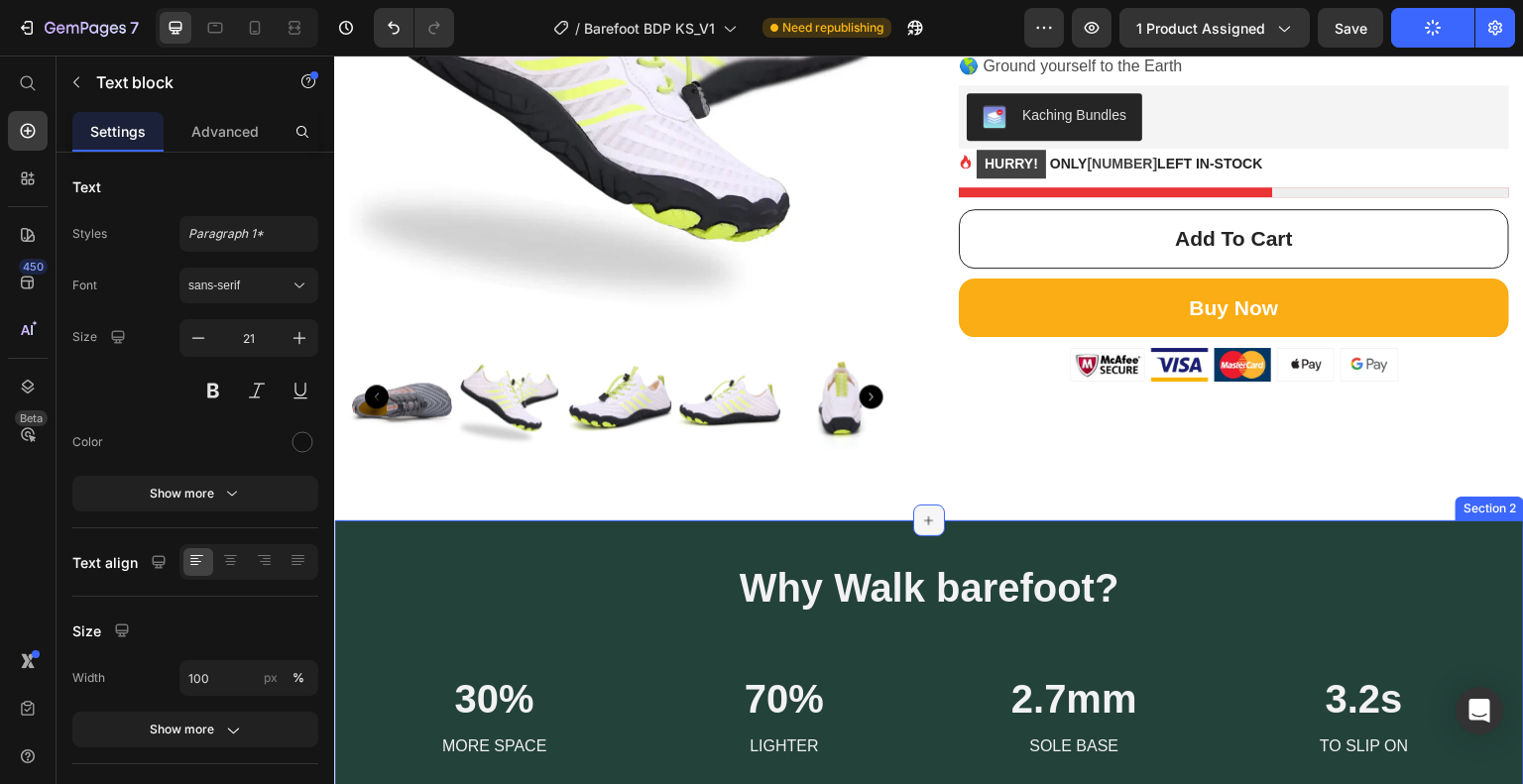 click at bounding box center (929, 520) 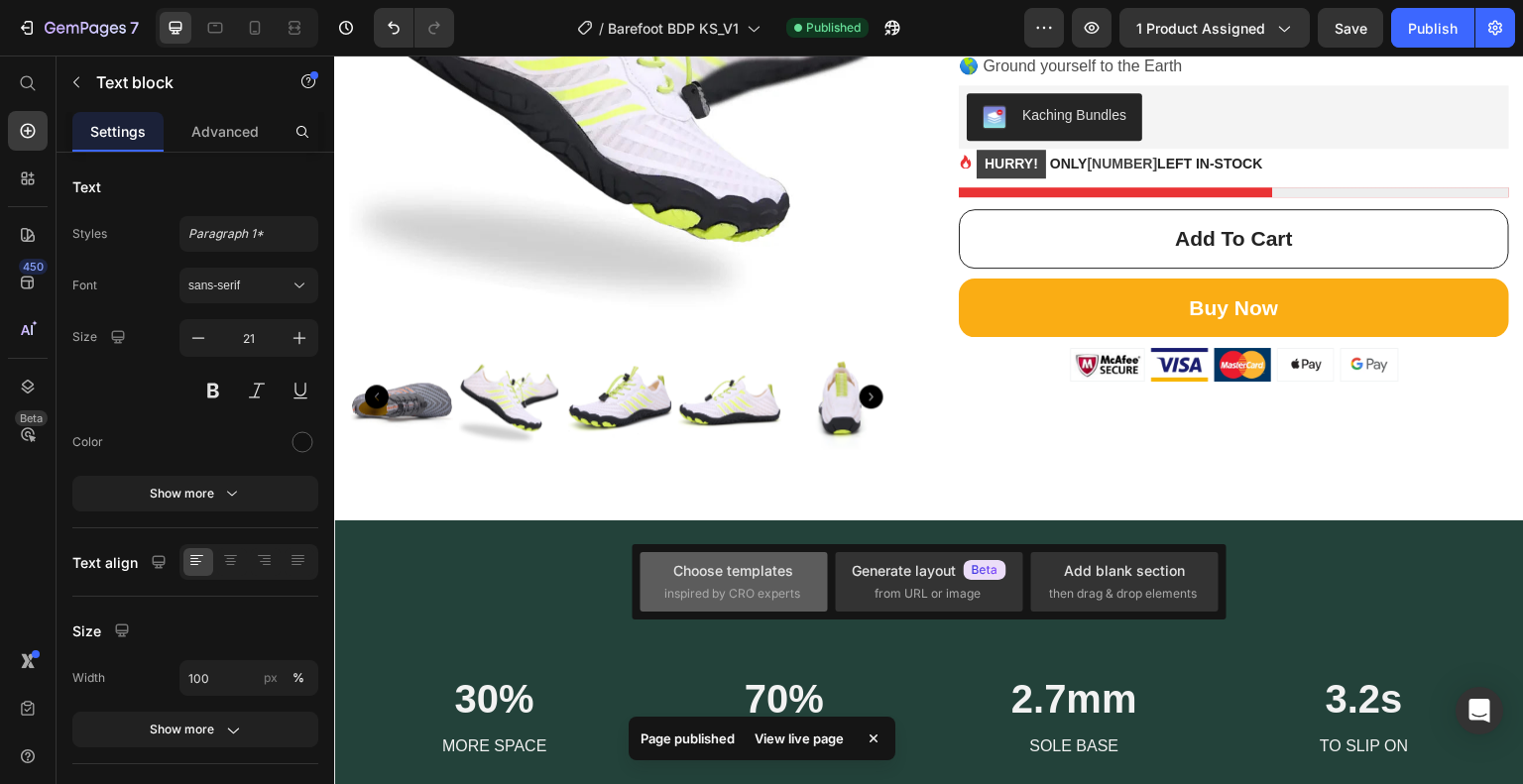 click on "Choose templates" at bounding box center (733, 570) 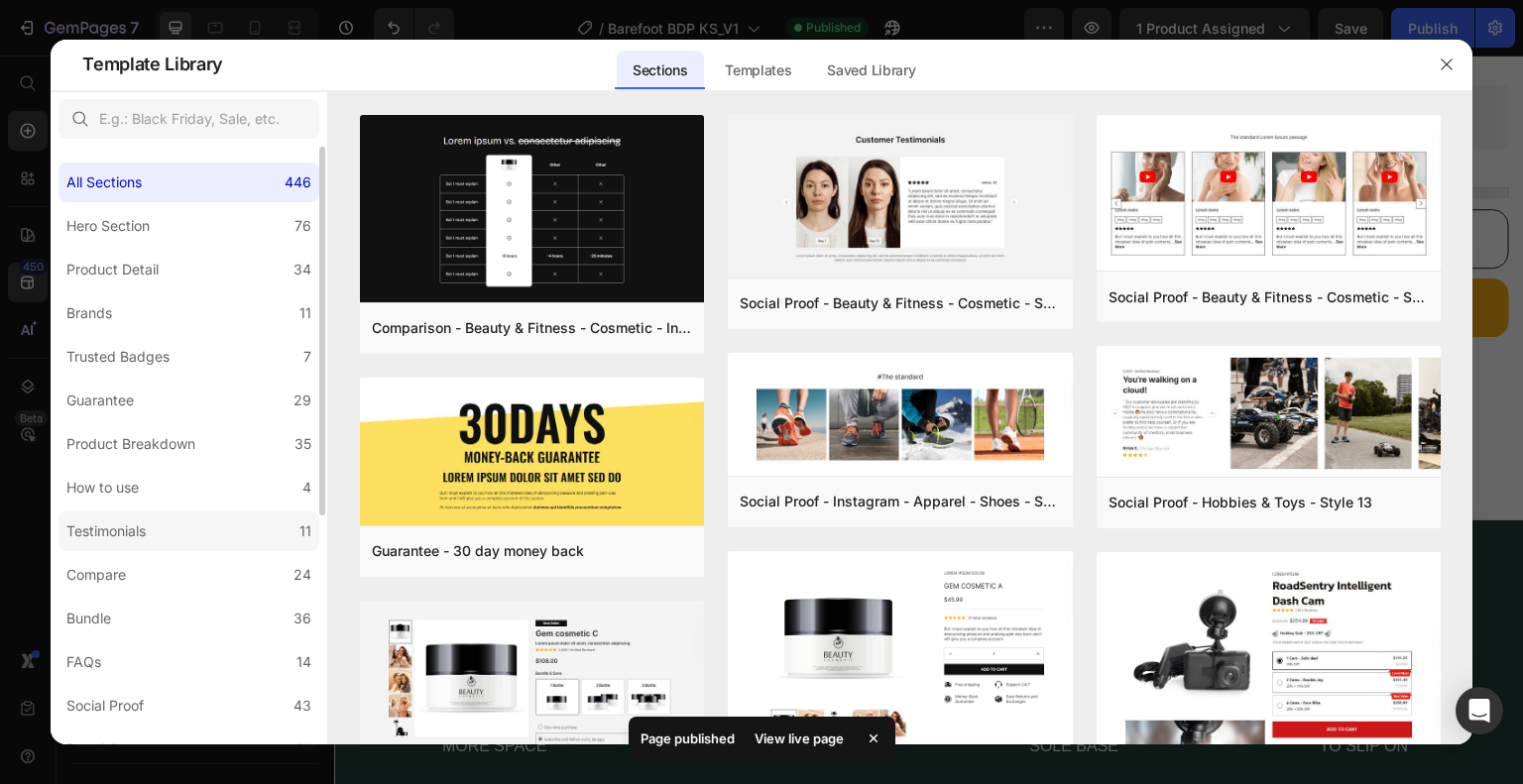 click on "Testimonials" at bounding box center [106, 531] 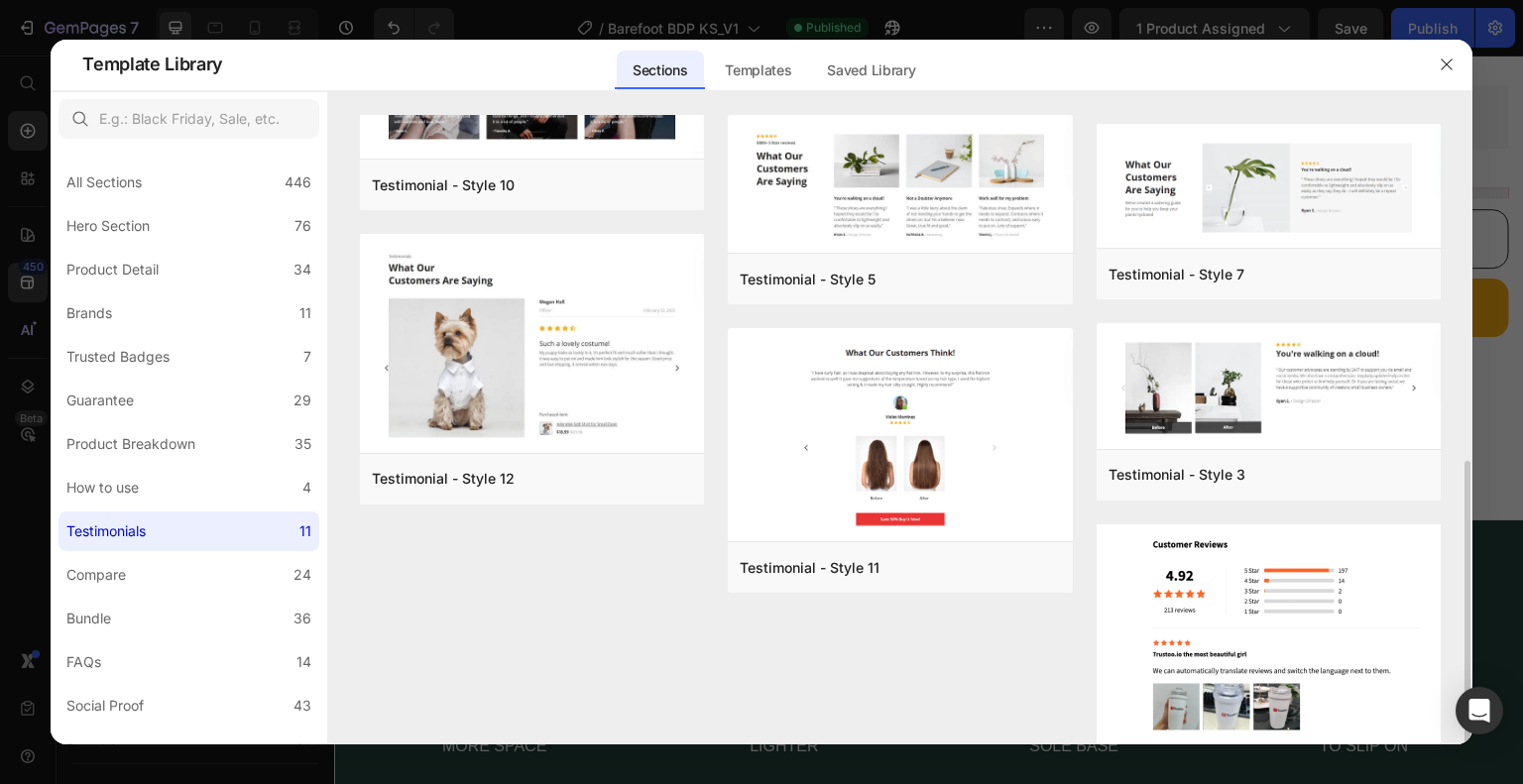 scroll, scrollTop: 472, scrollLeft: 0, axis: vertical 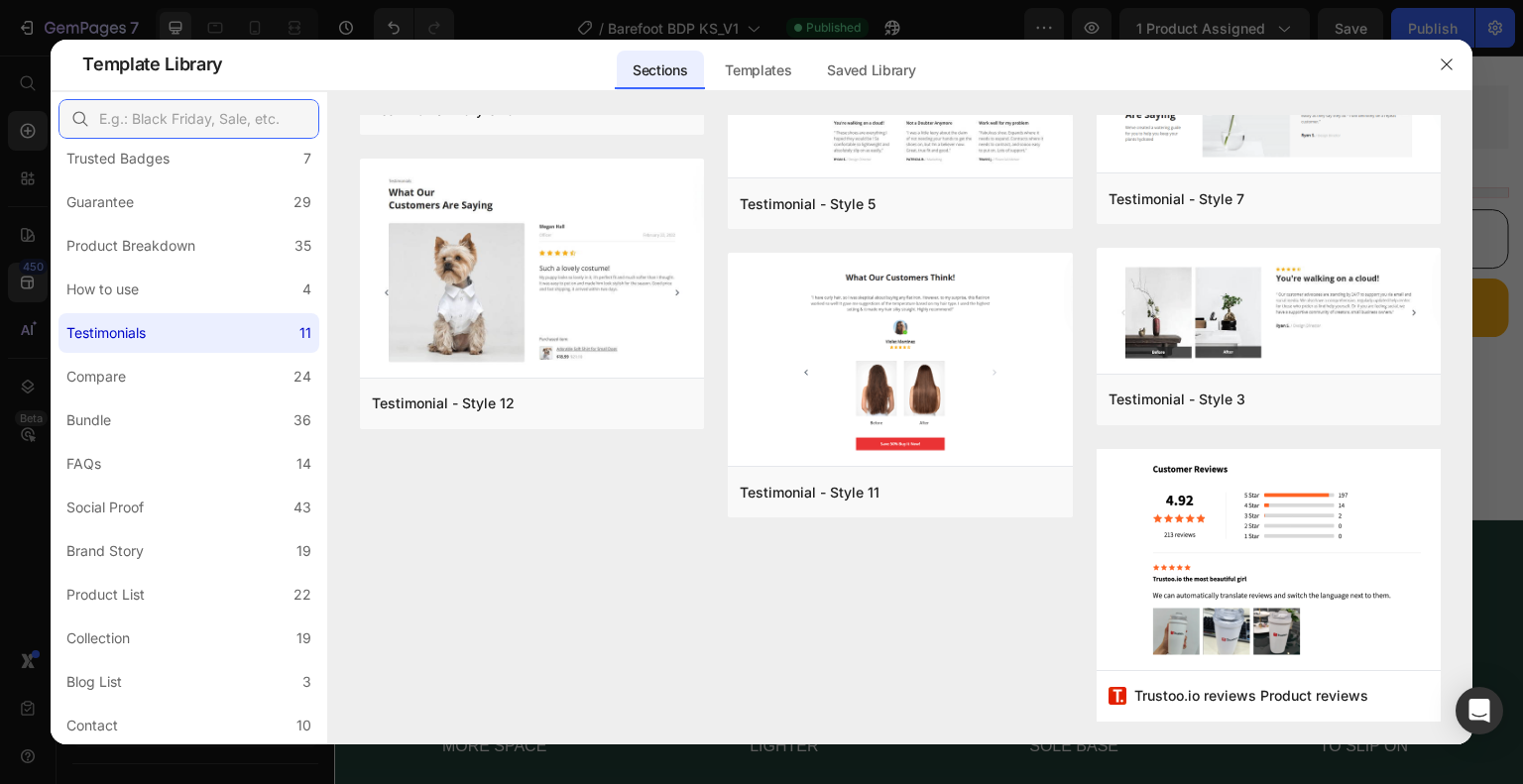 click at bounding box center [188, 119] 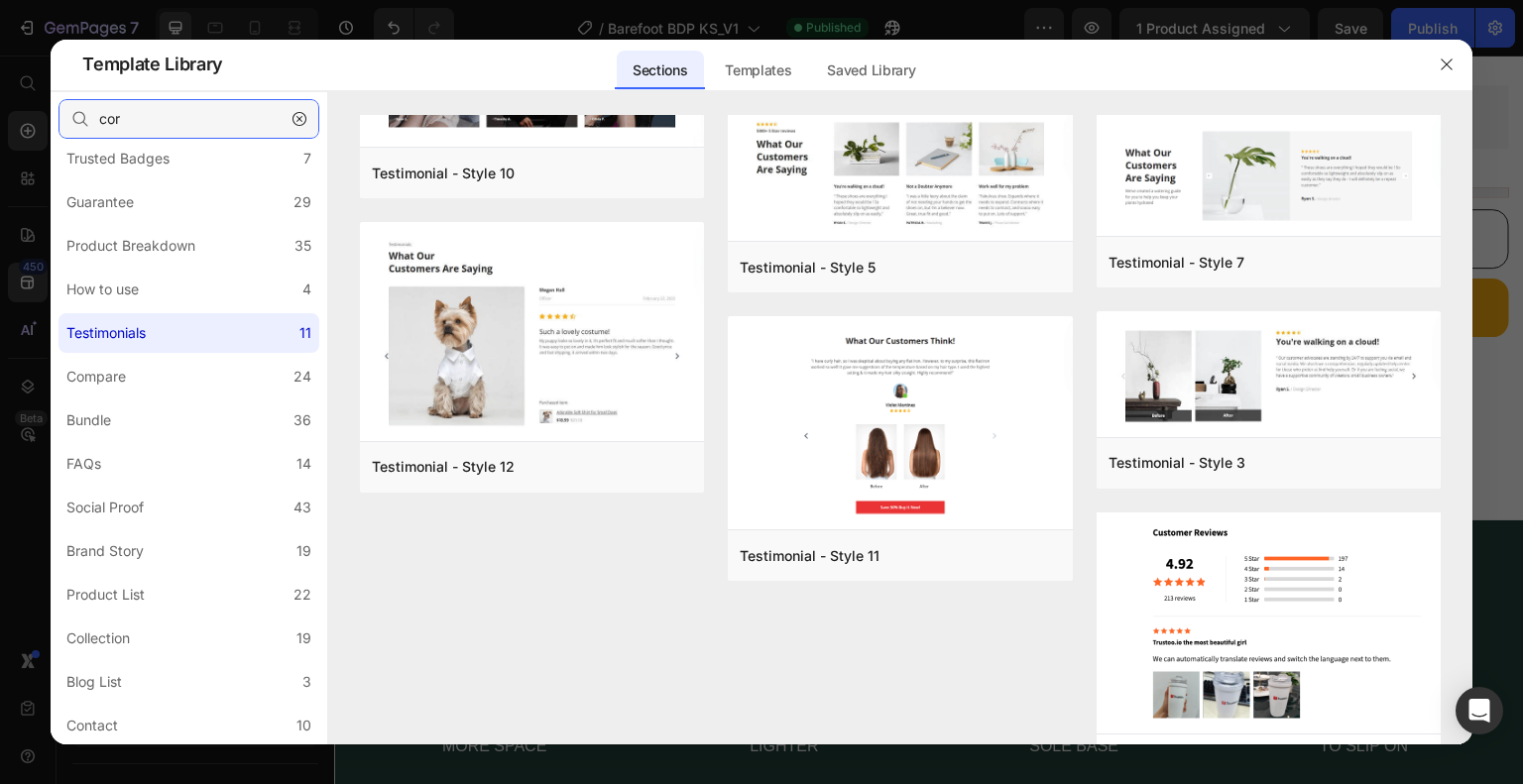 scroll, scrollTop: 0, scrollLeft: 0, axis: both 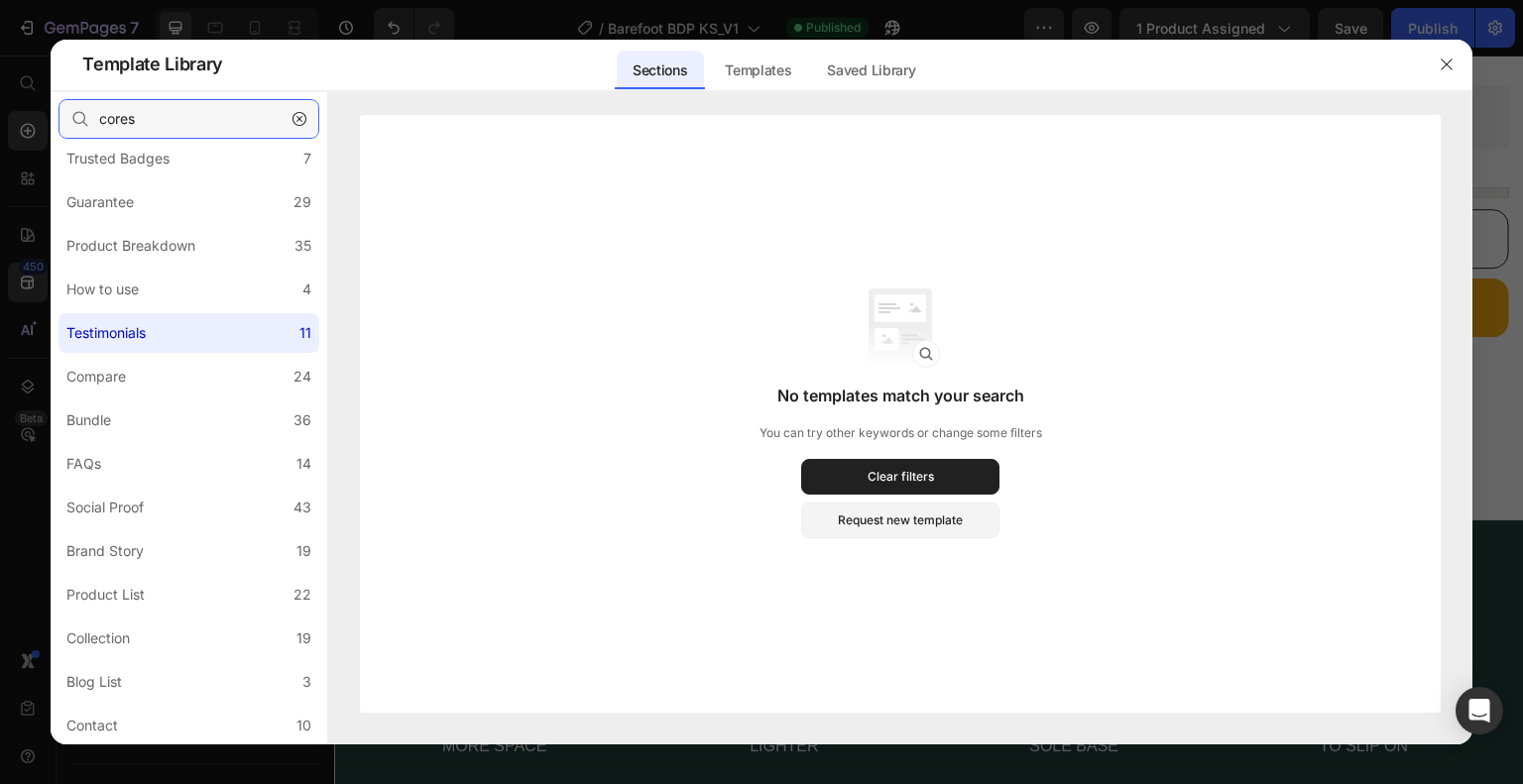 click on "cores" at bounding box center [188, 119] 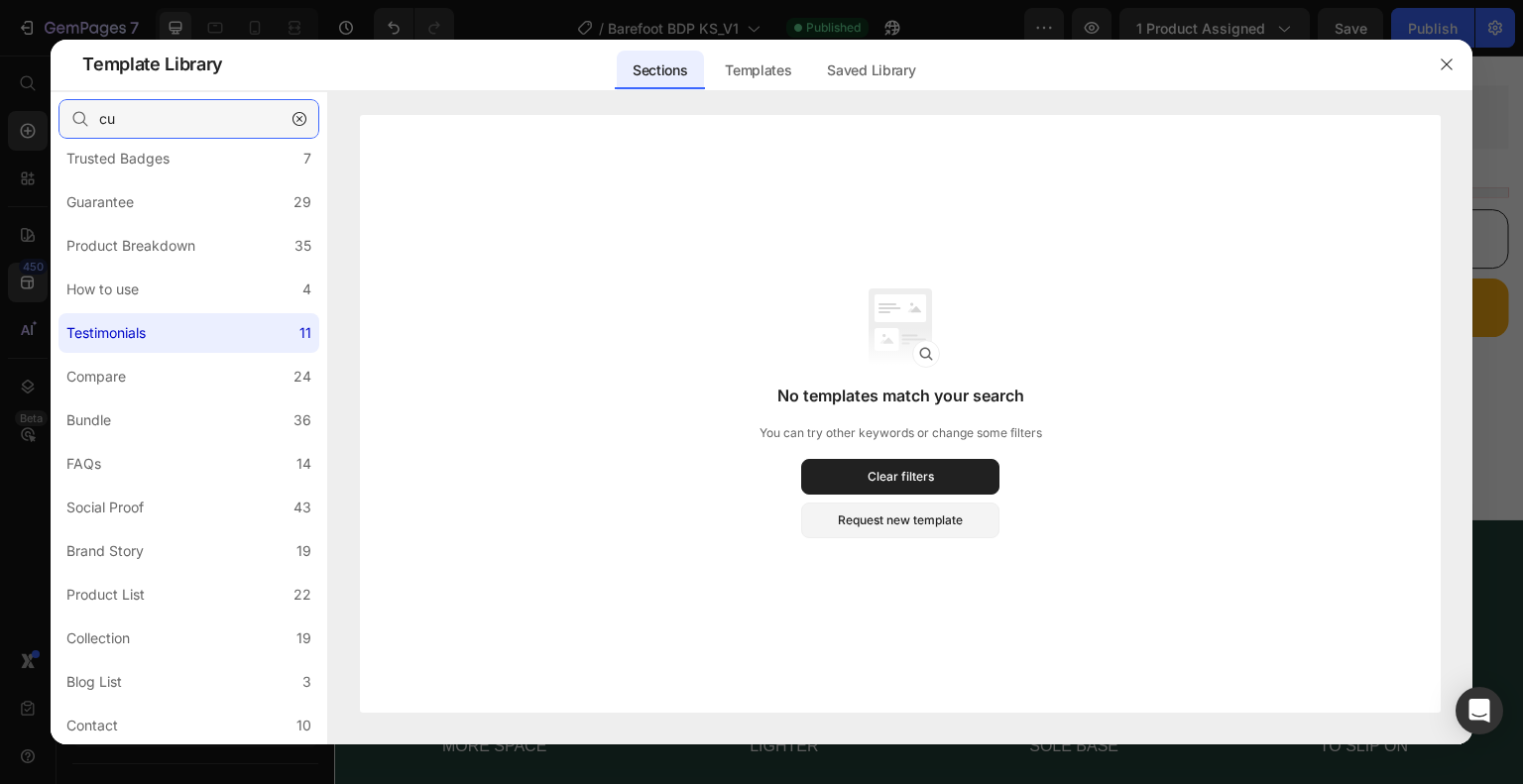 type on "cur" 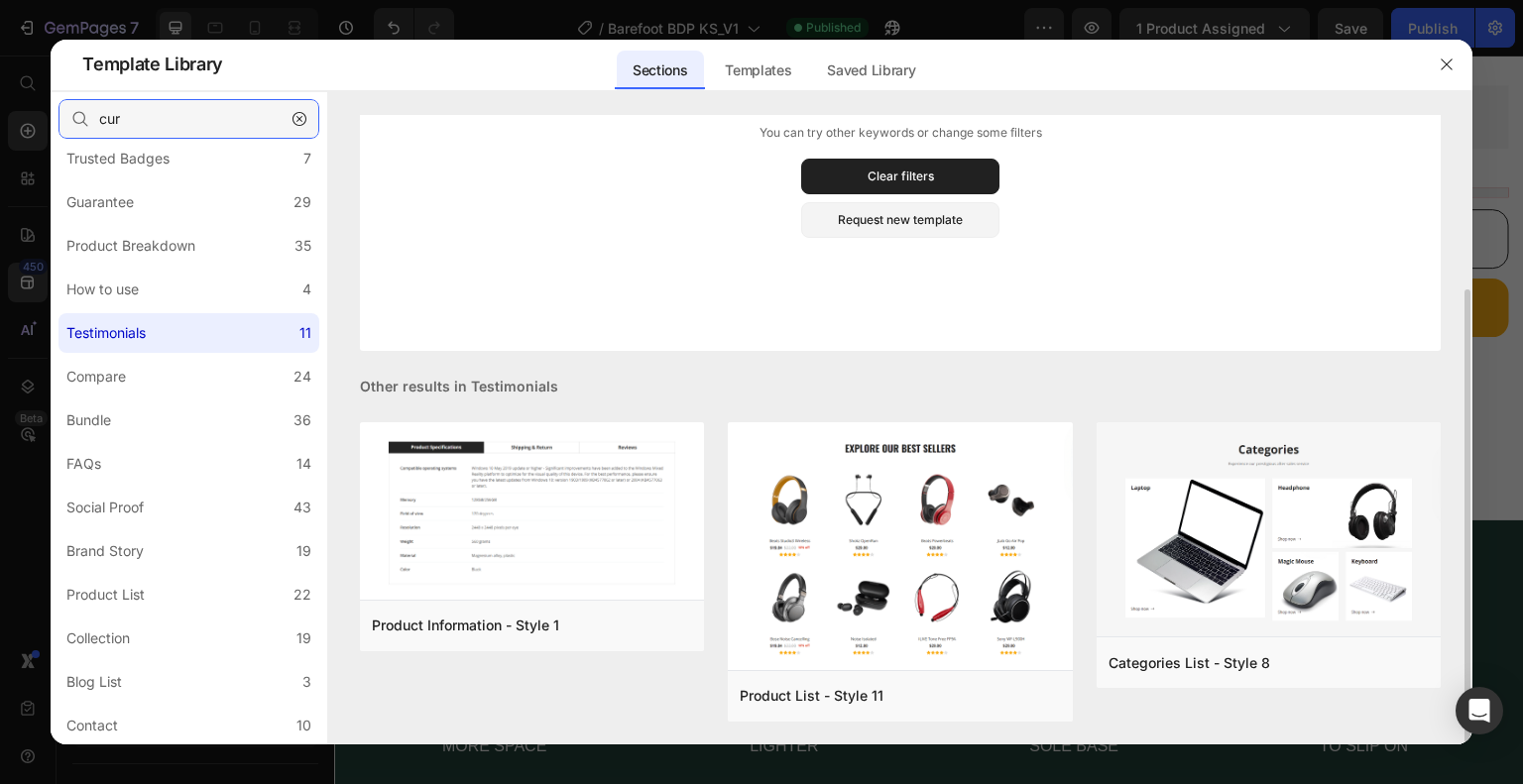 scroll, scrollTop: 0, scrollLeft: 0, axis: both 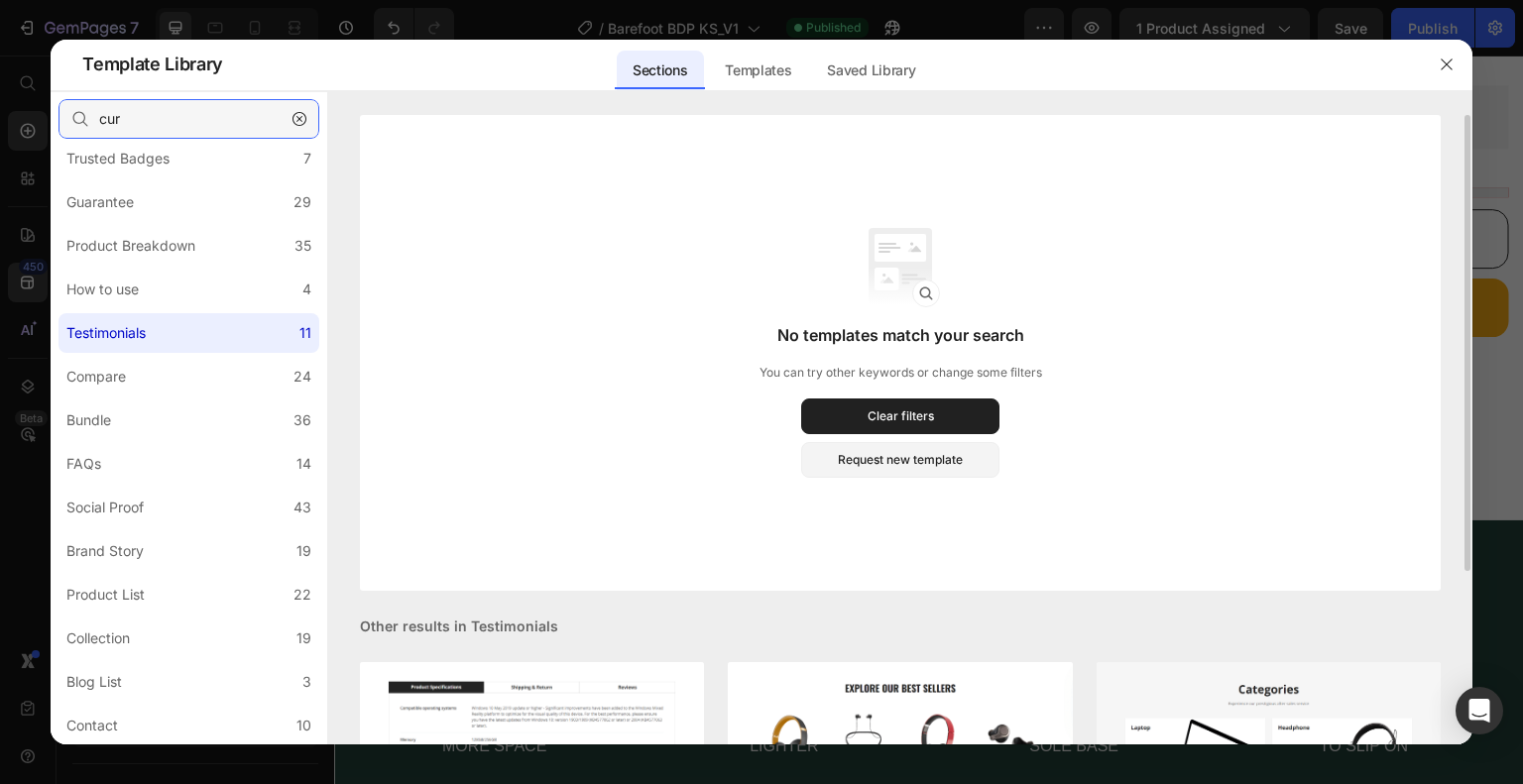click on "cur" at bounding box center (188, 119) 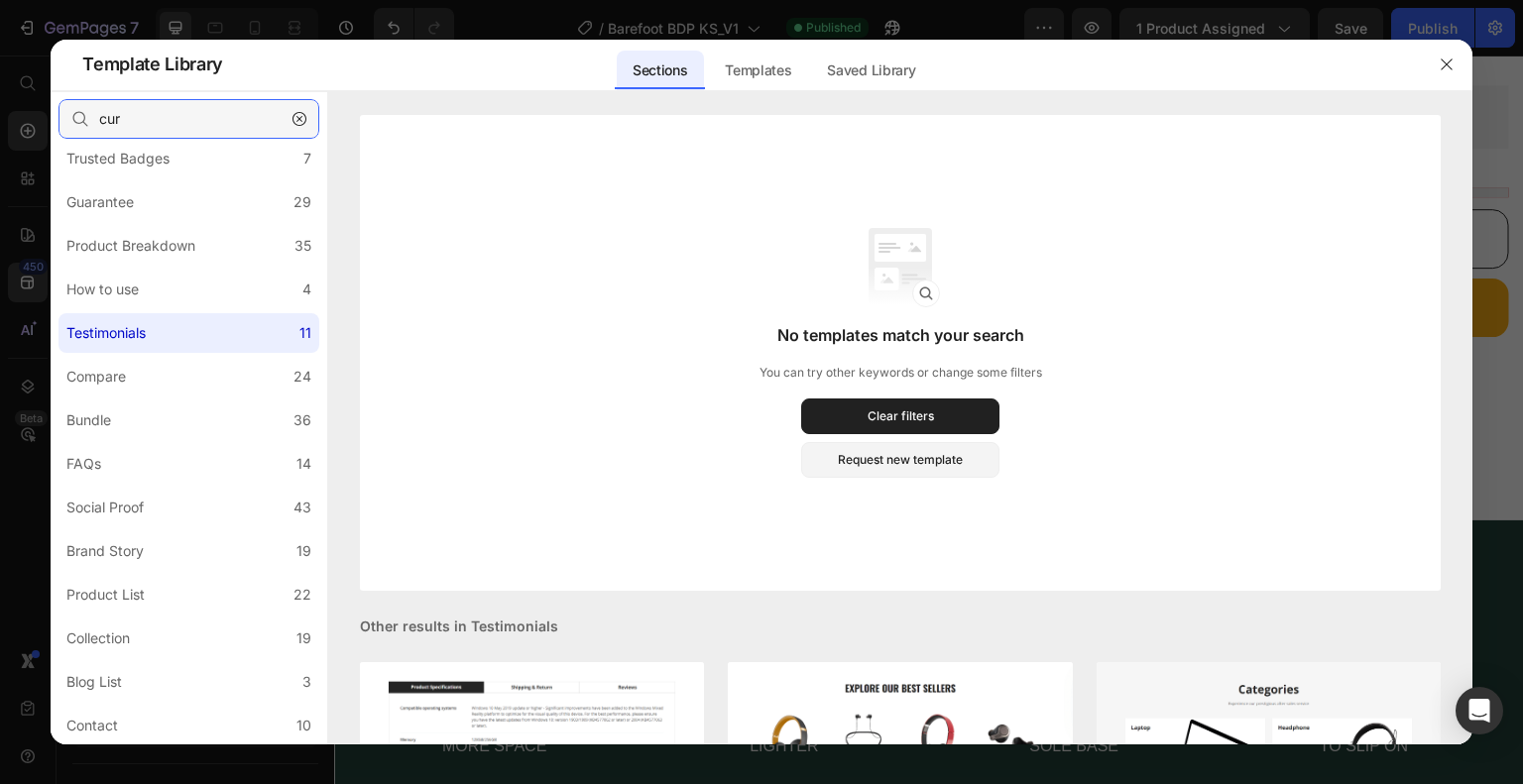click on "cur" at bounding box center [188, 119] 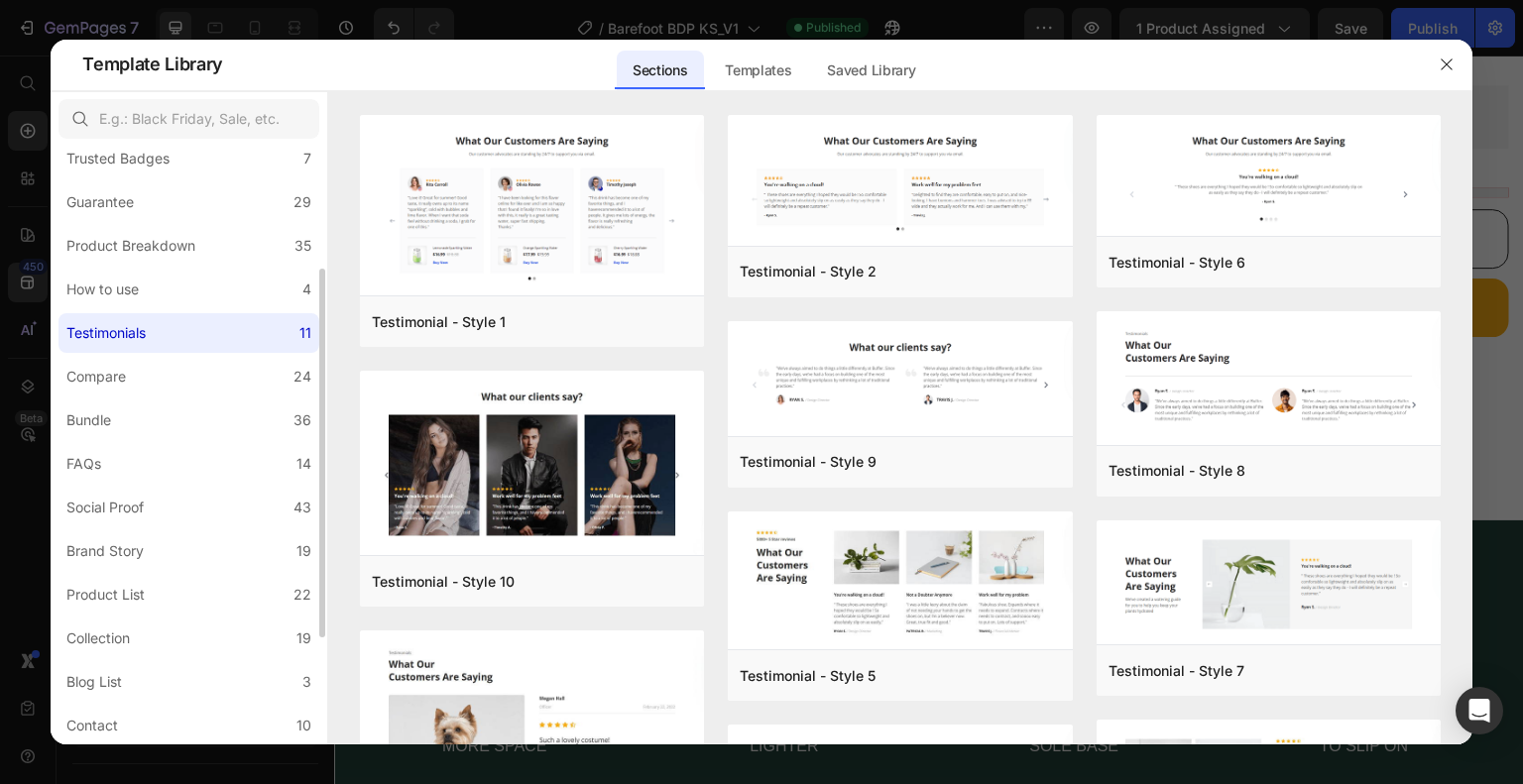 click on "Testimonials" at bounding box center [106, 333] 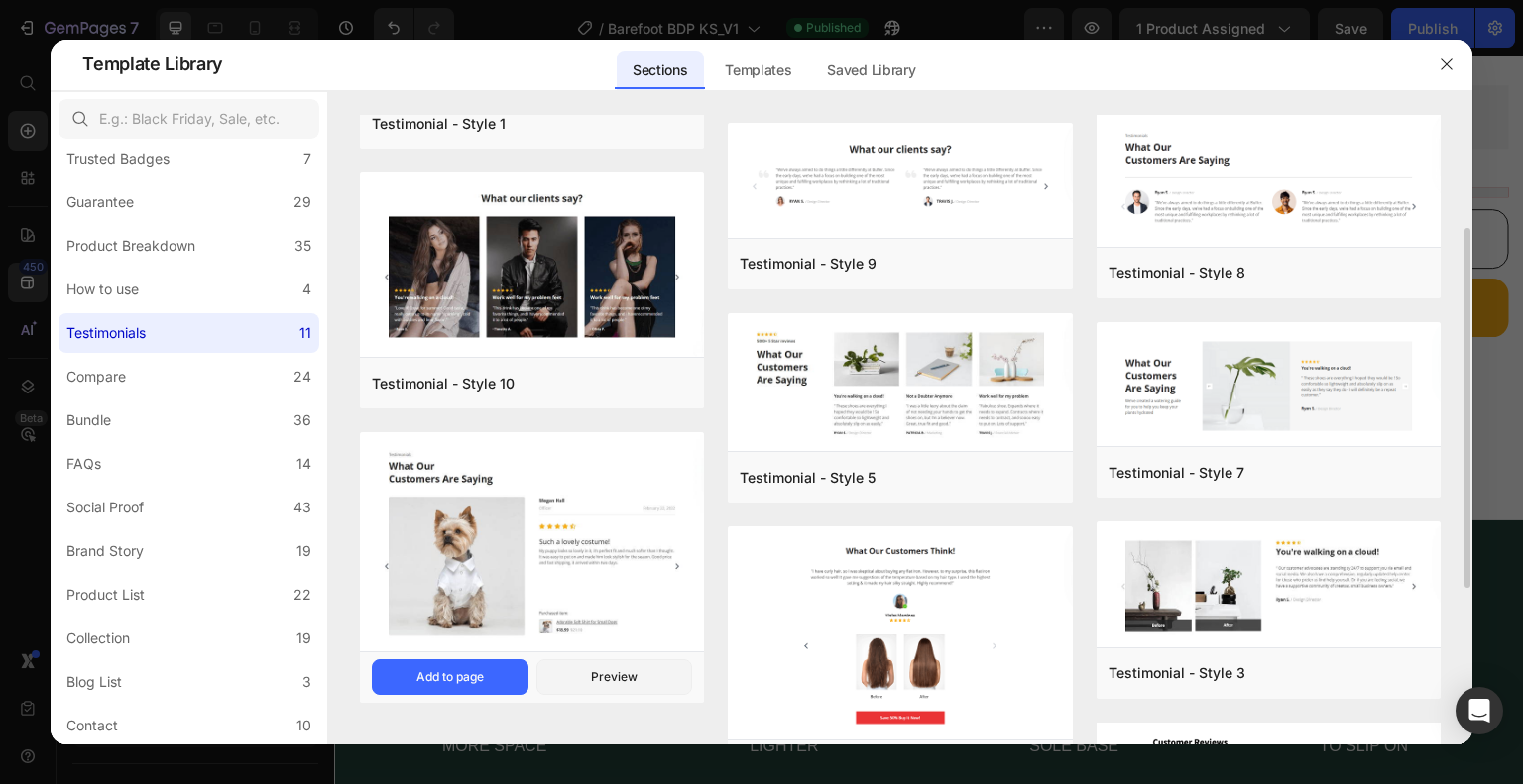 scroll, scrollTop: 297, scrollLeft: 0, axis: vertical 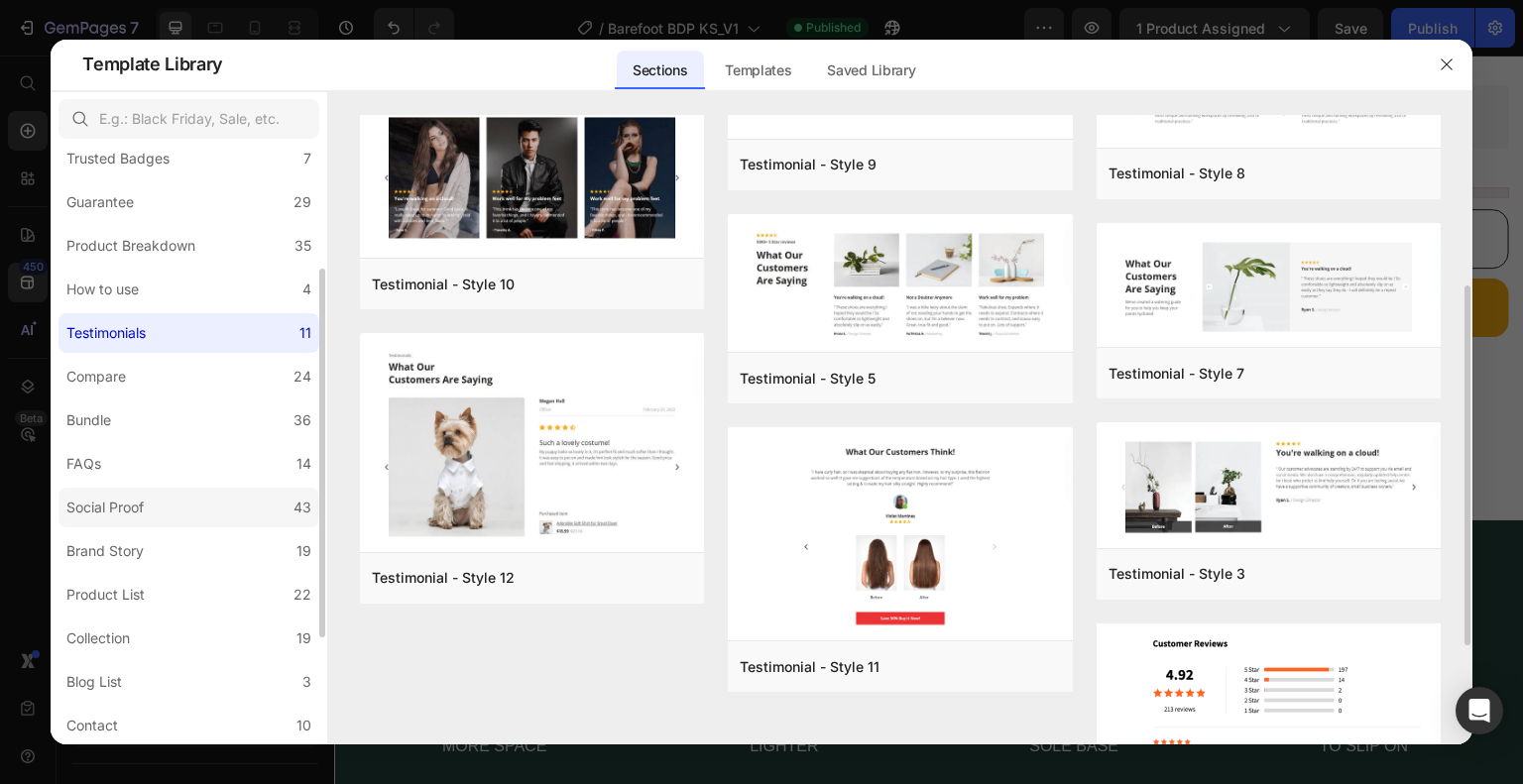 click on "Social Proof" at bounding box center (109, 507) 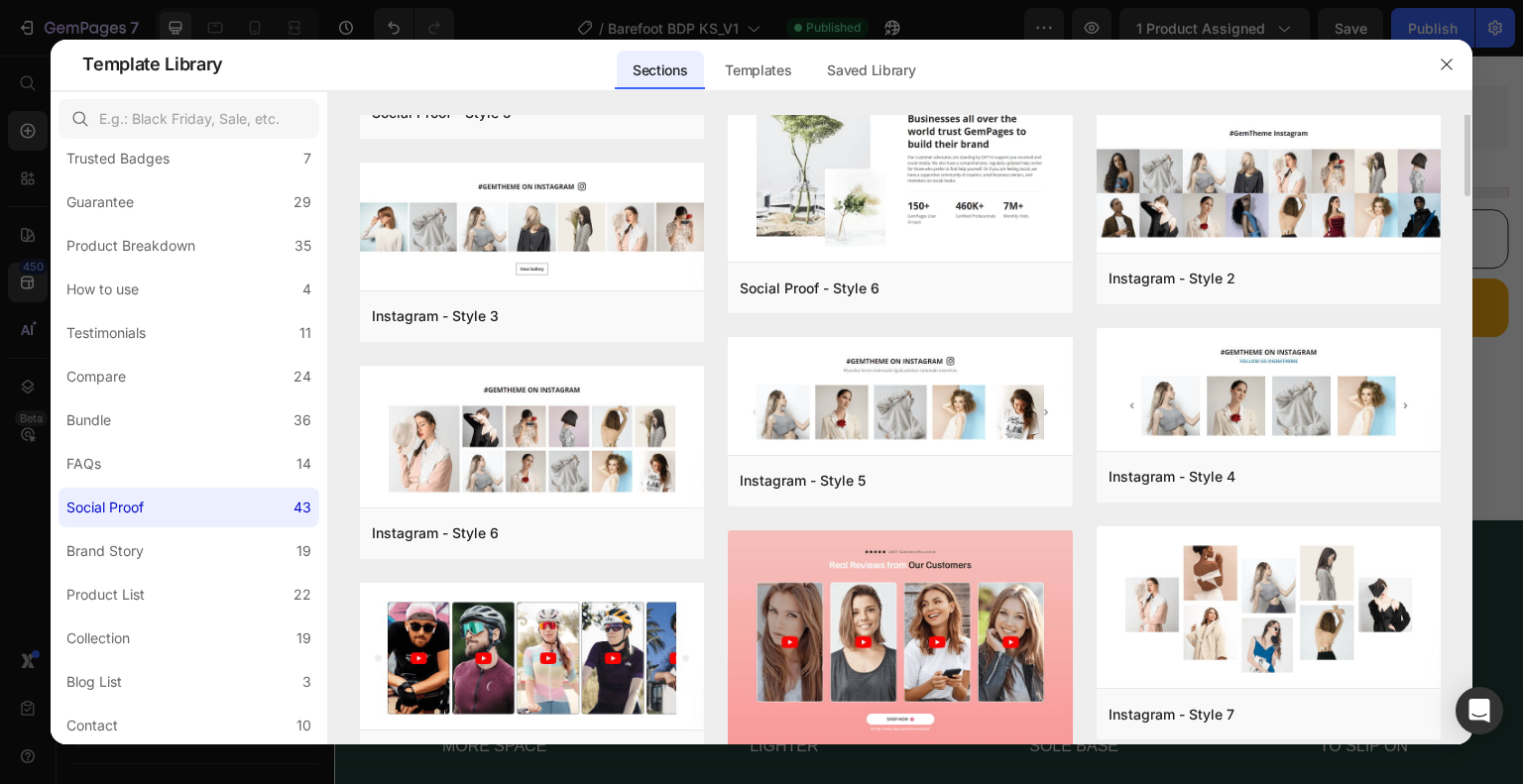 scroll, scrollTop: 411, scrollLeft: 0, axis: vertical 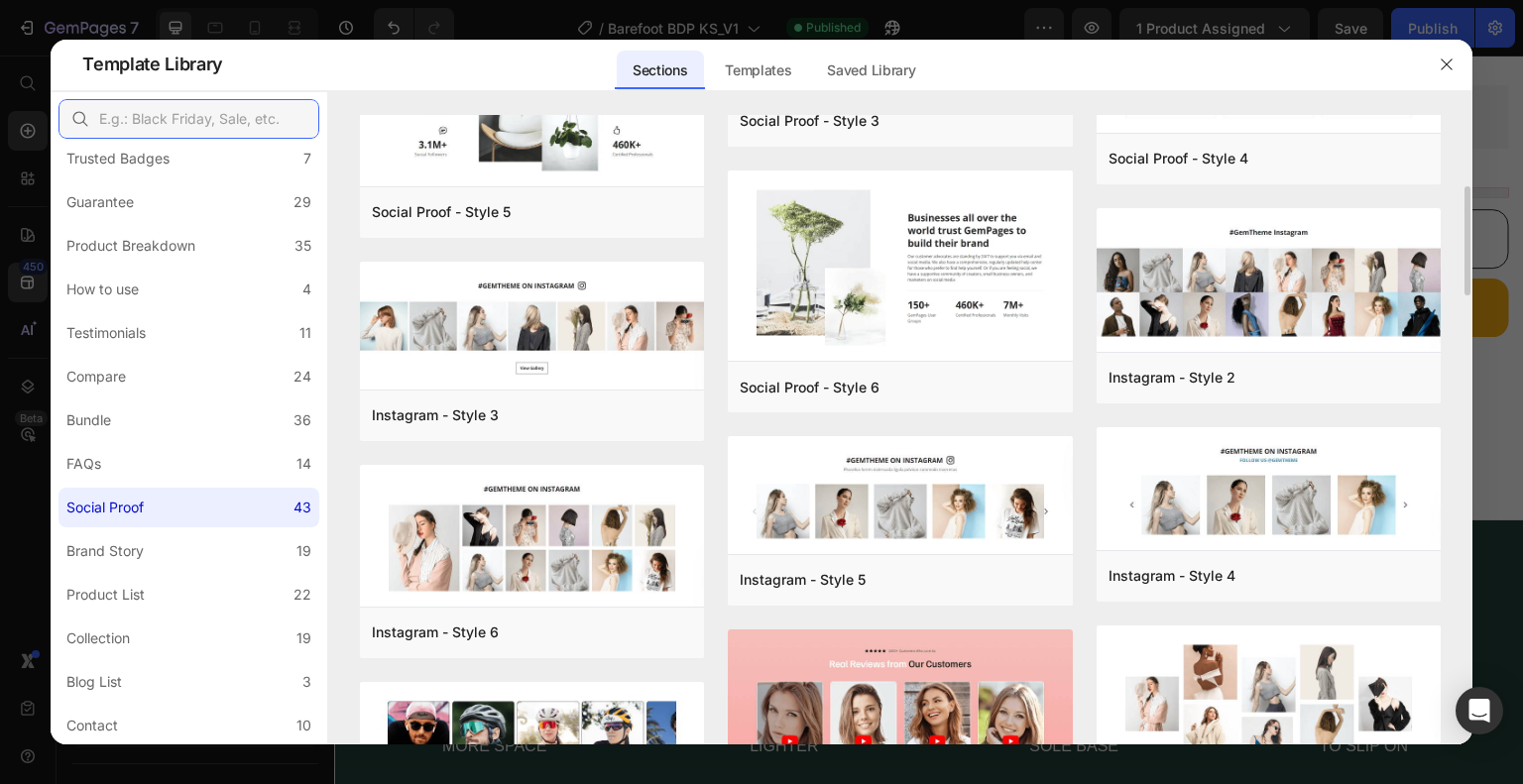 click at bounding box center [188, 119] 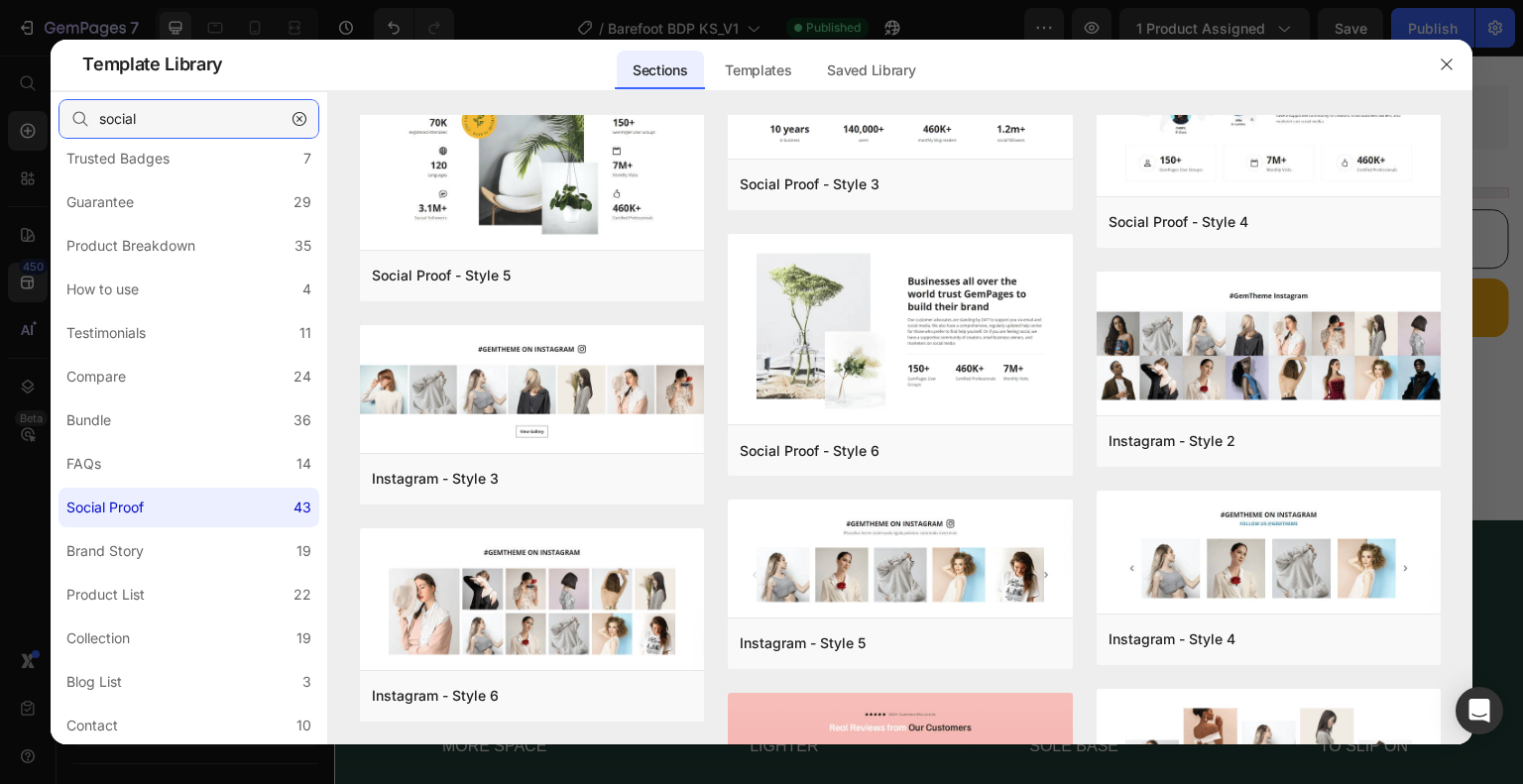 scroll, scrollTop: 0, scrollLeft: 0, axis: both 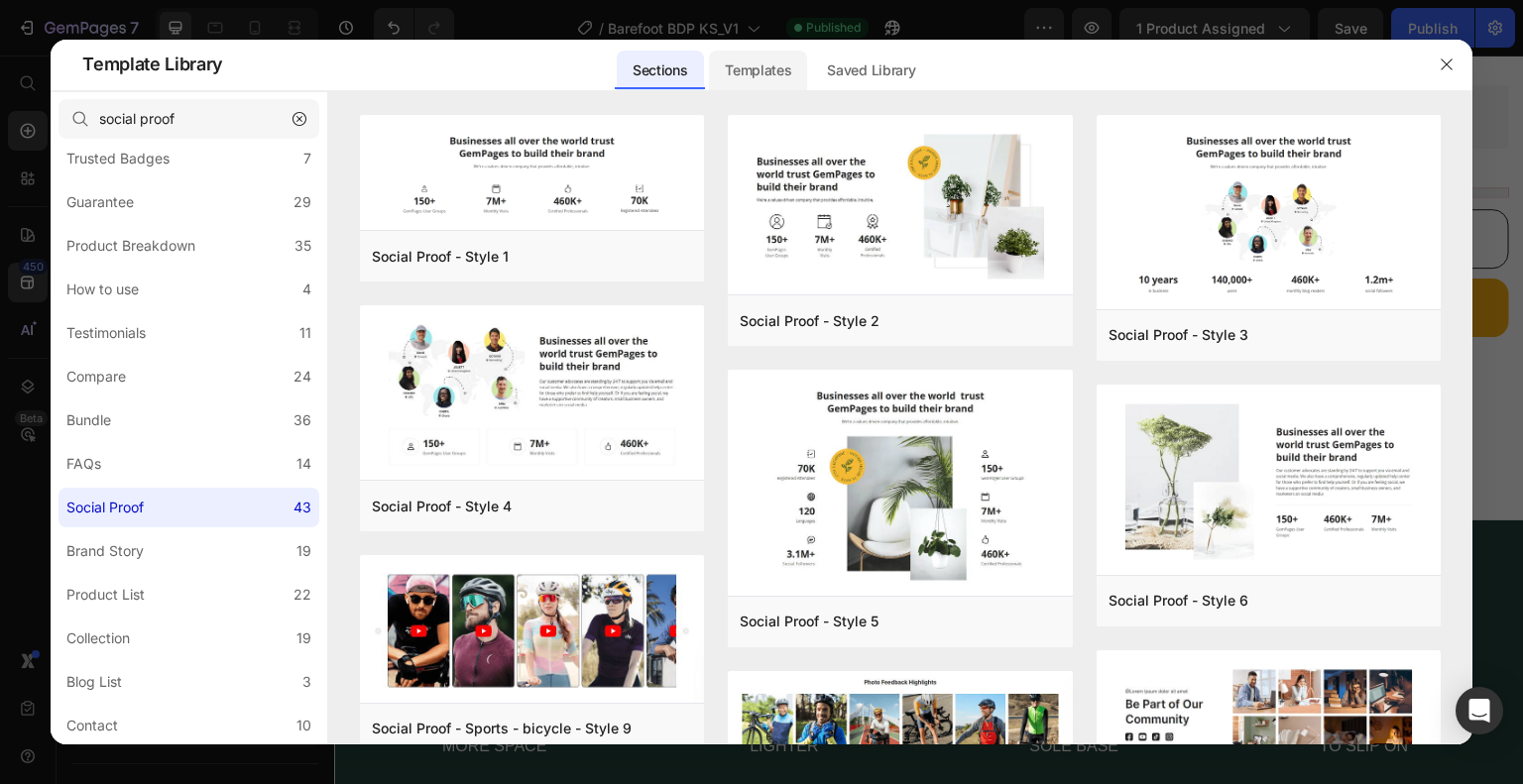 click on "Templates" 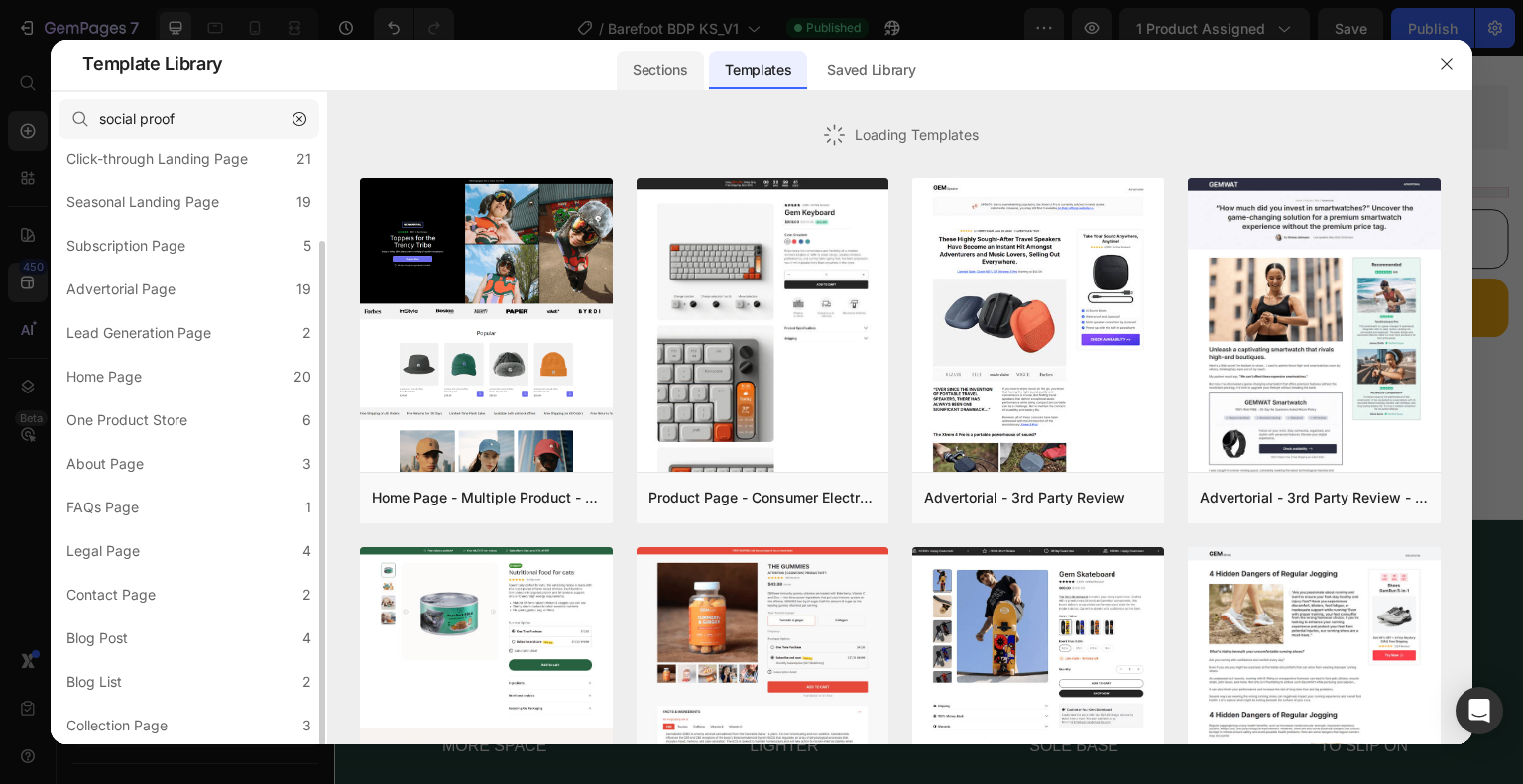 scroll, scrollTop: 111, scrollLeft: 0, axis: vertical 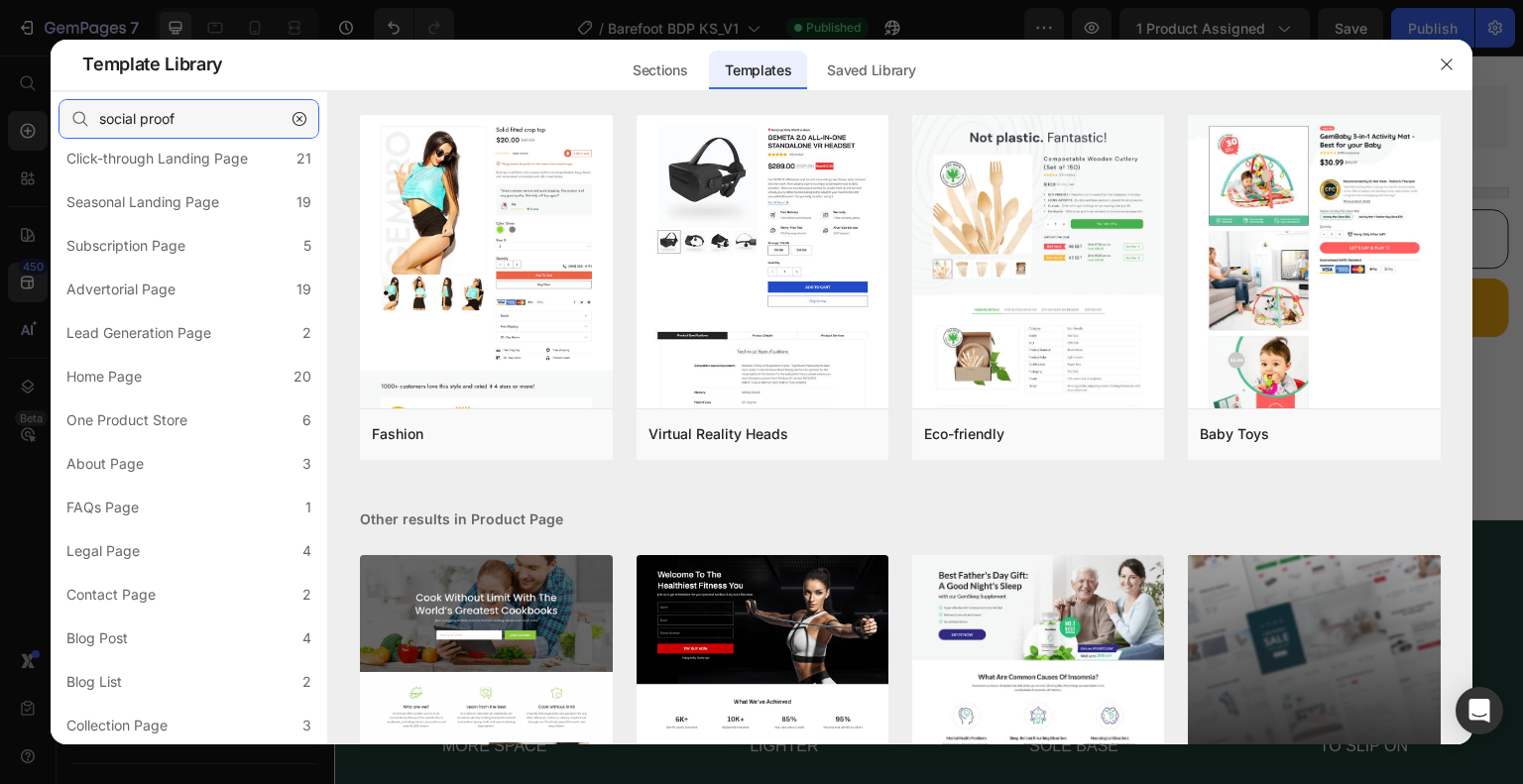 click on "social proof" at bounding box center [188, 119] 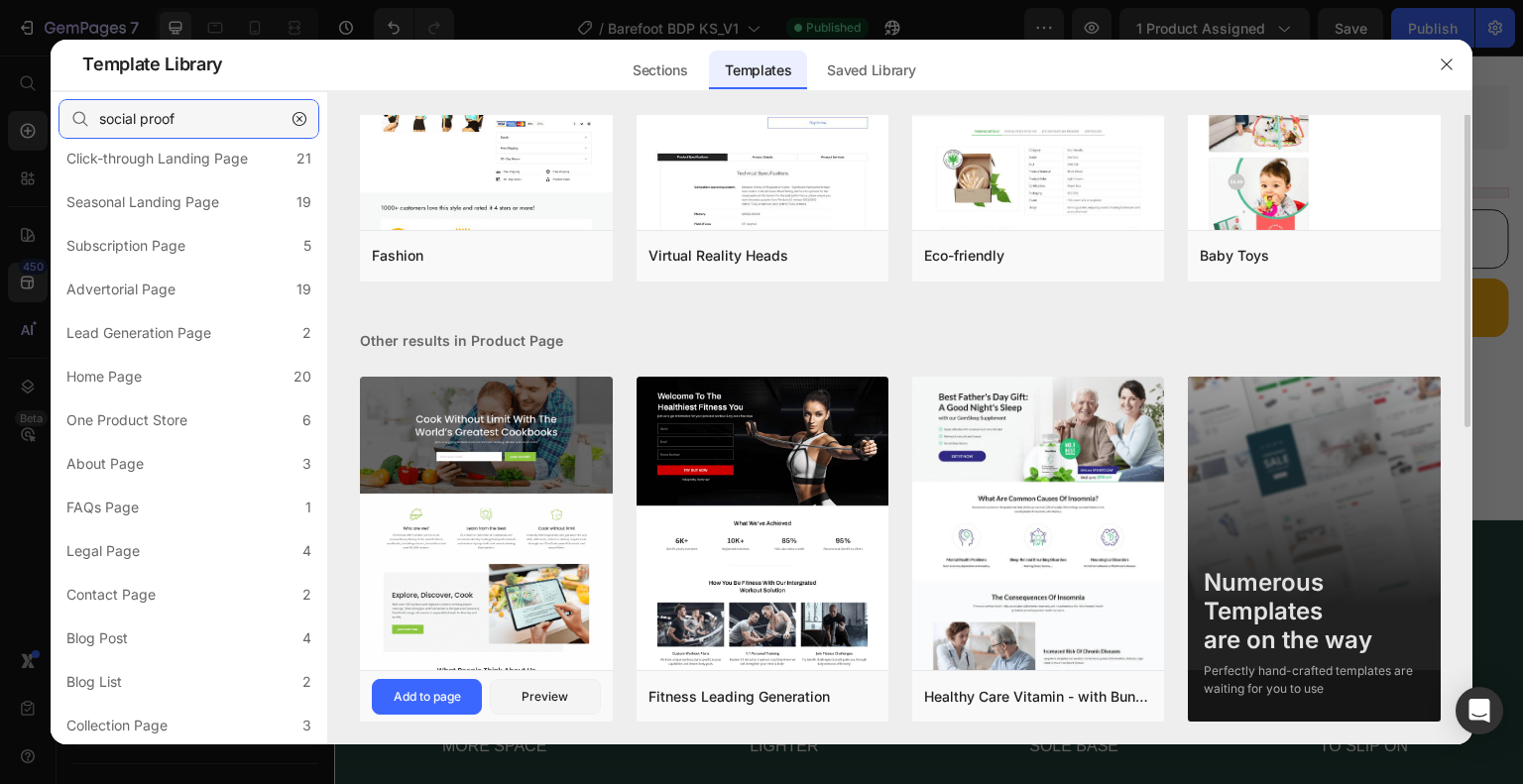 scroll, scrollTop: 0, scrollLeft: 0, axis: both 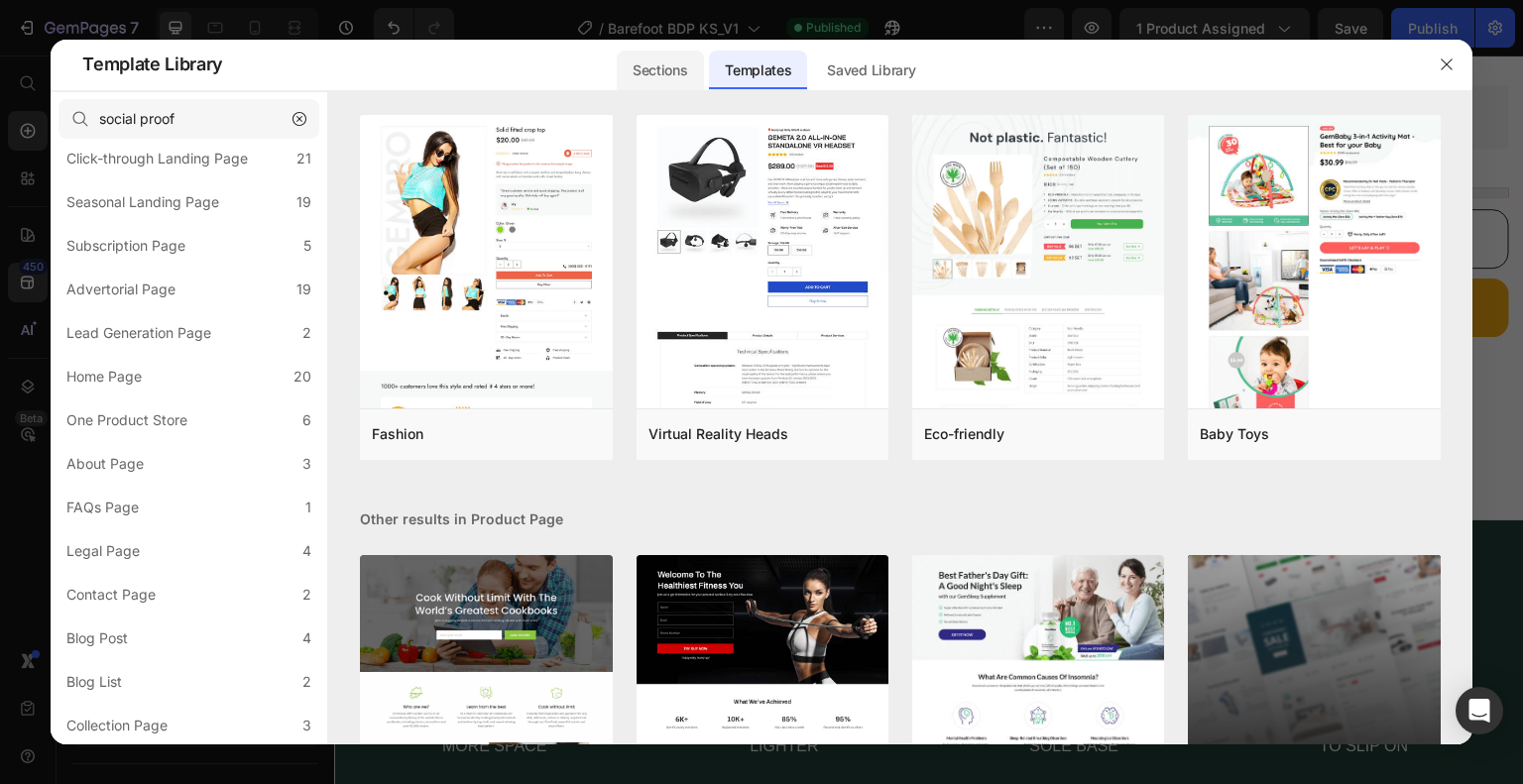 click on "Sections" 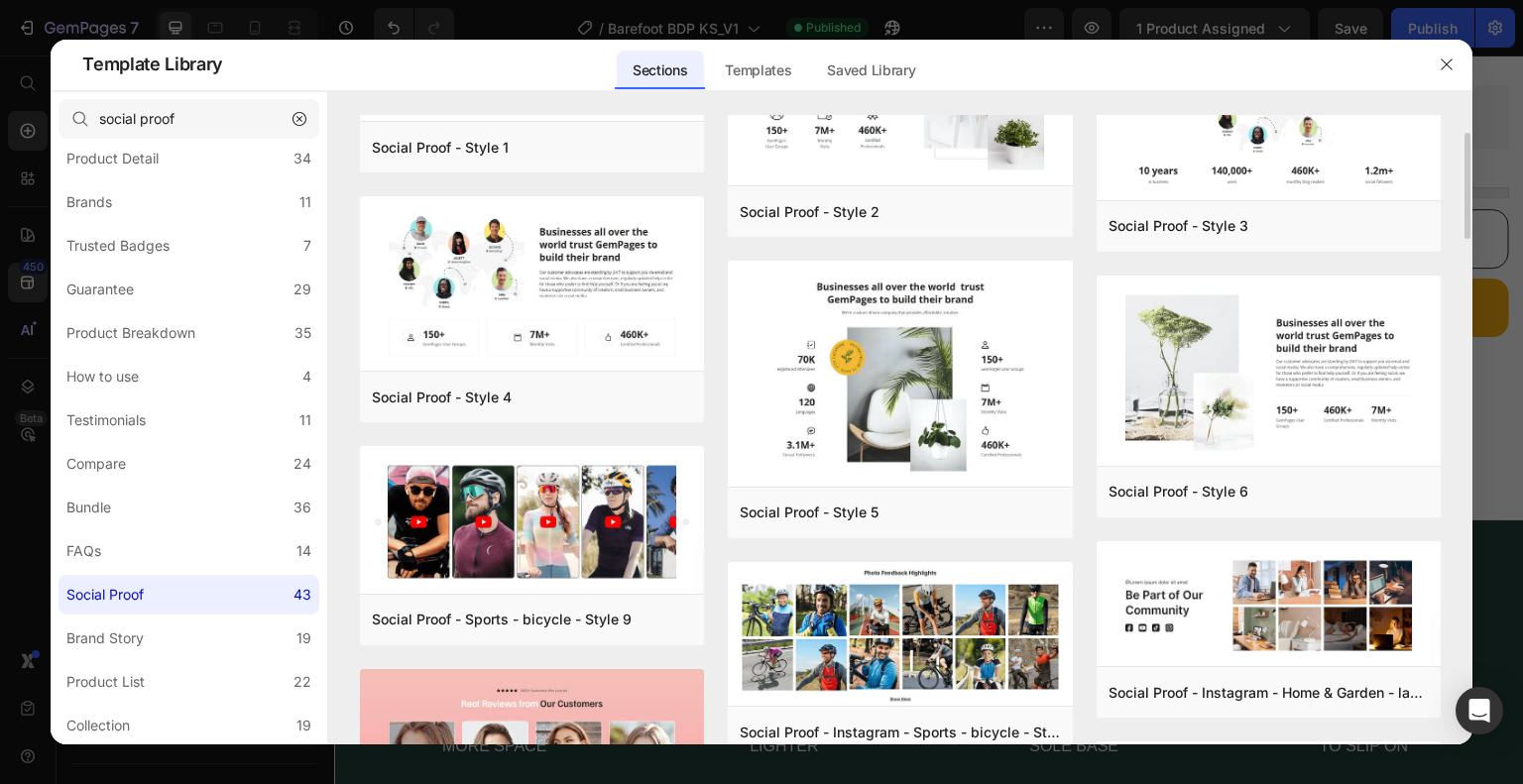 scroll, scrollTop: 0, scrollLeft: 0, axis: both 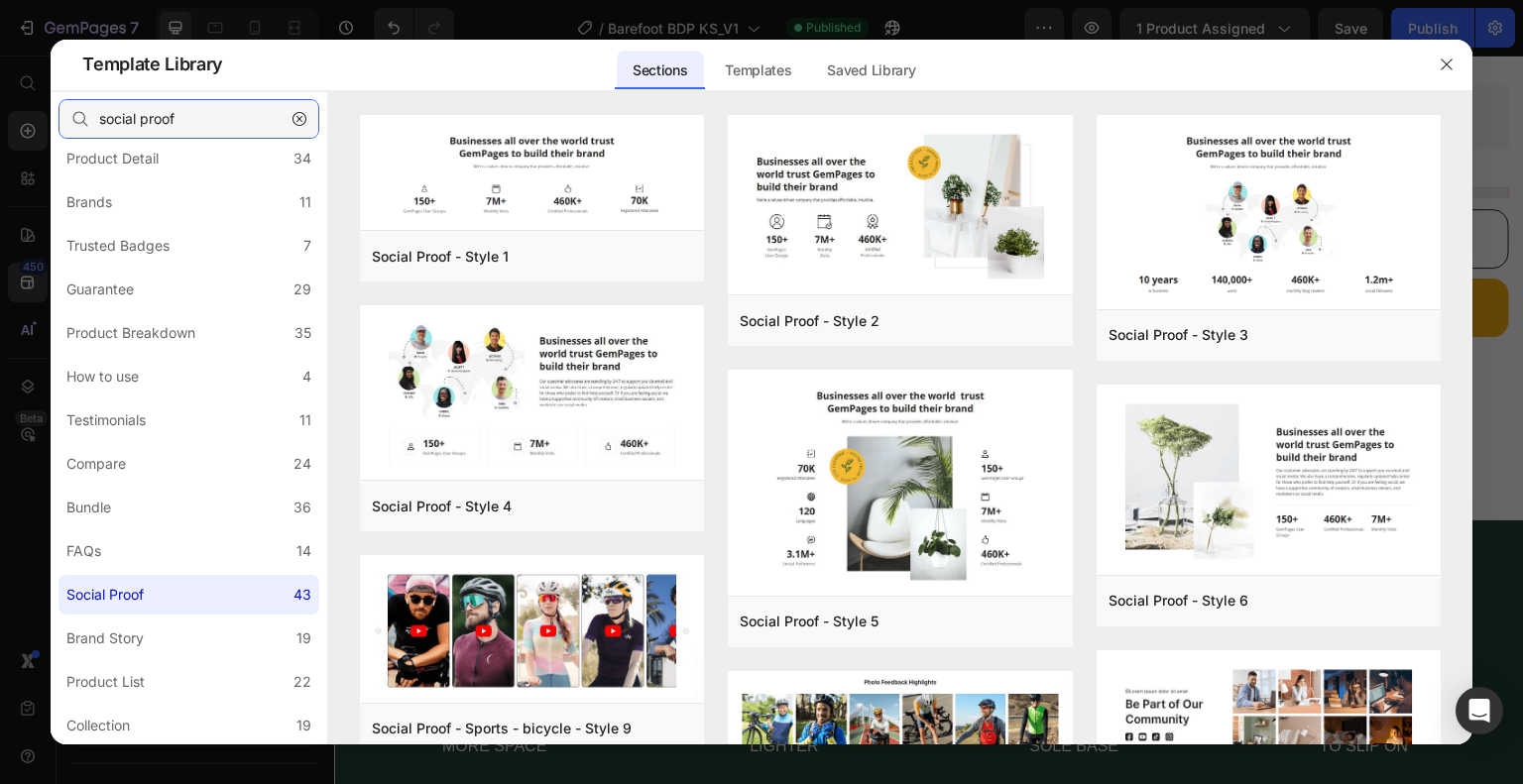 click on "social proof" at bounding box center [188, 119] 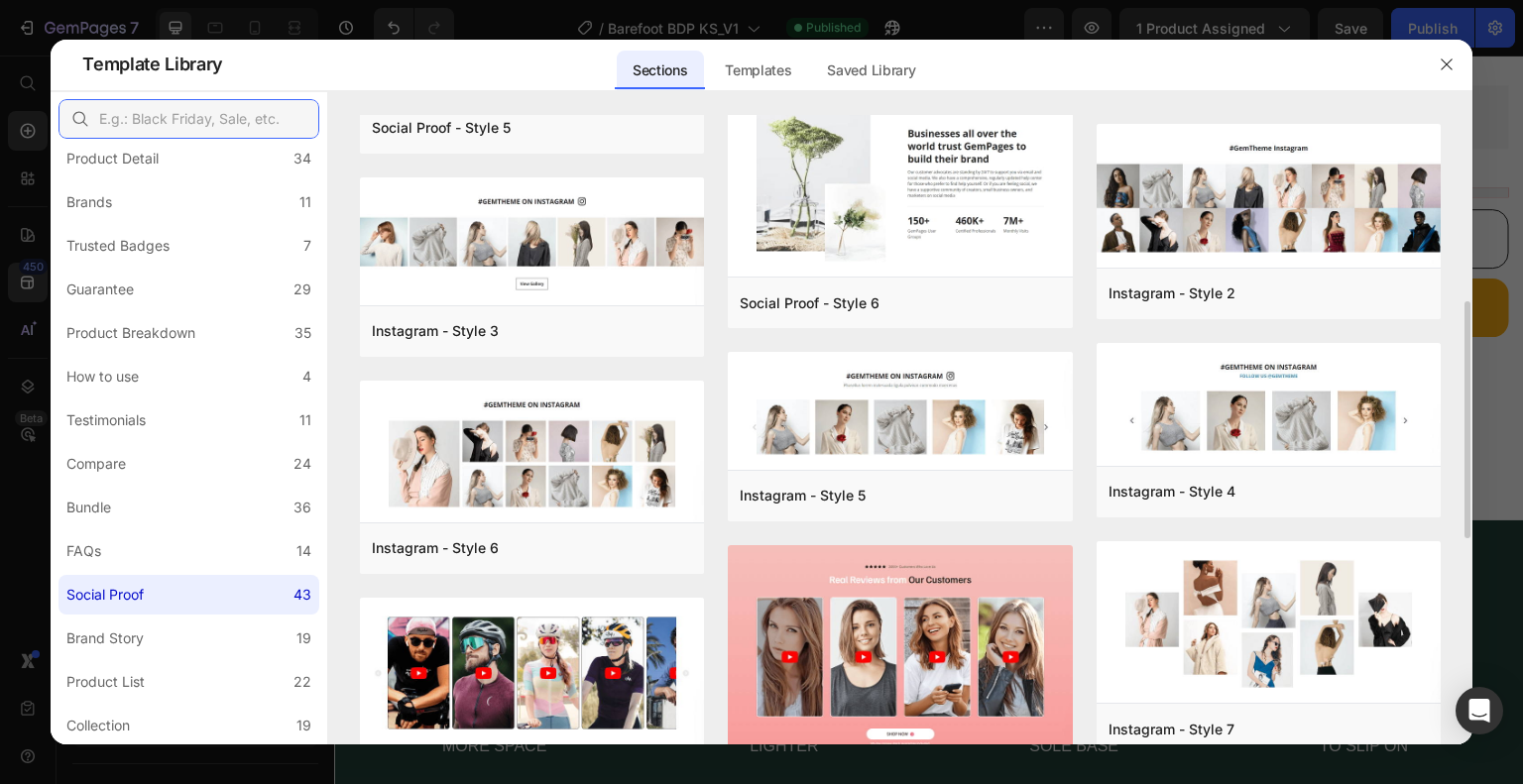 scroll, scrollTop: 595, scrollLeft: 0, axis: vertical 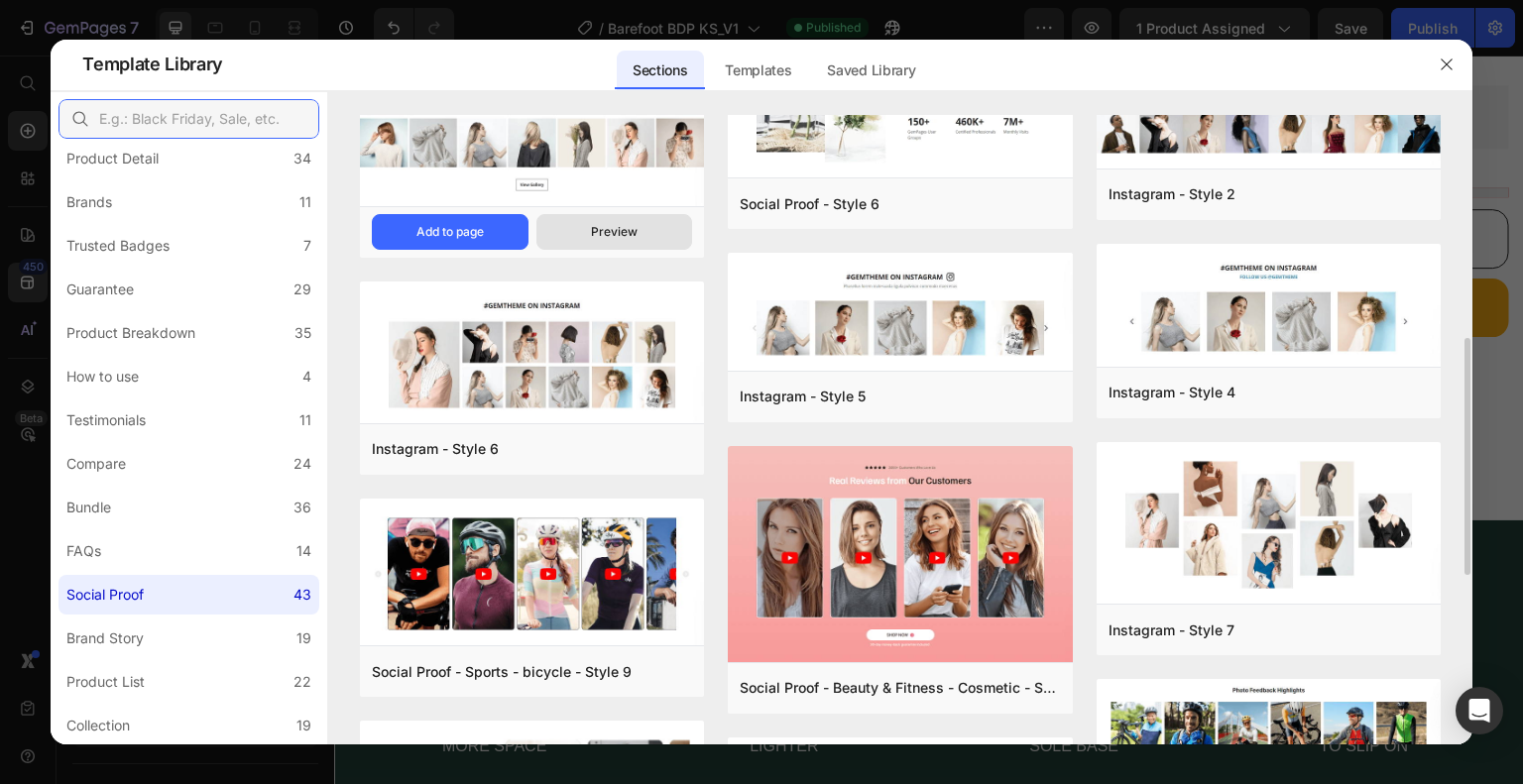 type 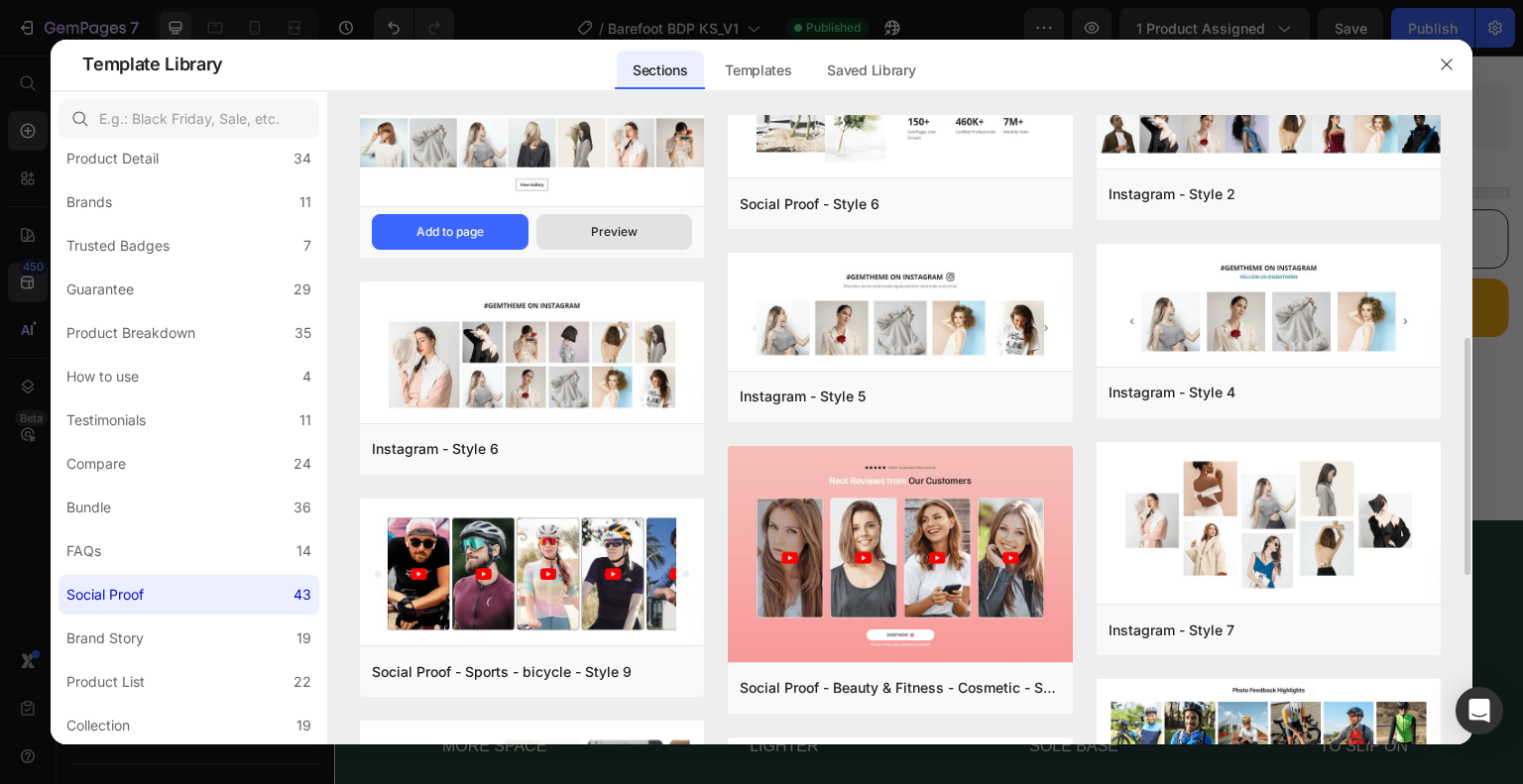 click on "Preview" at bounding box center [615, 232] 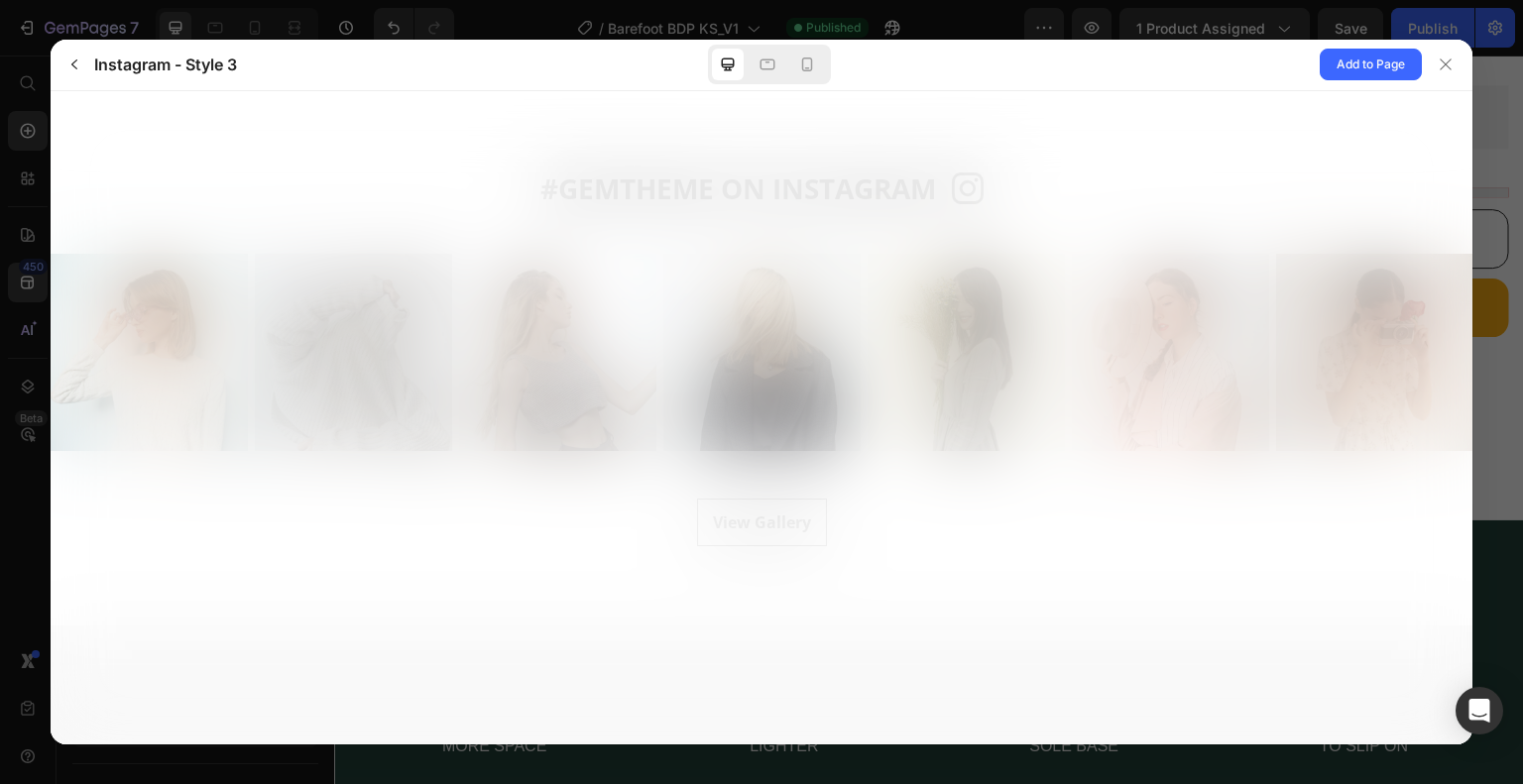 scroll, scrollTop: 0, scrollLeft: 0, axis: both 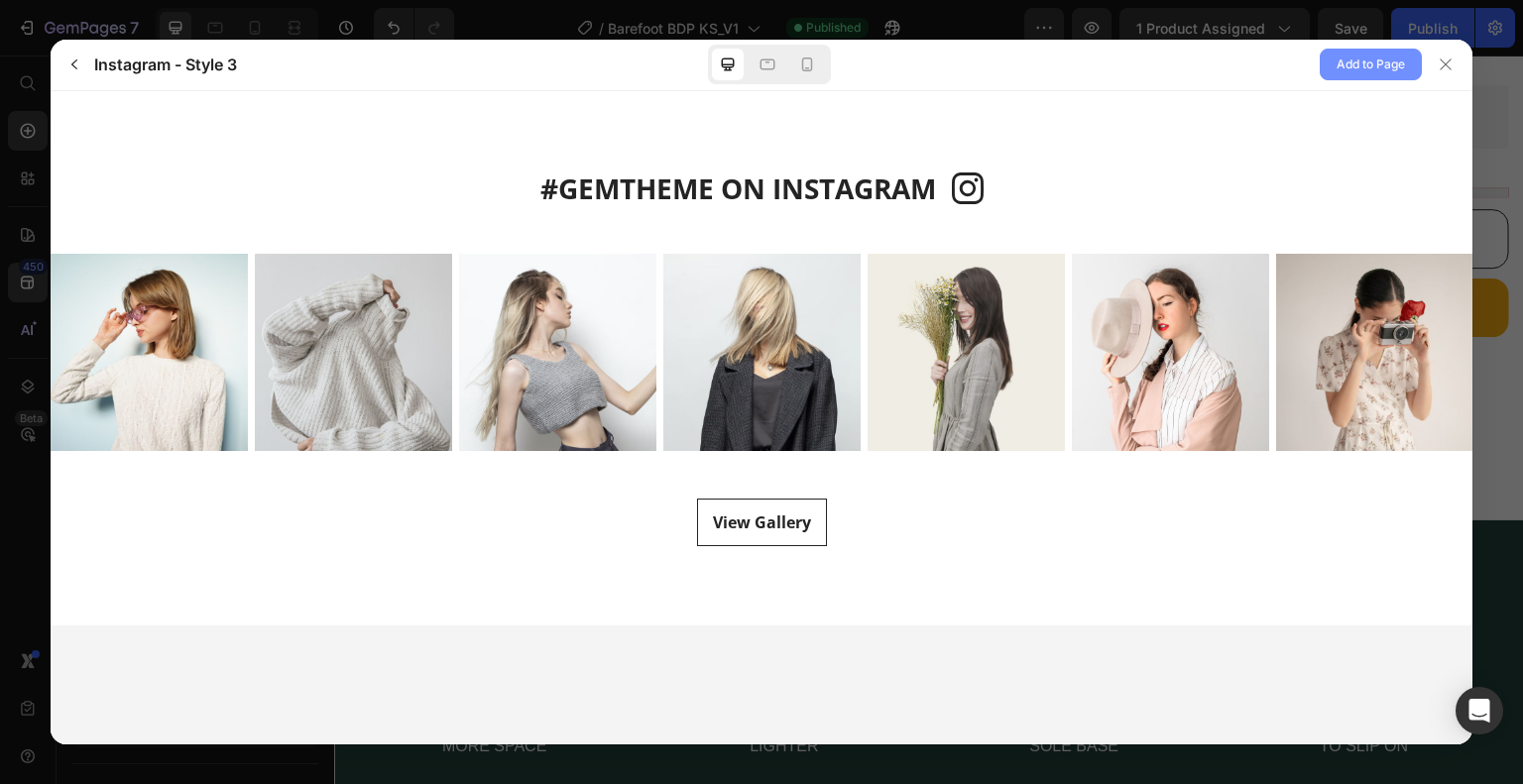 click on "Add to Page" 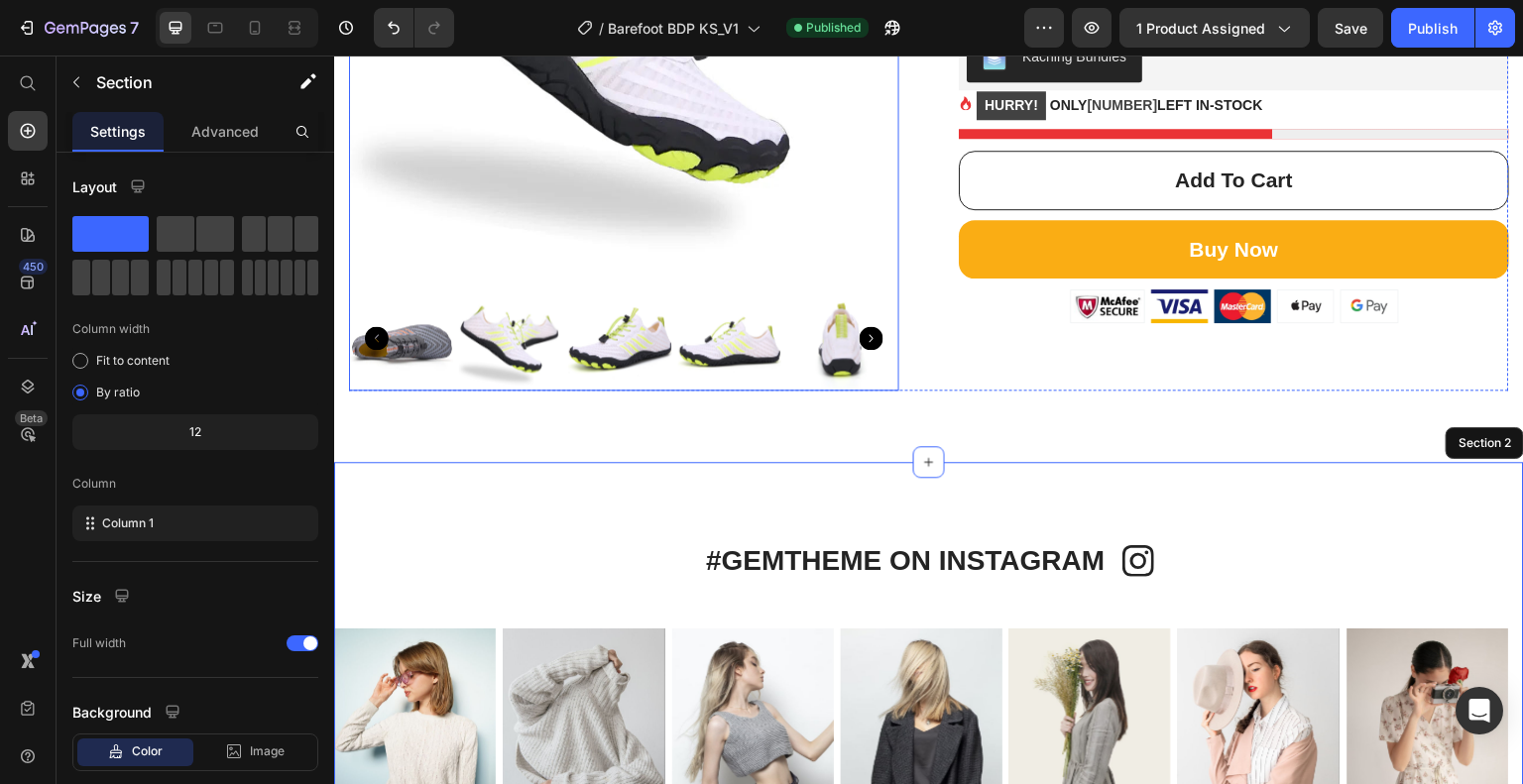 scroll, scrollTop: 852, scrollLeft: 0, axis: vertical 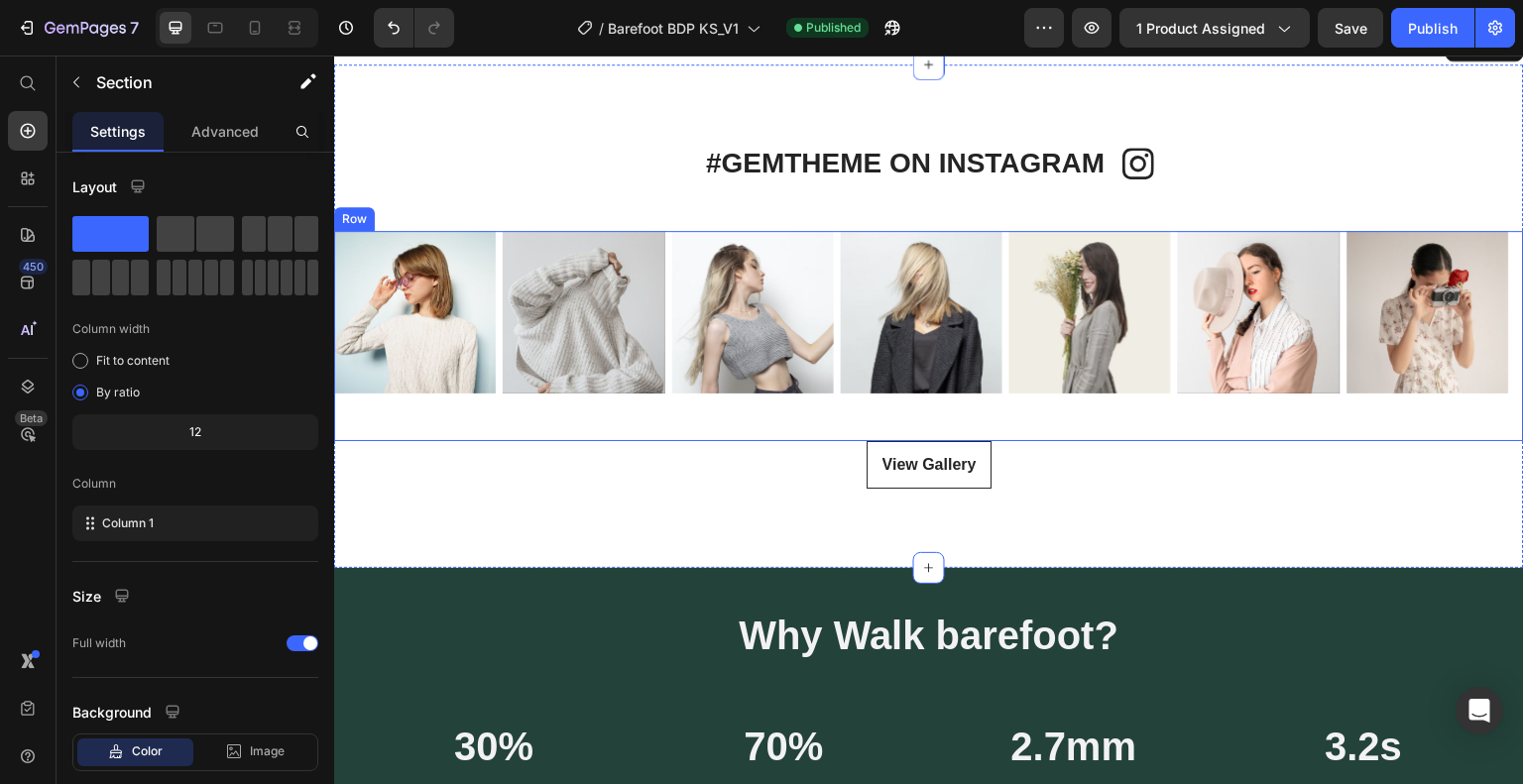 click on "Image Image Image Image Image Image Image Carousel" at bounding box center [929, 335] 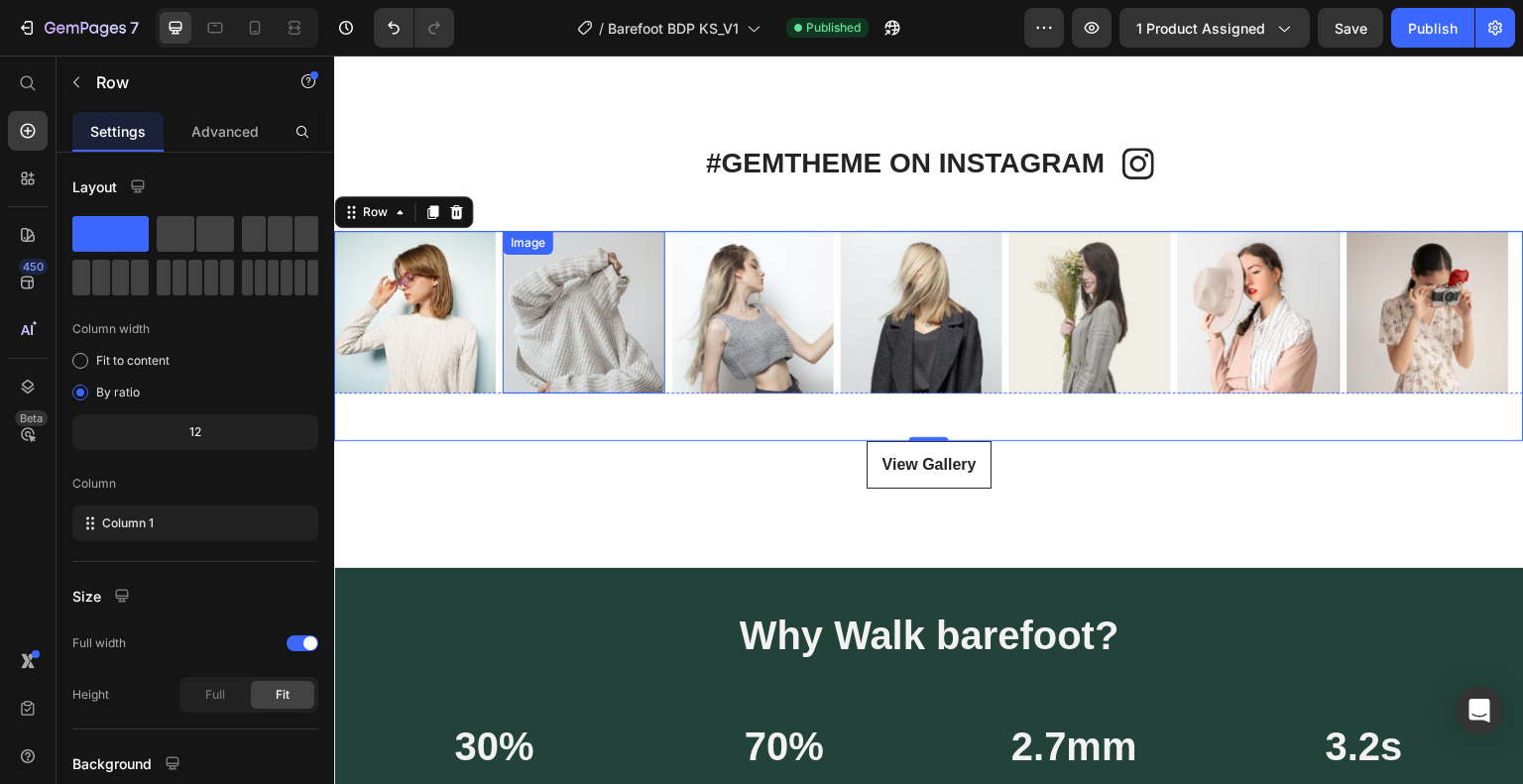 click at bounding box center [583, 311] 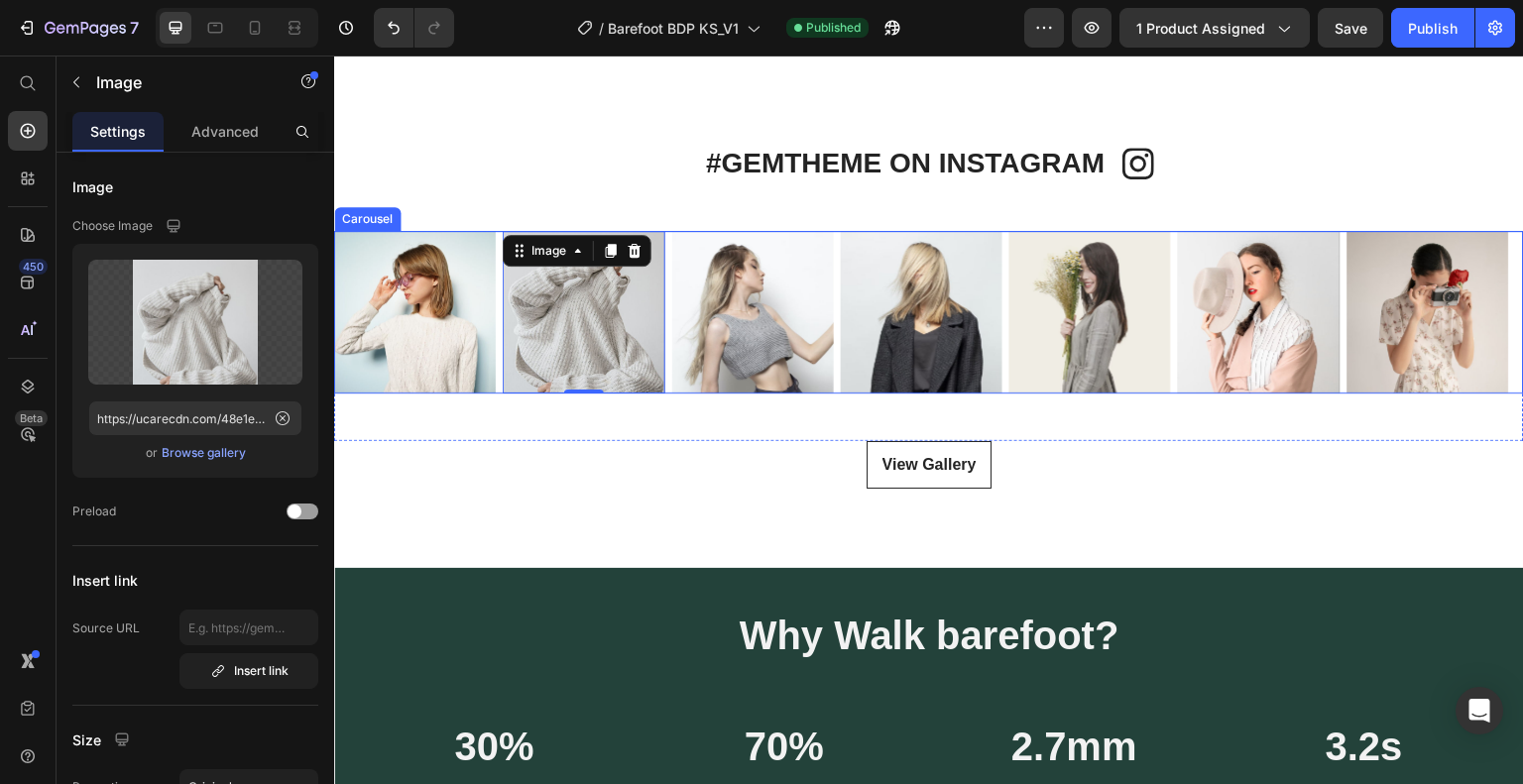 click on "Image Image   0 Image Image Image Image Image" at bounding box center (929, 311) 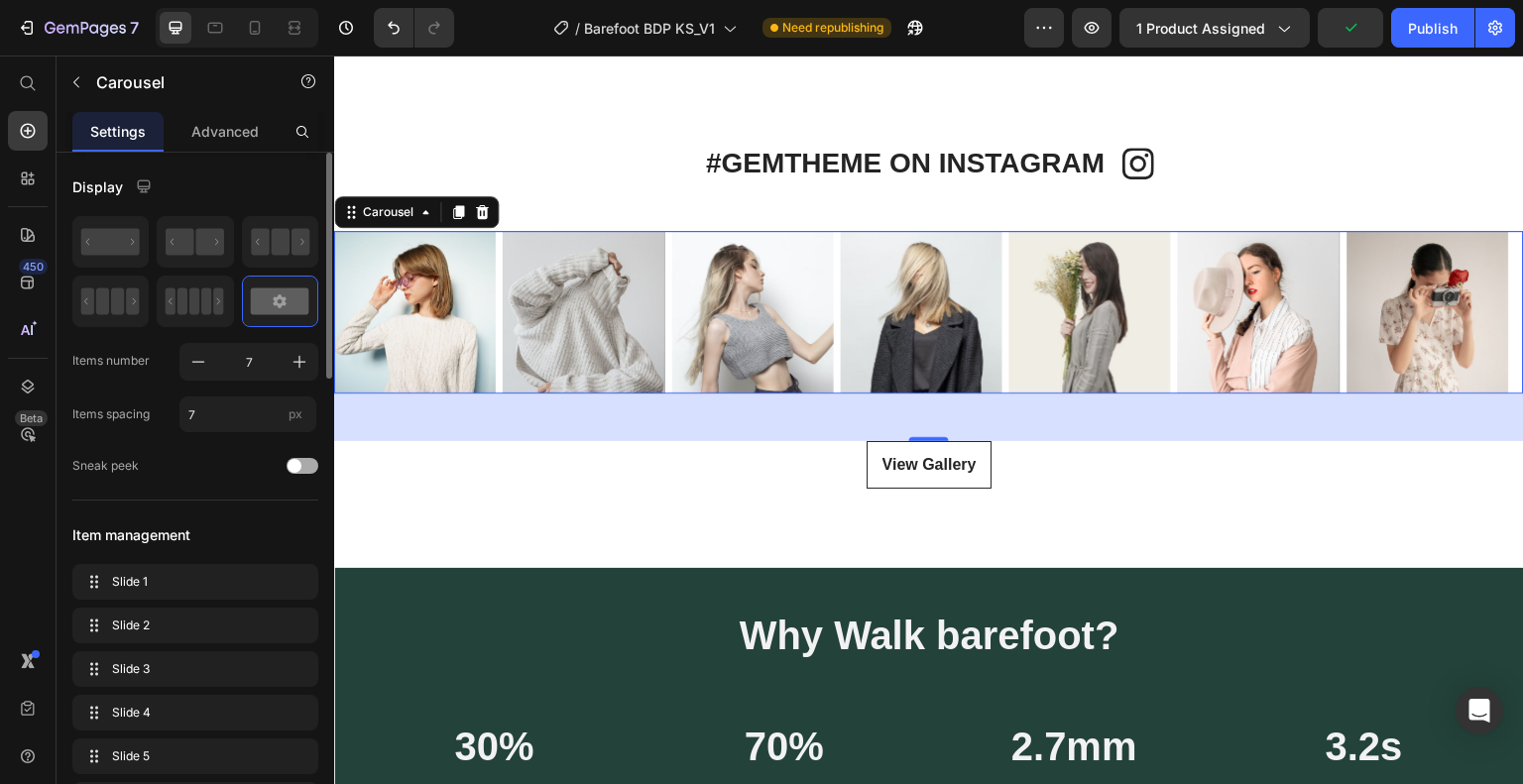 click at bounding box center [302, 466] 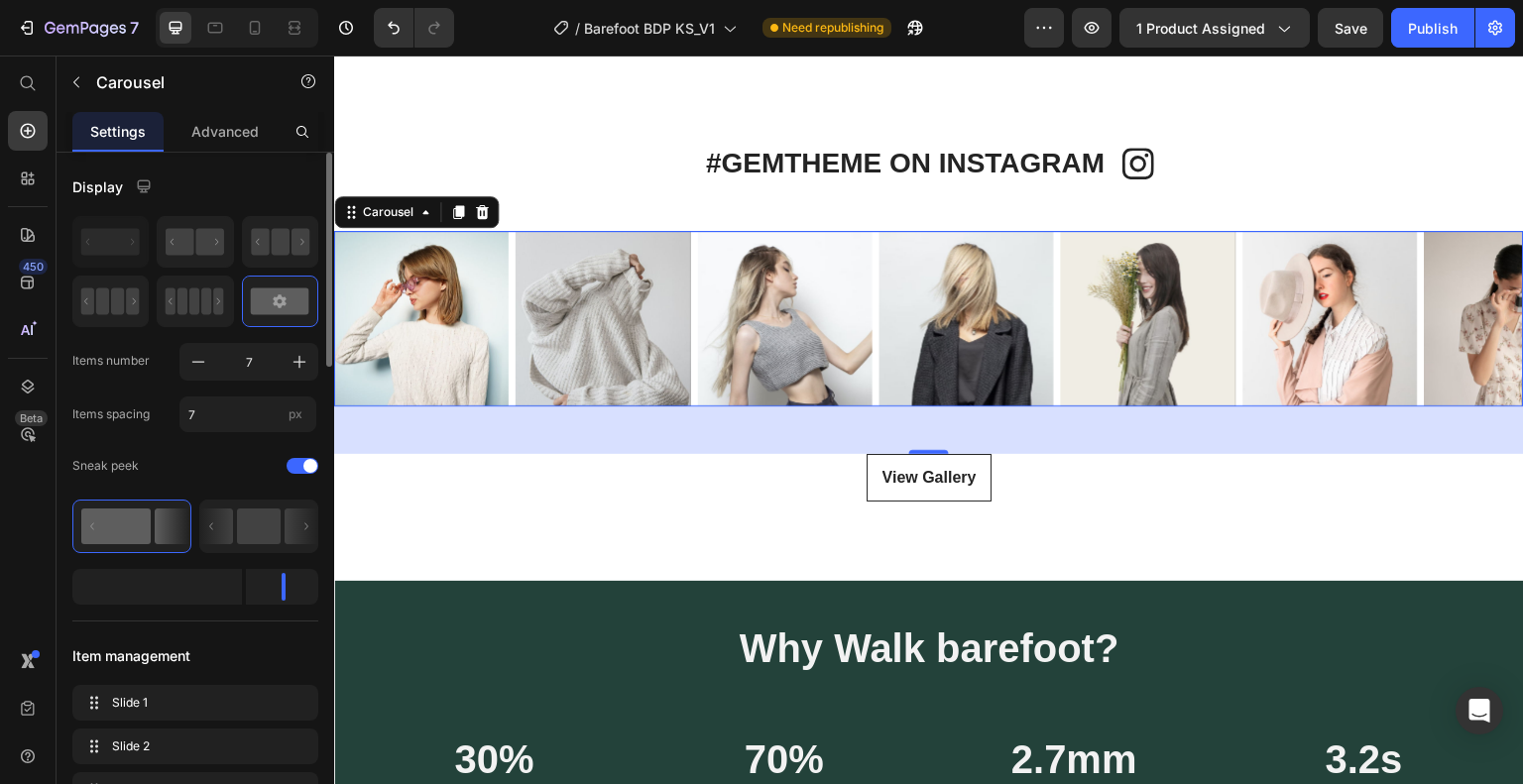 scroll, scrollTop: 99, scrollLeft: 0, axis: vertical 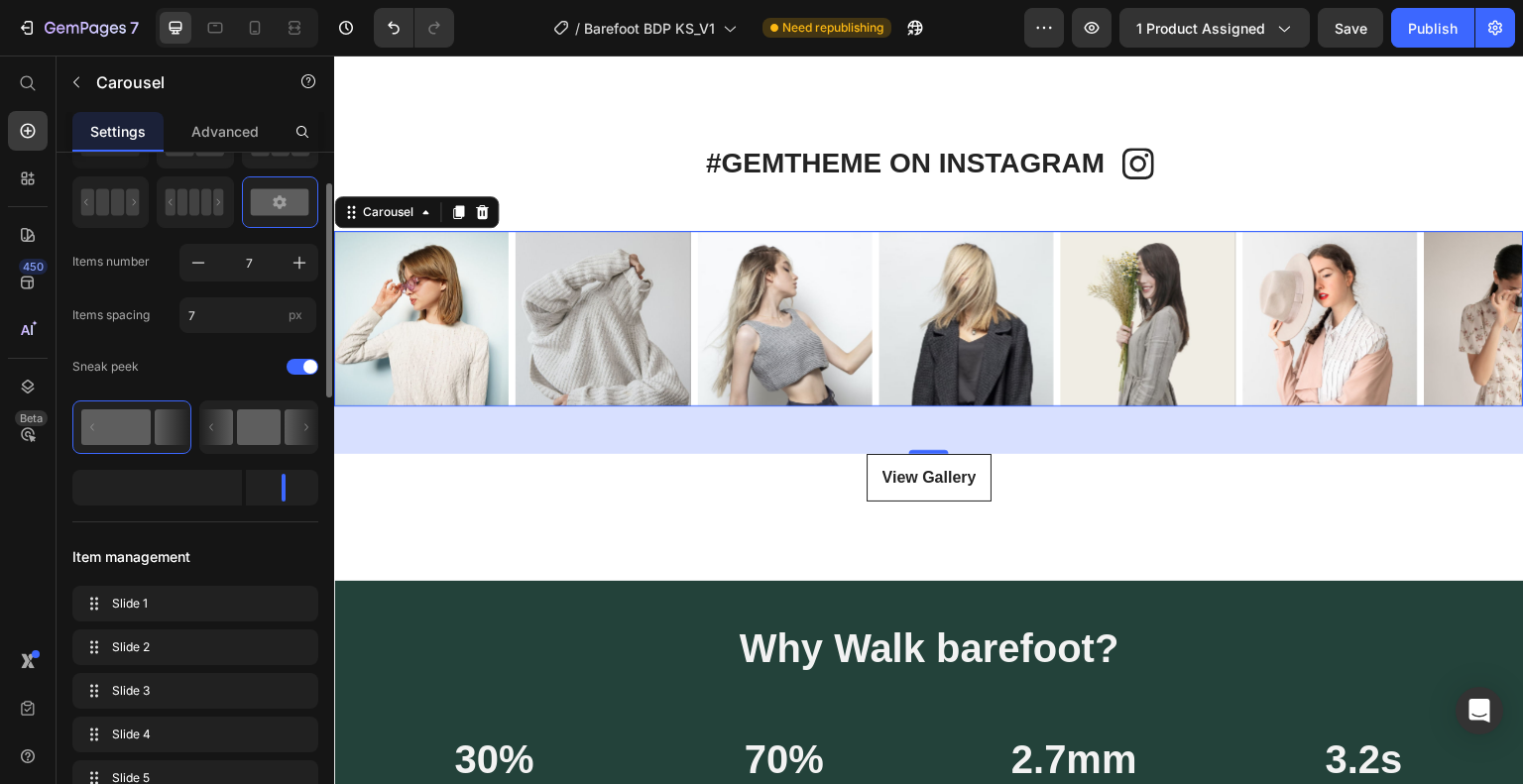 click 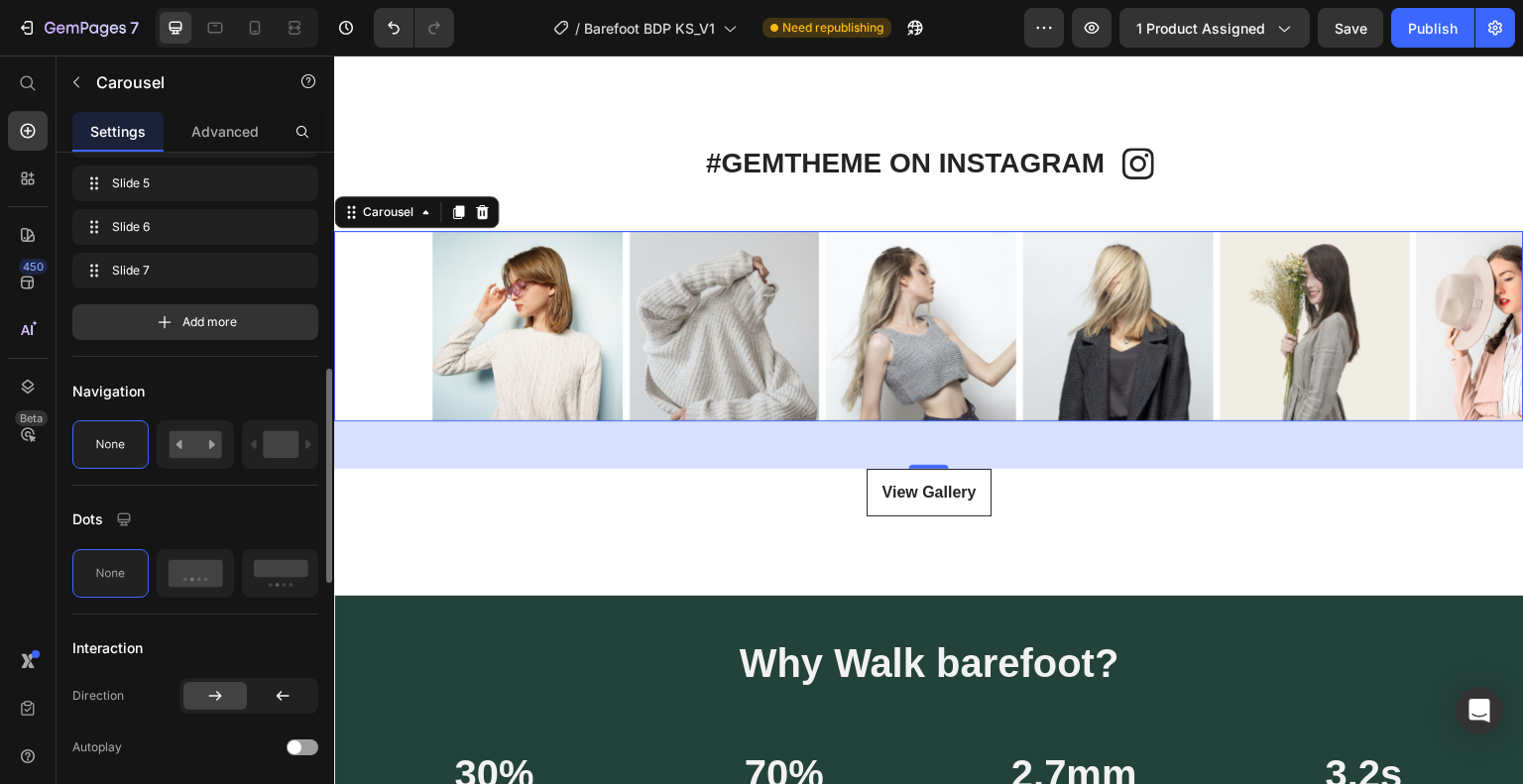 scroll, scrollTop: 793, scrollLeft: 0, axis: vertical 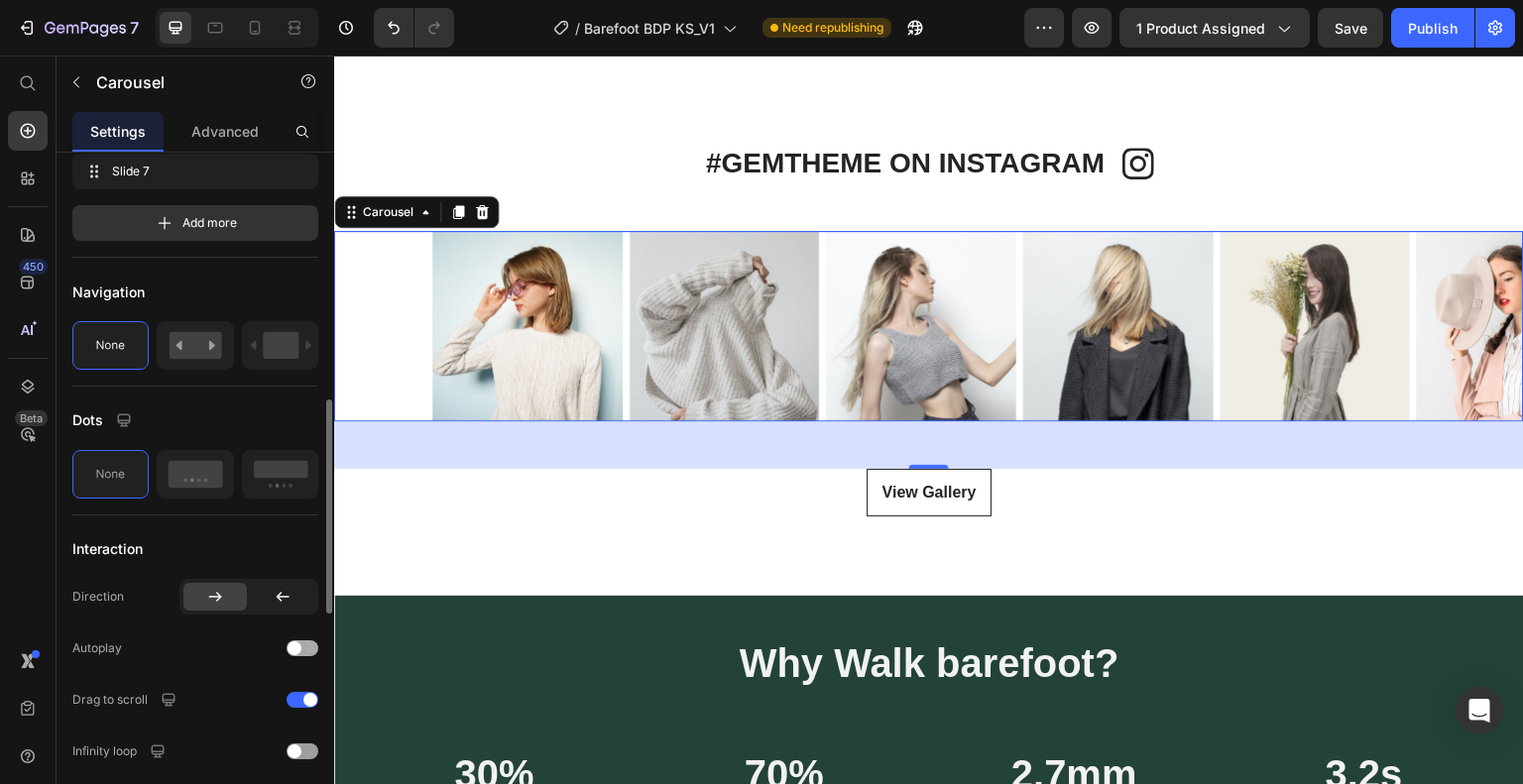 click at bounding box center (302, 648) 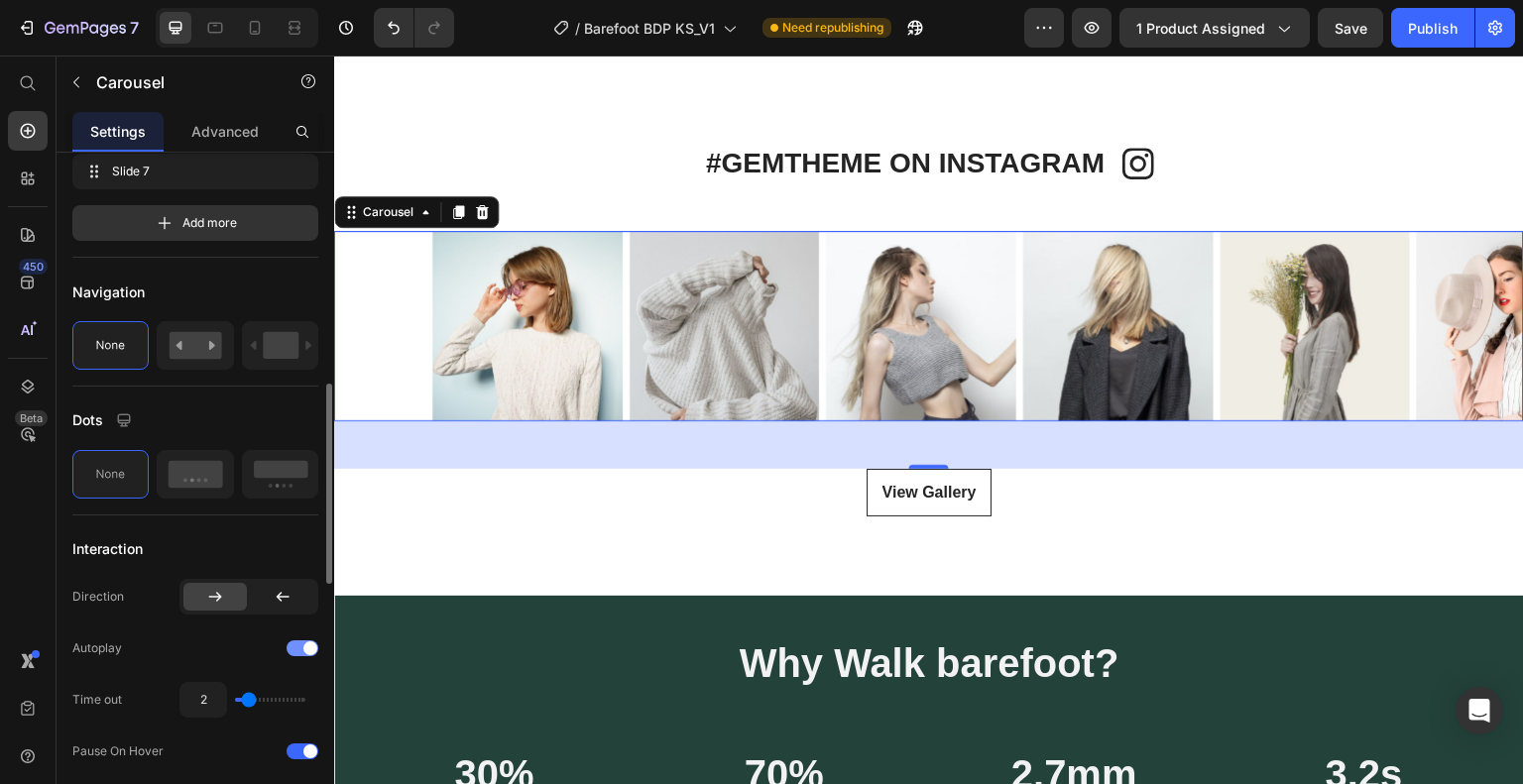 scroll, scrollTop: 892, scrollLeft: 0, axis: vertical 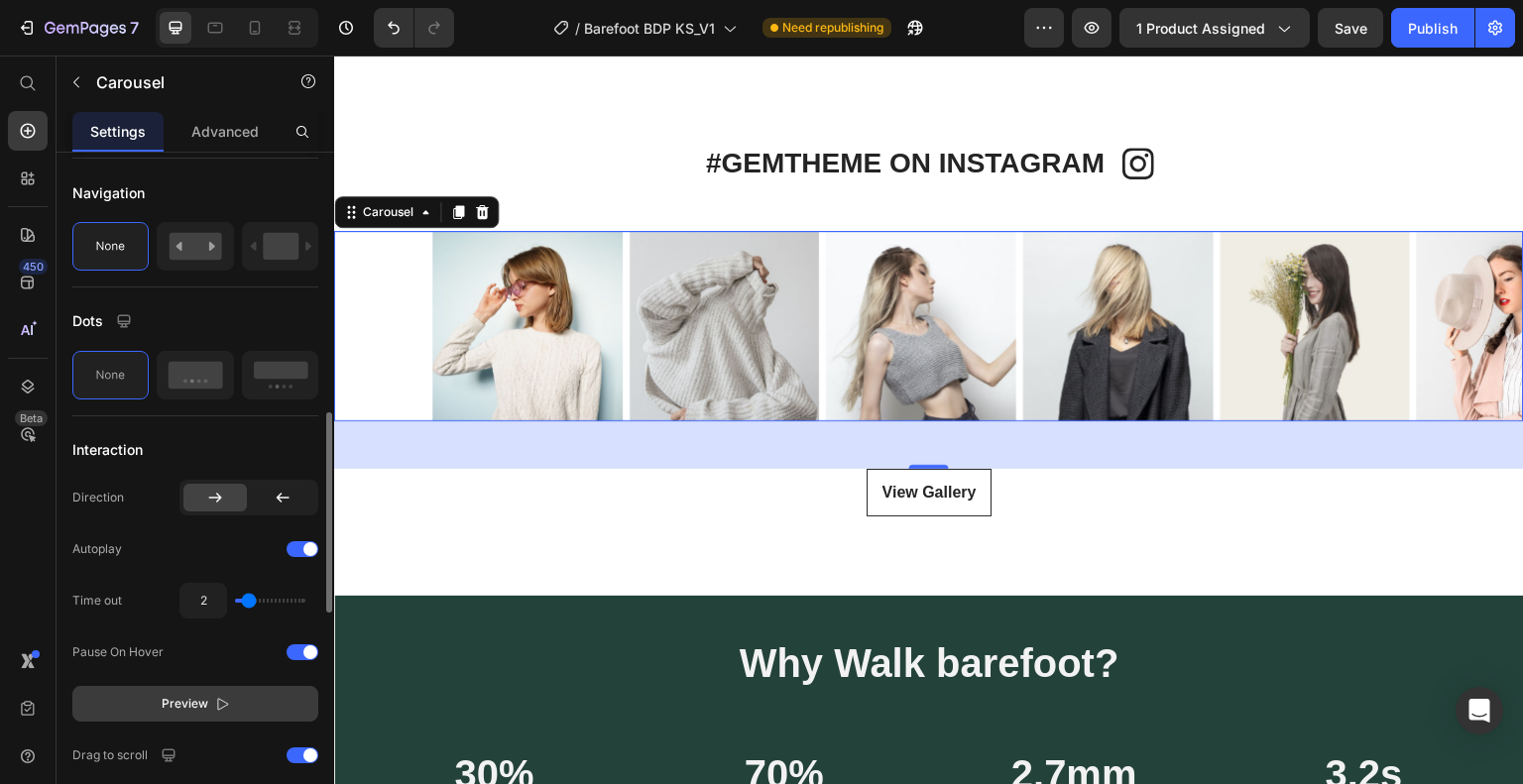 click on "Preview" at bounding box center (184, 704) 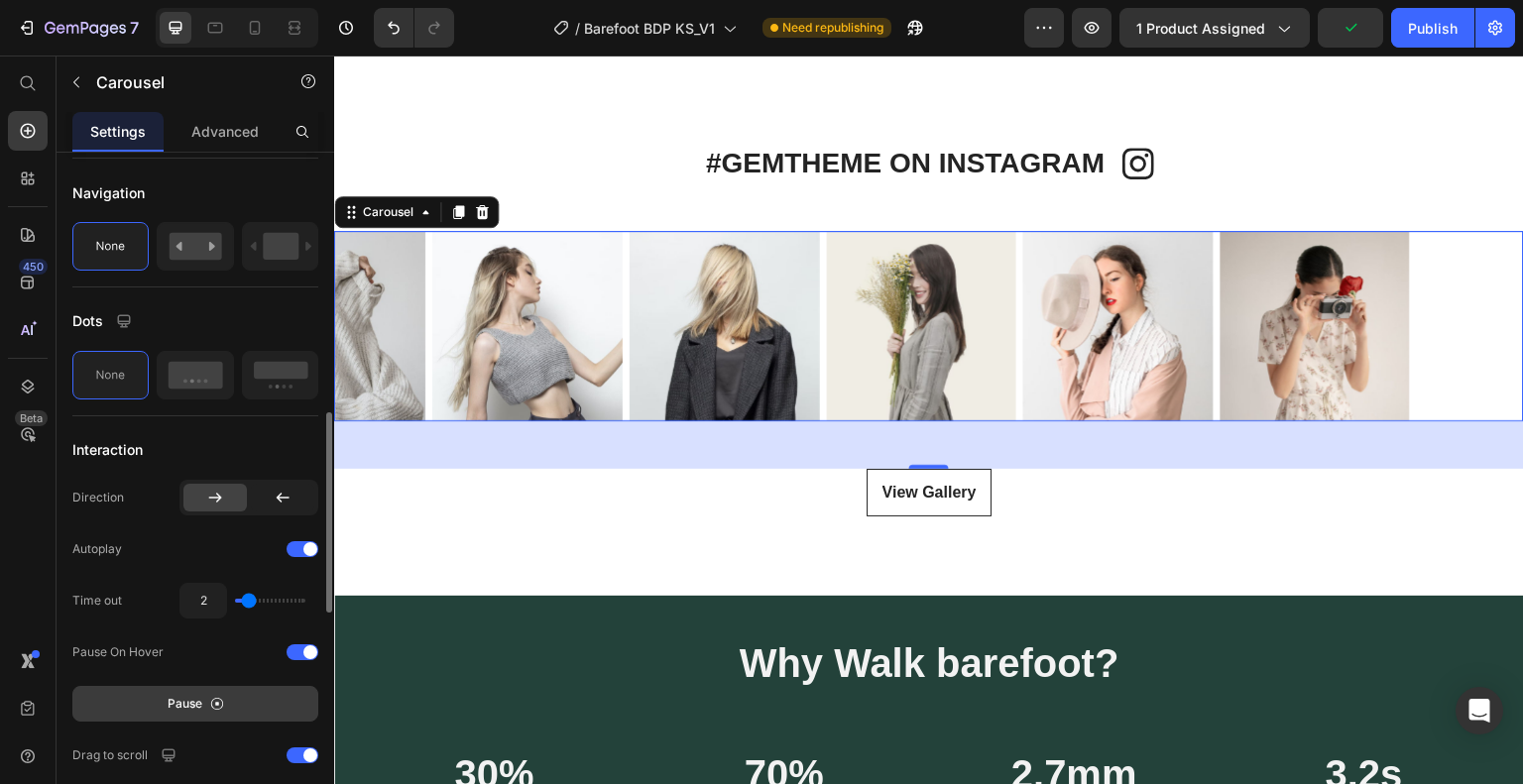 type on "1.8" 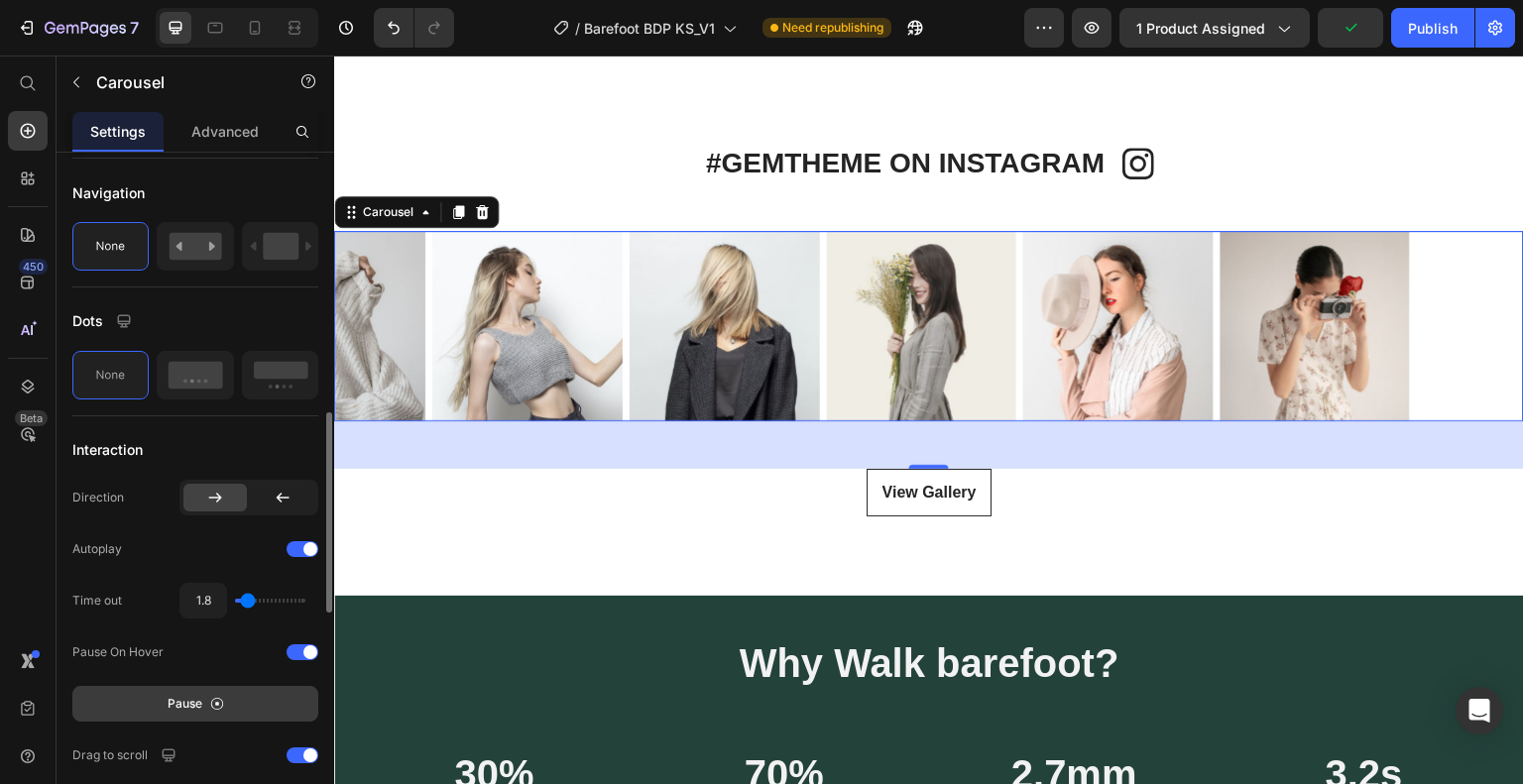 type on "1.6" 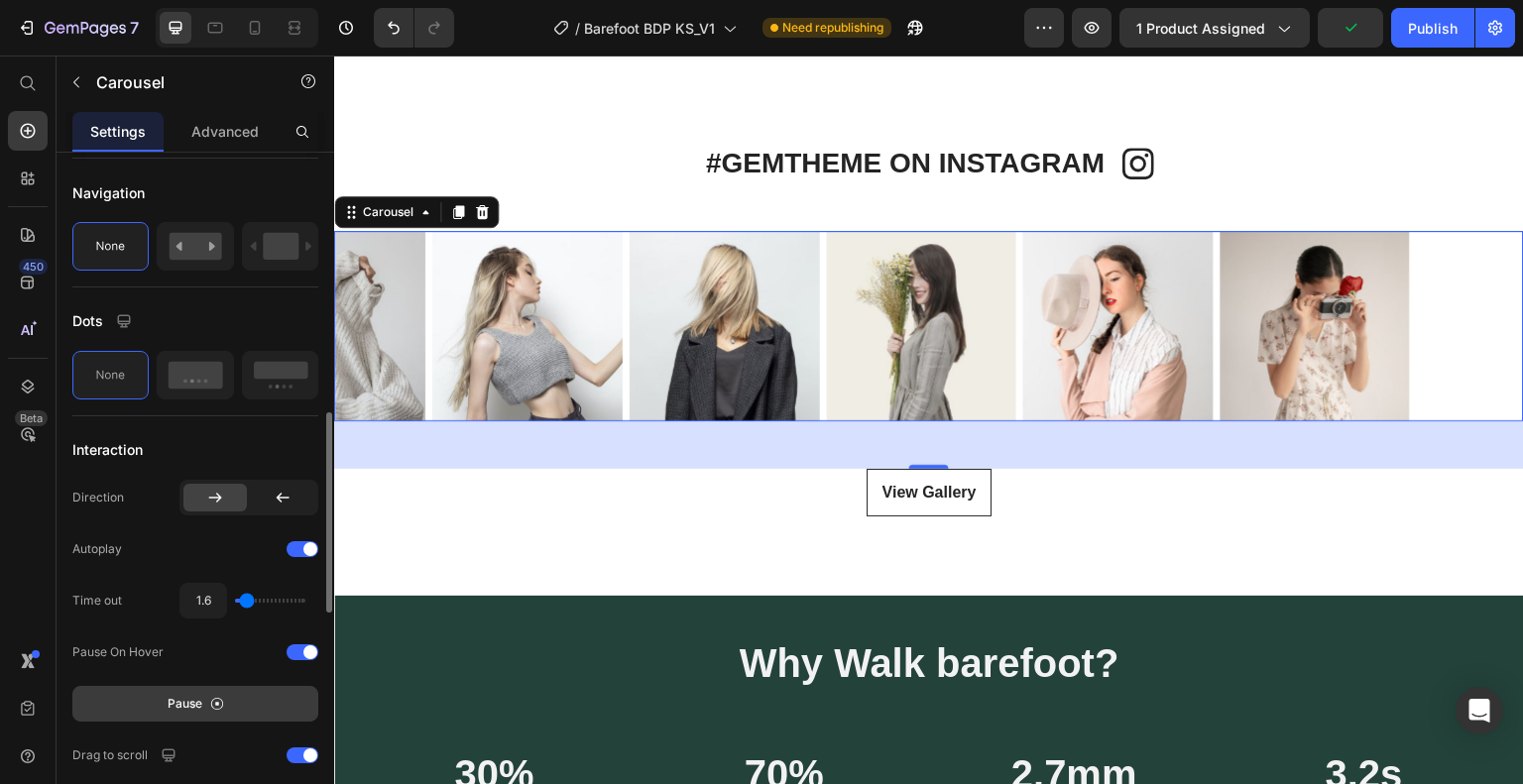 type on "1.1" 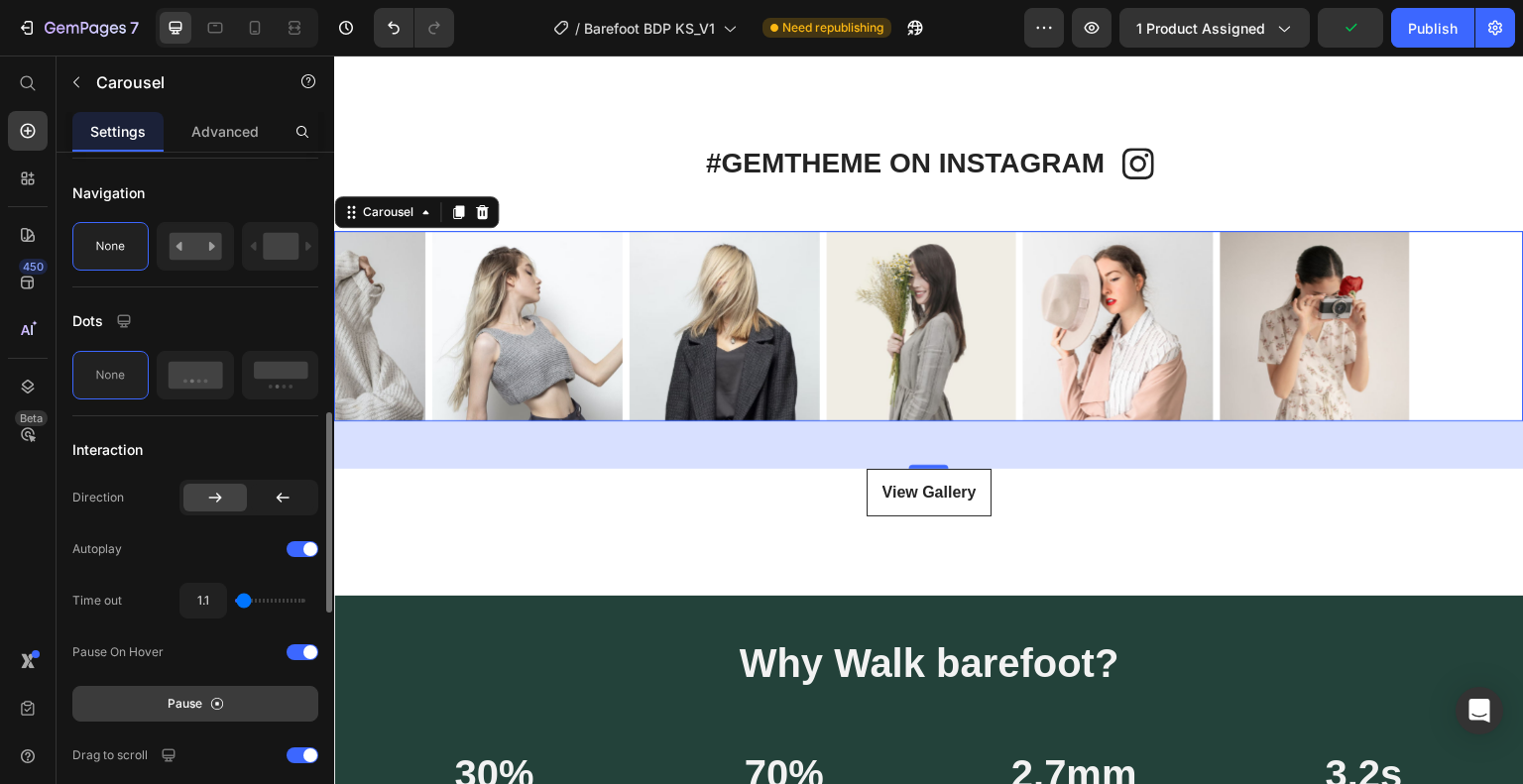 type on "1" 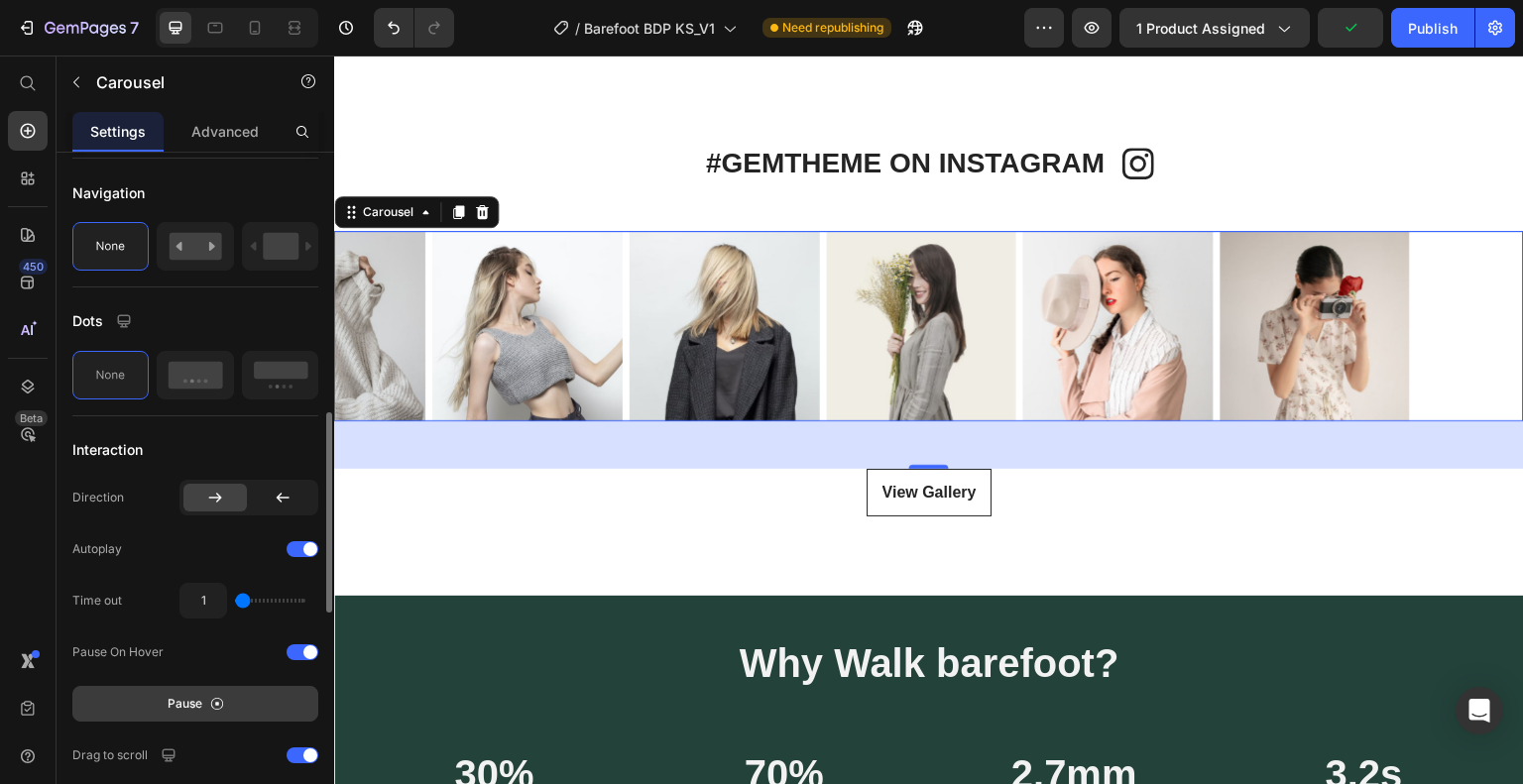 drag, startPoint x: 250, startPoint y: 605, endPoint x: 222, endPoint y: 605, distance: 28 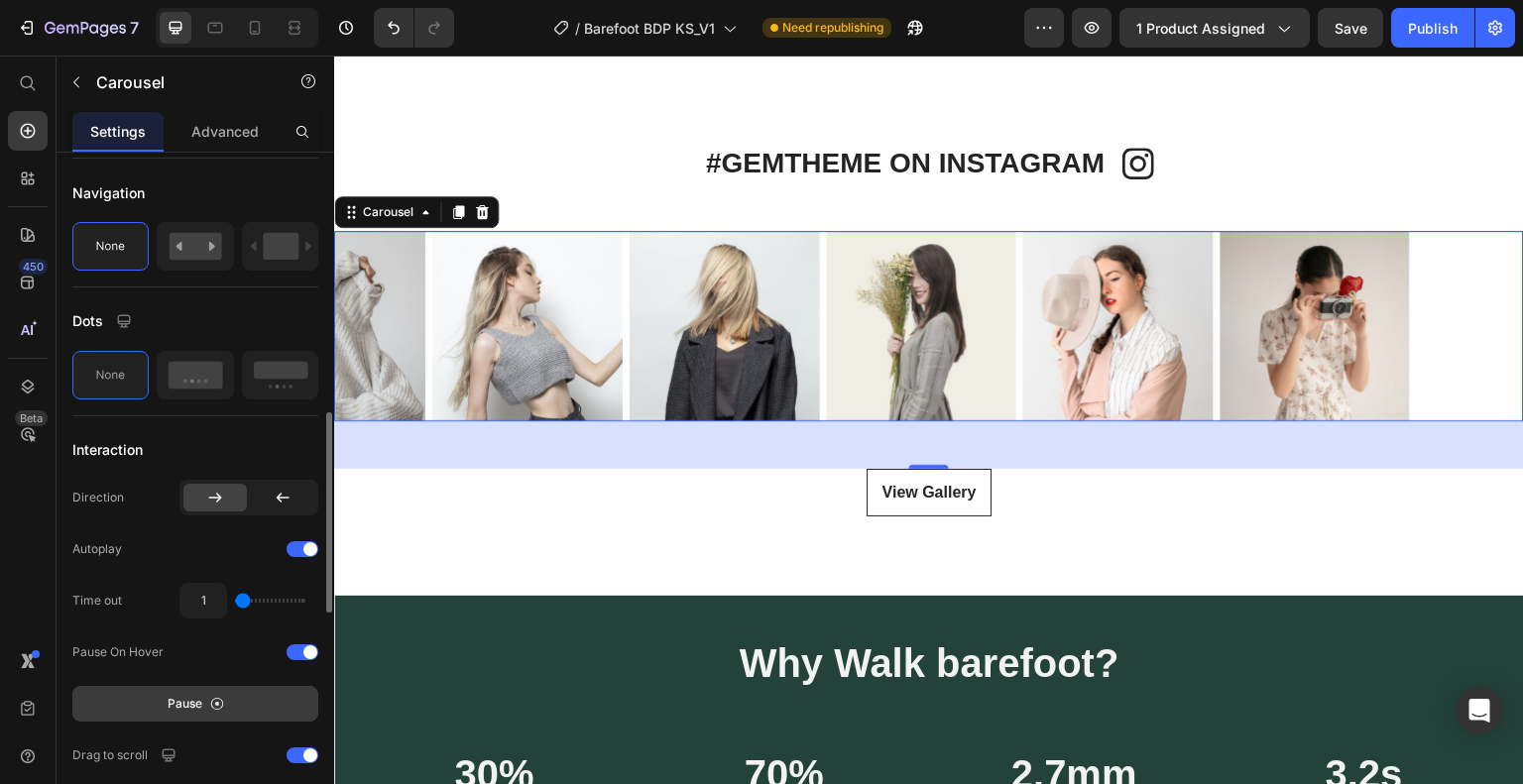 drag, startPoint x: 238, startPoint y: 602, endPoint x: 222, endPoint y: 598, distance: 16.492423 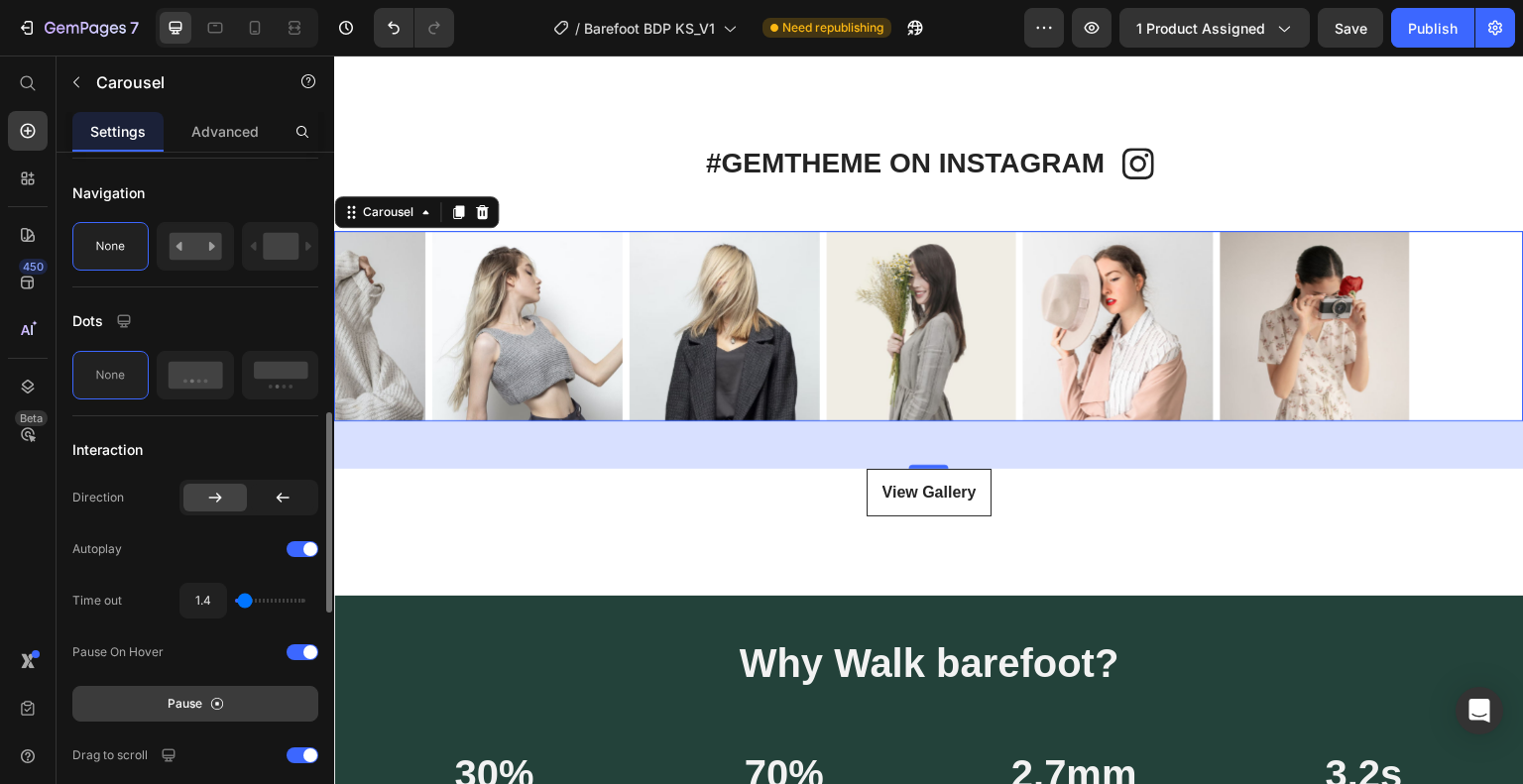 type on "1.9" 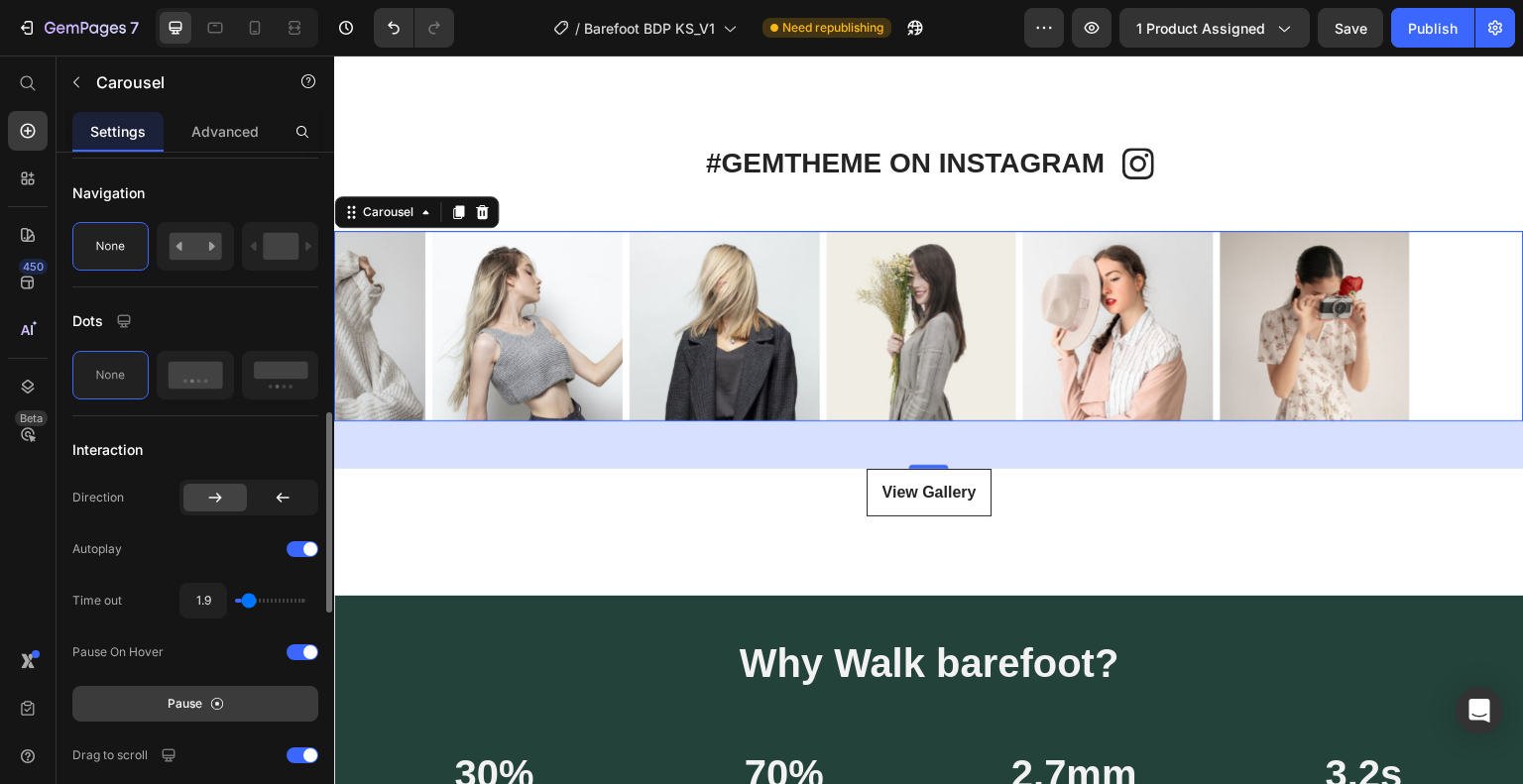 type on "2.3" 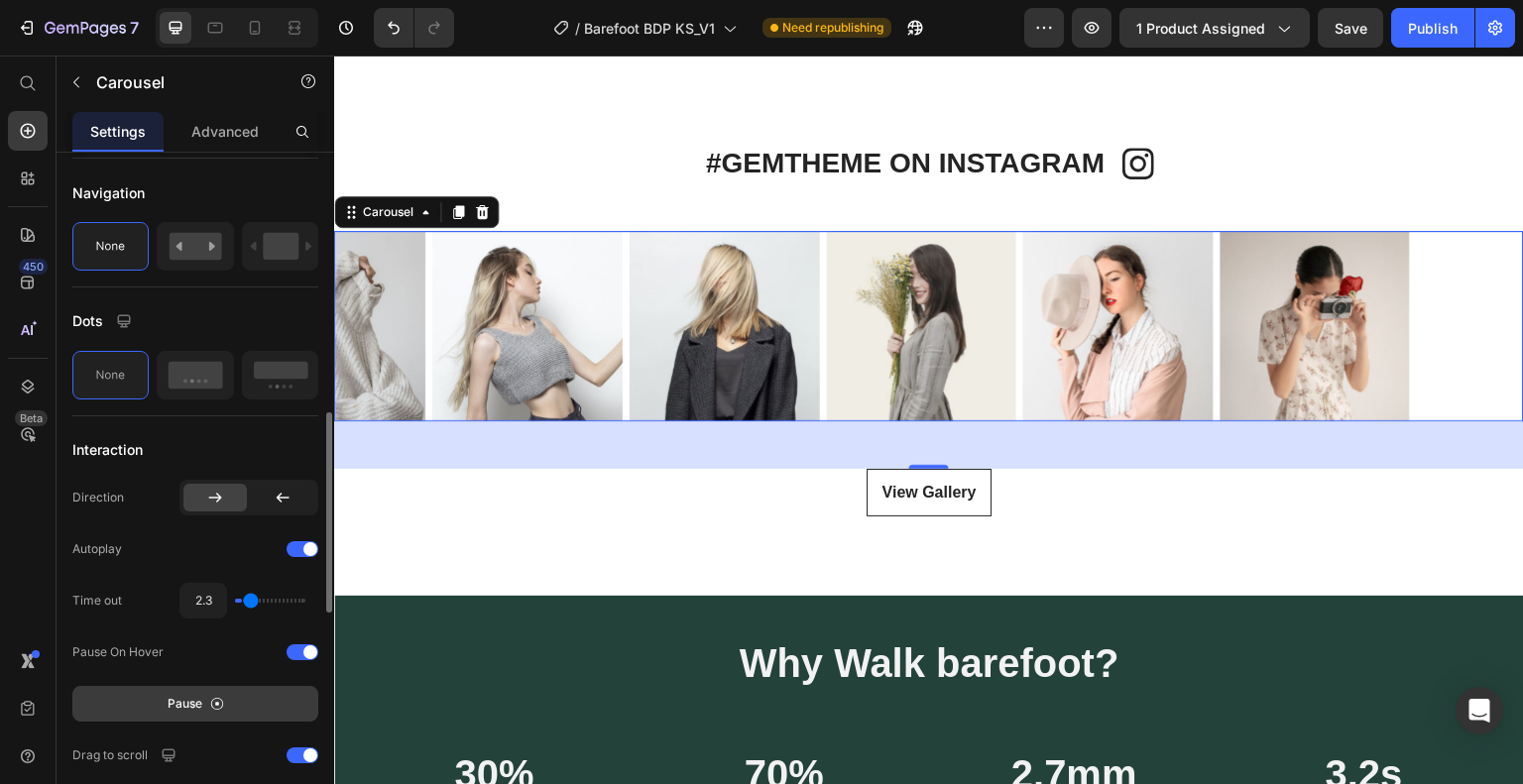 type on "3.1" 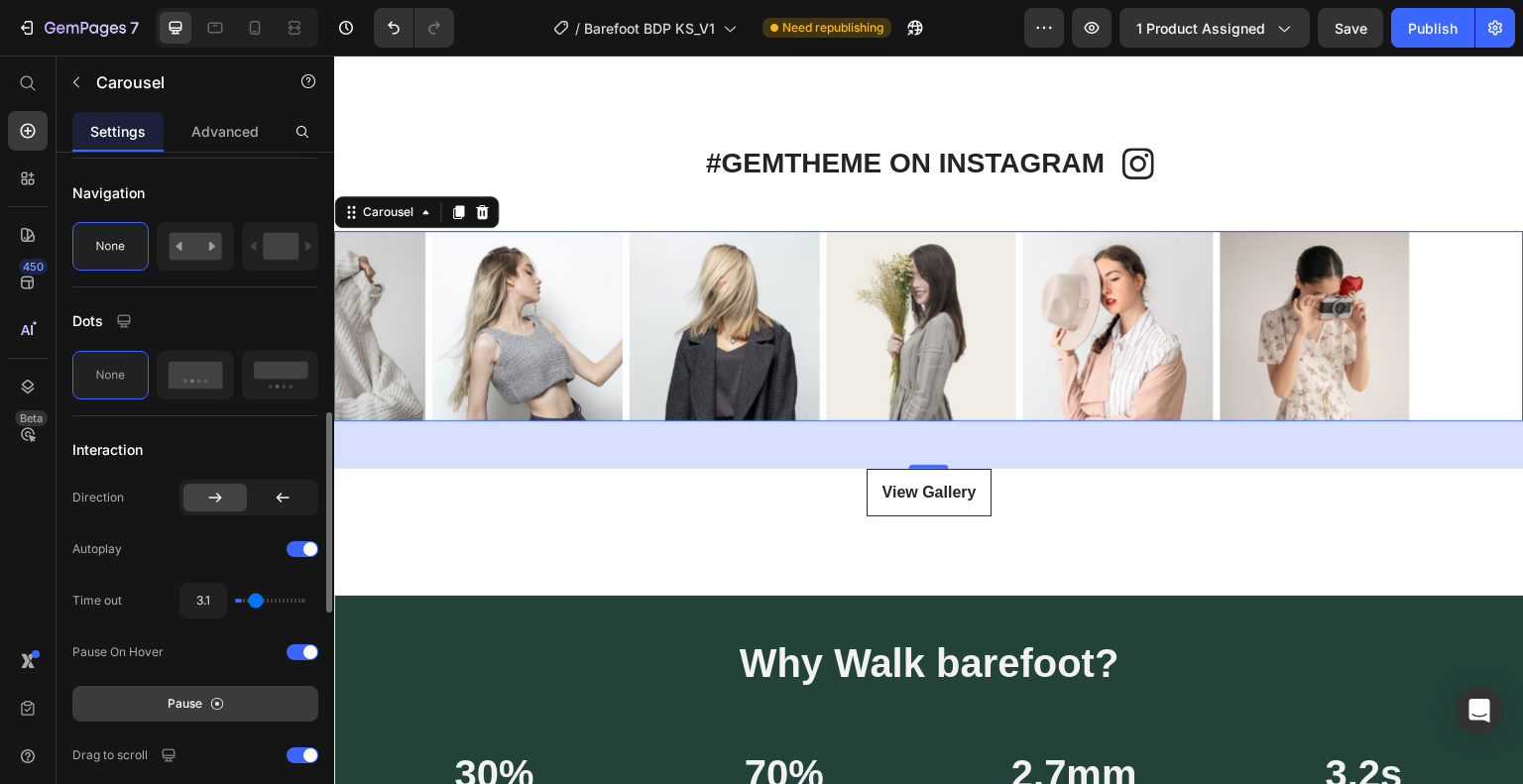 type on "3.7" 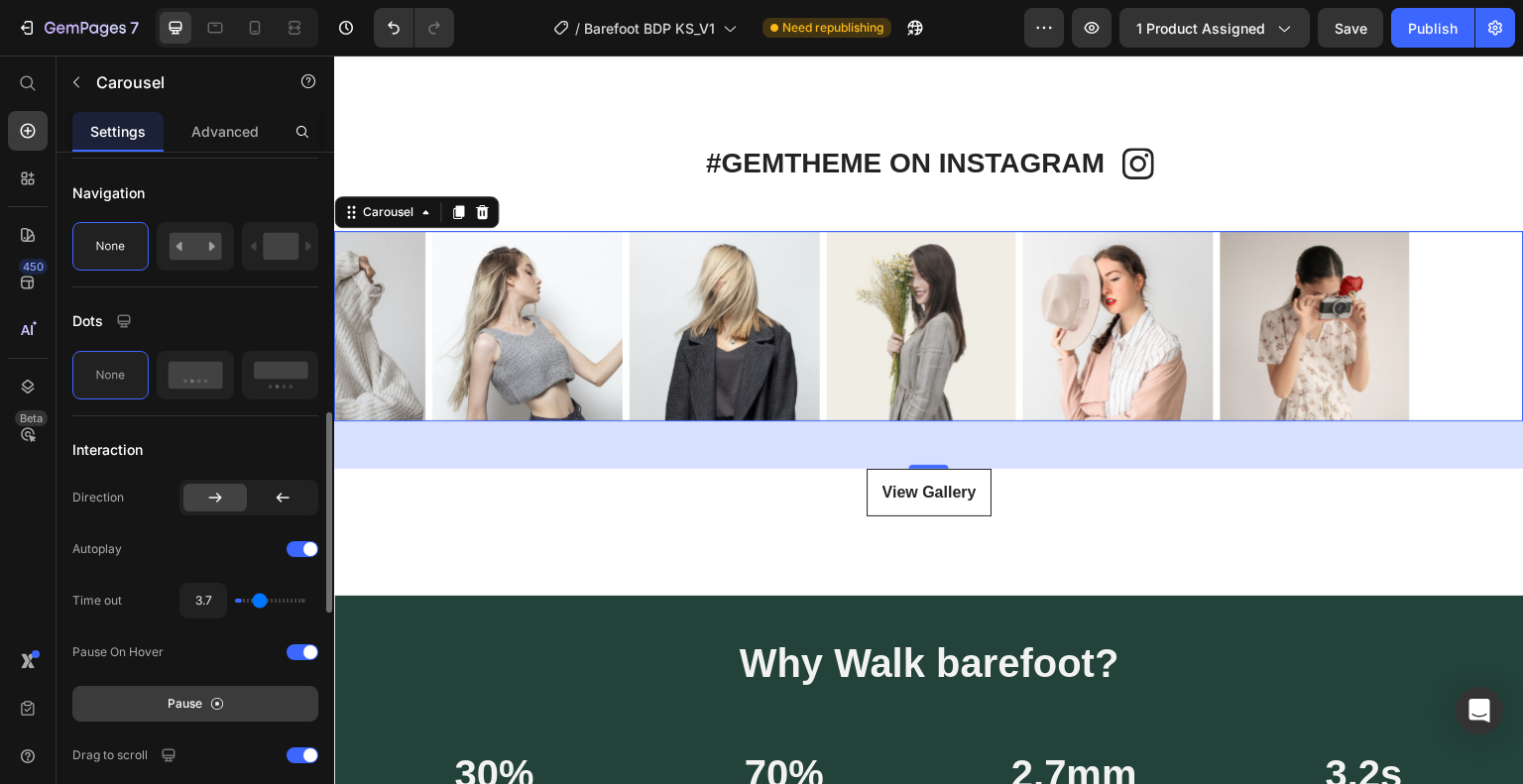 type on "4.1" 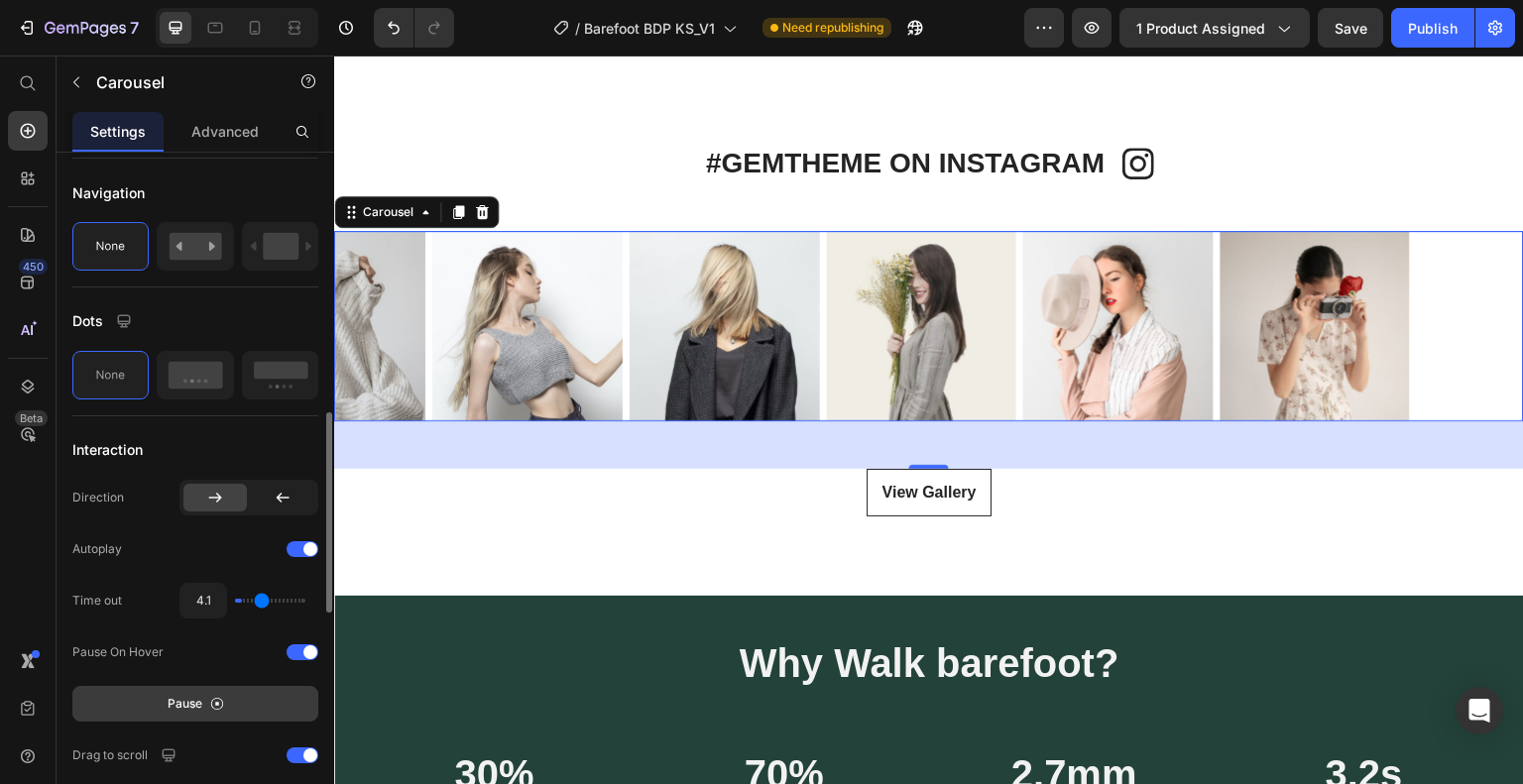 type on "4.5" 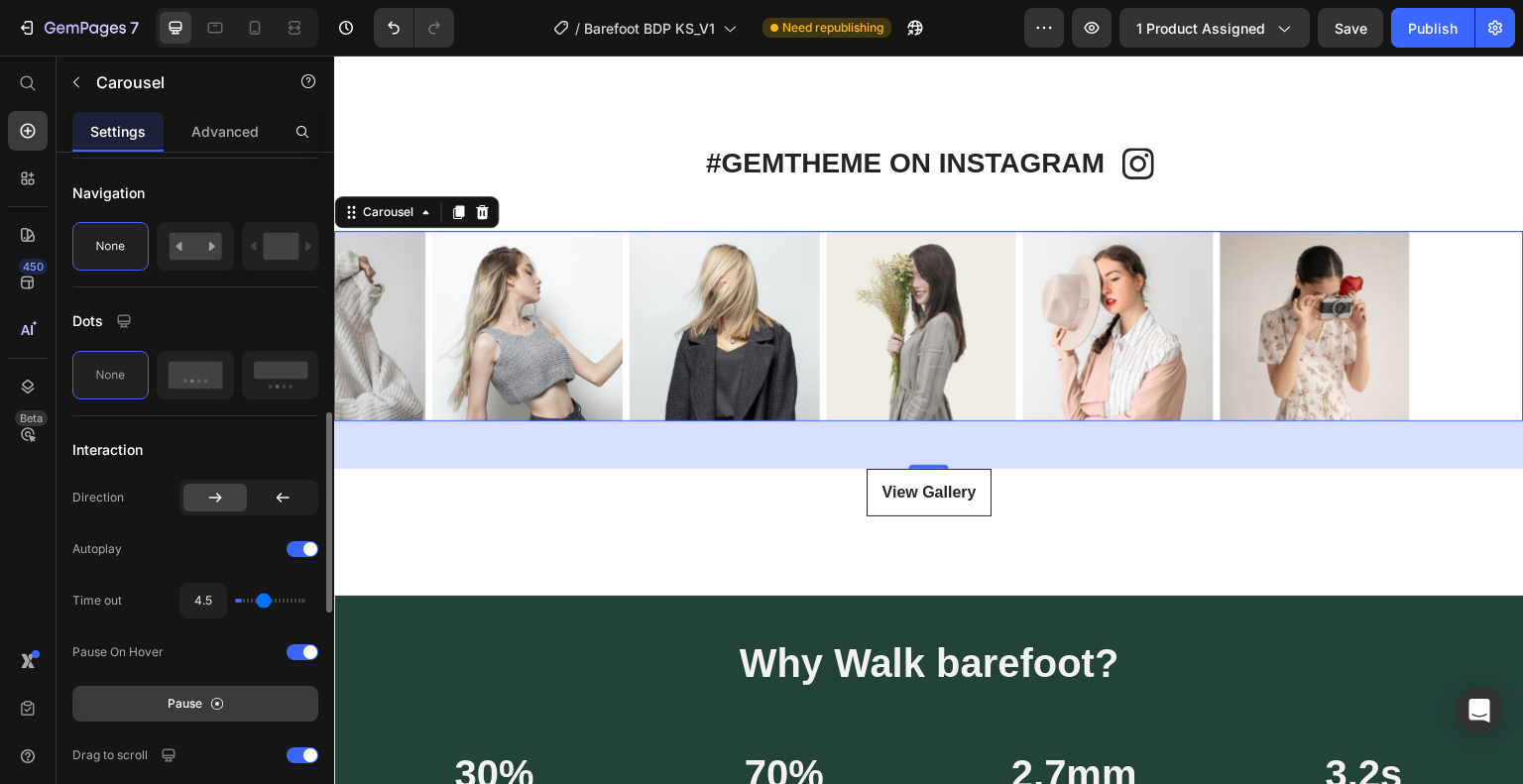 type on "5" 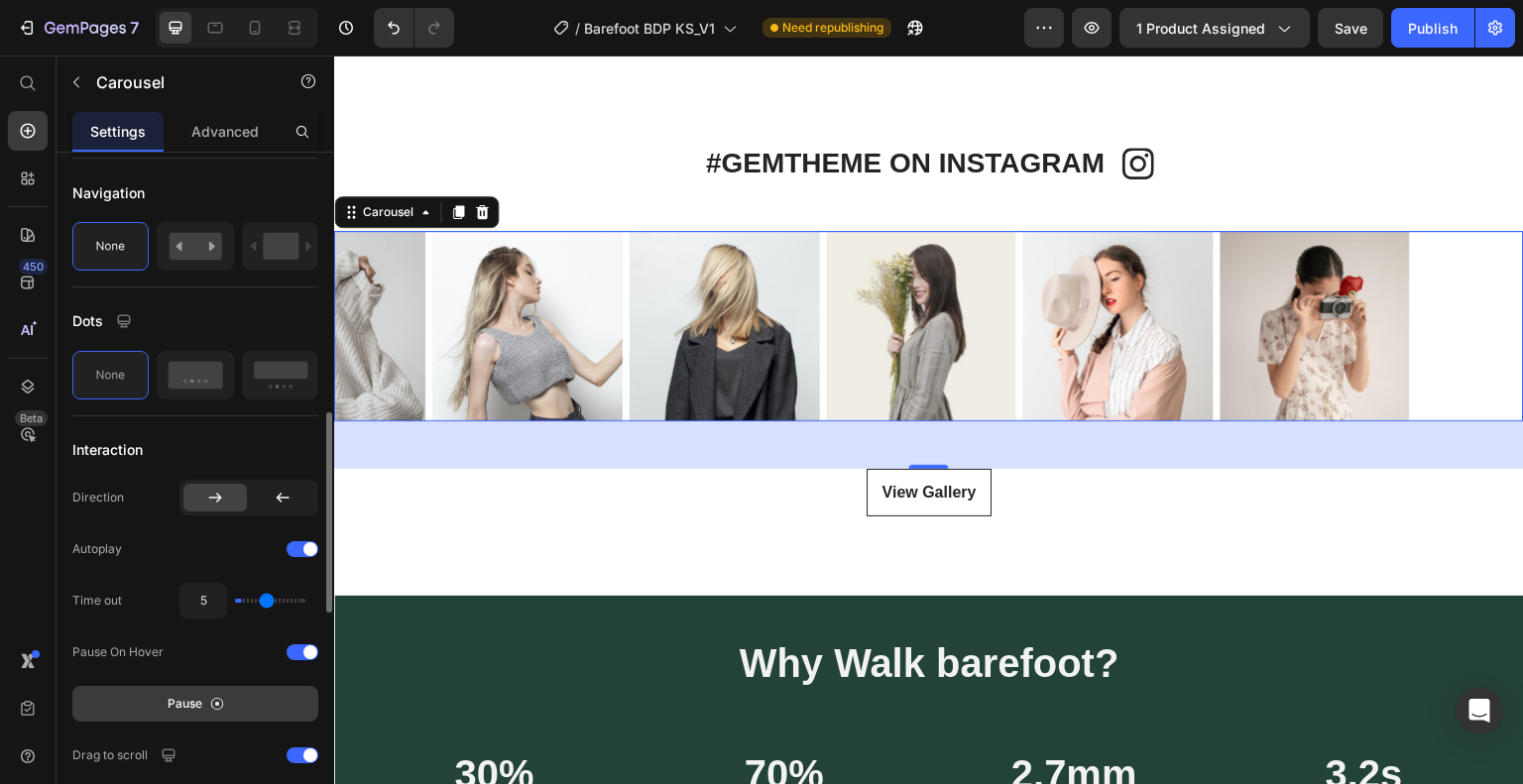 type on "5.5" 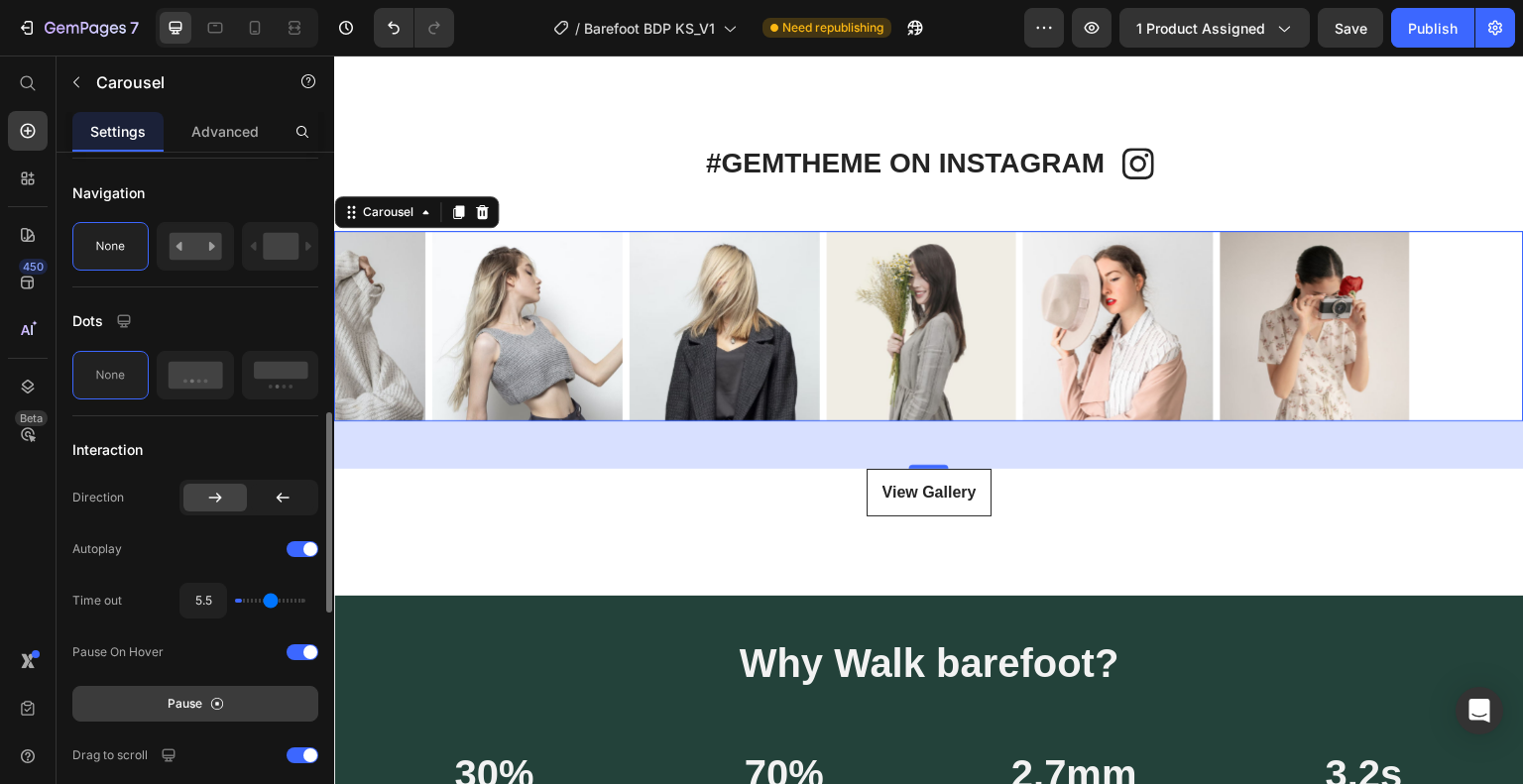 type on "5.9" 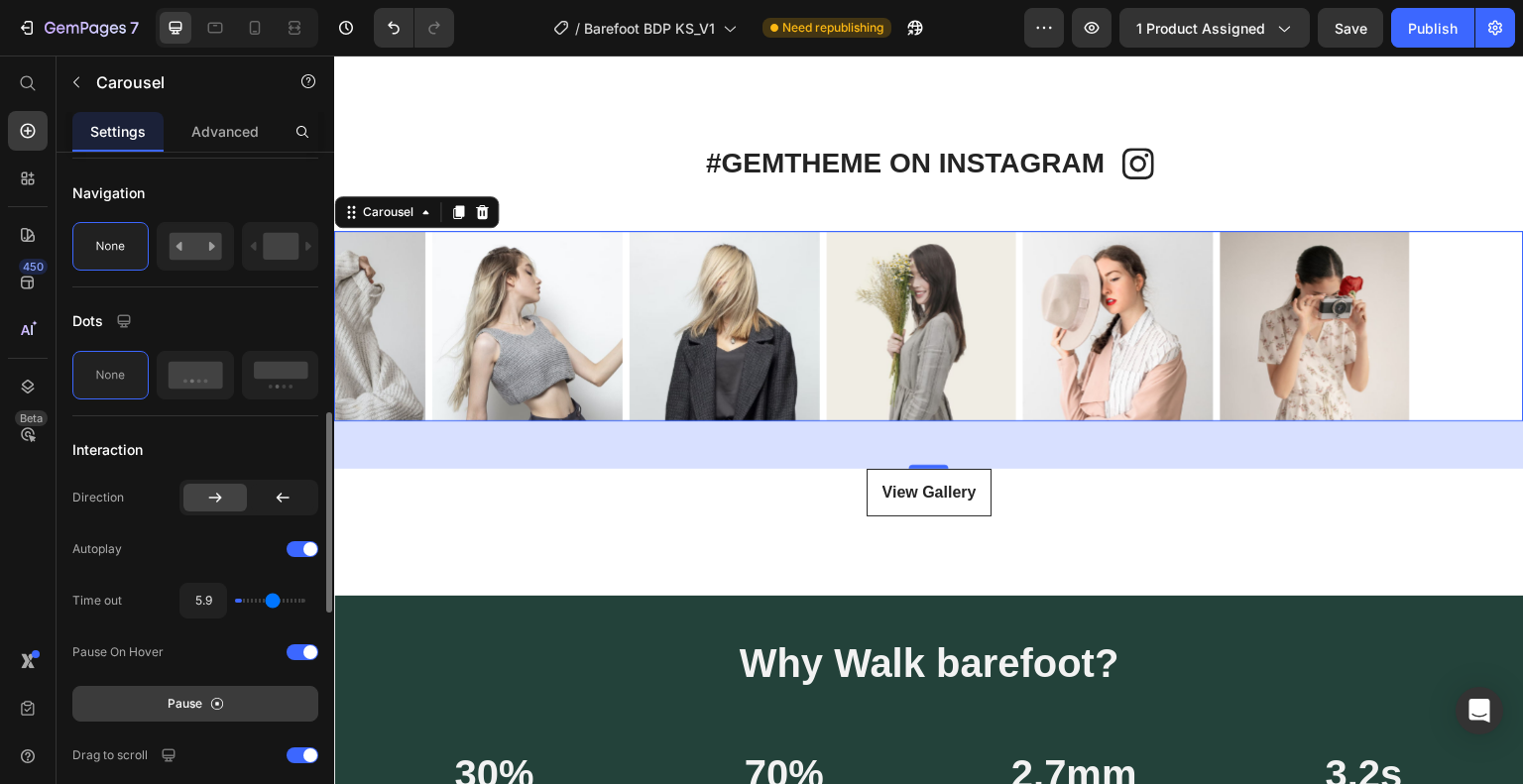 type on "6.6" 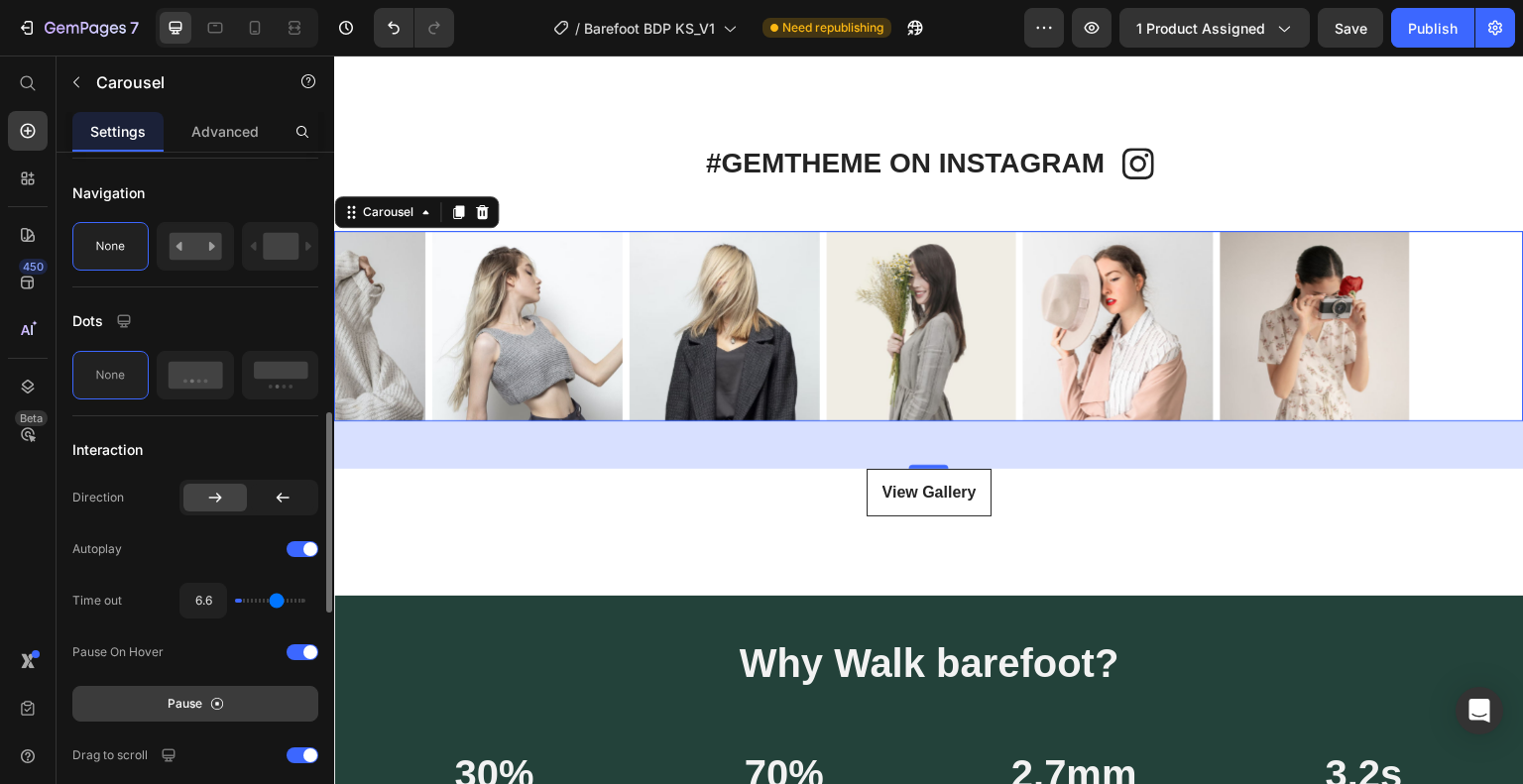 type on "7.5" 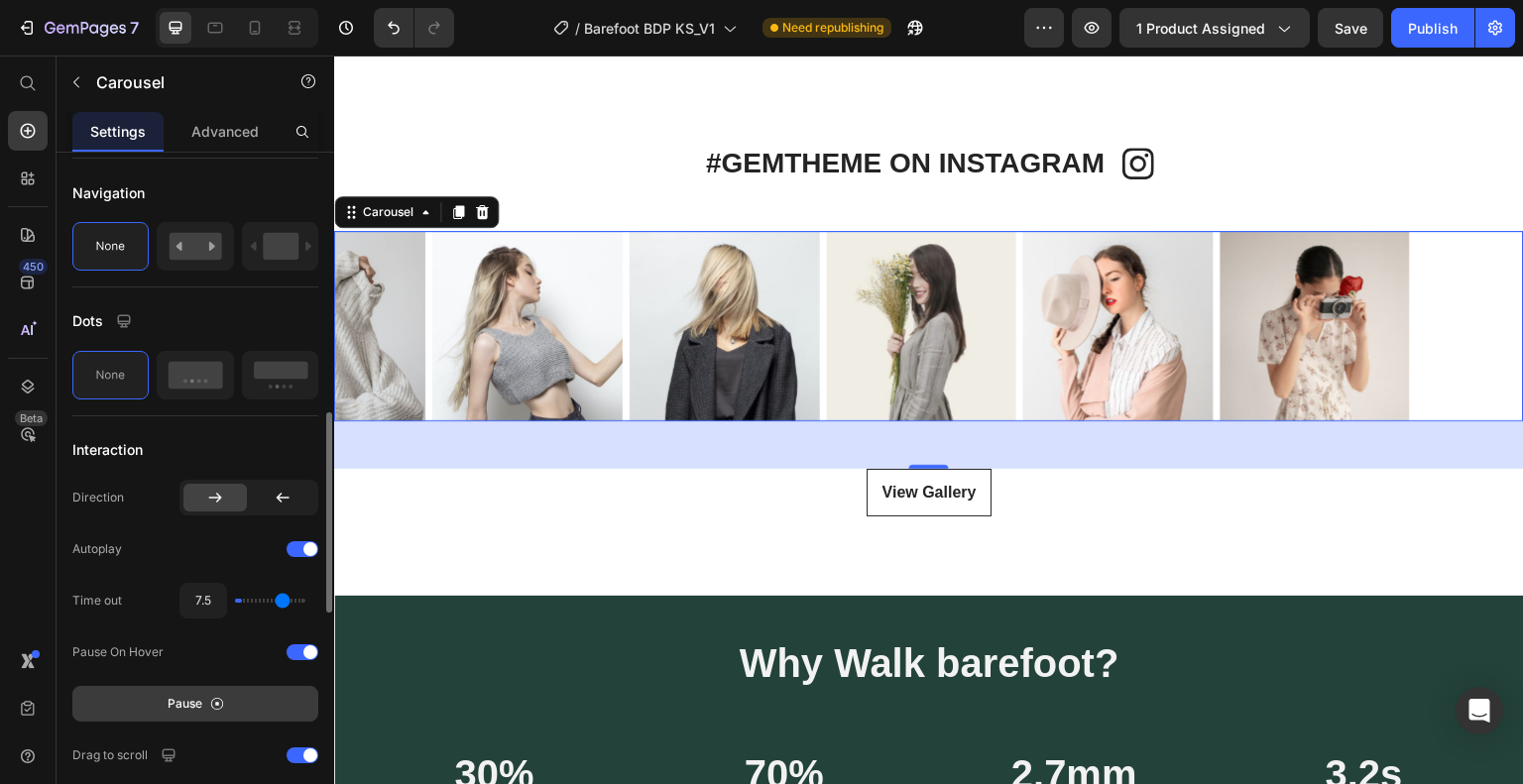 type on "8.3" 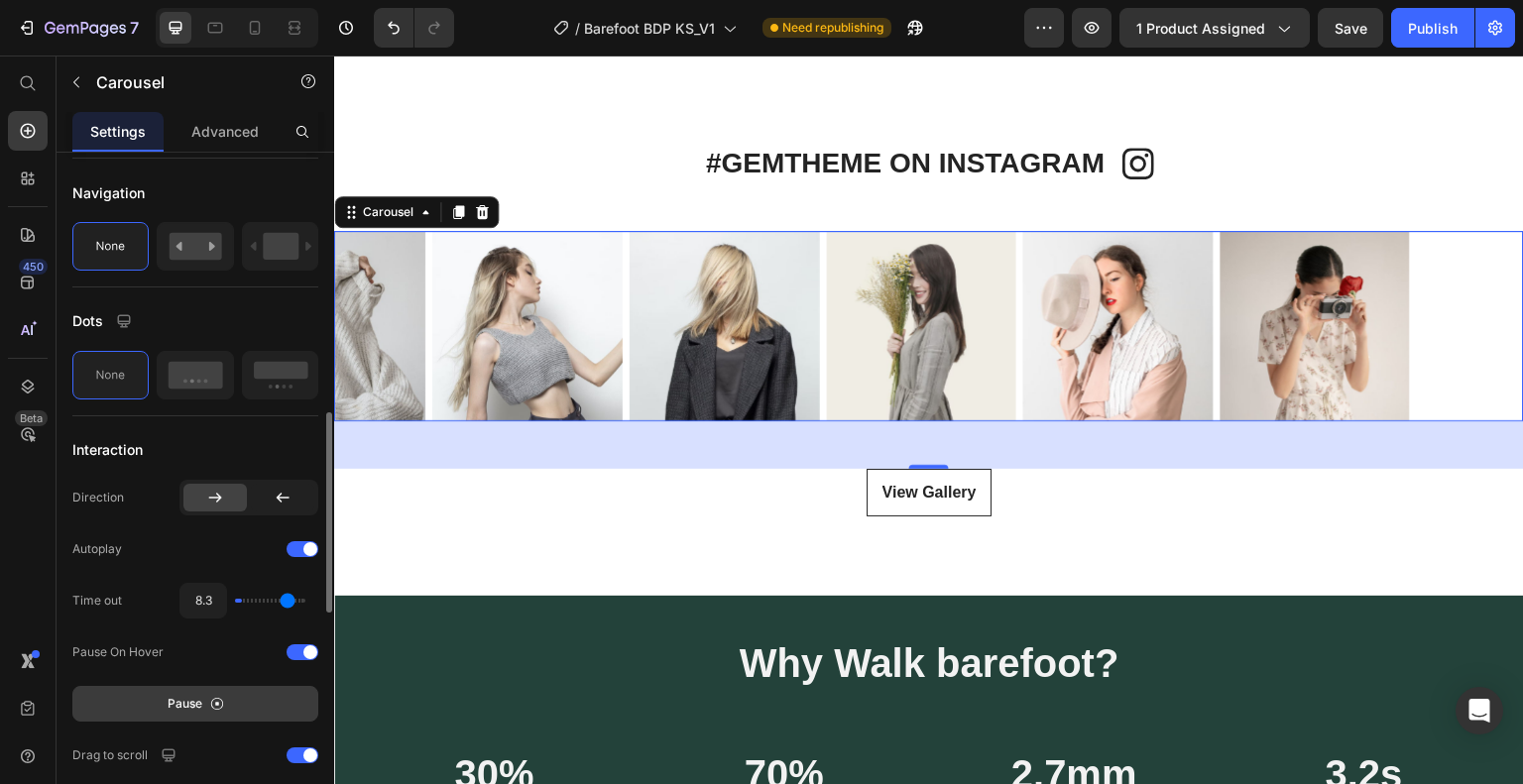 type on "9.3" 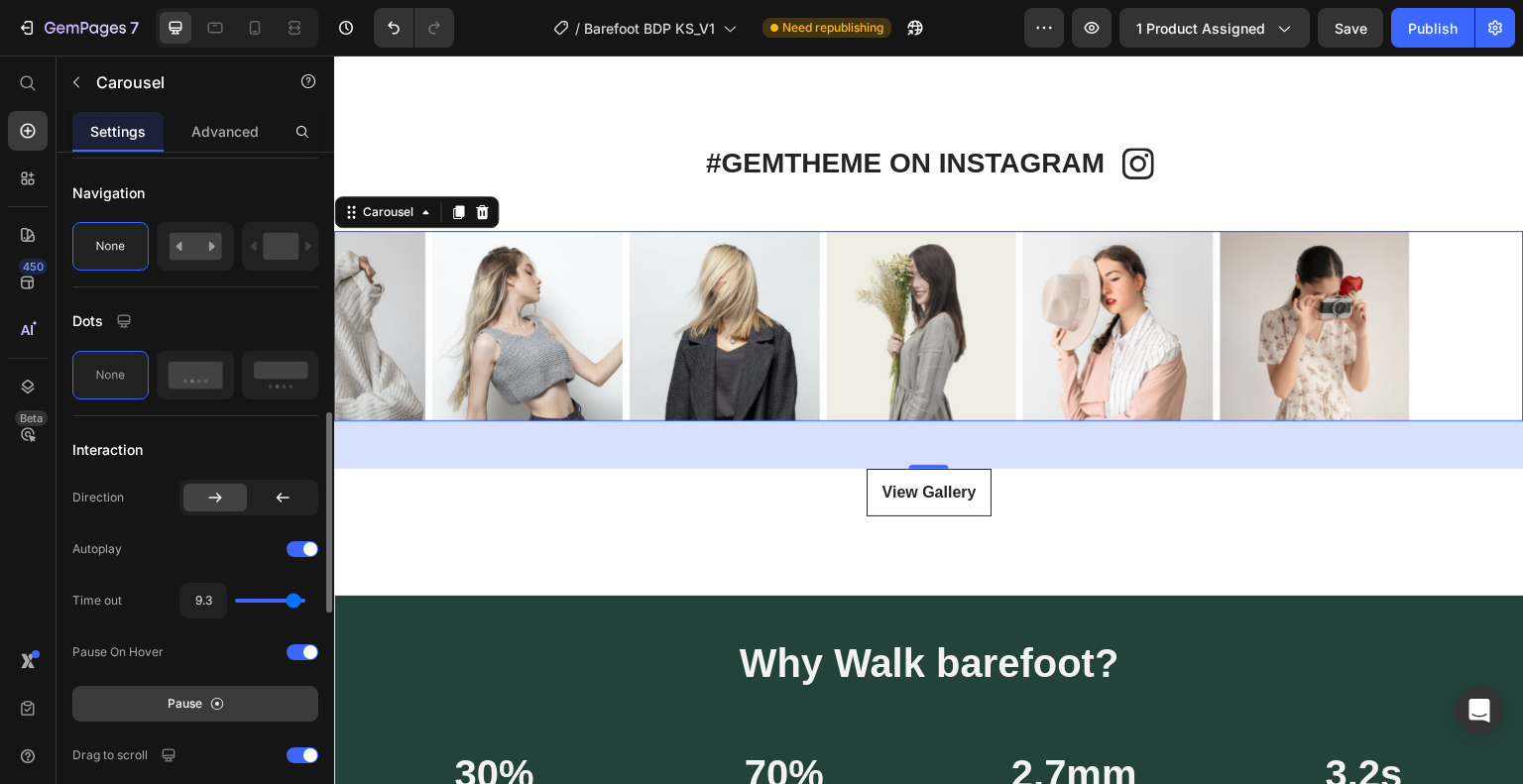 type on "9.7" 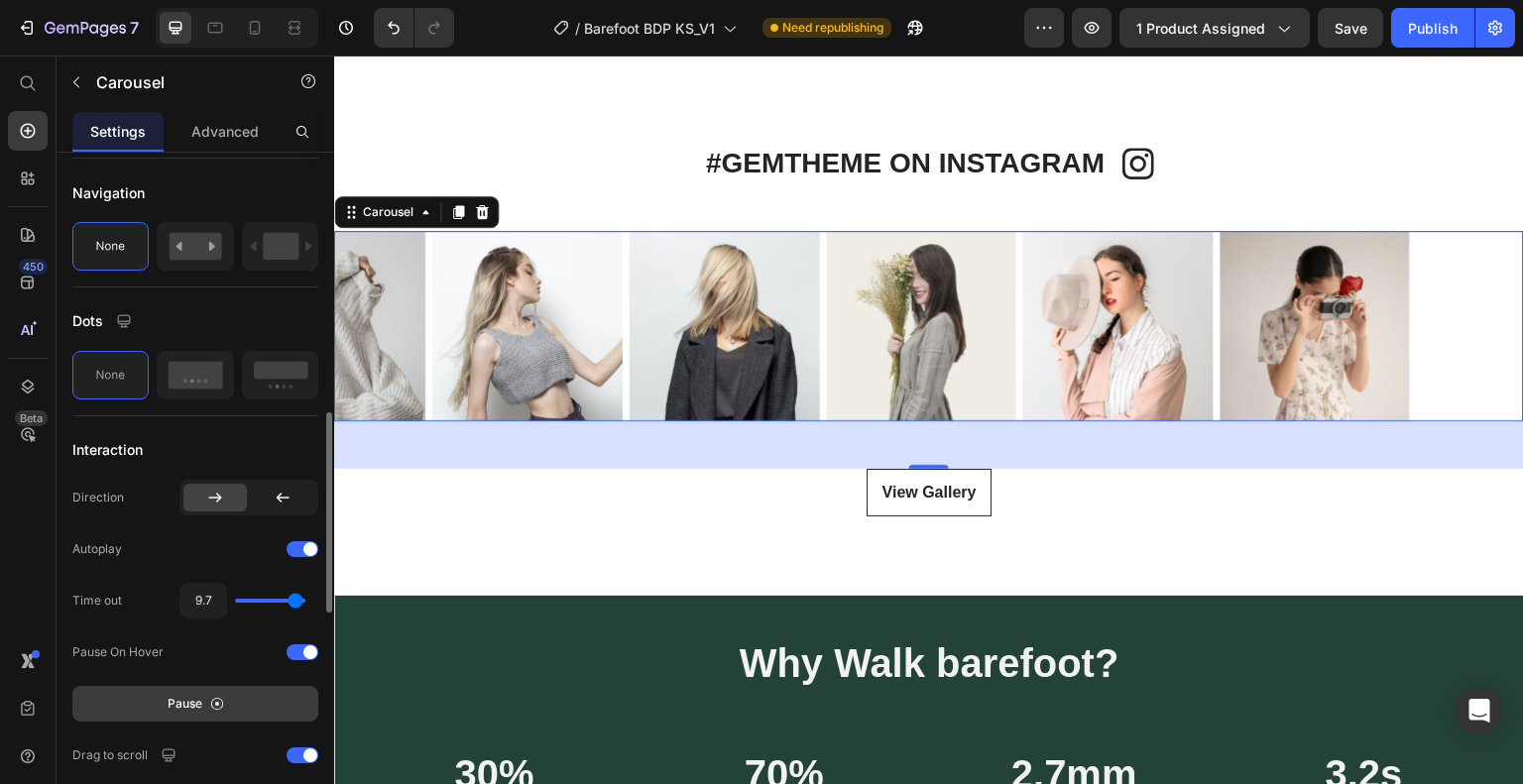 type on "9.9" 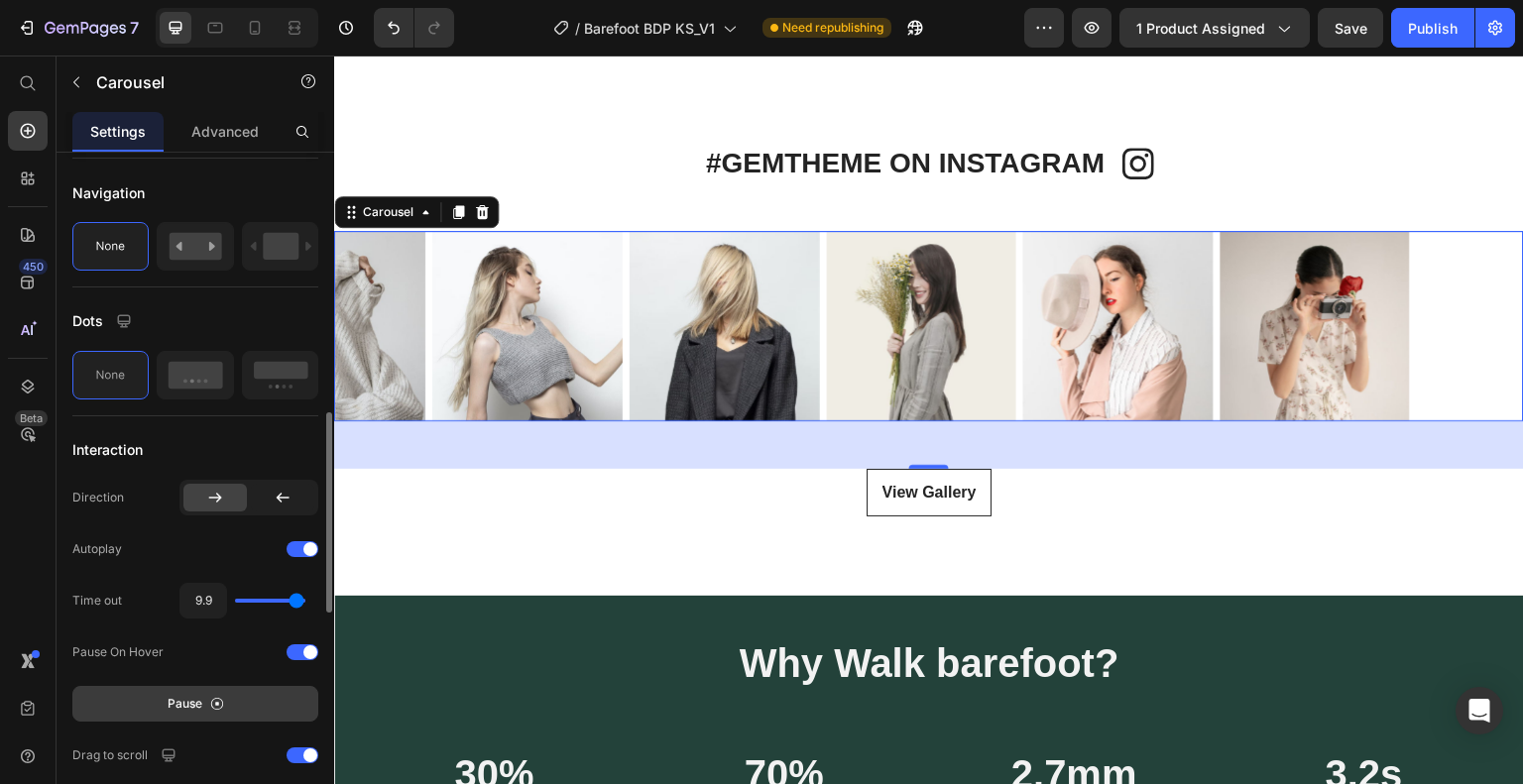 drag, startPoint x: 243, startPoint y: 599, endPoint x: 297, endPoint y: 604, distance: 54.230987 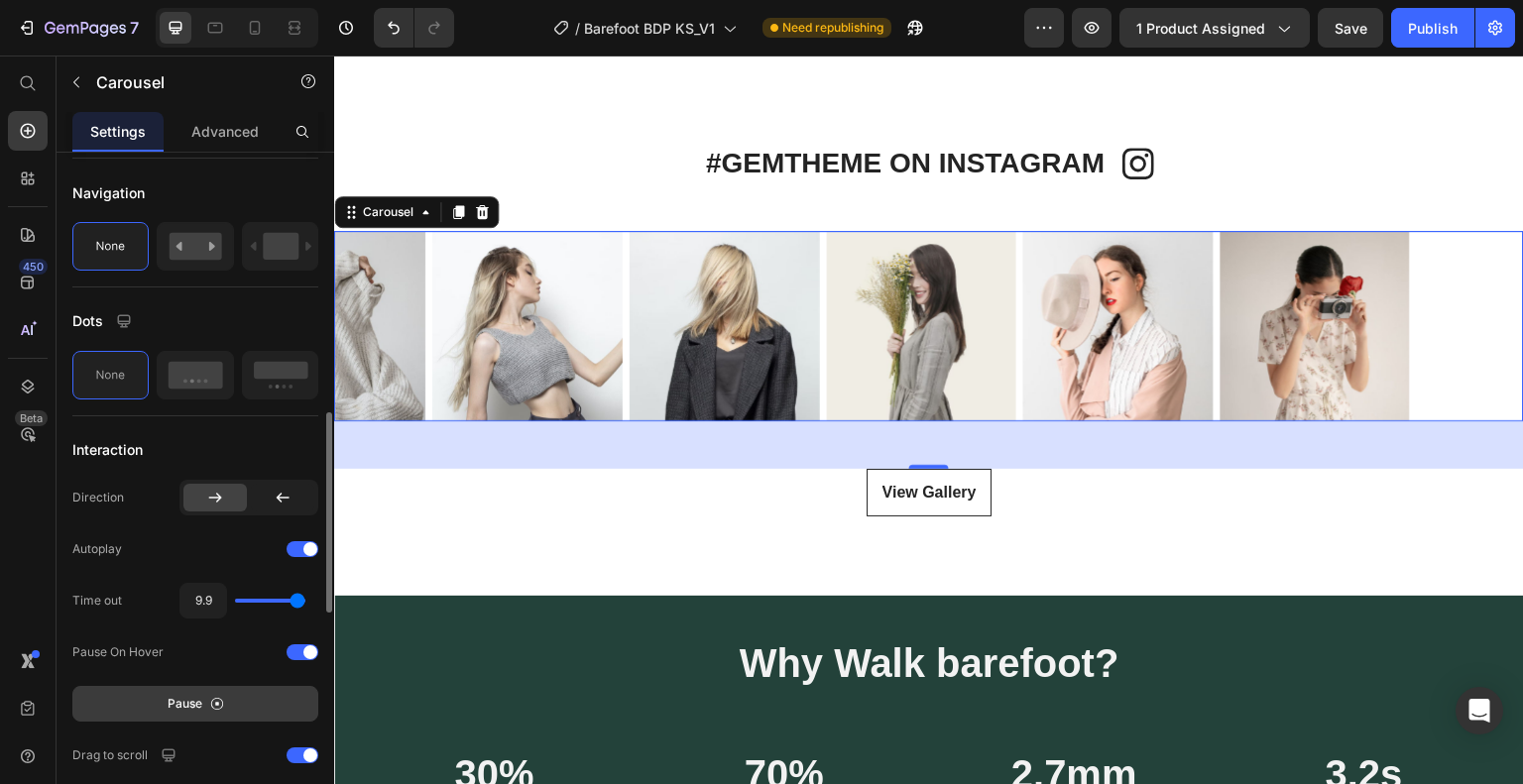 click at bounding box center (270, 601) 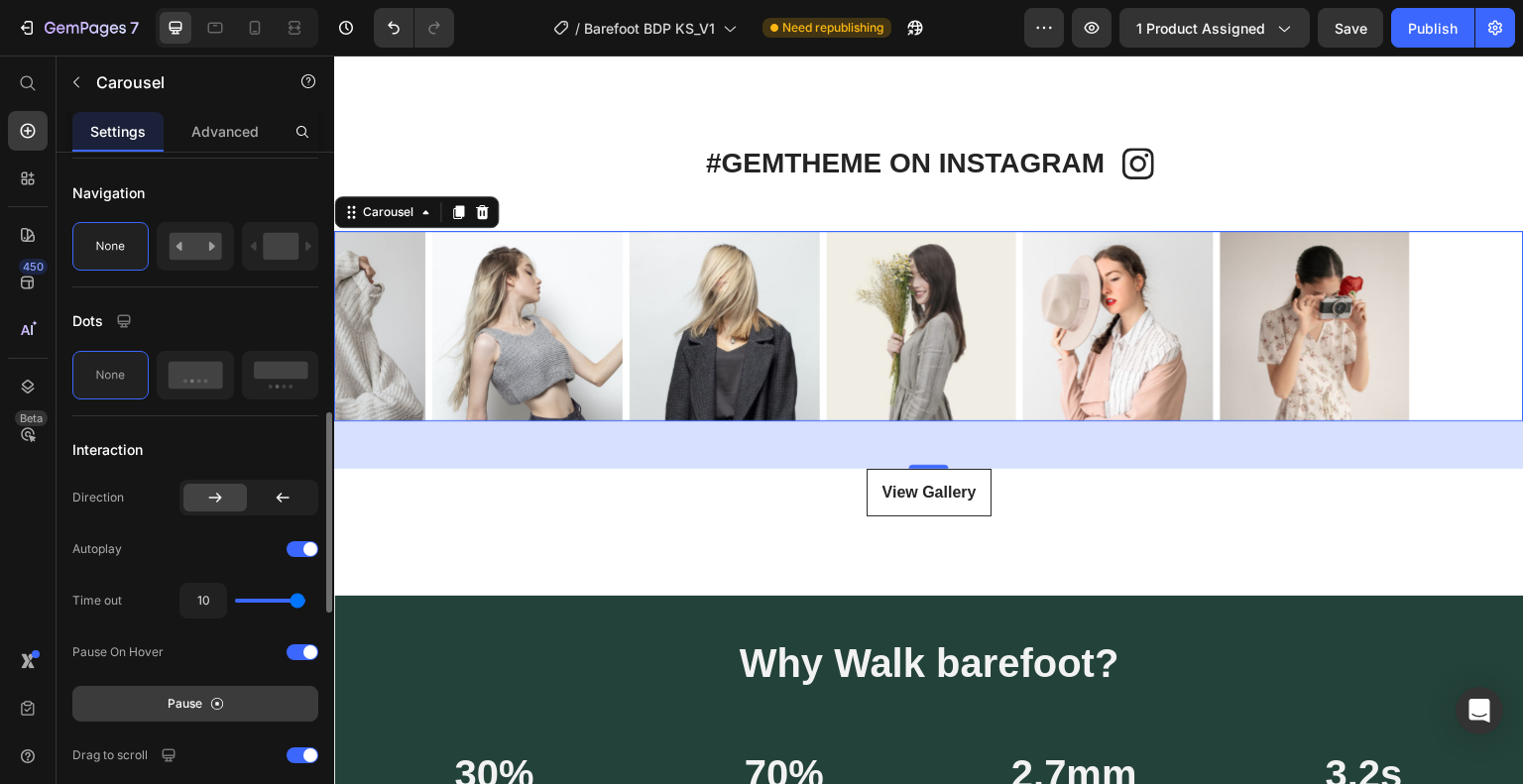 type on "9.9" 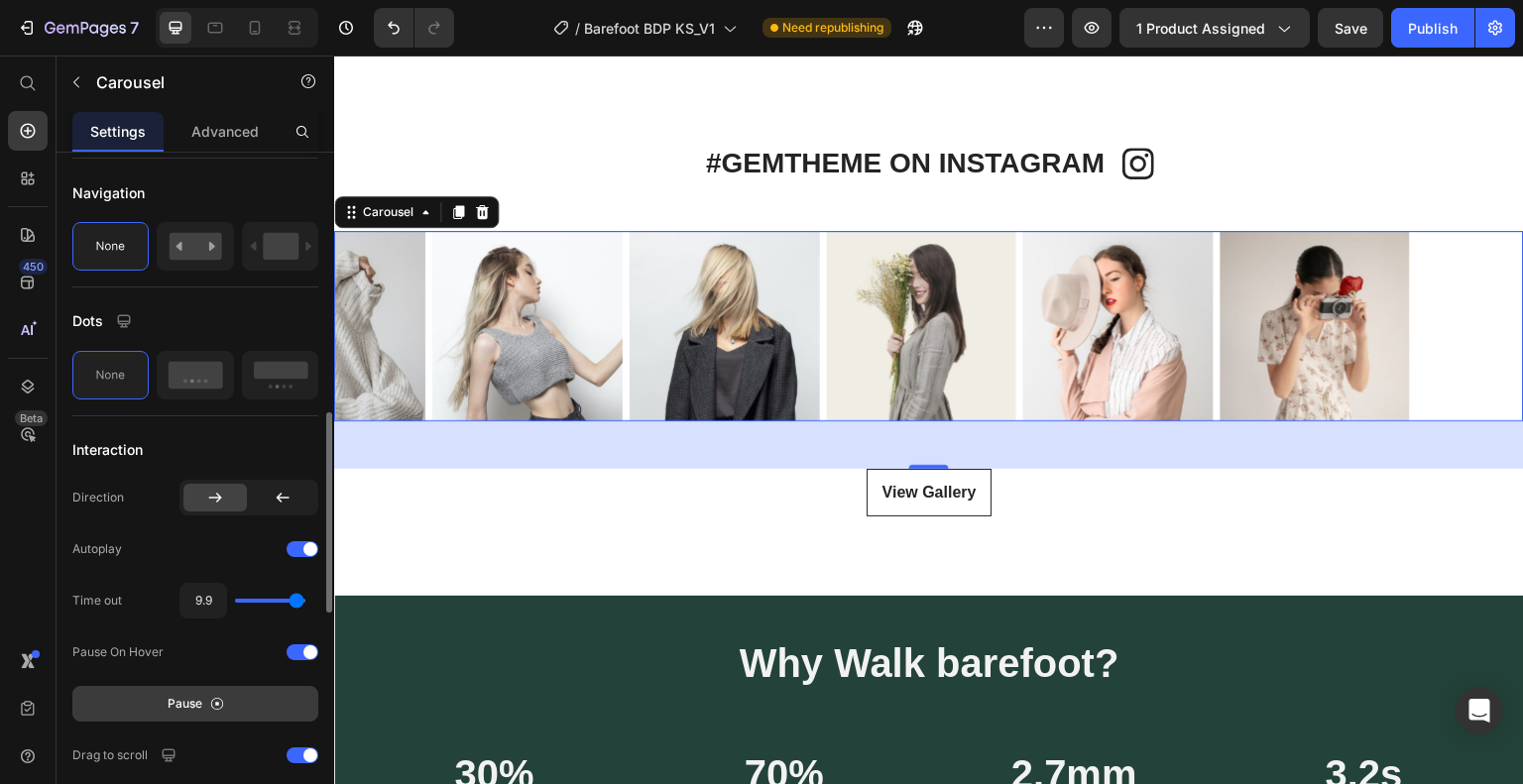 type on "9.1" 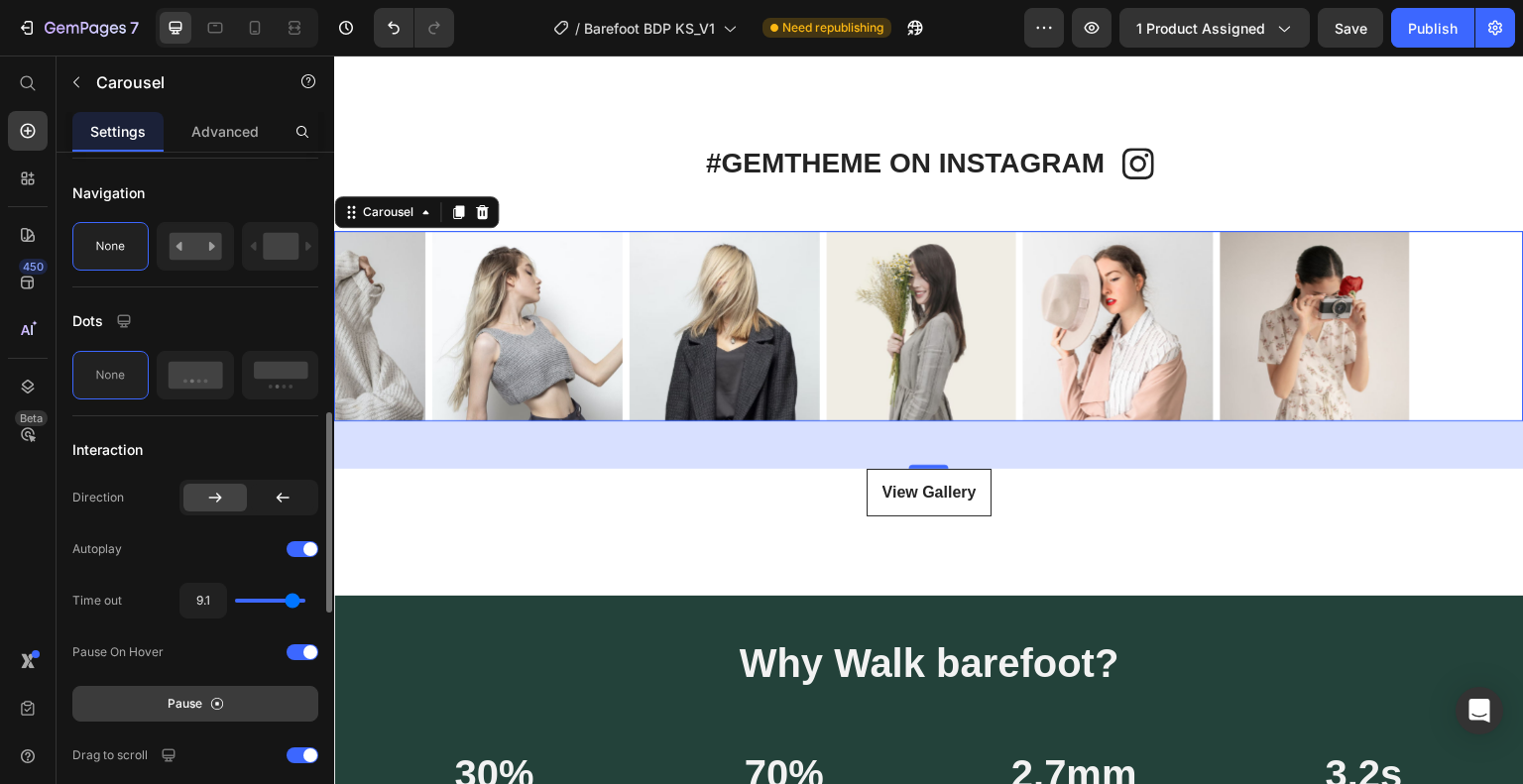 type on "8.2" 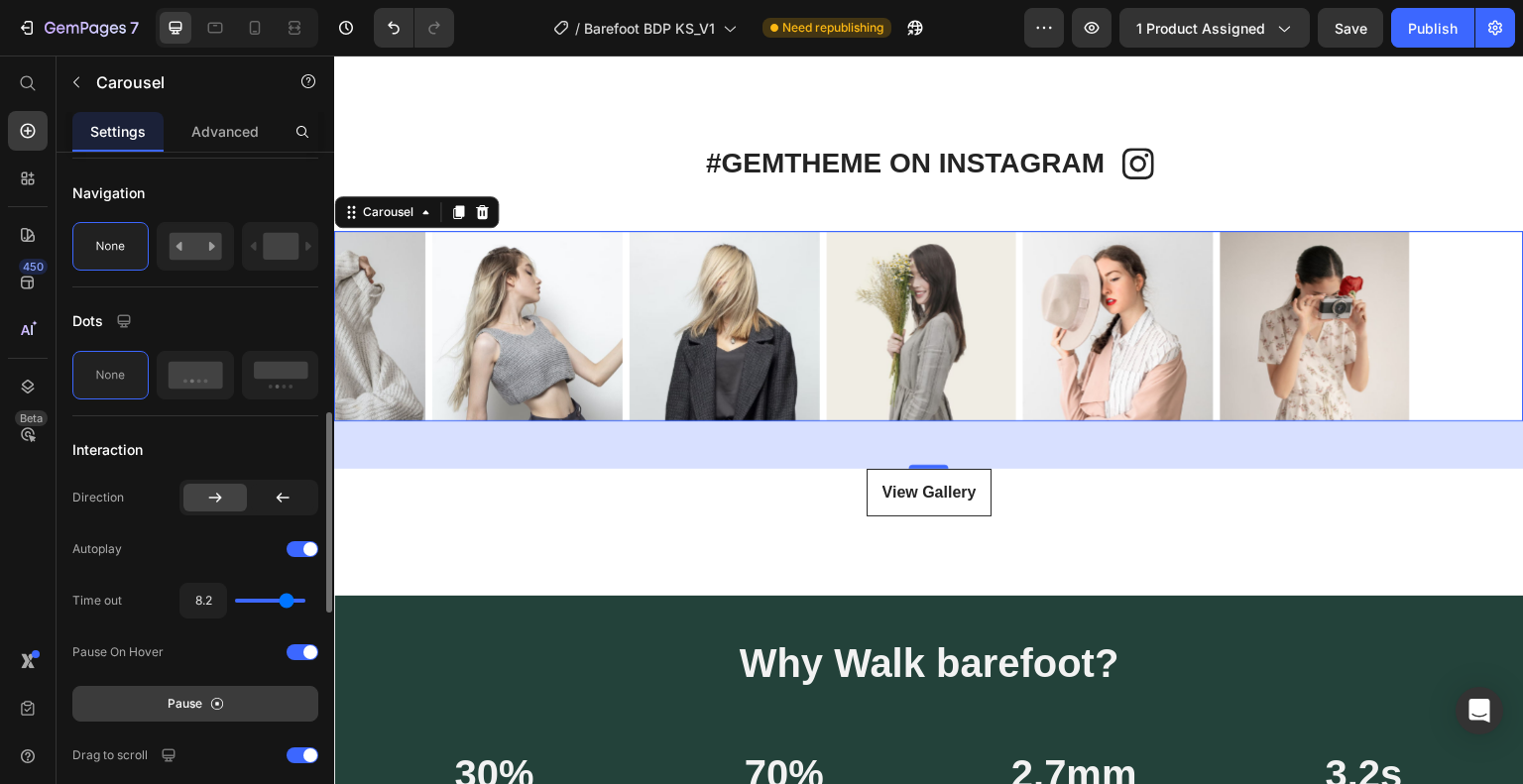 type on "7.3" 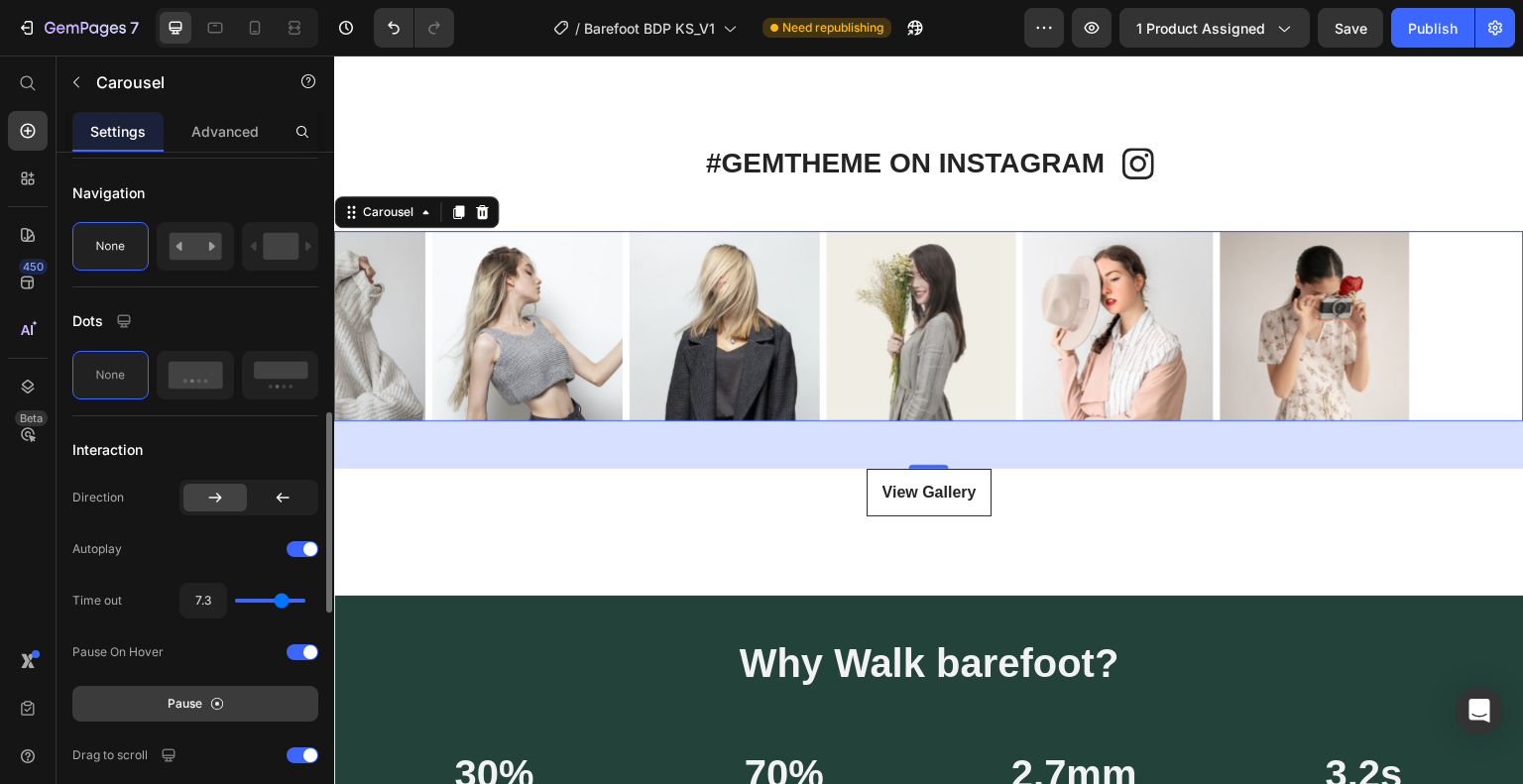 type on "6.2" 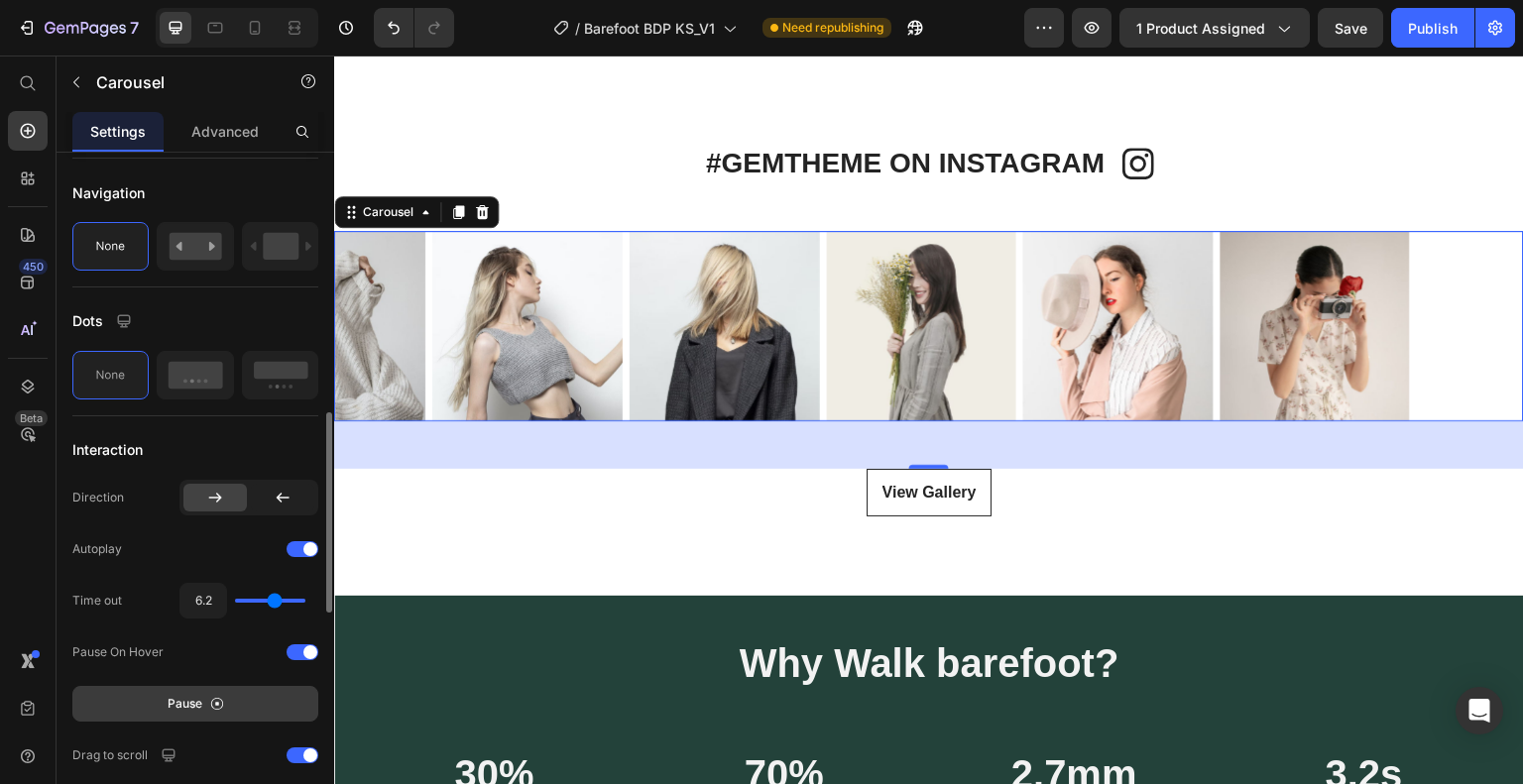 type on "4.9" 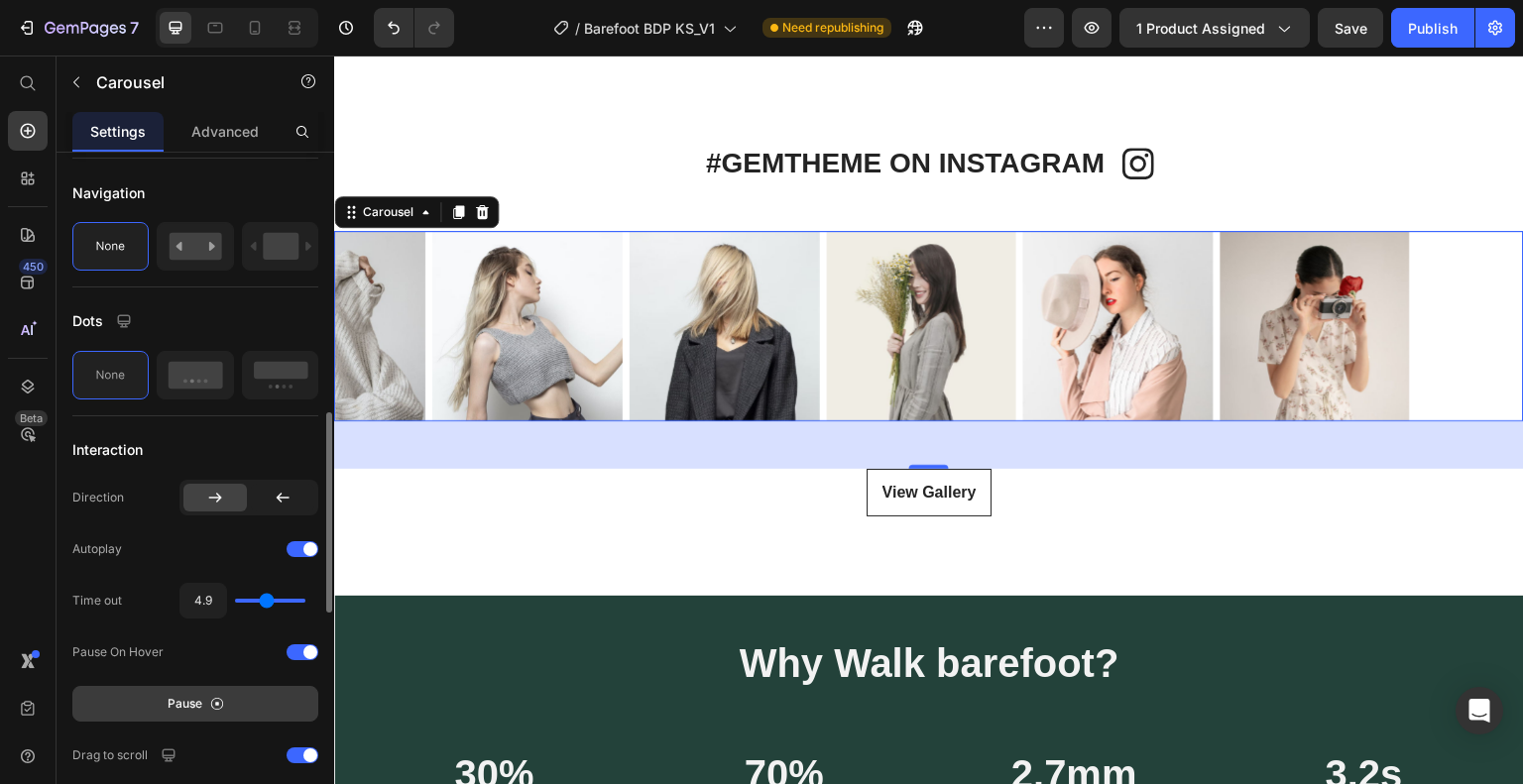 type on "3.8" 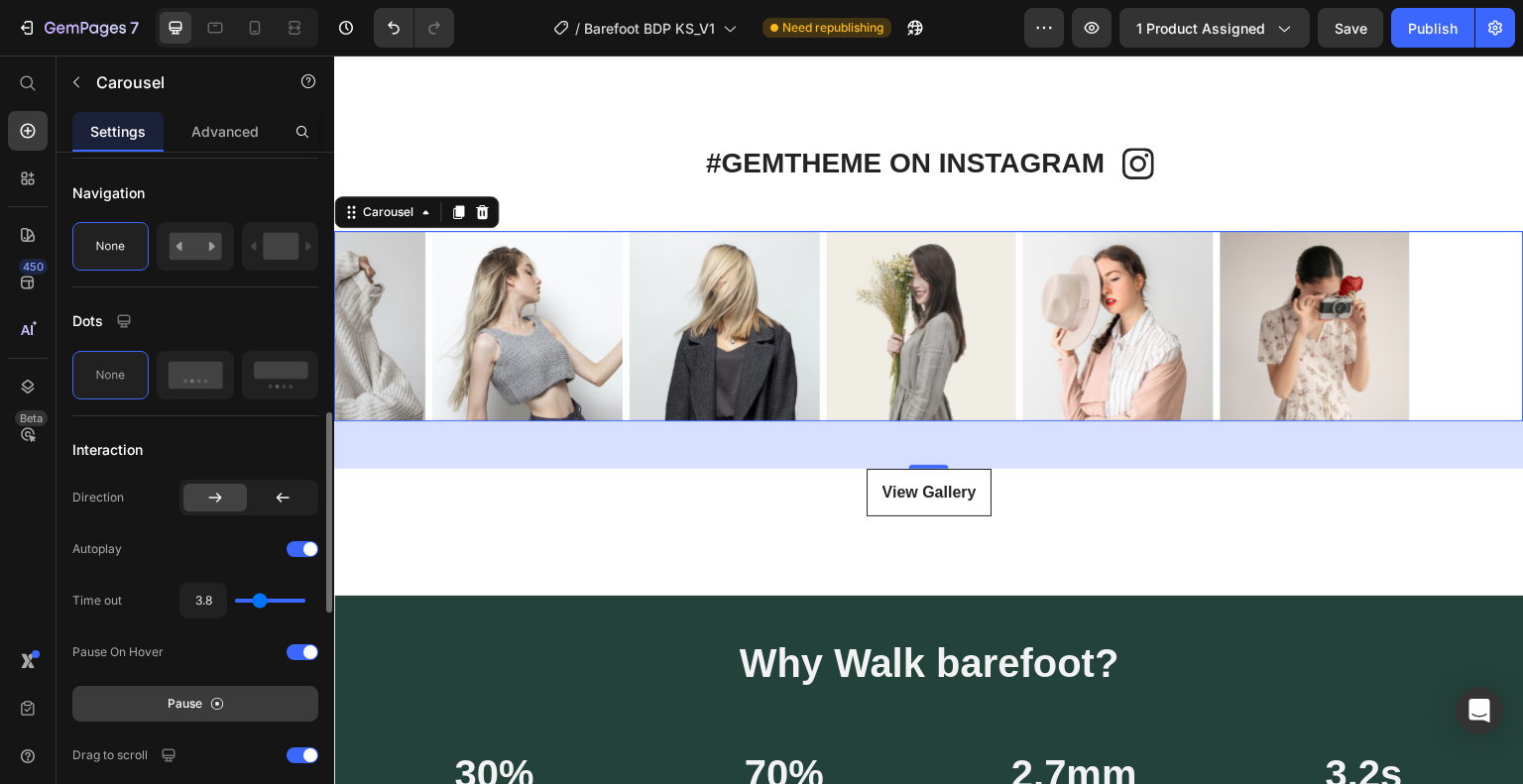 type on "2.5" 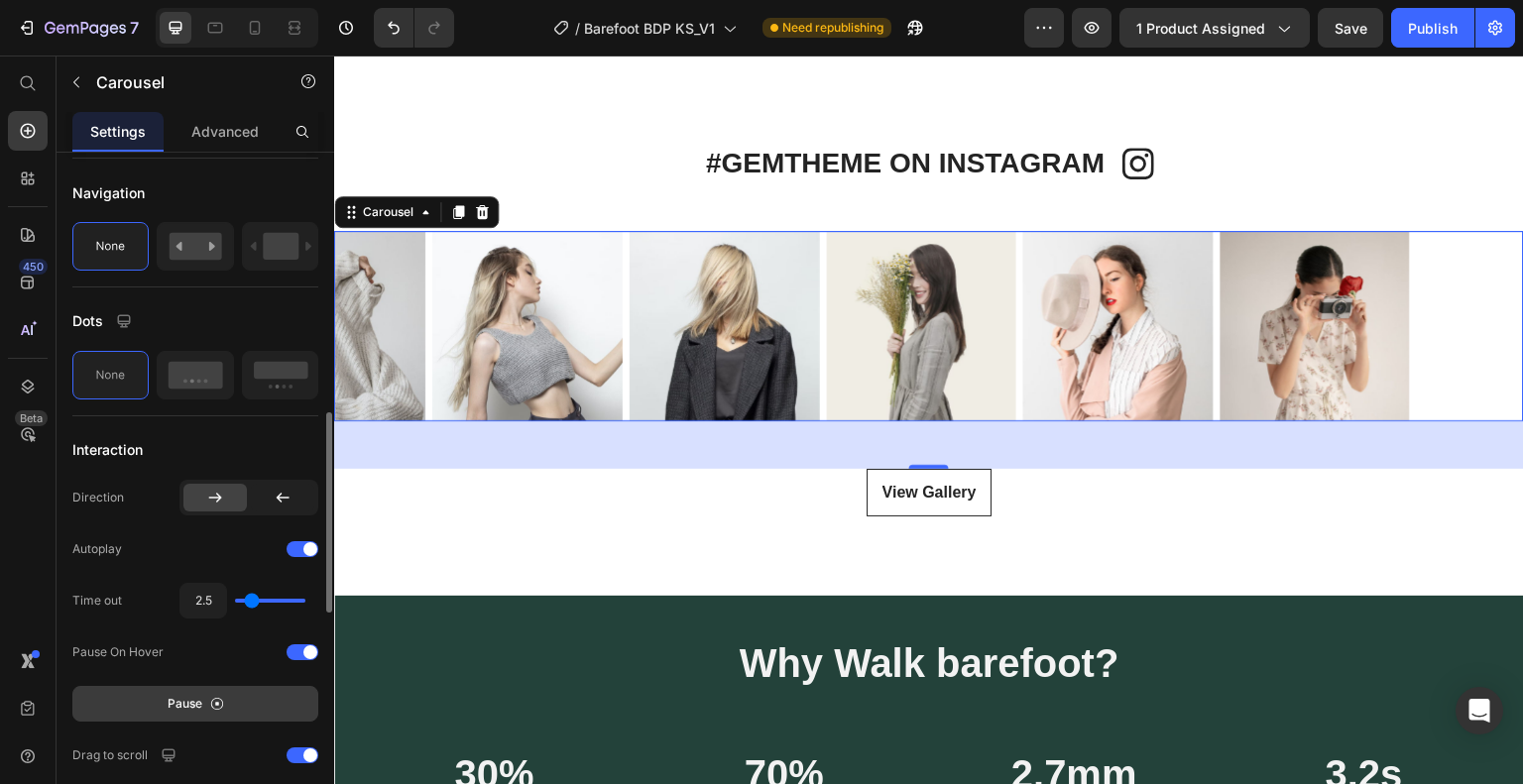 type on "2.1" 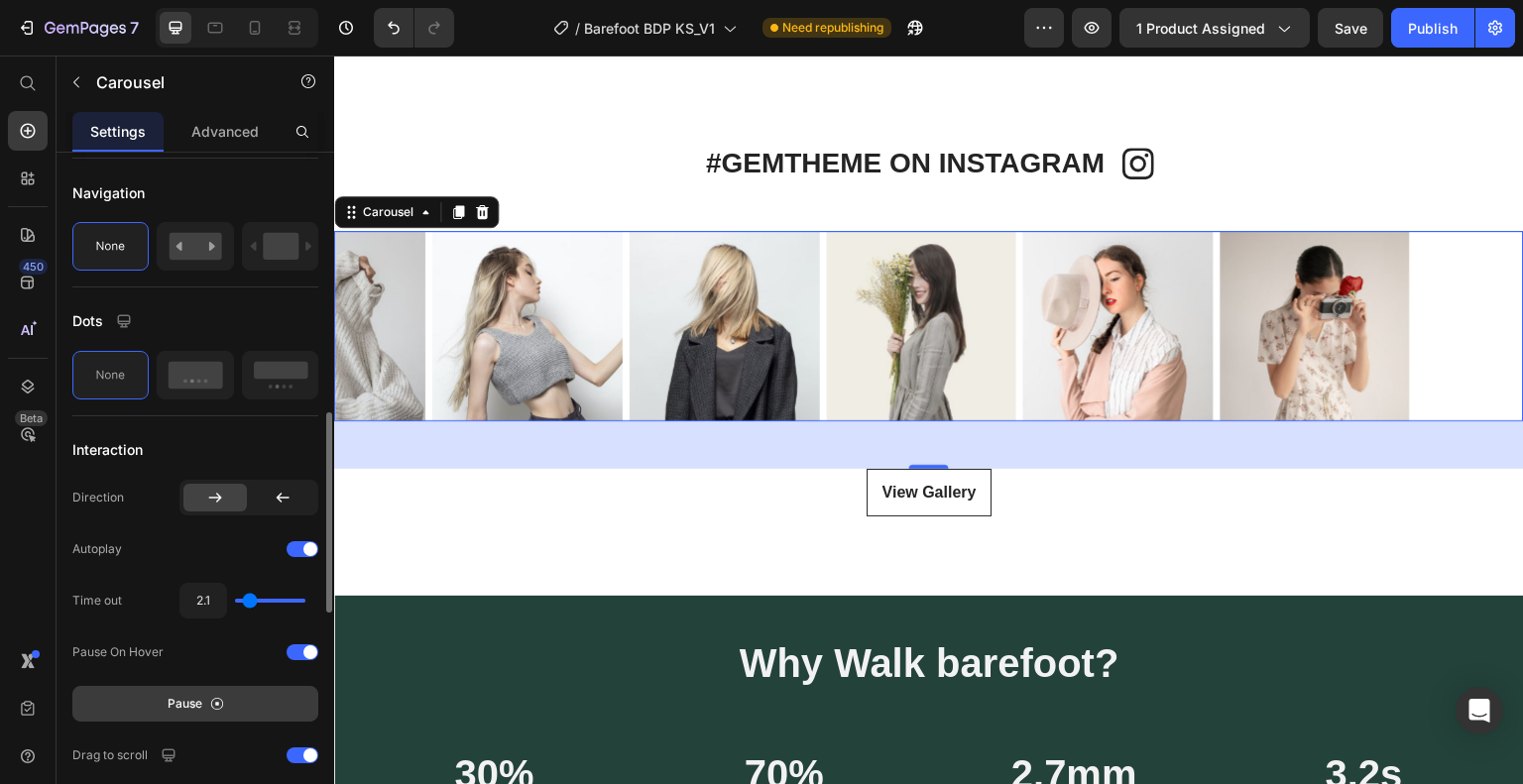 type on "1.2" 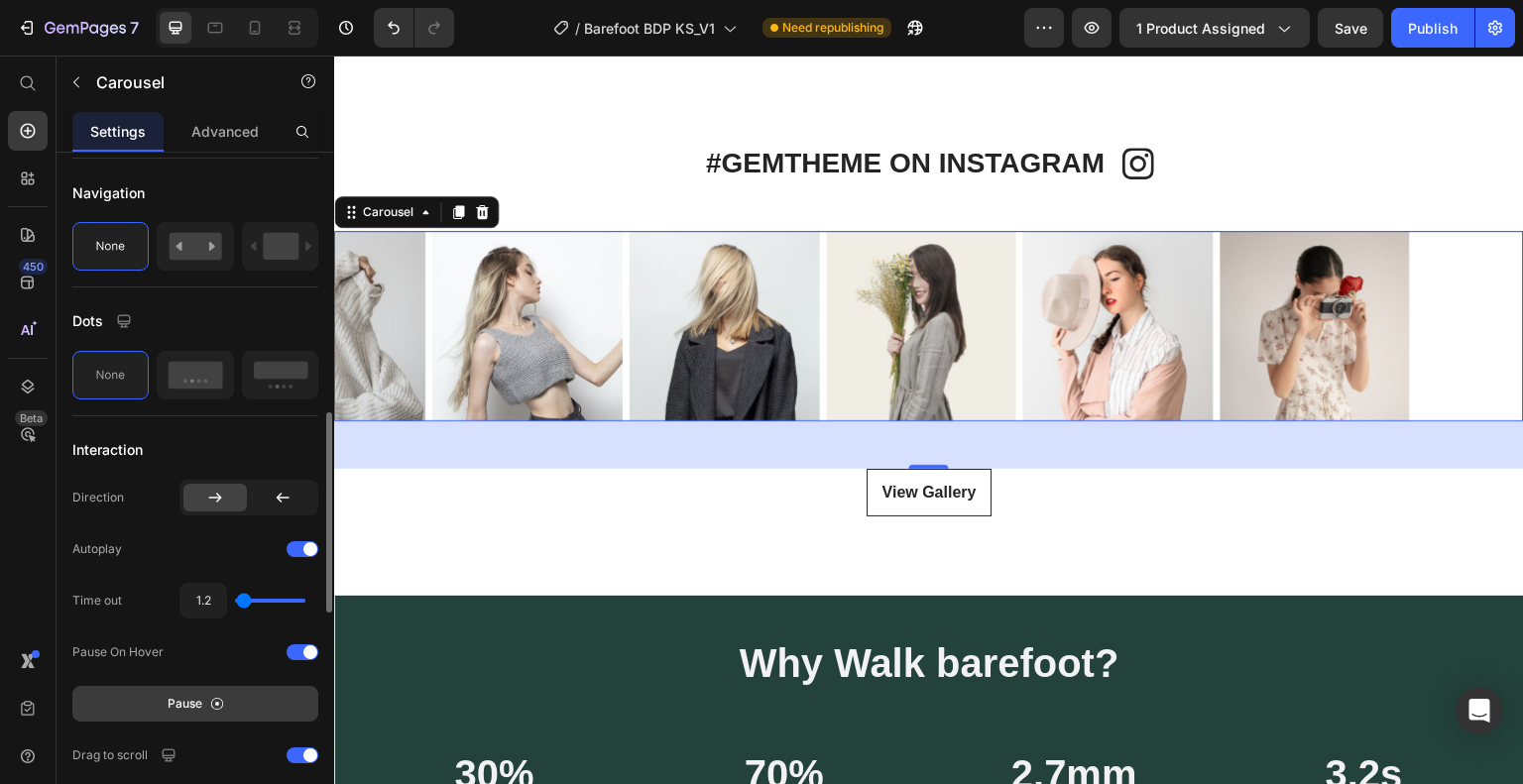 type on "1" 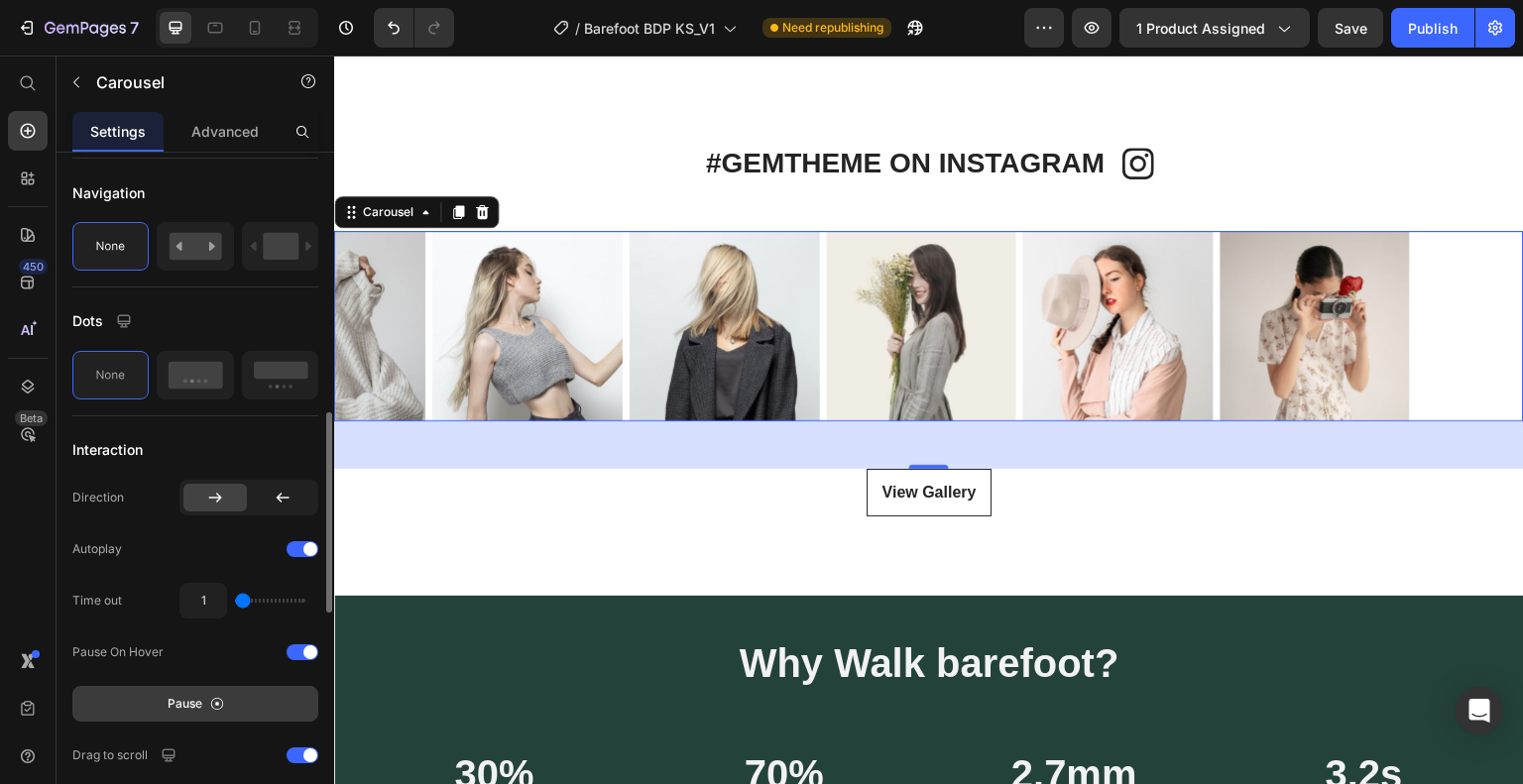 type on "1.1" 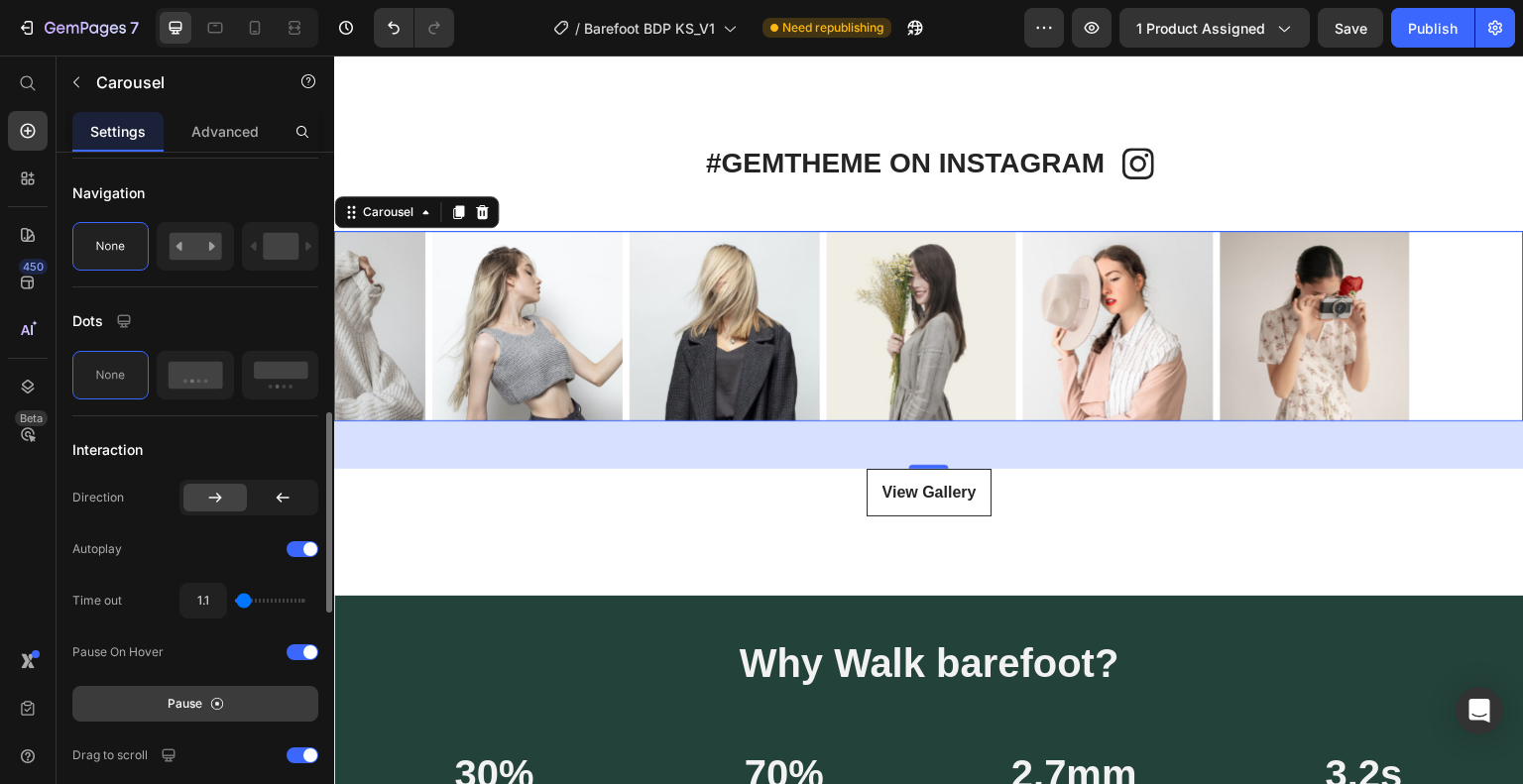 type on "1" 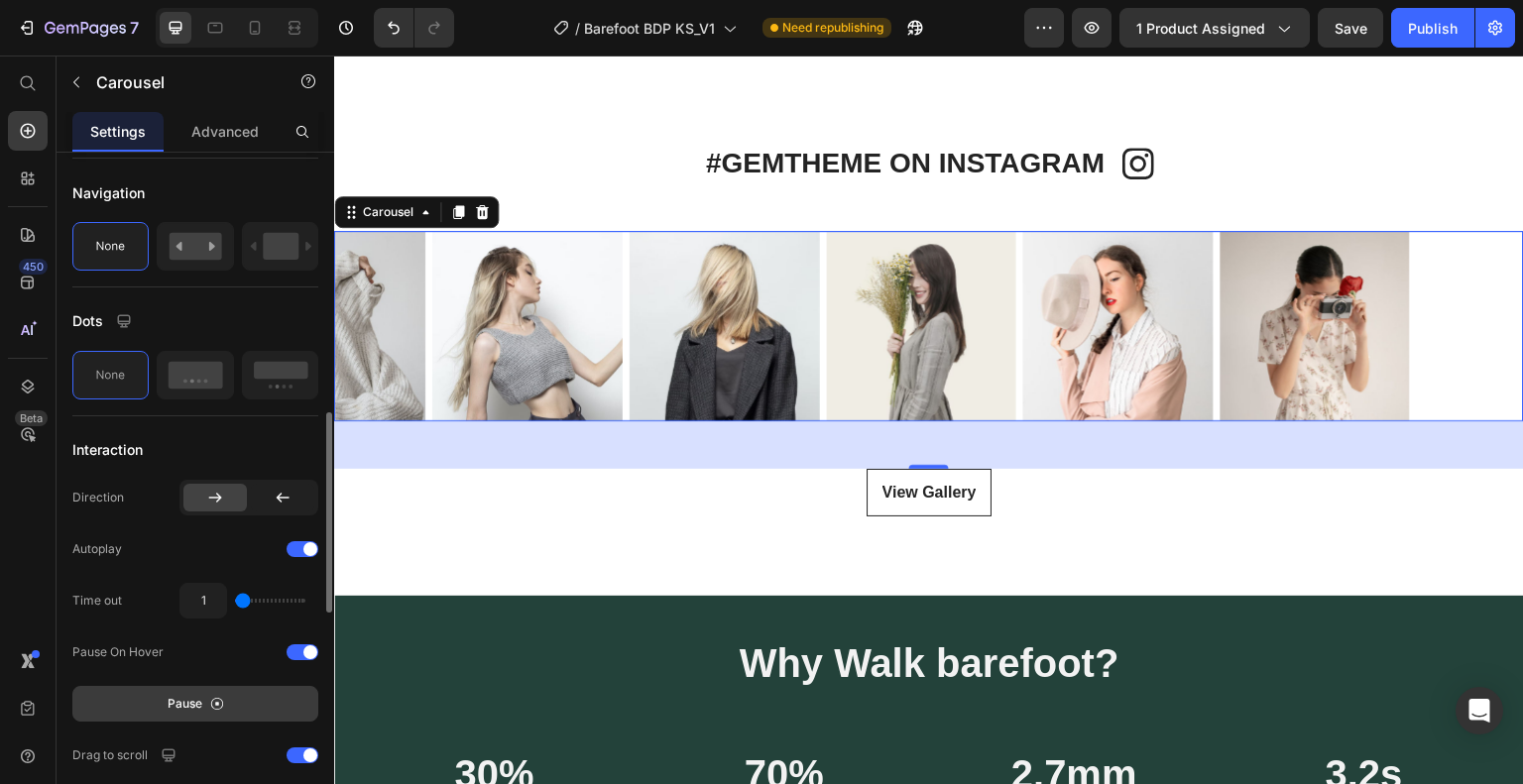 drag, startPoint x: 297, startPoint y: 599, endPoint x: 213, endPoint y: 596, distance: 84.053554 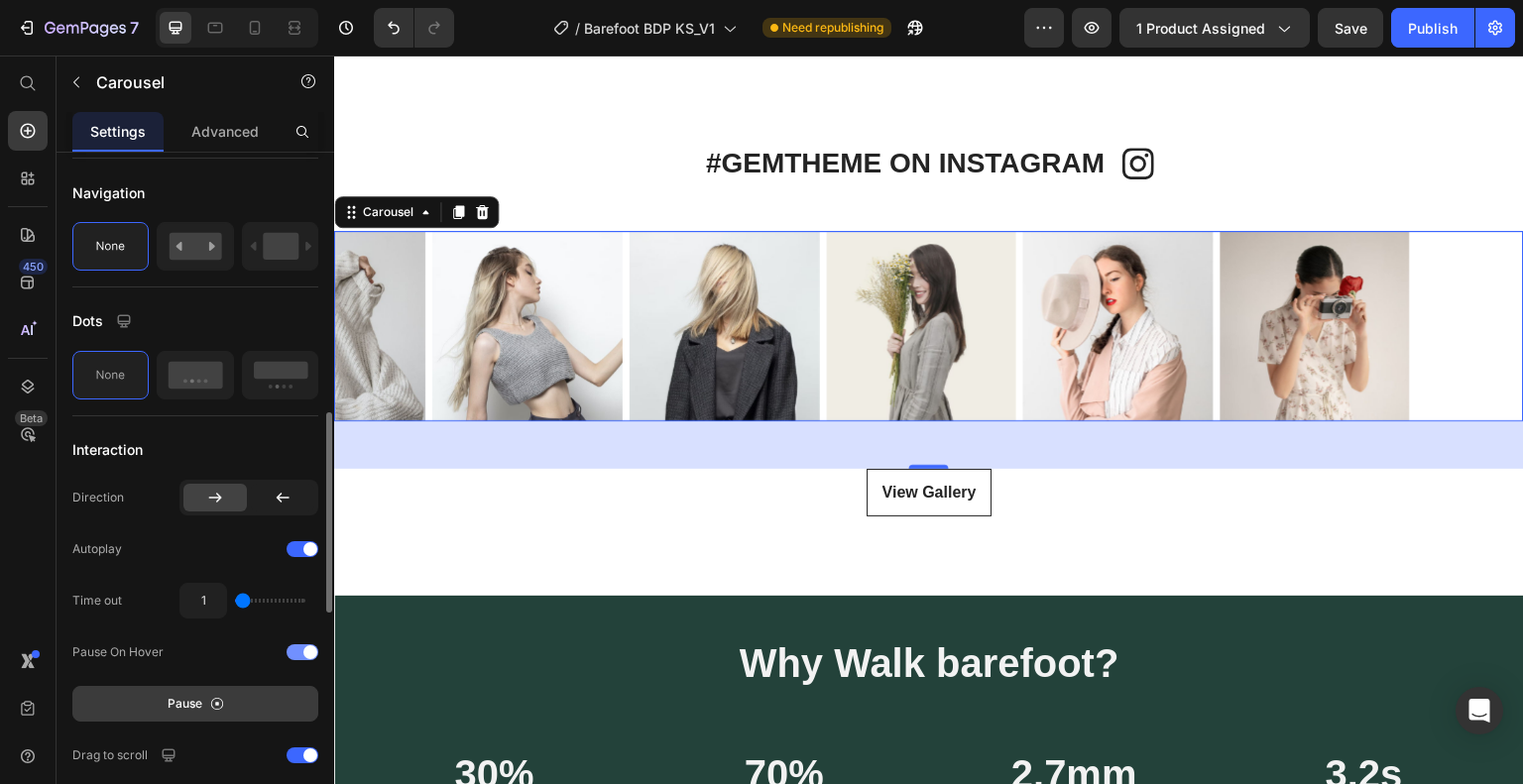 click on "Pause On Hover" 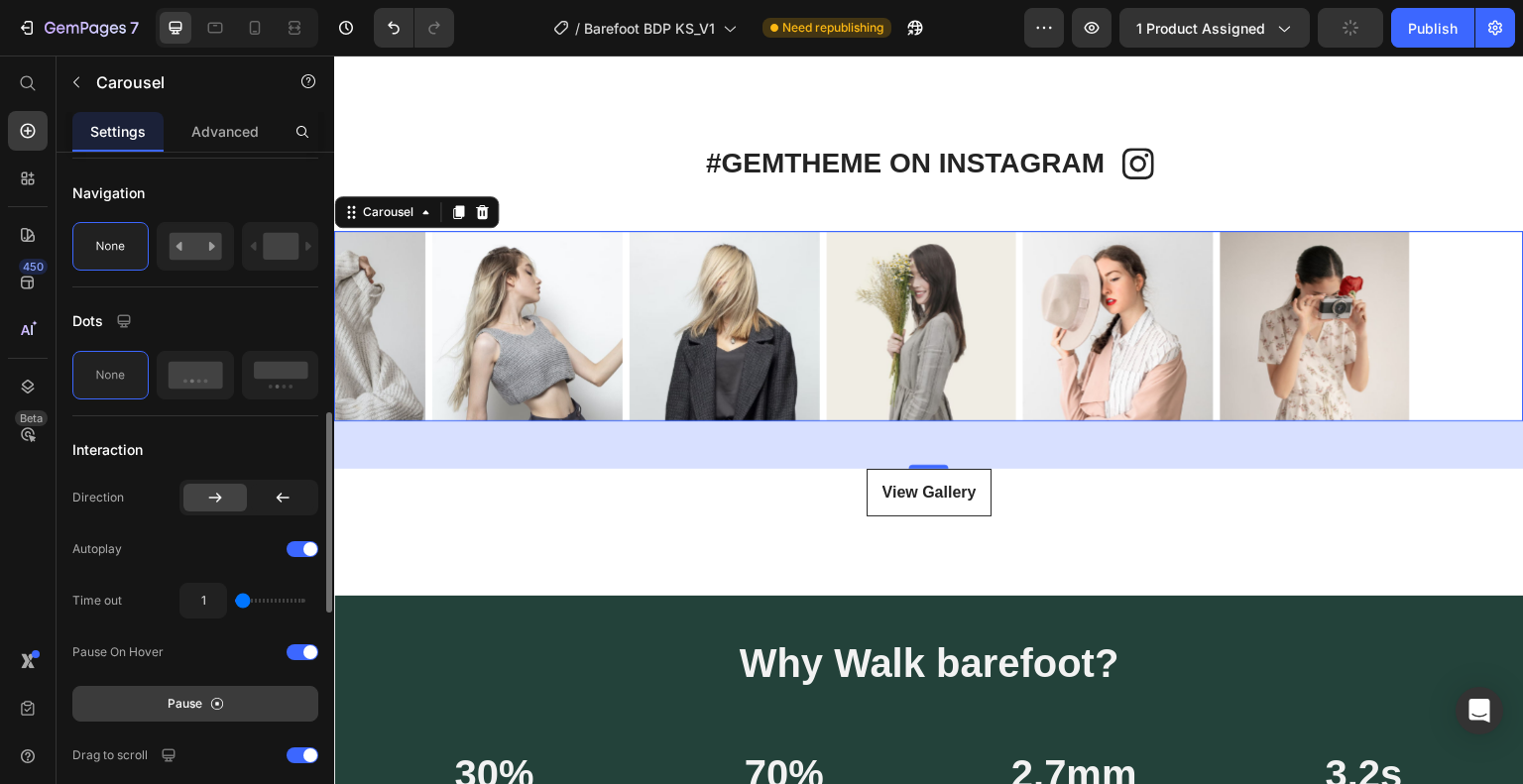 type on "1.6" 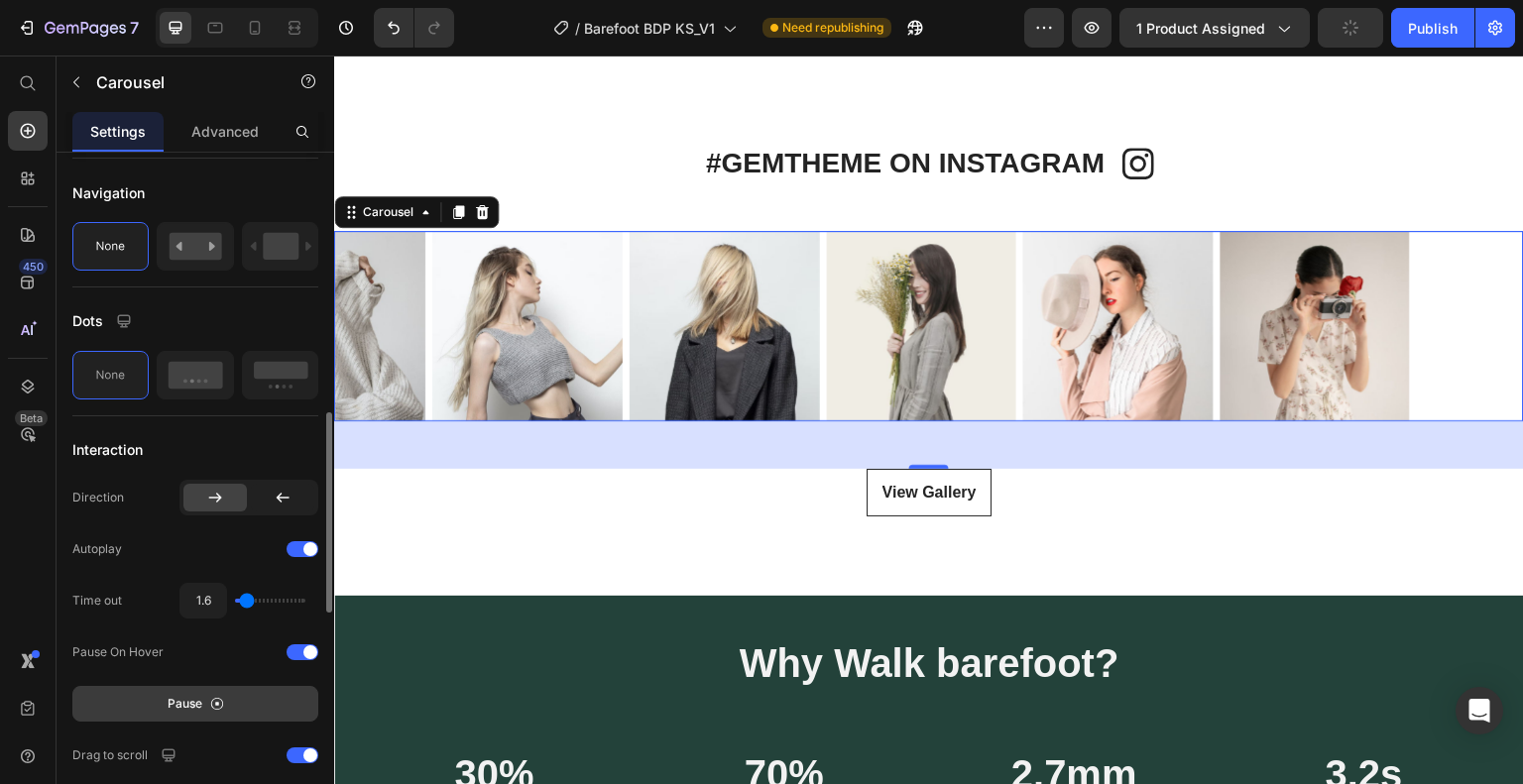 type on "1.8" 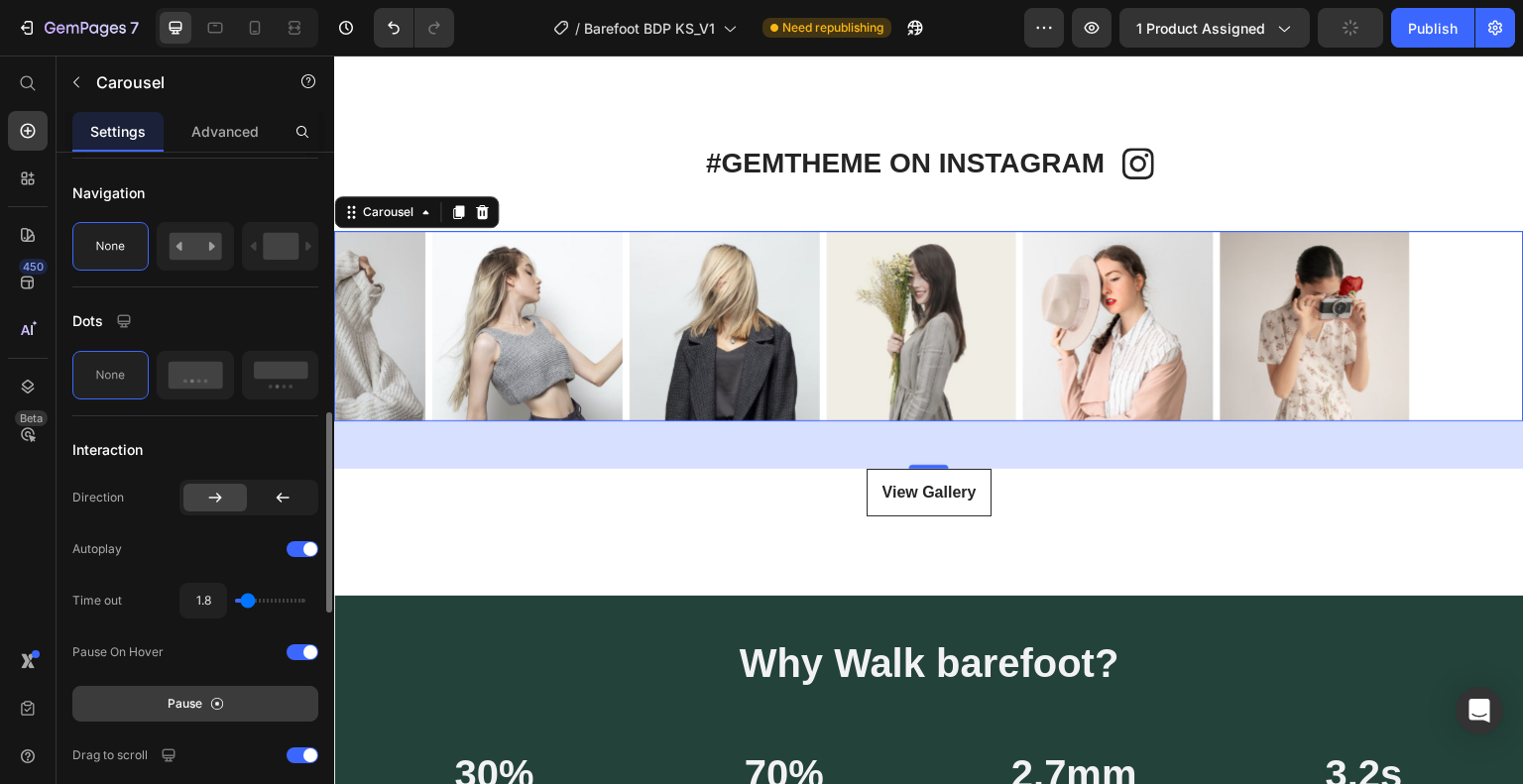 type on "2" 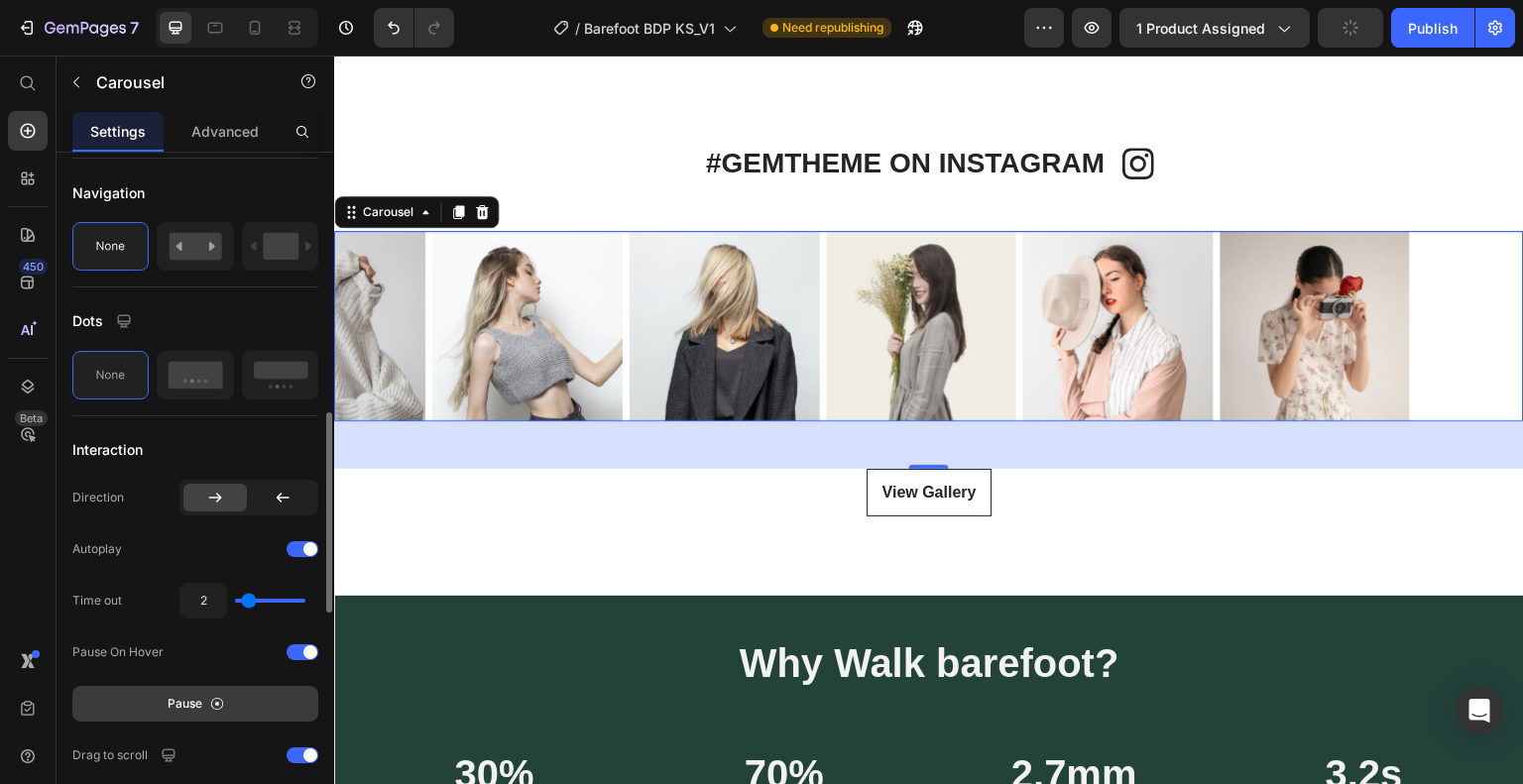 type on "2.3" 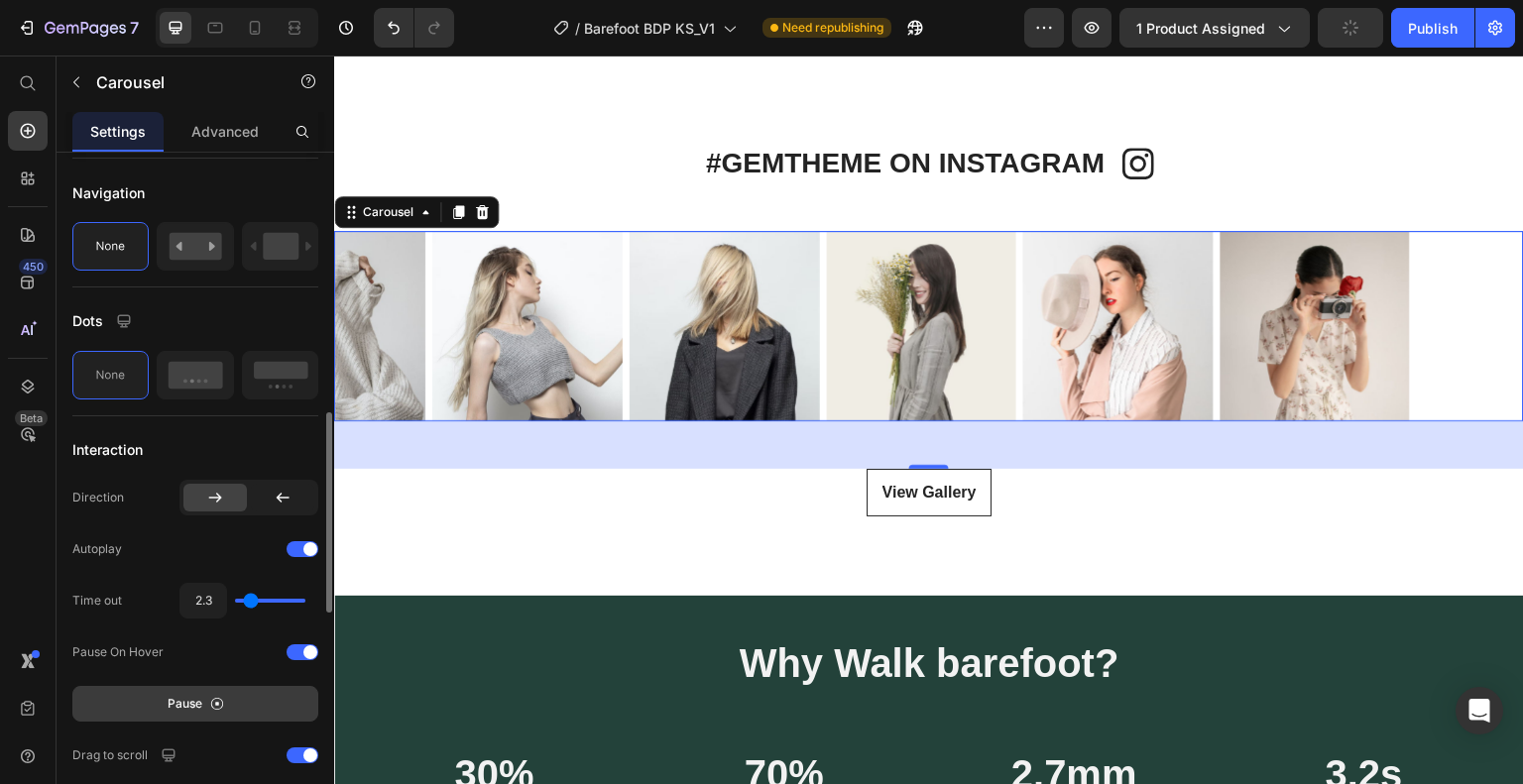 type on "2.4" 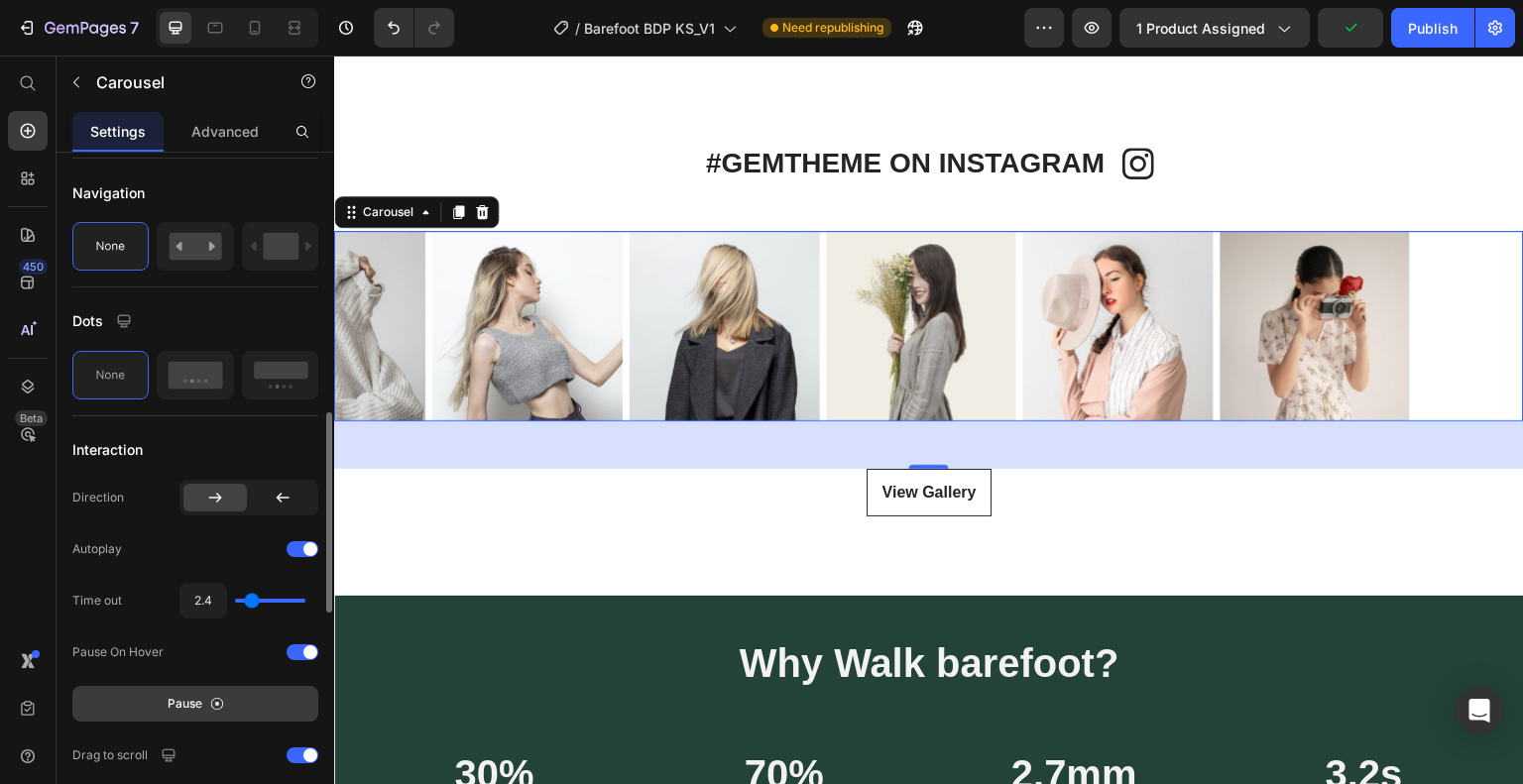 type on "2.7" 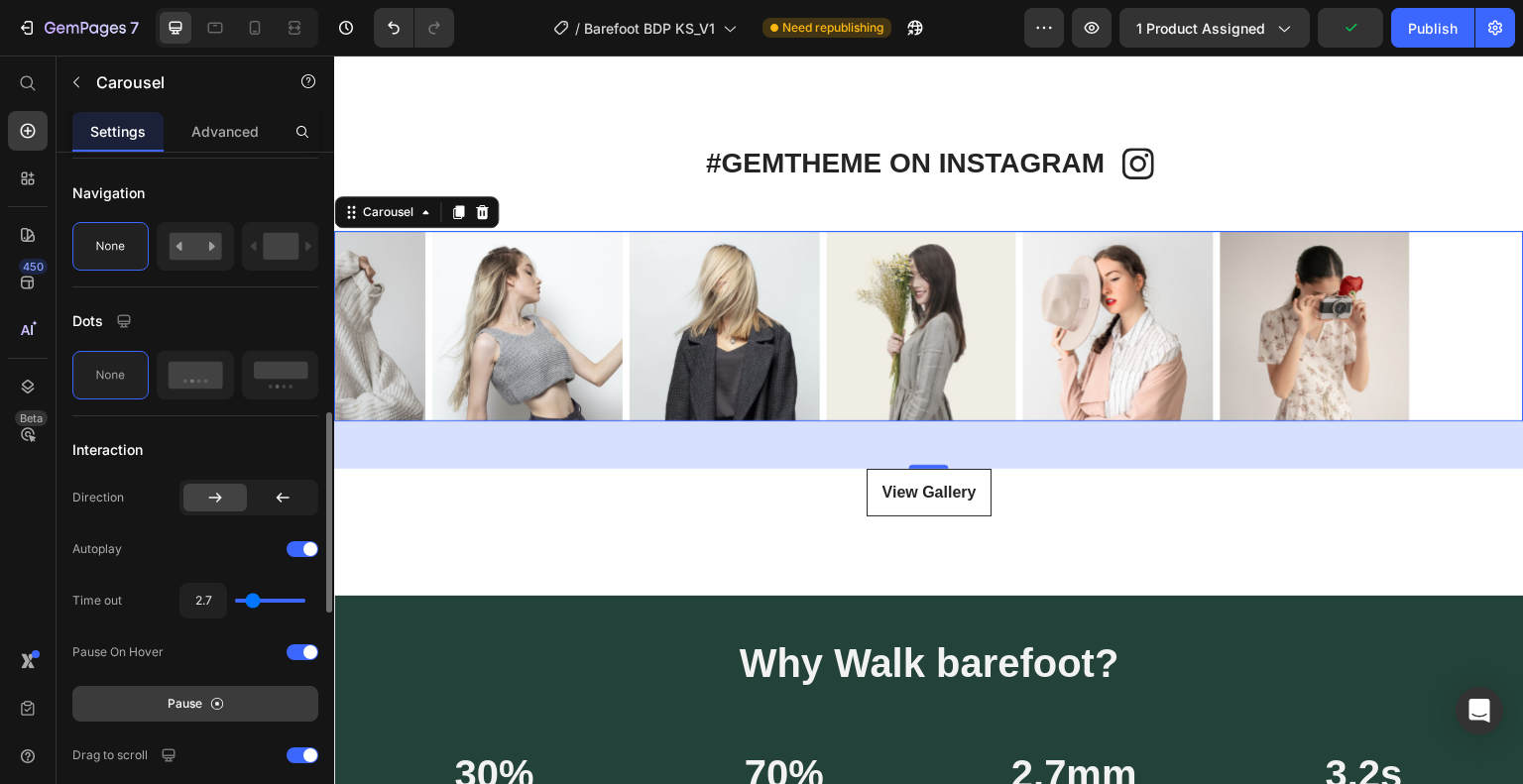 type on "2.4" 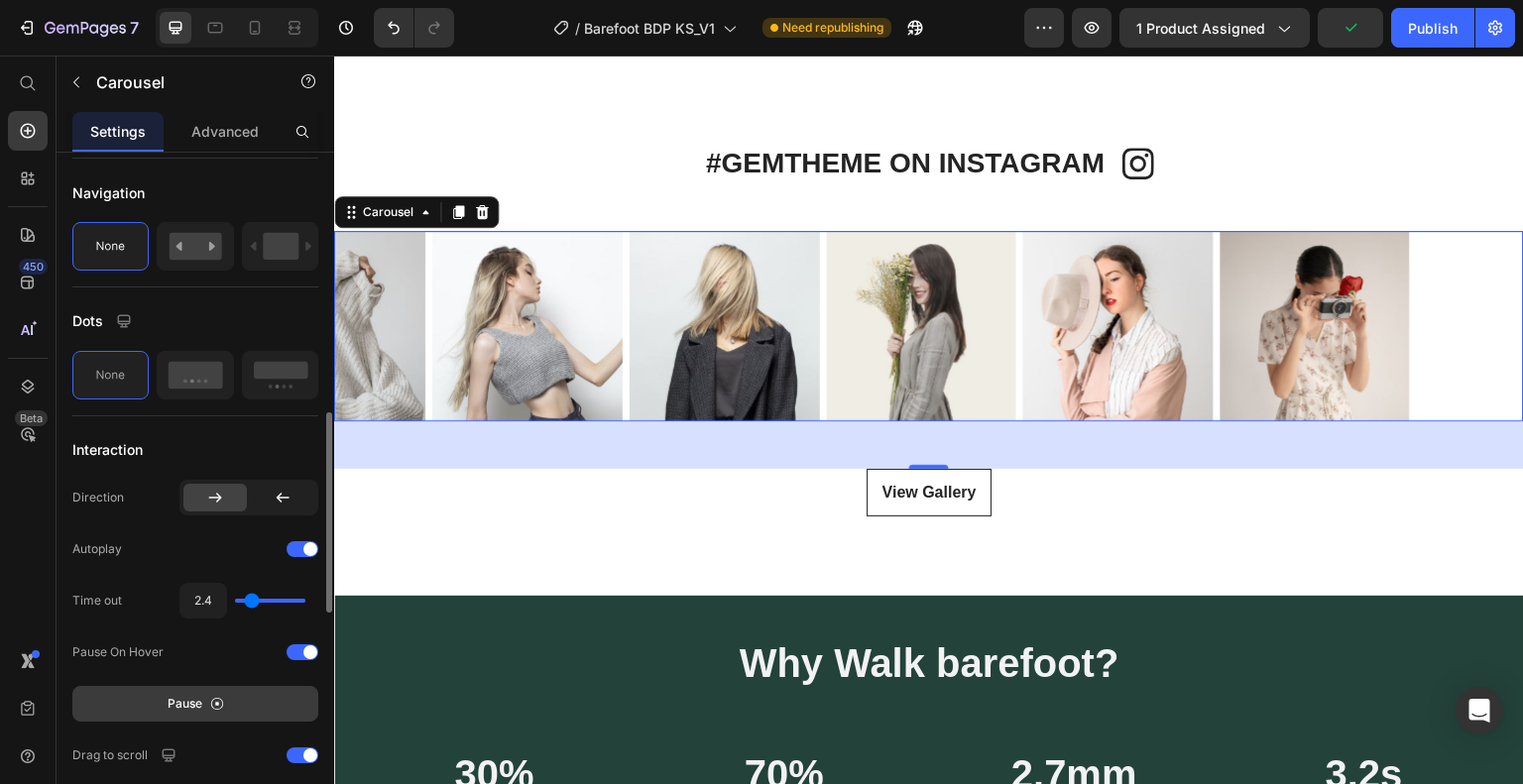 type on "2.3" 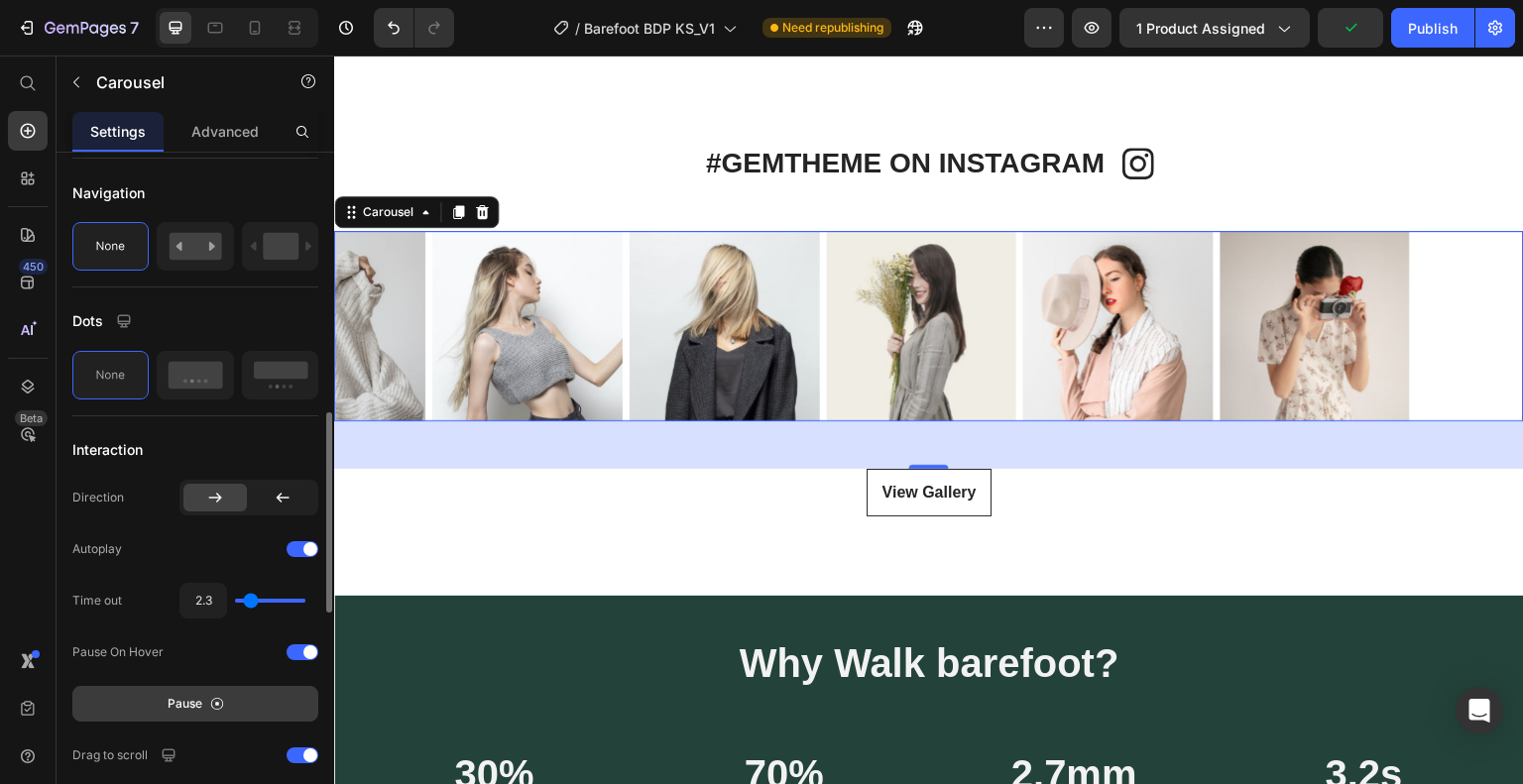 type on "2" 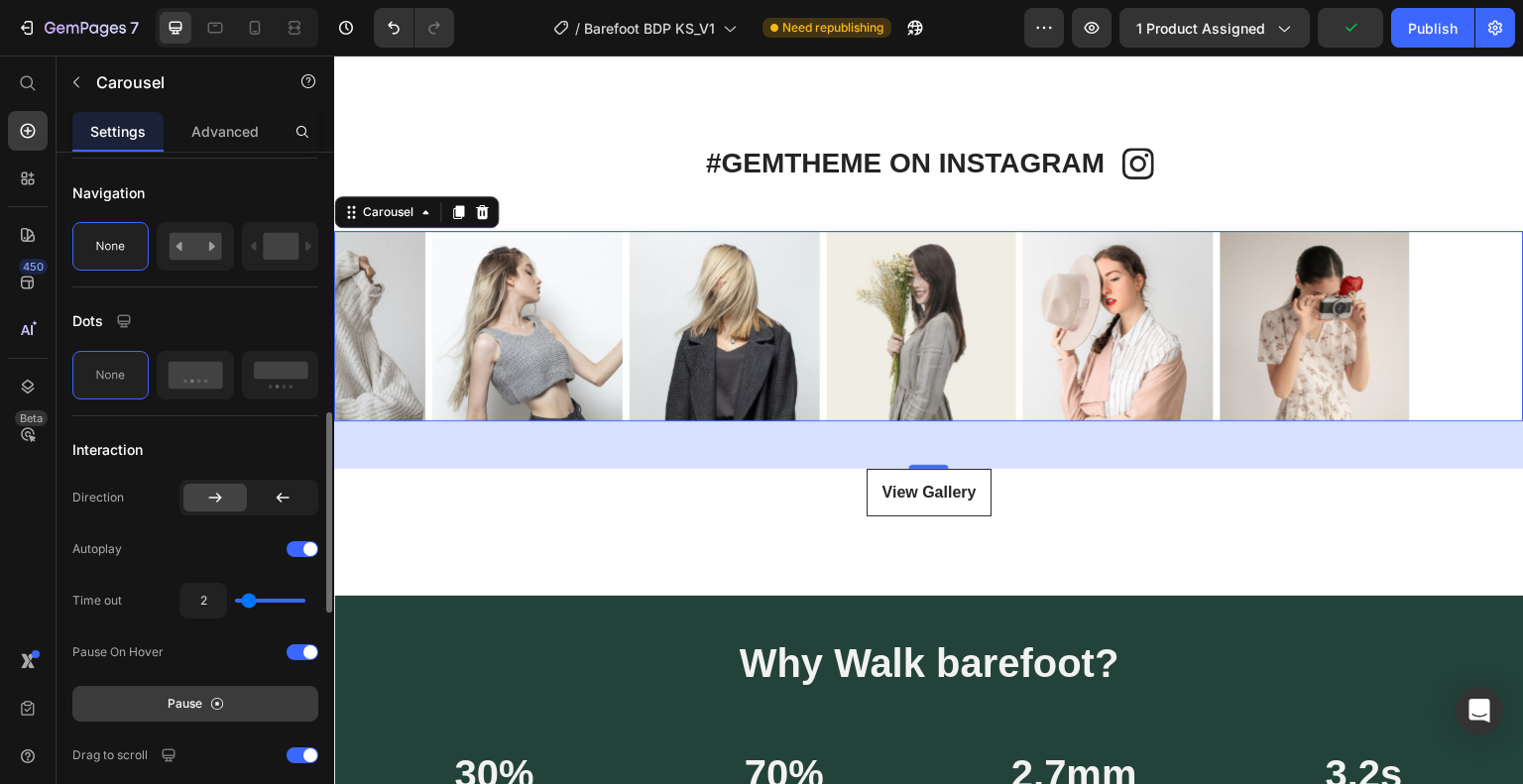 type on "1.9" 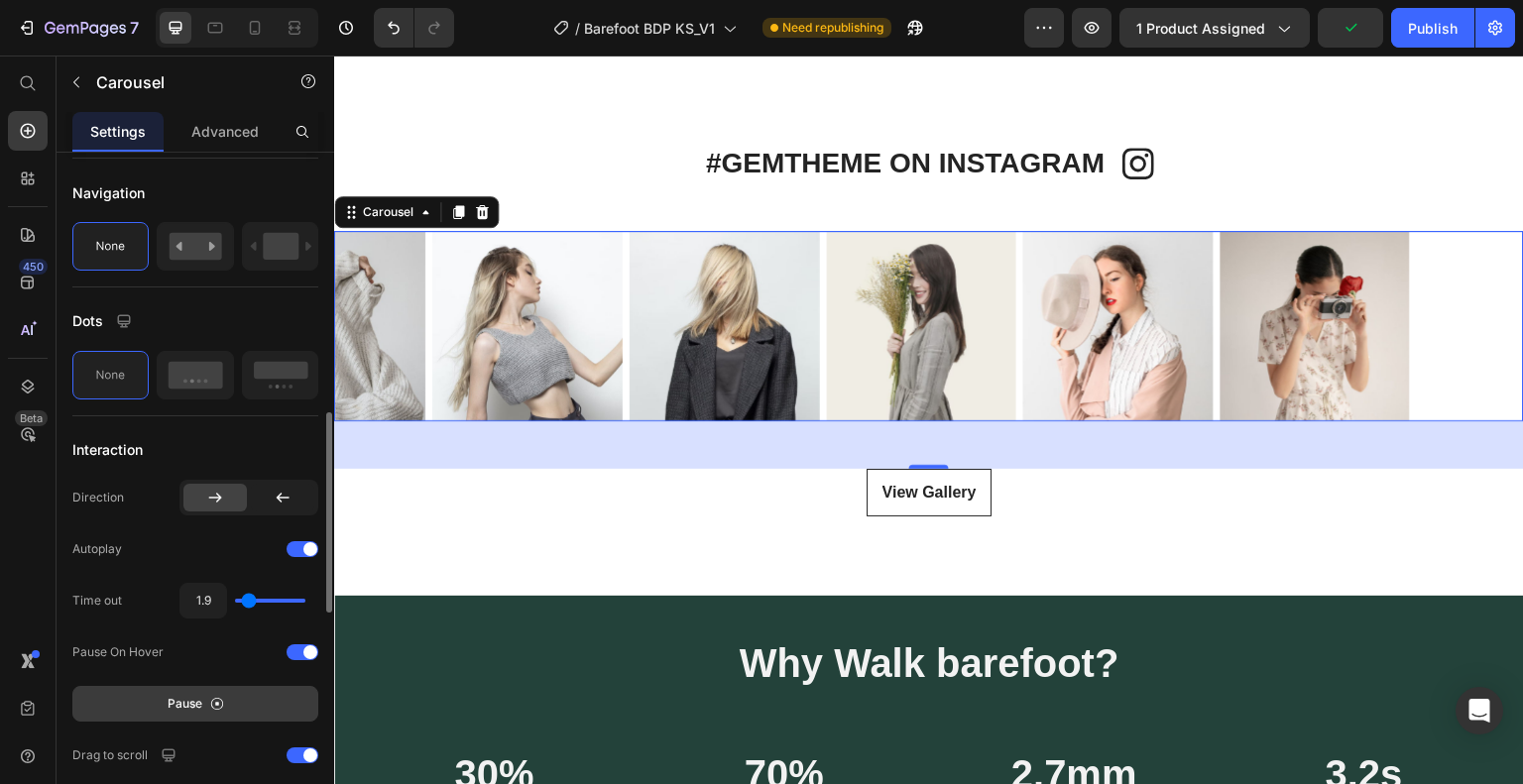 type on "1.6" 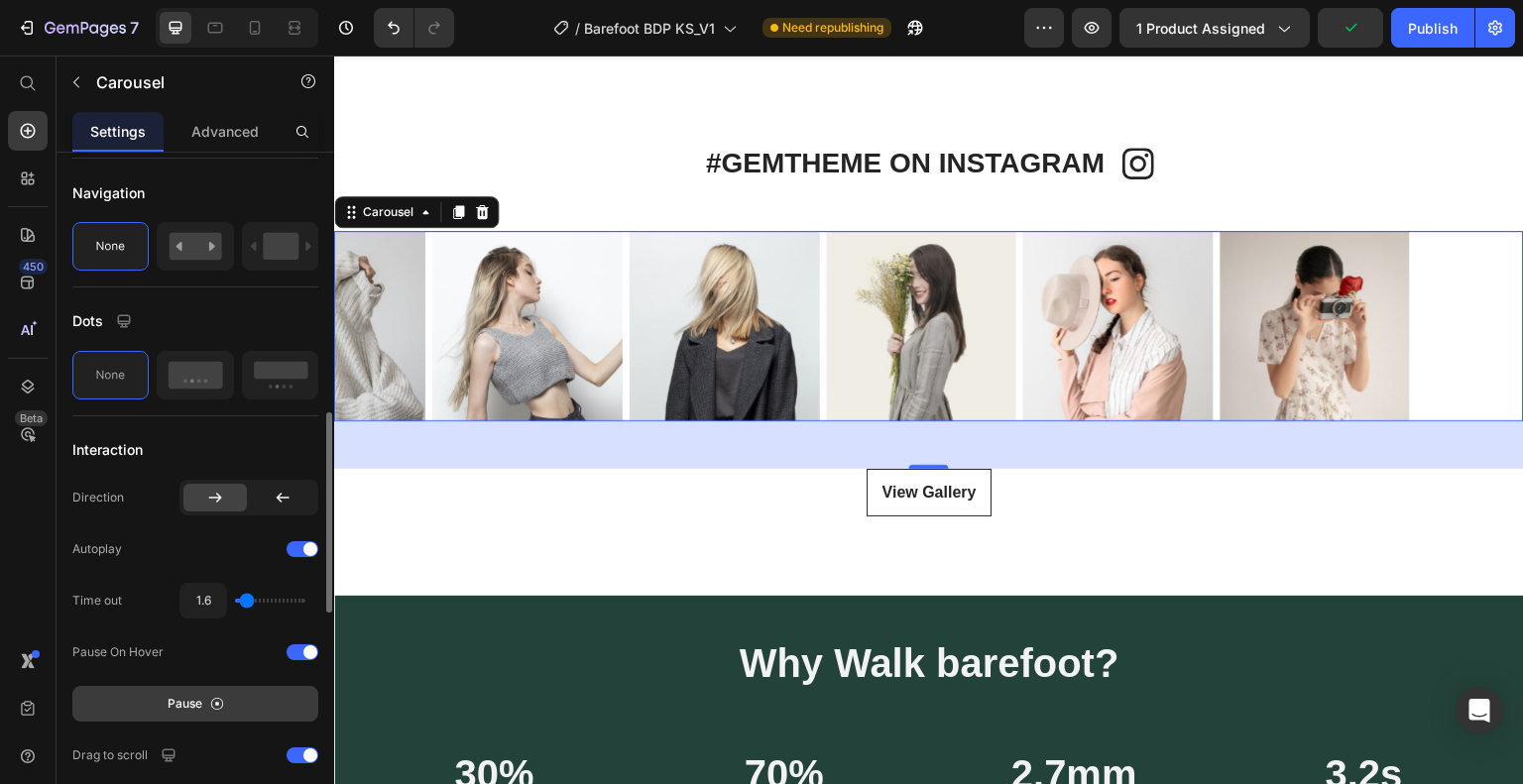 type on "1.5" 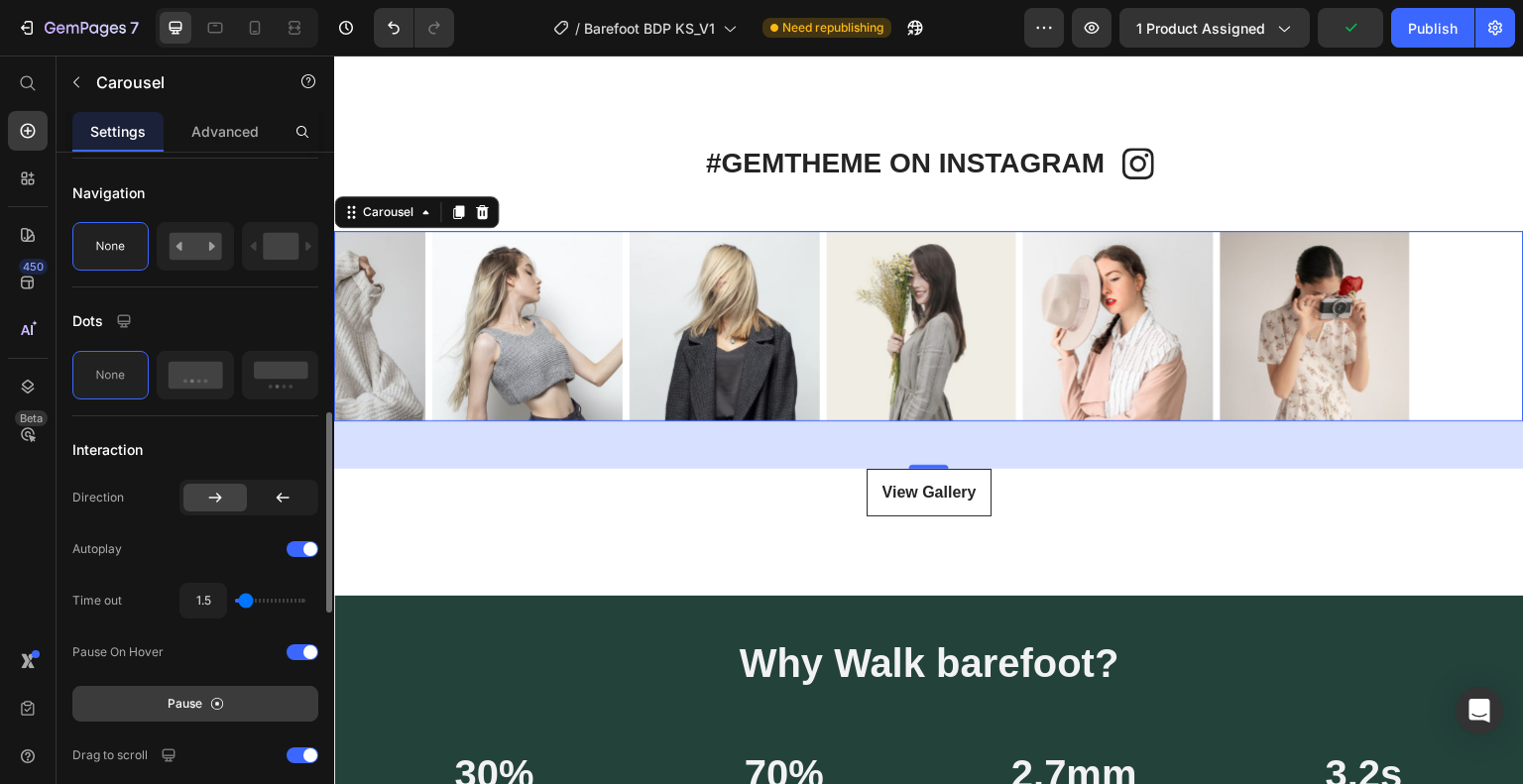 type on "1.8" 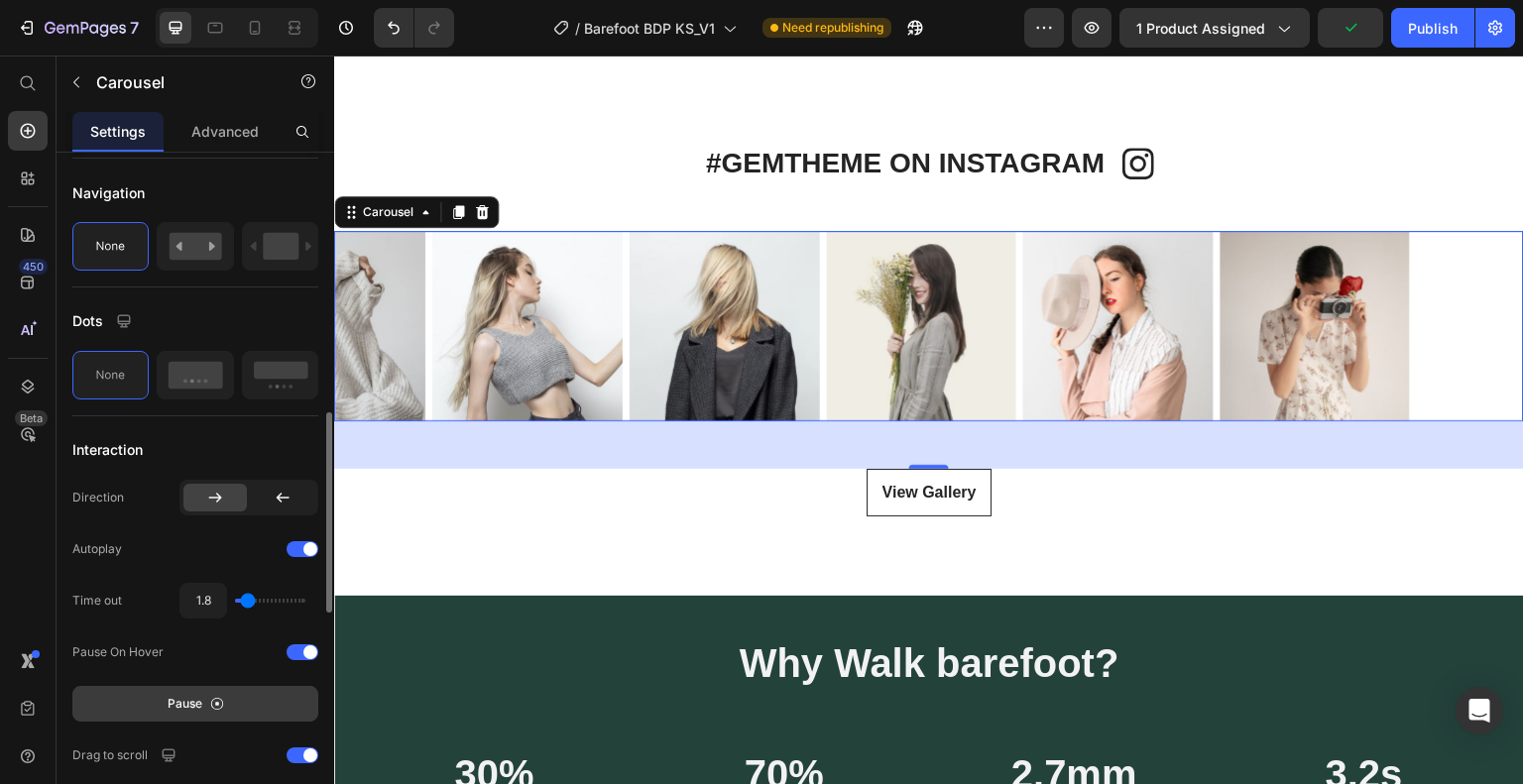 type on "1.6" 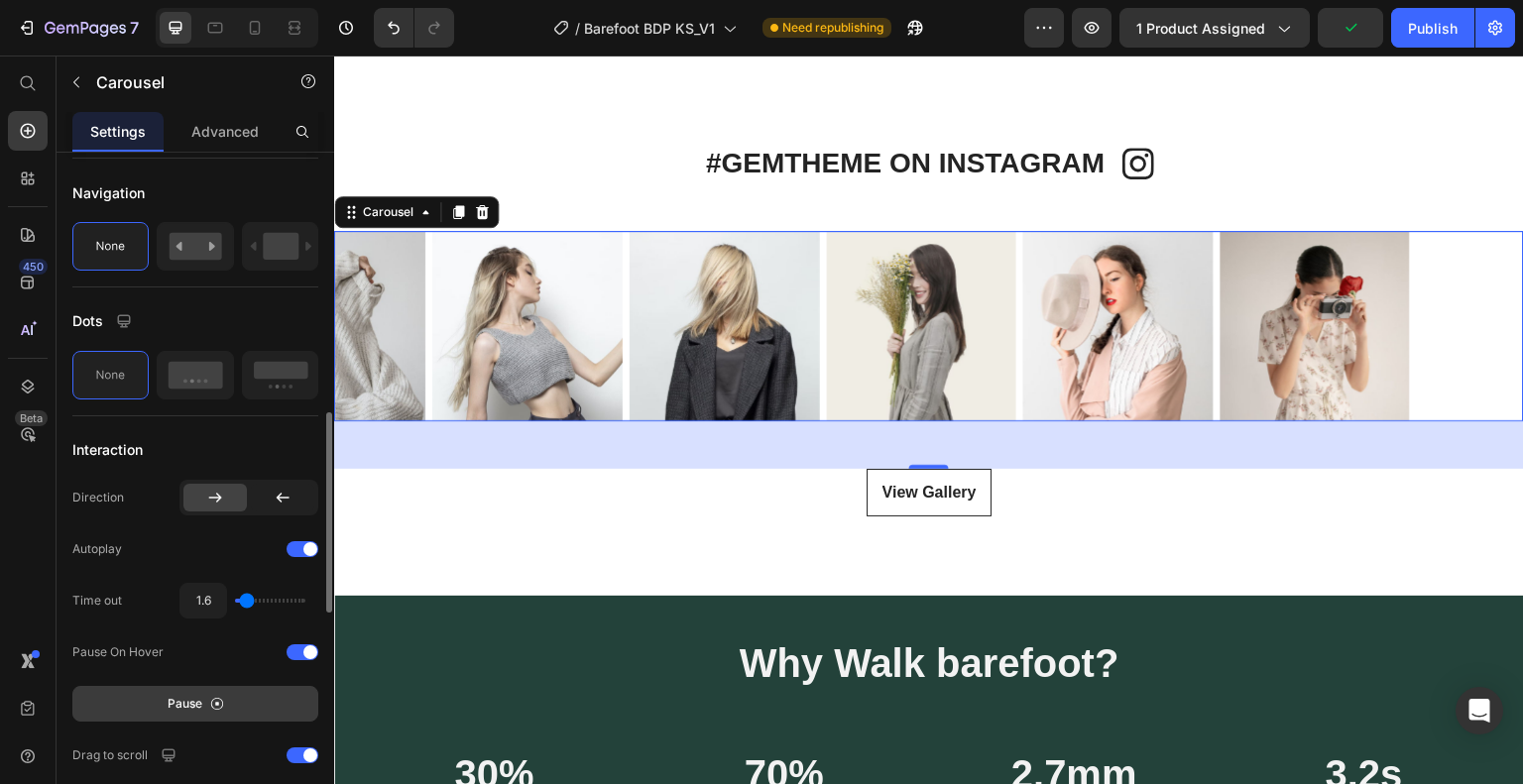 type on "1.4" 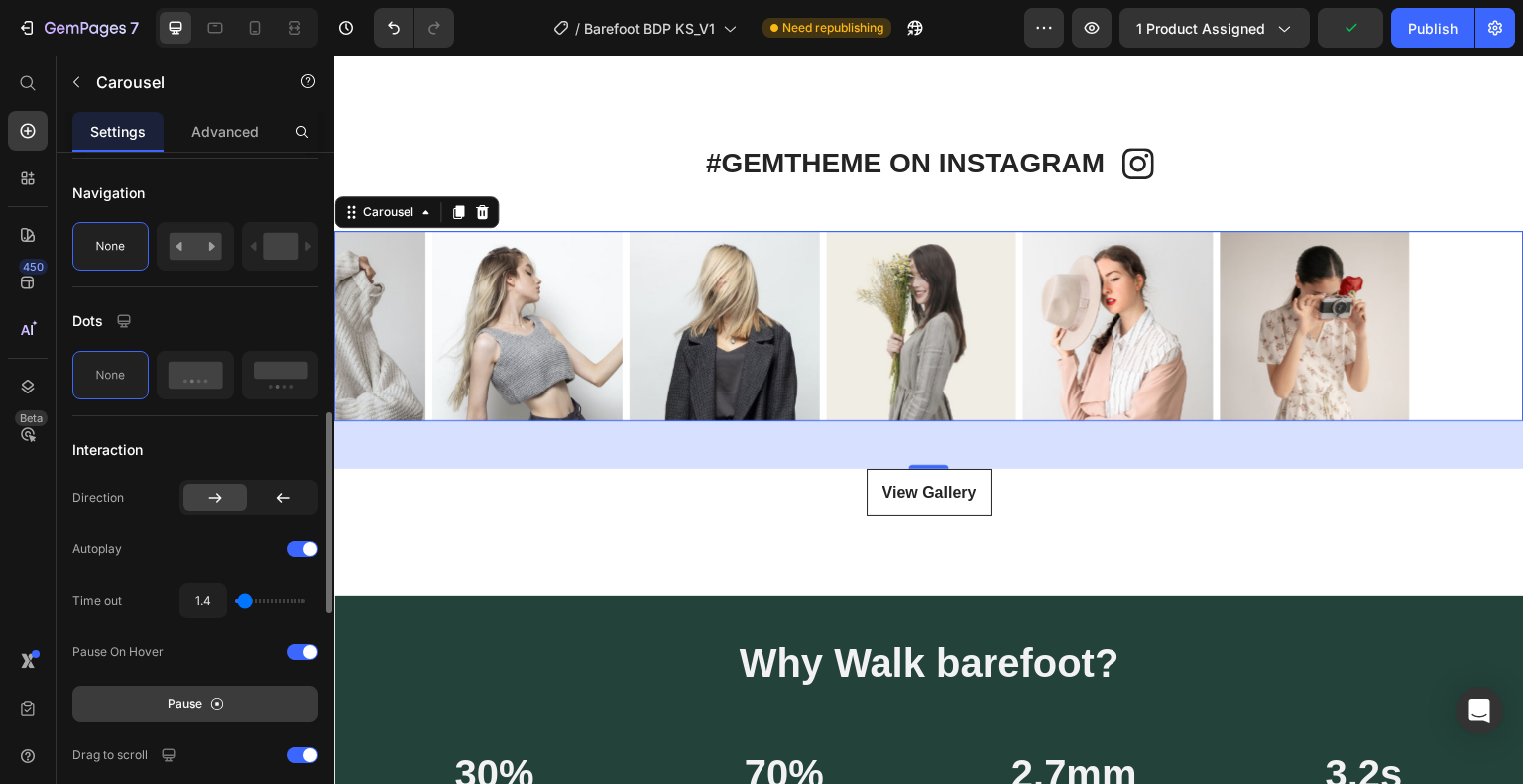 type on "1.2" 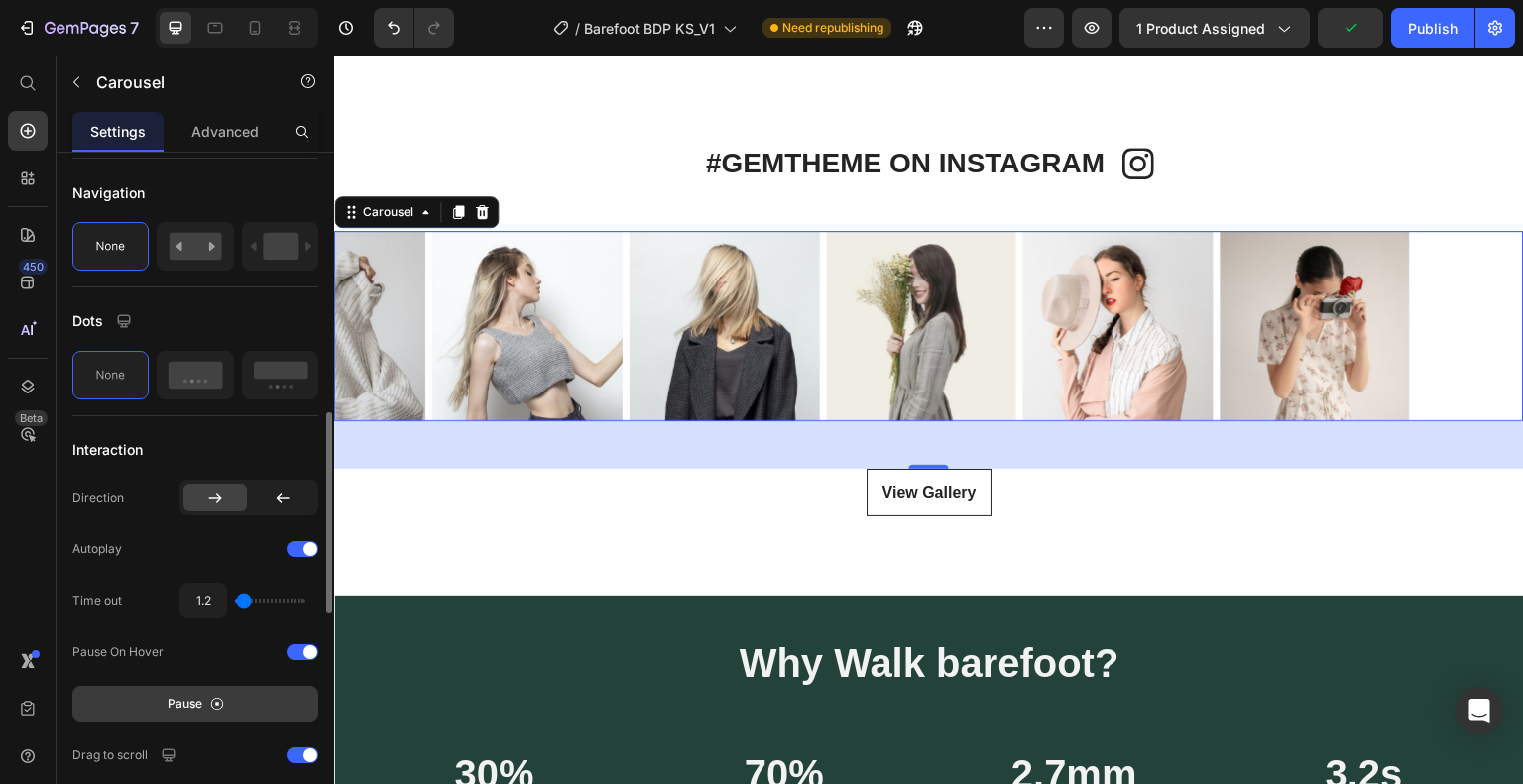 type on "1" 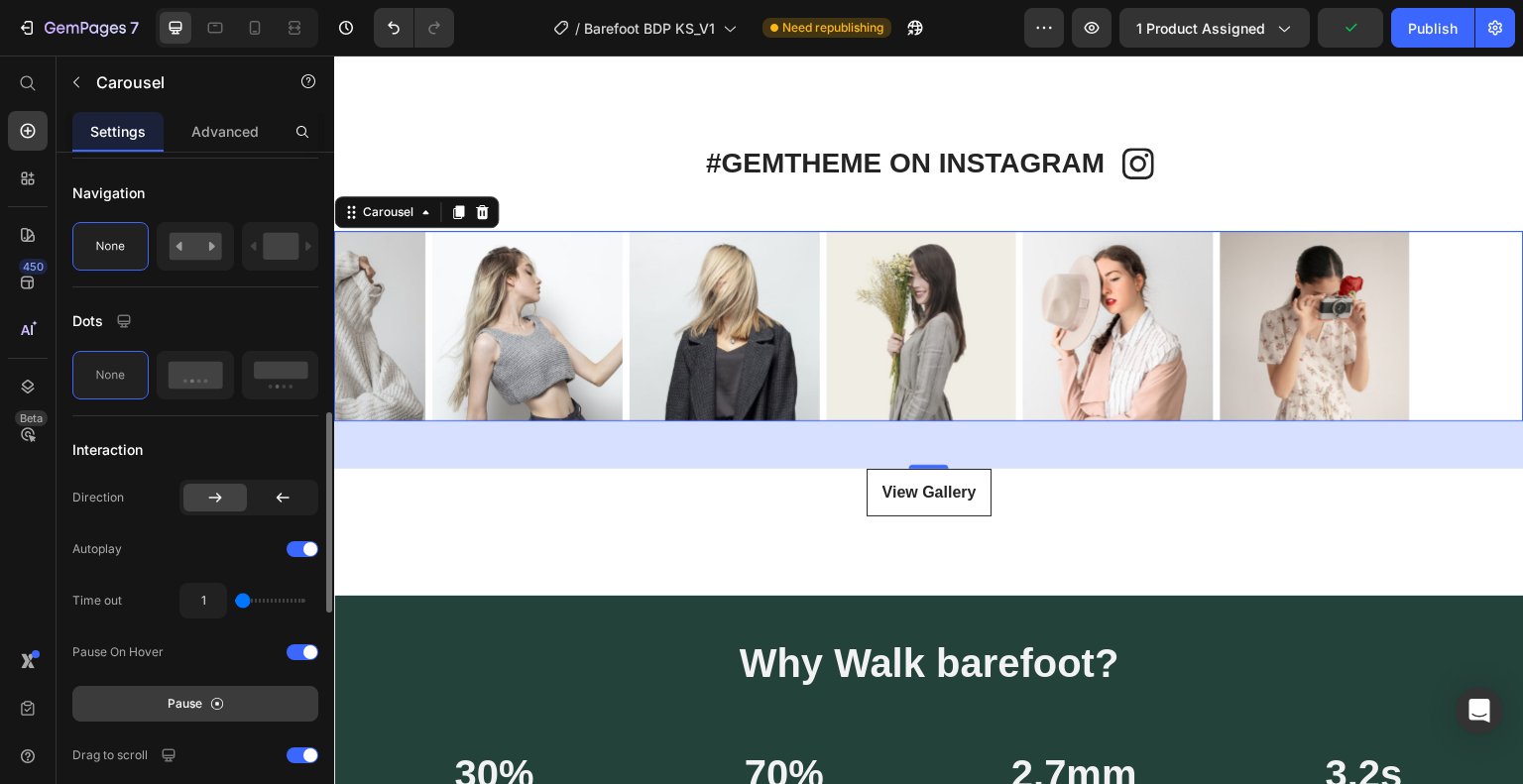 type on "1.1" 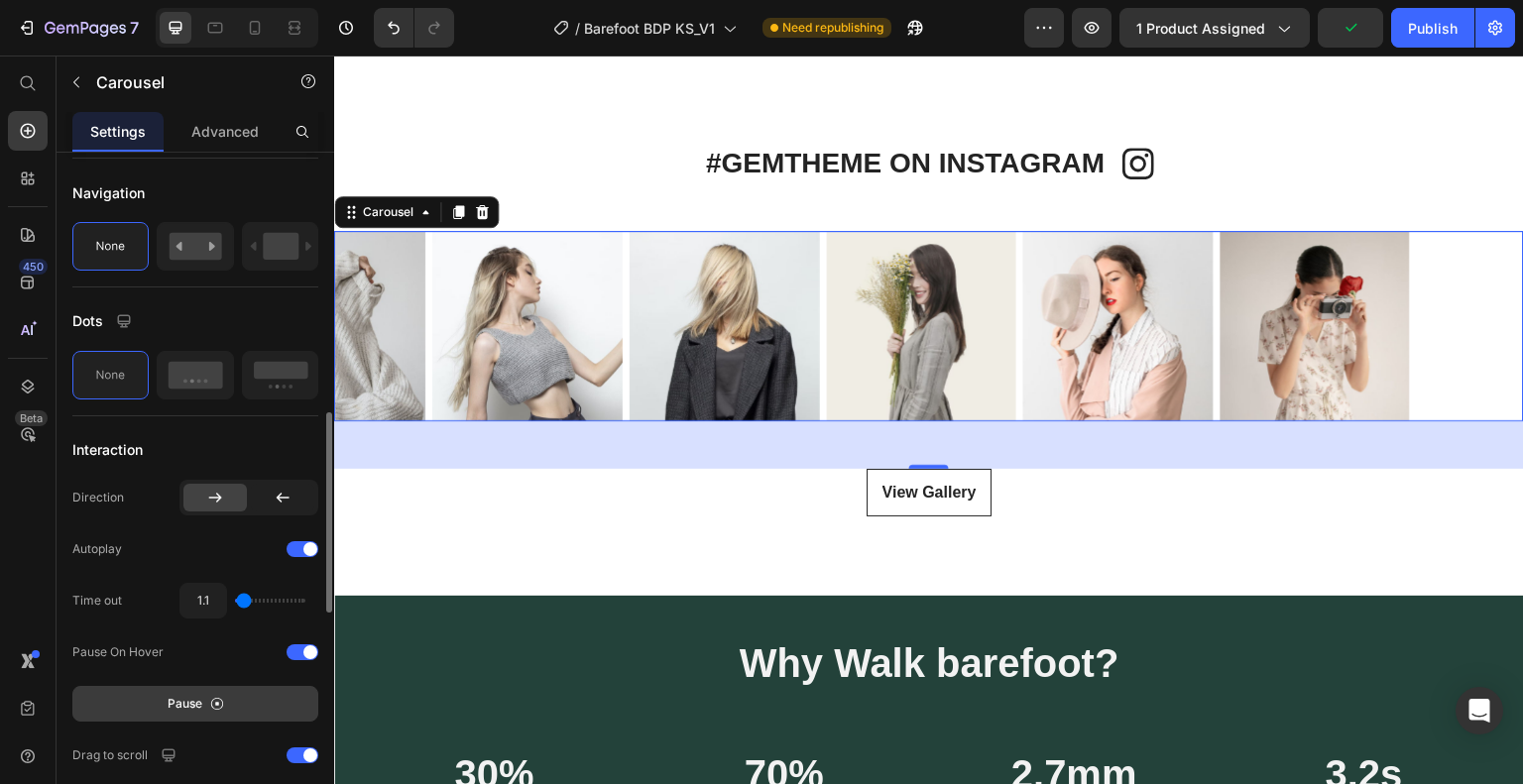 type on "1.2" 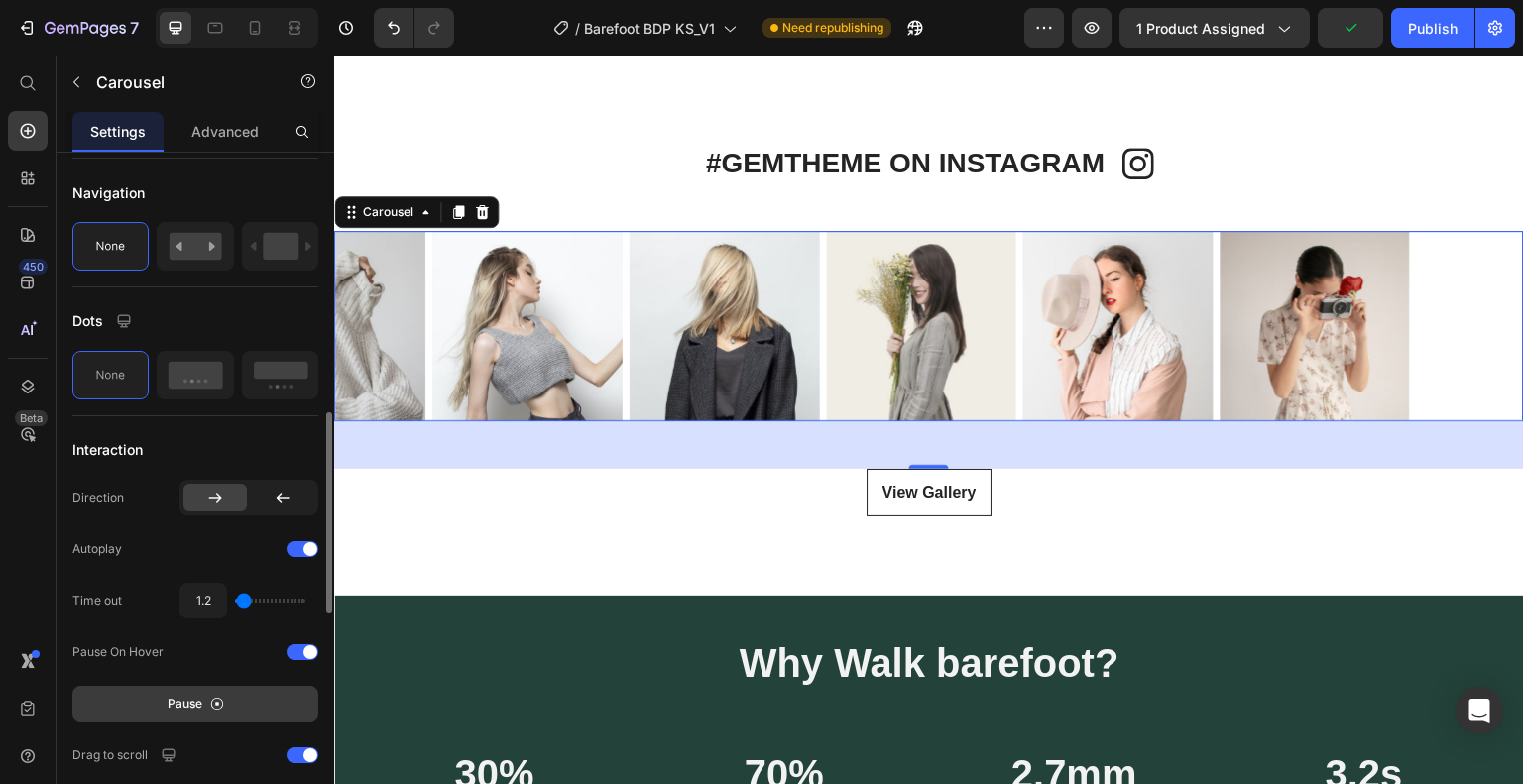 type on "1.5" 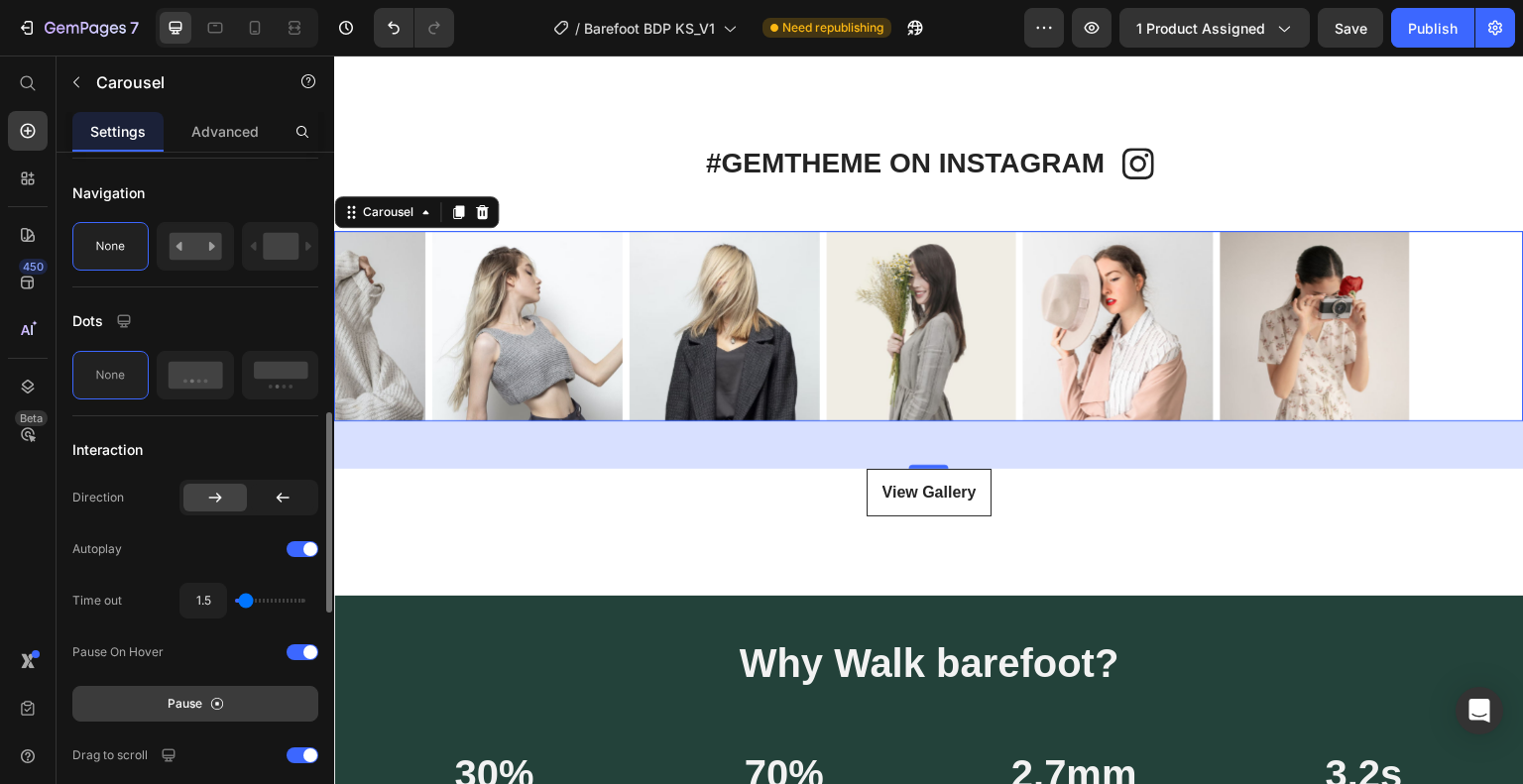 type on "1.8" 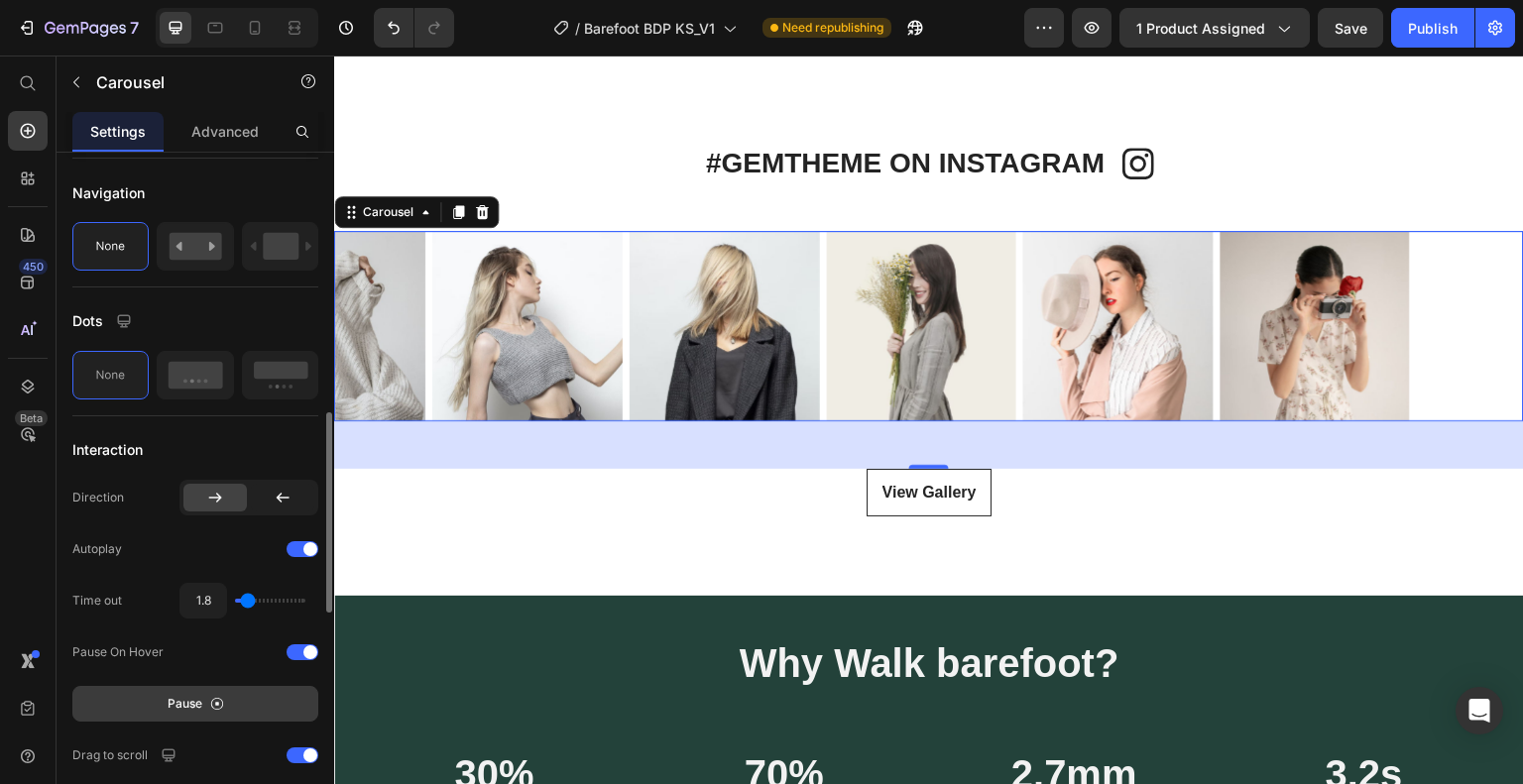 type on "1.9" 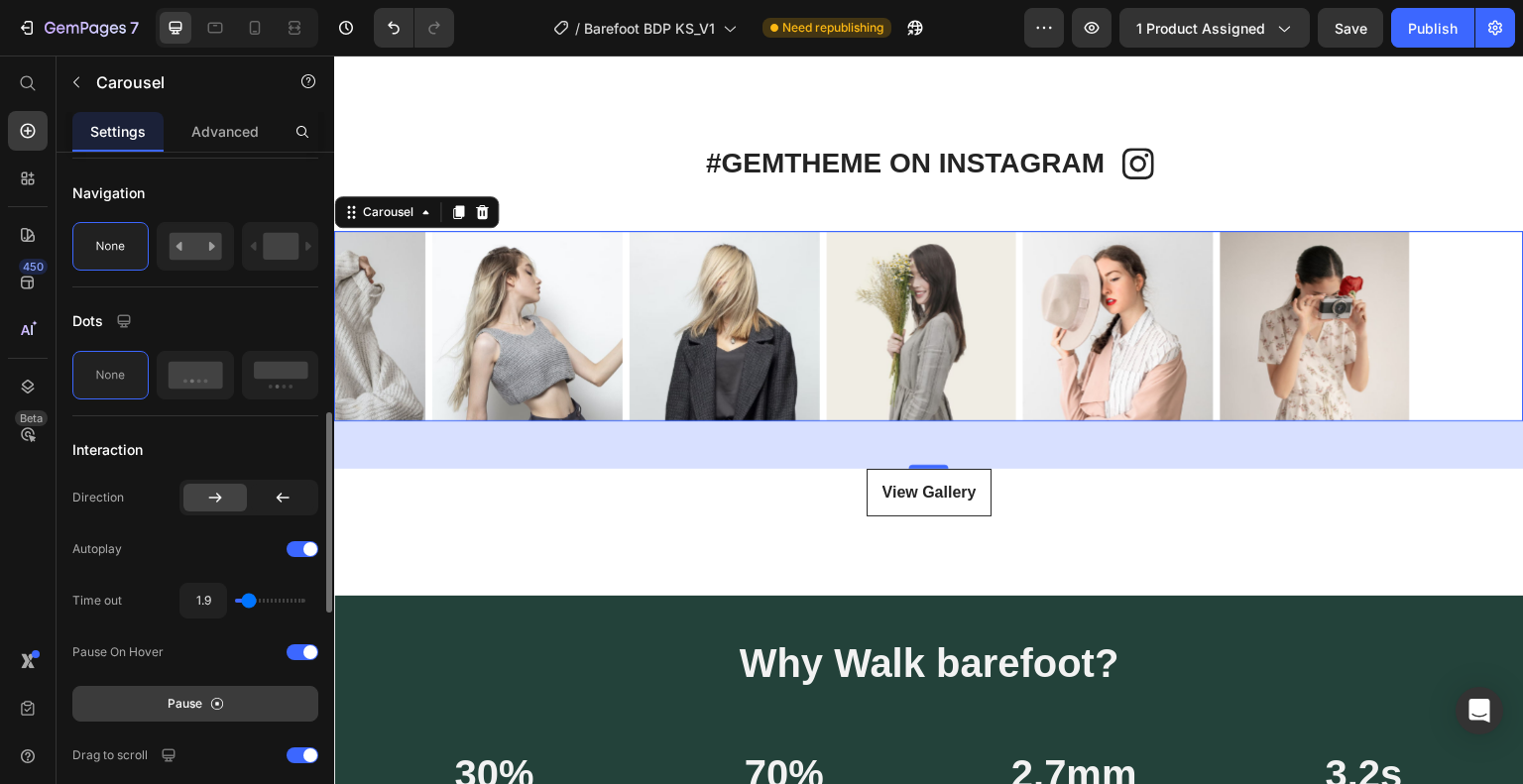type on "2.1" 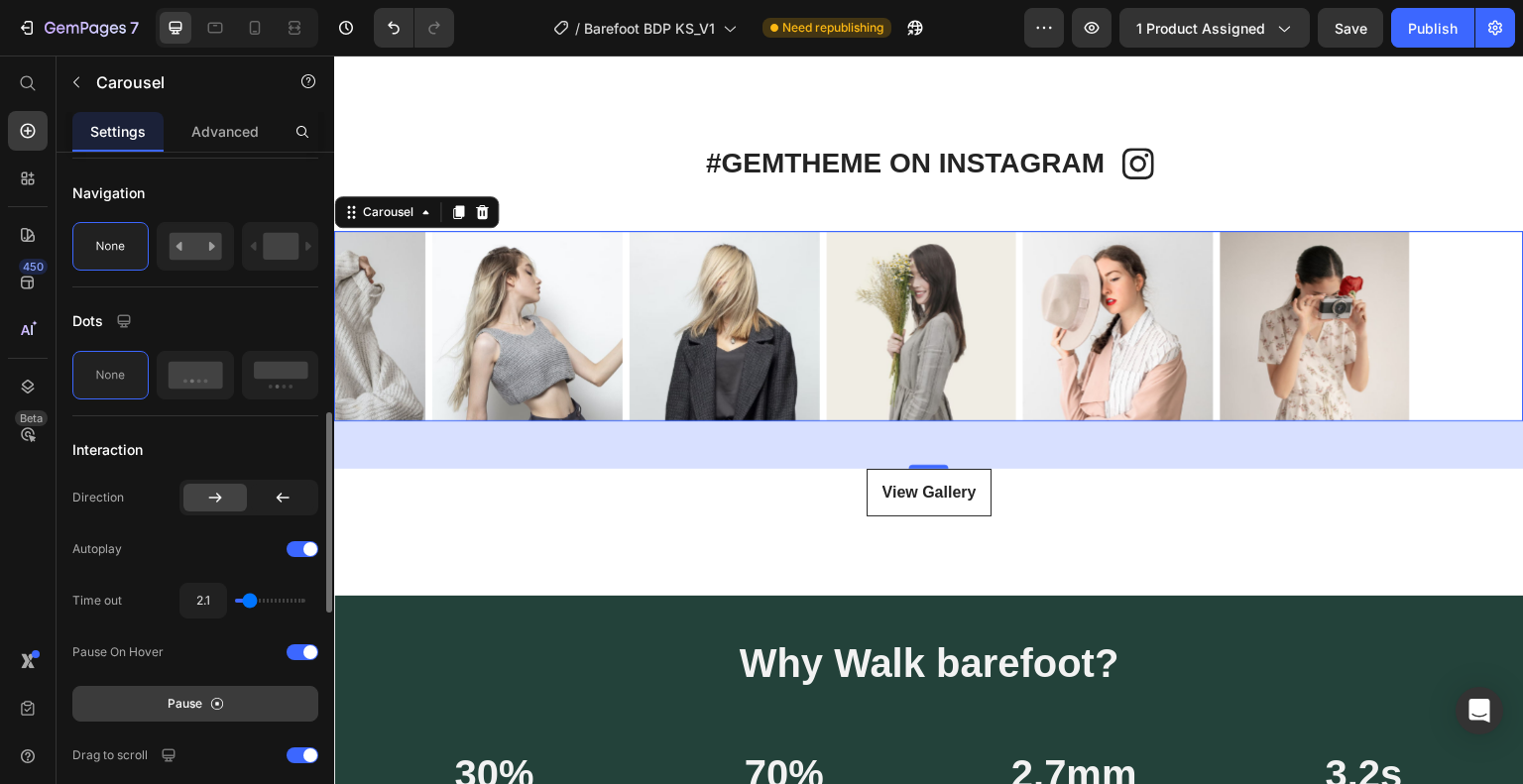 type on "2" 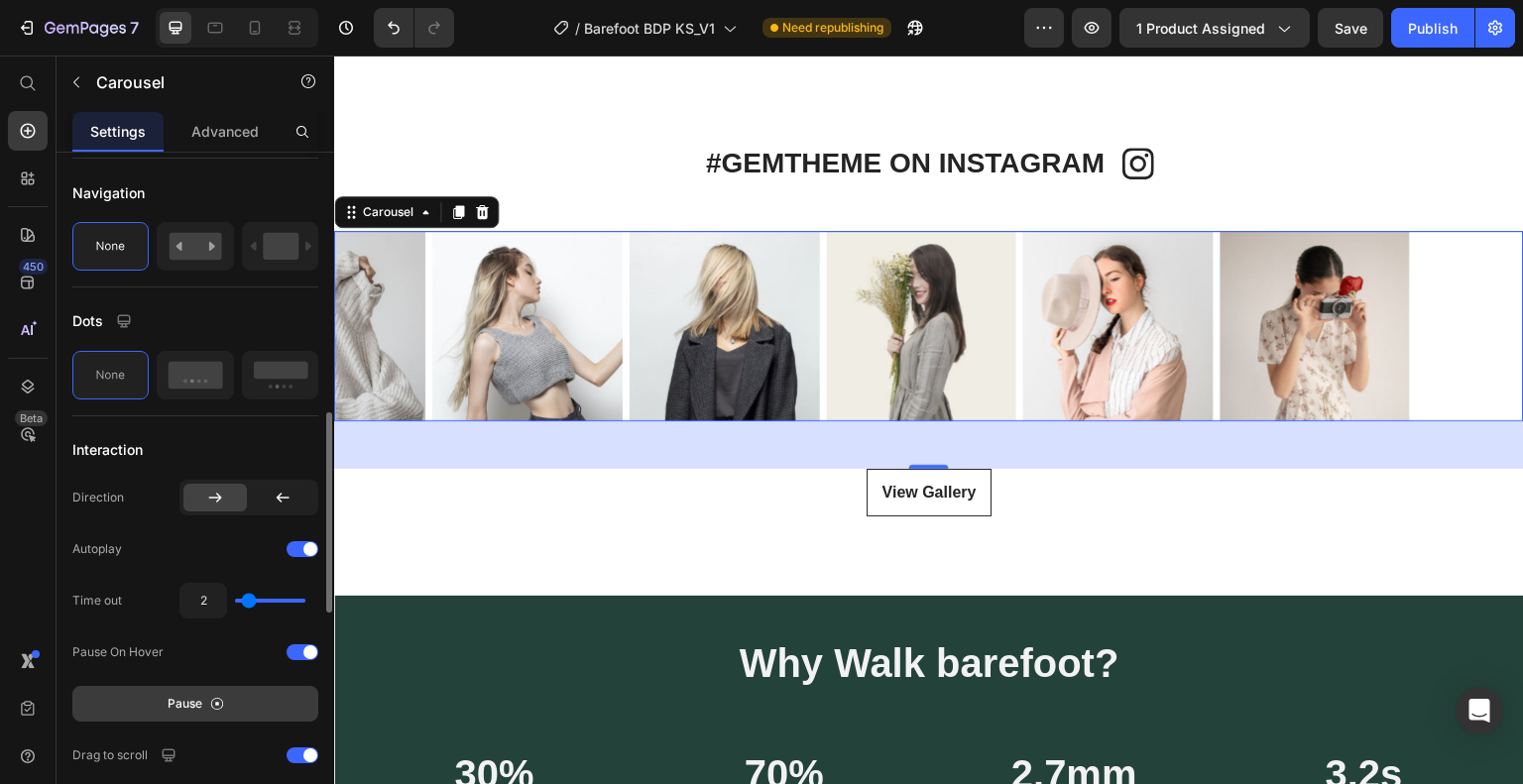 type on "2" 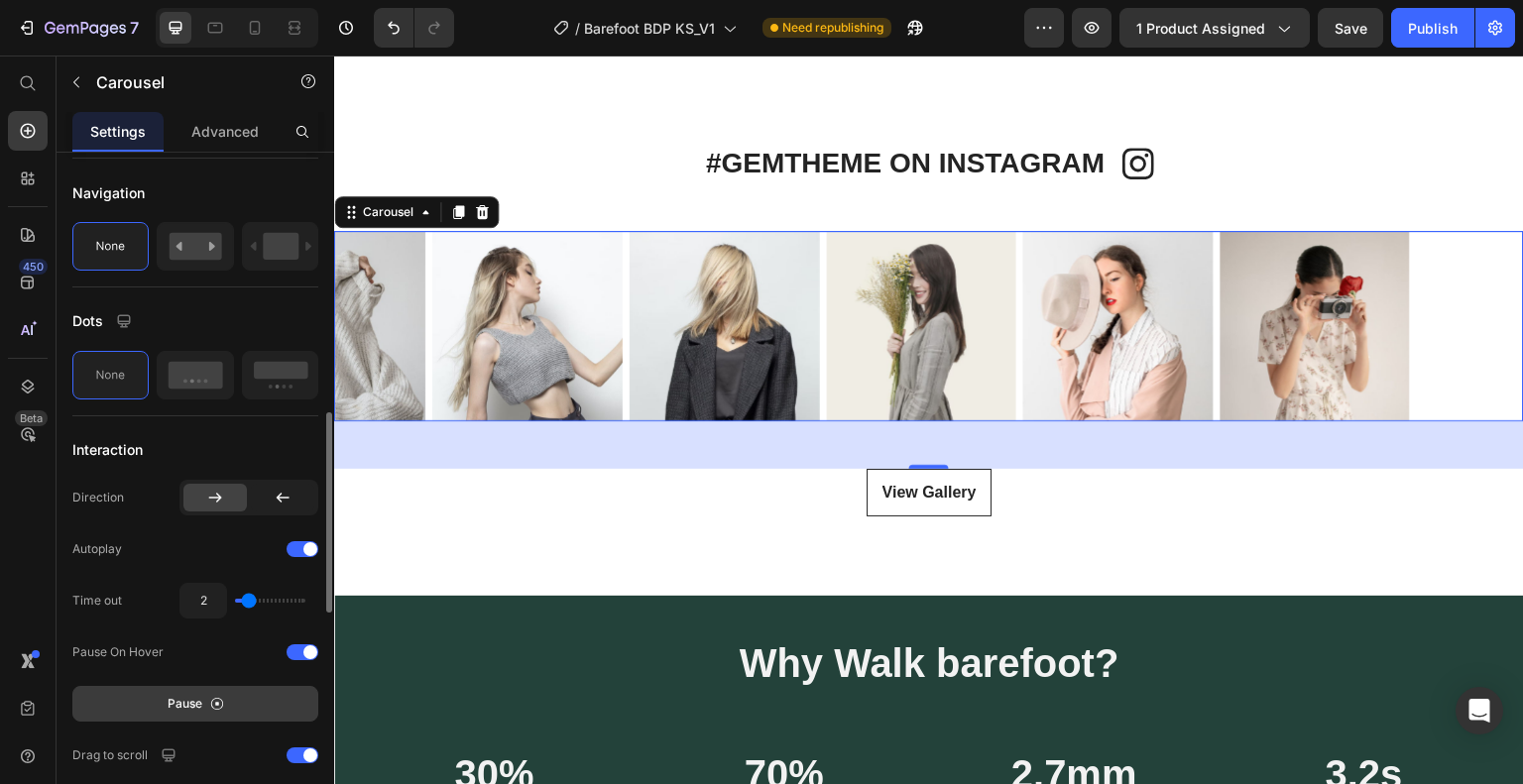 click on "Interaction Direction
Autoplay Time out 2 Pause On Hover Pause Drag to scroll Infinity loop Show more" 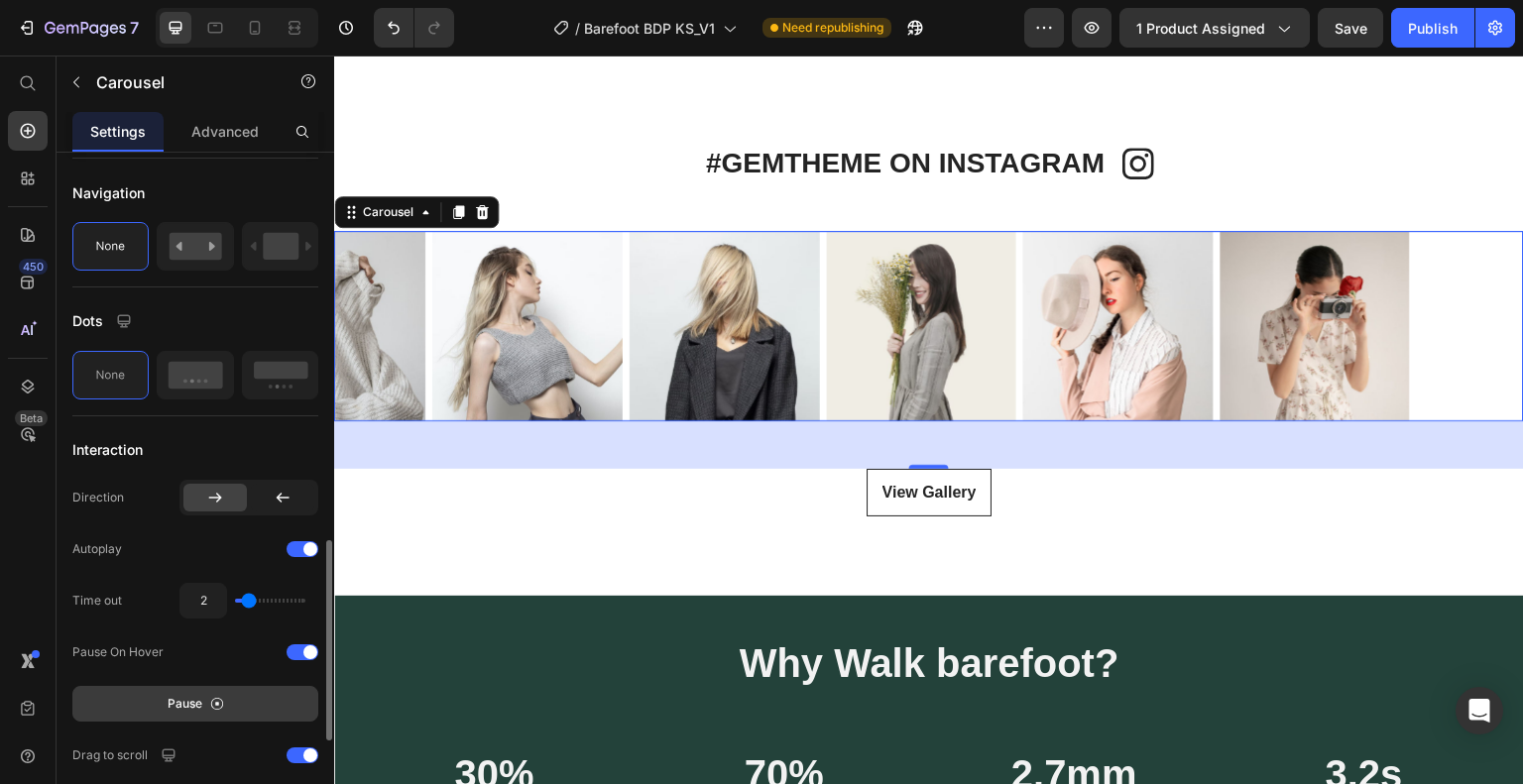 scroll, scrollTop: 991, scrollLeft: 0, axis: vertical 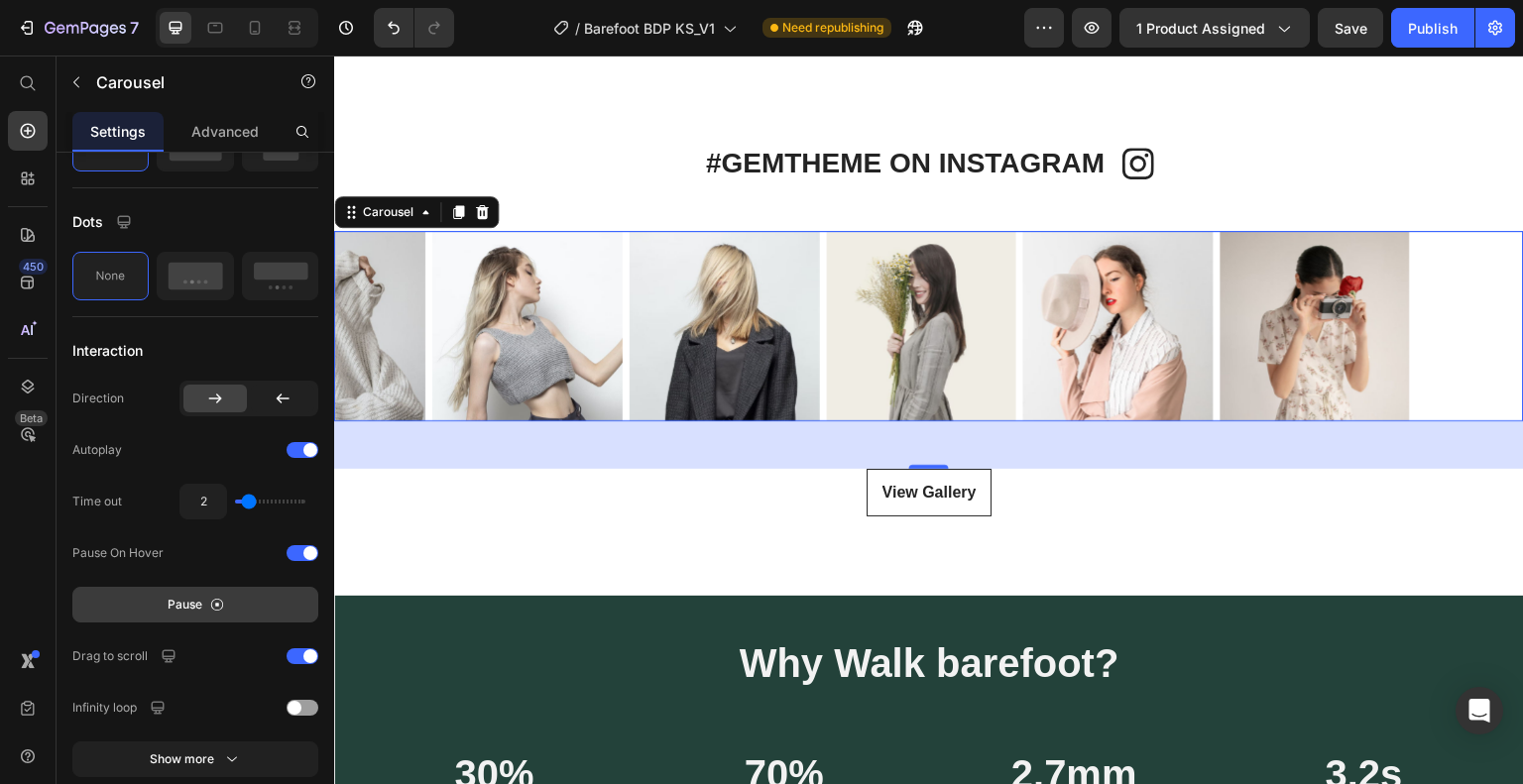 click on "Pause" at bounding box center (195, 605) 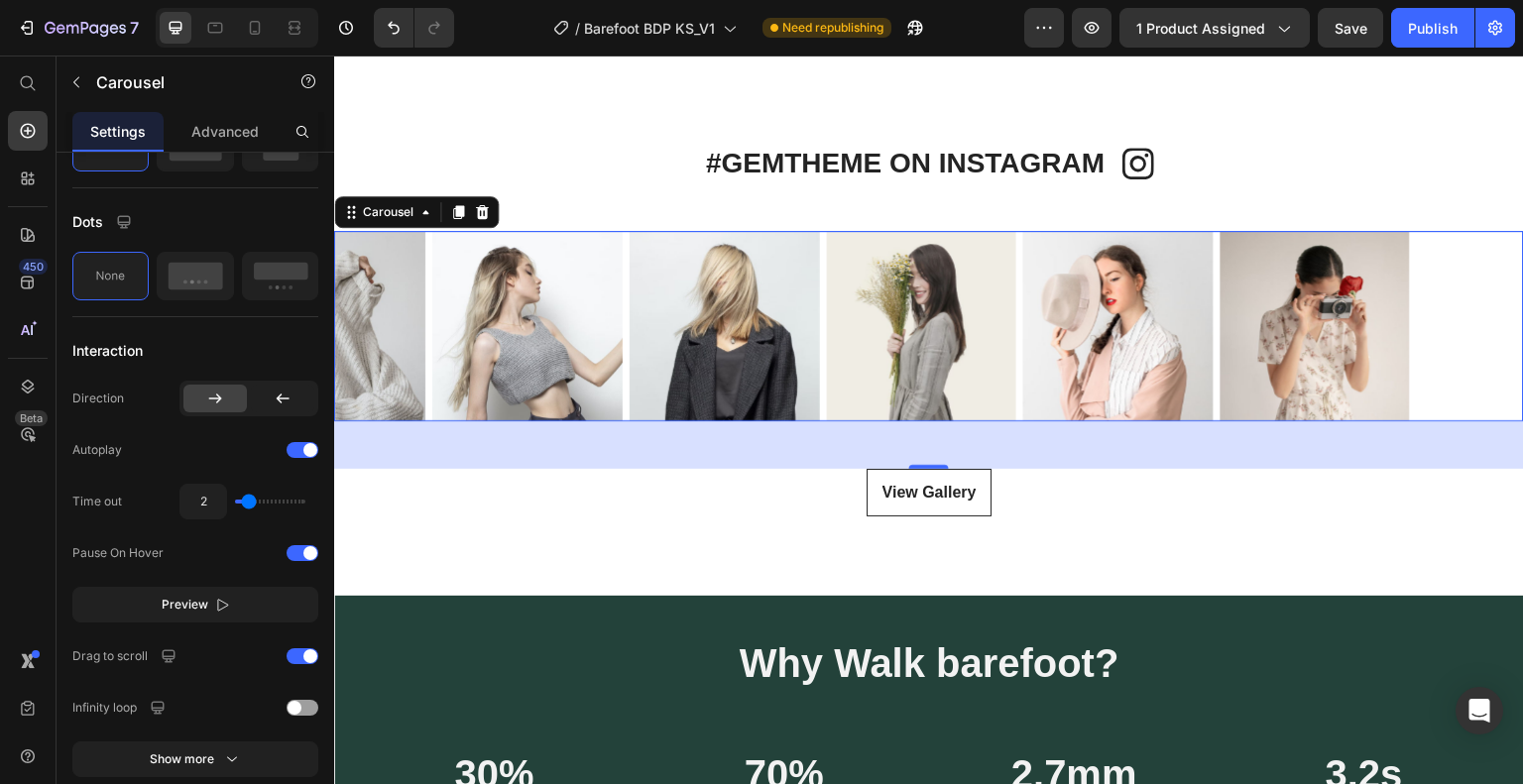 click on "Preview" at bounding box center [184, 605] 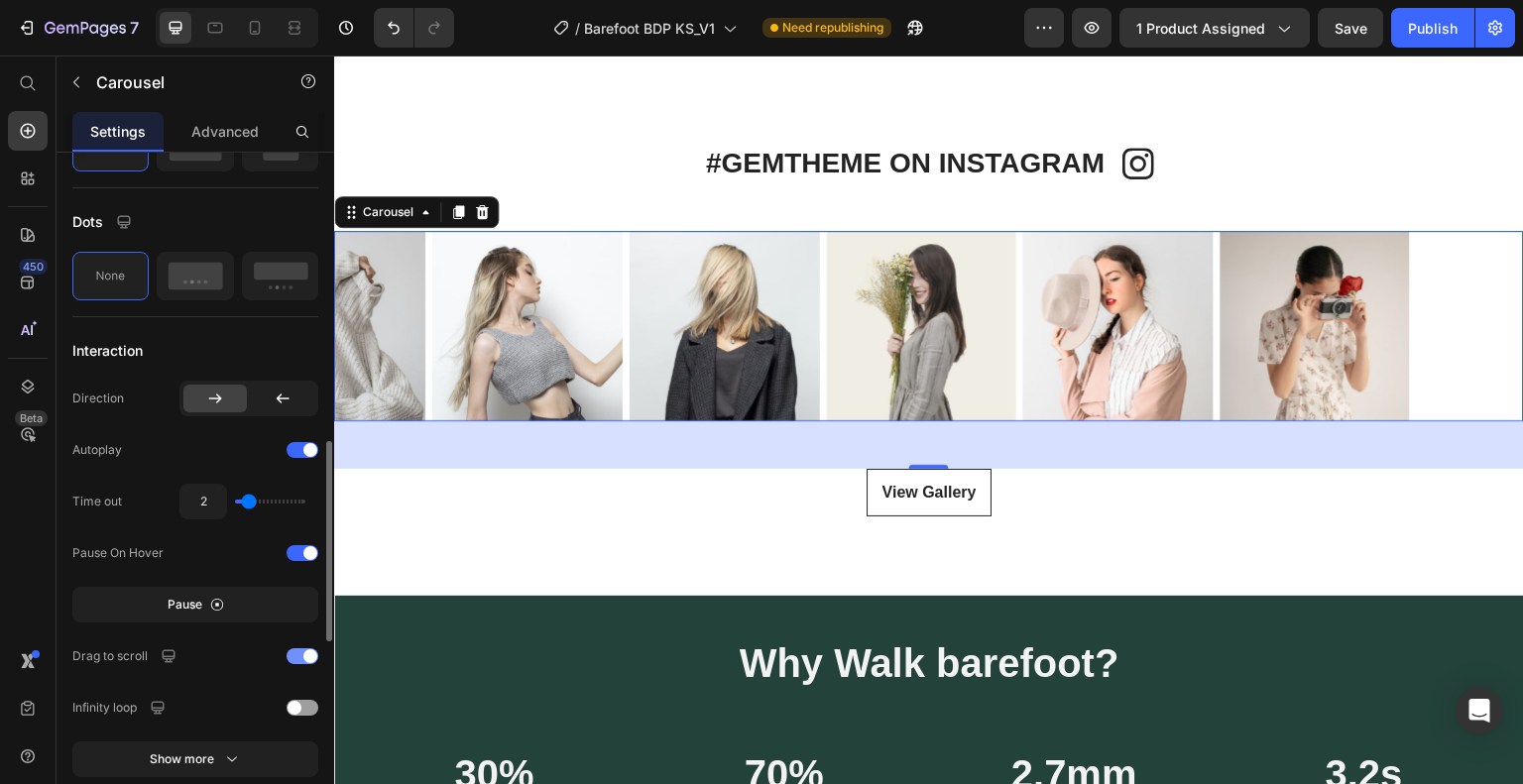 scroll, scrollTop: 1090, scrollLeft: 0, axis: vertical 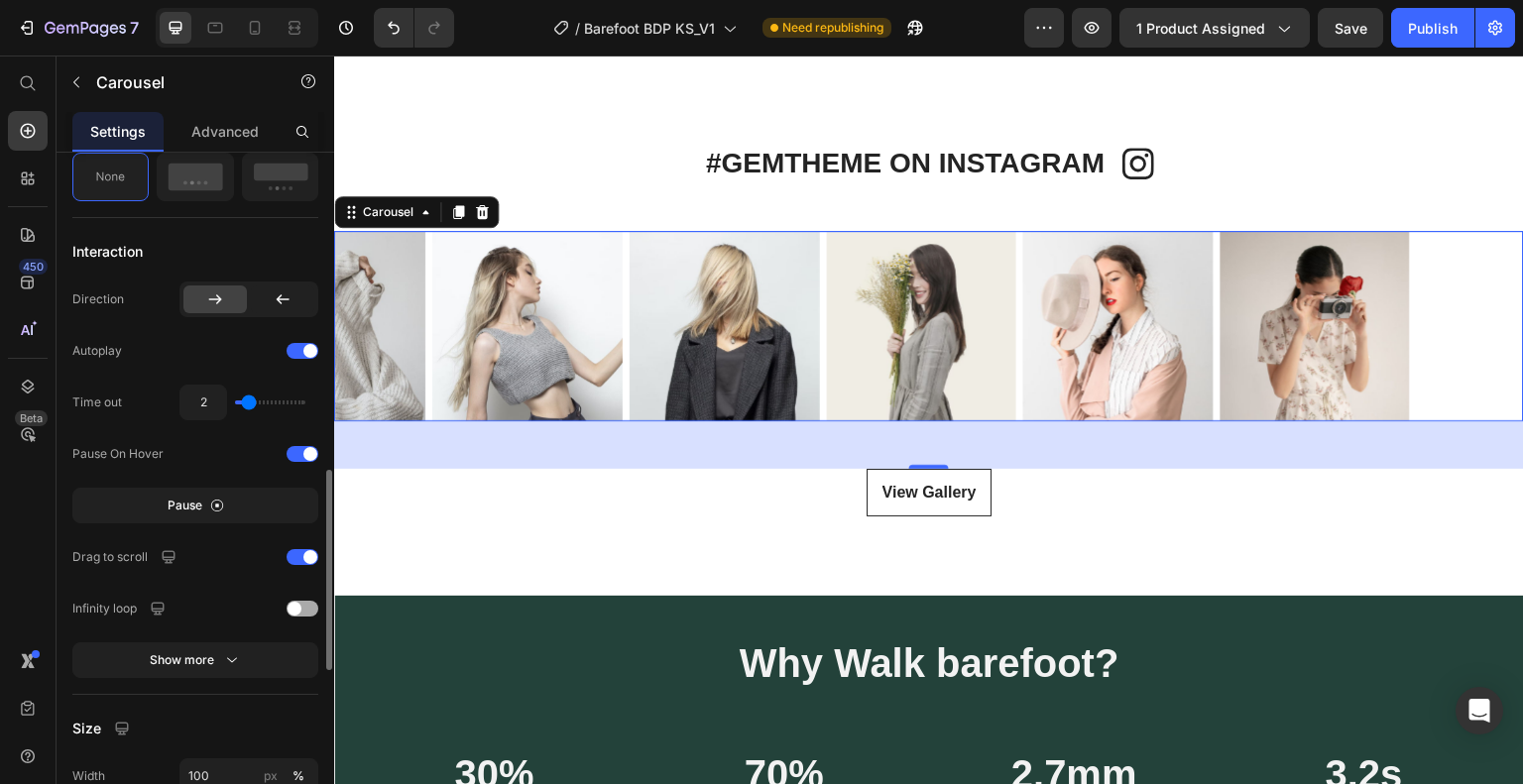 click at bounding box center (302, 609) 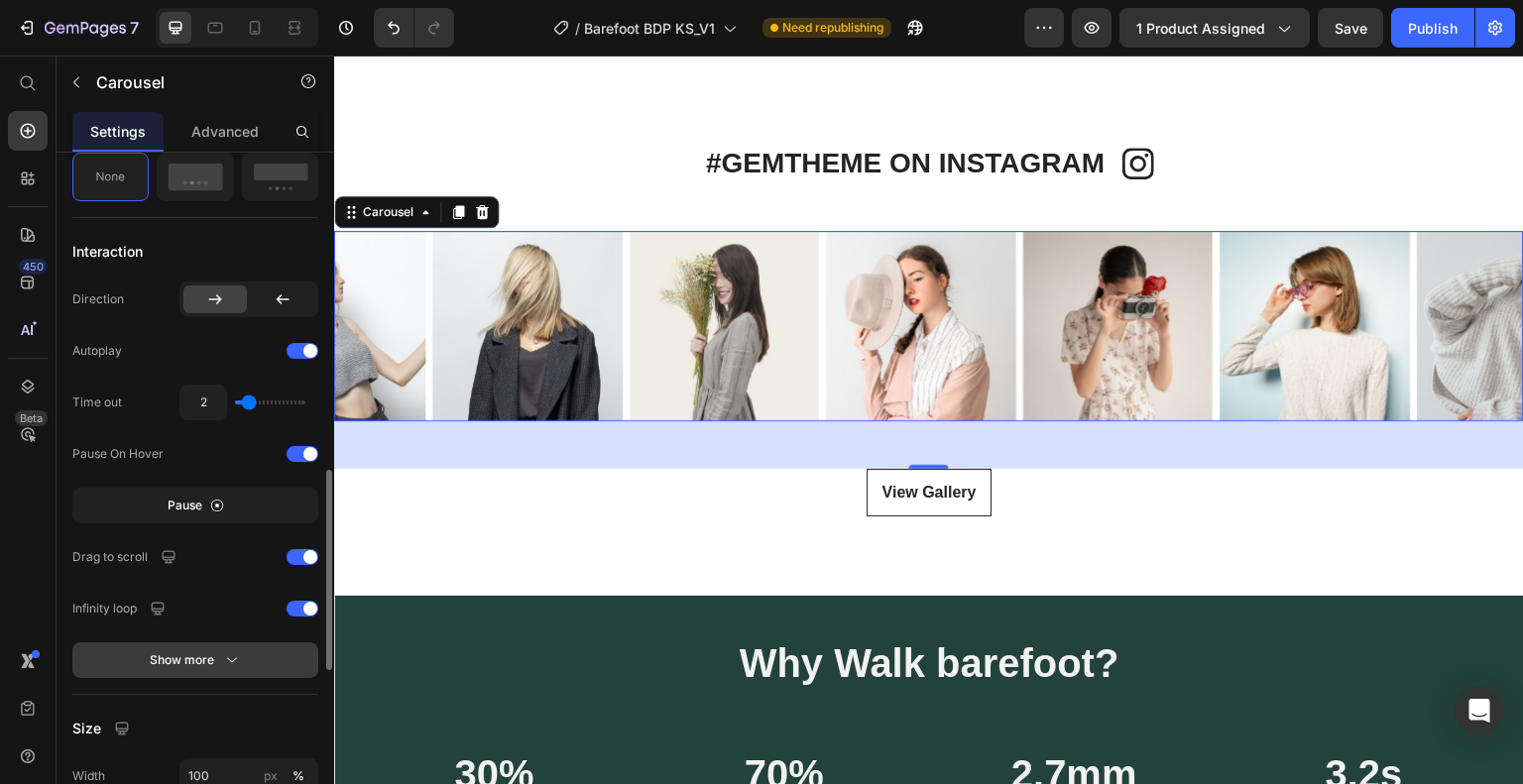 click on "Show more" at bounding box center (195, 660) 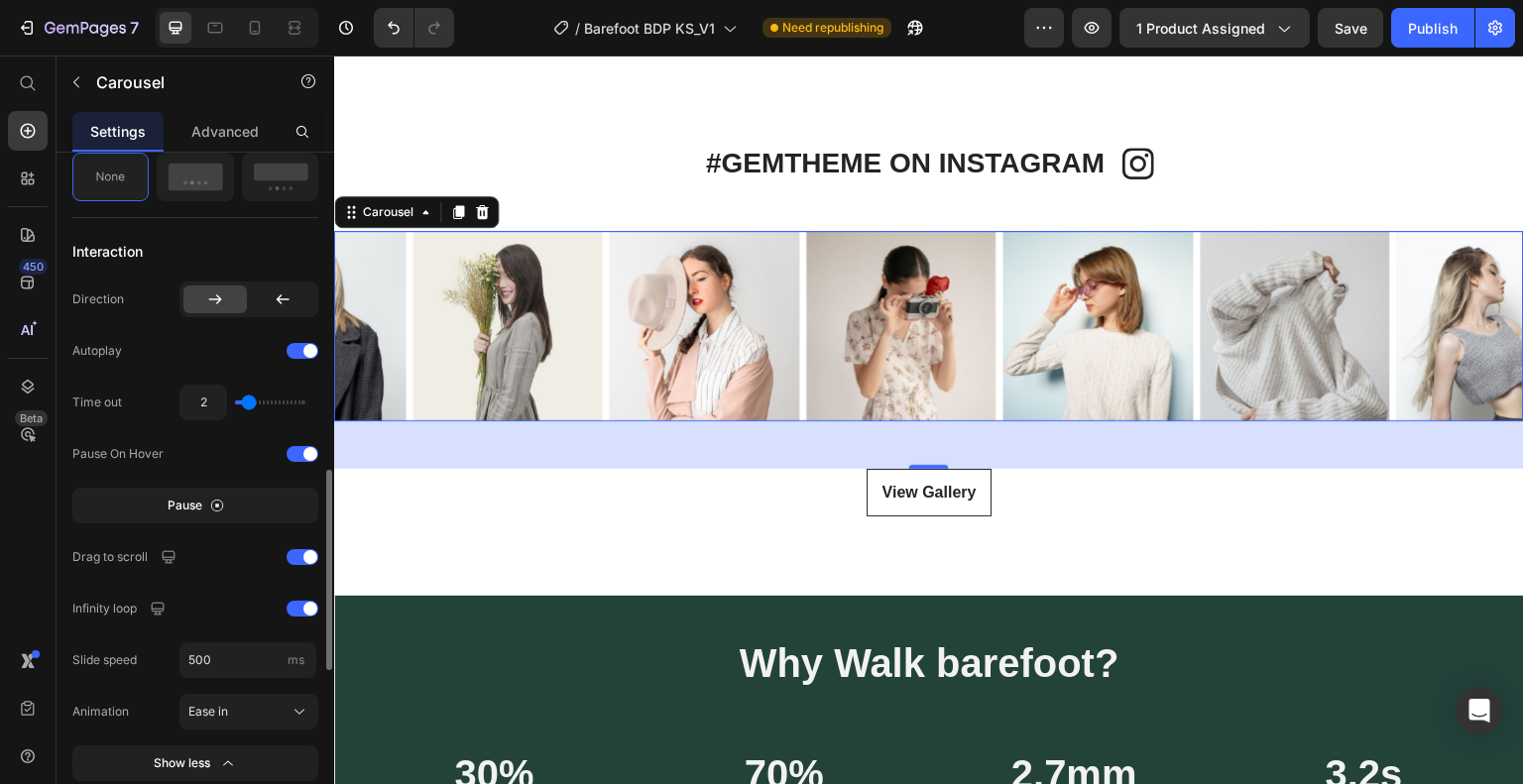 scroll, scrollTop: 1189, scrollLeft: 0, axis: vertical 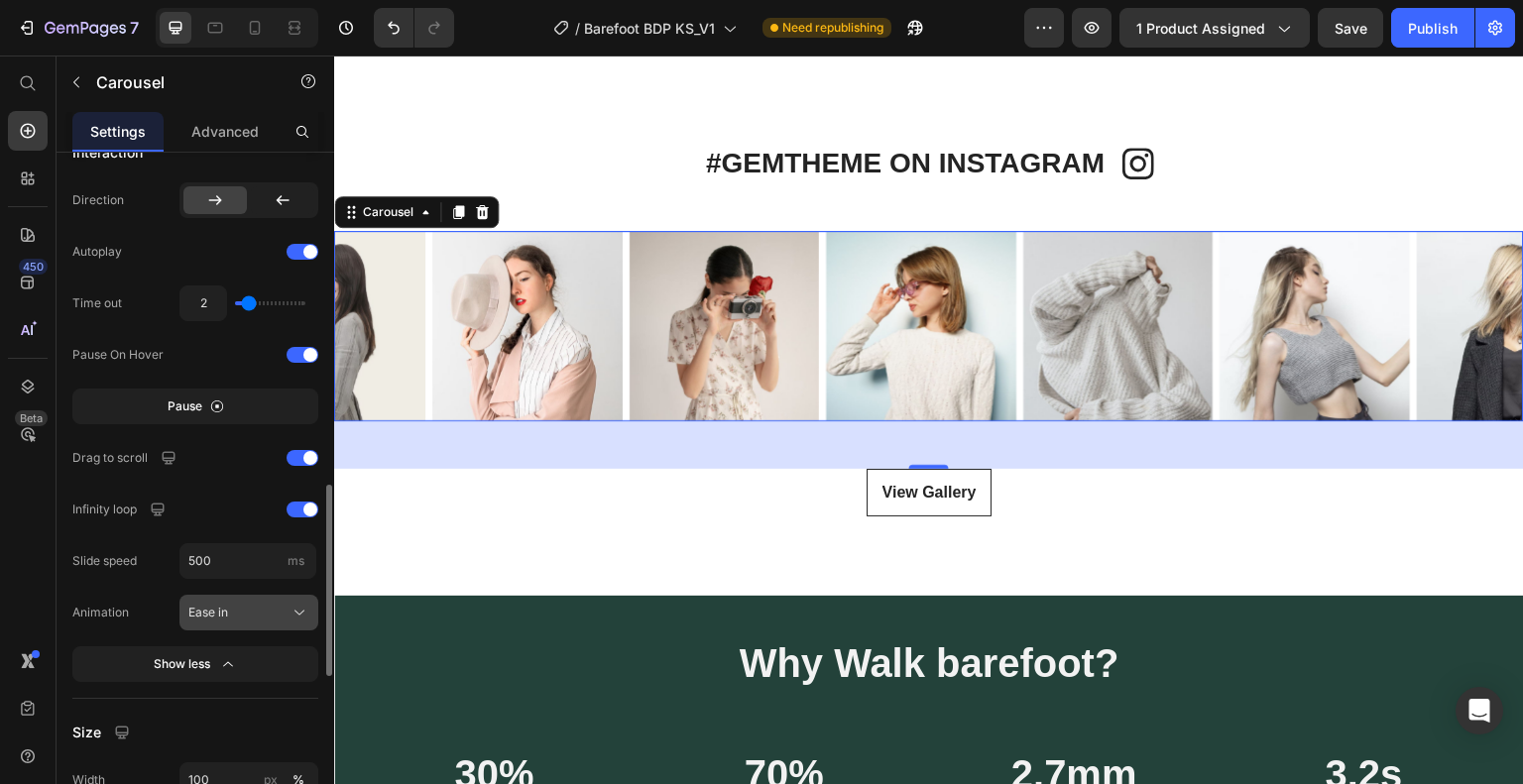 click on "Ease in" at bounding box center (208, 613) 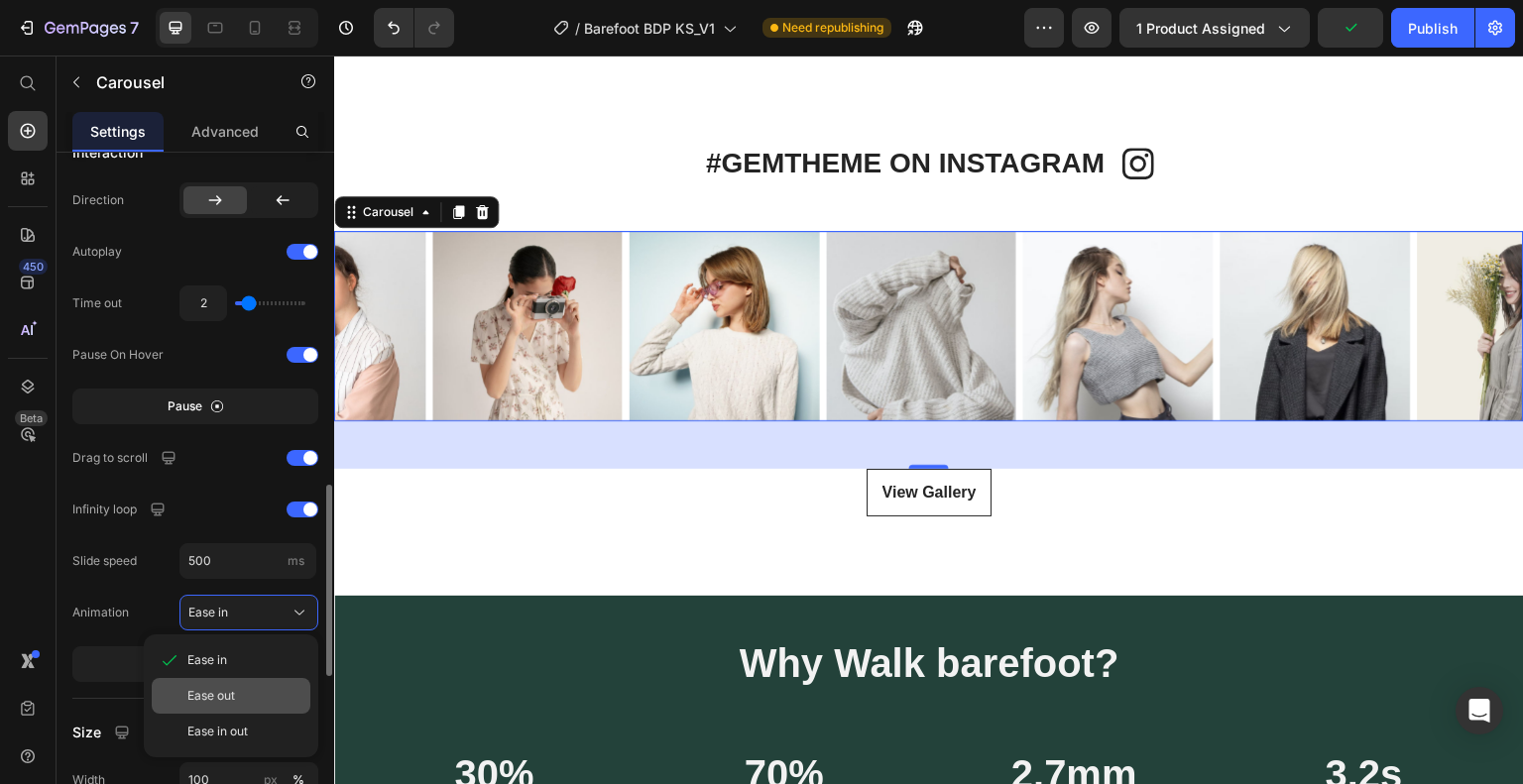 click on "Ease out" at bounding box center (245, 696) 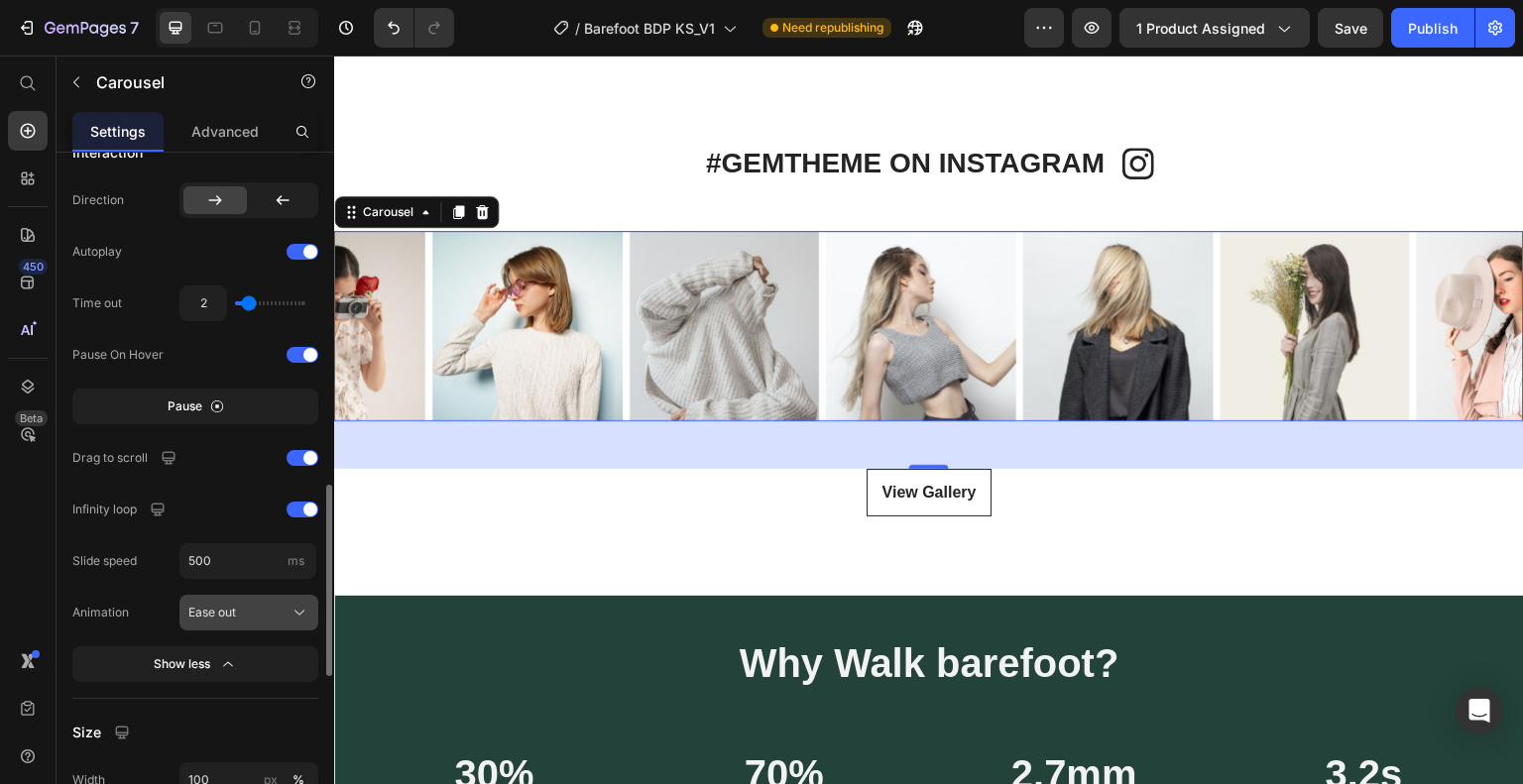 click on "Ease out" 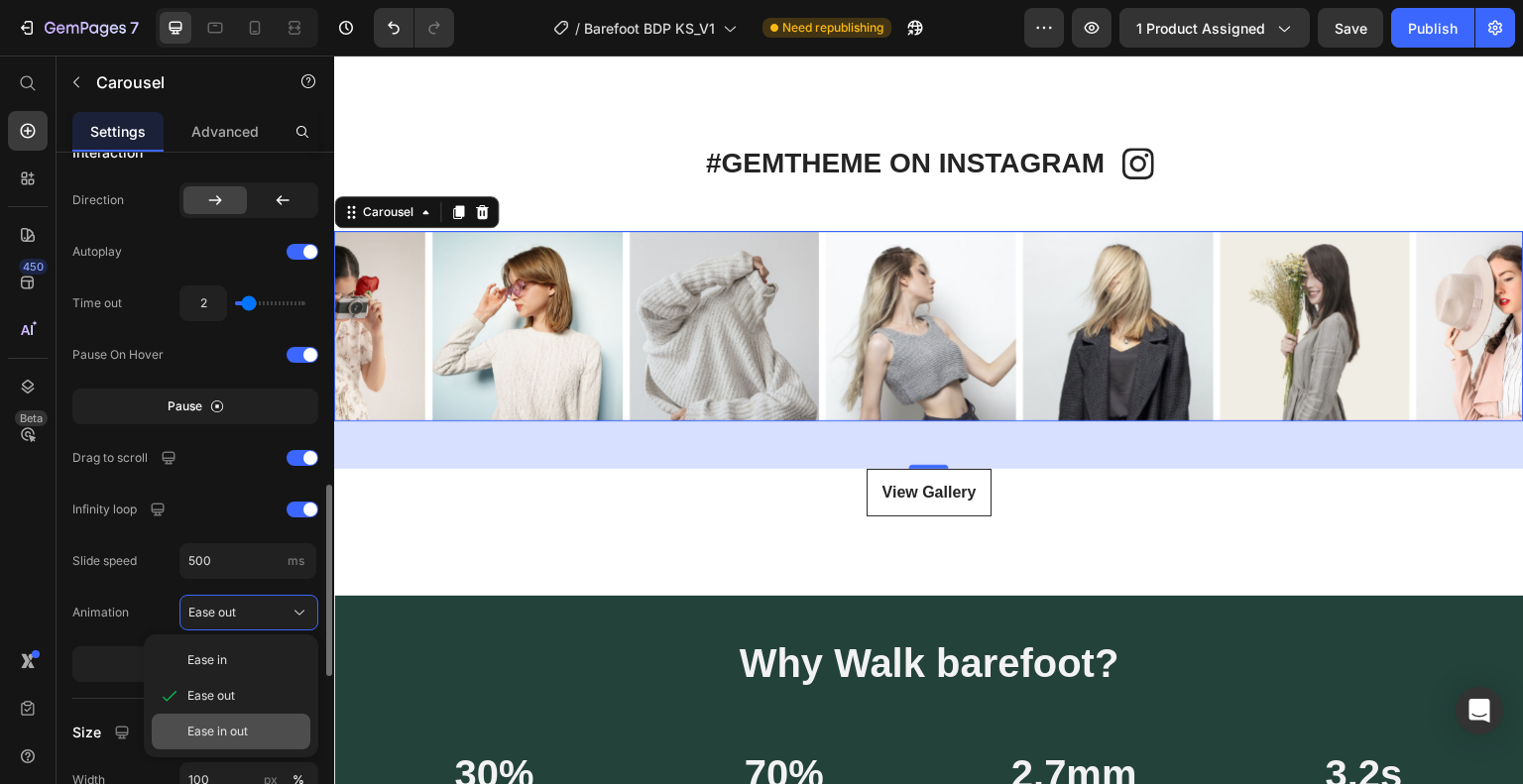 click on "Ease in out" at bounding box center (217, 731) 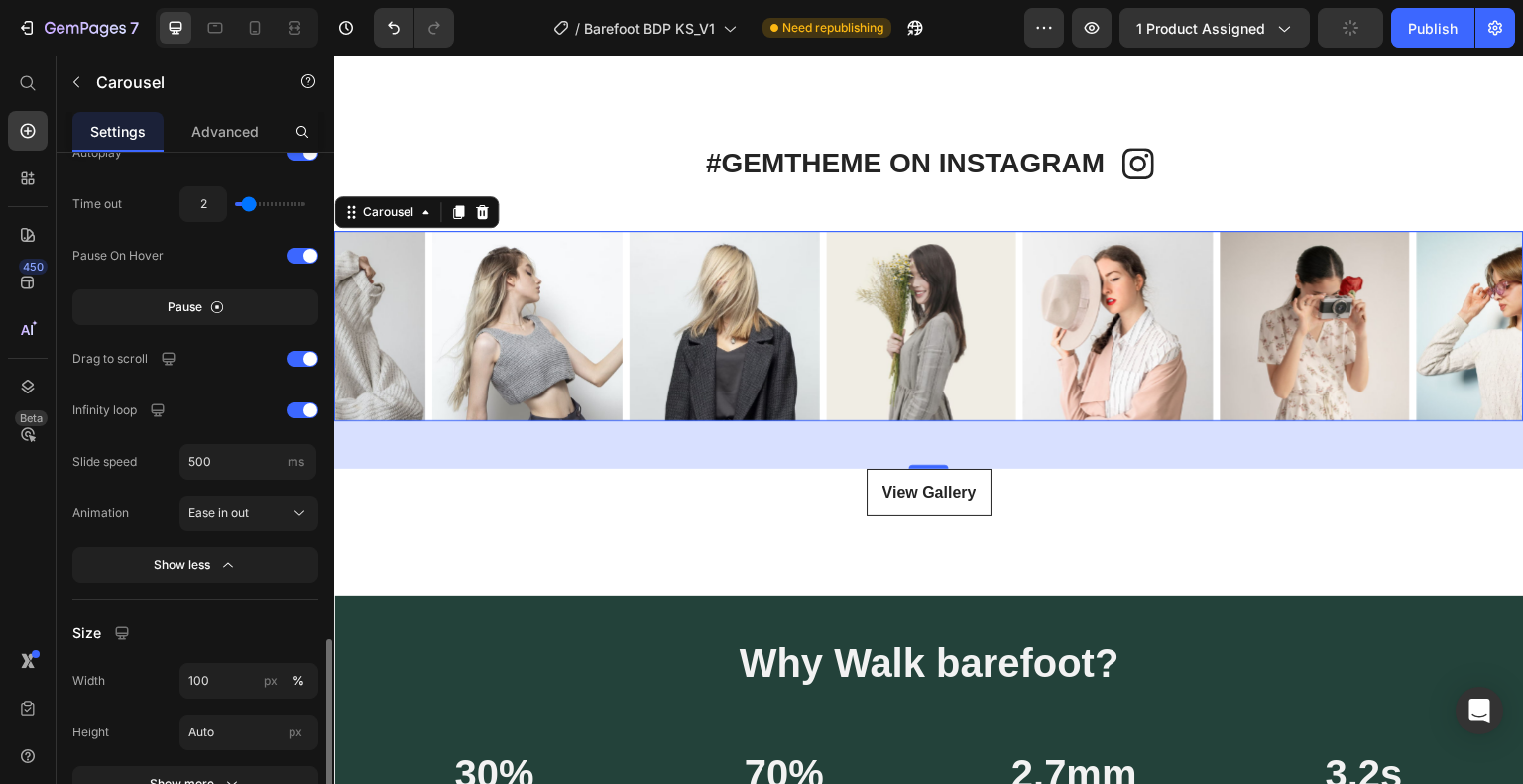 scroll, scrollTop: 1388, scrollLeft: 0, axis: vertical 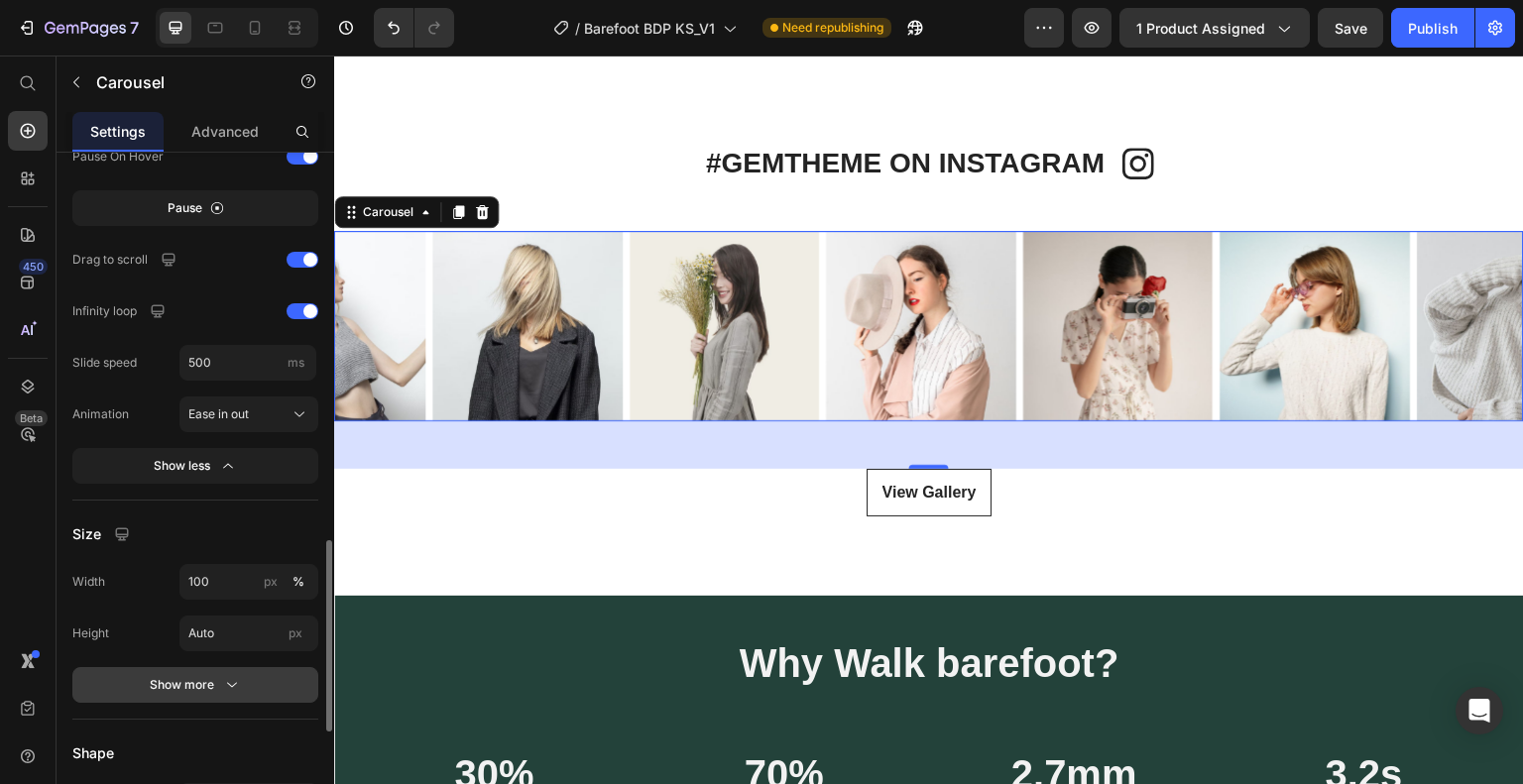 click on "Show more" at bounding box center [195, 685] 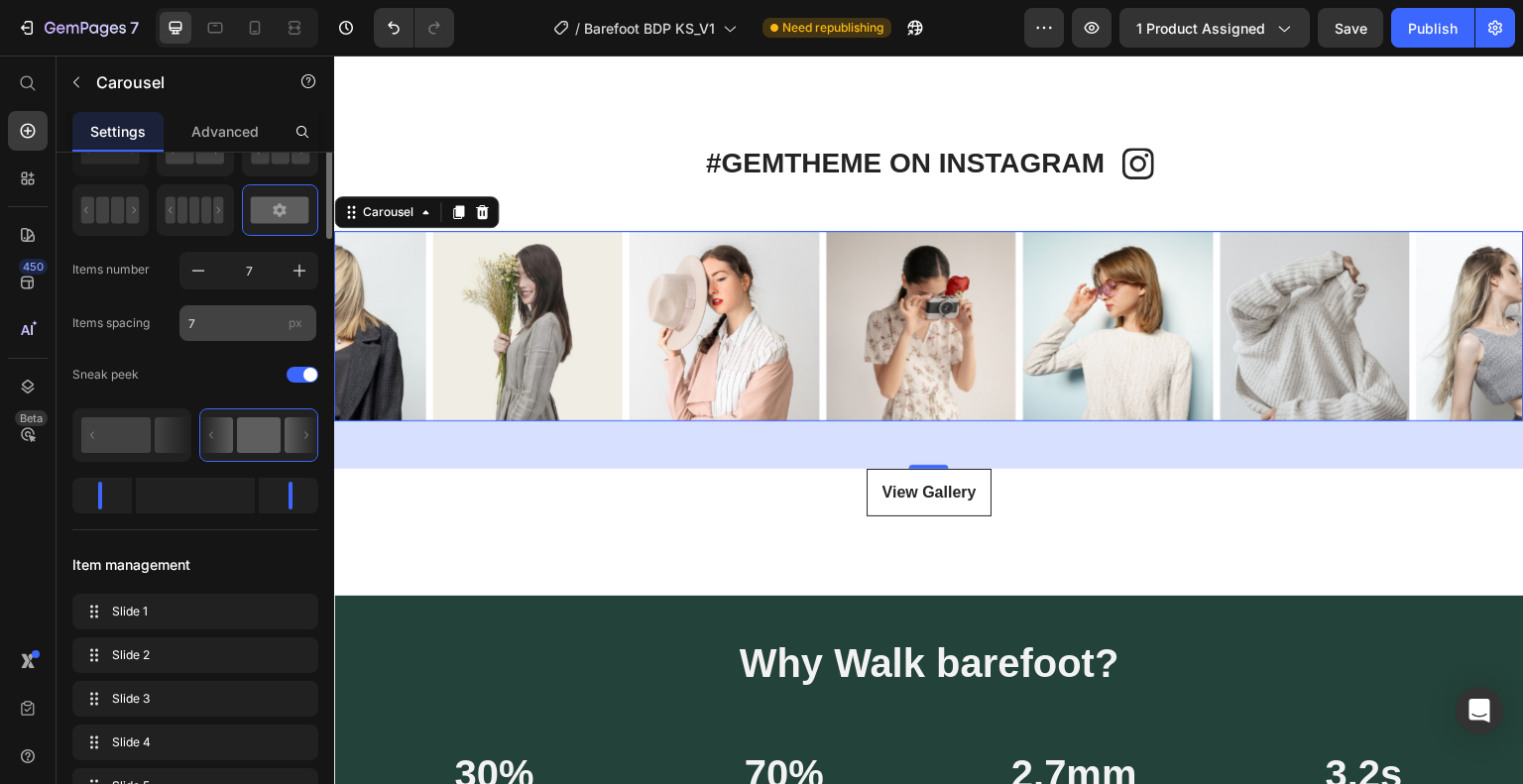 scroll, scrollTop: 0, scrollLeft: 0, axis: both 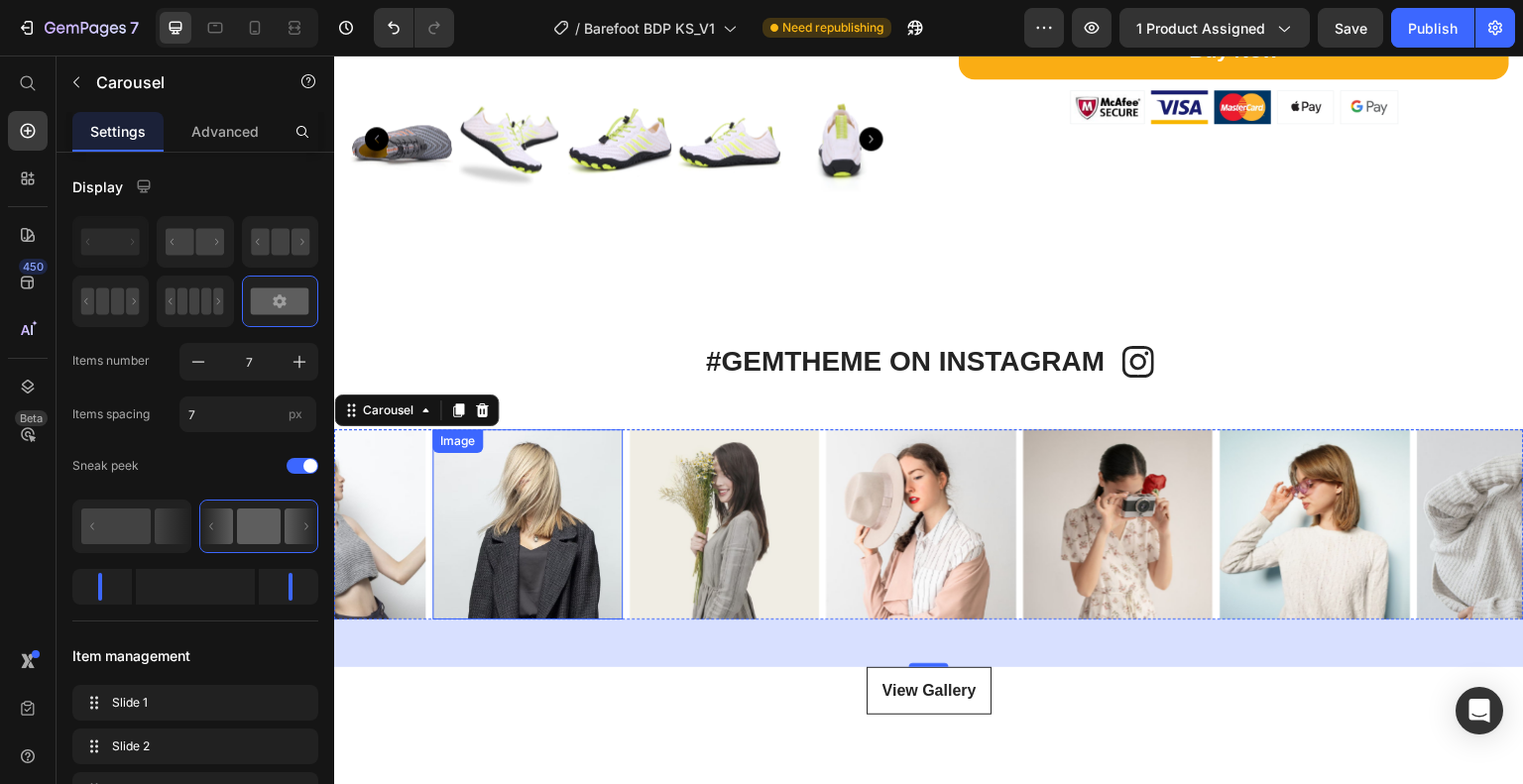 click at bounding box center (527, 524) 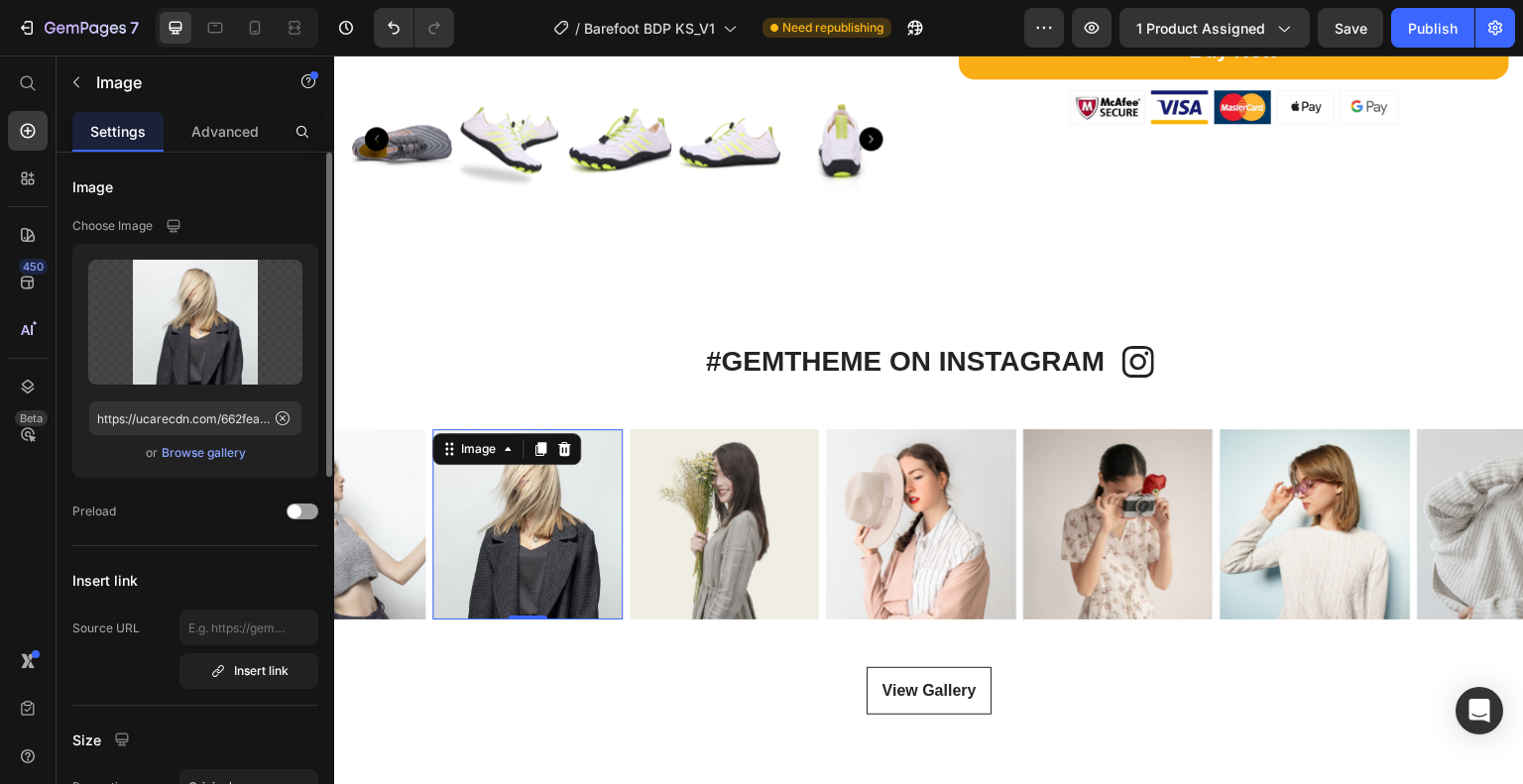 click on "Browse gallery" at bounding box center (203, 453) 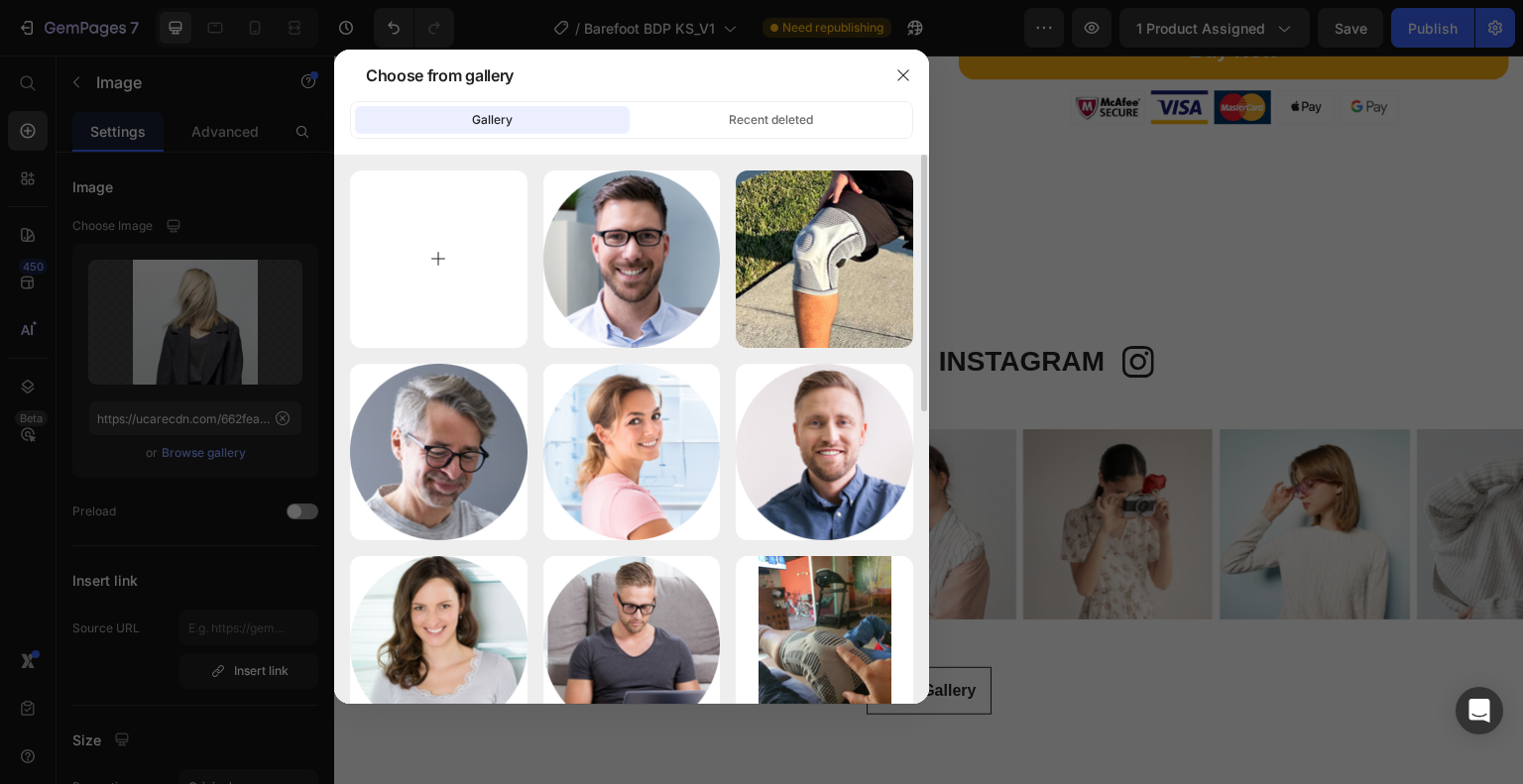 click at bounding box center (438, 259) 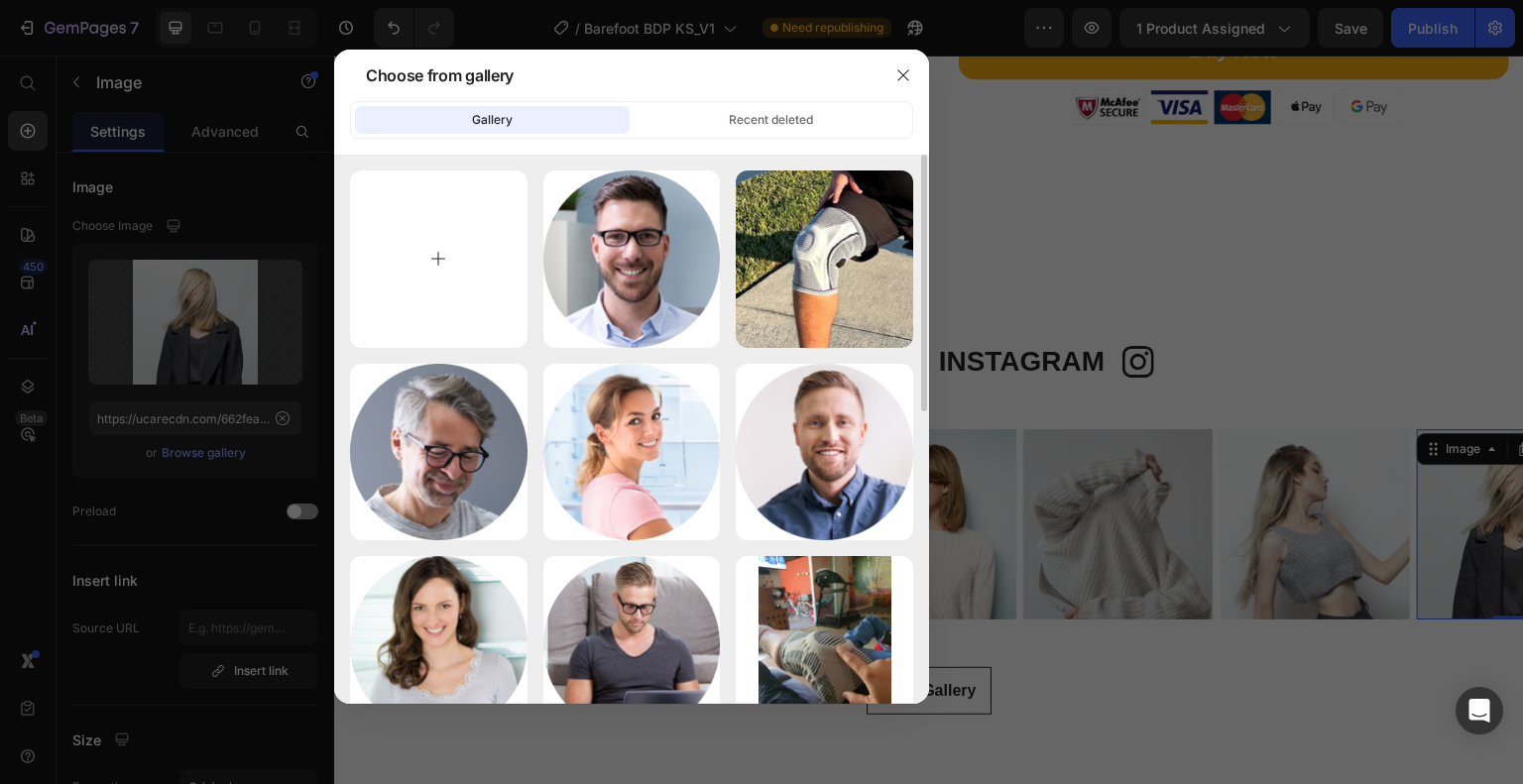 type on "C:\fakepath\IM4523.jpg" 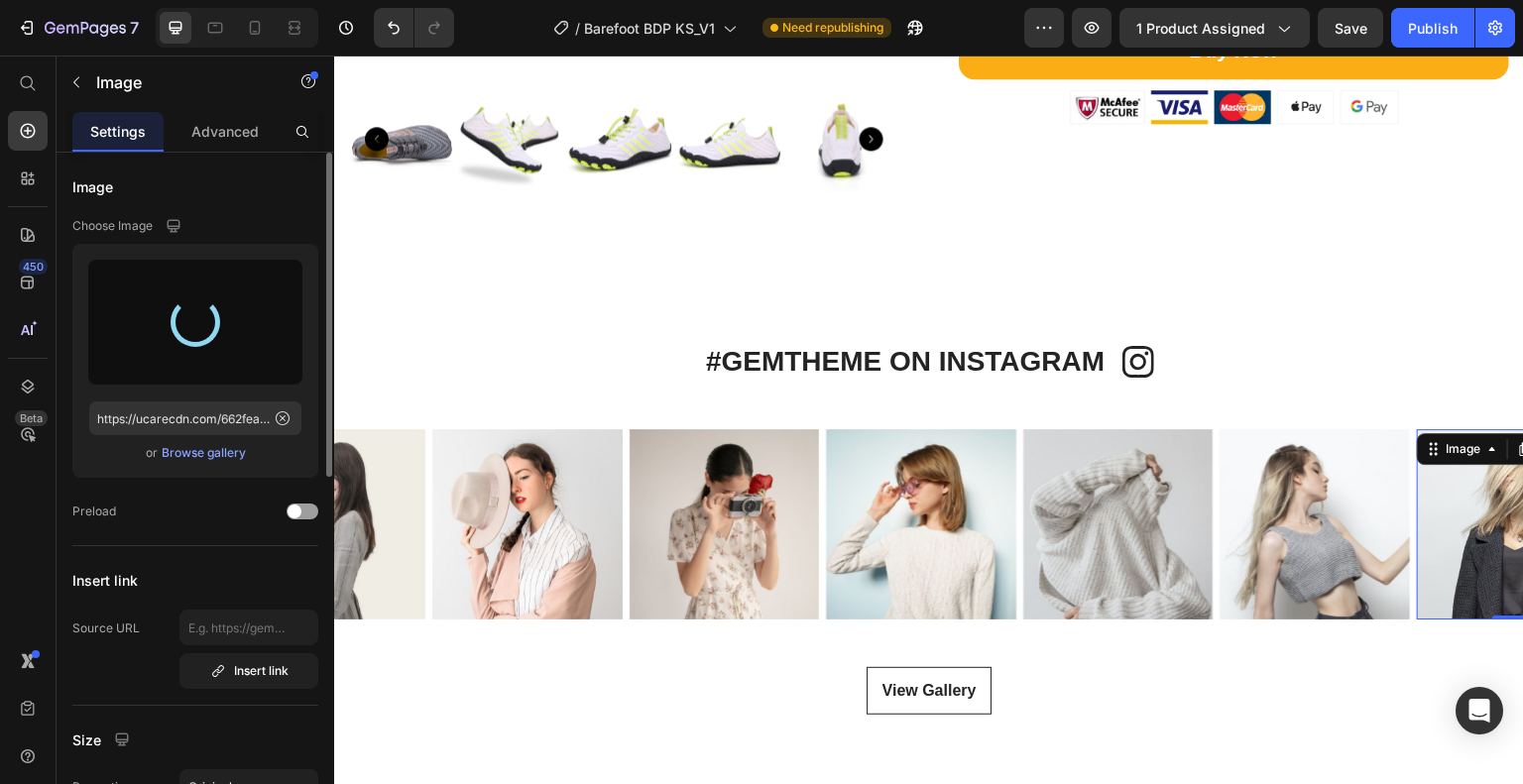 scroll, scrollTop: 297, scrollLeft: 0, axis: vertical 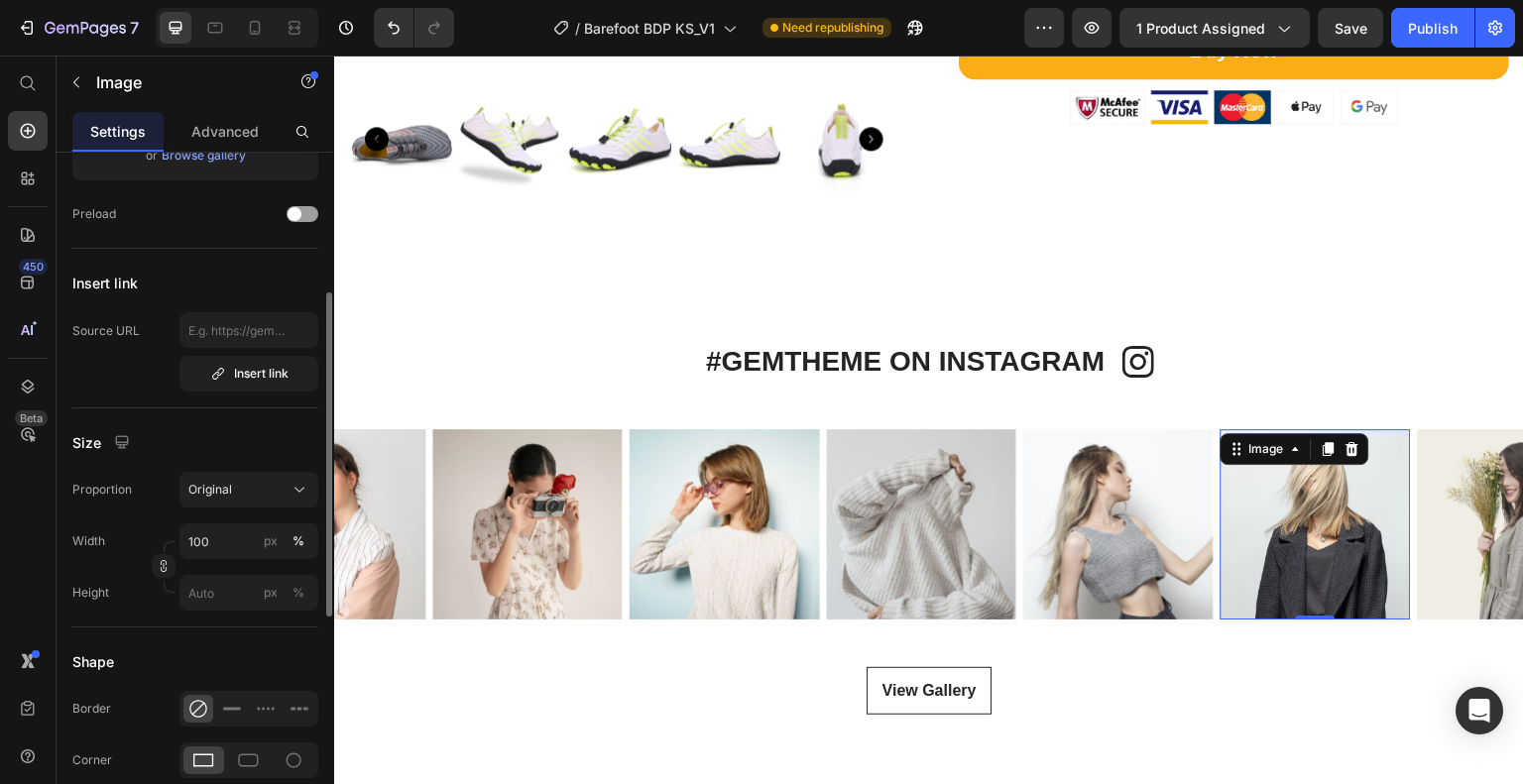 type on "https://cdn.shopify.com/s/files/1/0762/6801/1759/files/gempages_574156482770109488-6962e305-81b3-43ae-ac8c-d3b7ad04a024.jpg" 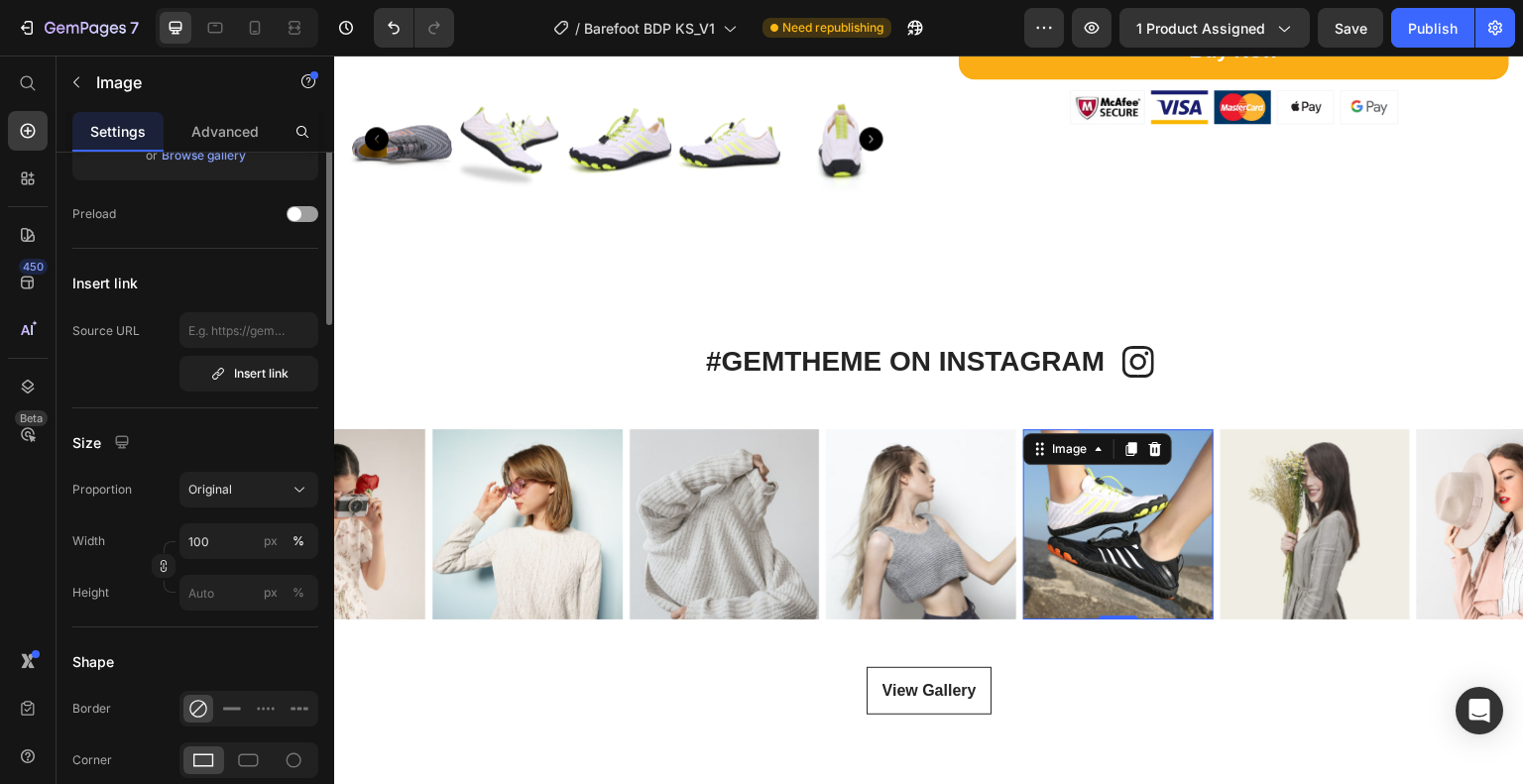 scroll, scrollTop: 0, scrollLeft: 0, axis: both 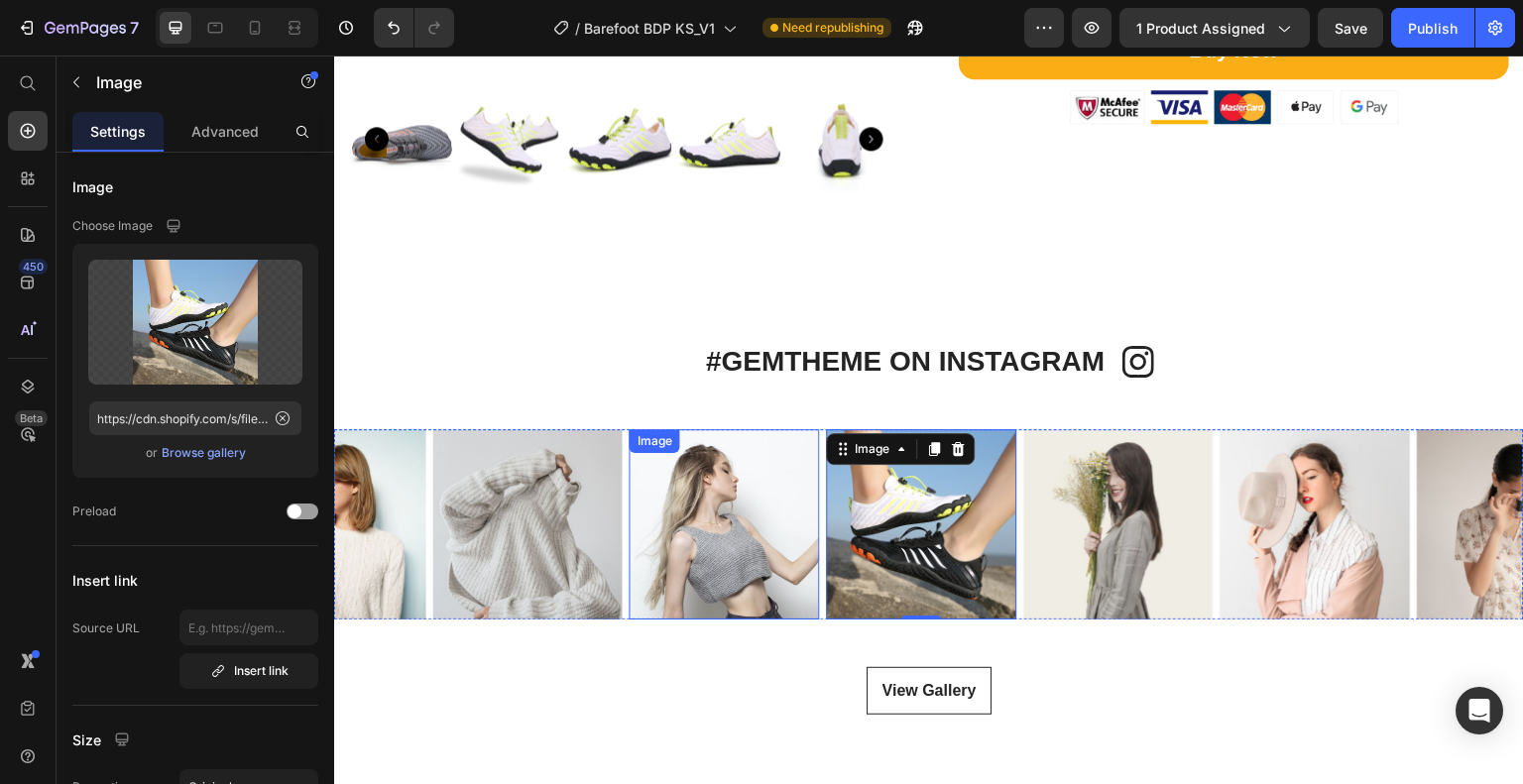click at bounding box center (725, 524) 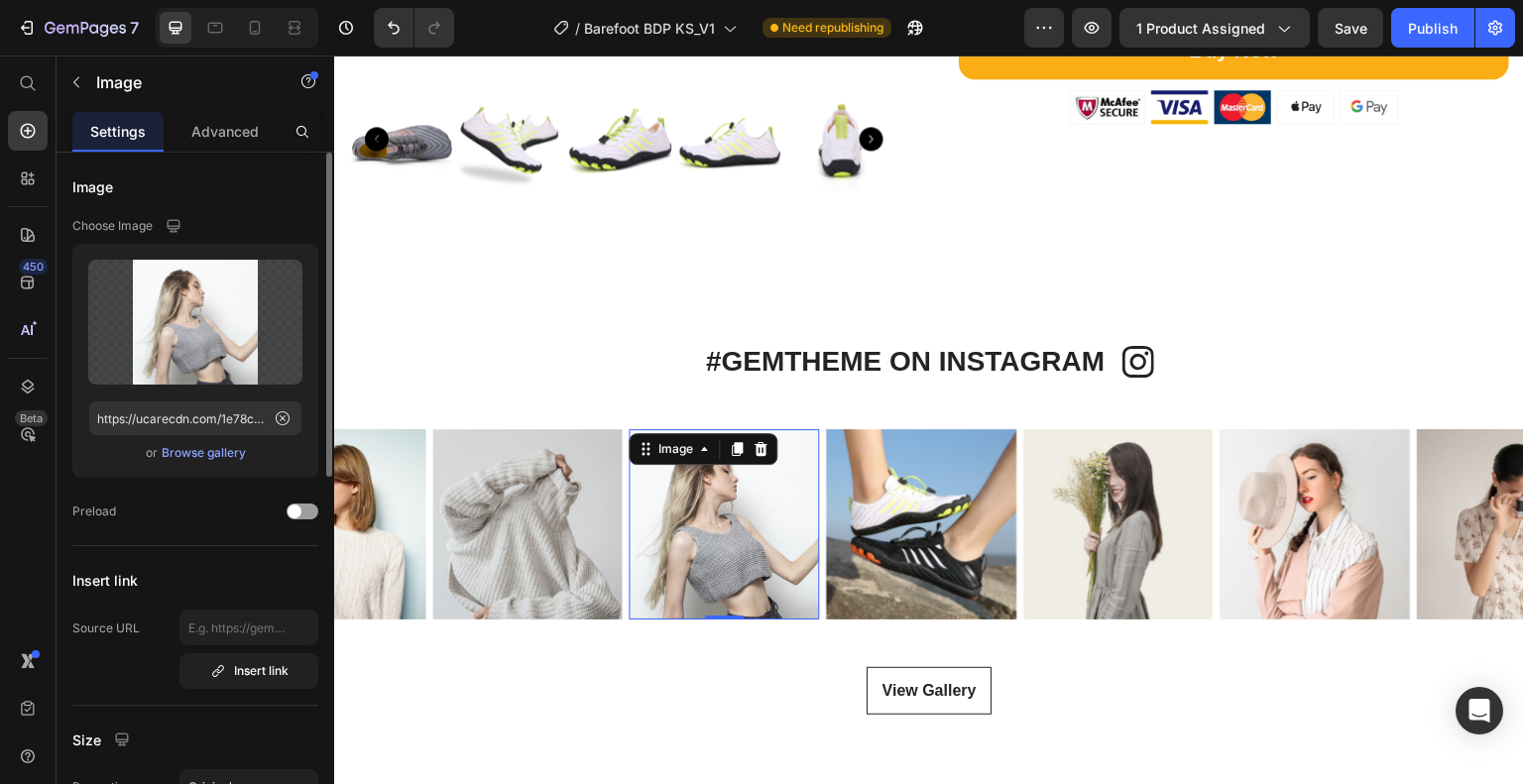 click on "Browse gallery" at bounding box center [203, 453] 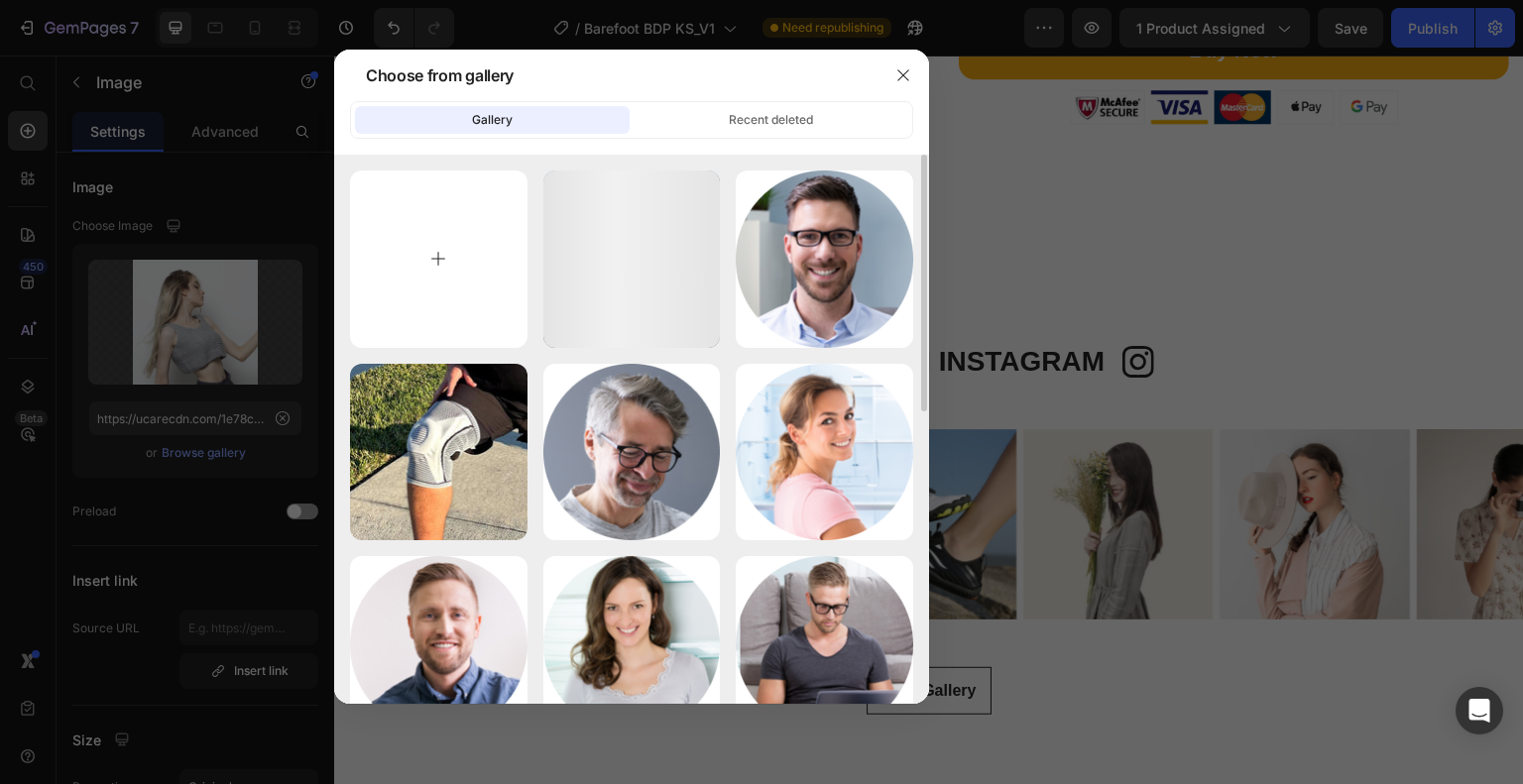 click at bounding box center [438, 259] 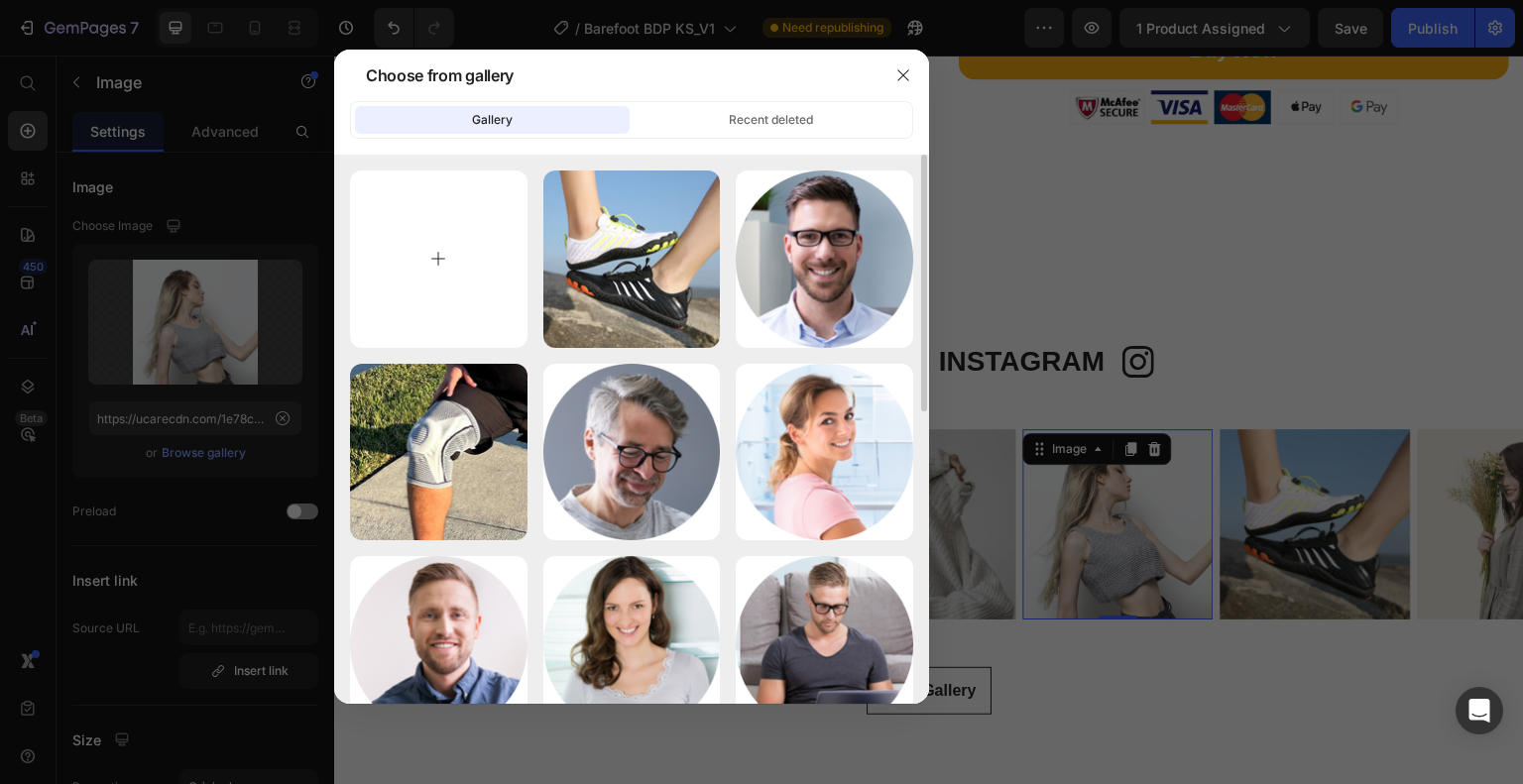 type on "C:\fakepath\shoes.jpg" 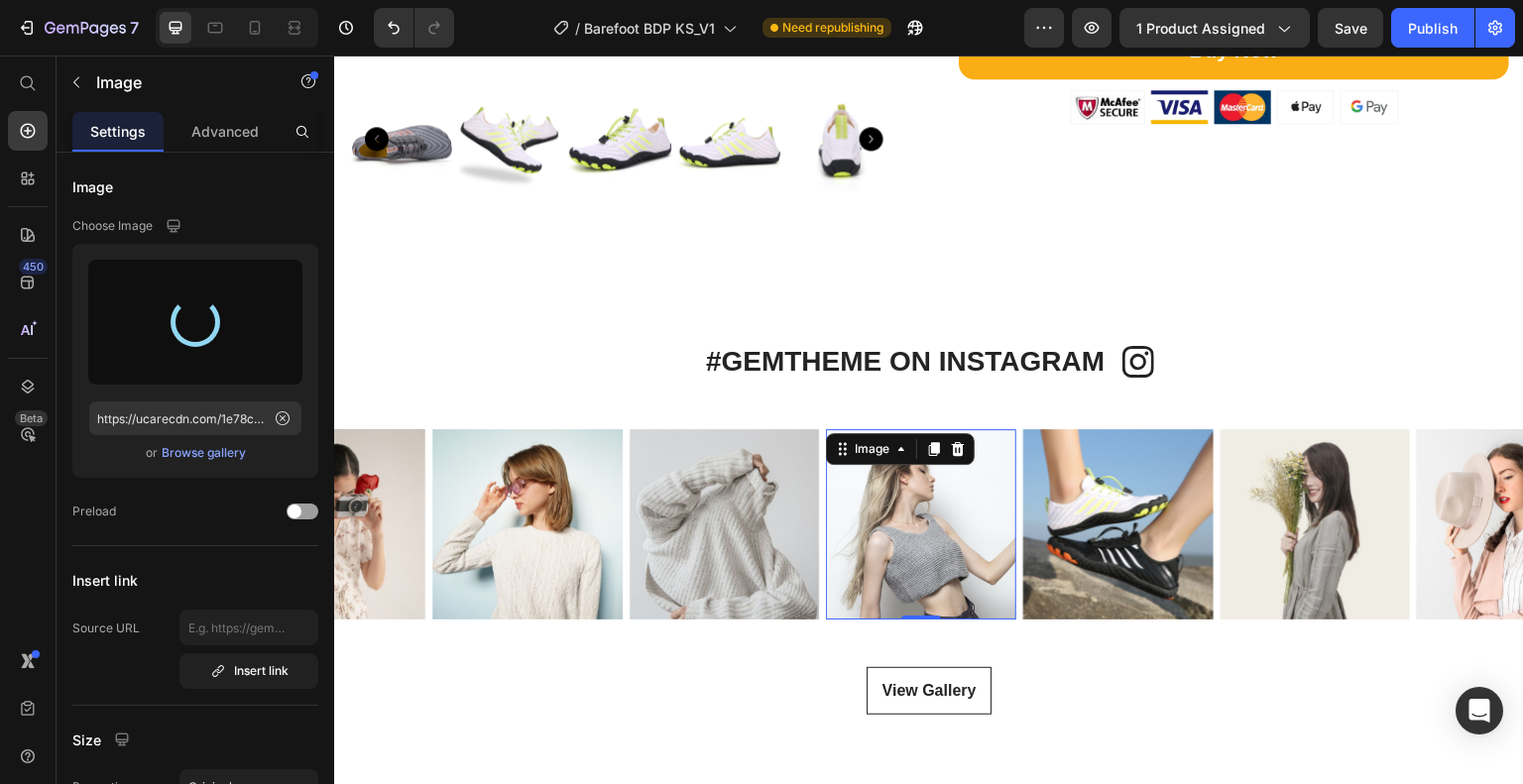 type on "https://cdn.shopify.com/s/files/1/0762/6801/1759/files/gempages_574156482770109488-fe8dfdc3-09e6-49de-9eb4-fbb43fd5c568.jpg" 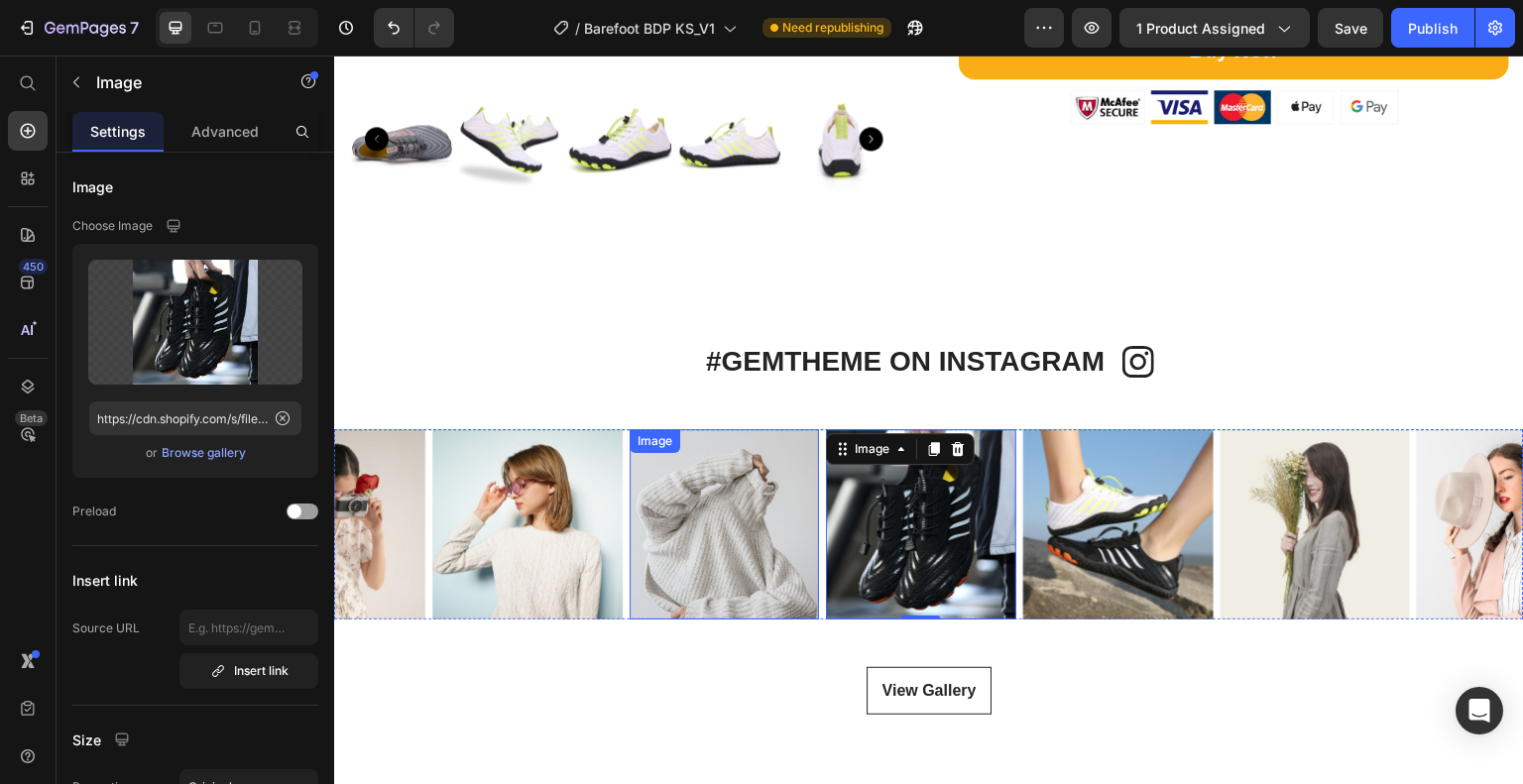 click at bounding box center (725, 524) 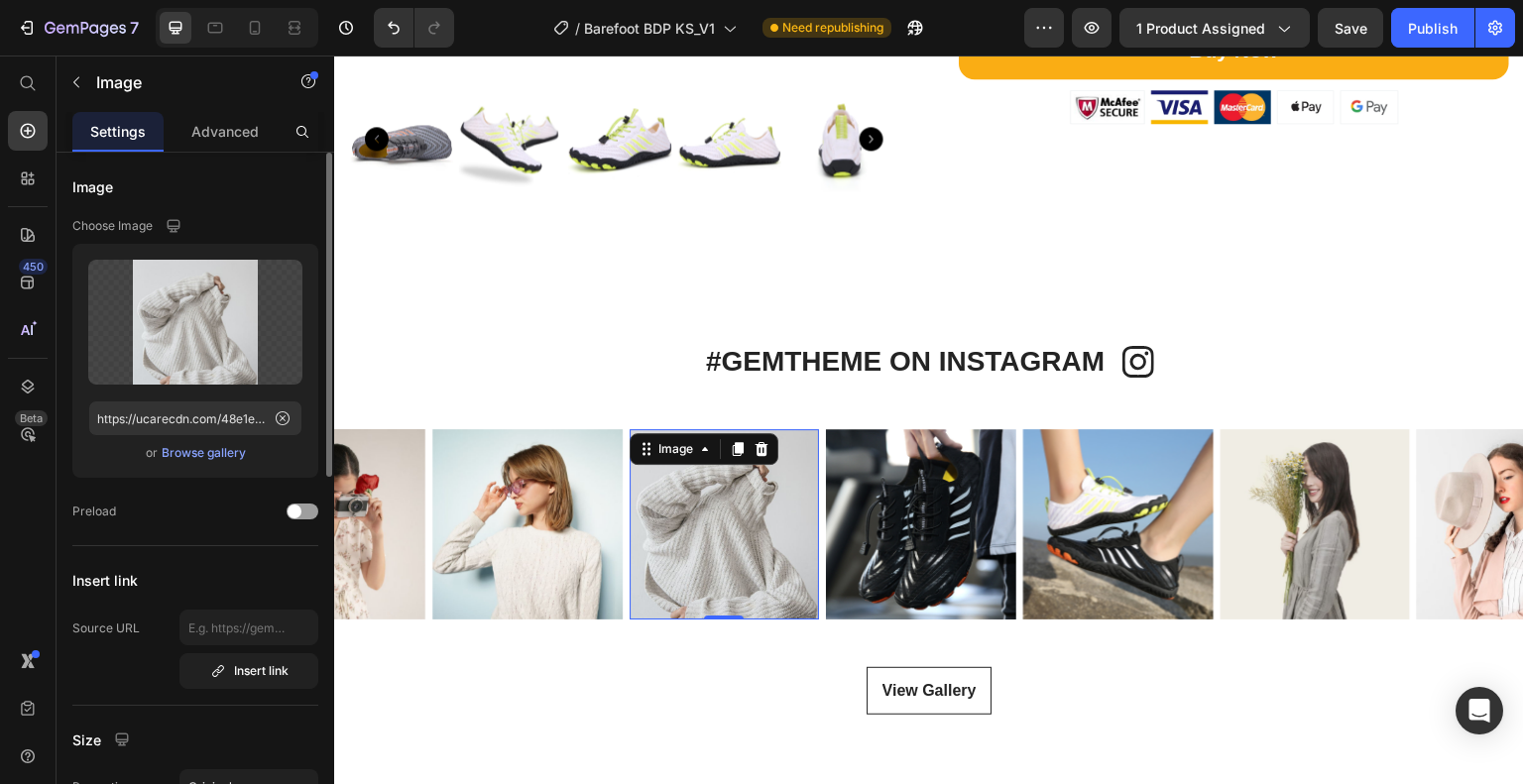 click on "Browse gallery" at bounding box center [203, 453] 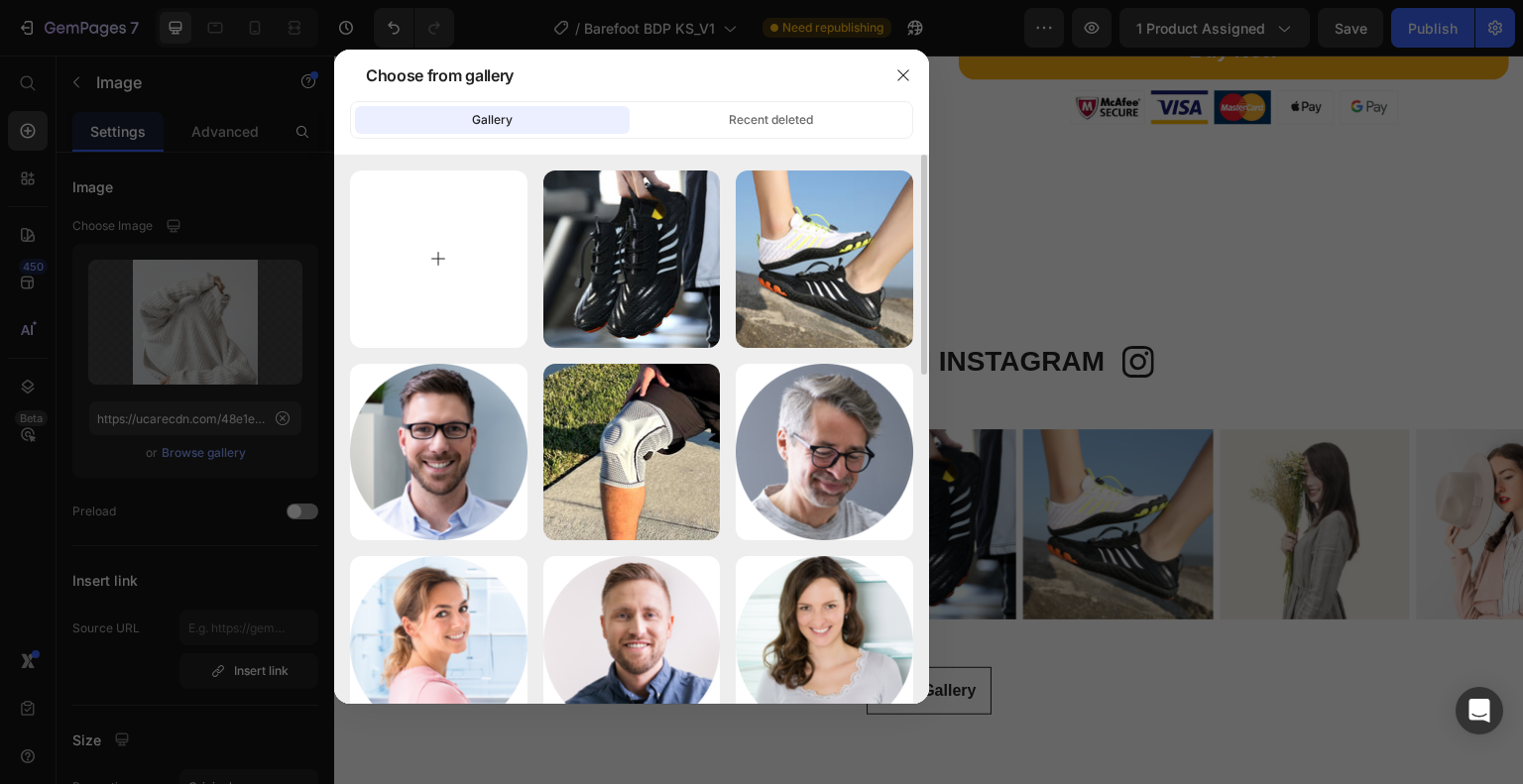 click at bounding box center (438, 259) 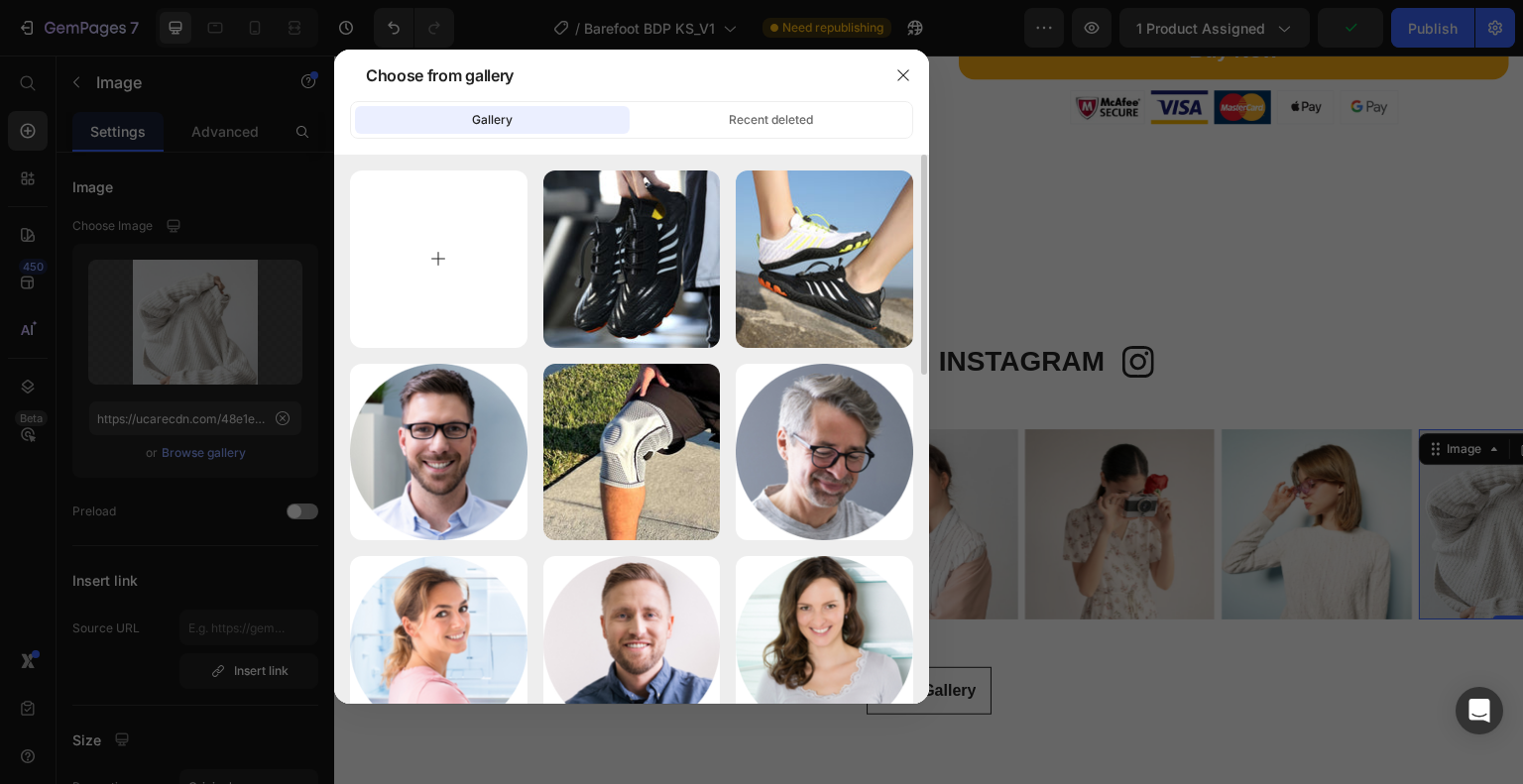 type on "C:\fakepath\customer-photo-6 - Copy.jpg" 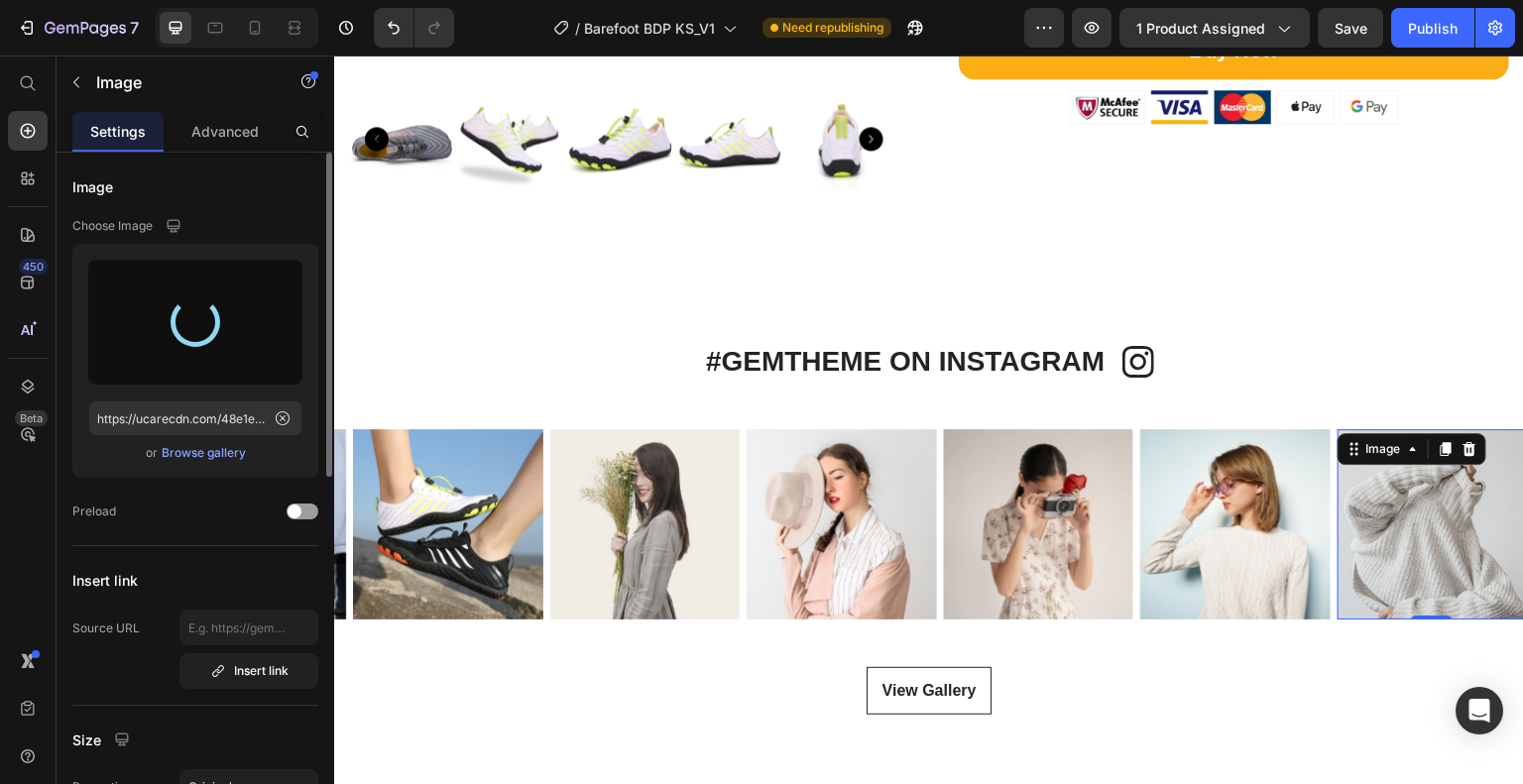 type on "https://cdn.shopify.com/s/files/1/0762/6801/1759/files/gempages_574156482770109488-4c13b338-81e2-421a-93ed-ec75097e108b.jpg" 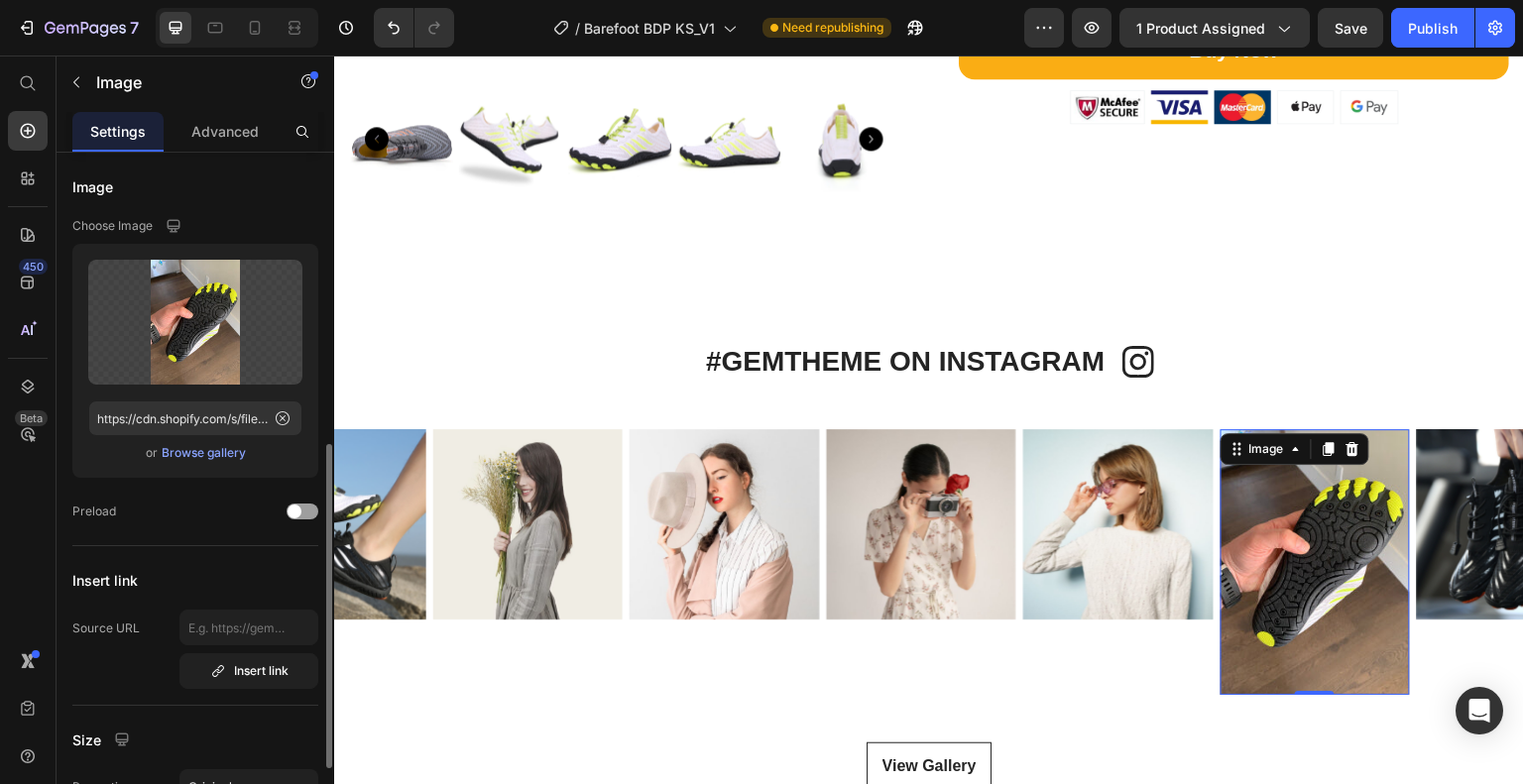 scroll, scrollTop: 198, scrollLeft: 0, axis: vertical 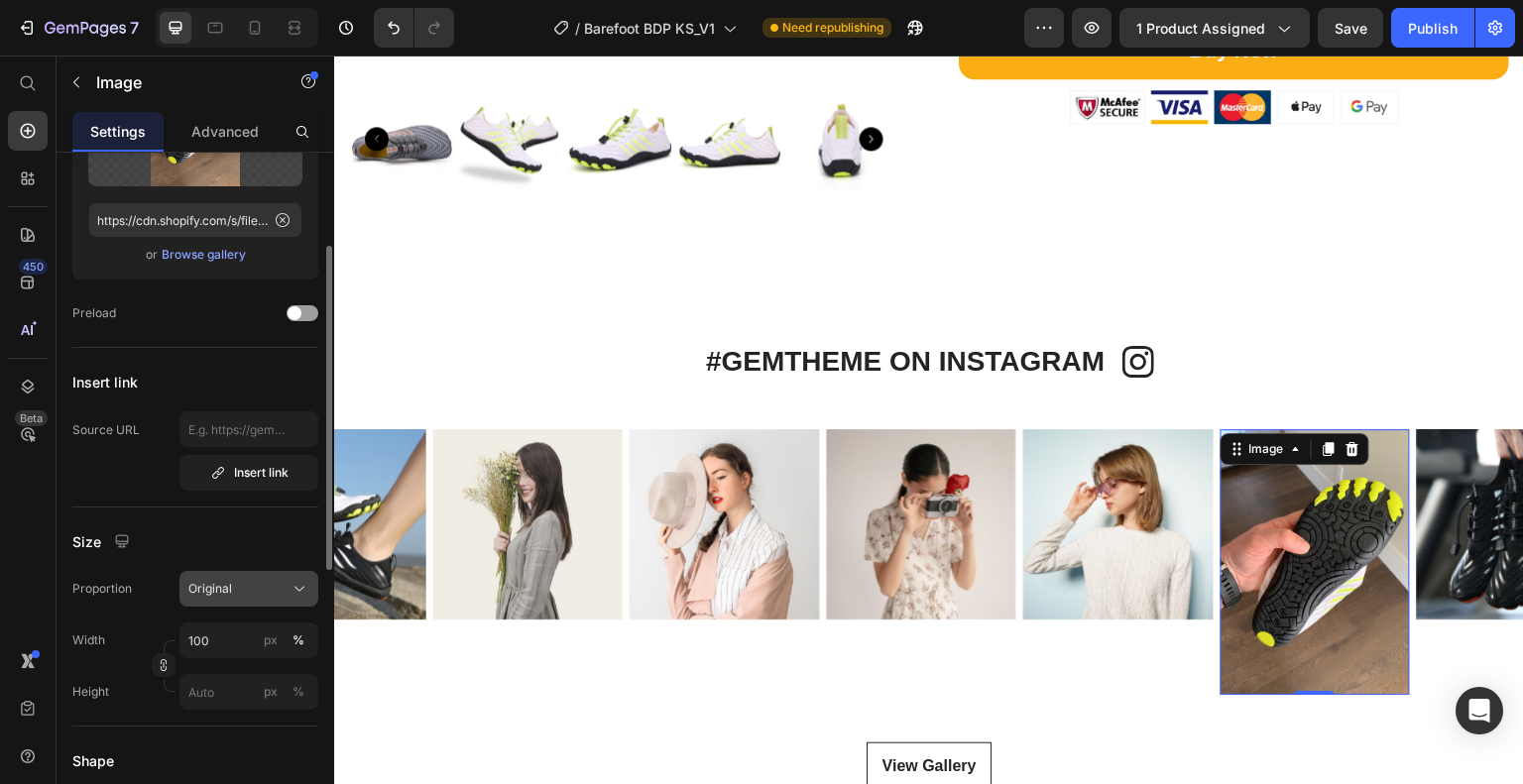 click on "Original" at bounding box center (249, 589) 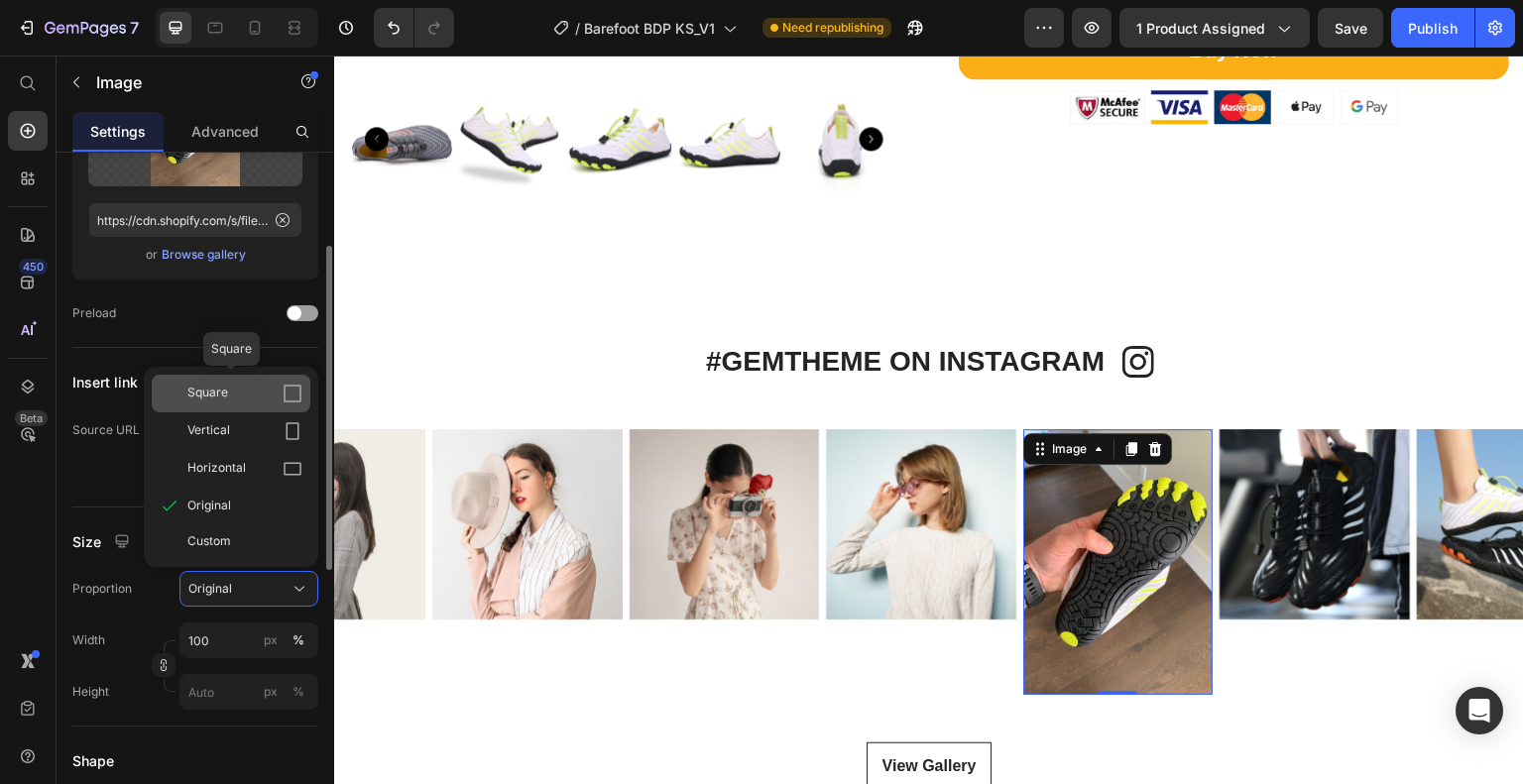 click on "Square" at bounding box center [245, 393] 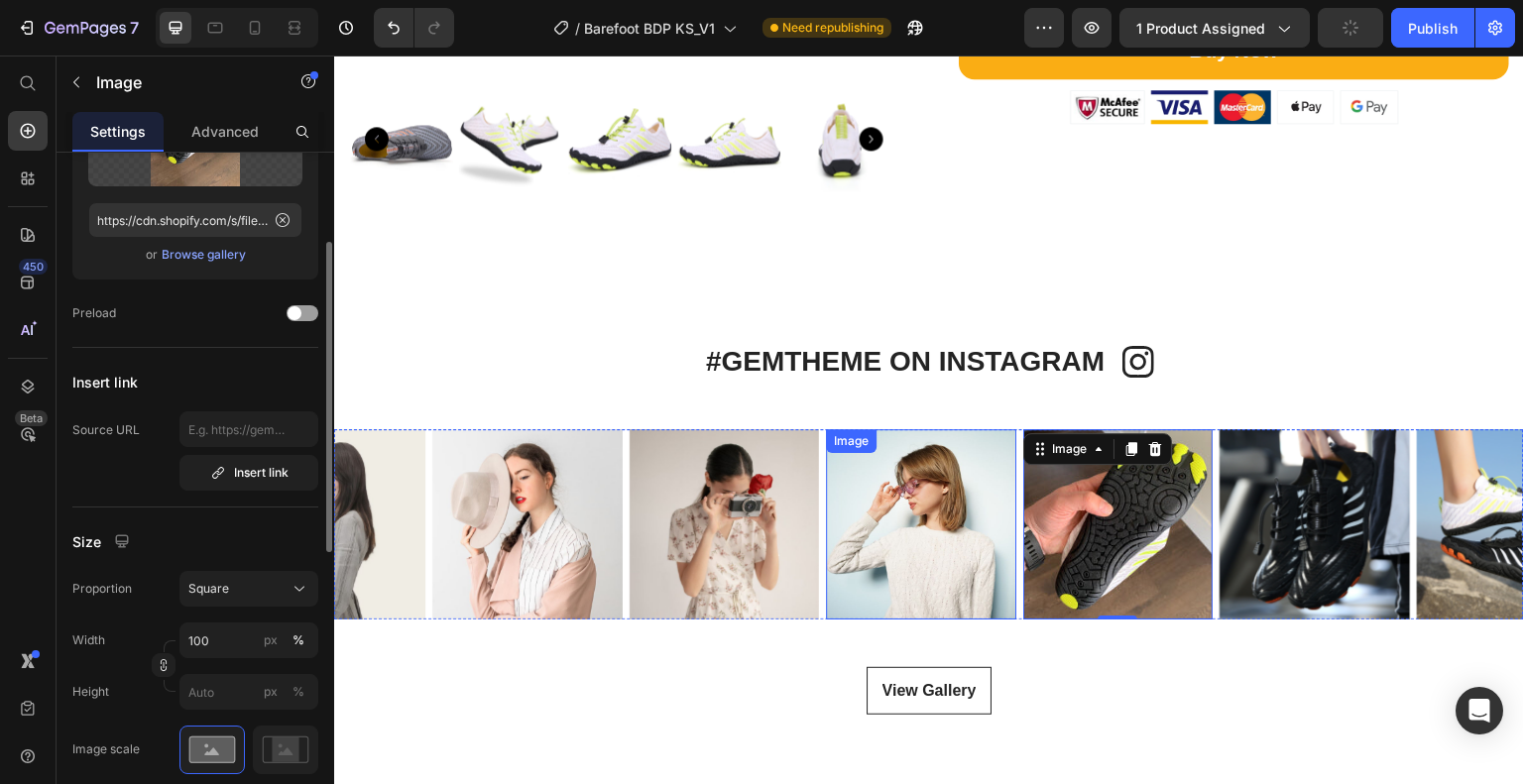 click at bounding box center [922, 524] 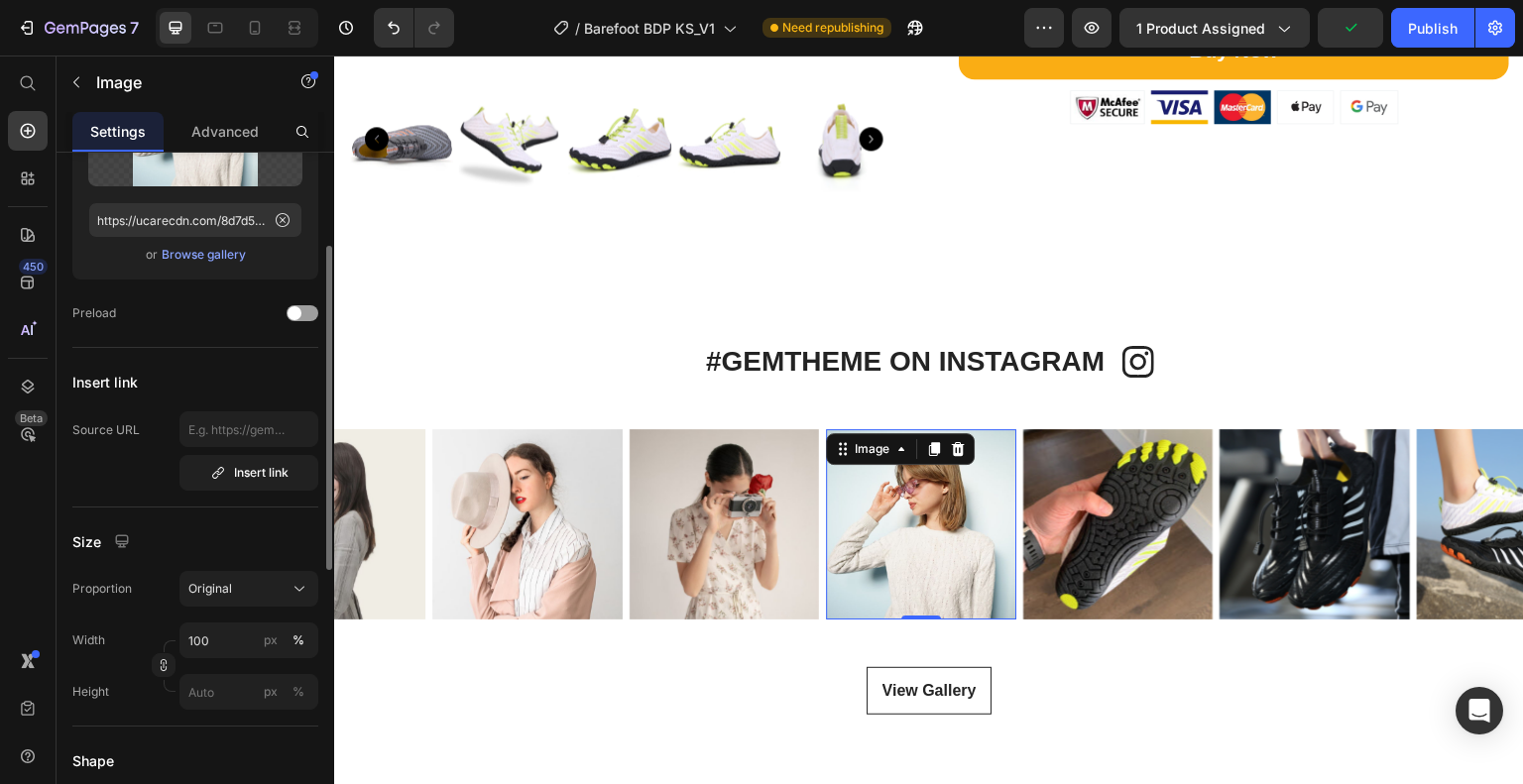 click on "Browse gallery" at bounding box center (203, 255) 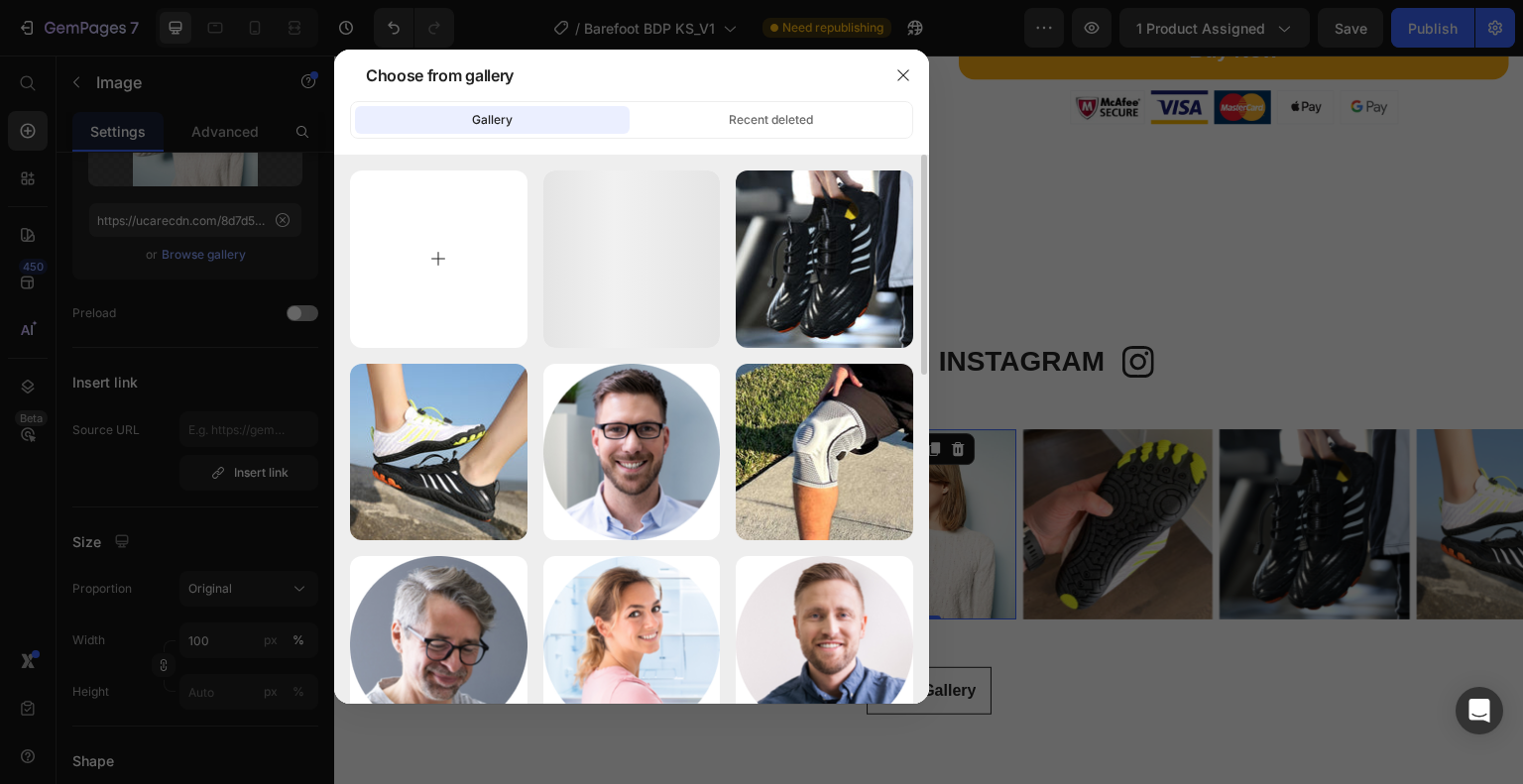 click at bounding box center (438, 259) 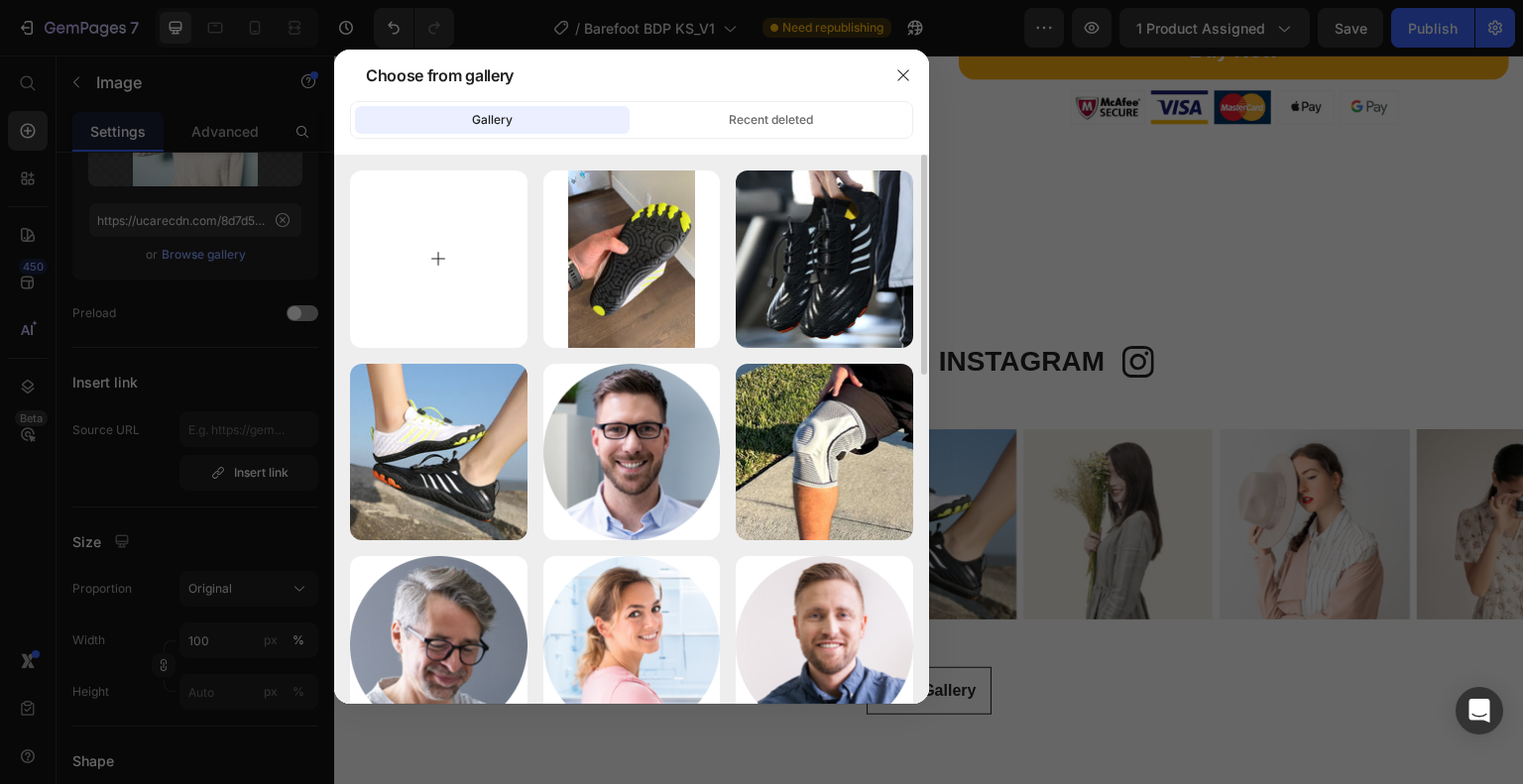 type on "C:\fakepath\hero-slider-image-3.jpg" 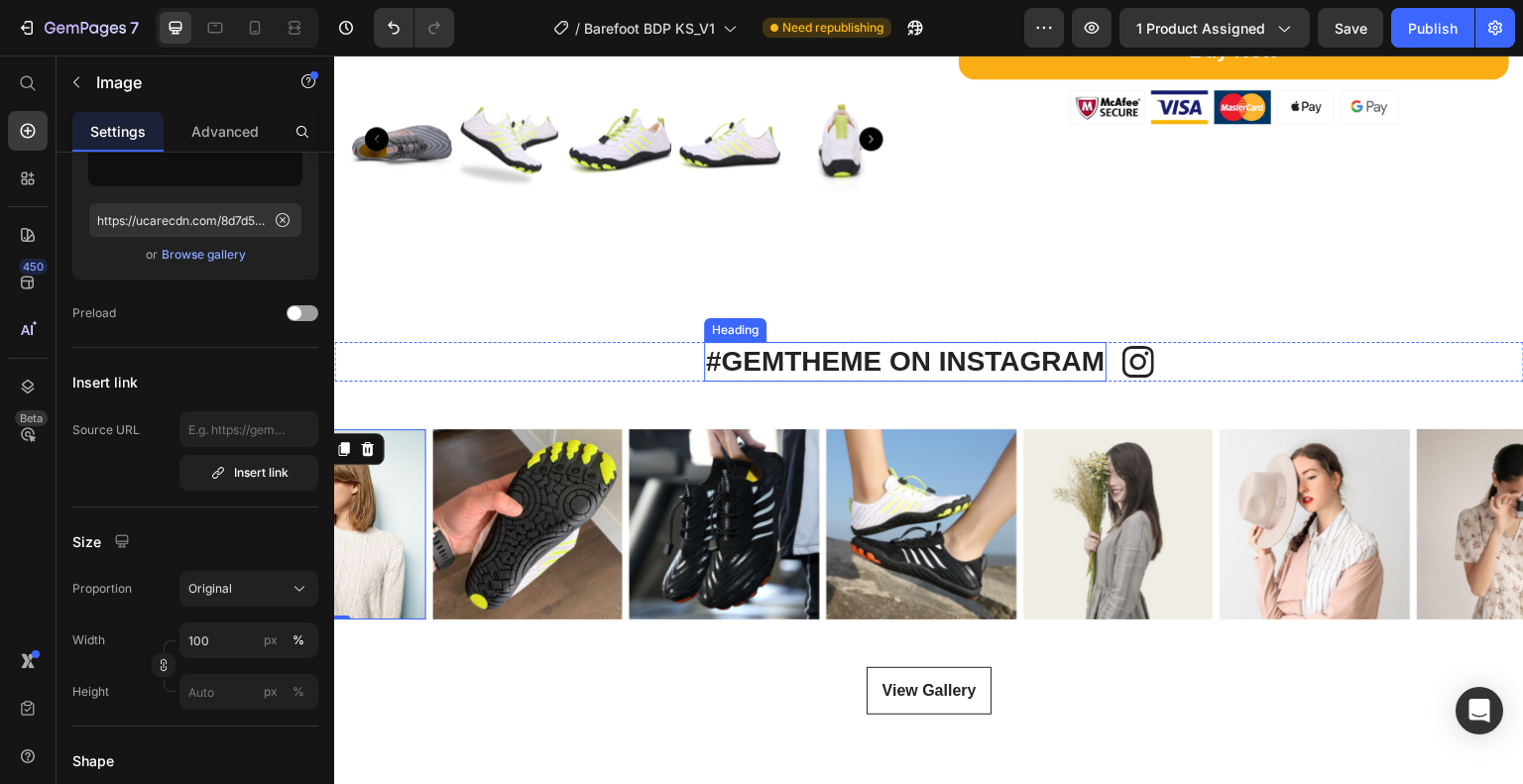 type on "https://cdn.shopify.com/s/files/1/0762/6801/1759/files/gempages_574156482770109488-789bccf7-6c30-44bc-924f-7ea1341cdc7f.jpg" 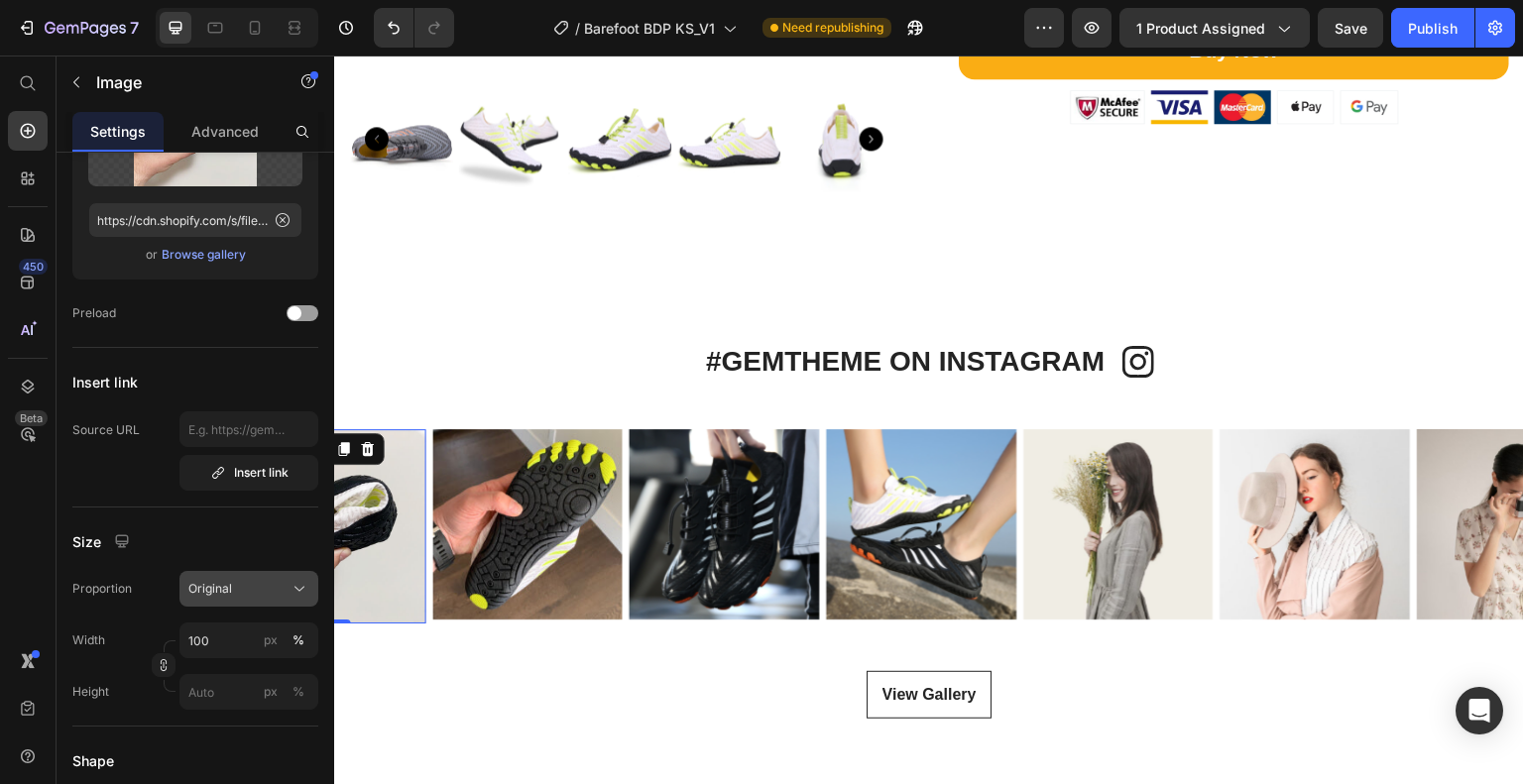 click on "Original" 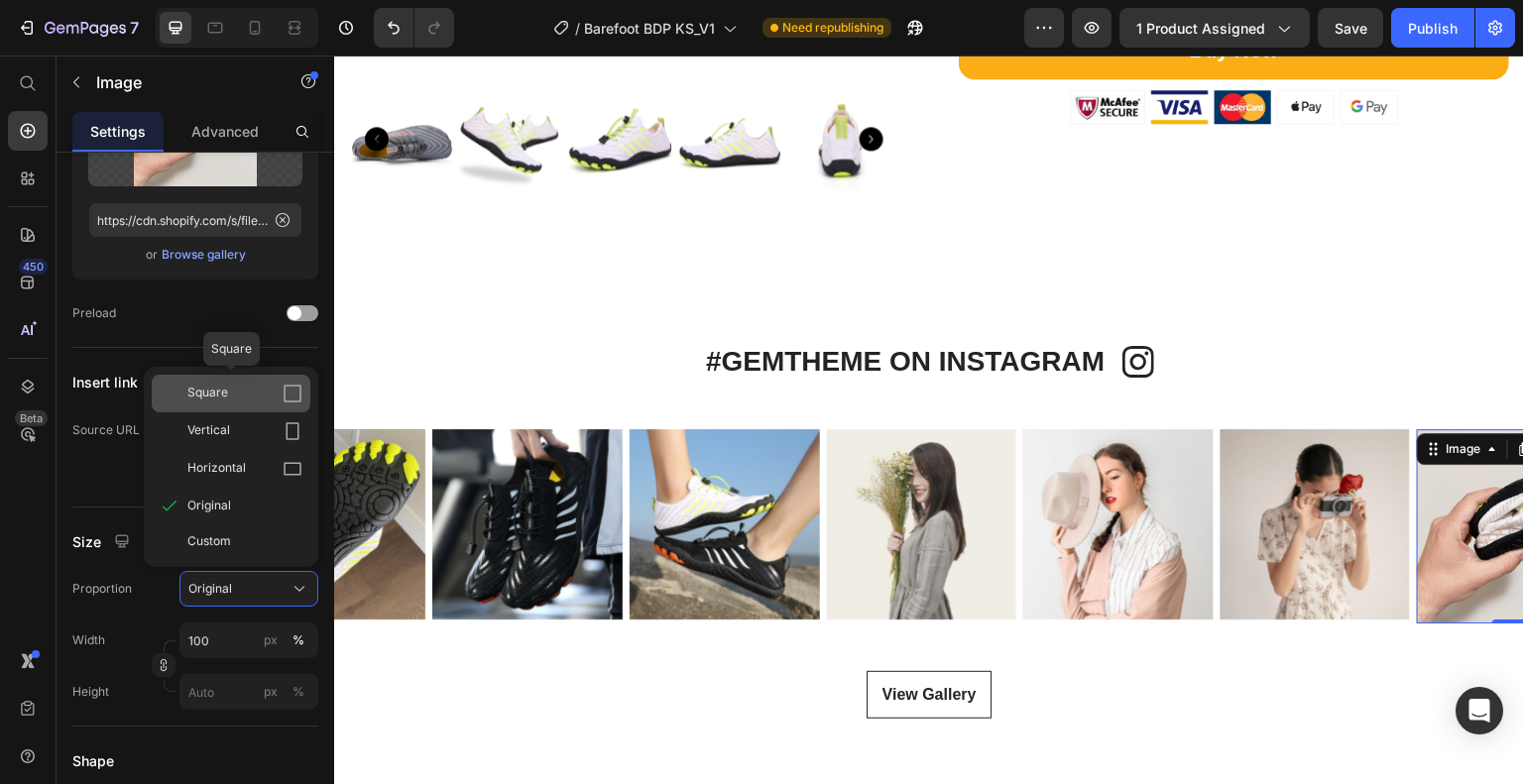 click on "Square" at bounding box center [245, 393] 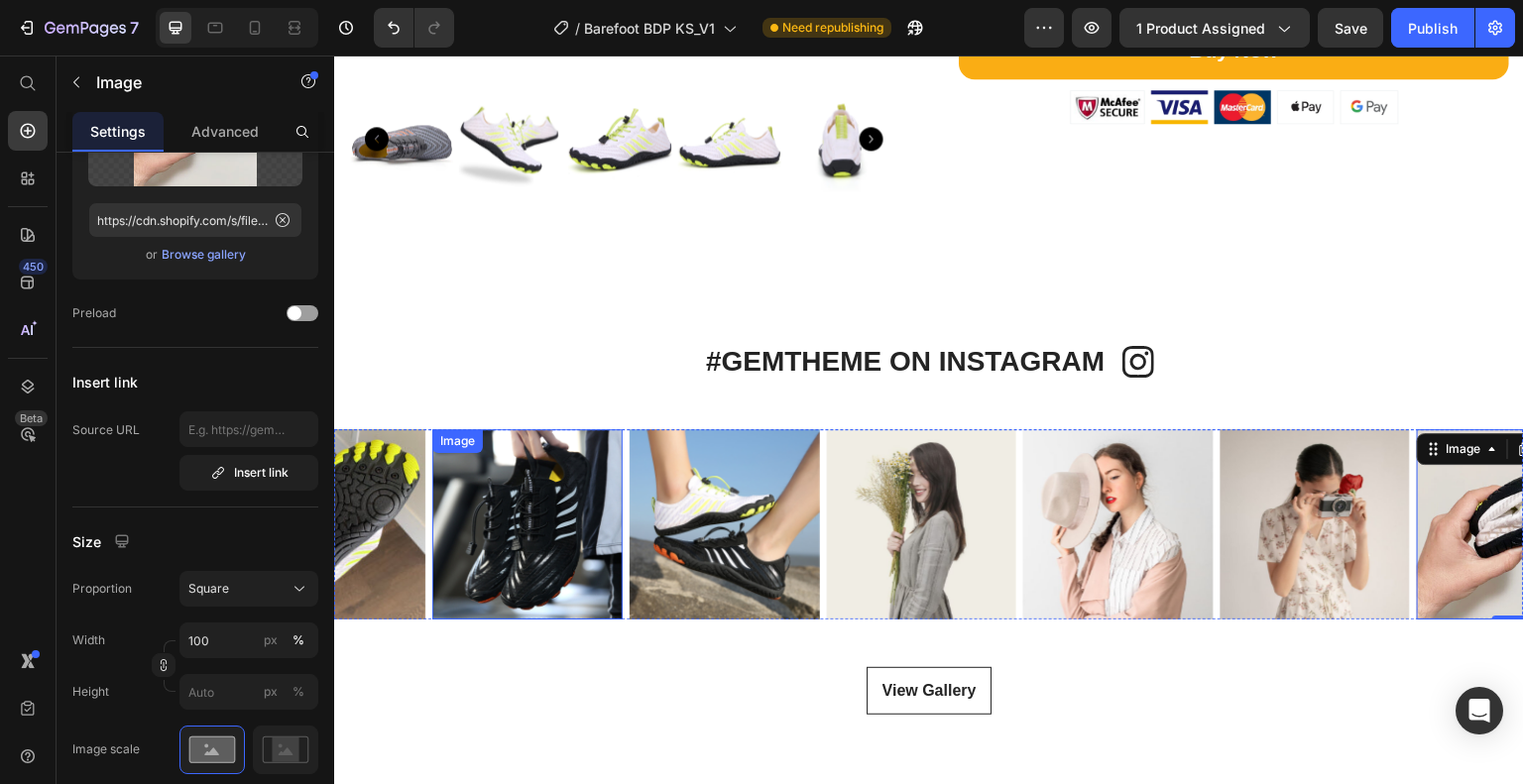 click at bounding box center [527, 524] 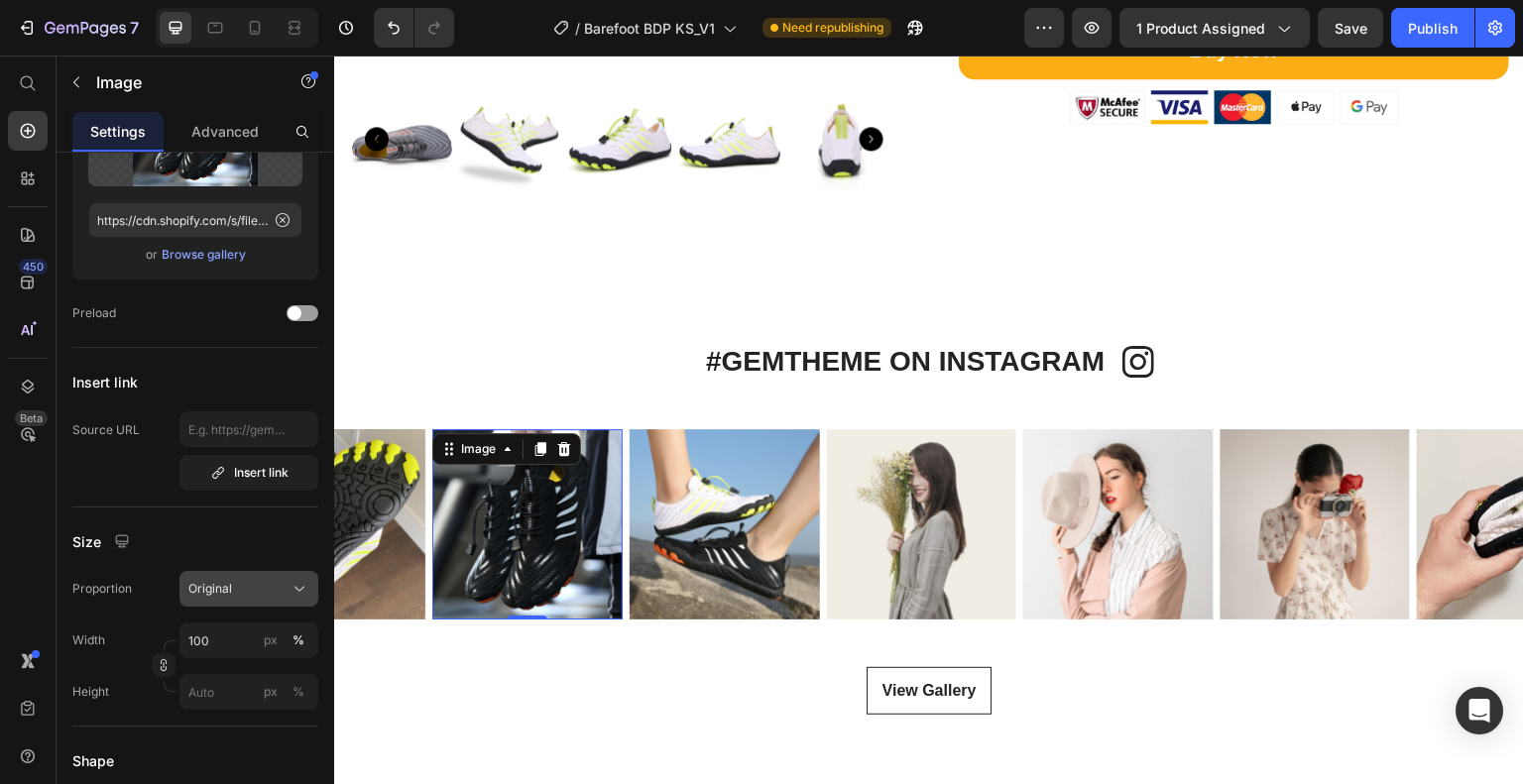 click on "Original" 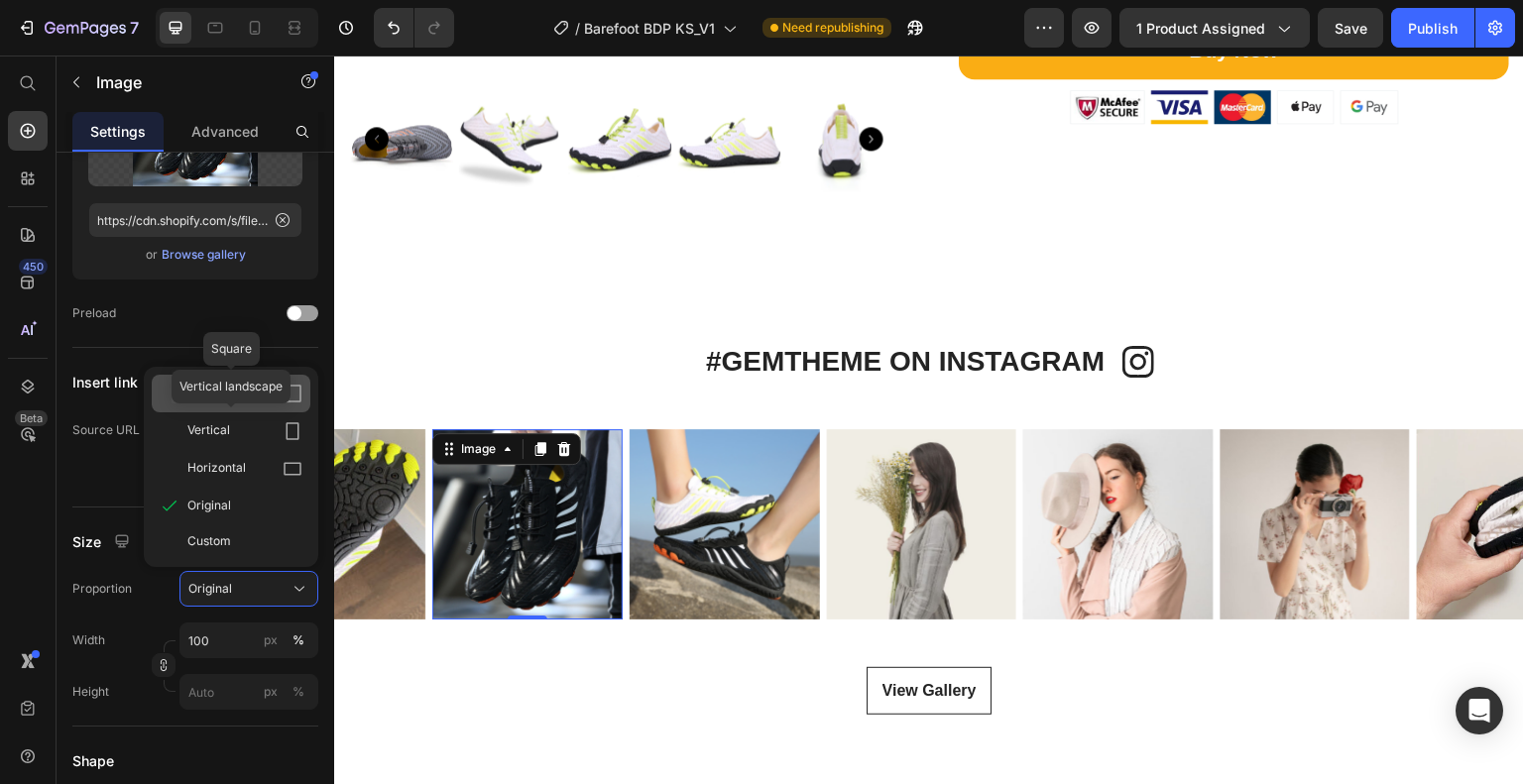 click on "Square" at bounding box center (245, 393) 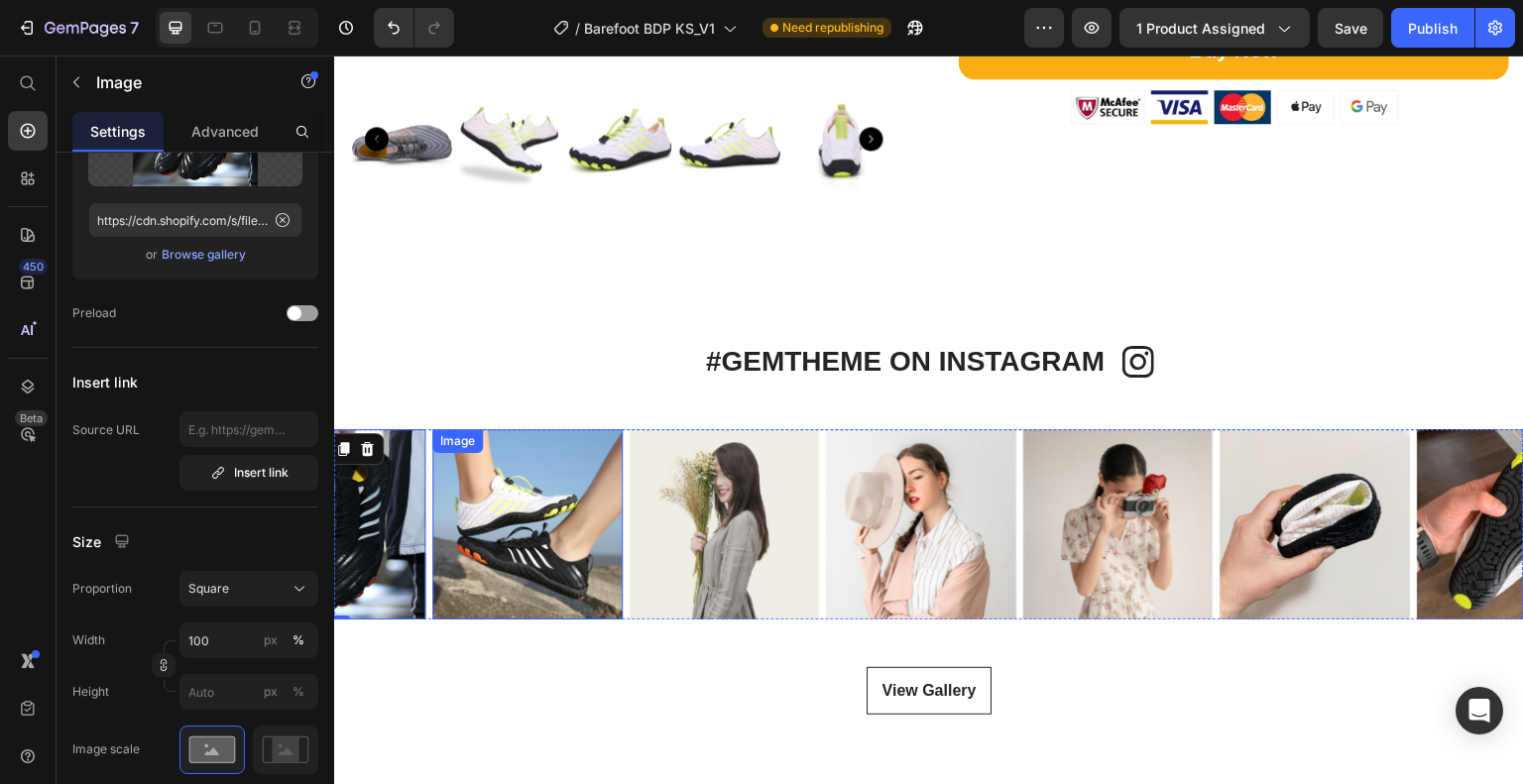 click at bounding box center (527, 524) 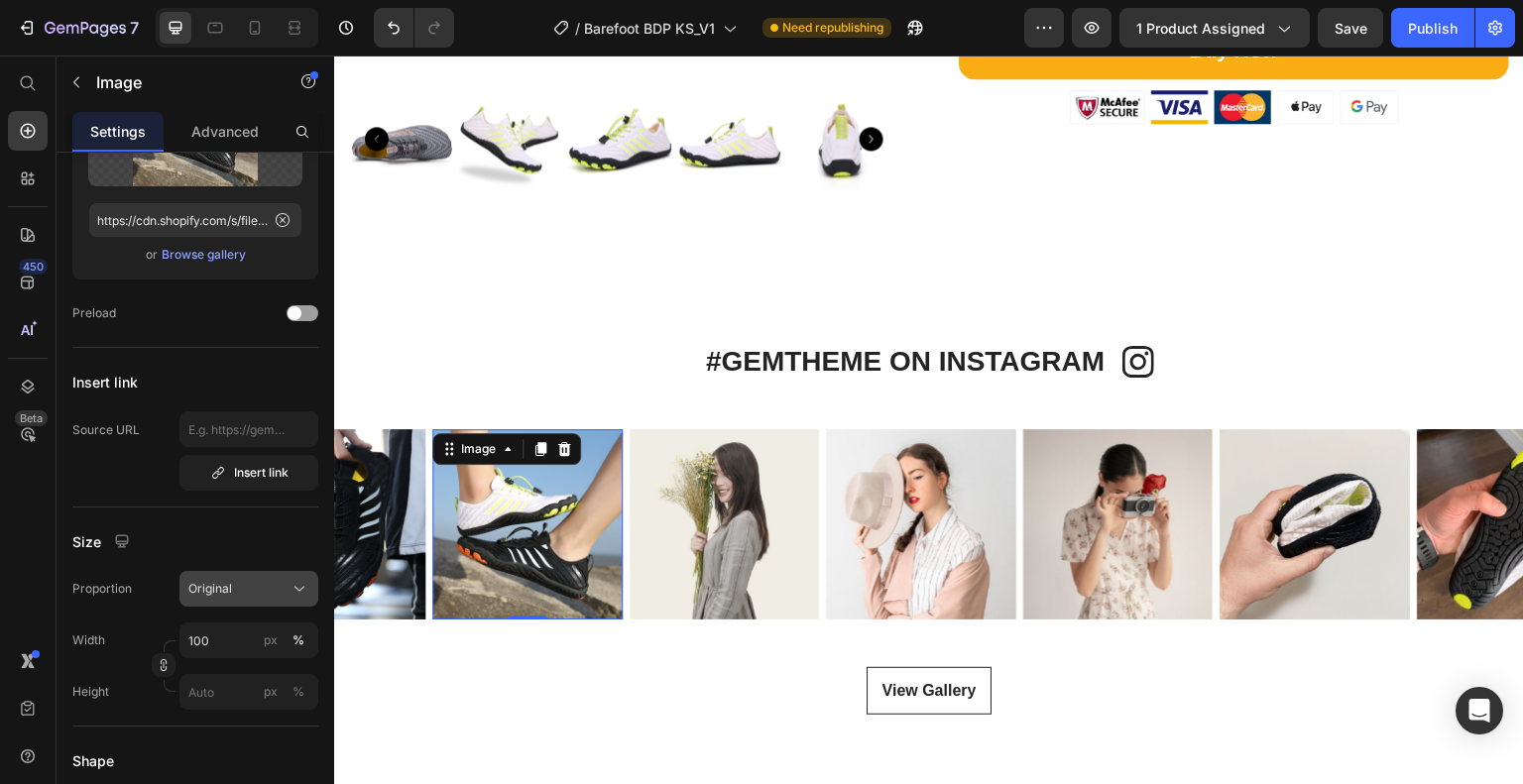 click on "Original" 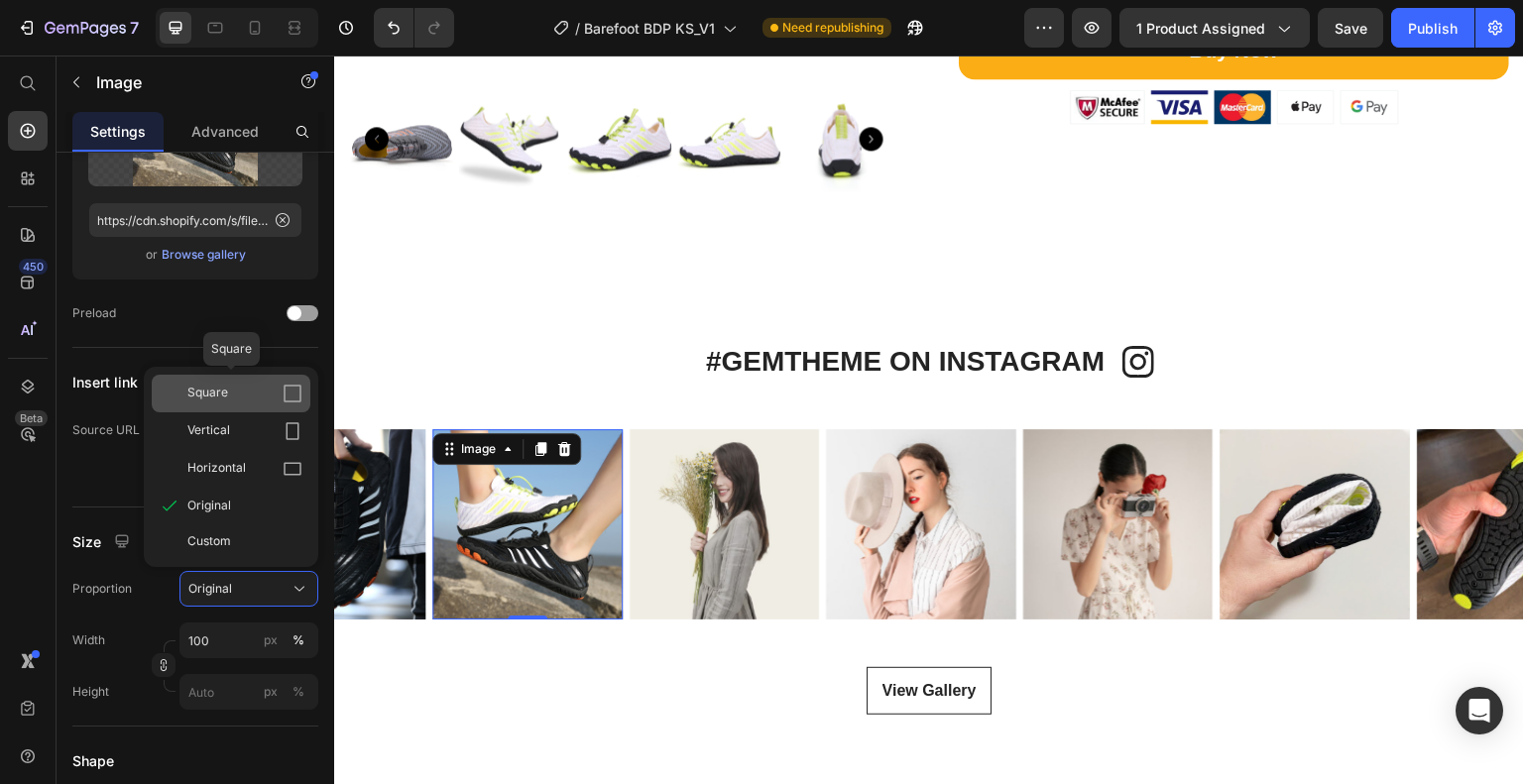 click on "Square" at bounding box center [245, 393] 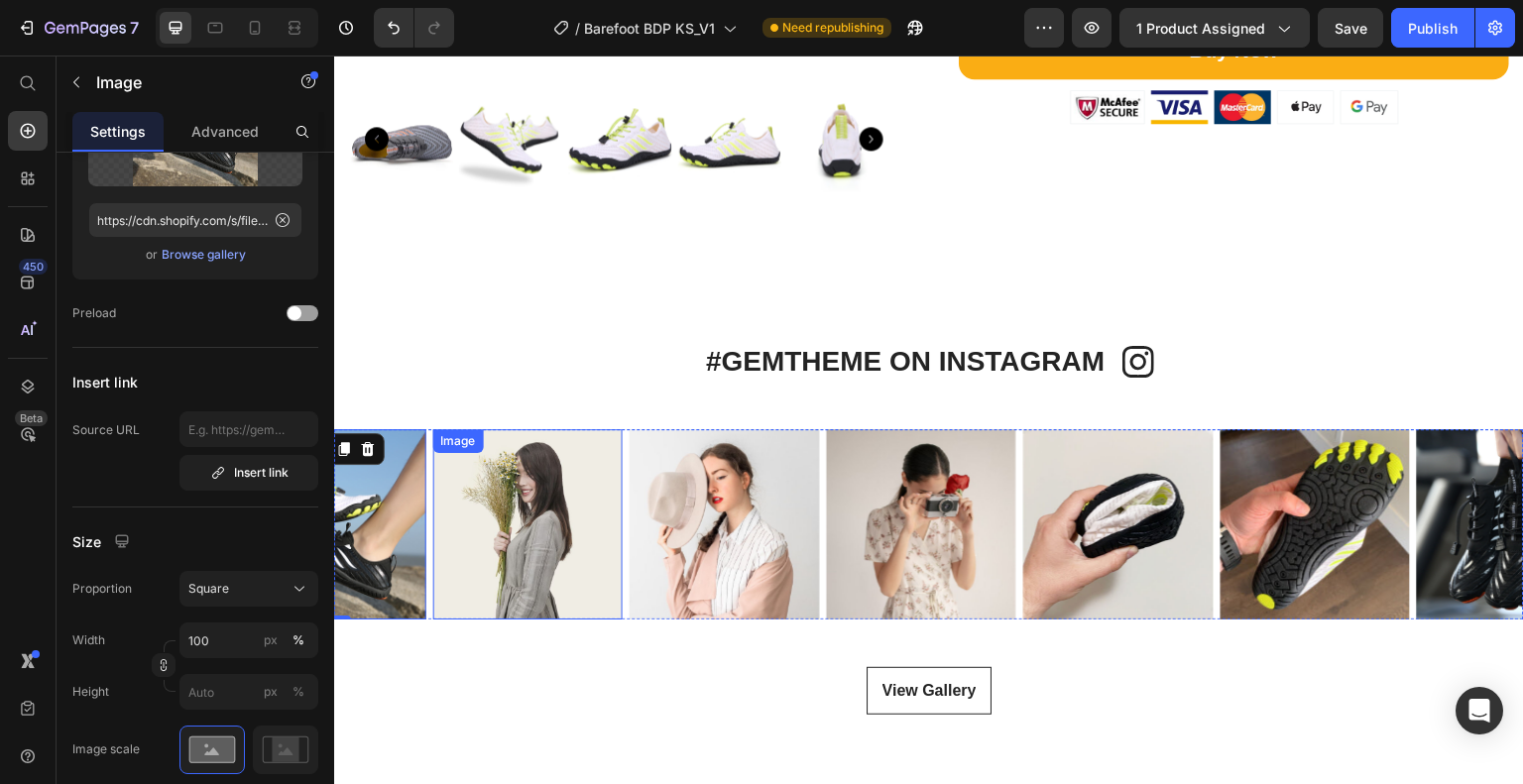 click at bounding box center (527, 524) 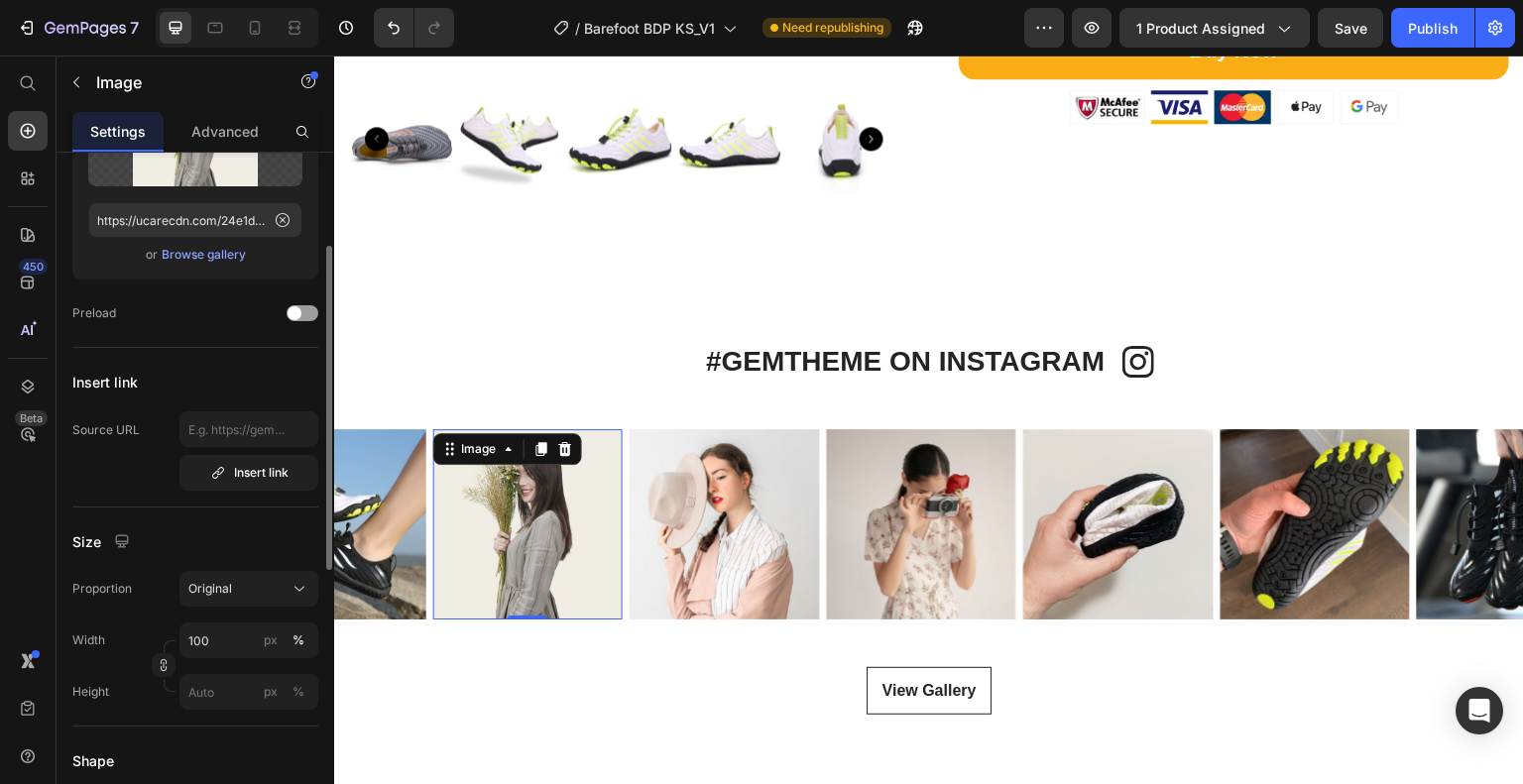 click on "Browse gallery" at bounding box center [203, 255] 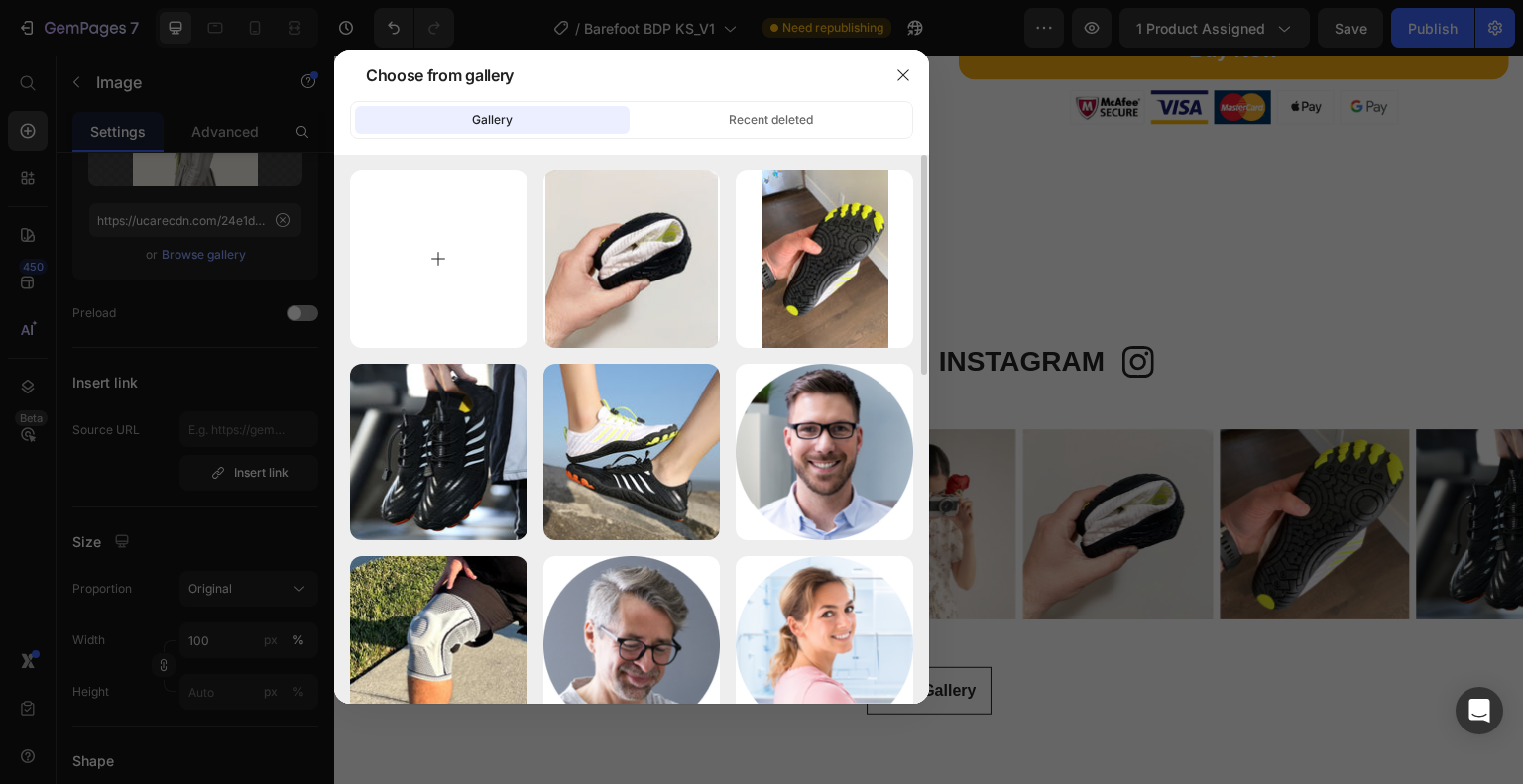 click at bounding box center (438, 259) 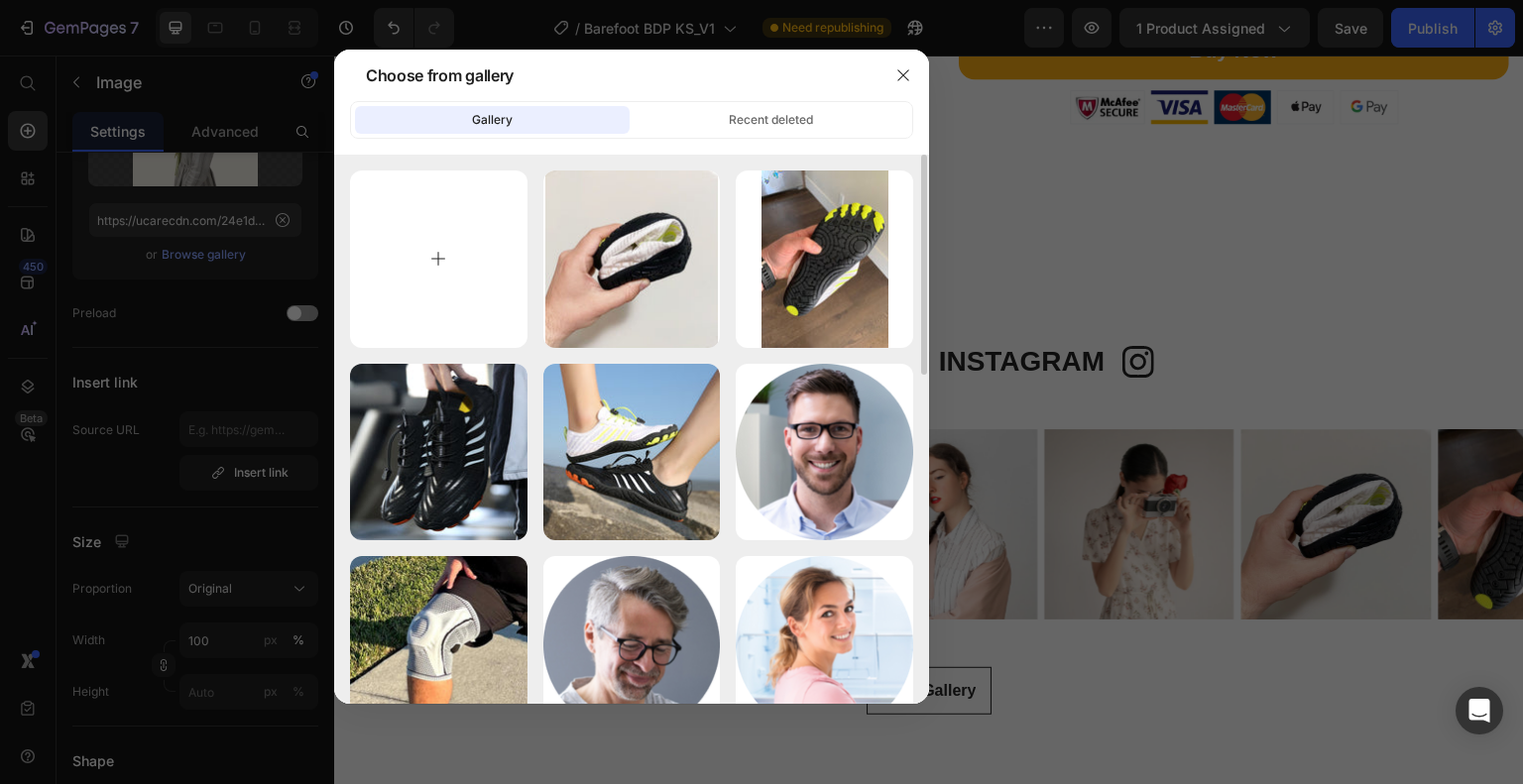type on "C:\fakepath\customer-photo-2.jpg" 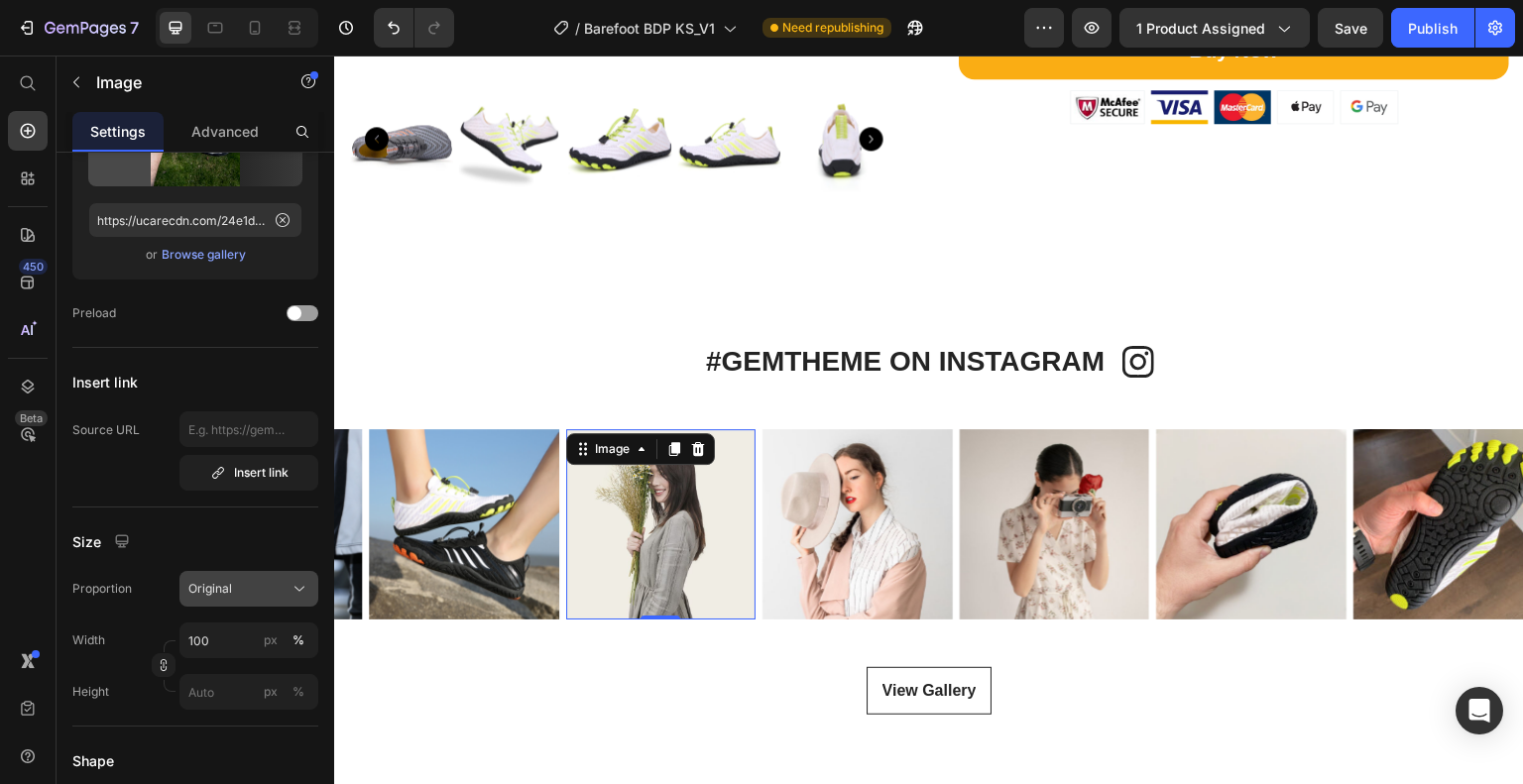 type on "https://cdn.shopify.com/s/files/1/0762/6801/1759/files/gempages_574156482770109488-2cc307a7-7aec-4120-aabe-ec4ab955aaf3.jpg" 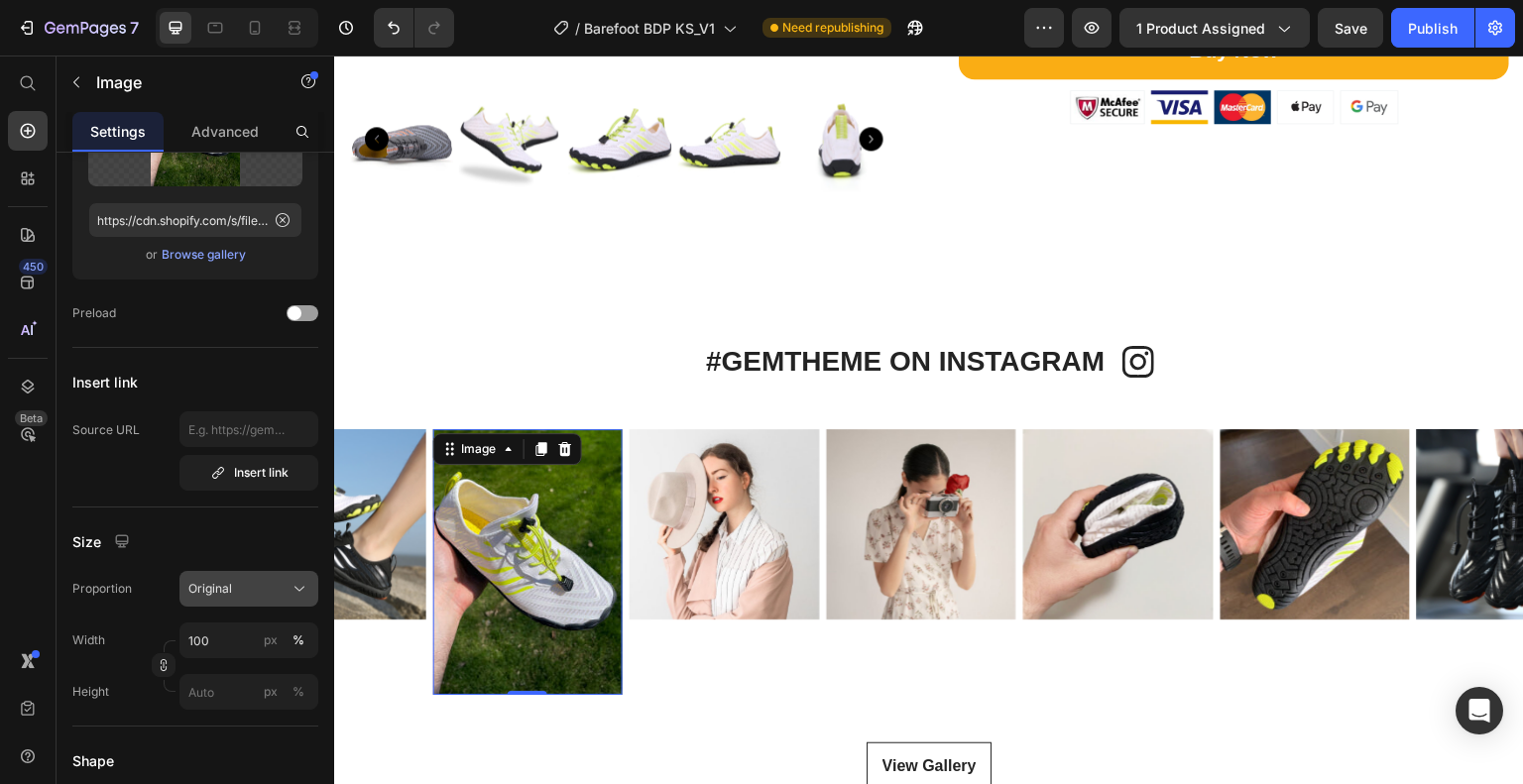 click on "Original" at bounding box center (210, 589) 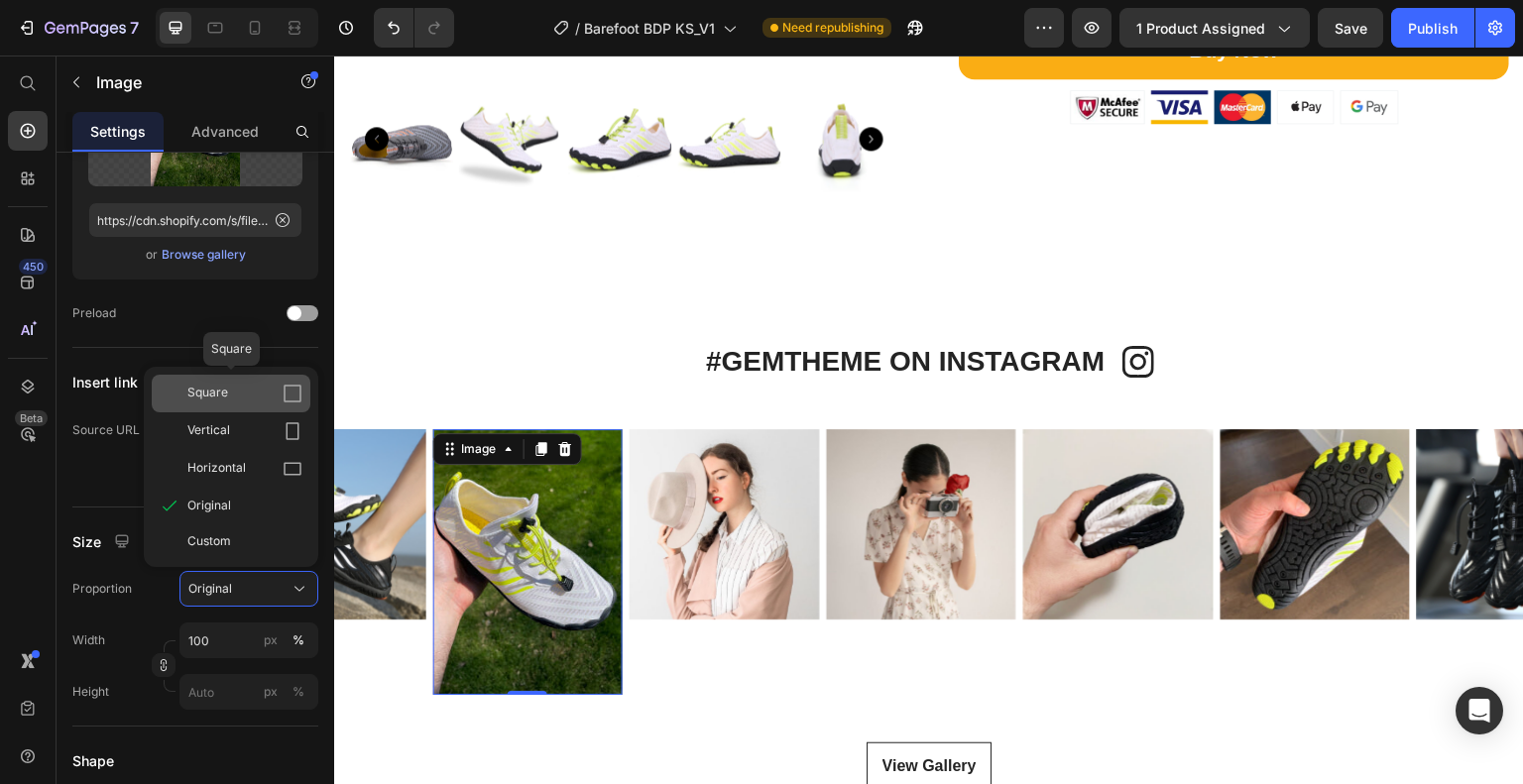 click on "Square" at bounding box center (245, 393) 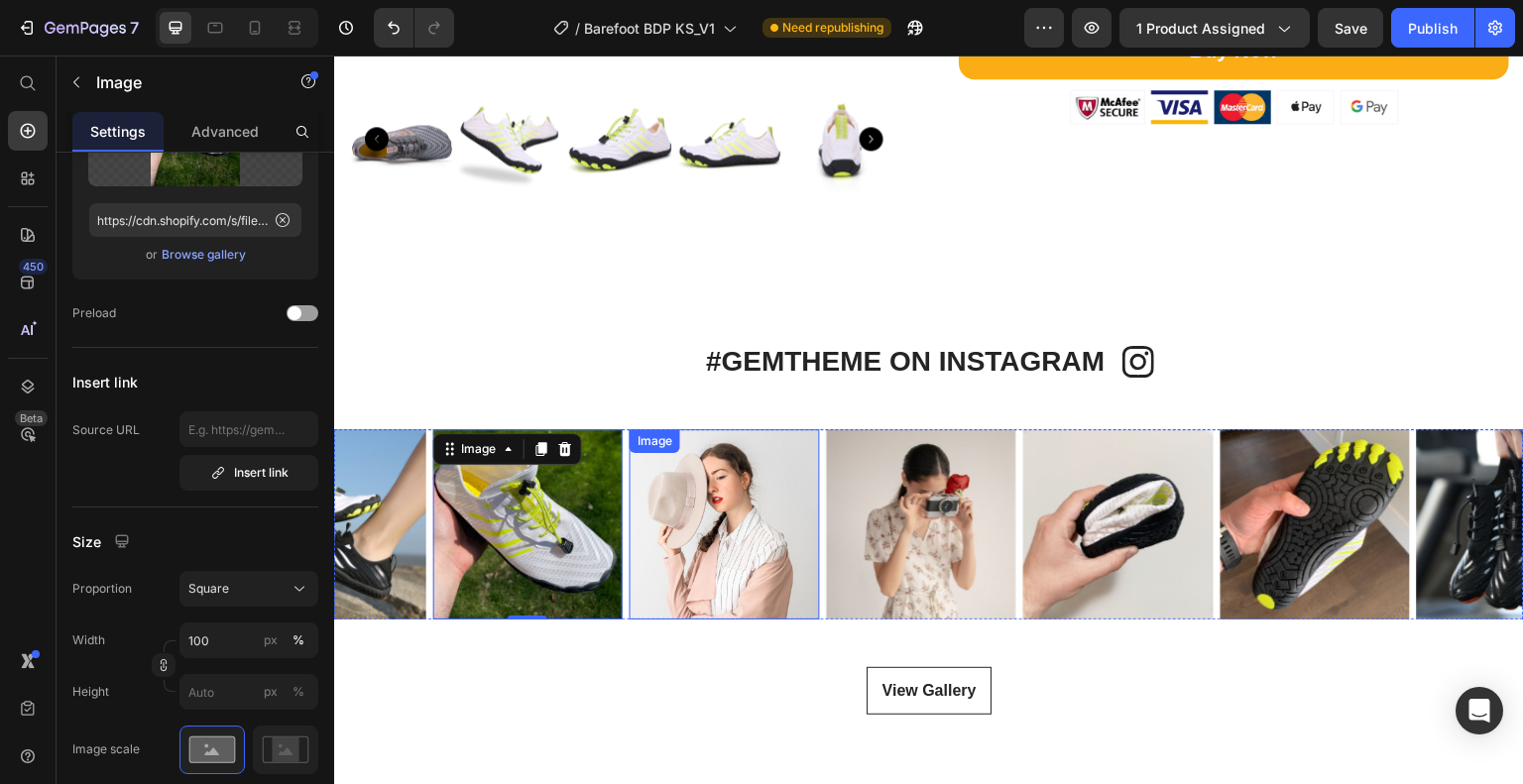 click at bounding box center (725, 524) 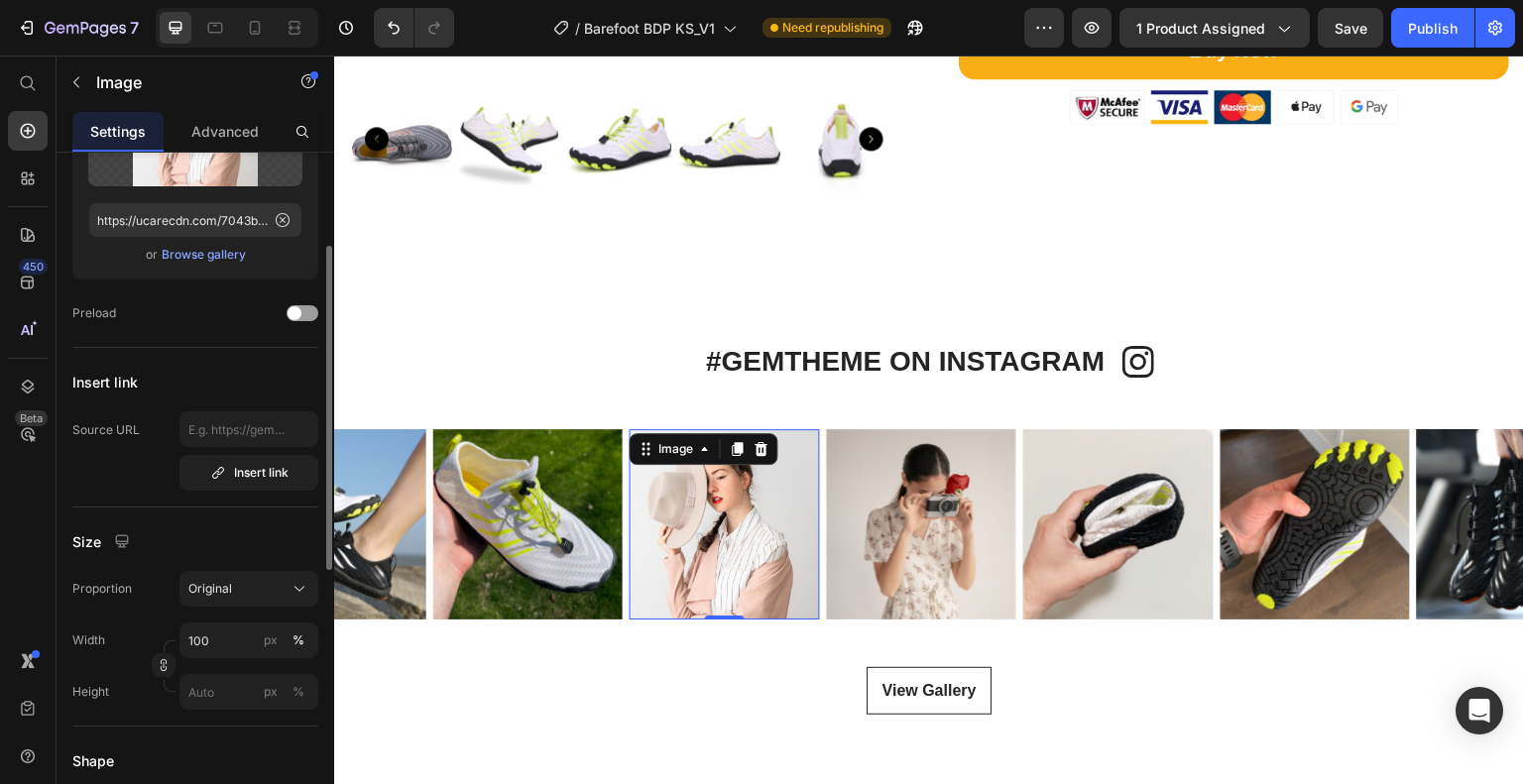 click on "Browse gallery" at bounding box center [203, 255] 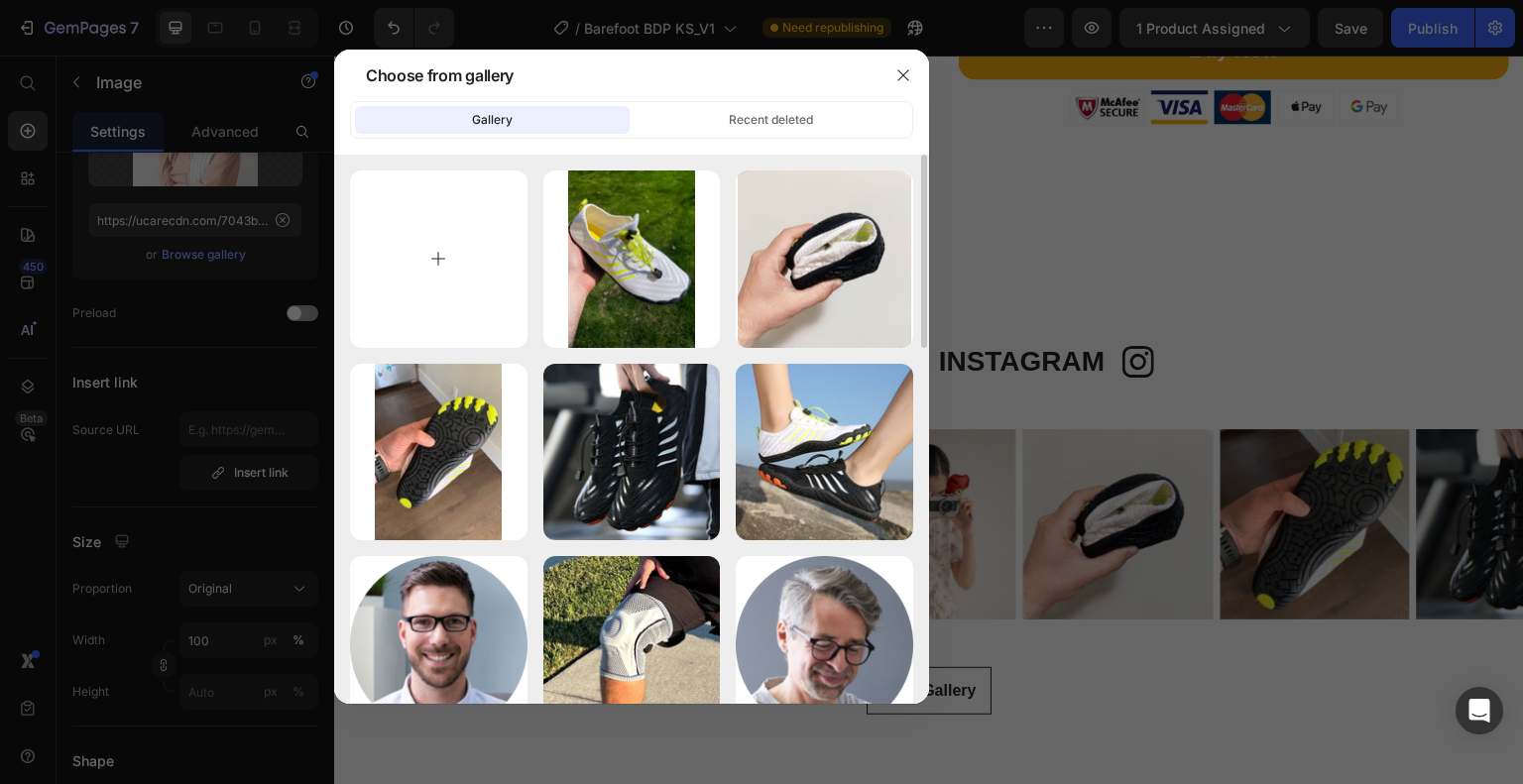 click at bounding box center [438, 259] 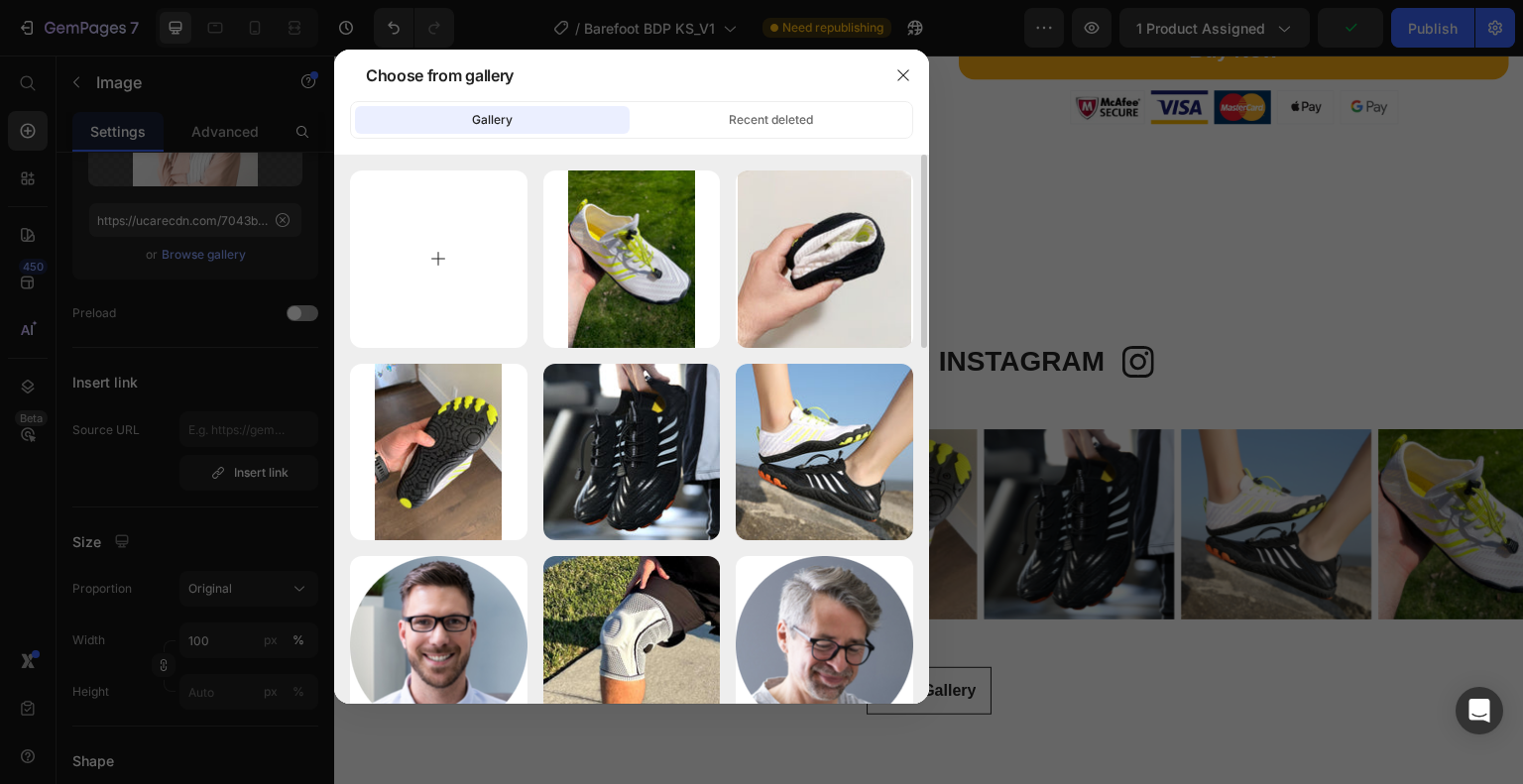 type on "C:\fakepath\customer-photo-1.jpg" 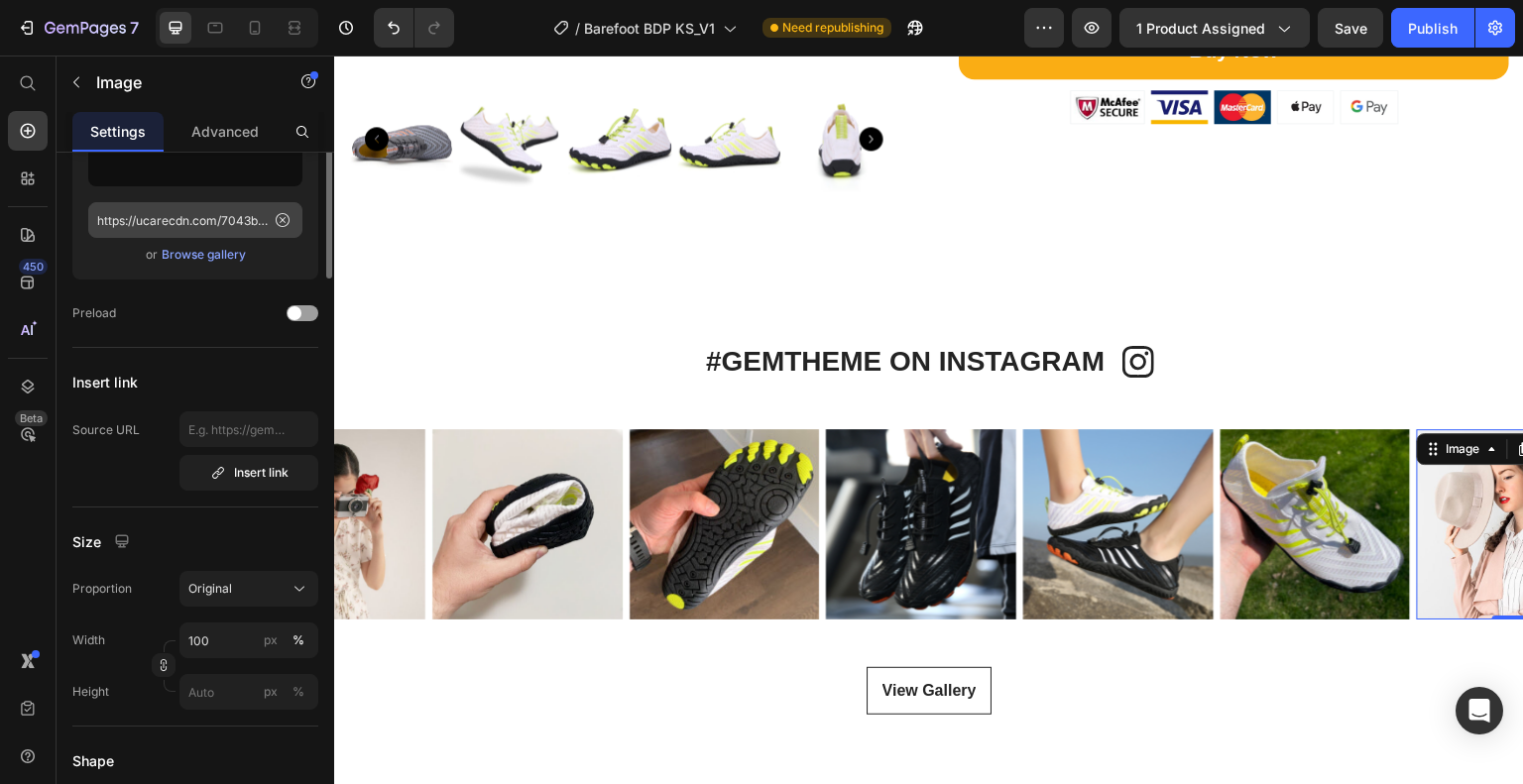 scroll, scrollTop: 0, scrollLeft: 0, axis: both 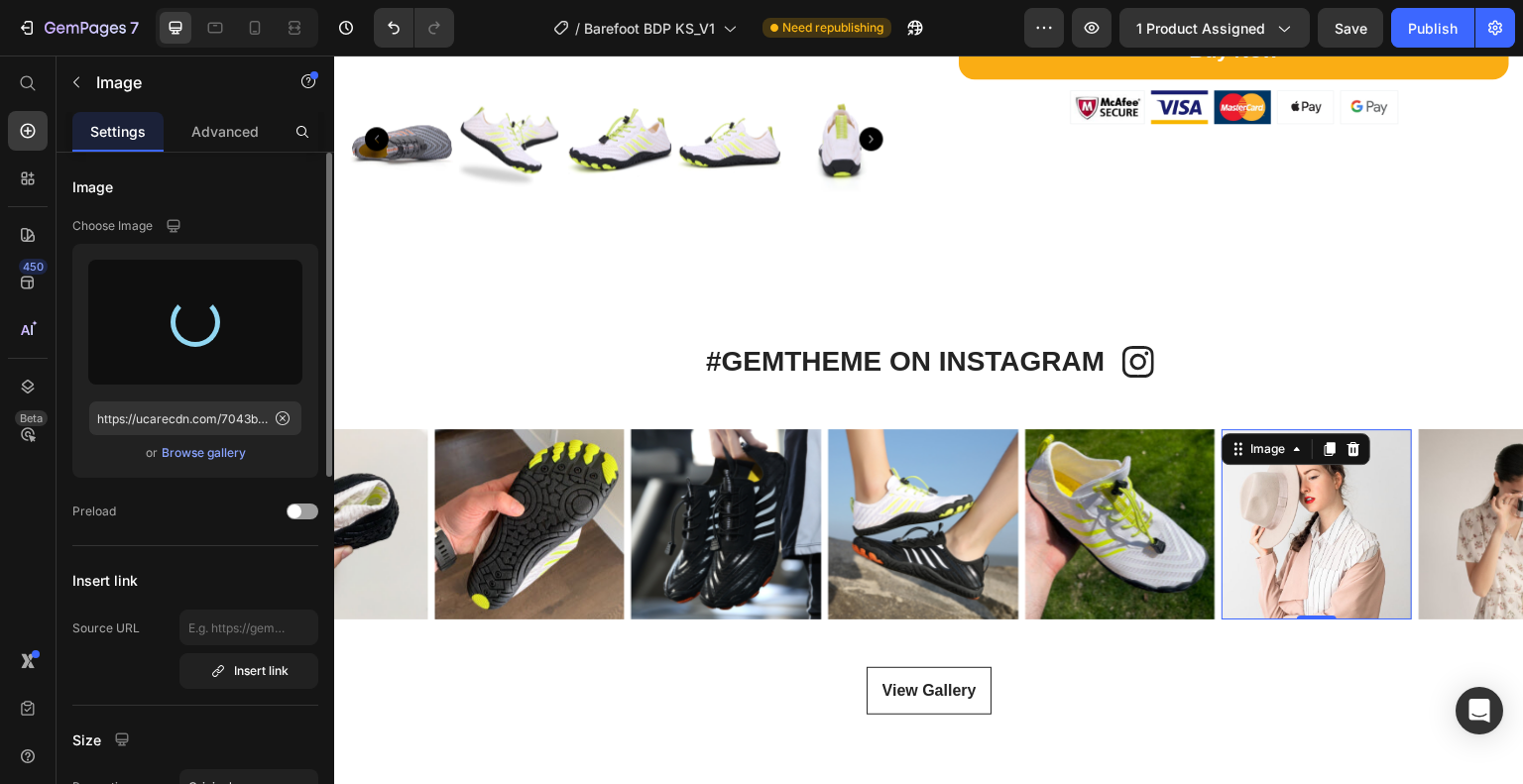 type on "https://cdn.shopify.com/s/files/1/0762/6801/1759/files/gempages_574156482770109488-00ff76ee-7a19-4818-9bd0-372c2e45a07a.jpg" 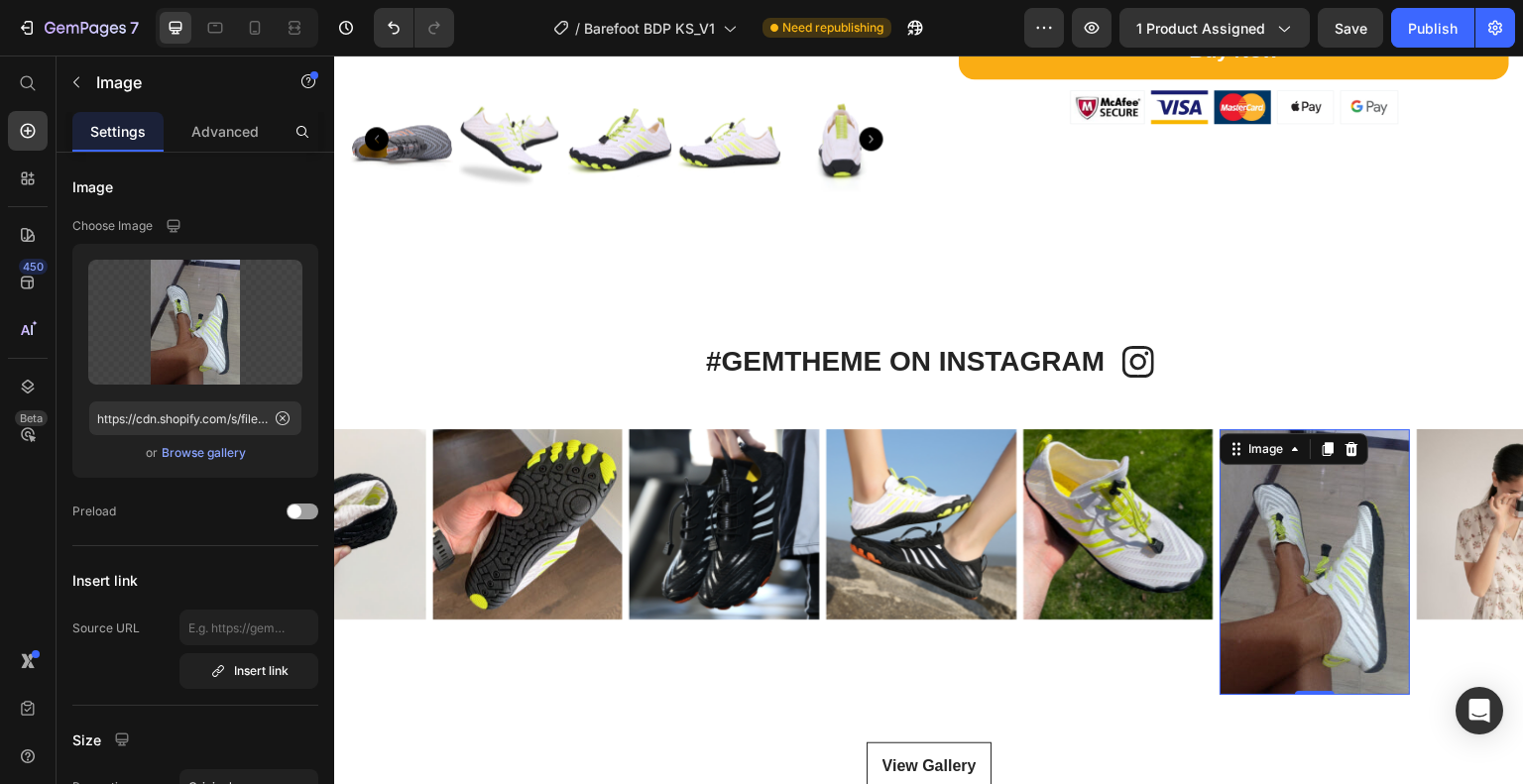 scroll, scrollTop: 198, scrollLeft: 0, axis: vertical 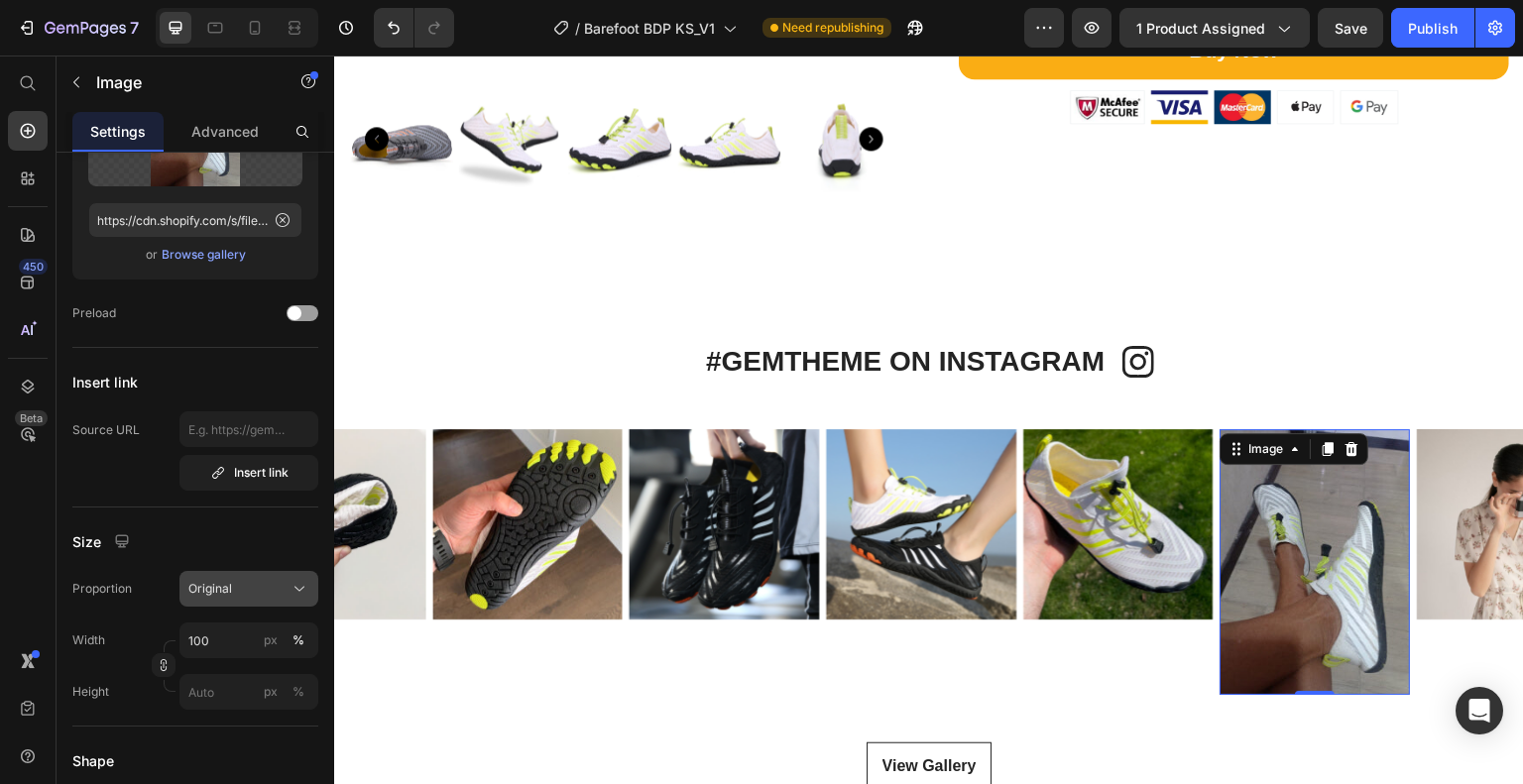 click on "Original" 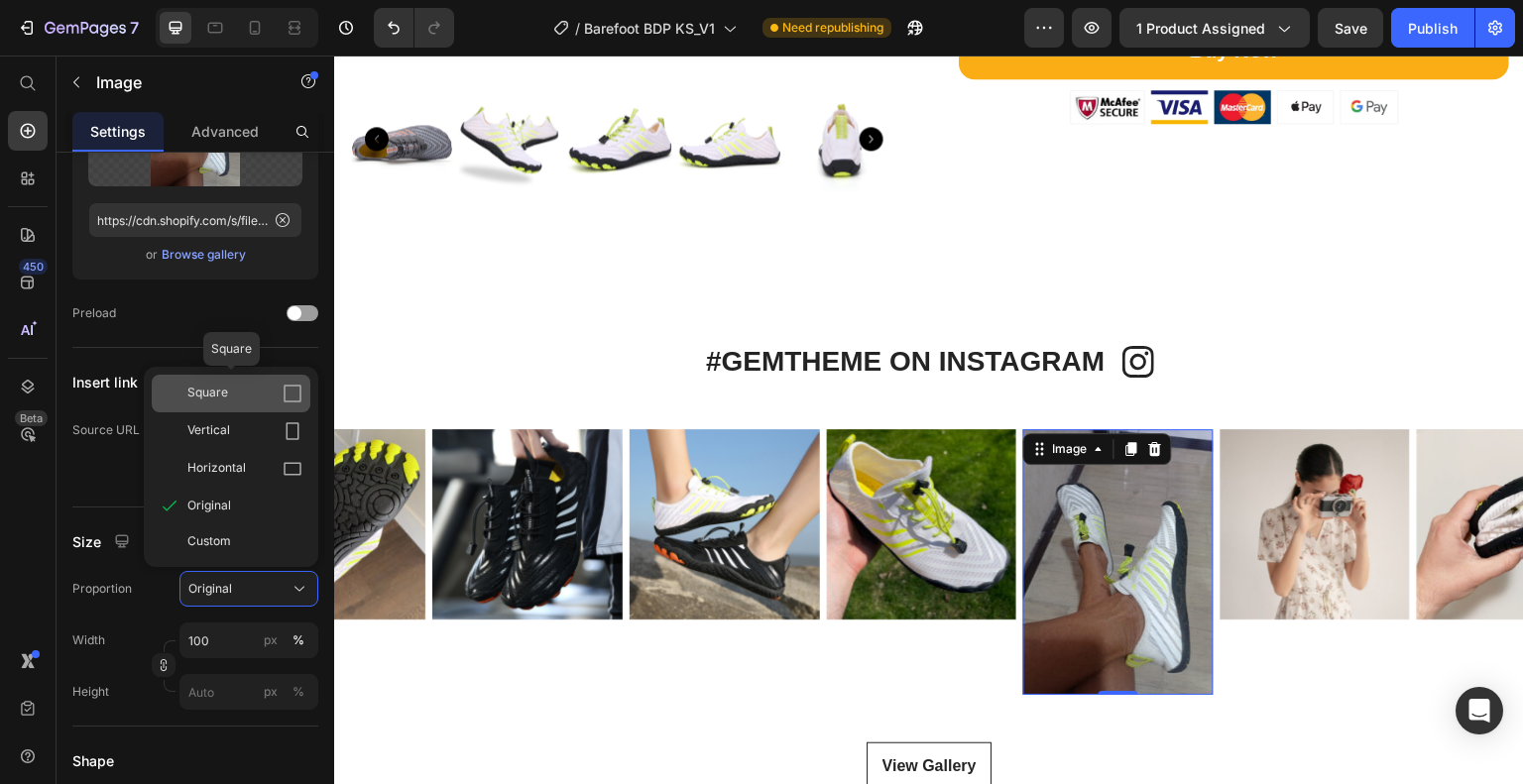 click on "Square" 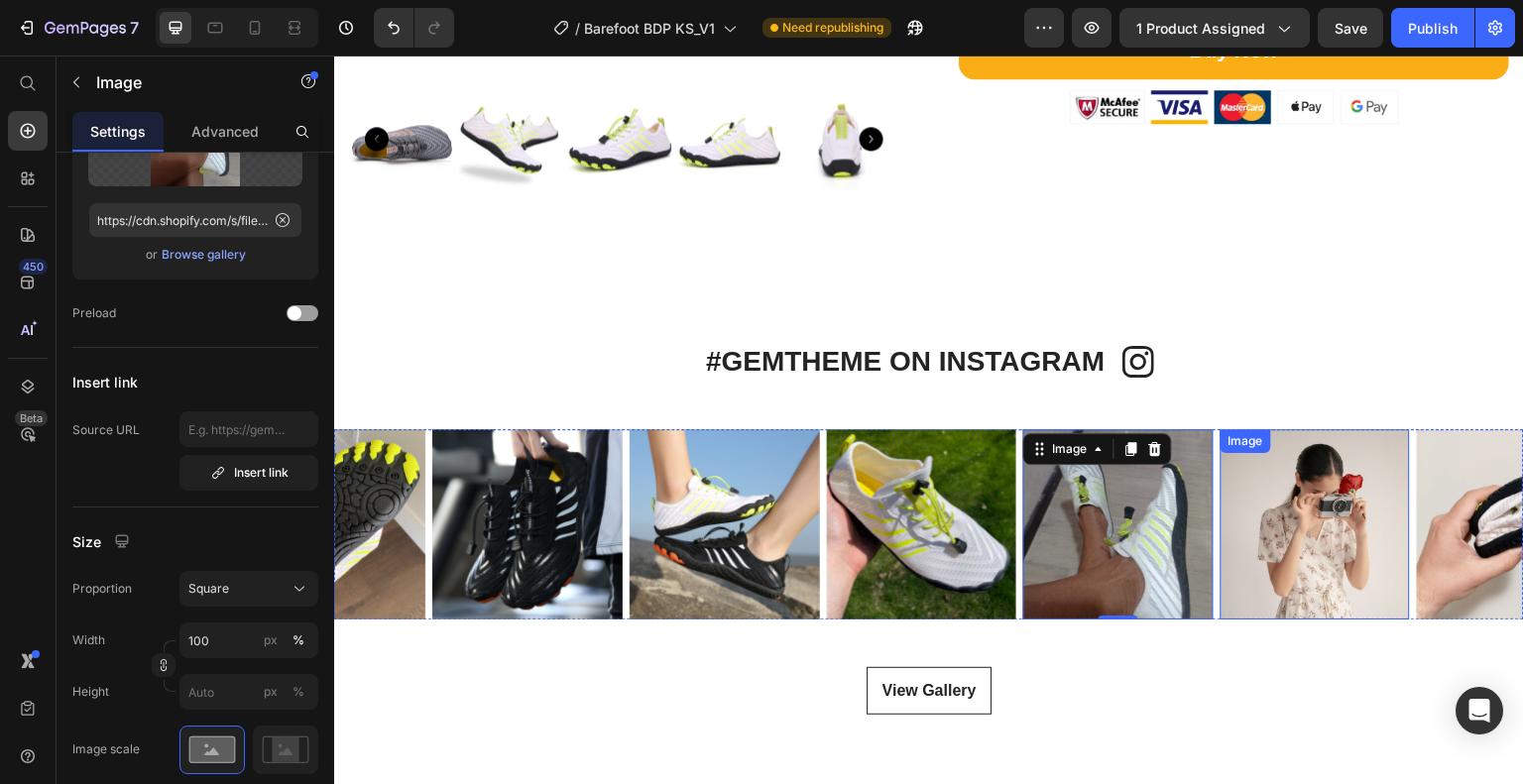 click at bounding box center [1316, 524] 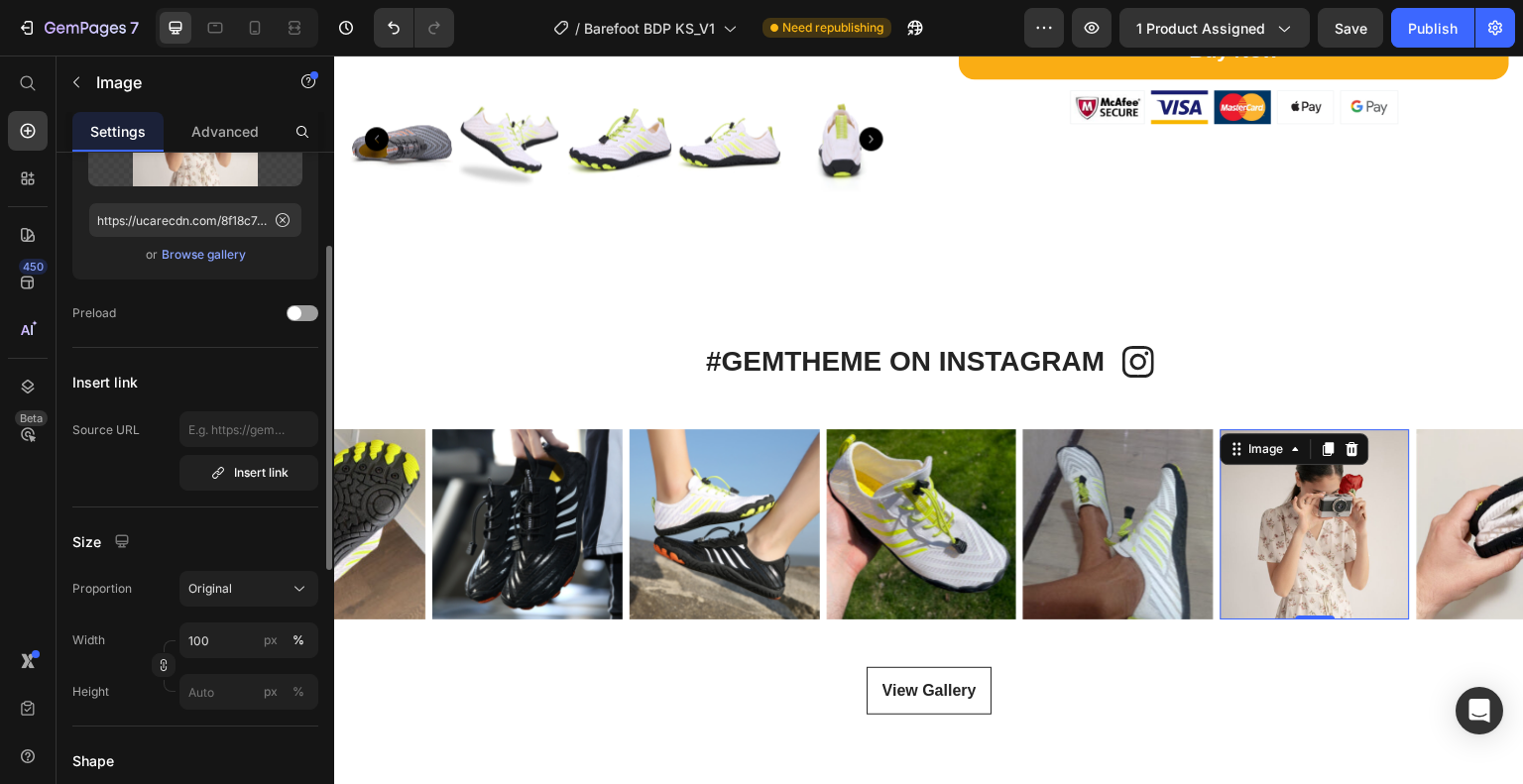 click on "Browse gallery" at bounding box center [203, 255] 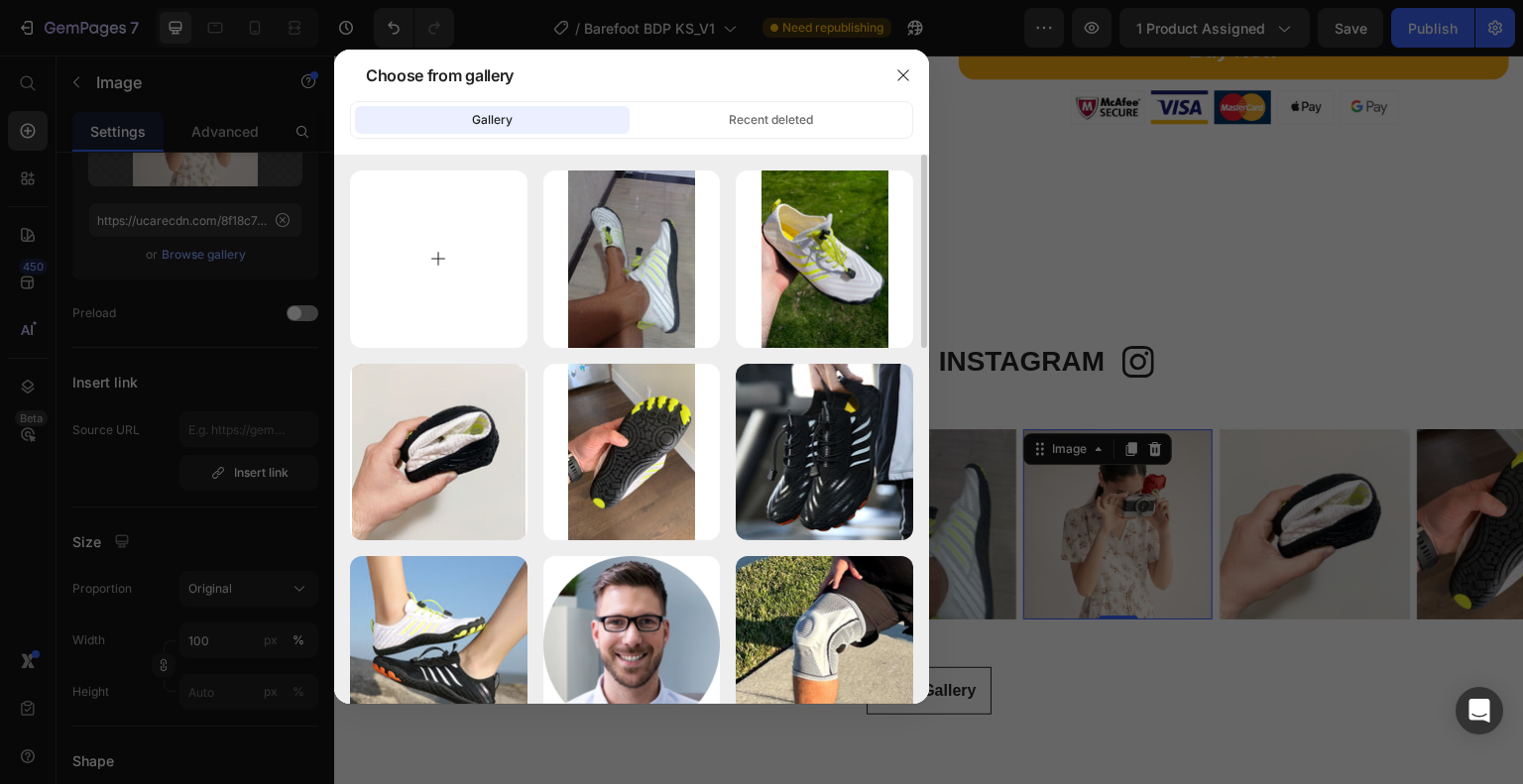 click at bounding box center (438, 259) 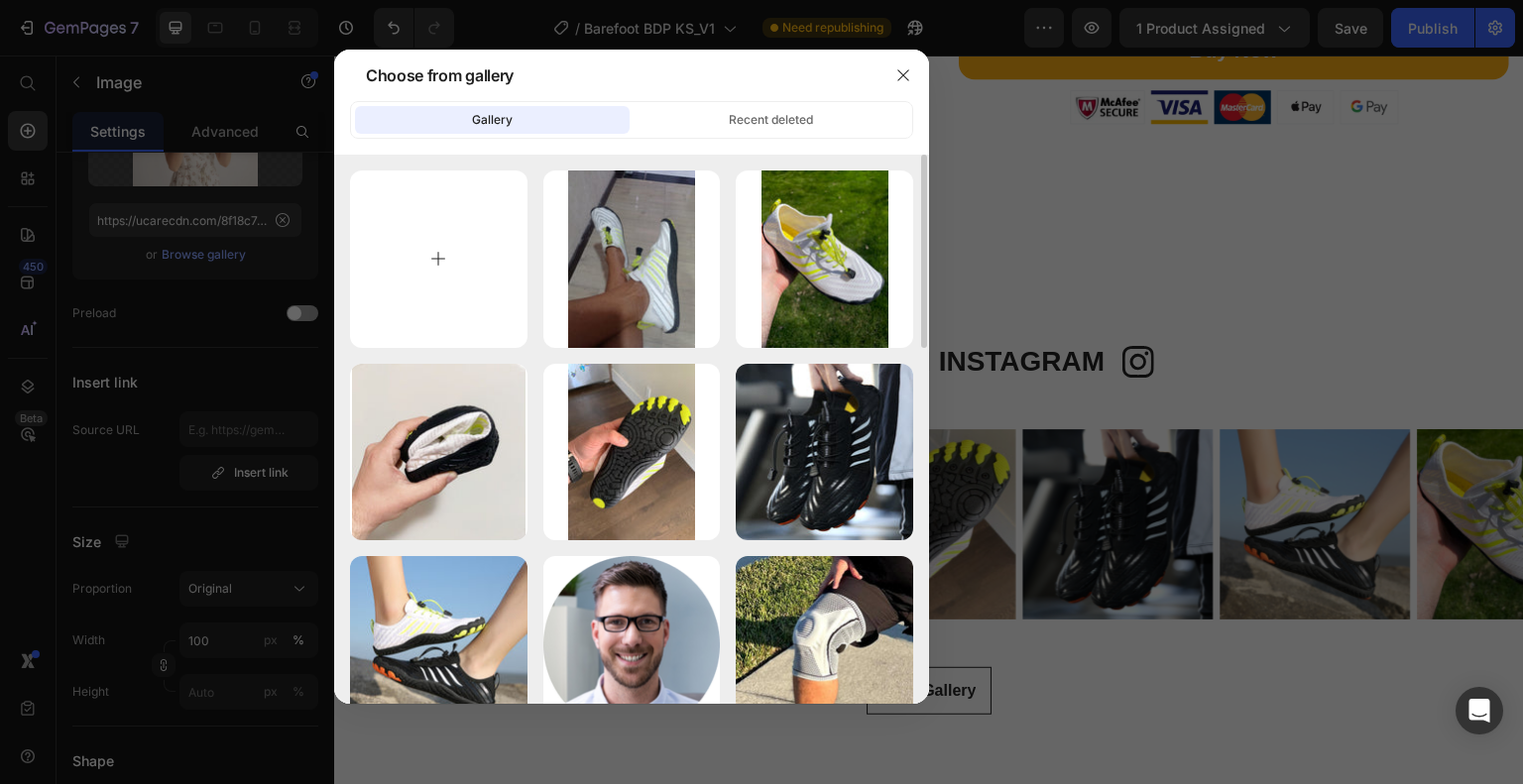 type on "C:\fakepath\customer-photo-7.jpg" 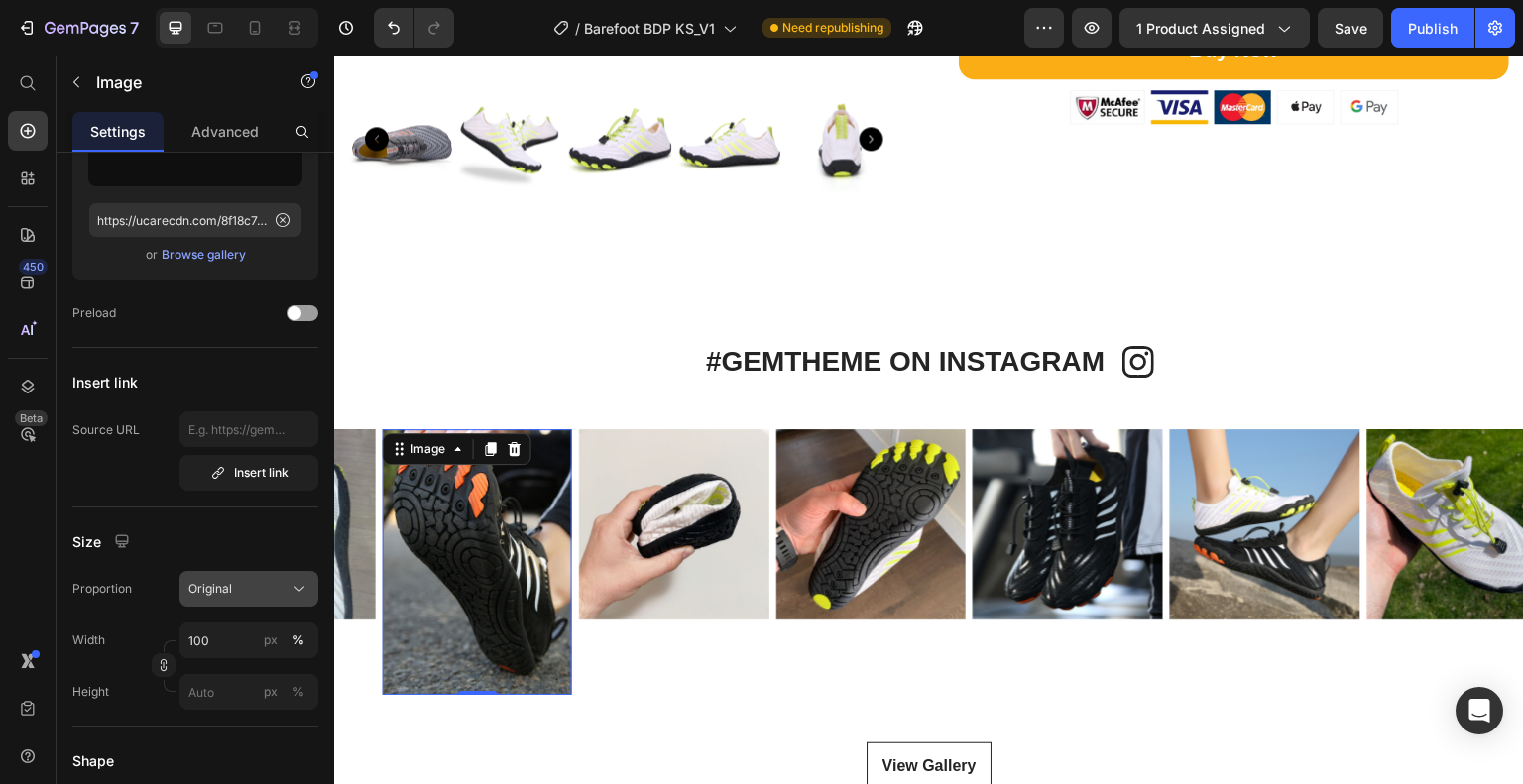 type on "https://cdn.shopify.com/s/files/1/0762/6801/1759/files/gempages_574156482770109488-91fbf5ff-5a16-4108-b160-931a13c43ea6.jpg" 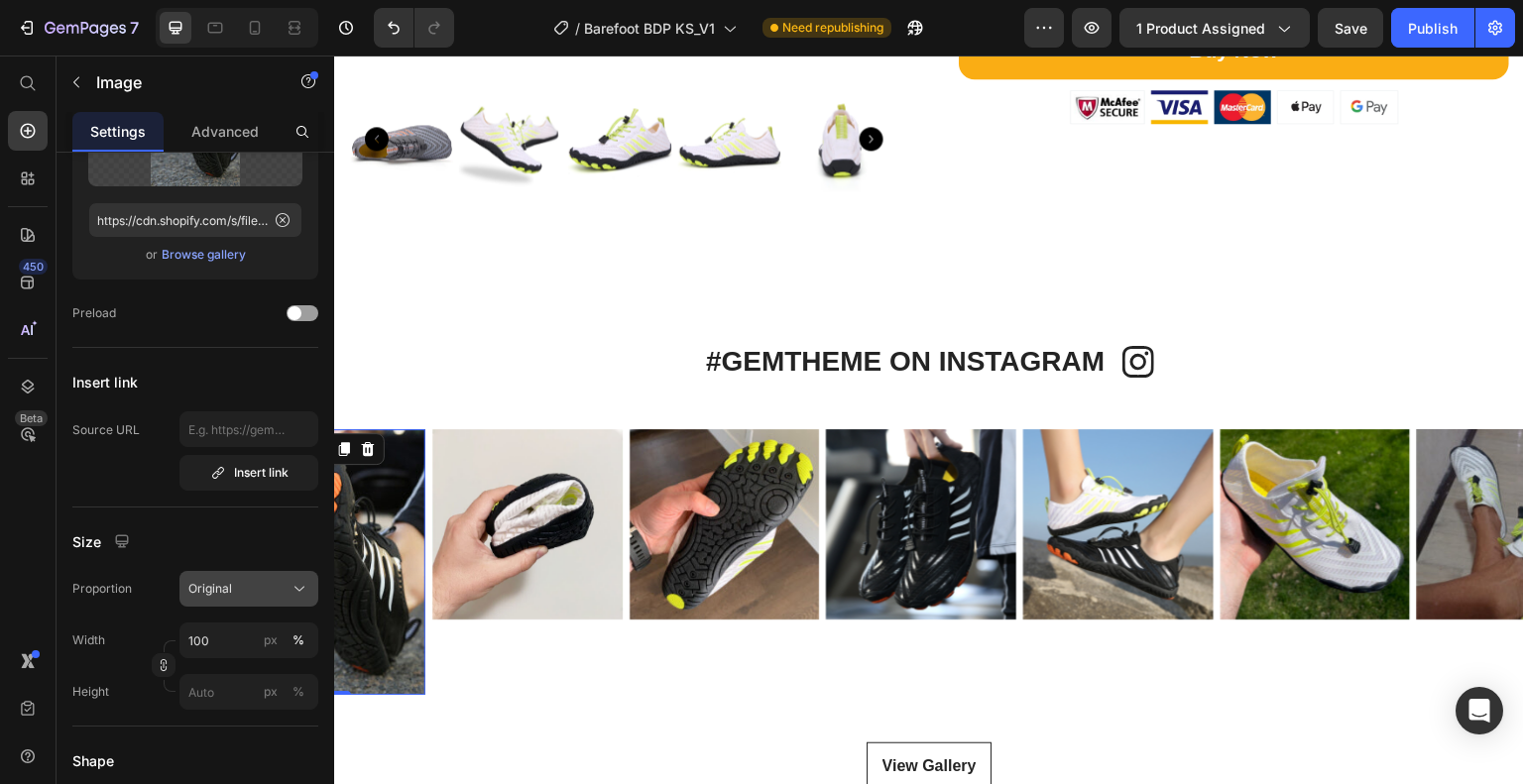 click on "Original" 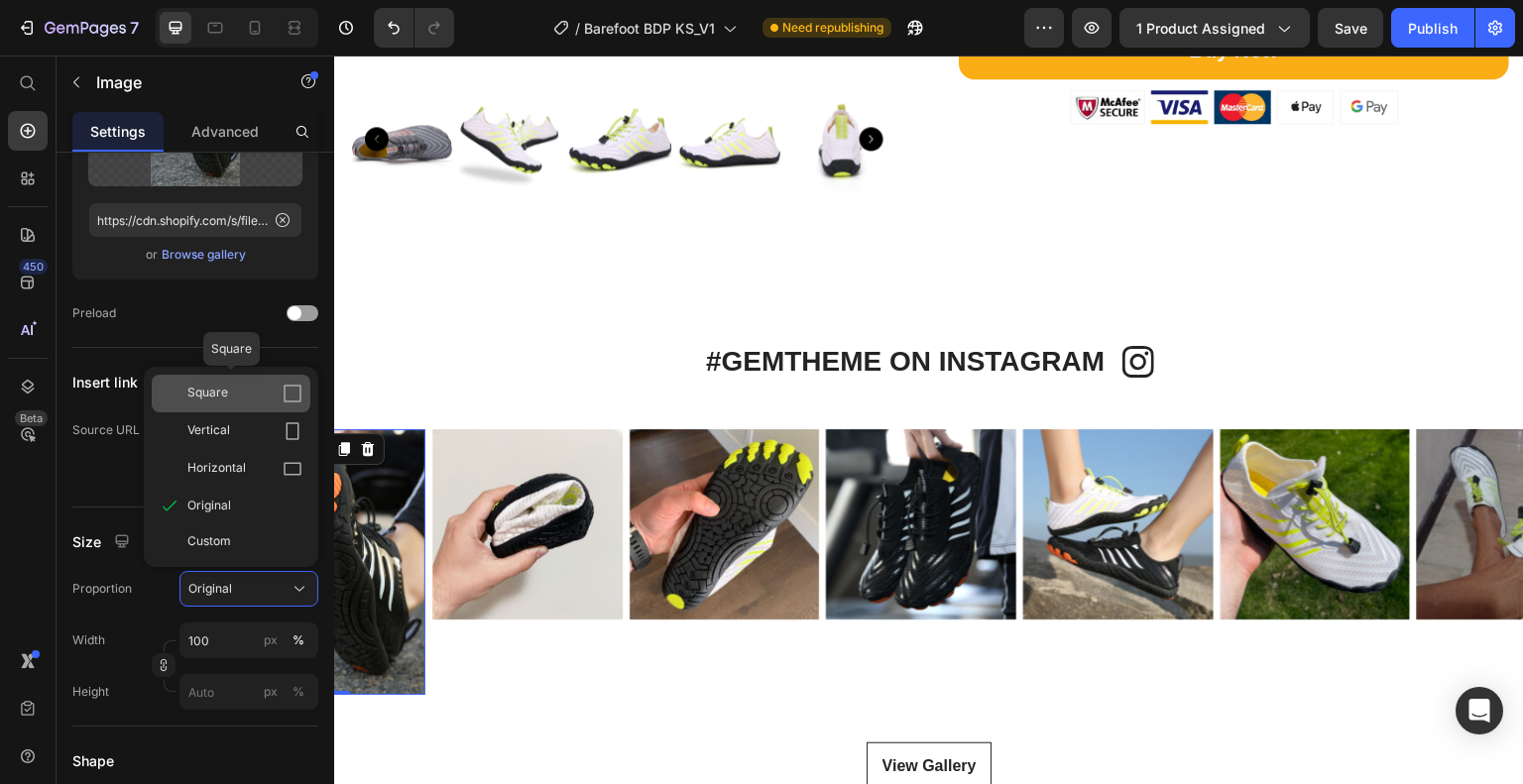 click on "Square" at bounding box center (245, 393) 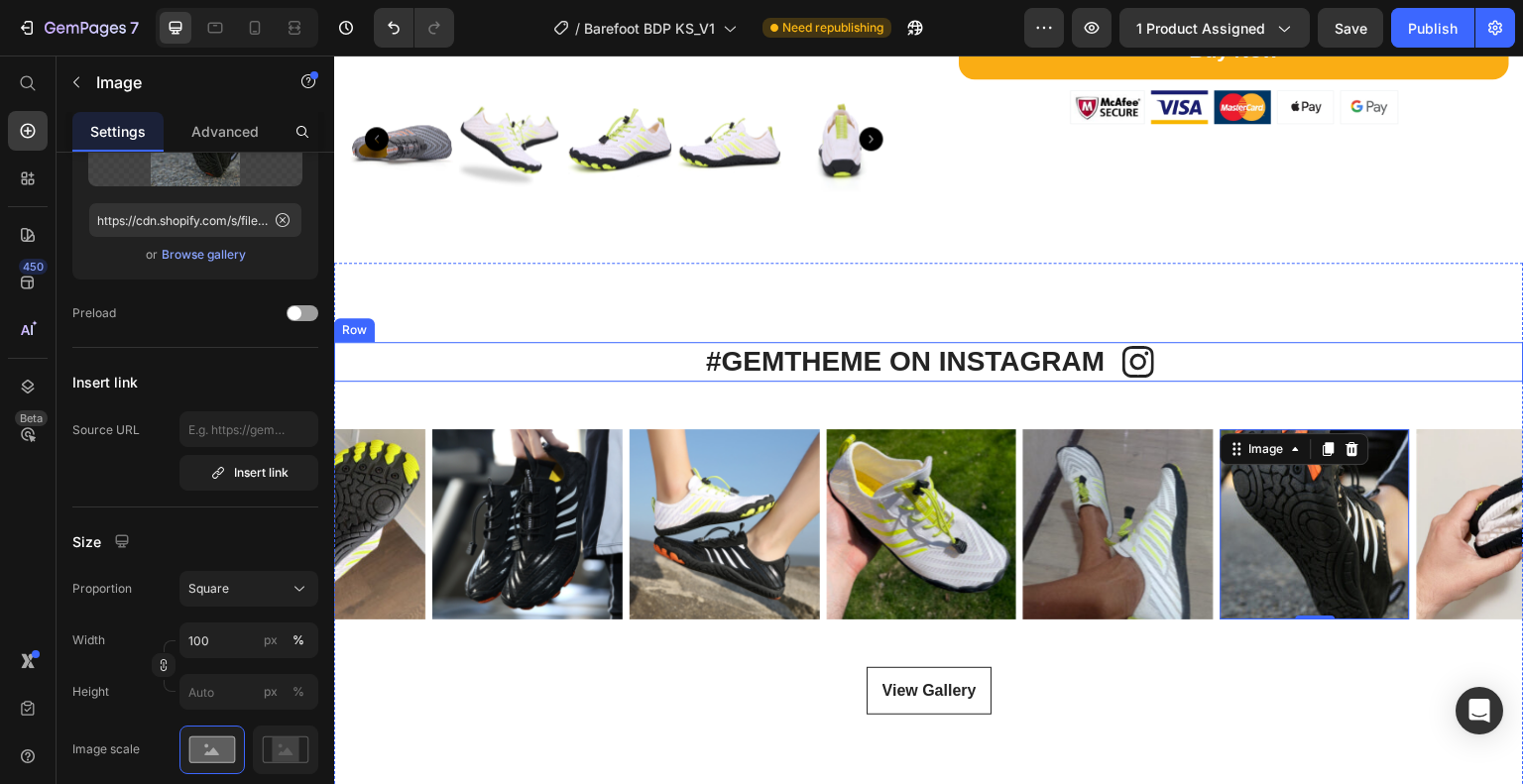 click on "#GEMTHEME ON INSTAGRAM Heading
Icon Row" at bounding box center (929, 362) 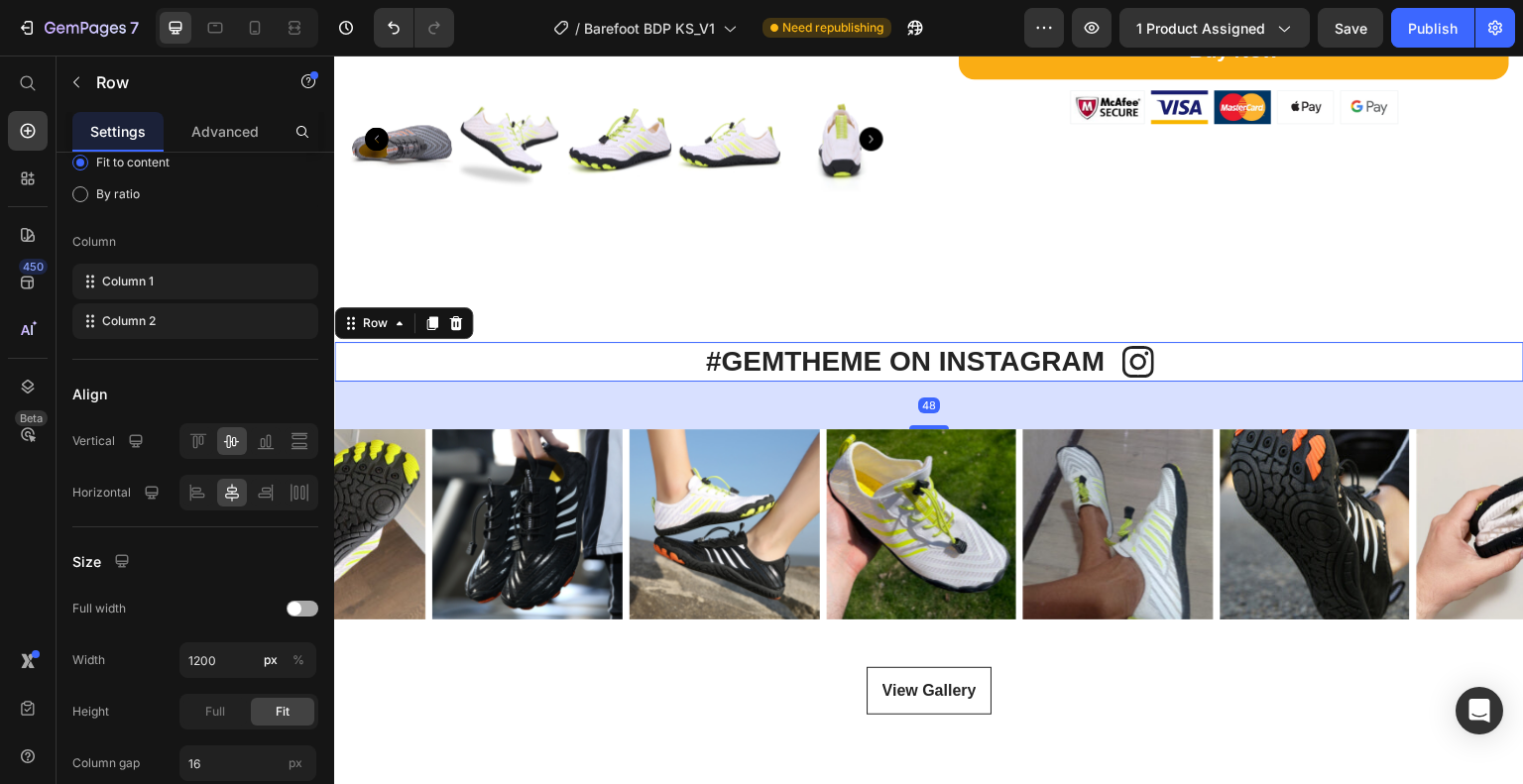 scroll, scrollTop: 0, scrollLeft: 0, axis: both 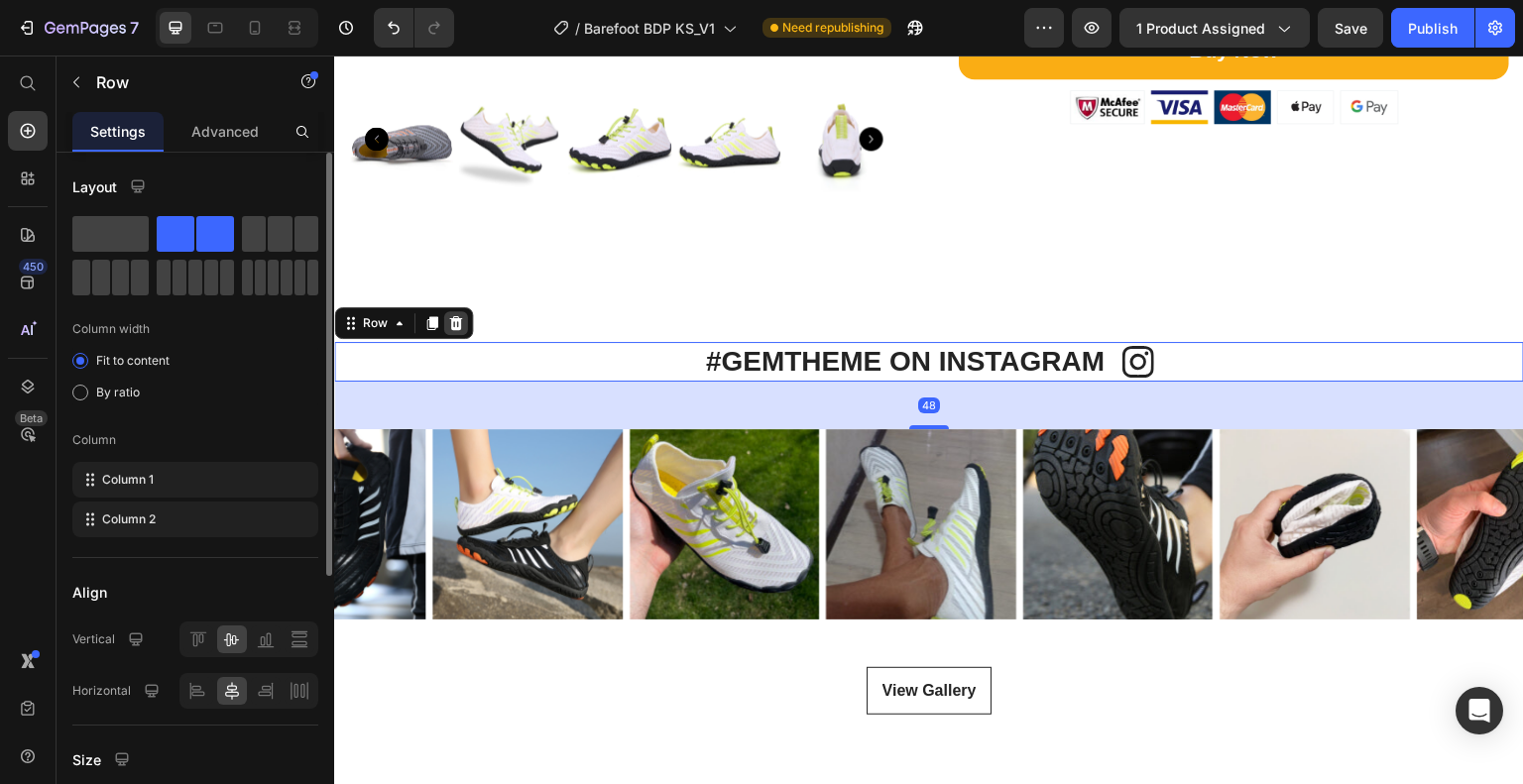 click 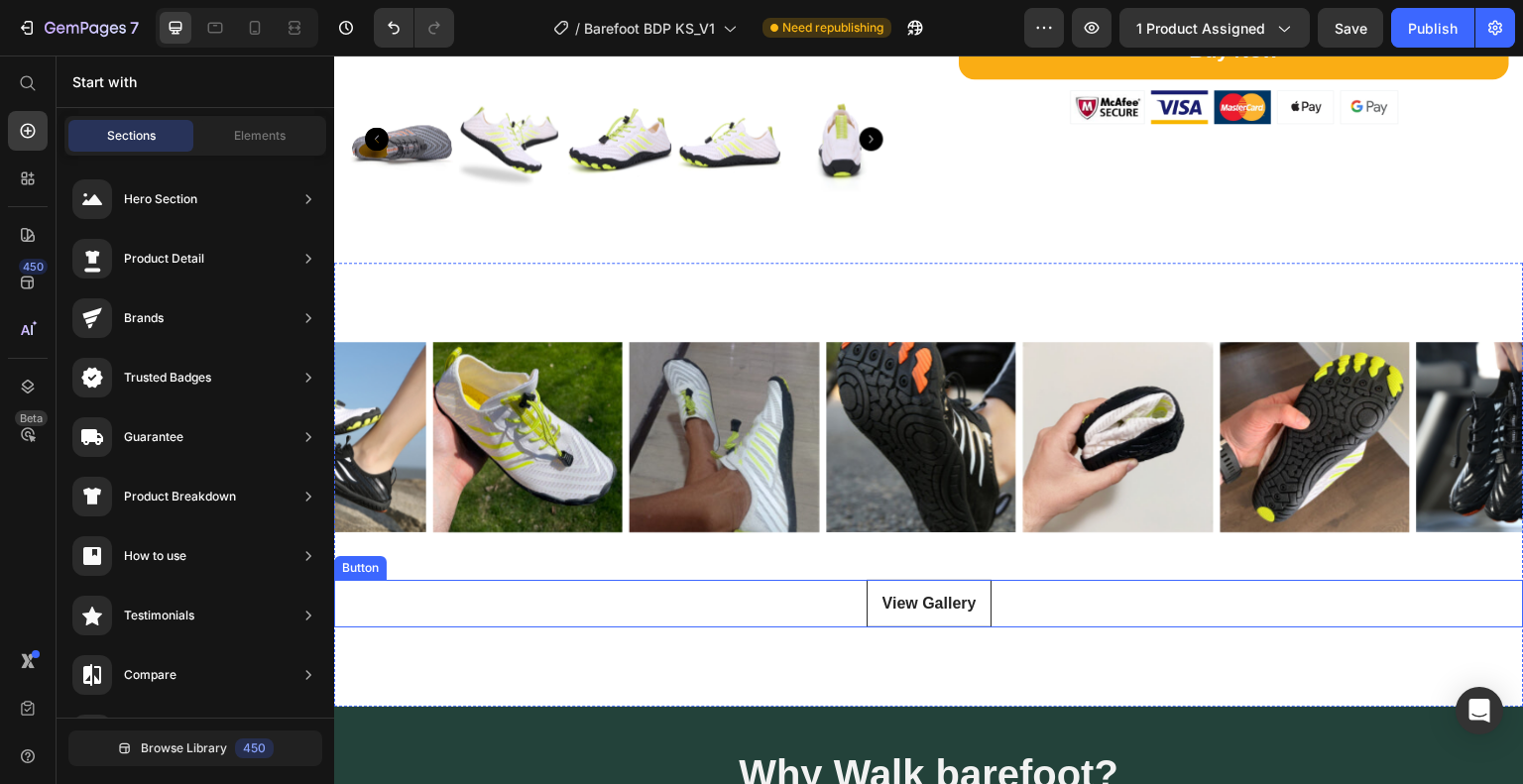 click on "View Gallery Button" at bounding box center [929, 604] 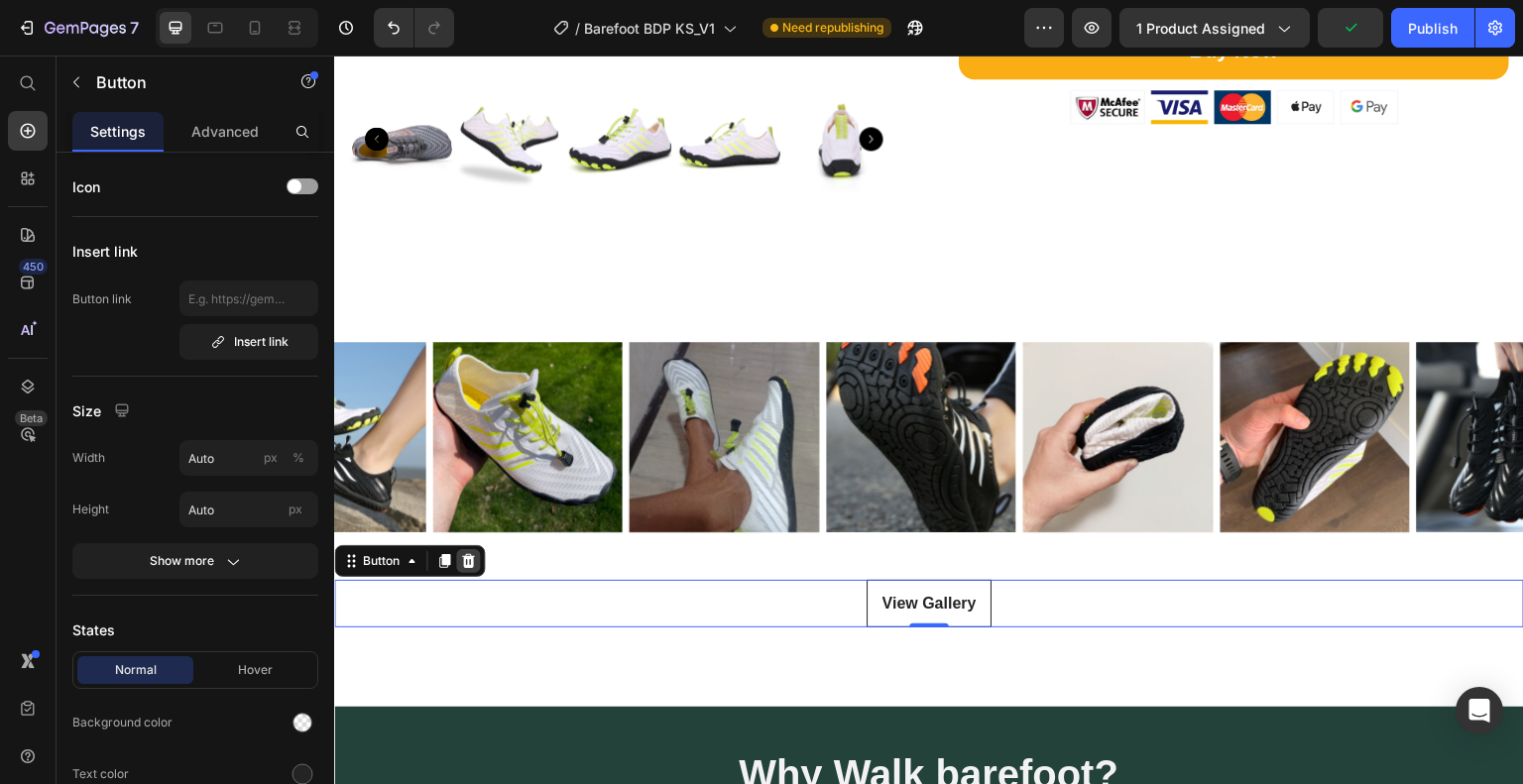 click 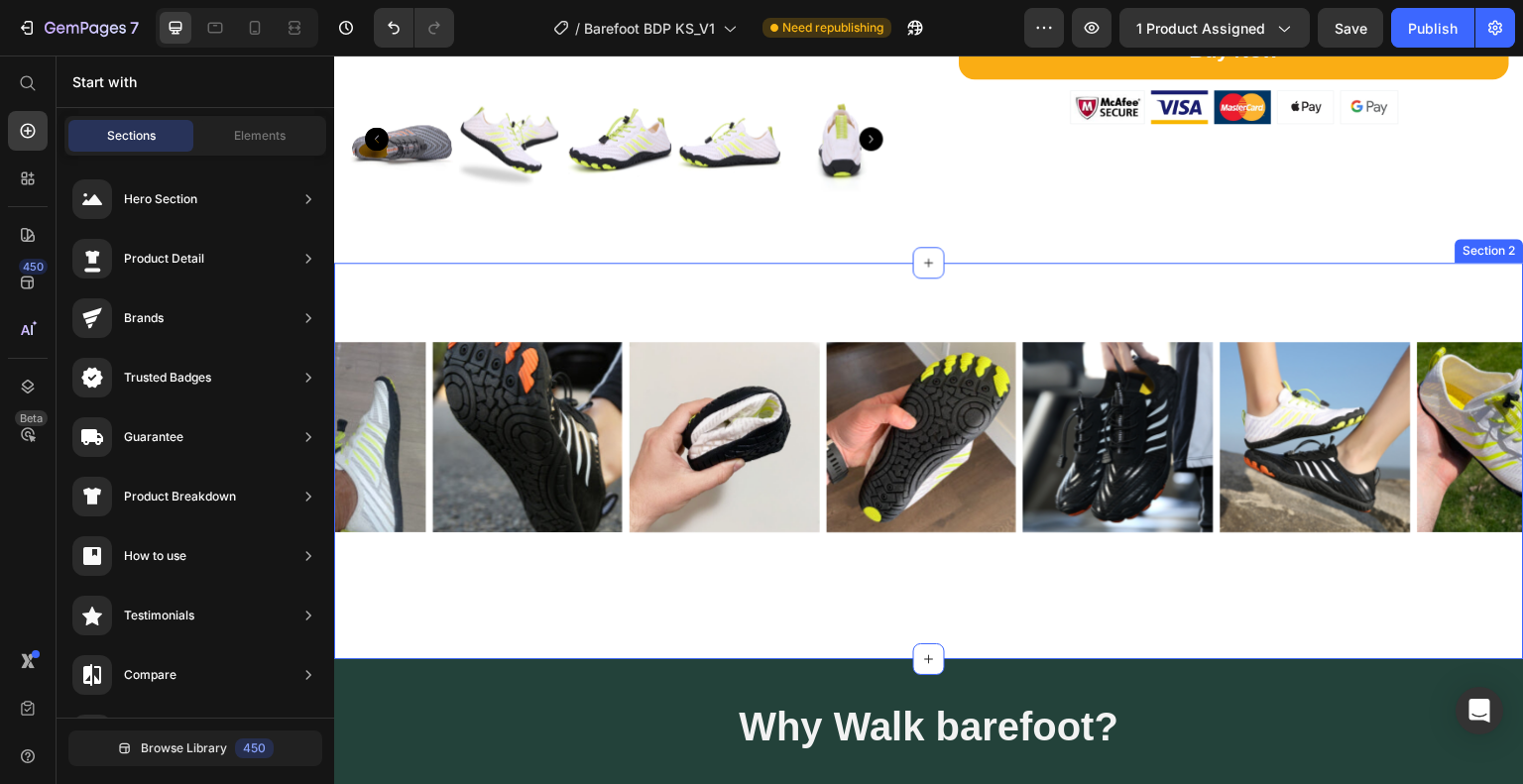 click on "Icon #GEMTHEME ON INSTAGRAM Heading Row Image Image Image Image Image Image Image Carousel Row Section 2" at bounding box center [929, 461] 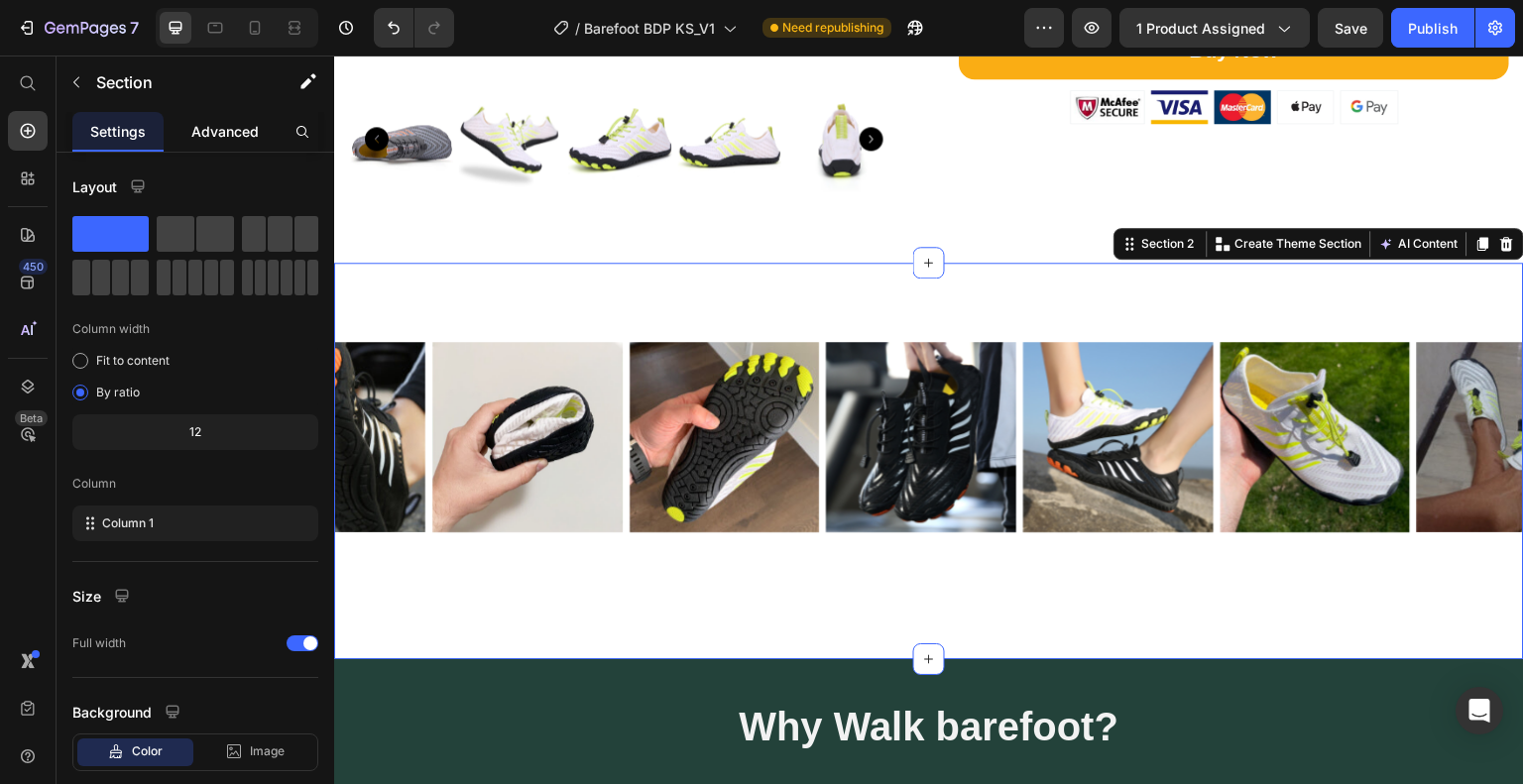 click on "Advanced" at bounding box center (225, 131) 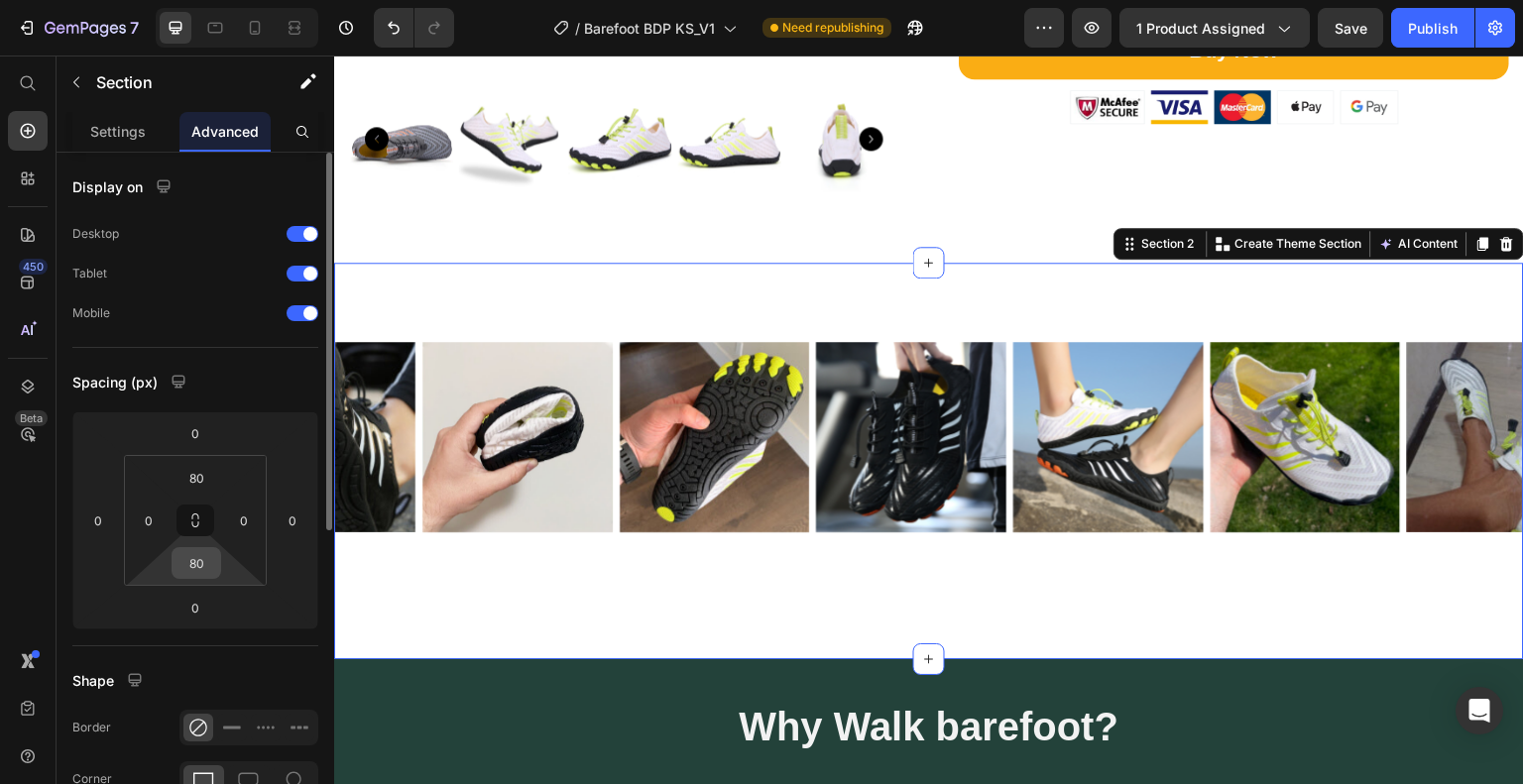 click on "80" at bounding box center [196, 563] 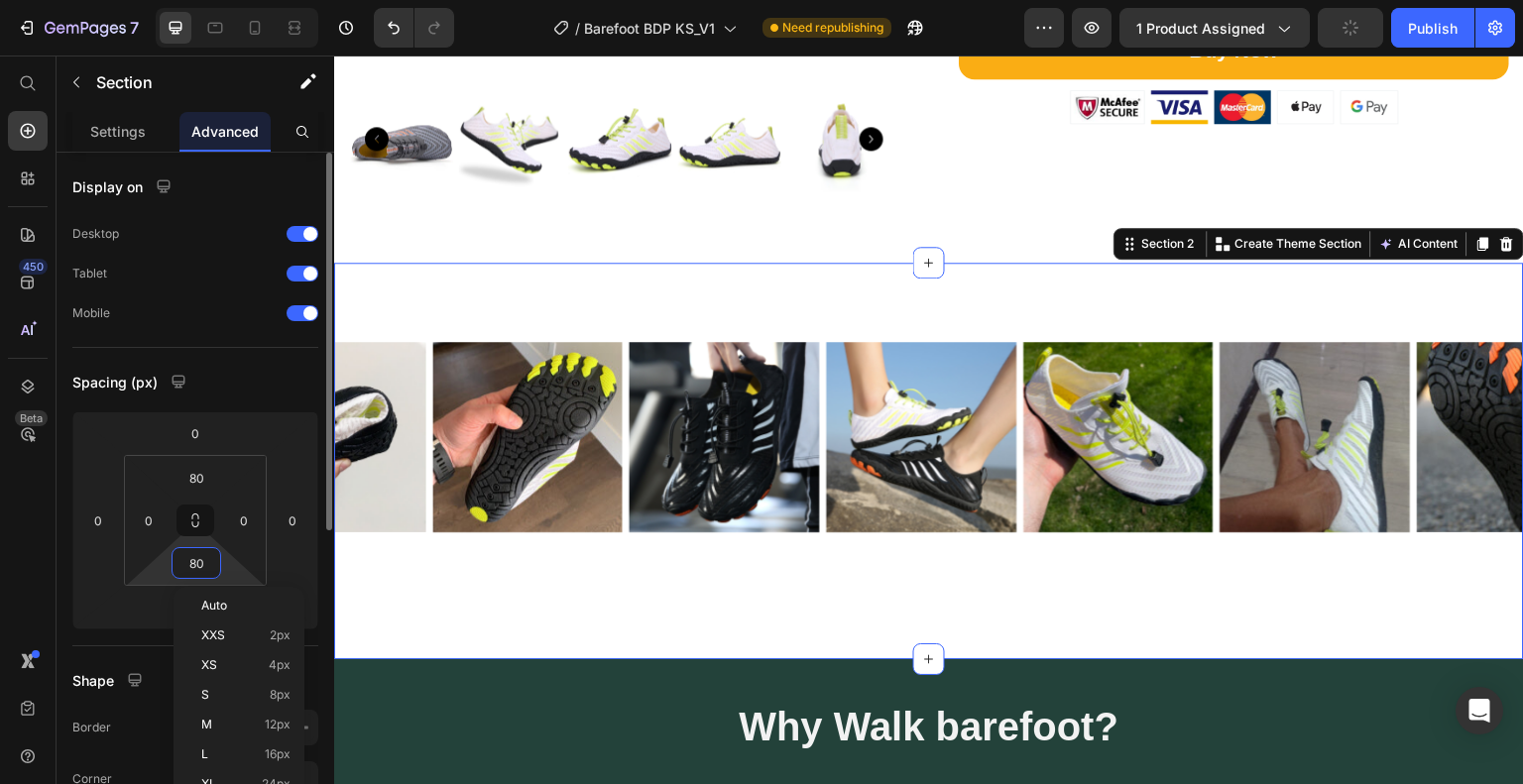 type on "0" 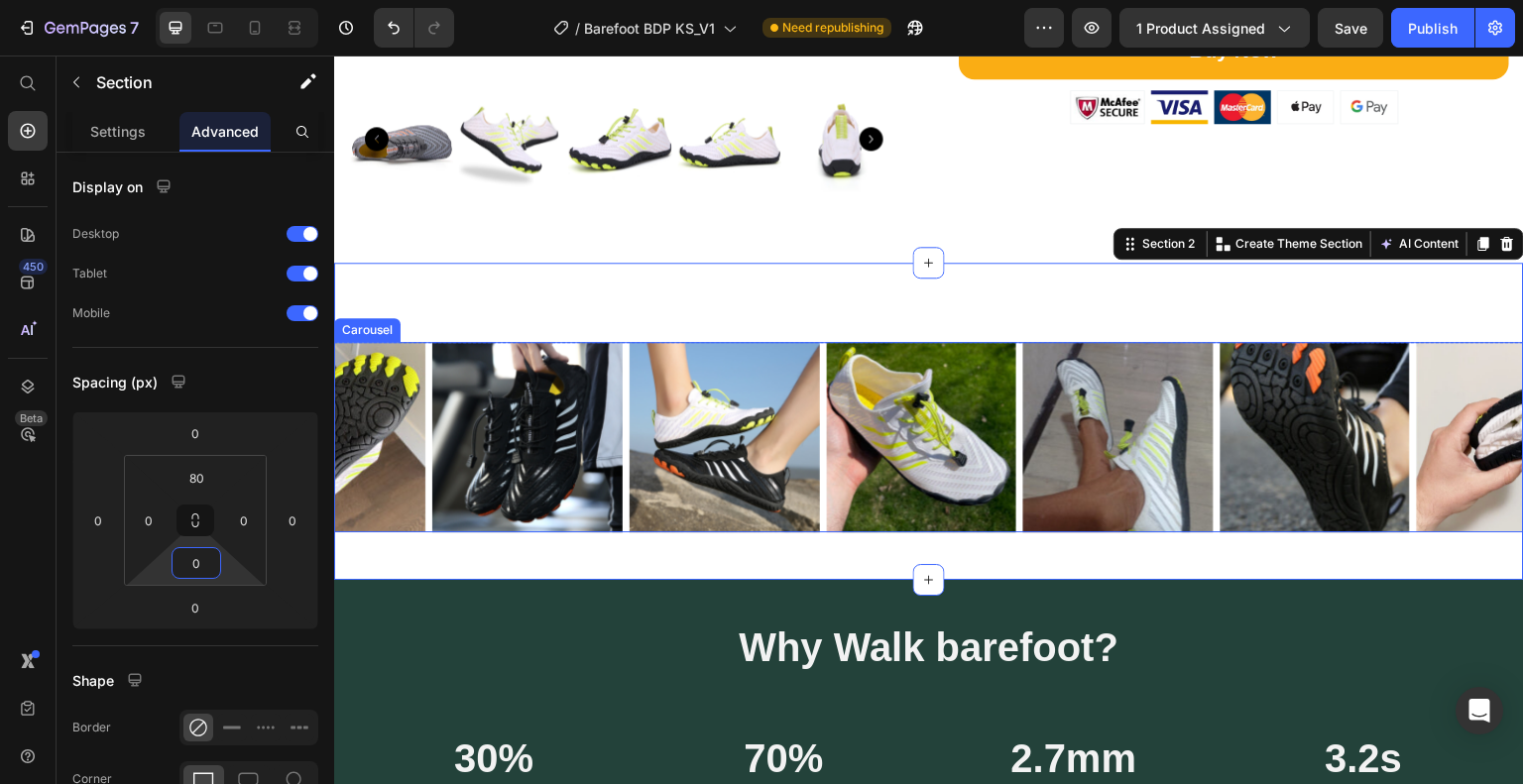click on "Image Image Image Image Image Image Image" at bounding box center (929, 437) 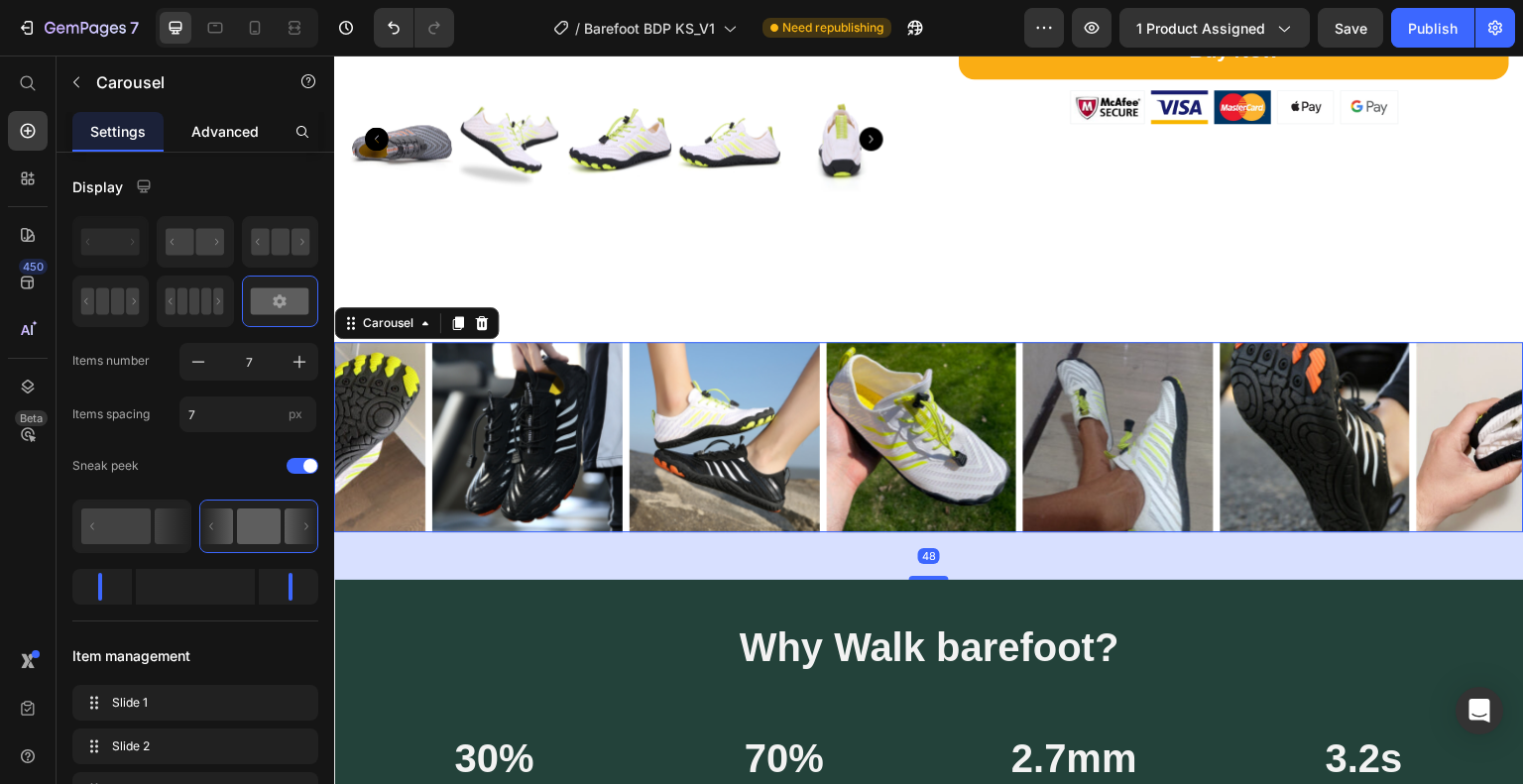 click on "Advanced" 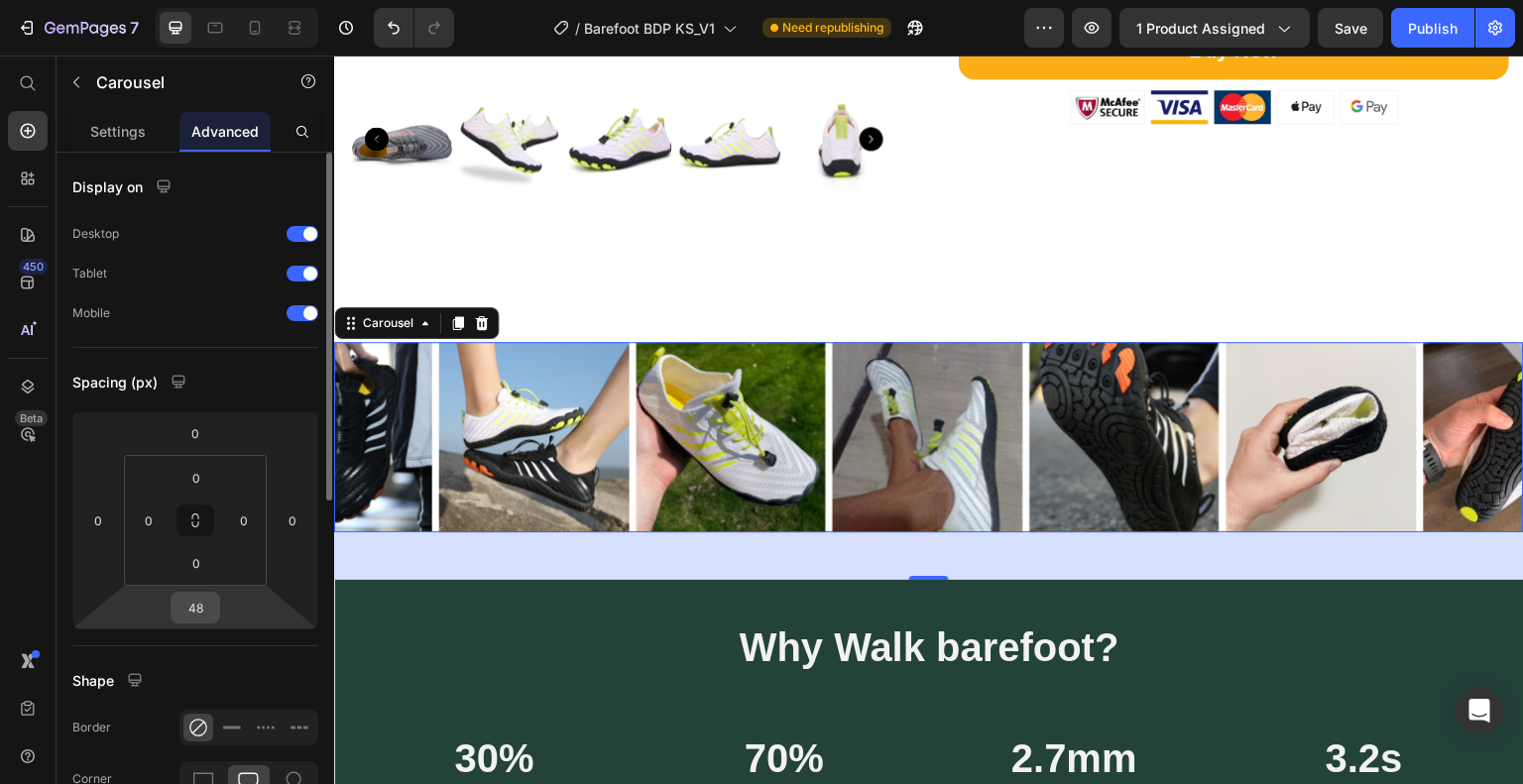 click on "48" at bounding box center (195, 608) 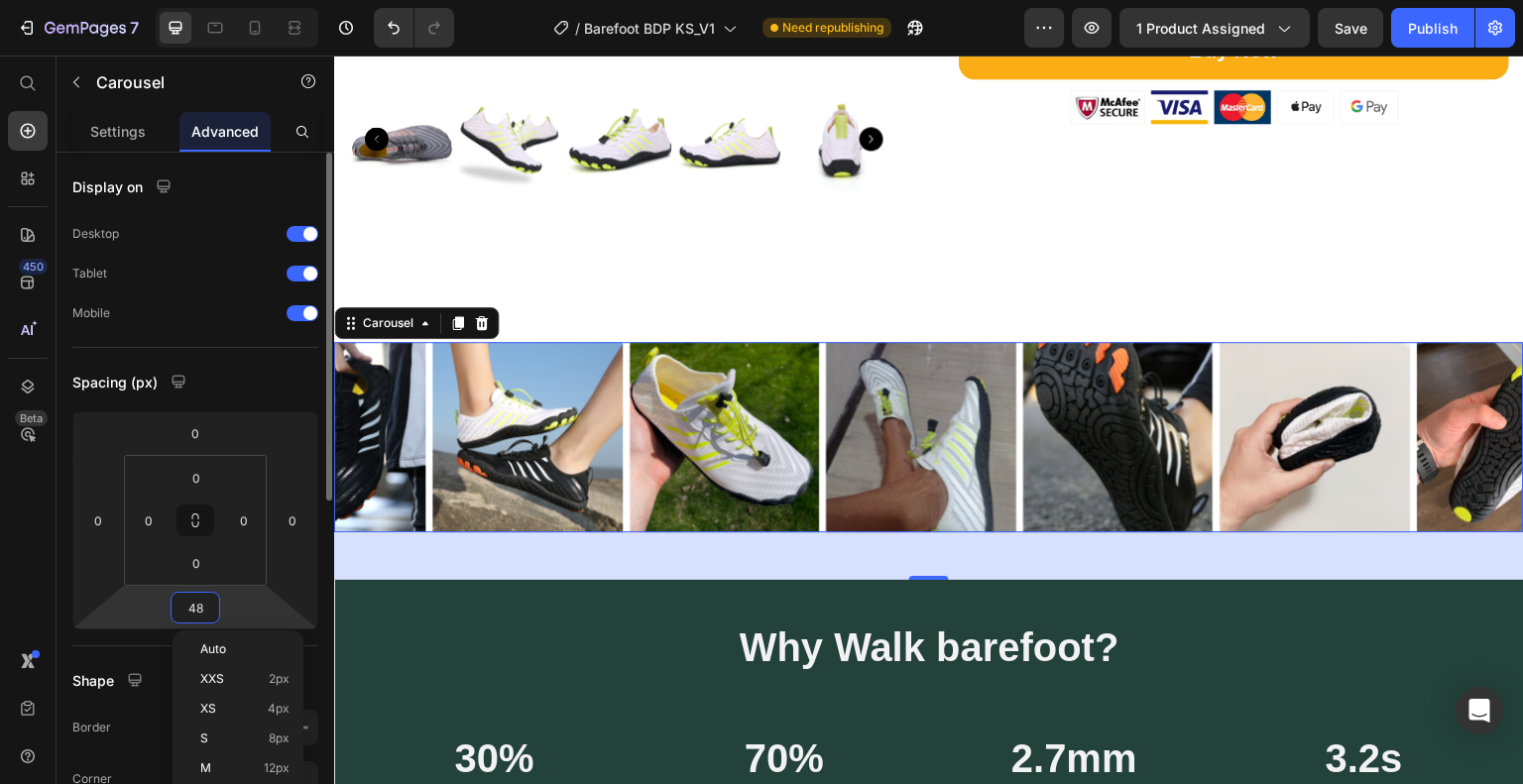 type on "0" 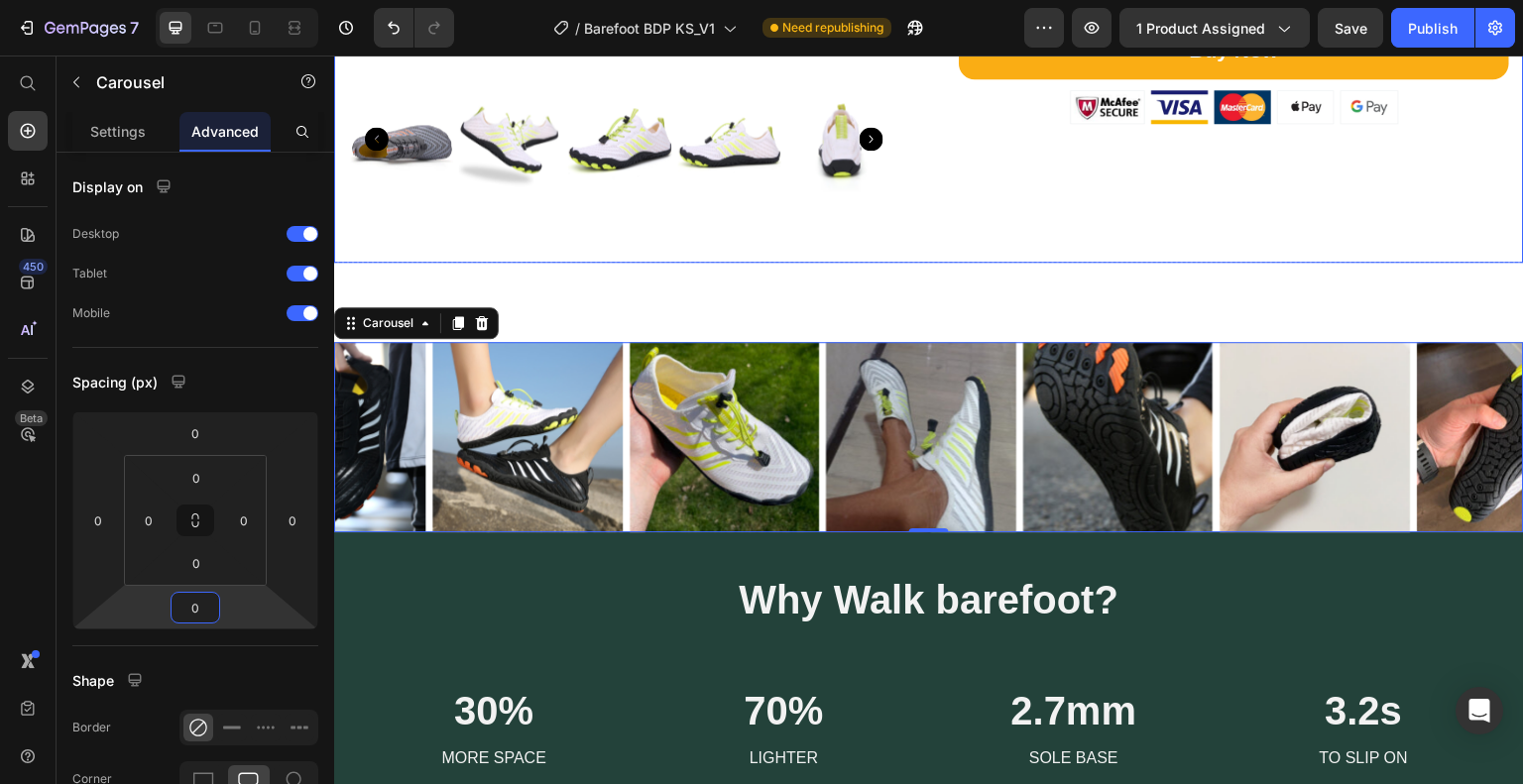 click on "Product Images                Icon                Icon                Icon                Icon                Icon Icon List Hoz (7842 reviews) Text block Row Limitless barefoot Shoes (P) Title
Experience barefoot comfort in your shoes!
❤️ Walk pain-free all day long
👣   Spread your toes freely
🧘 Rebalance your feet & posture
🌎 Ground yourself to the Earth
Product Description Kaching Bundles Kaching Bundles
HURRY!  ONLY  44499  LEFT IN-STOCK (P) Stock Counter add to cart (P) Cart Button Row Buy Now (P) Cart Button Image Product Row" at bounding box center (929, -114) 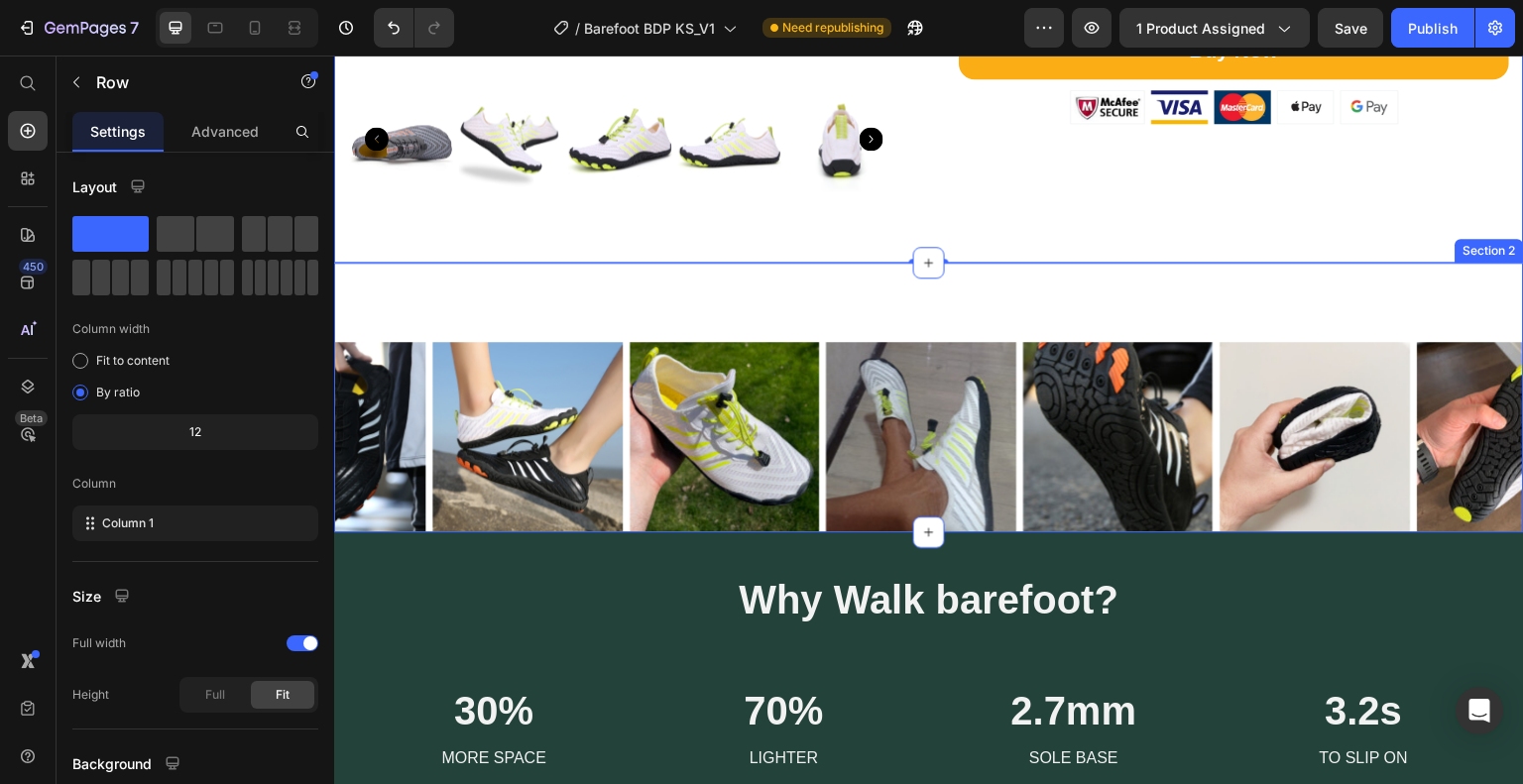 click on "Icon #GEMTHEME ON INSTAGRAM Heading Row Image Image Image Image Image Image Image Carousel Row Section 2" at bounding box center [929, 397] 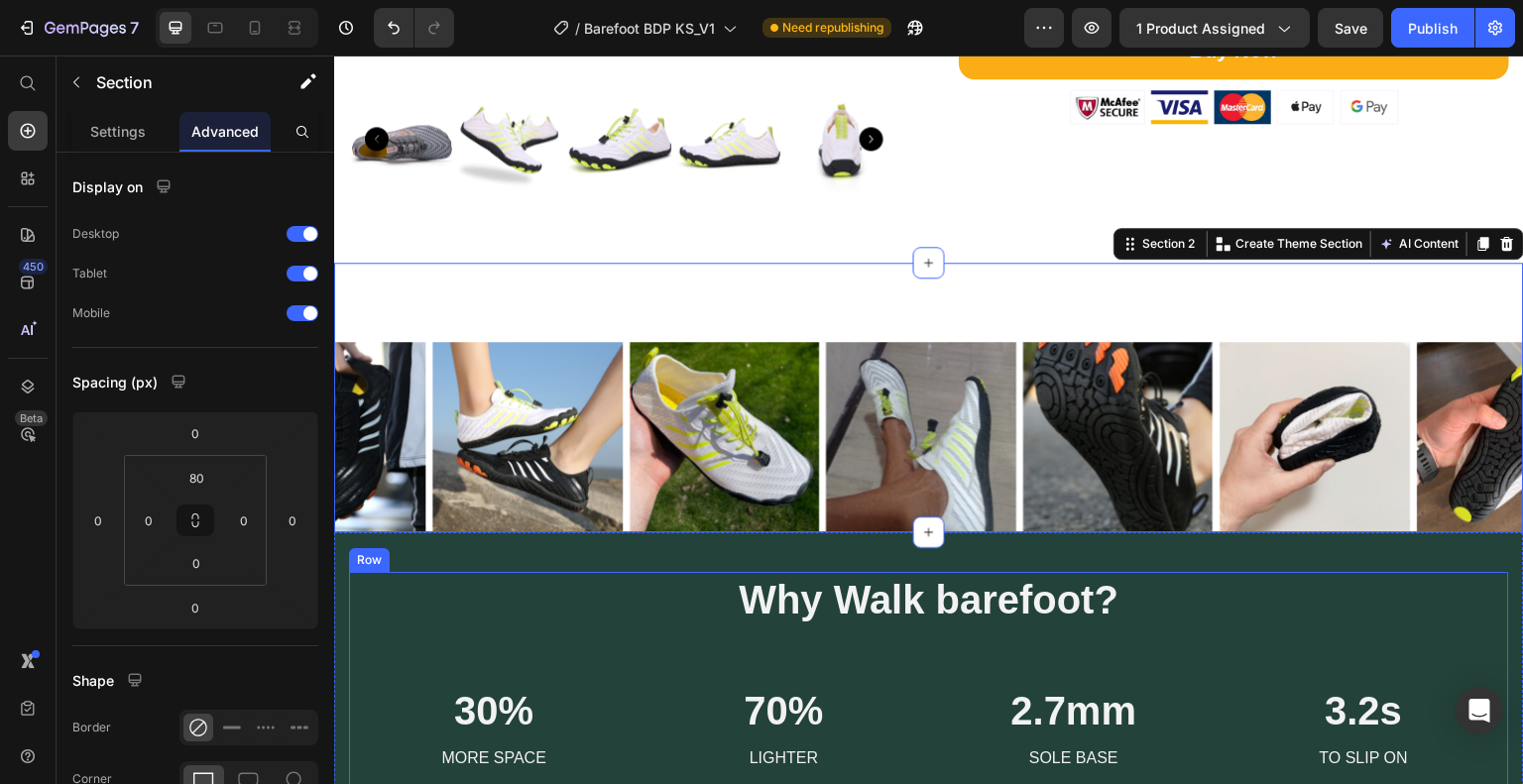 click on "Why Walk barefoot? Heading 30% Heading MORE SPACE Text block 70% Heading LIGHTER Text block 2.7mm Heading SOLE BASE Text block 3.2s Heading TO SLIP ON Text block Row" at bounding box center (929, 681) 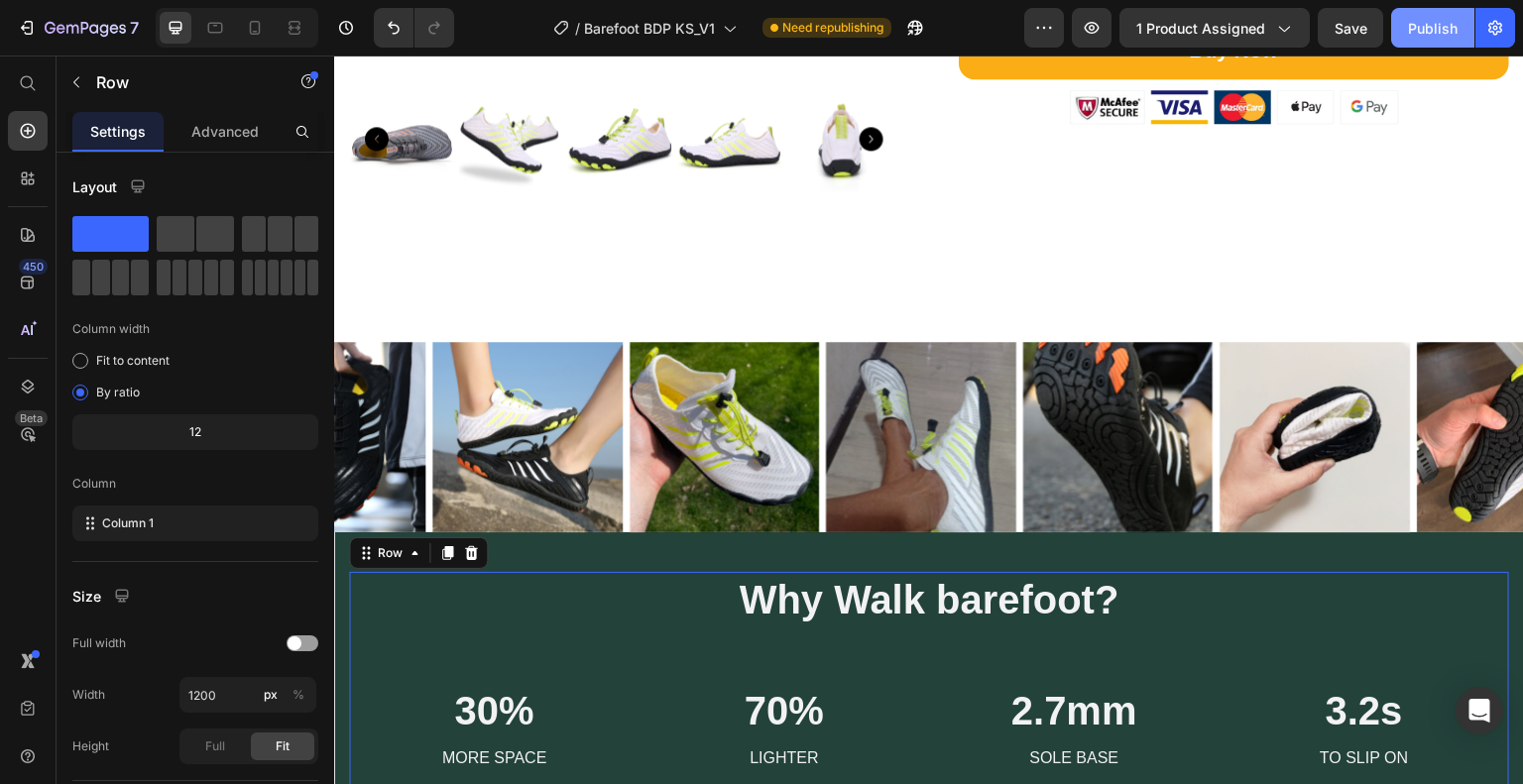 click on "Publish" at bounding box center [1433, 28] 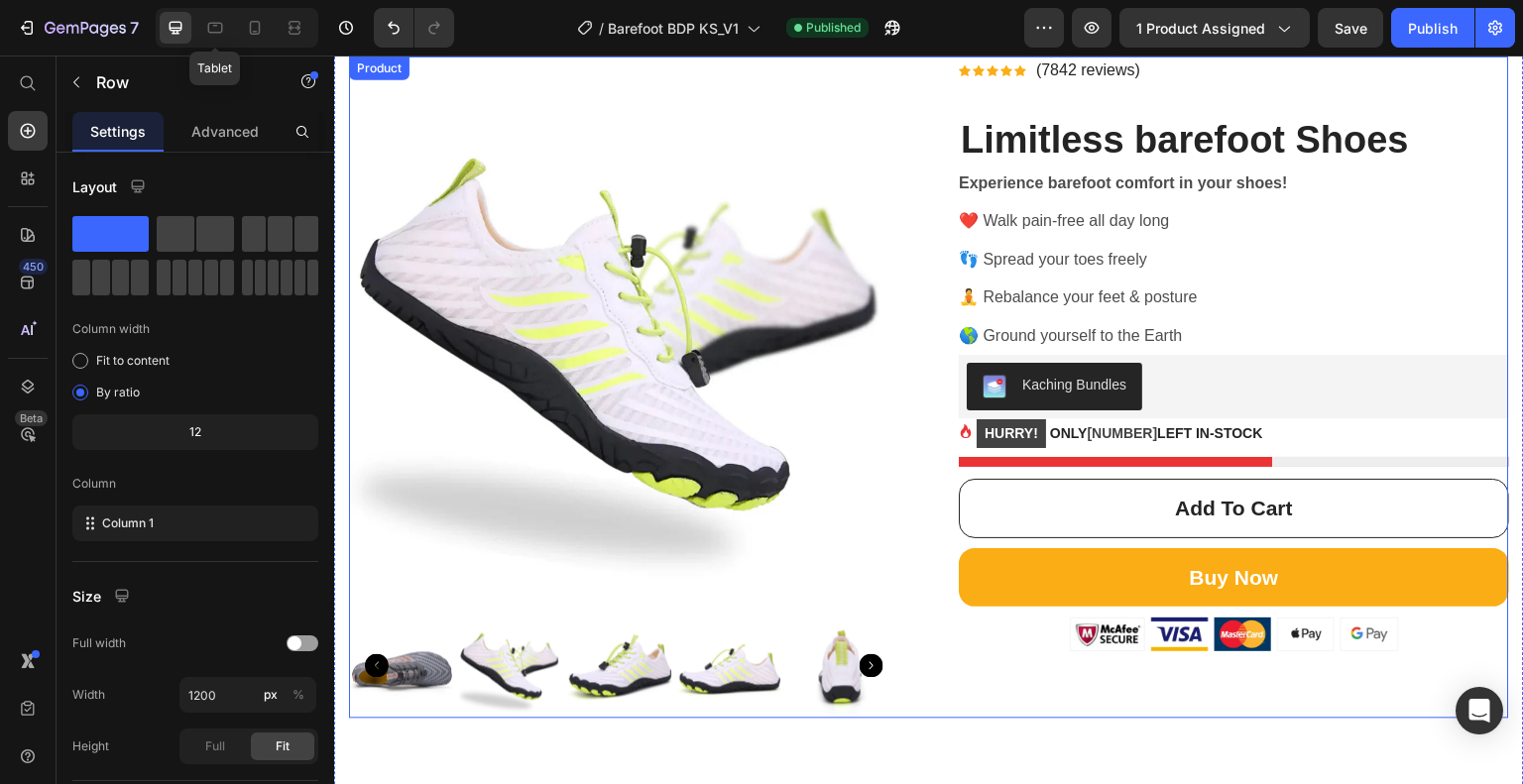 scroll, scrollTop: 0, scrollLeft: 0, axis: both 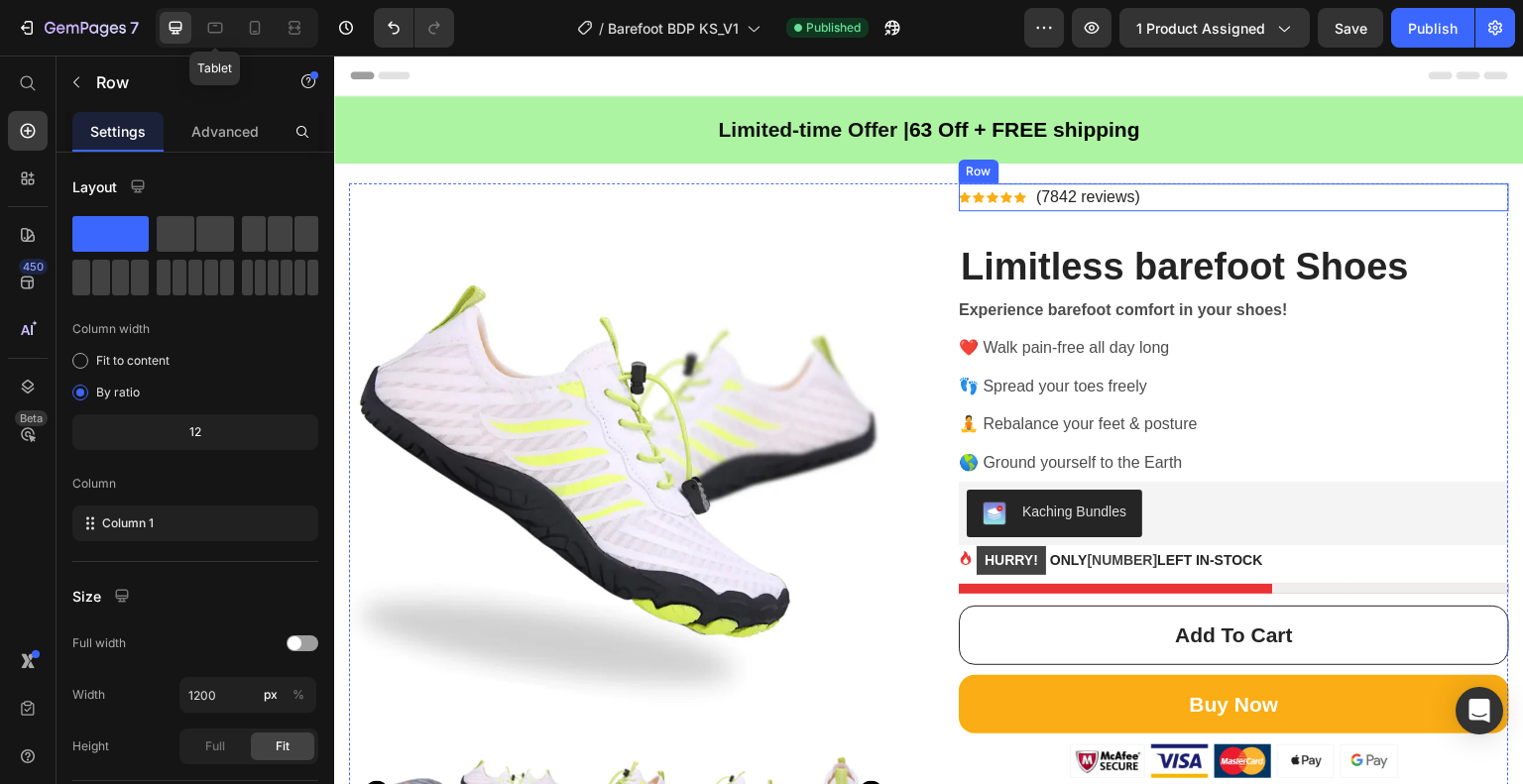 click on "Icon                Icon                Icon                Icon                Icon Icon List Hoz (7842 reviews) Text block Row" at bounding box center [1233, 197] 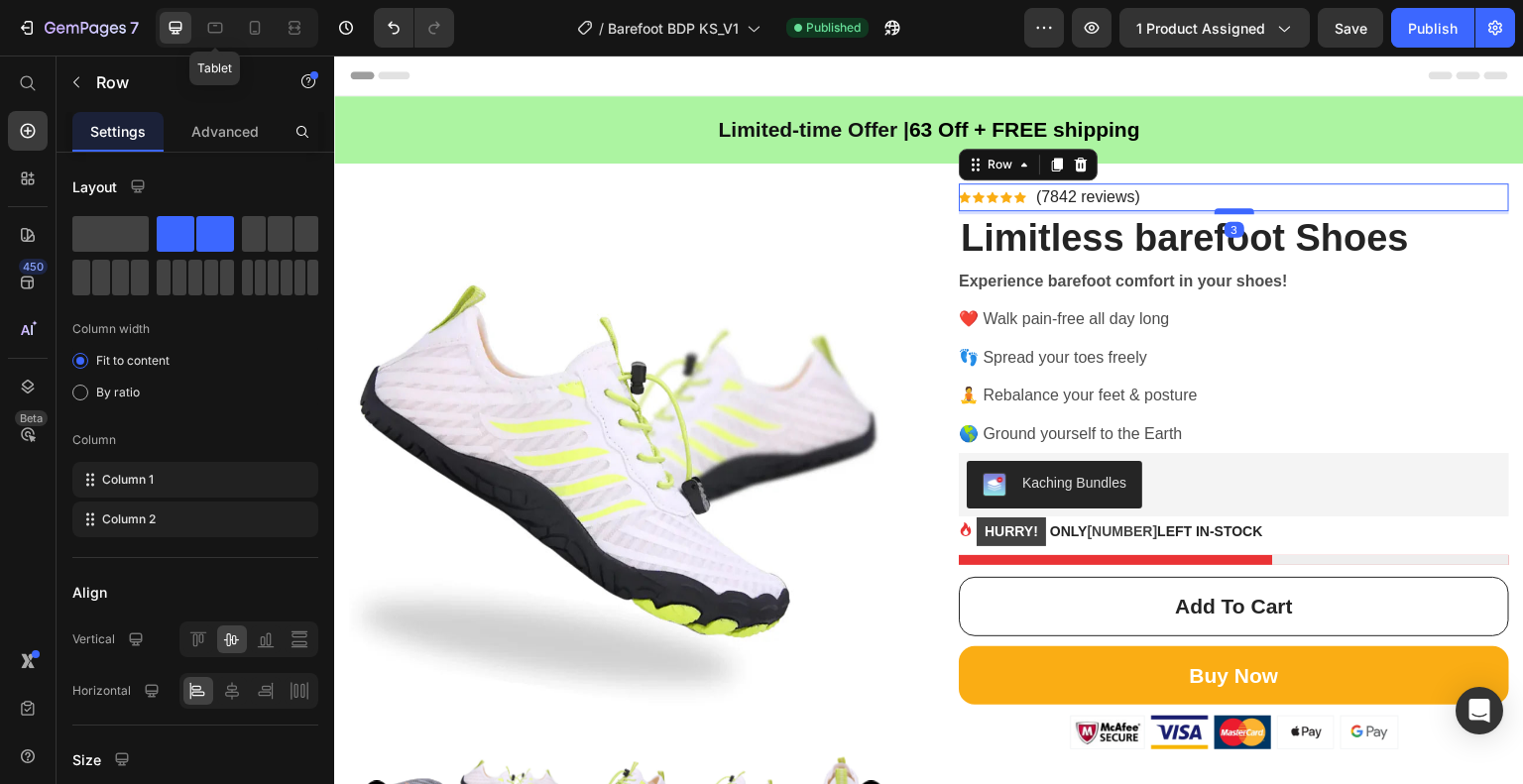 drag, startPoint x: 1221, startPoint y: 237, endPoint x: 1231, endPoint y: 208, distance: 30.675723 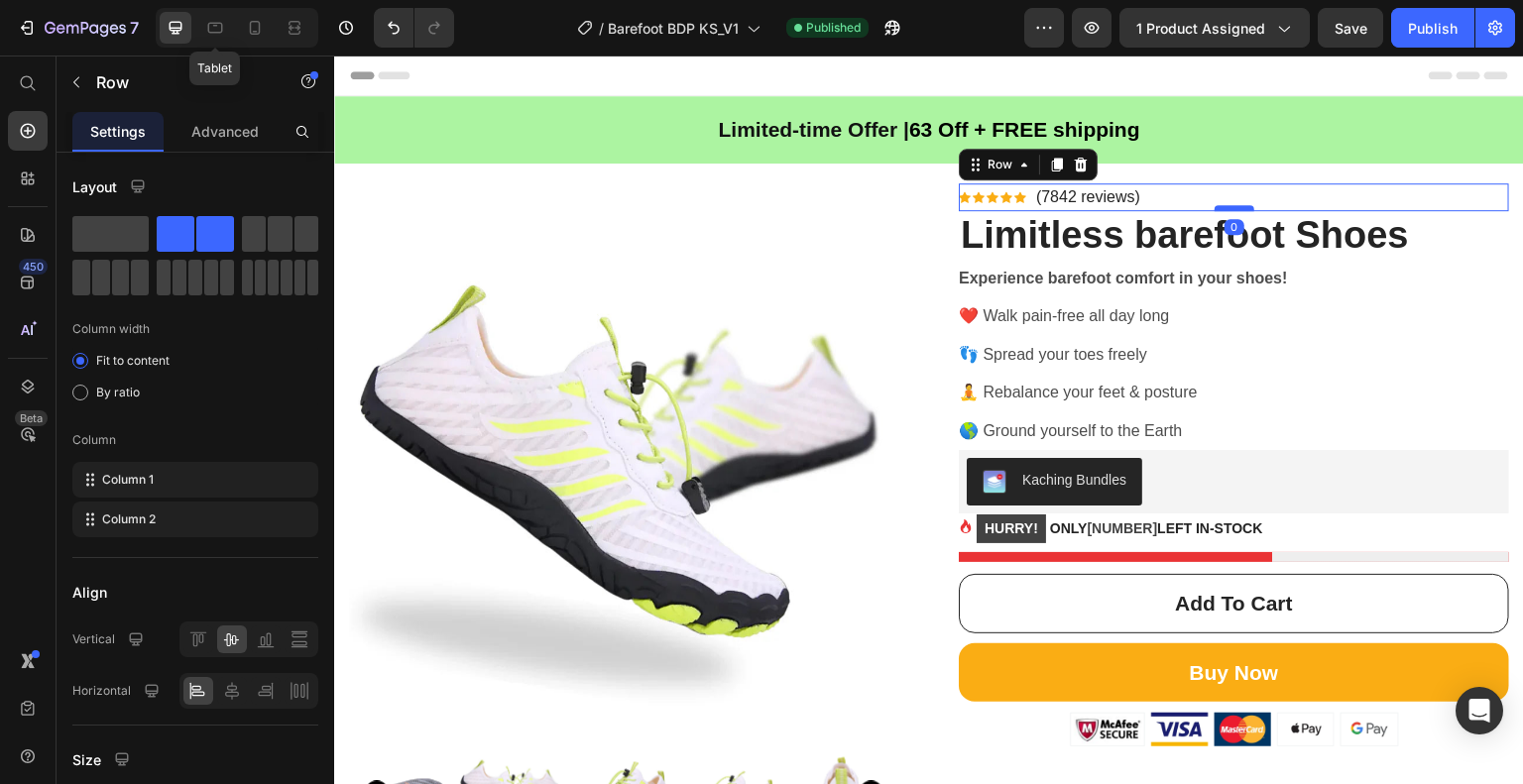 click at bounding box center [1234, 208] 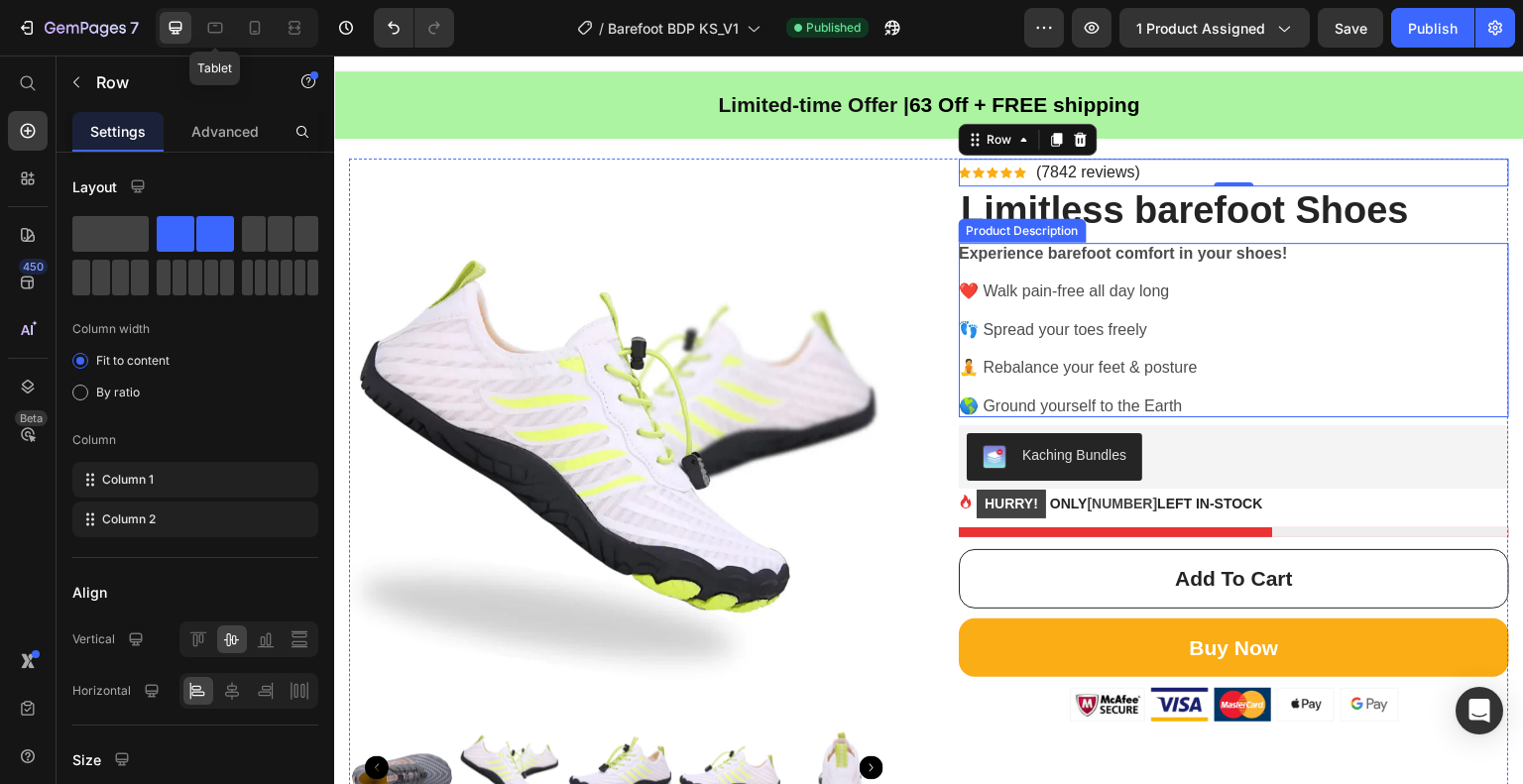 scroll, scrollTop: 99, scrollLeft: 0, axis: vertical 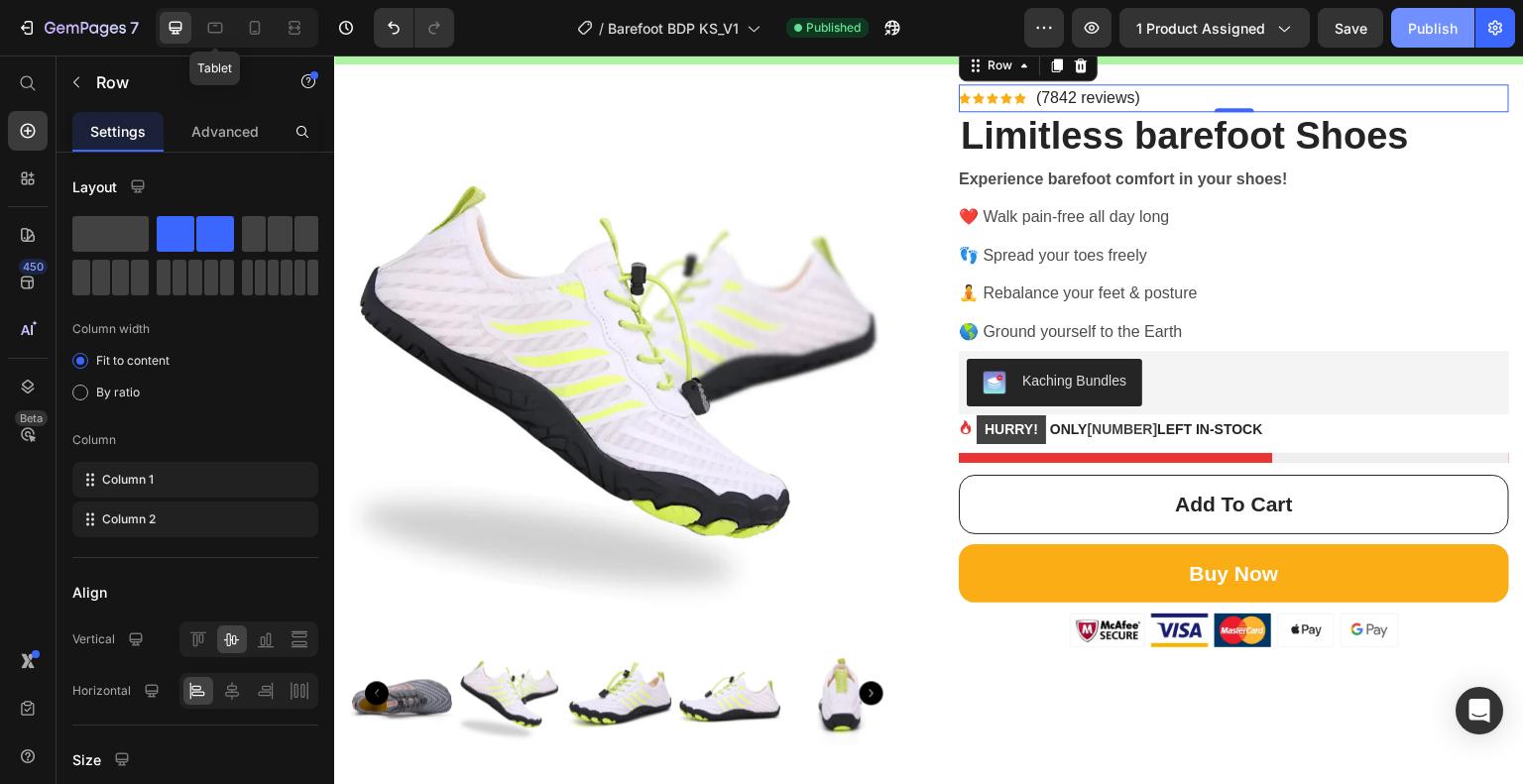 click on "Publish" at bounding box center [1433, 28] 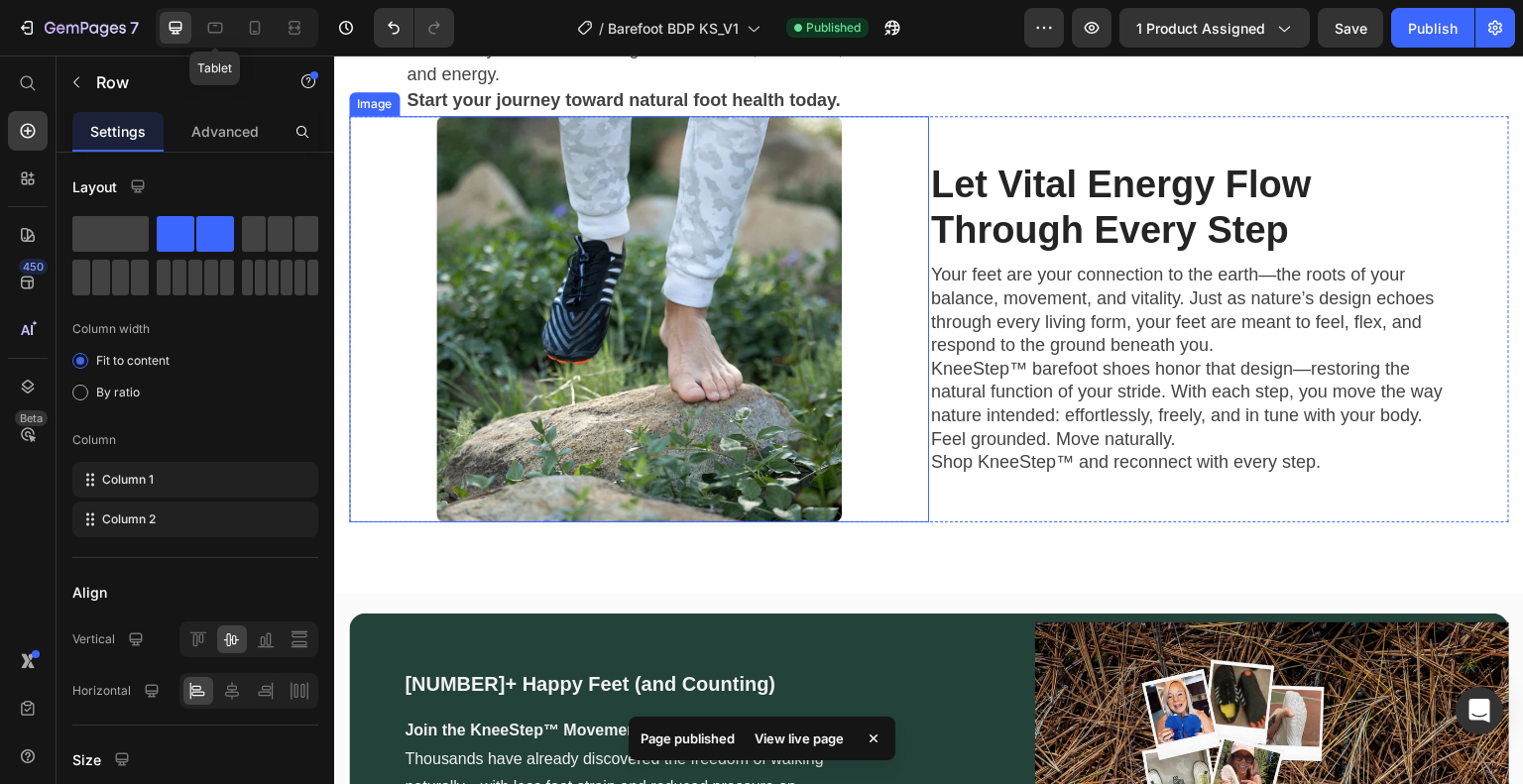 scroll, scrollTop: 2181, scrollLeft: 0, axis: vertical 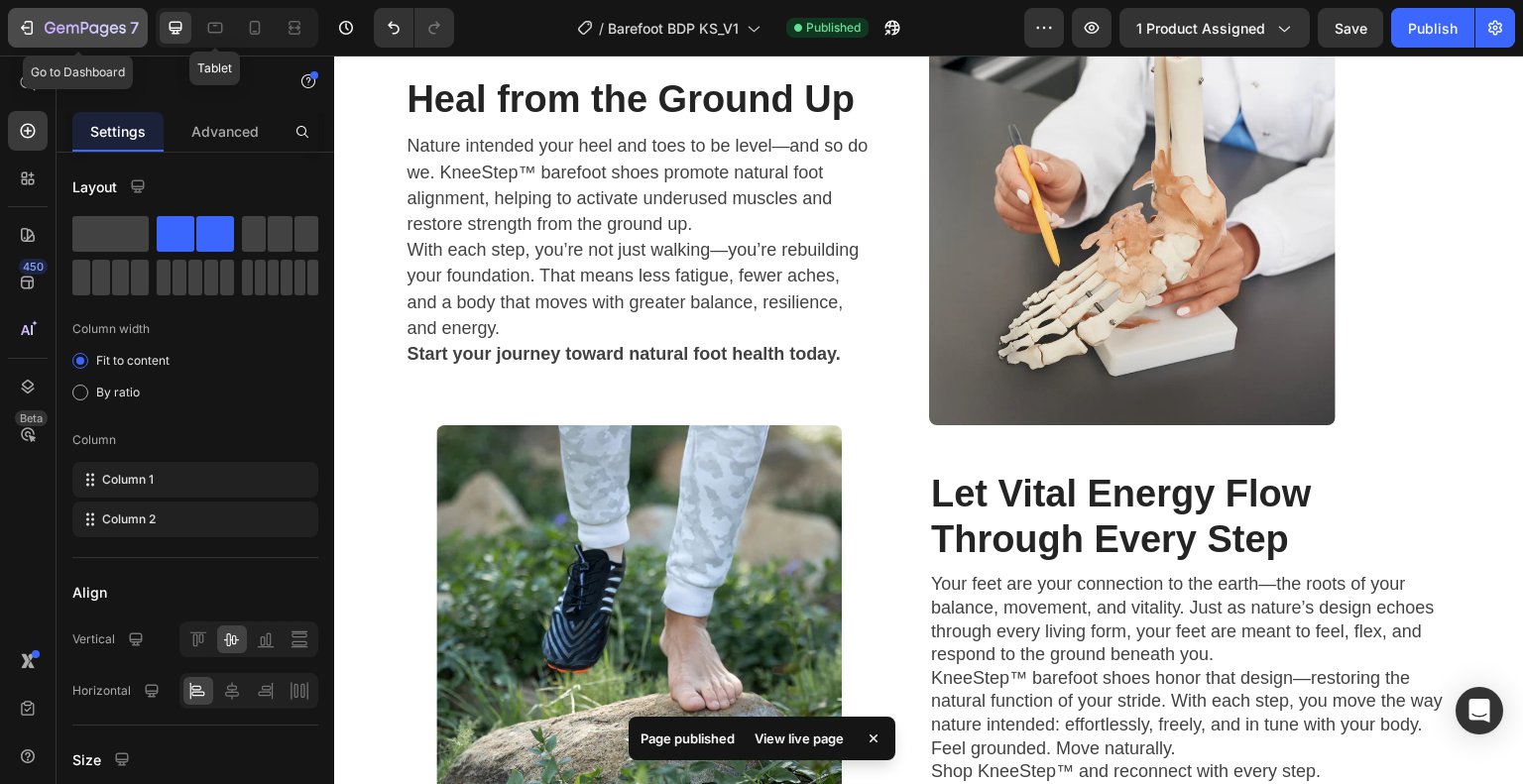 click on "7" at bounding box center (77, 28) 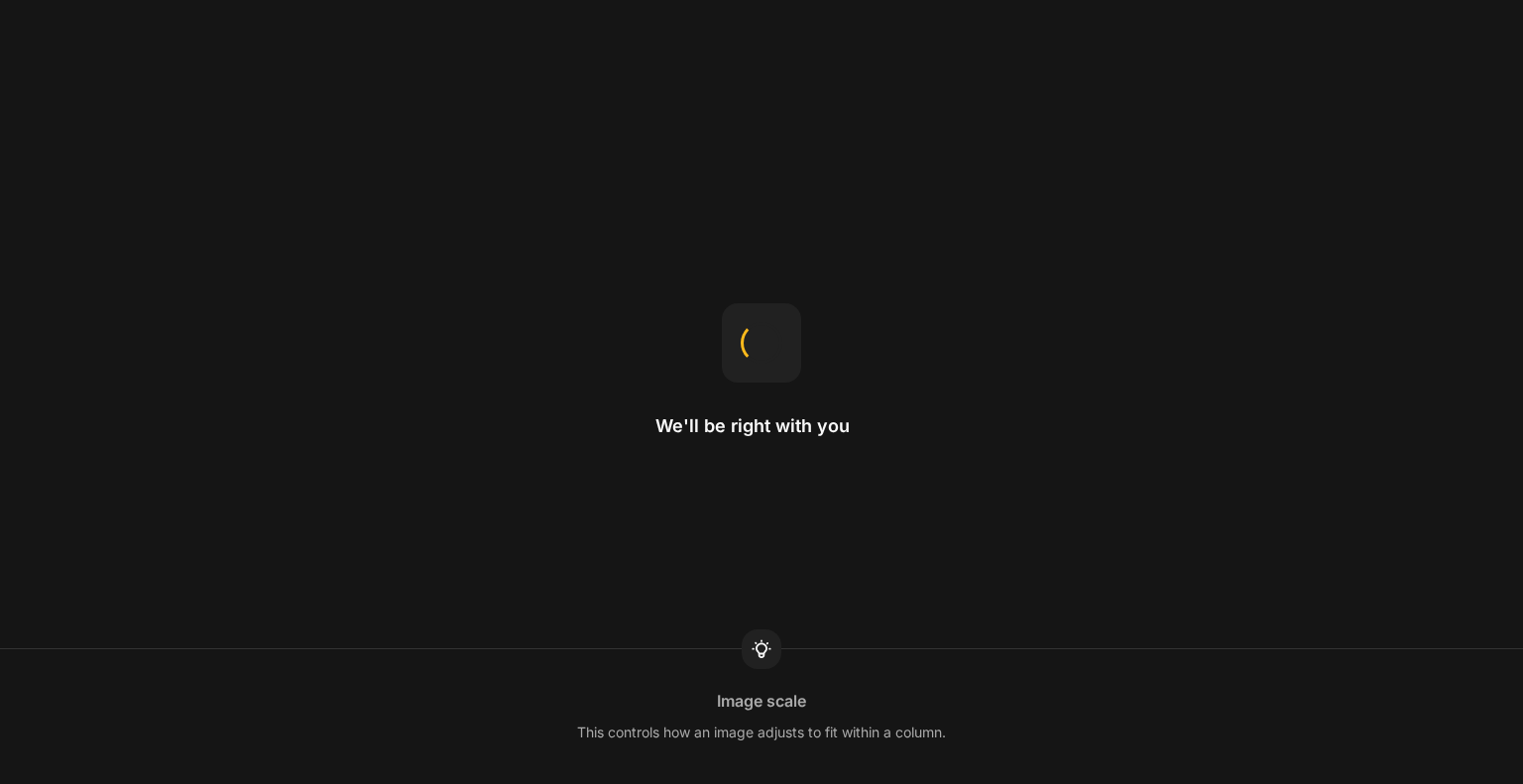 scroll, scrollTop: 0, scrollLeft: 0, axis: both 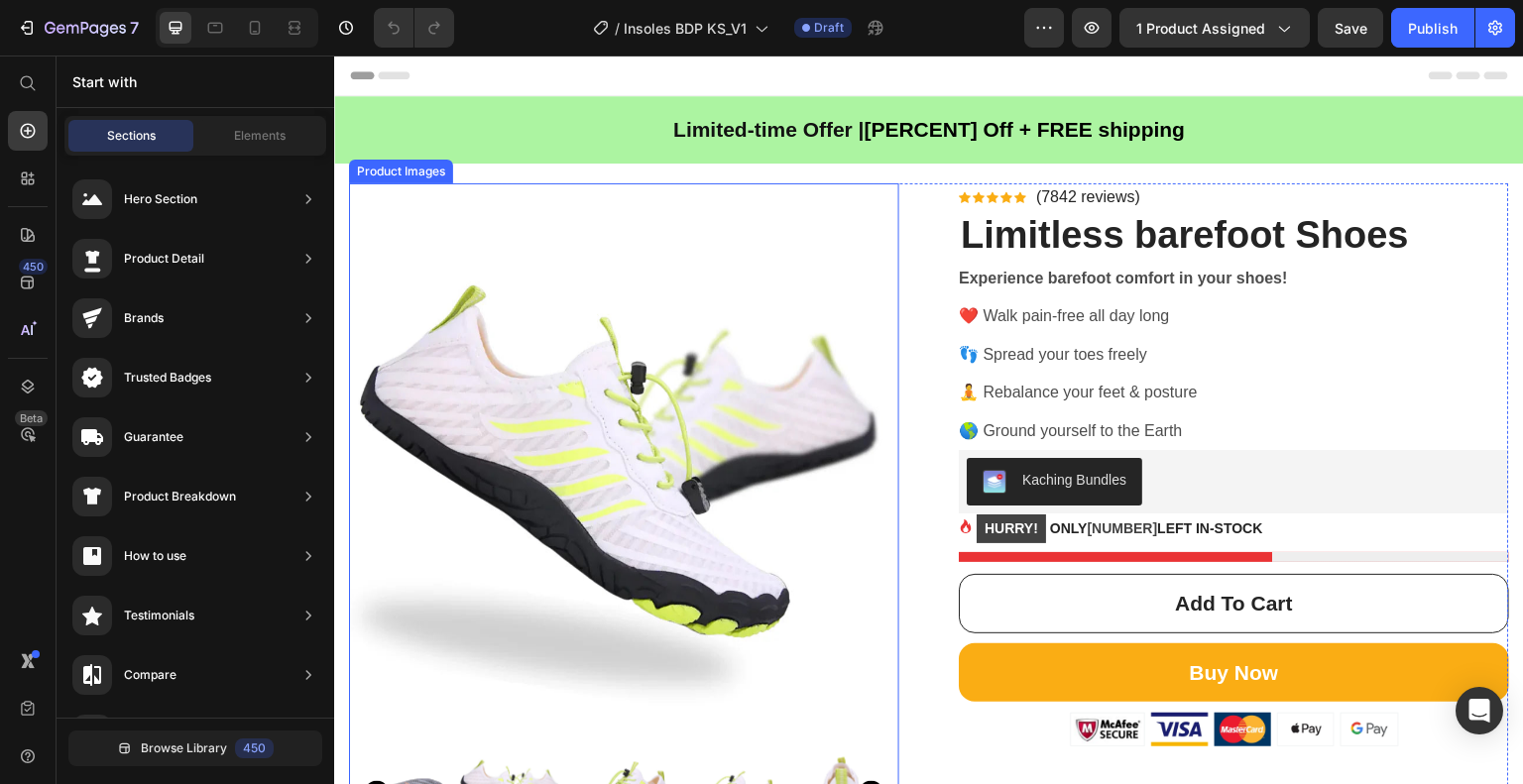 click at bounding box center [624, 458] 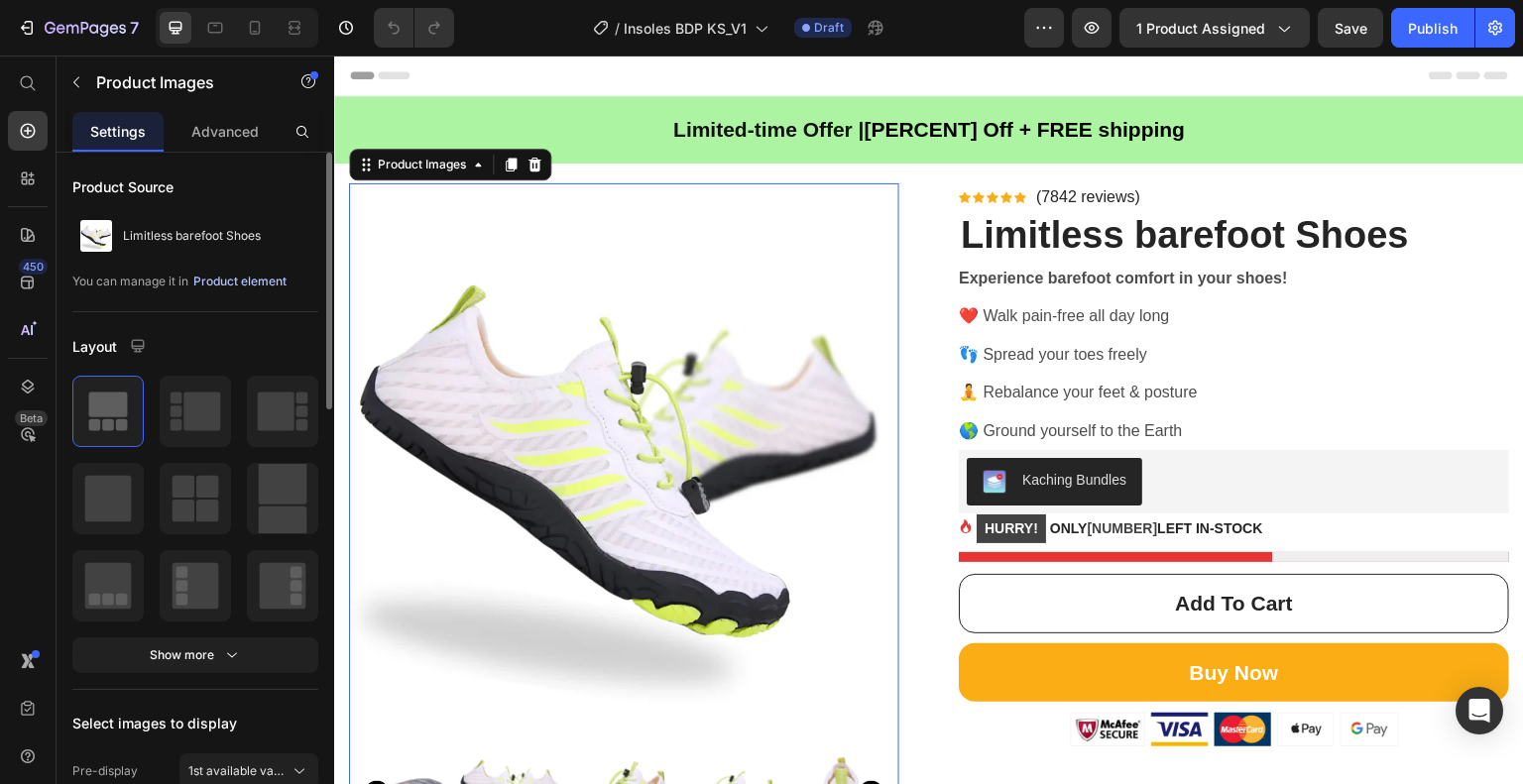 click on "Product element" at bounding box center (240, 281) 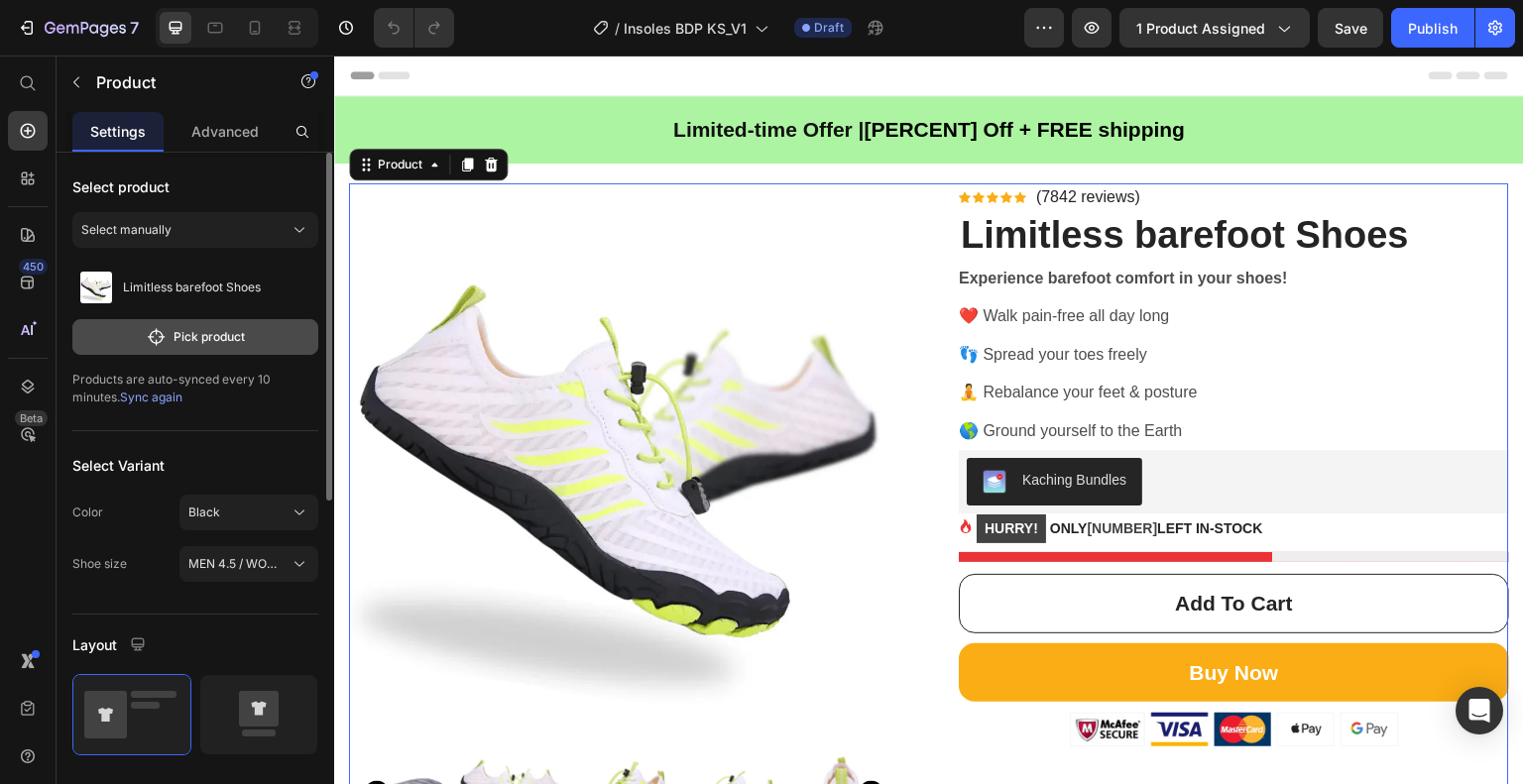 click on "Pick product" at bounding box center [195, 337] 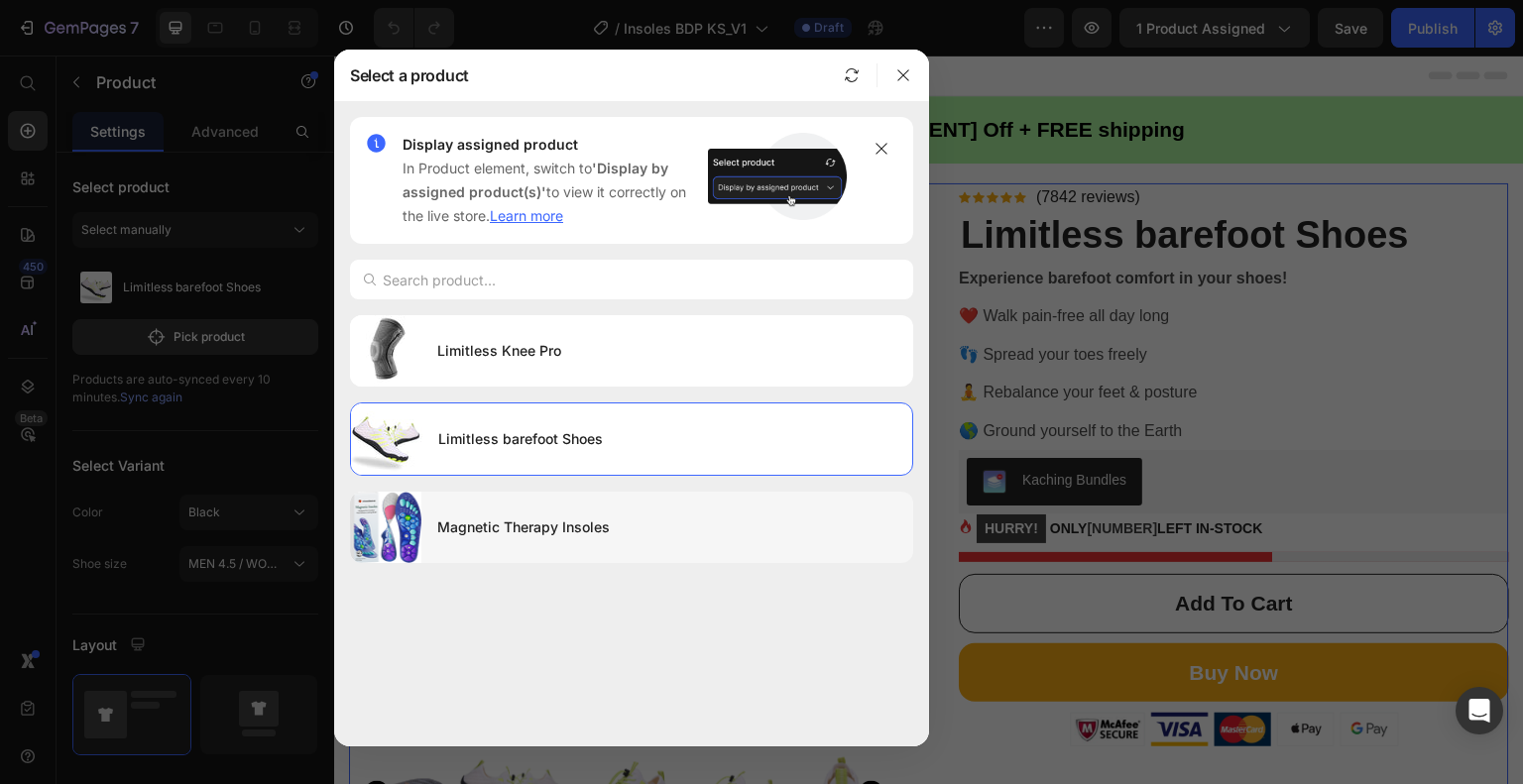 click on "Magnetic Therapy Insoles" at bounding box center [667, 527] 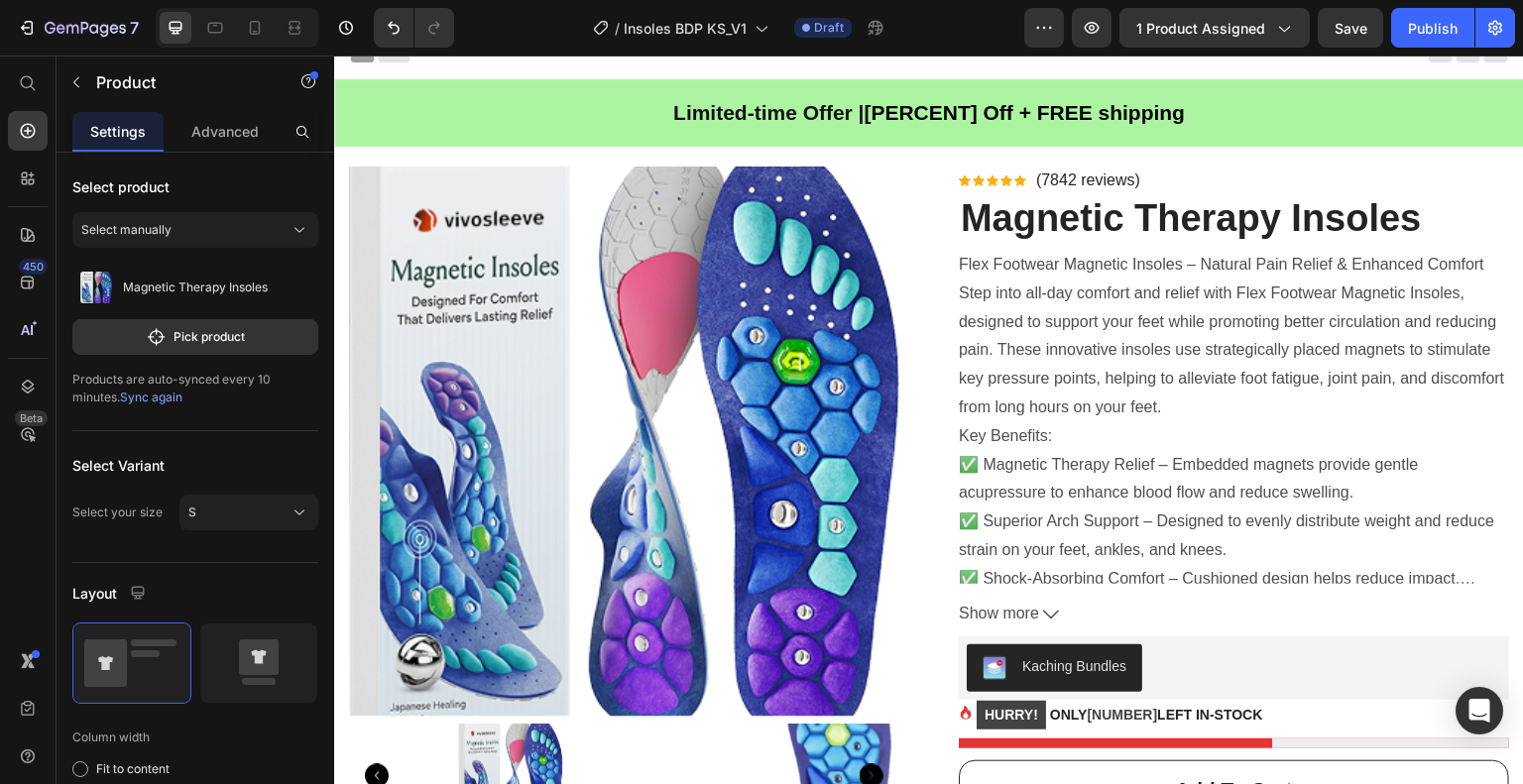 scroll, scrollTop: 0, scrollLeft: 0, axis: both 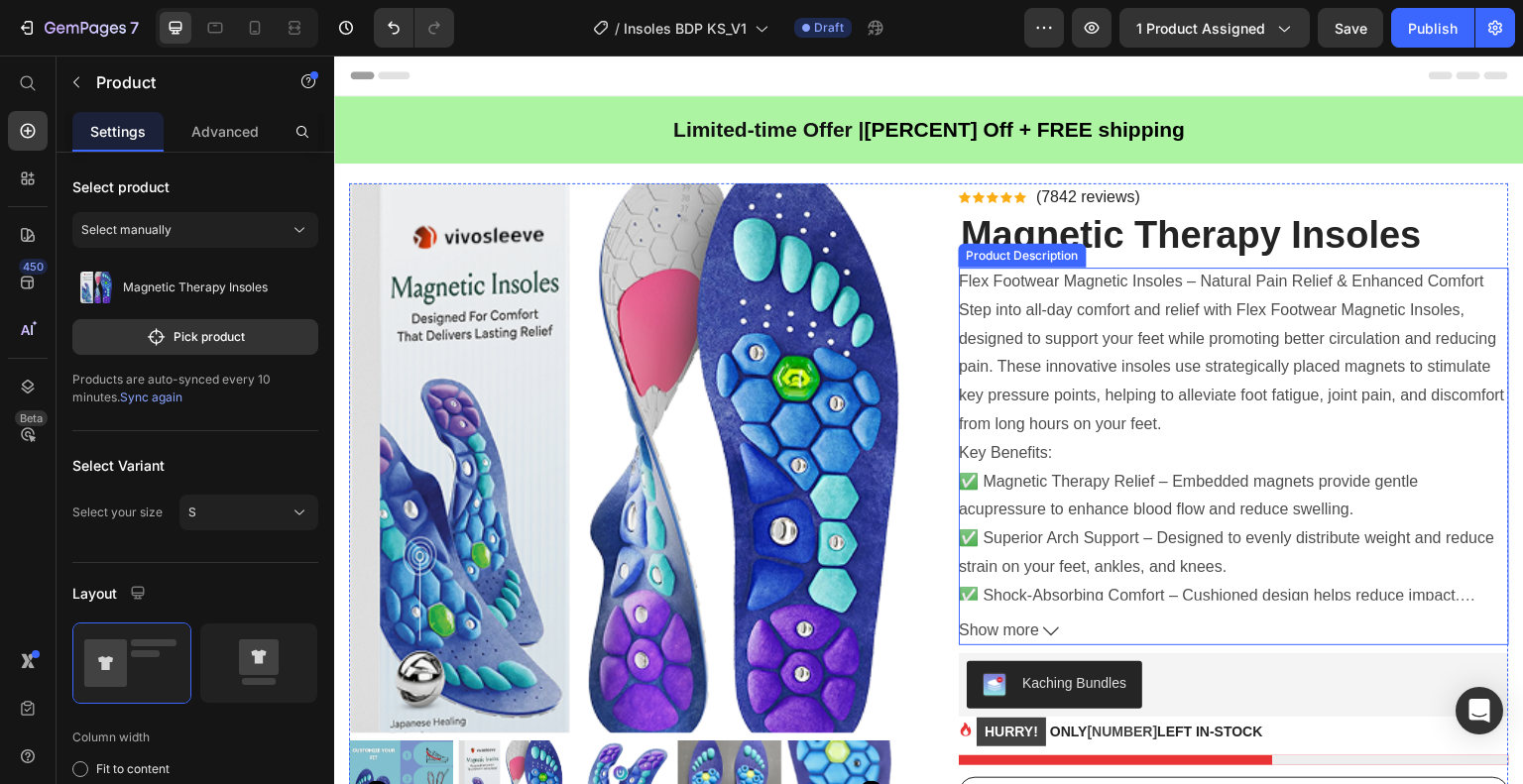 click on "Flex Footwear Magnetic Insoles – Natural Pain Relief & Enhanced Comfort
Step into all-day comfort and relief with Flex Footwear Magnetic Insoles, designed to support your feet while promoting better circulation and reducing pain. These innovative insoles use strategically placed magnets to stimulate key pressure points, helping to alleviate foot fatigue, joint pain, and discomfort from long hours on your feet.
Key Benefits: ✅ Magnetic Therapy Relief – Embedded magnets provide gentle acupressure to enhance blood flow and reduce swelling. ✅ Superior Arch Support – Designed to evenly distribute weight and reduce strain on your feet, ankles, and knees. ✅ Shock-Absorbing Comfort – Cushioned design helps reduce impact, making every step feel lighter. ✅ Breathable & Anti-Slip – Made with ventilated, moisture-wicking material to keep your feet cool and dry. ✅ Trim-to-Fit Design – Easily customizable to match your exact shoe size for a perfect fit." at bounding box center (1233, 434) 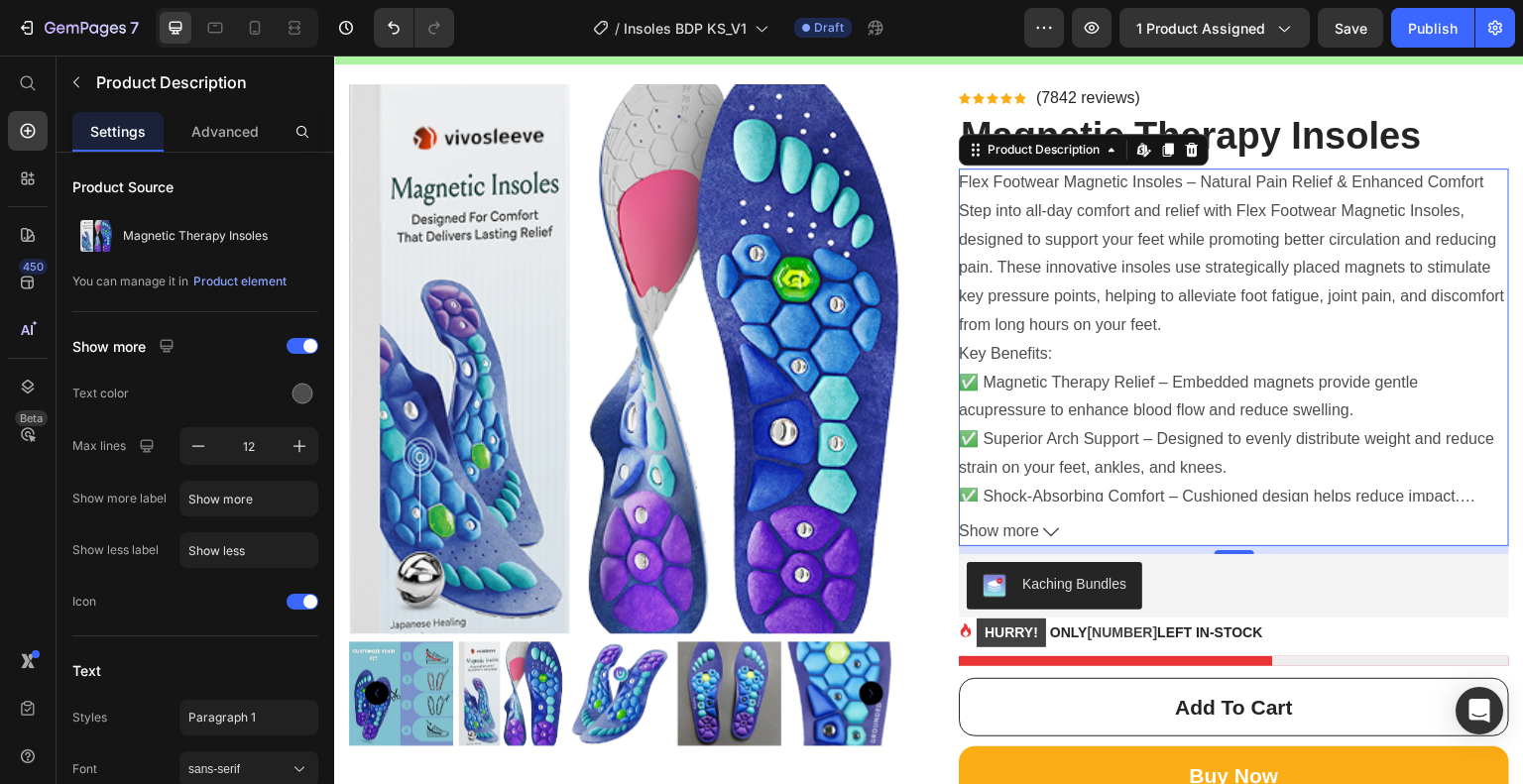 scroll, scrollTop: 0, scrollLeft: 0, axis: both 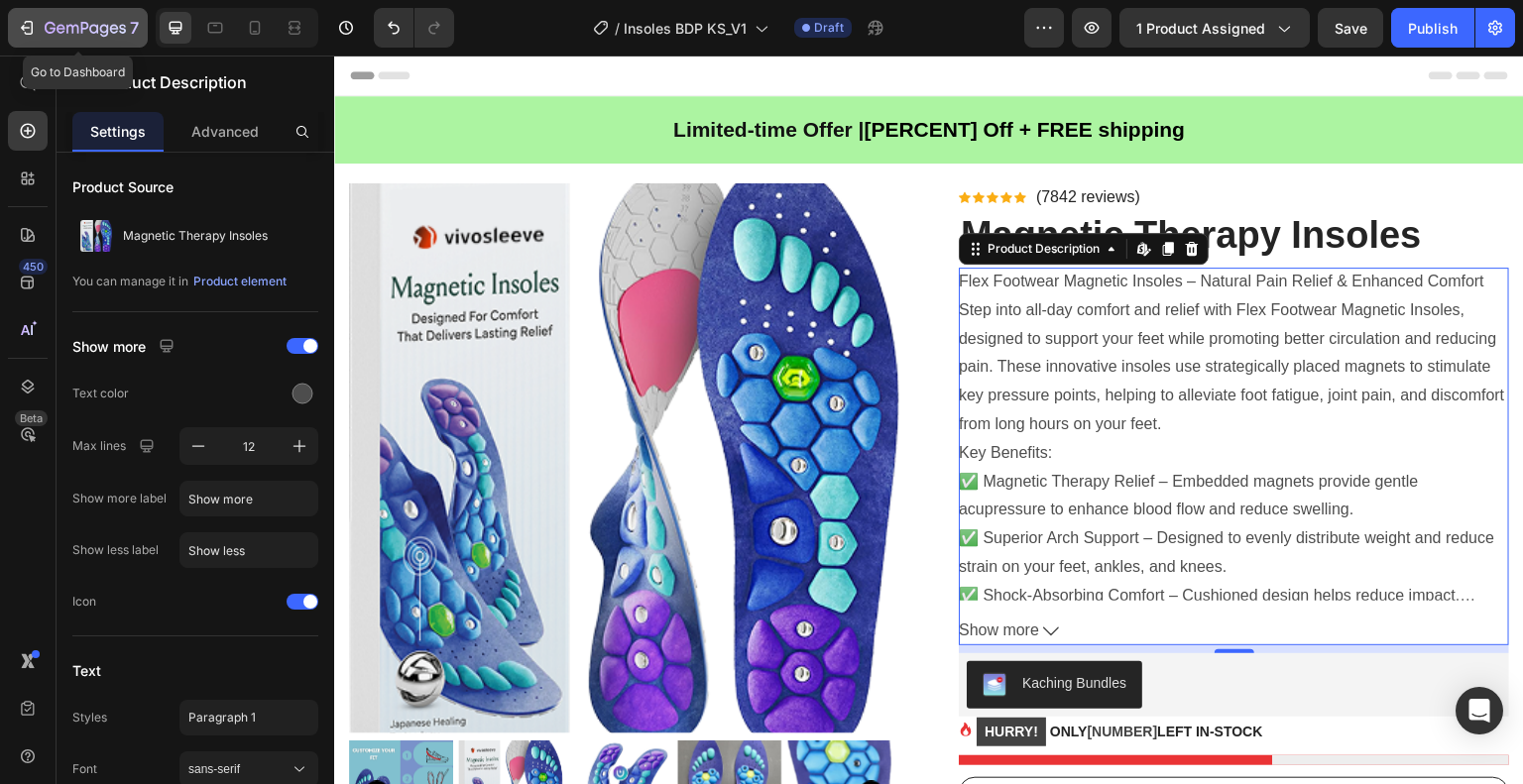 click 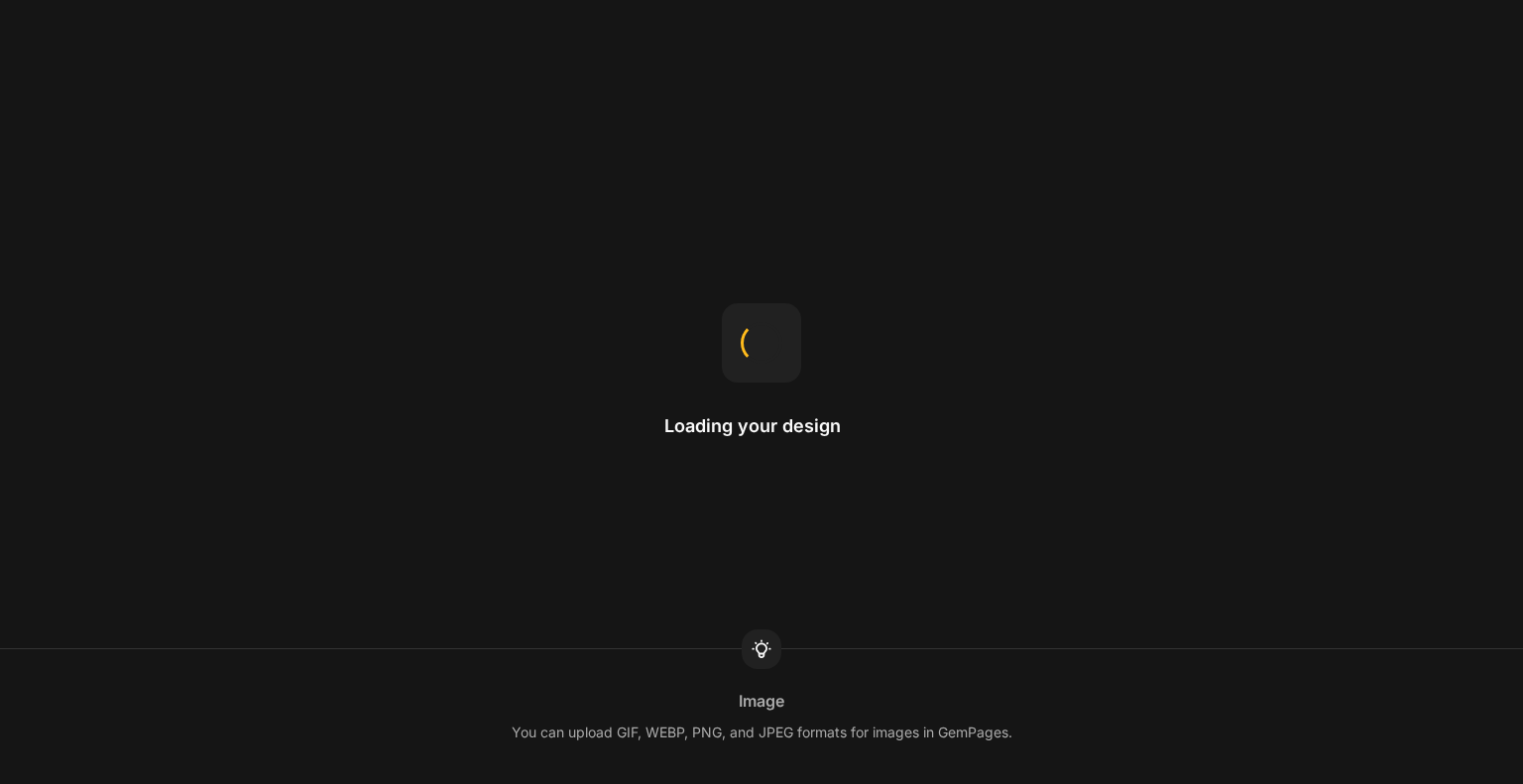 scroll, scrollTop: 0, scrollLeft: 0, axis: both 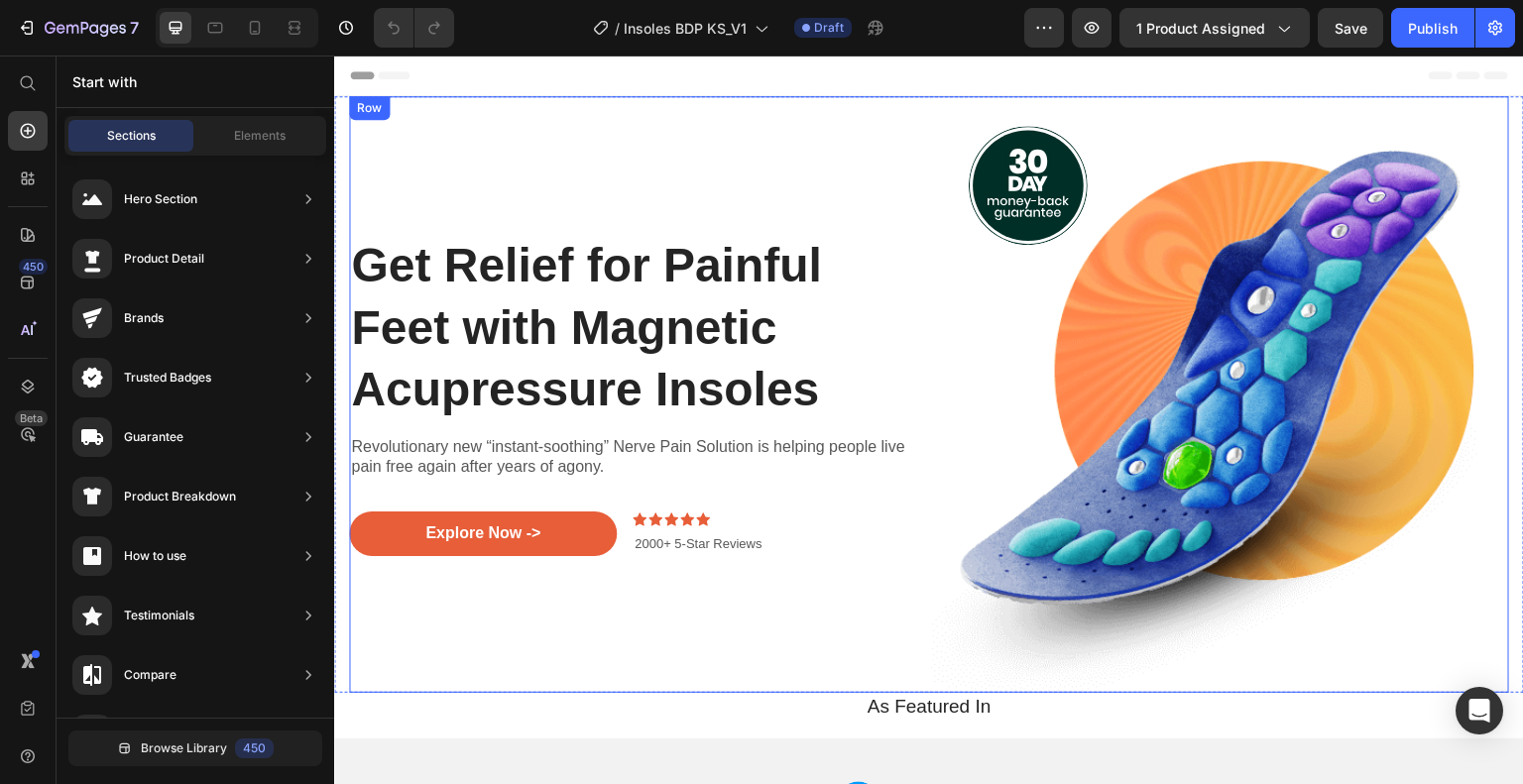 click on "Get Relief for Painful Feet with Magnetic Acupressure Insoles Heading Revolutionary new “instant-soothing” Nerve Pain Solution is helping people live pain free again after years of agony.  Text Block Explore Now -> Button Icon Icon Icon Icon Icon Icon List 2000+ 5-Star Reviews Text Block Row 2000+ 5-Star Reviews Text Block Row Row" at bounding box center [639, 394] 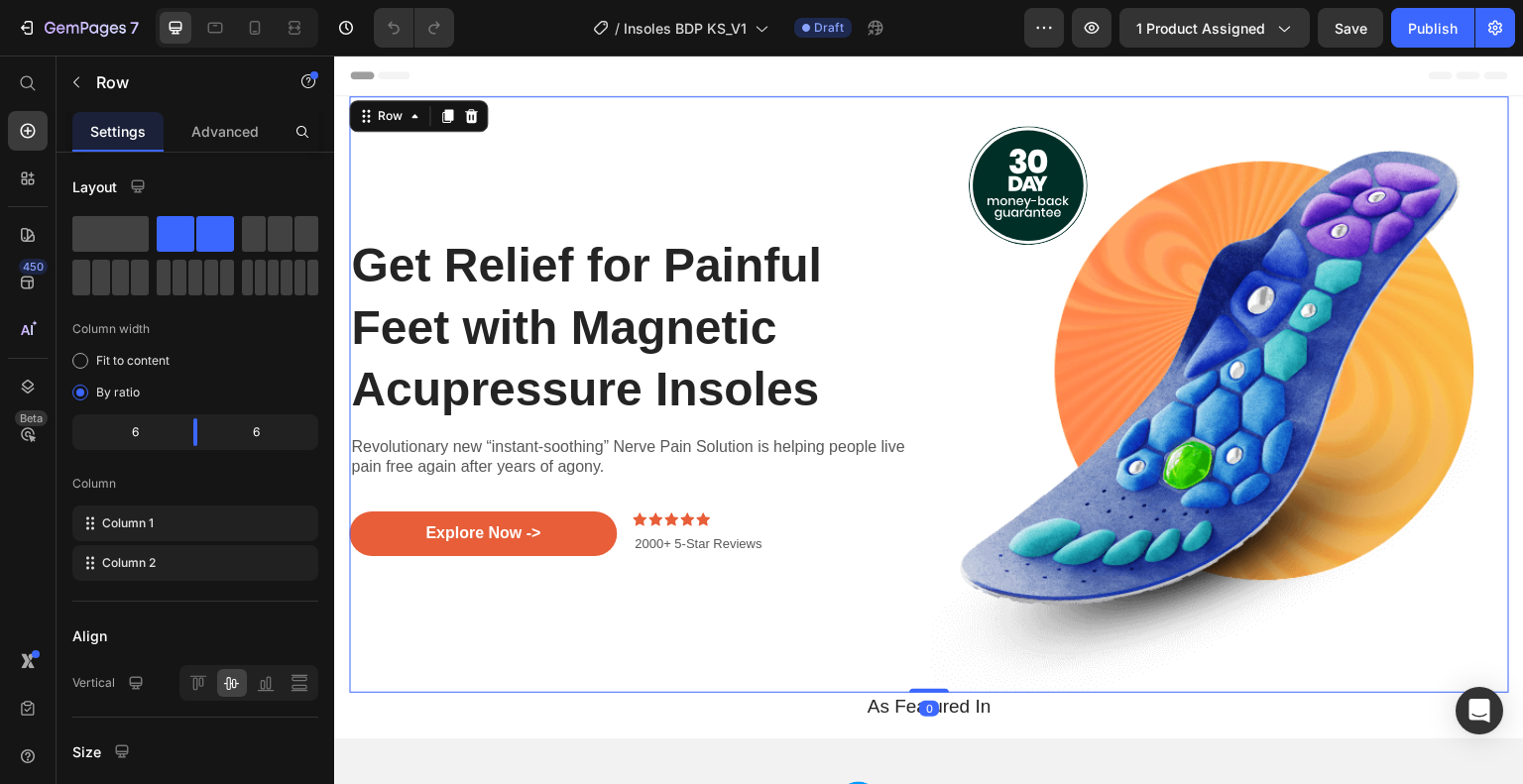 click on "Get Relief for Pain in Feet with Magnetic Acupressure Insoles Heading Revolutionary new “instant-soothing” Nerve Pain Solution is helping people live pain free again after years of agony.  Text Block Explore Now -> Button Icon Icon Icon Icon Icon Icon List 2000+ 5-Star Reviews Text Block Row 2000+ 5-Star Reviews Text Block Row Row Image Image Row   0 Section 1" at bounding box center [929, 394] 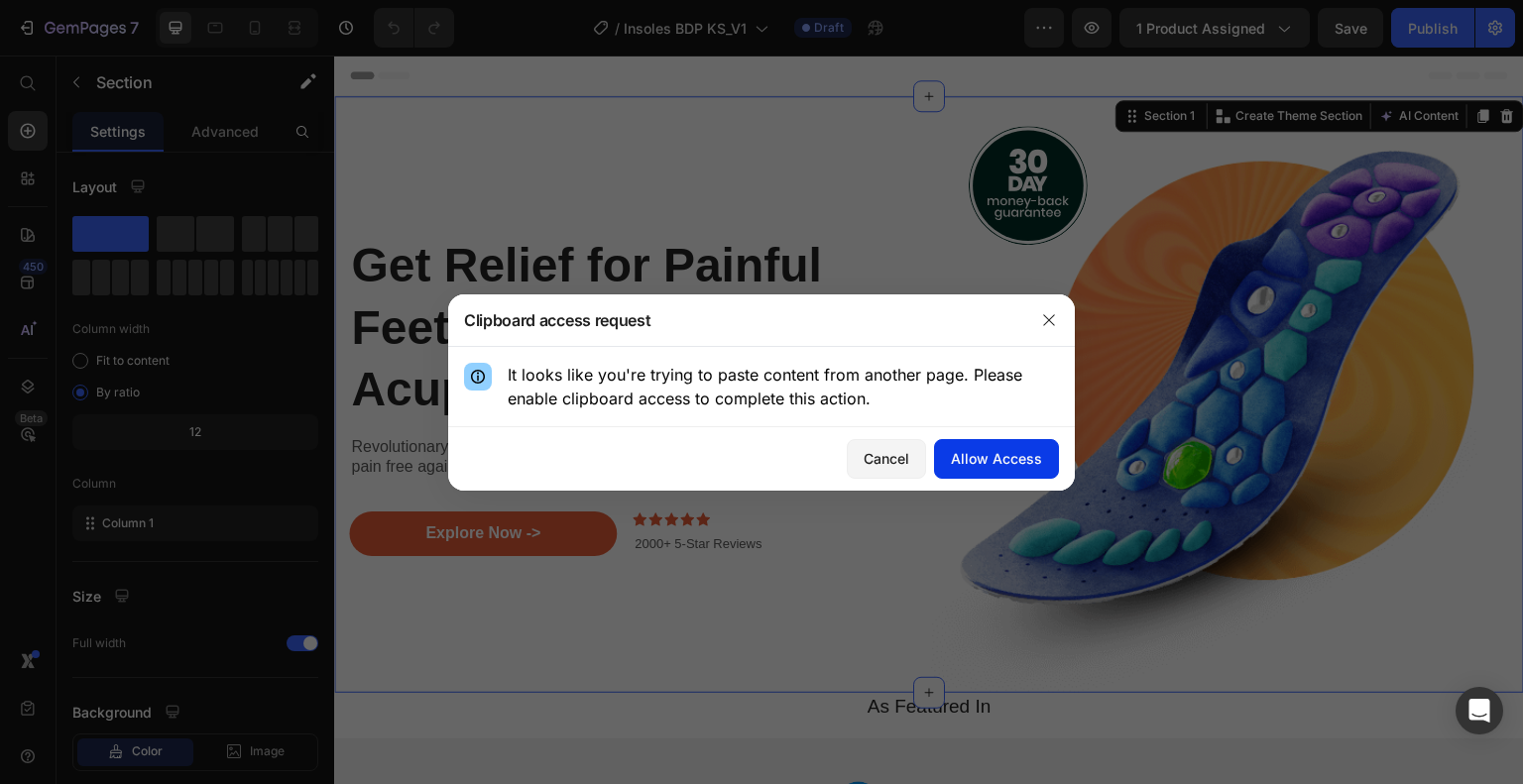 click on "Allow Access" at bounding box center [996, 458] 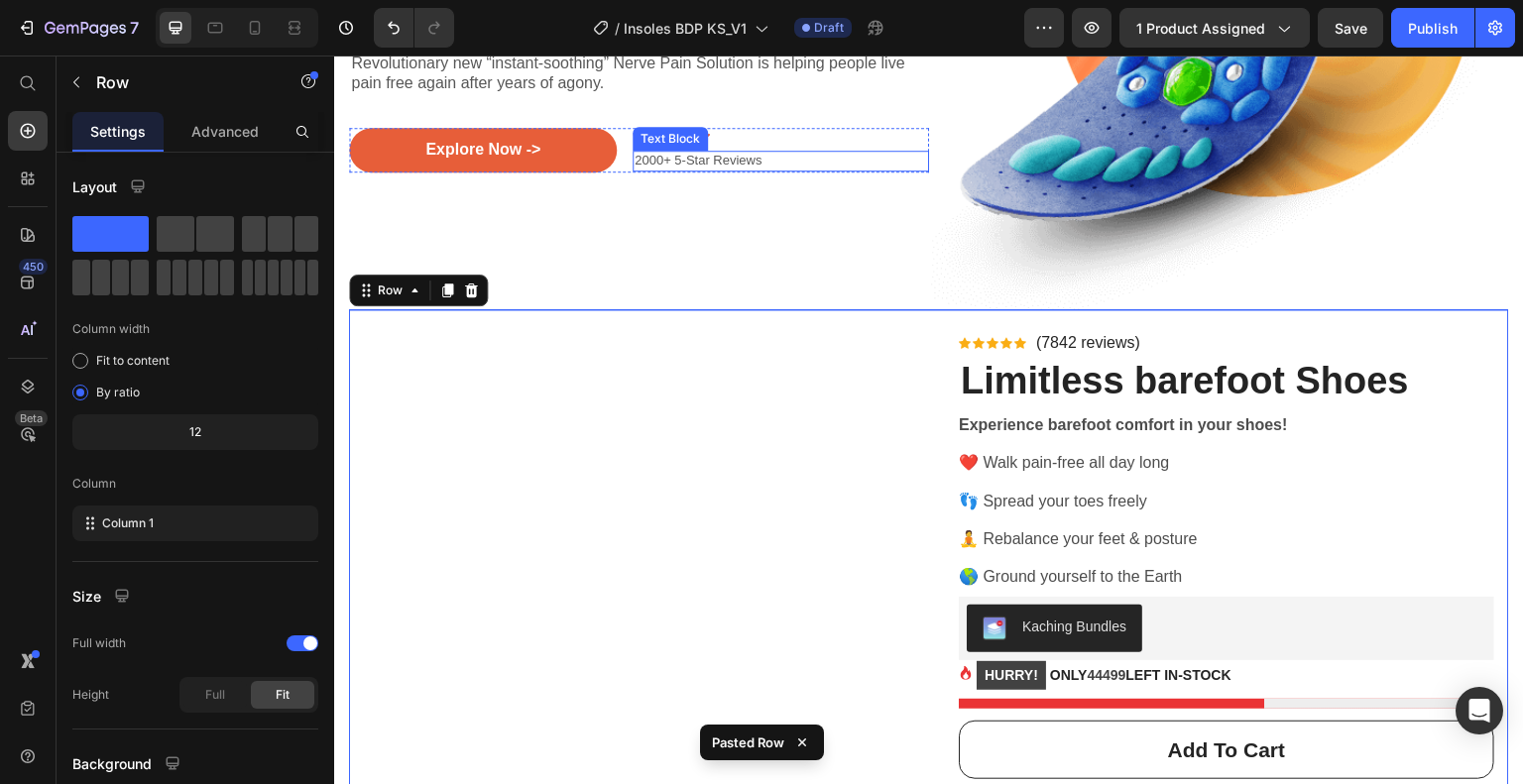 scroll, scrollTop: 396, scrollLeft: 0, axis: vertical 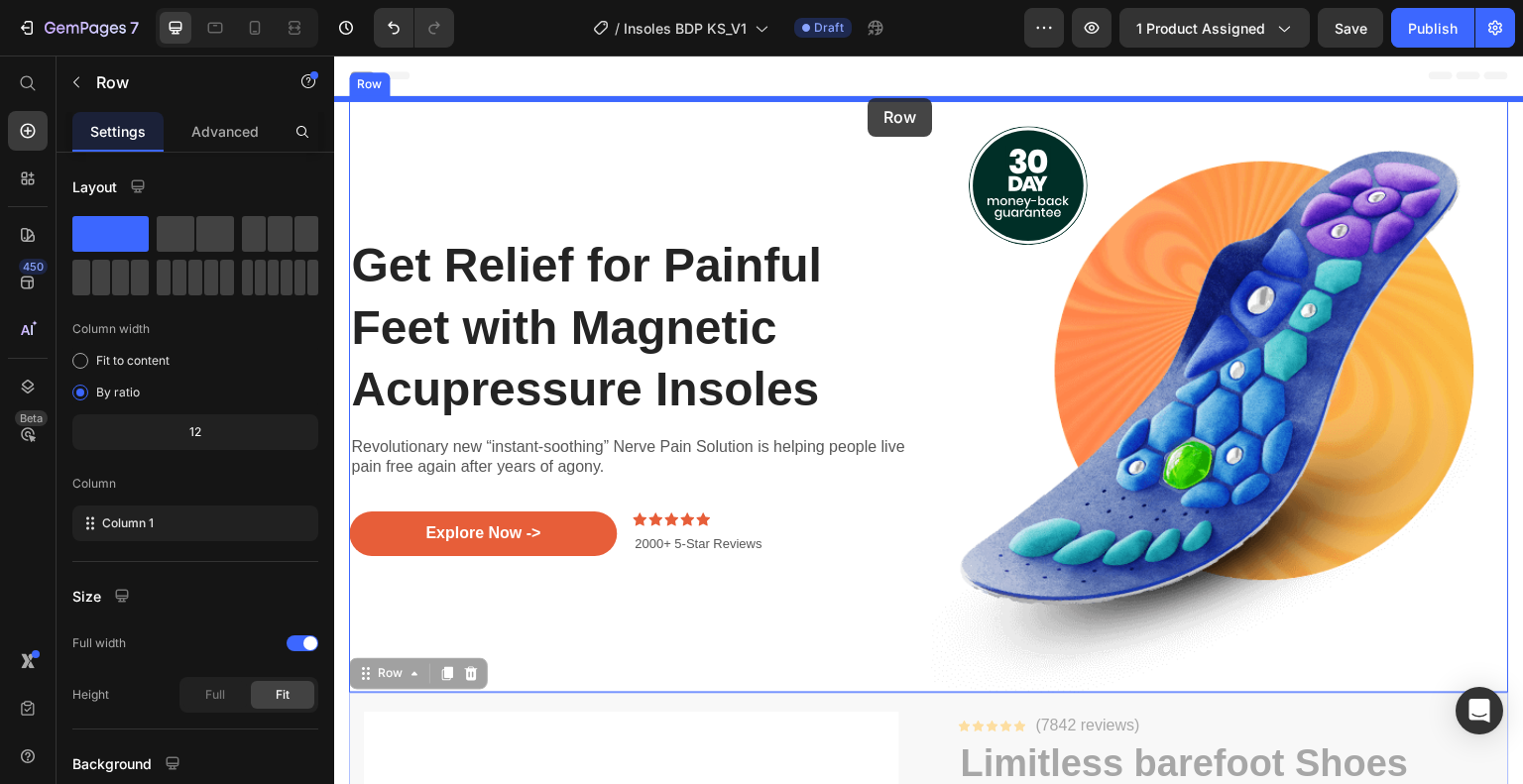 drag, startPoint x: 879, startPoint y: 296, endPoint x: 868, endPoint y: 98, distance: 198.30532 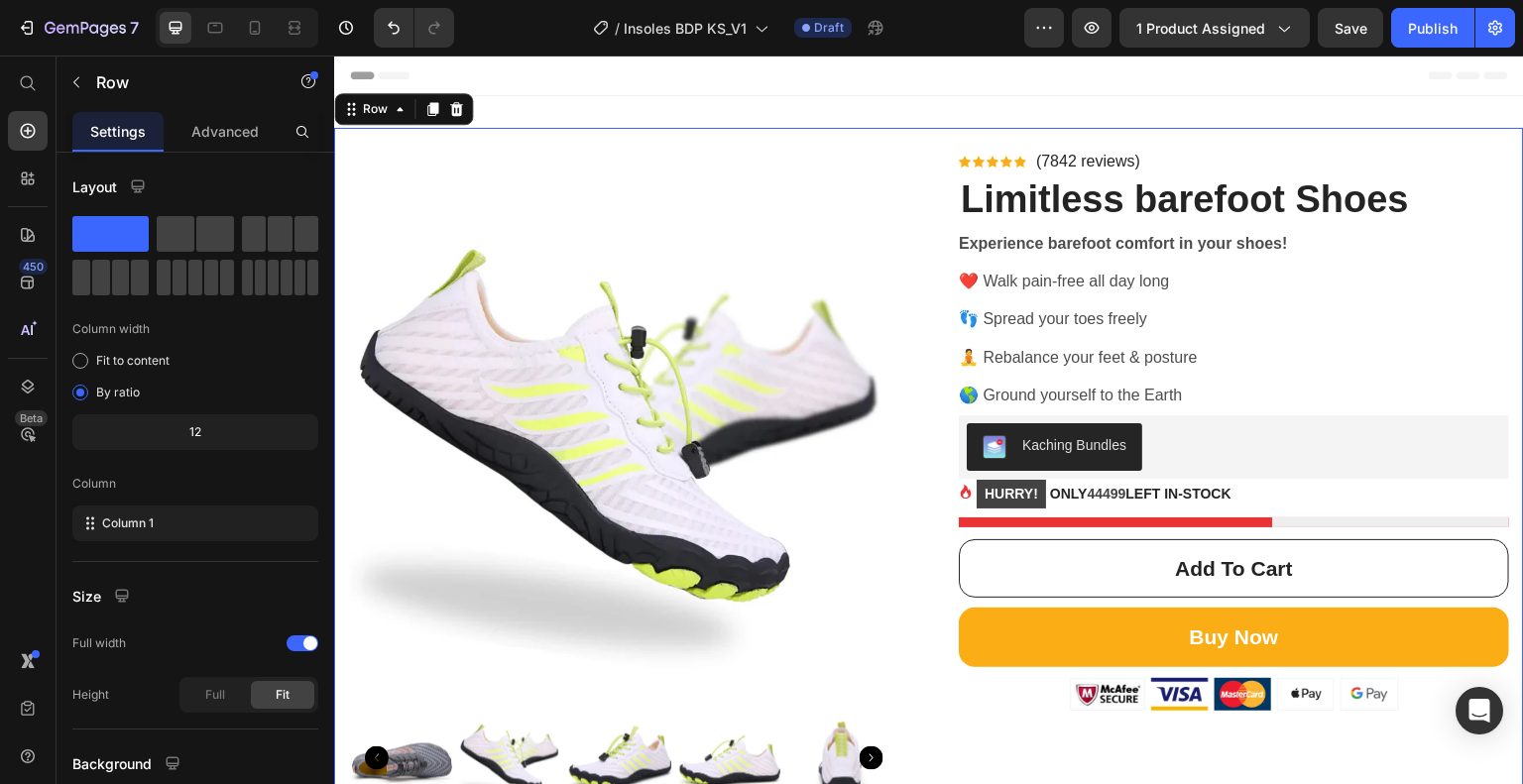 click on "Product Images                Icon                Icon                Icon                Icon                Icon Icon List Hoz (7842 reviews) Text block Row Limitless barefoot Shoes (P) Title
Experience barefoot comfort in your shoes!
❤️ Walk pain-free all day long
👣   Spread your toes freely
🧘 Rebalance your feet & posture
🌎 Ground yourself to the Earth
Product Description Kaching Bundles Kaching Bundles
HURRY!  ONLY  44499  LEFT IN-STOCK (P) Stock Counter add to cart (P) Cart Button Row Buy Now (P) Cart Button Image Product Row   0" at bounding box center (929, 504) 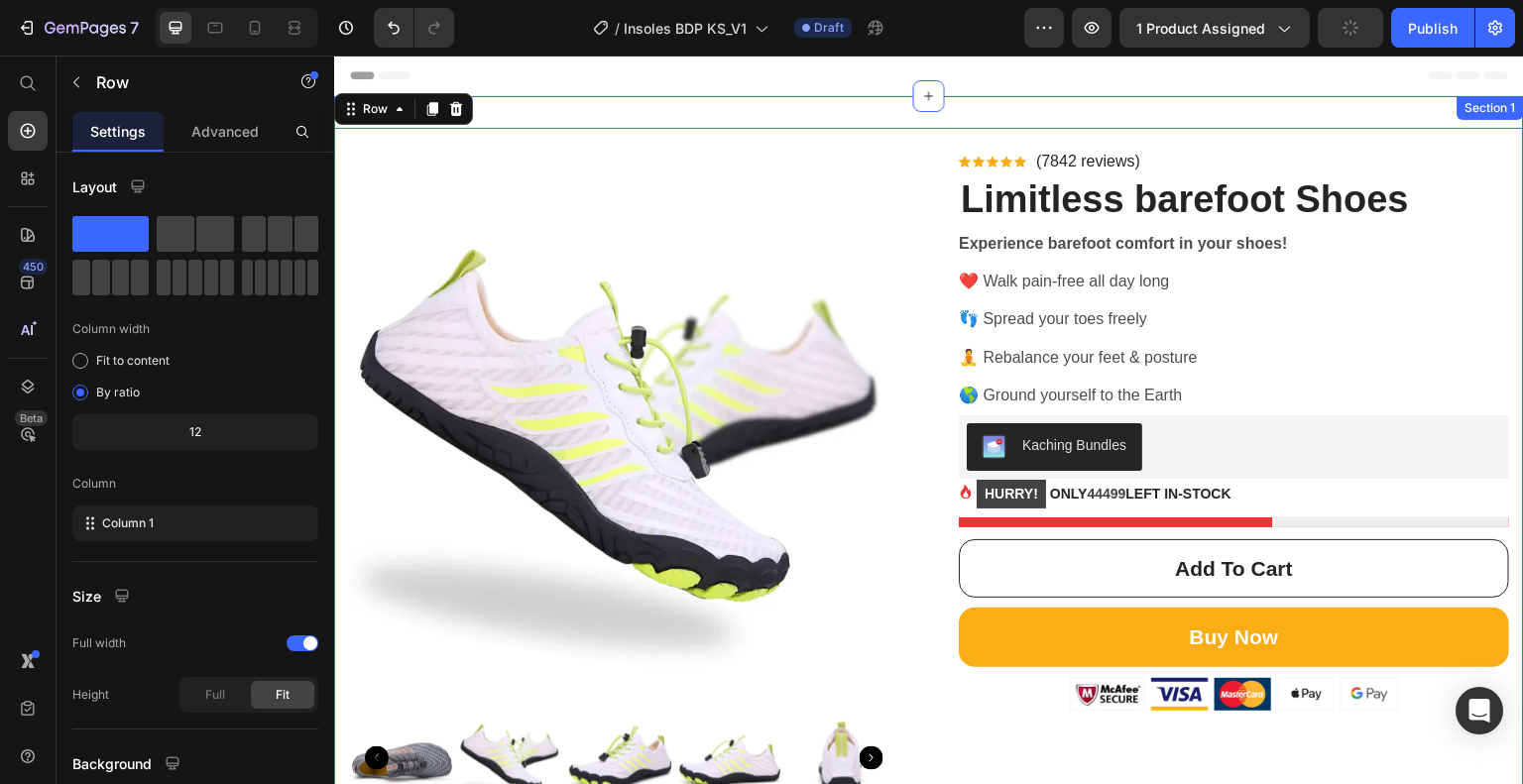 click on "Product Images                Icon                Icon                Icon                Icon                Icon Icon List Hoz (7842 reviews) Text block Row Limitless barefoot Shoes (P) Title
Experience barefoot comfort in your shoes!
❤️ Walk pain-free all day long
👣   Spread your toes freely
🧘 Rebalance your feet & posture
🌎 Ground yourself to the Earth
Product Description Kaching Bundles Kaching Bundles
HURRY!  ONLY  [NUMBER]  LEFT IN-STOCK (P) Stock Counter add to cart (P) Cart Button Row Buy Now (P) Cart Button Image Product Row   0 Section 1" at bounding box center (929, 504) 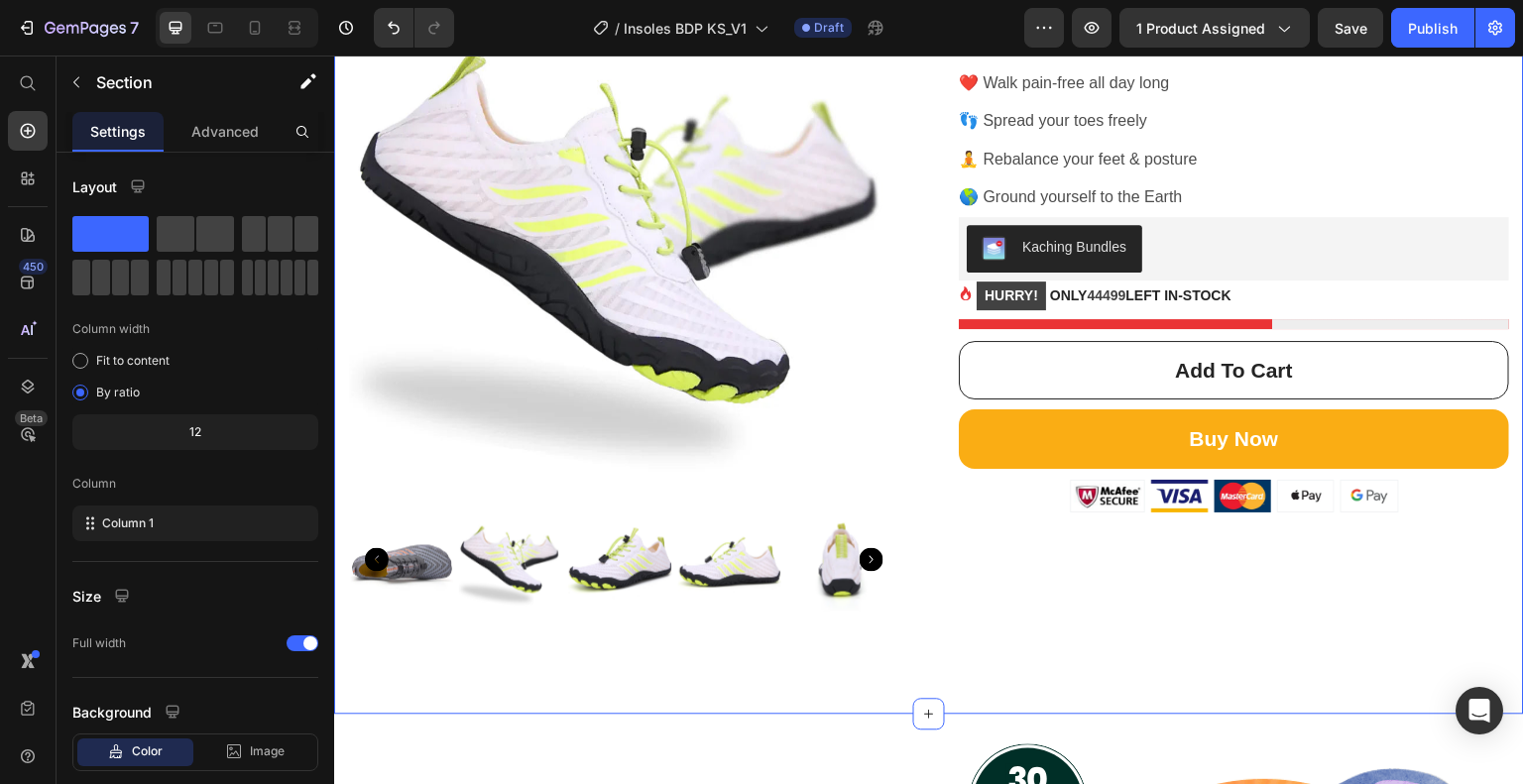 scroll, scrollTop: 0, scrollLeft: 0, axis: both 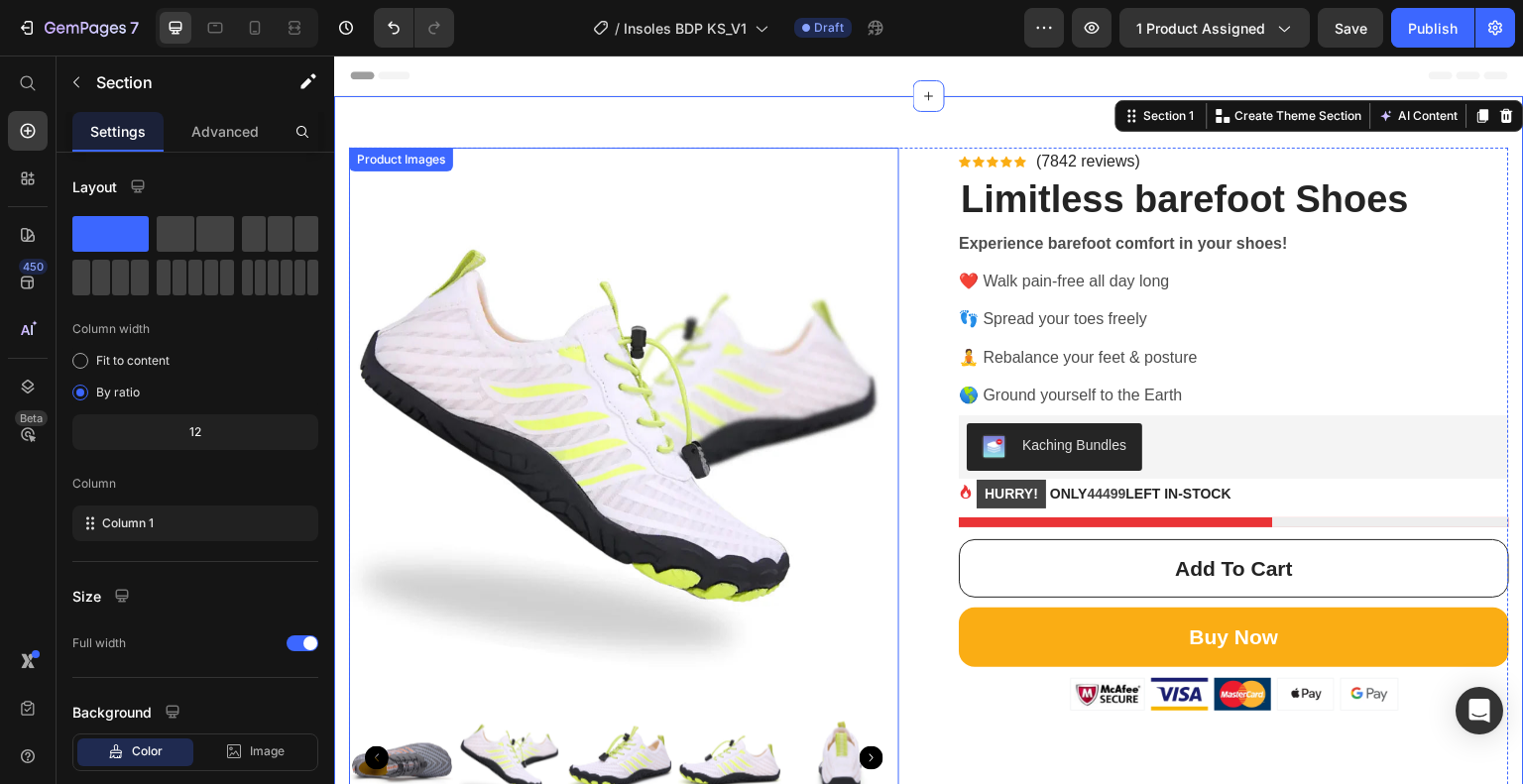 click at bounding box center [624, 422] 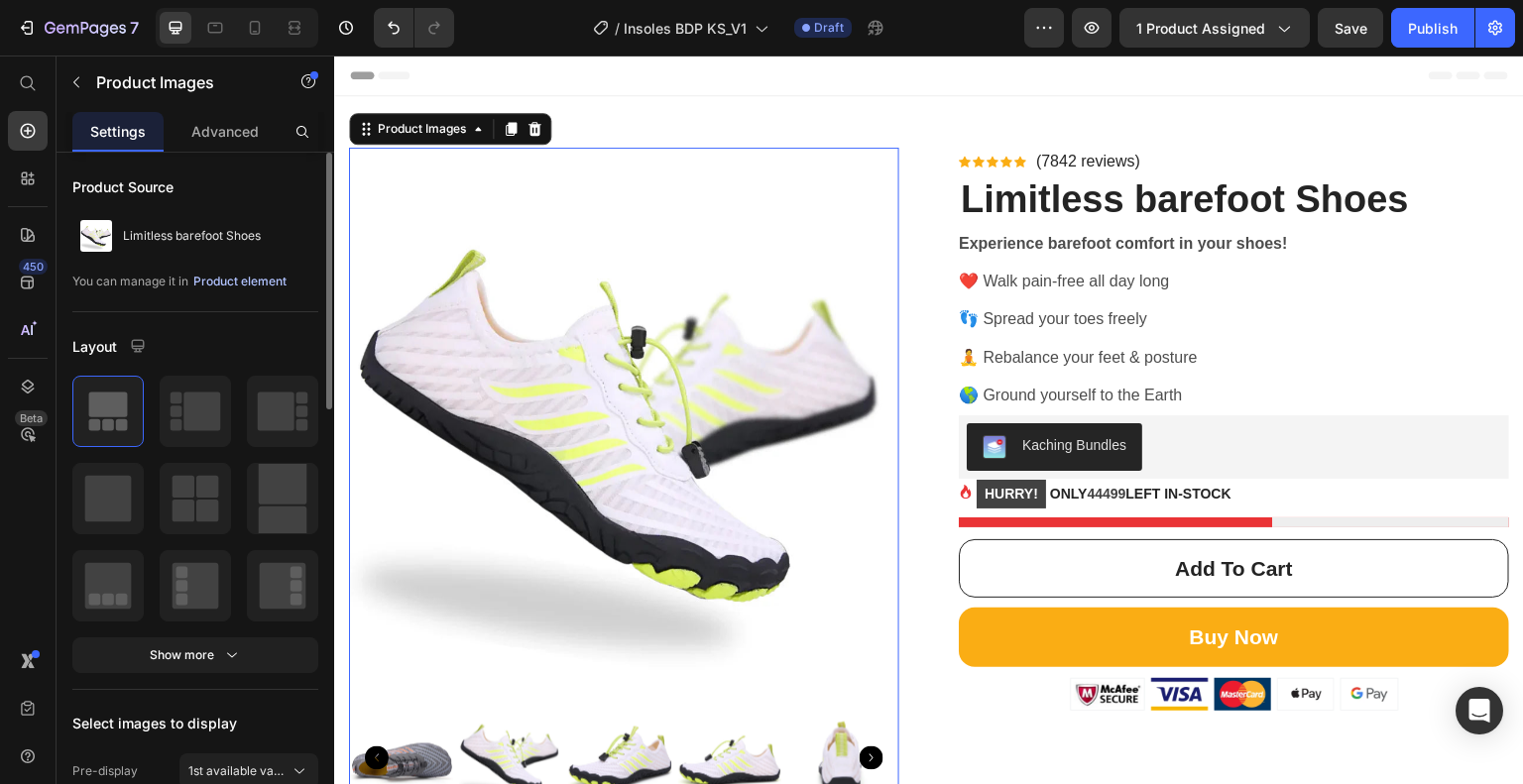 click on "Product element" at bounding box center (240, 281) 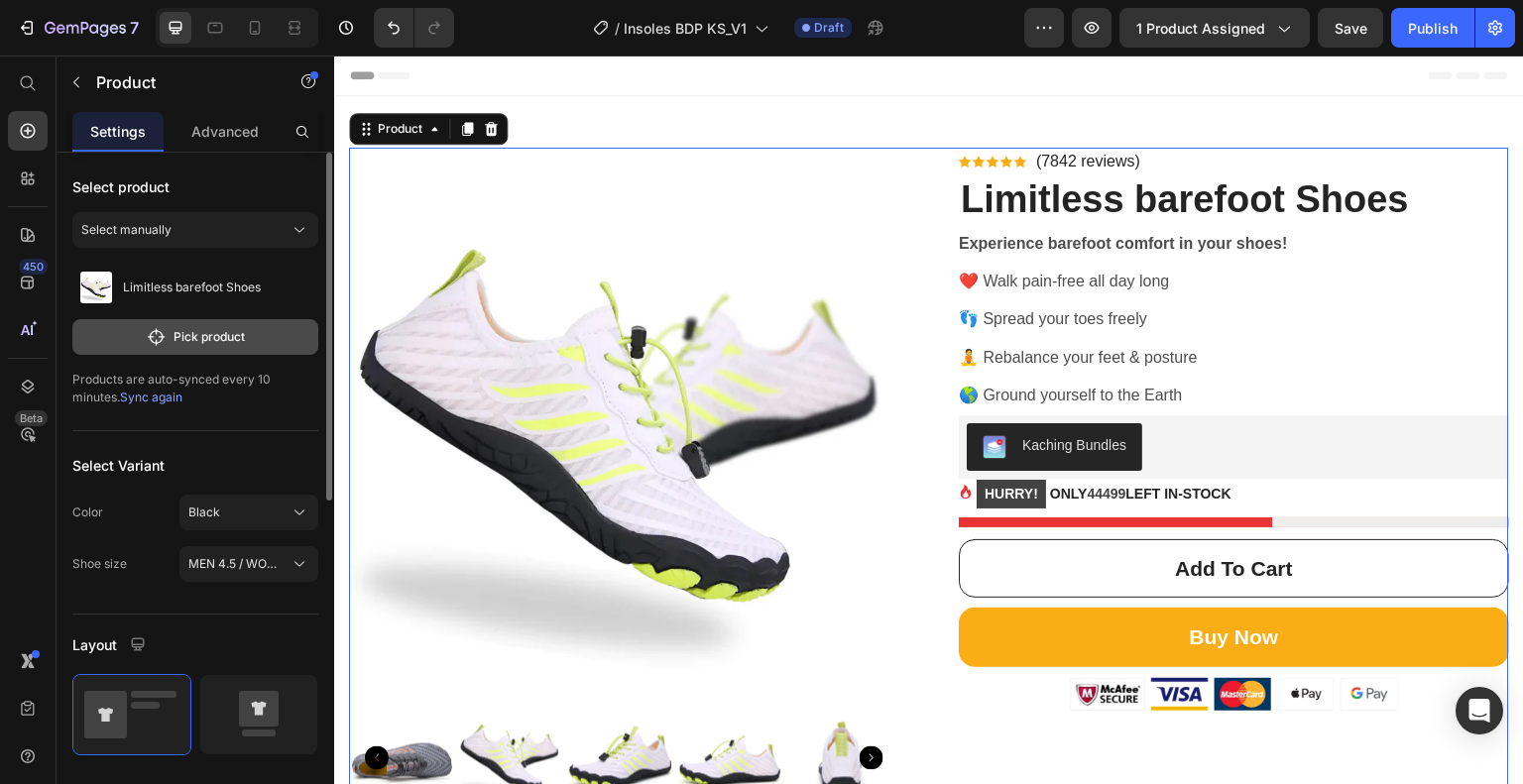 click on "Pick product" at bounding box center [195, 337] 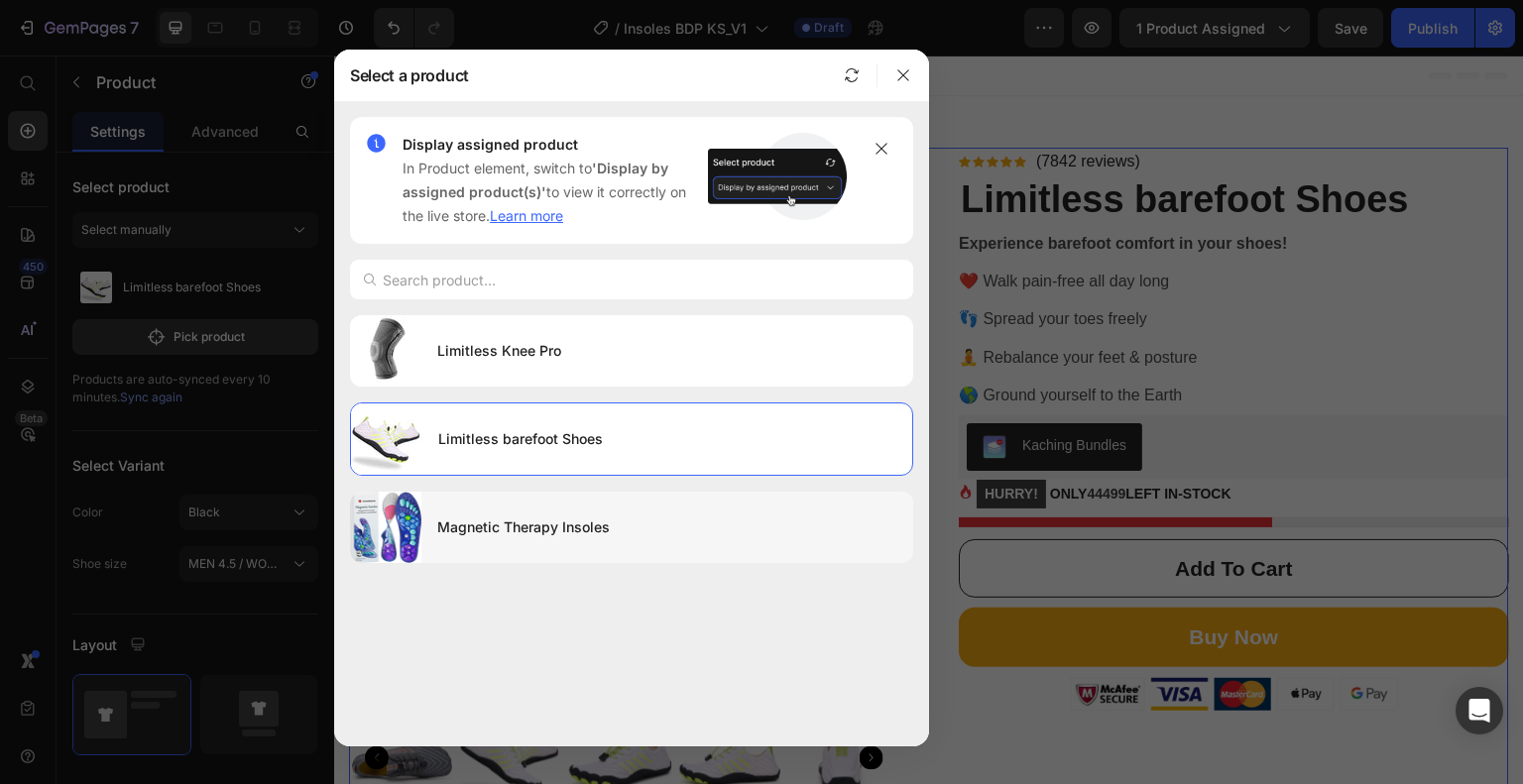 click on "Magnetic Therapy Insoles" at bounding box center (667, 527) 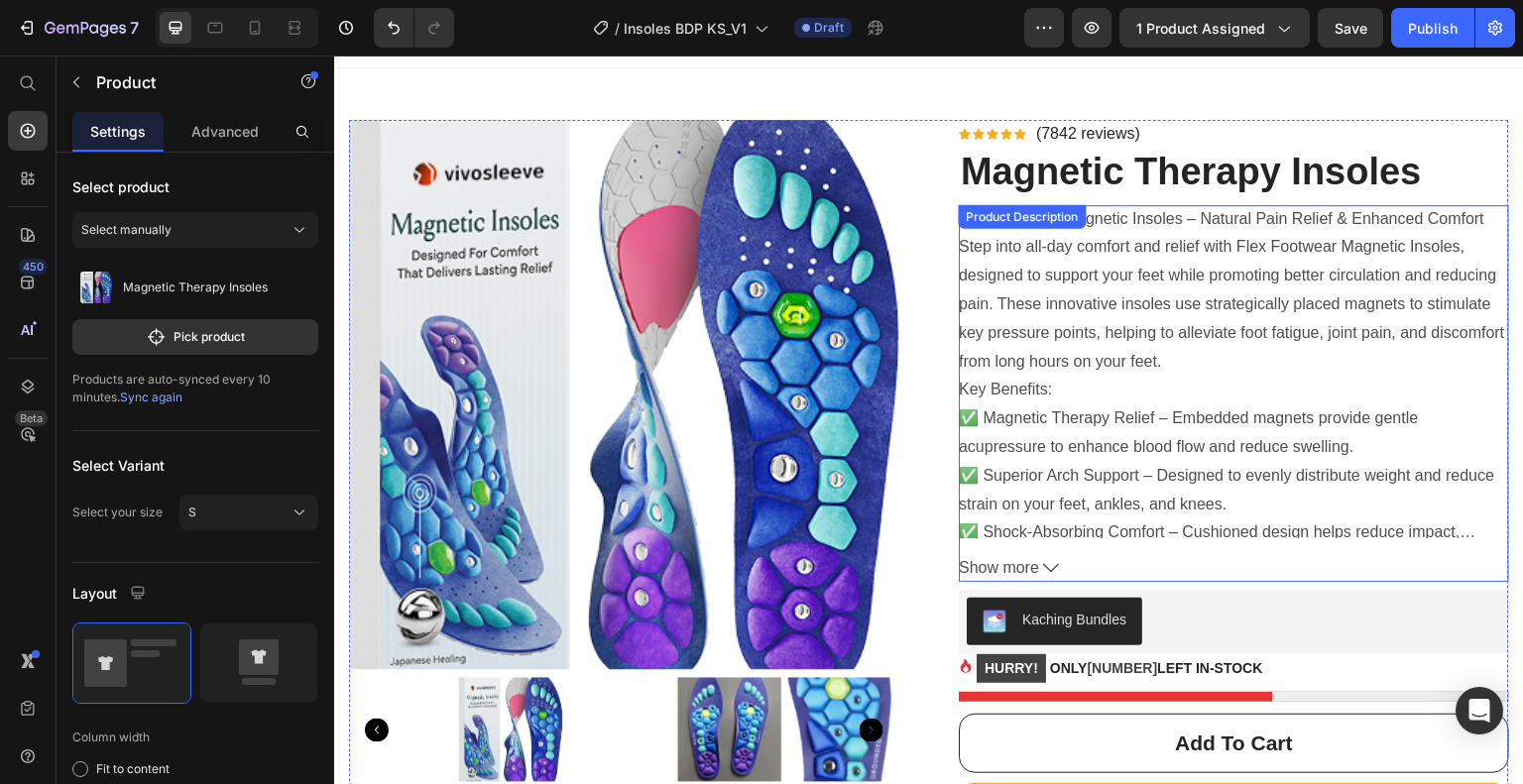 scroll, scrollTop: 0, scrollLeft: 0, axis: both 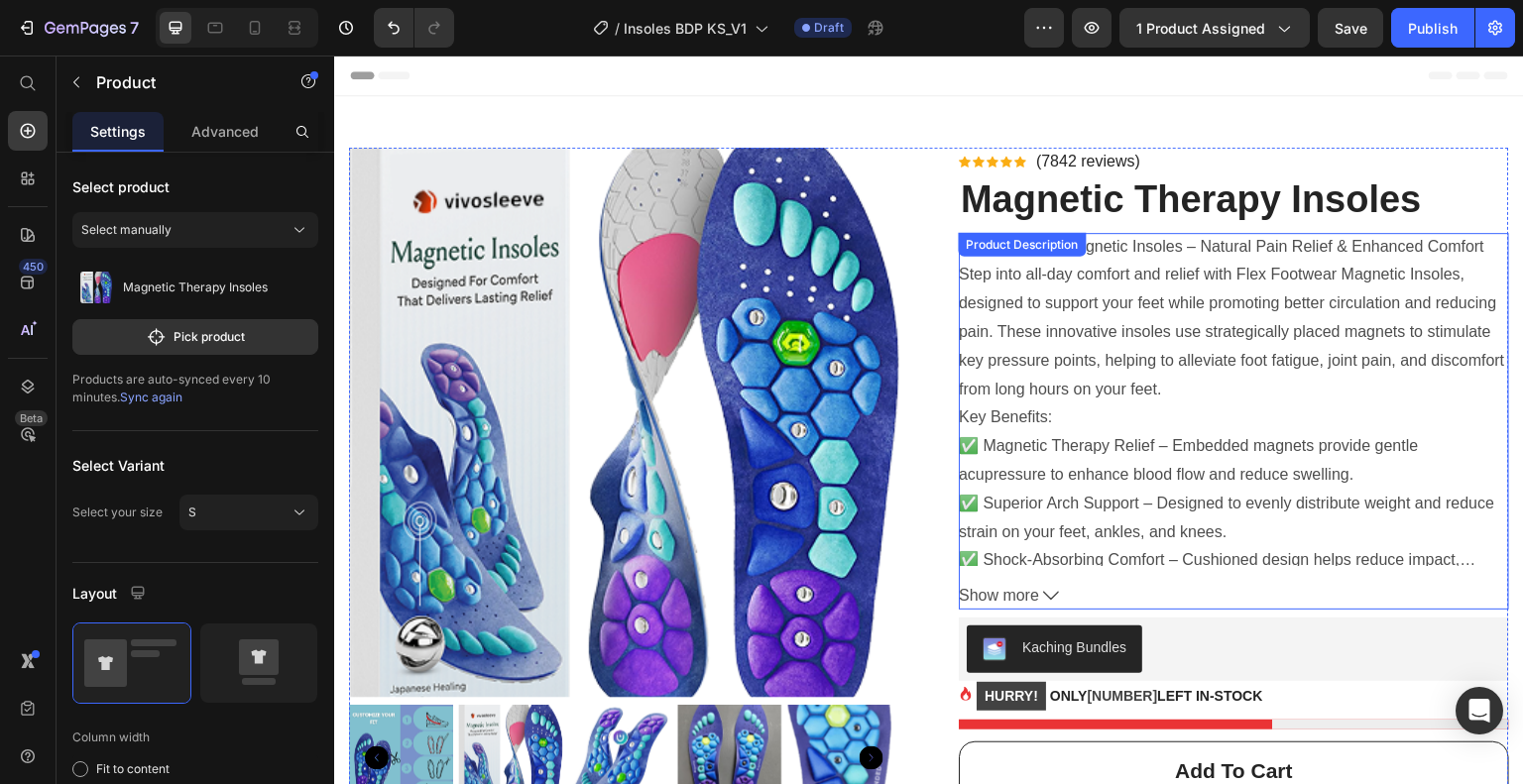 click on "Flex Footwear Magnetic Insoles – Natural Pain Relief & Enhanced Comfort
Step into all-day comfort and relief with Flex Footwear Magnetic Insoles, designed to support your feet while promoting better circulation and reducing pain. These innovative insoles use strategically placed magnets to stimulate key pressure points, helping to alleviate foot fatigue, joint pain, and discomfort from long hours on your feet.
Key Benefits: ✅ Magnetic Therapy Relief – Embedded magnets provide gentle acupressure to enhance blood flow and reduce swelling. ✅ Superior Arch Support – Designed to evenly distribute weight and reduce strain on your feet, ankles, and knees. ✅ Shock-Absorbing Comfort – Cushioned design helps reduce impact, making every step feel lighter. ✅ Breathable & Anti-Slip – Made with ventilated, moisture-wicking material to keep your feet cool and dry. ✅ Trim-to-Fit Design – Easily customizable to match your exact shoe size for a perfect fit." at bounding box center (1233, 399) 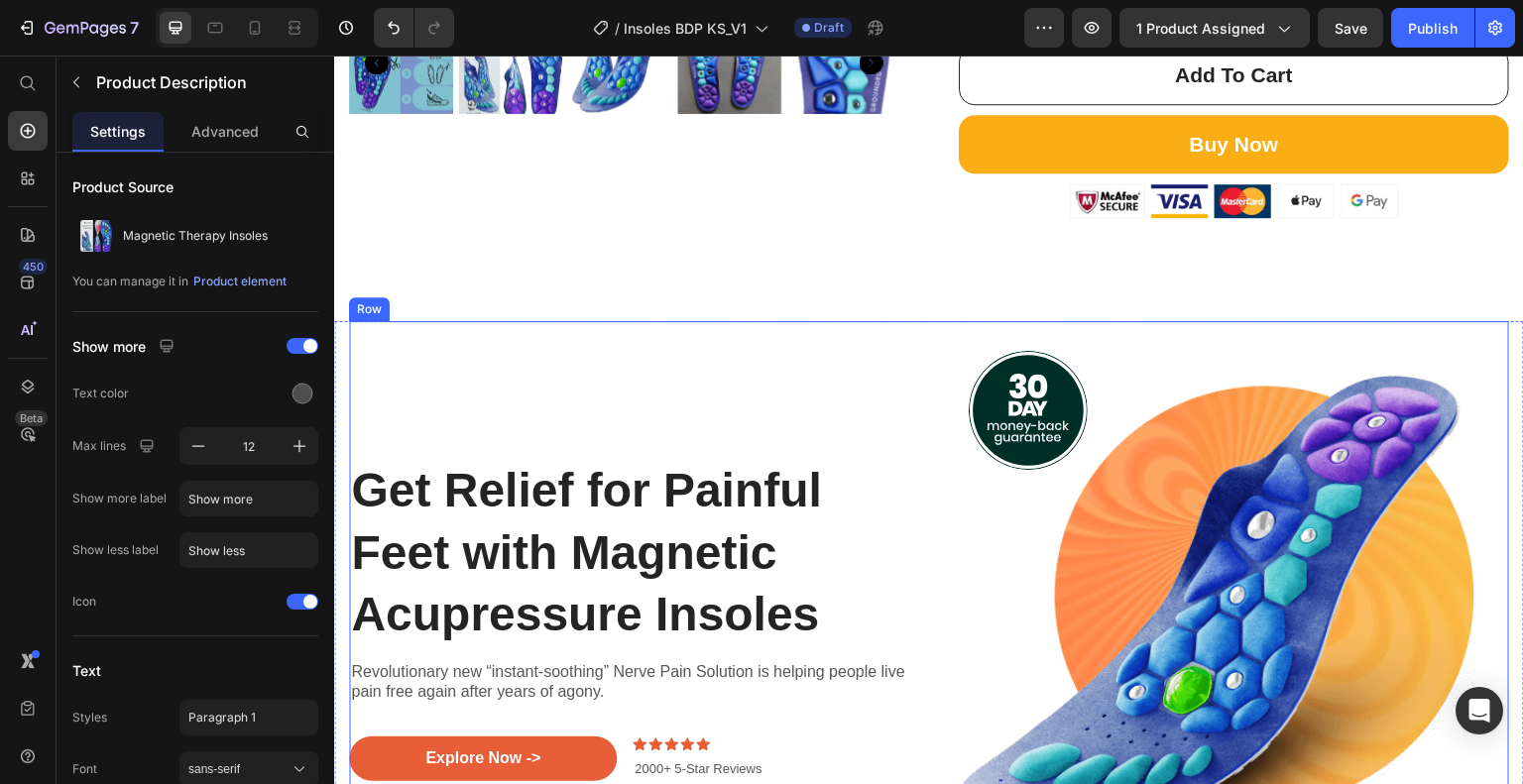 scroll, scrollTop: 694, scrollLeft: 0, axis: vertical 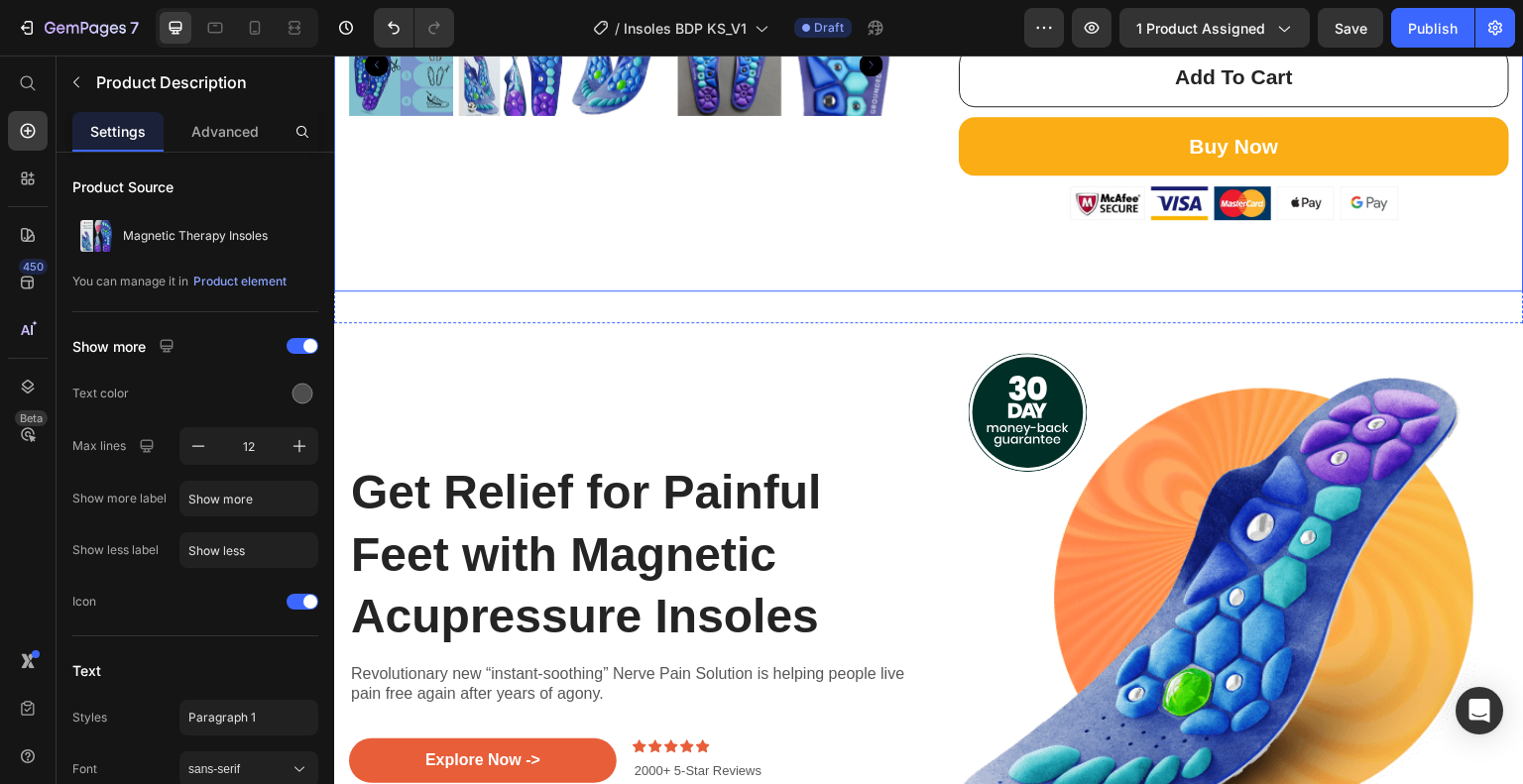 click on "Product Images                Icon                Icon                Icon                Icon                Icon Icon List Hoz (7842 reviews) Text block Row Magnetic Therapy Insoles (P) Title Flex Footwear Magnetic Insoles – Natural Pain Relief & Enhanced Comfort
Step into all-day comfort and relief with Flex Footwear Magnetic Insoles, designed to support your feet while promoting better circulation and reducing pain. These innovative insoles use strategically placed magnets to stimulate key pressure points, helping to alleviate foot fatigue, joint pain, and discomfort from long hours on your feet.
Key Benefits: ✅ Magnetic Therapy Relief – Embedded magnets provide gentle acupressure to enhance blood flow and reduce swelling. ✅ Superior Arch Support – Designed to evenly distribute weight and reduce strain on your feet, ankles, and knees. ✅ Shock-Absorbing Comfort – Cushioned design helps reduce impact, making every step feel lighter.
Show more Product Description" at bounding box center (929, -138) 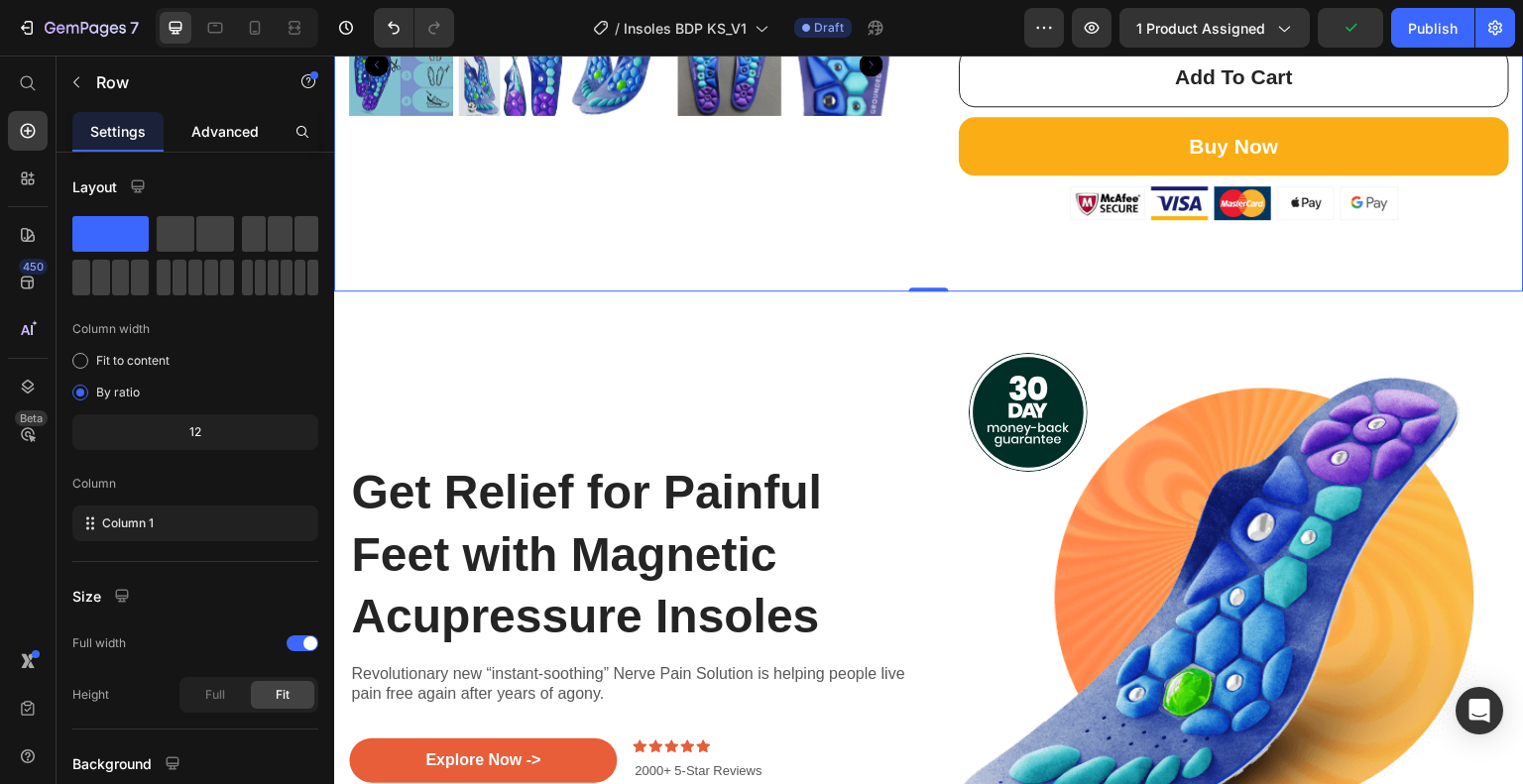 click on "Advanced" at bounding box center [225, 131] 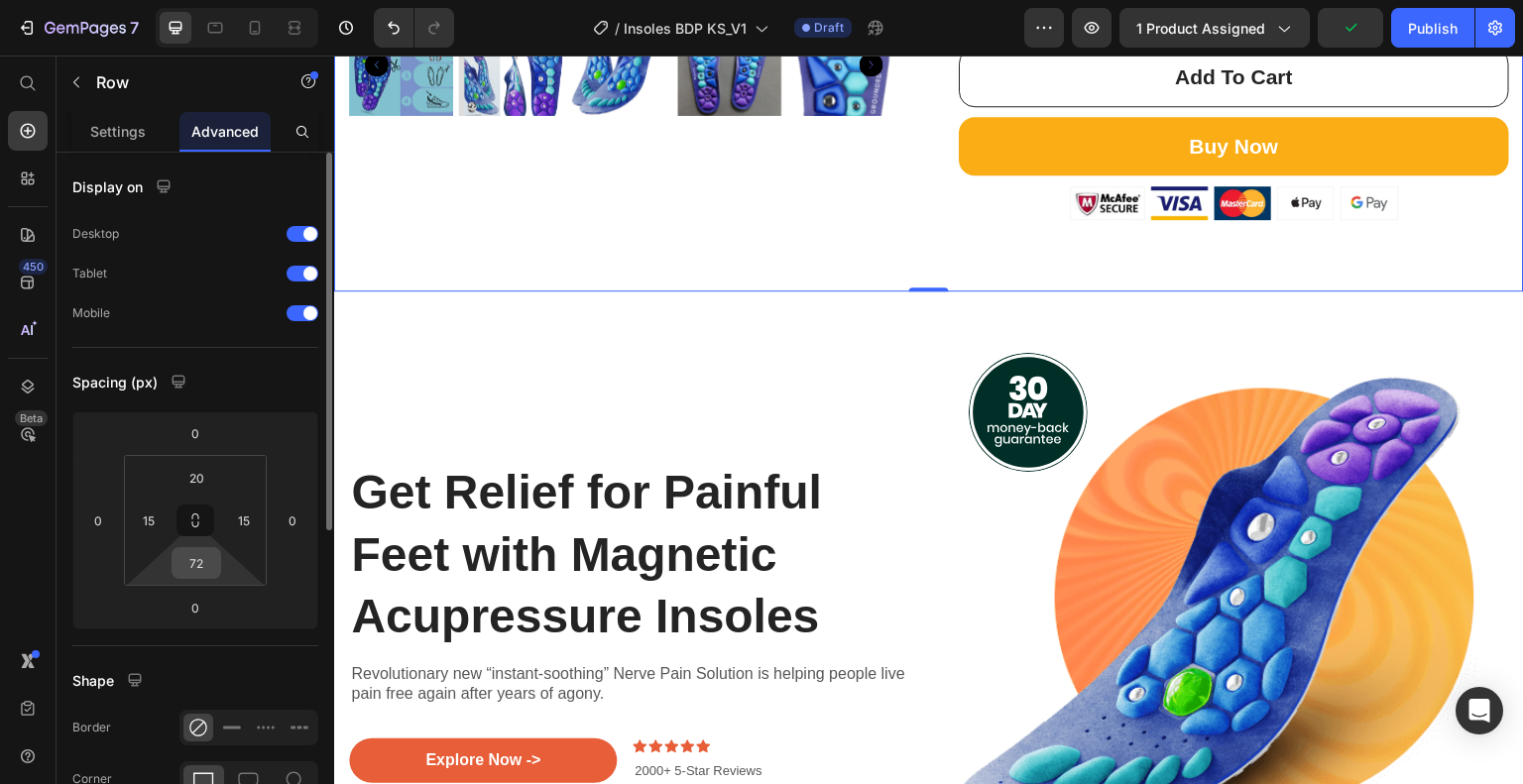 click on "72" at bounding box center (196, 563) 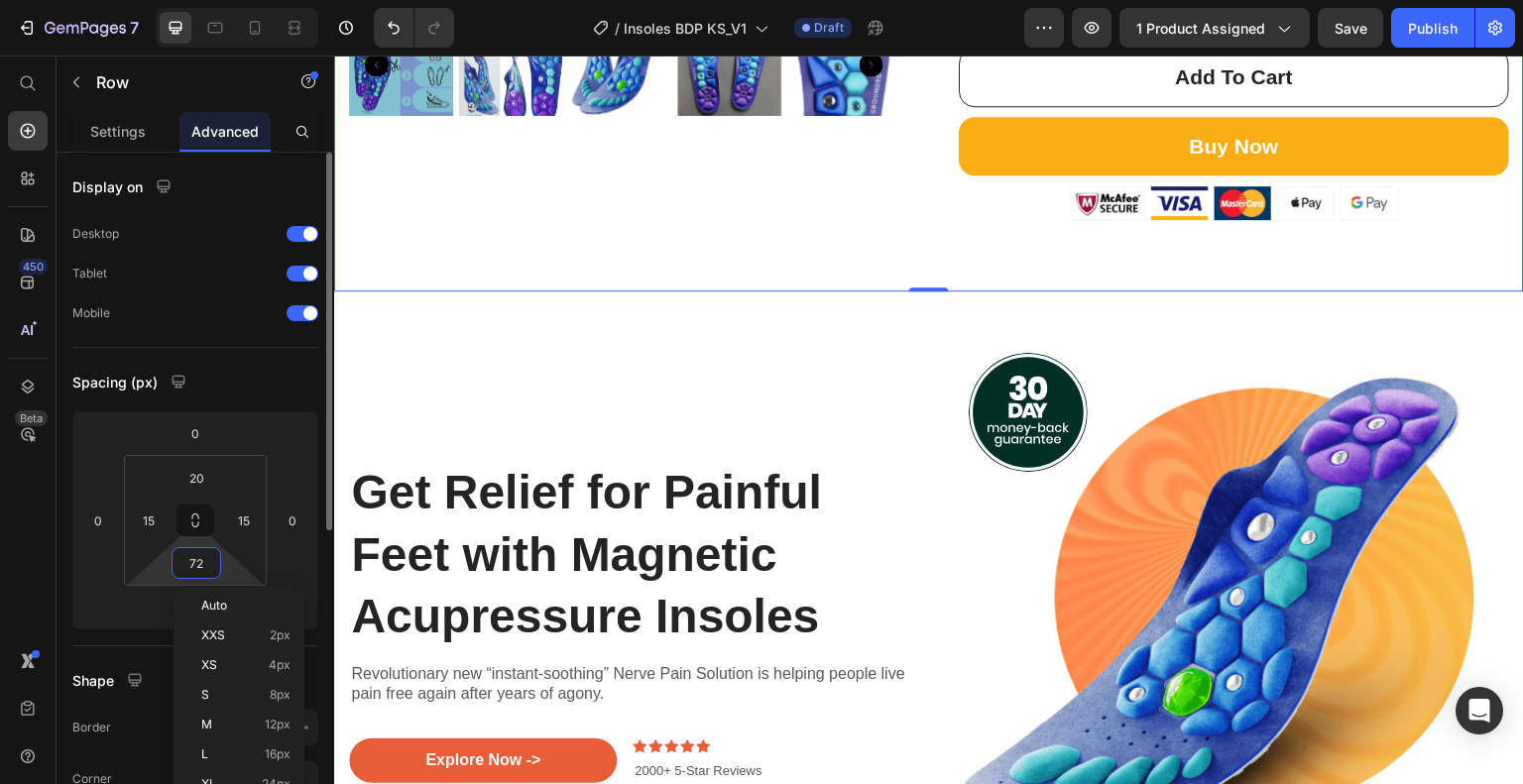 type on "0" 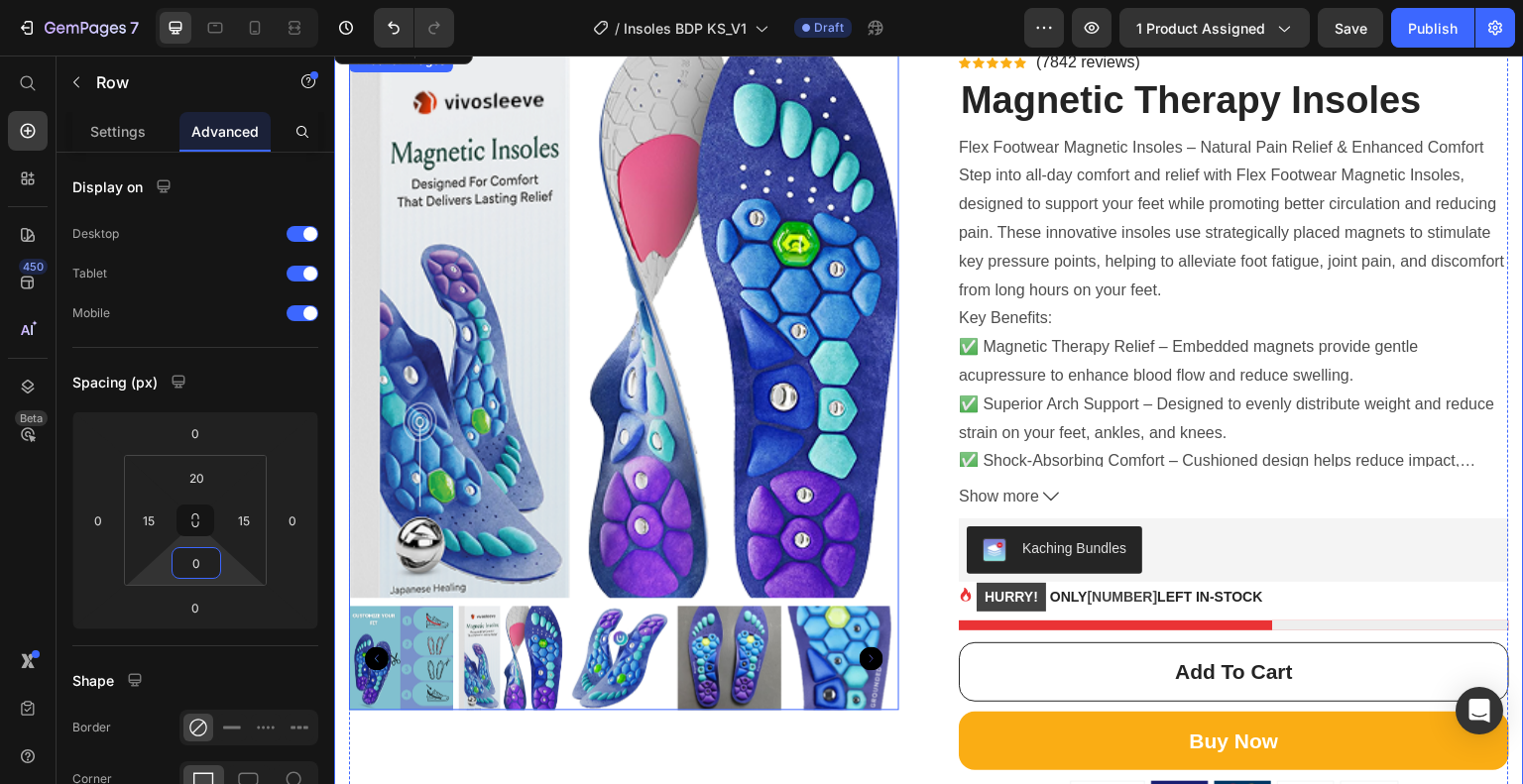 scroll, scrollTop: 0, scrollLeft: 0, axis: both 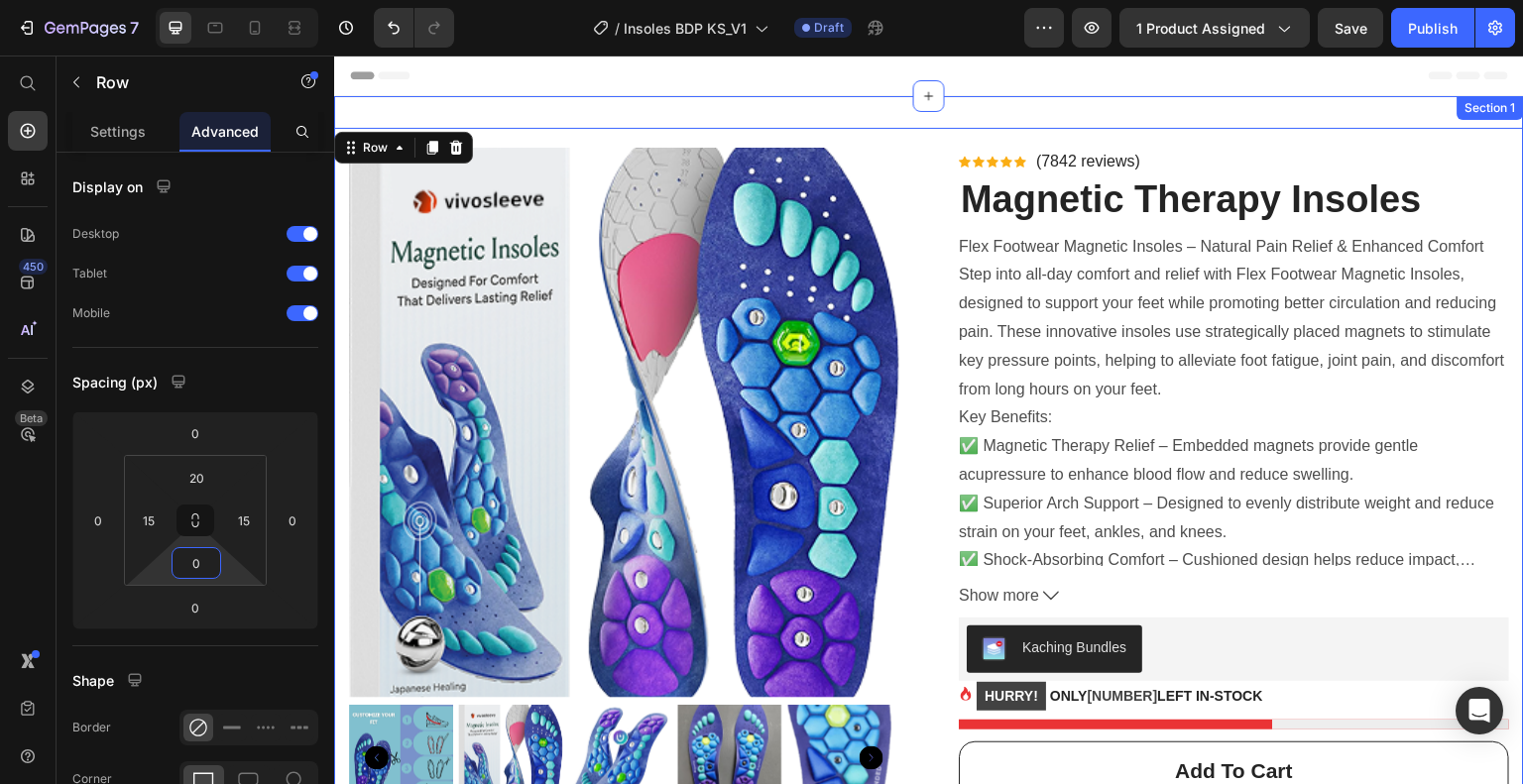 click on "Product Images                Icon                Icon                Icon                Icon                Icon Icon List Hoz (7842 reviews) Text block Row Magnetic Therapy Insoles (P) Title Flex Footwear Magnetic Insoles – Natural Pain Relief & Enhanced Comfort
Step into all-day comfort and relief with Flex Footwear Magnetic Insoles, designed to support your feet while promoting better circulation and reducing pain. These innovative insoles use strategically placed magnets to stimulate key pressure points, helping to alleviate foot fatigue, joint pain, and discomfort from long hours on your feet.
Key Benefits: ✅ Magnetic Therapy Relief – Embedded magnets provide gentle acupressure to enhance blood flow and reduce swelling. ✅ Superior Arch Support – Designed to evenly distribute weight and reduce strain on your feet, ankles, and knees. ✅ Shock-Absorbing Comfort – Cushioned design helps reduce impact, making every step feel lighter.
Show more Product Description" at bounding box center (929, 520) 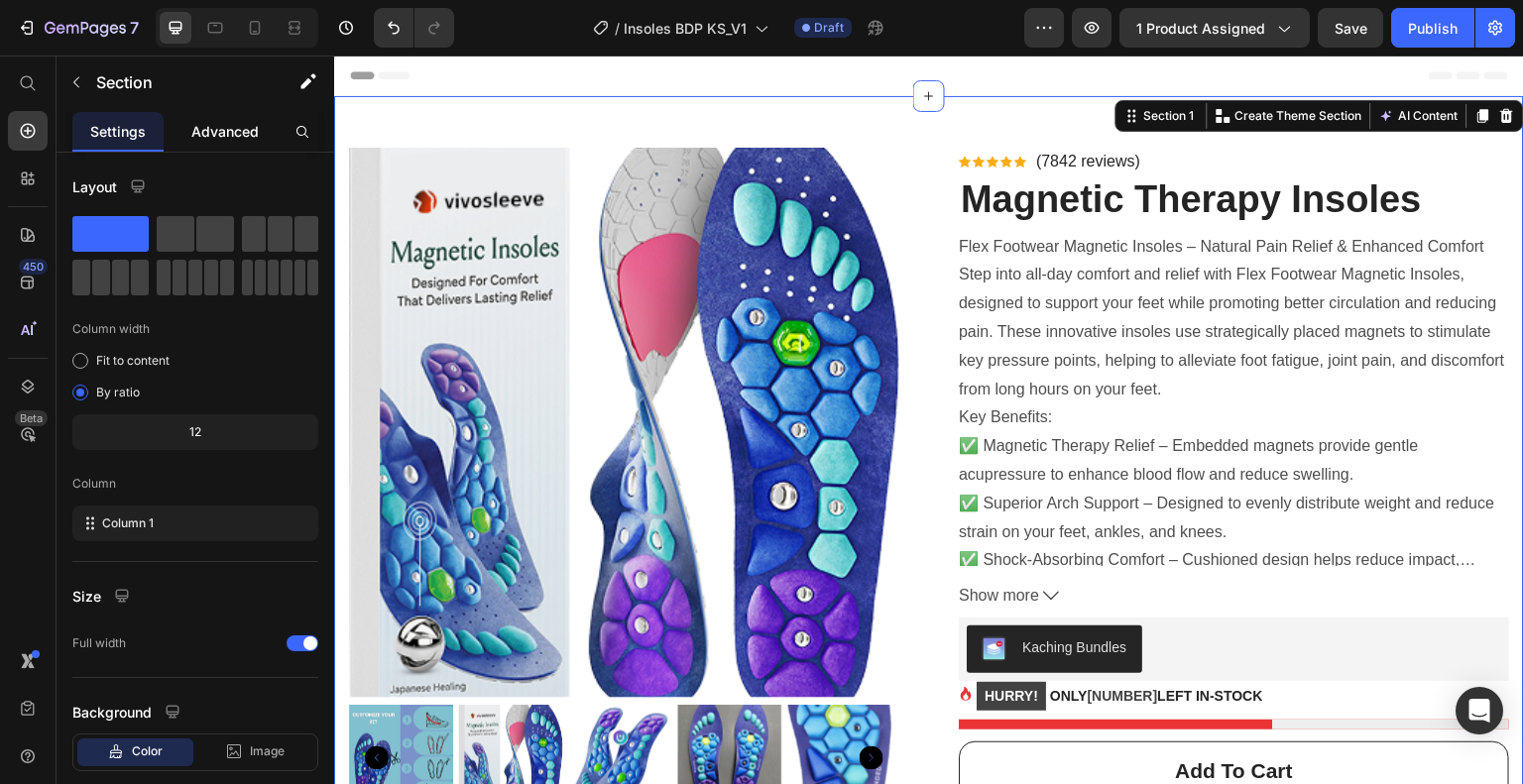 click on "Advanced" at bounding box center (225, 131) 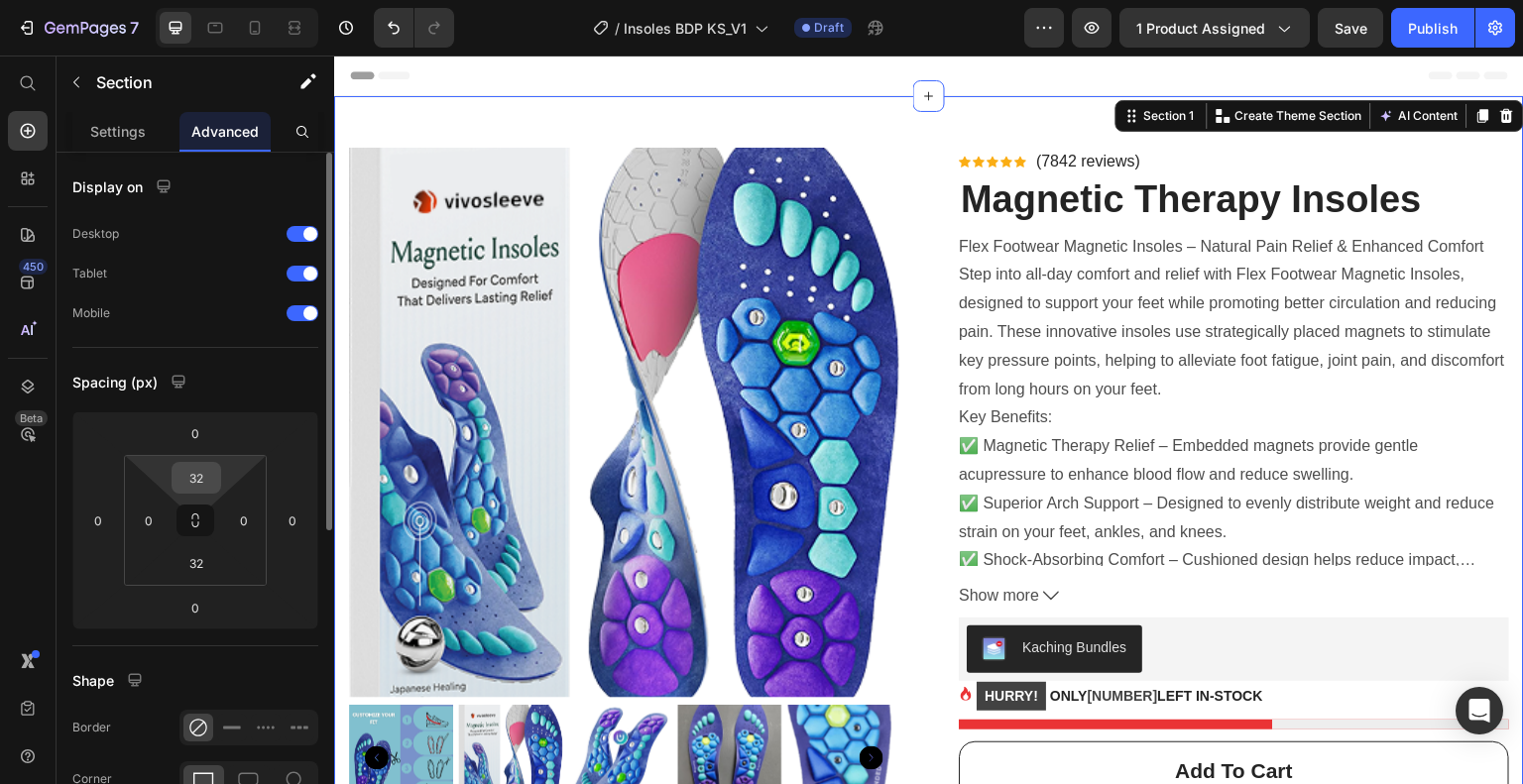 click on "32" at bounding box center [196, 478] 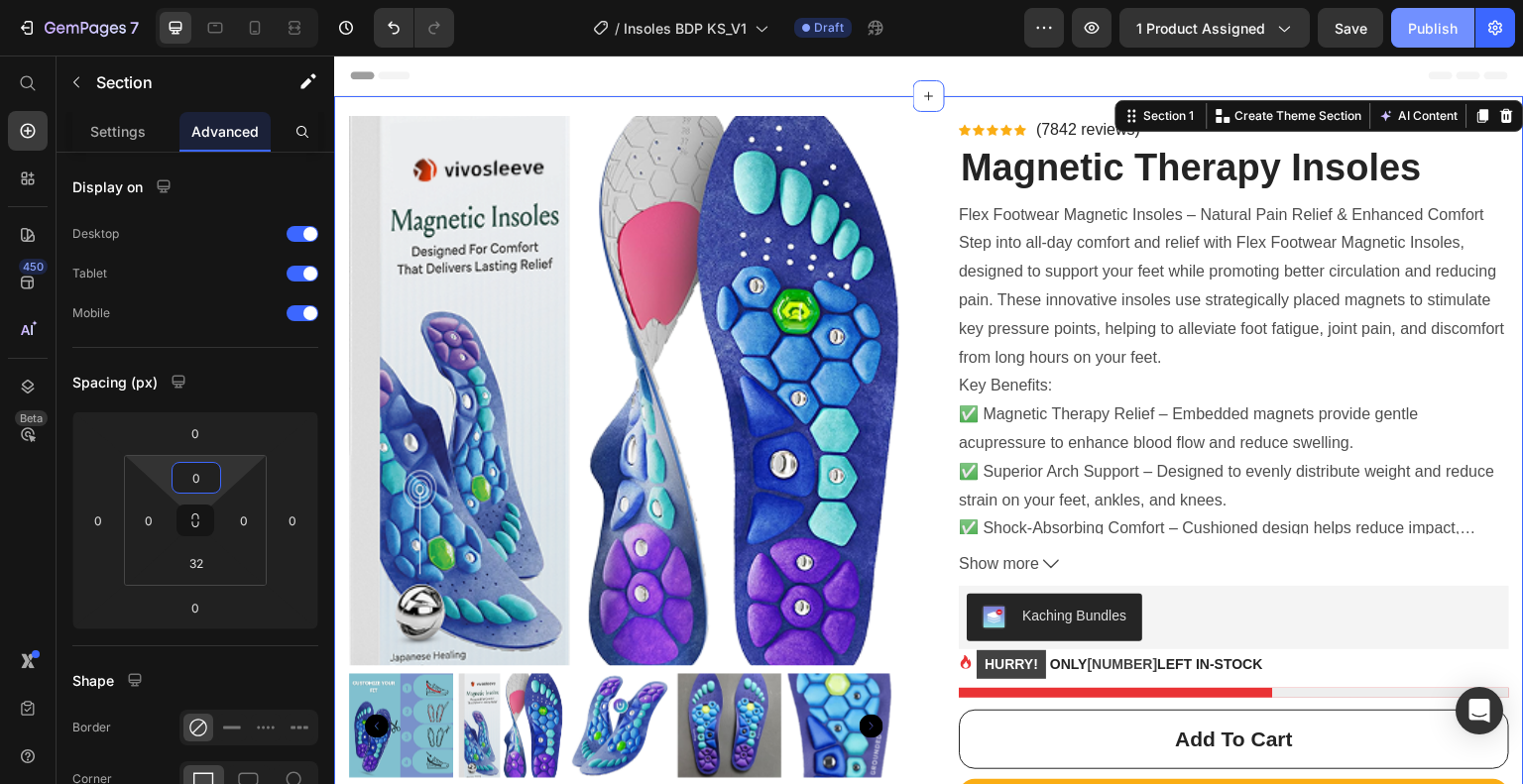 type on "0" 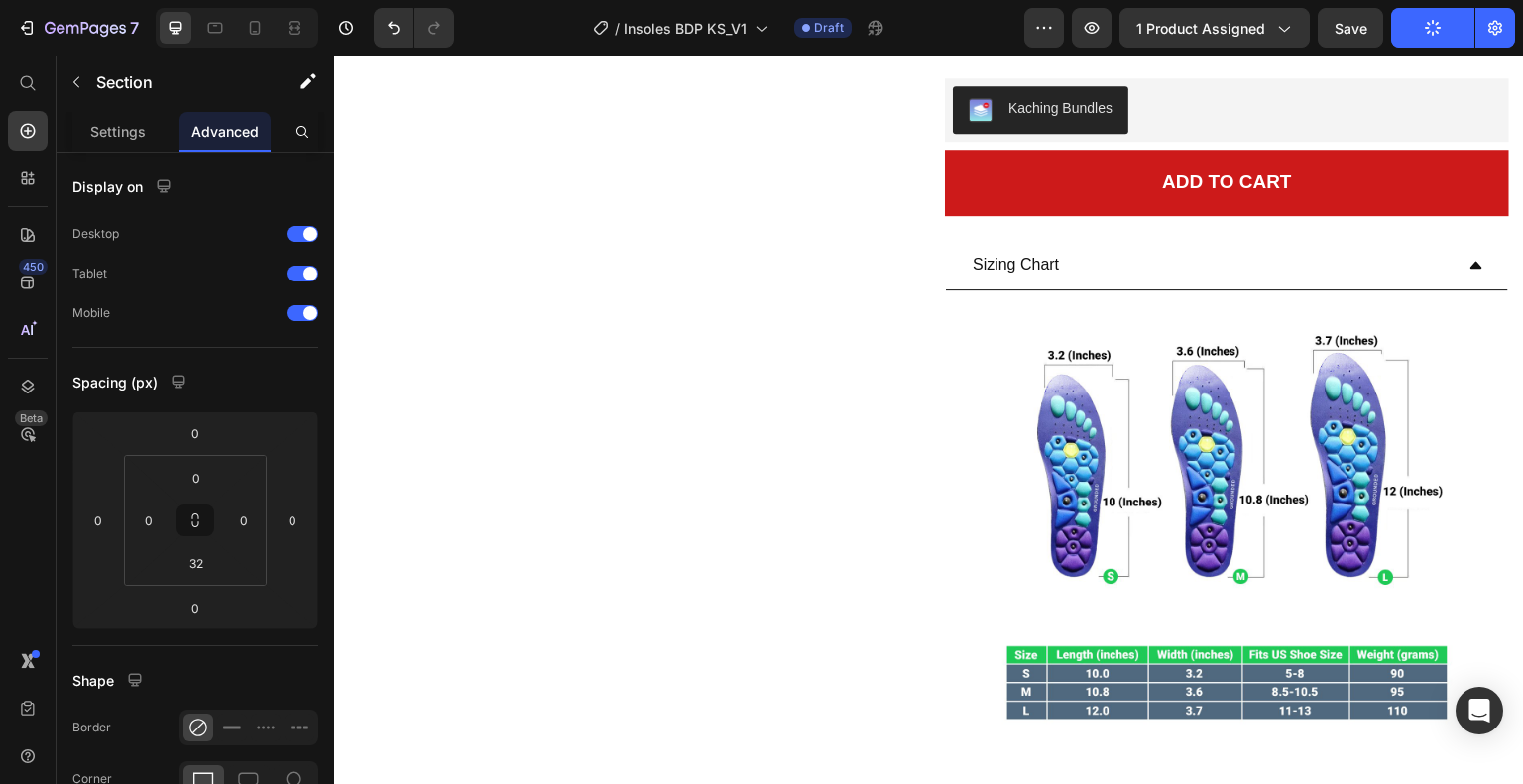 scroll, scrollTop: 4361, scrollLeft: 0, axis: vertical 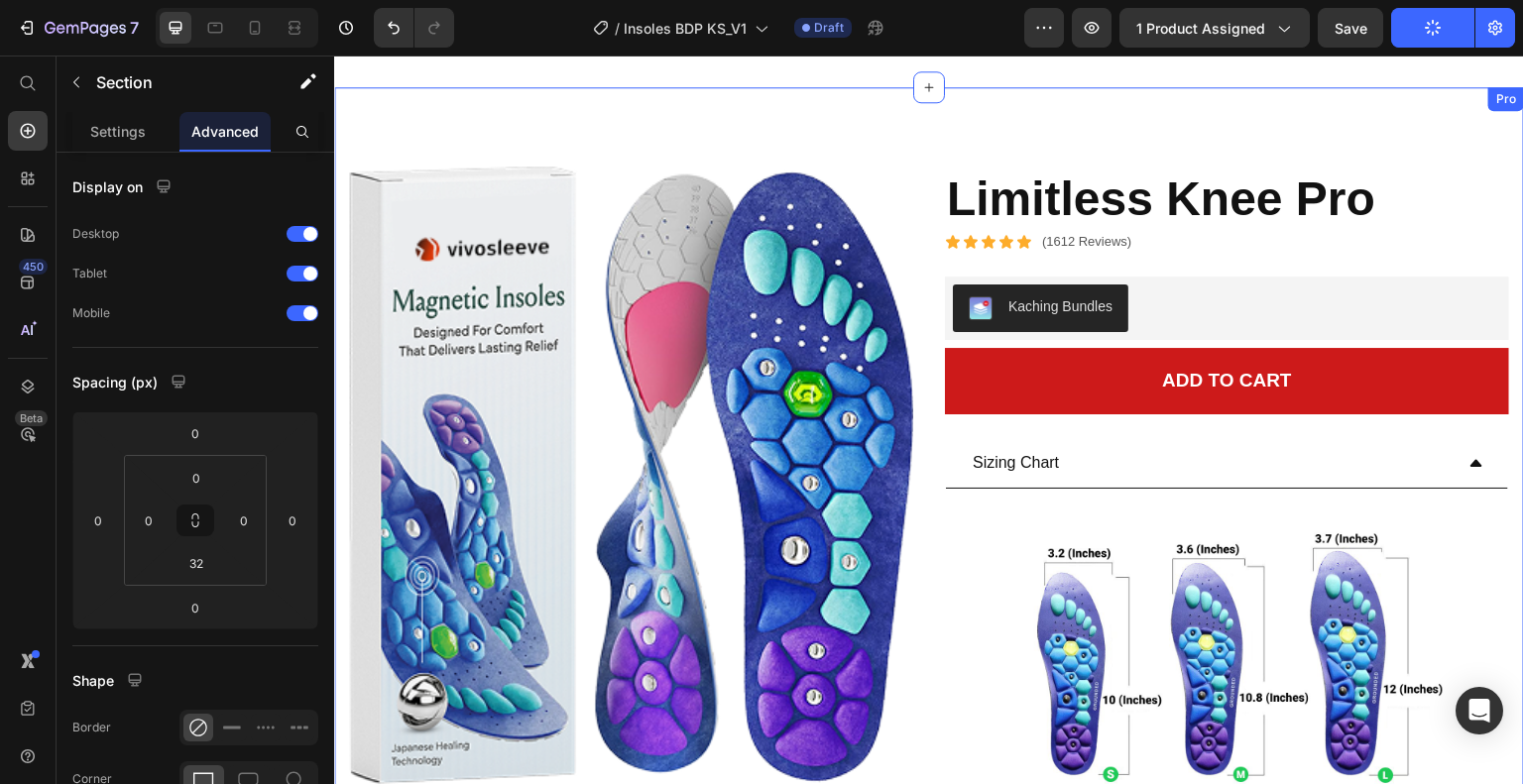 click on "Image Row Product Images Limitless Knee Pro Product Title Icon Icon Icon Icon Icon Icon List (1612 Reviews) Text Block Row Row Kaching Bundles Kaching Bundles Add to cart Add to Cart
Sizing Chart Image Accordion Row Product Pro" at bounding box center (929, 535) 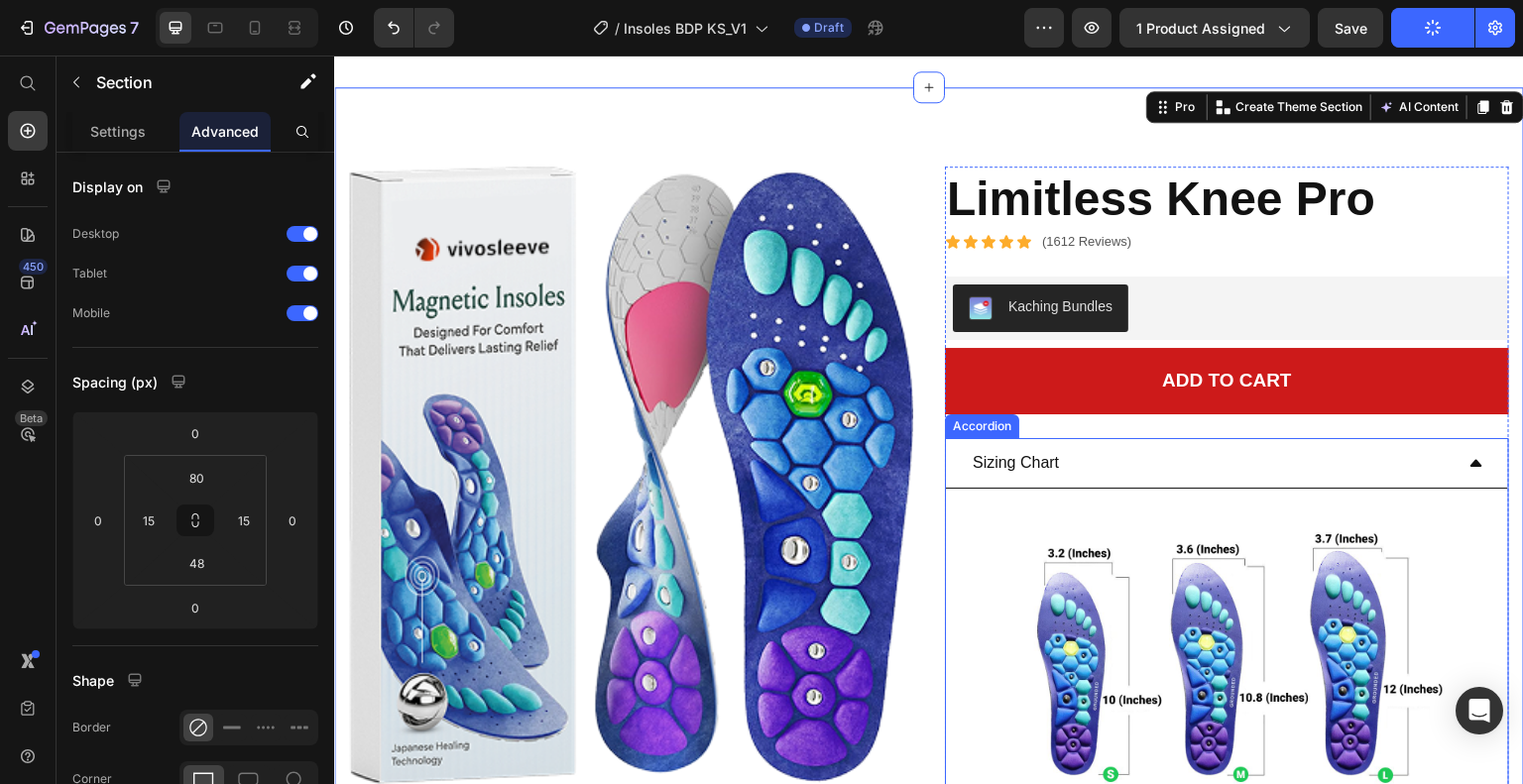 click on "Sizing Chart" at bounding box center (1227, 464) 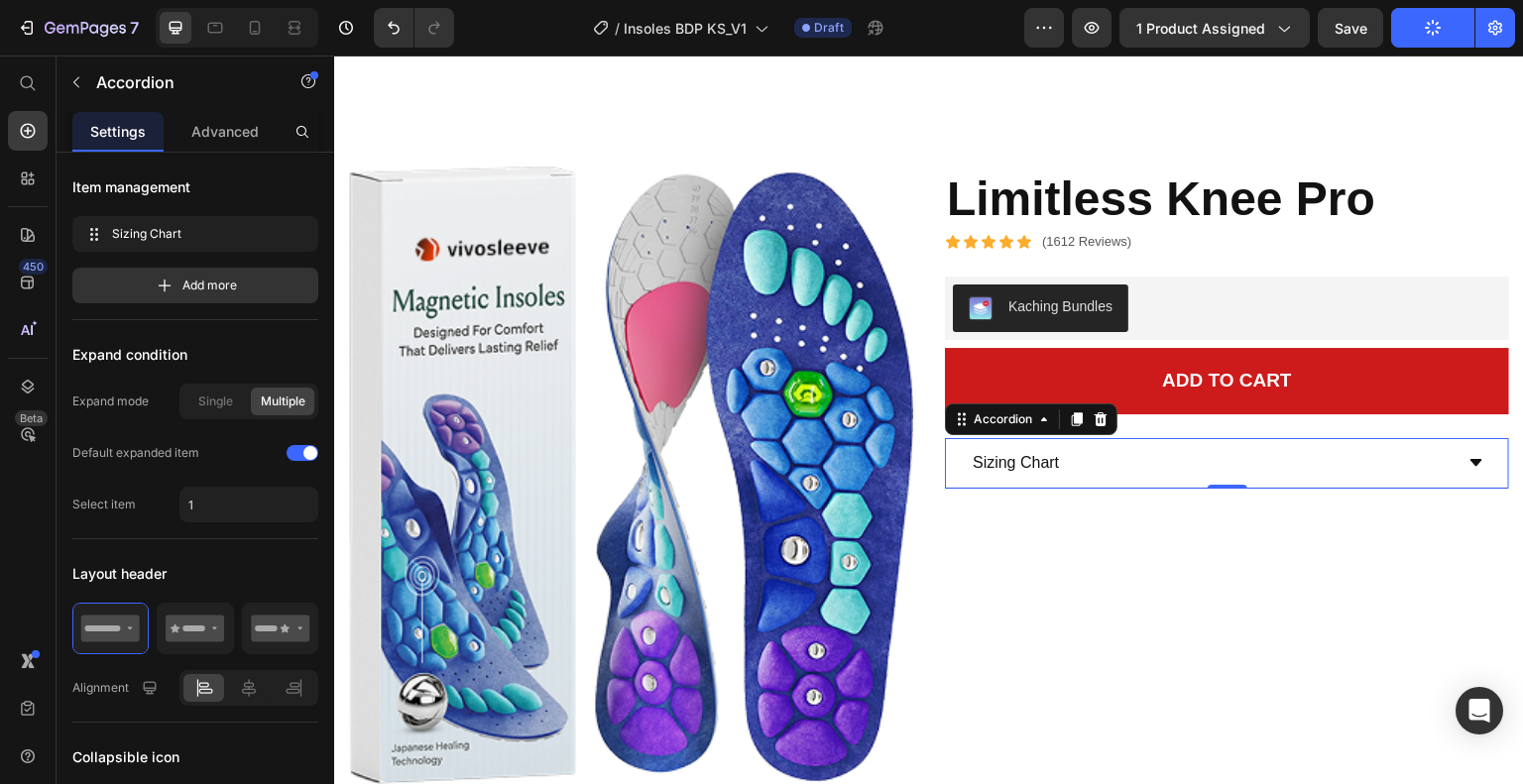 click on "Accordion" at bounding box center [1031, 419] 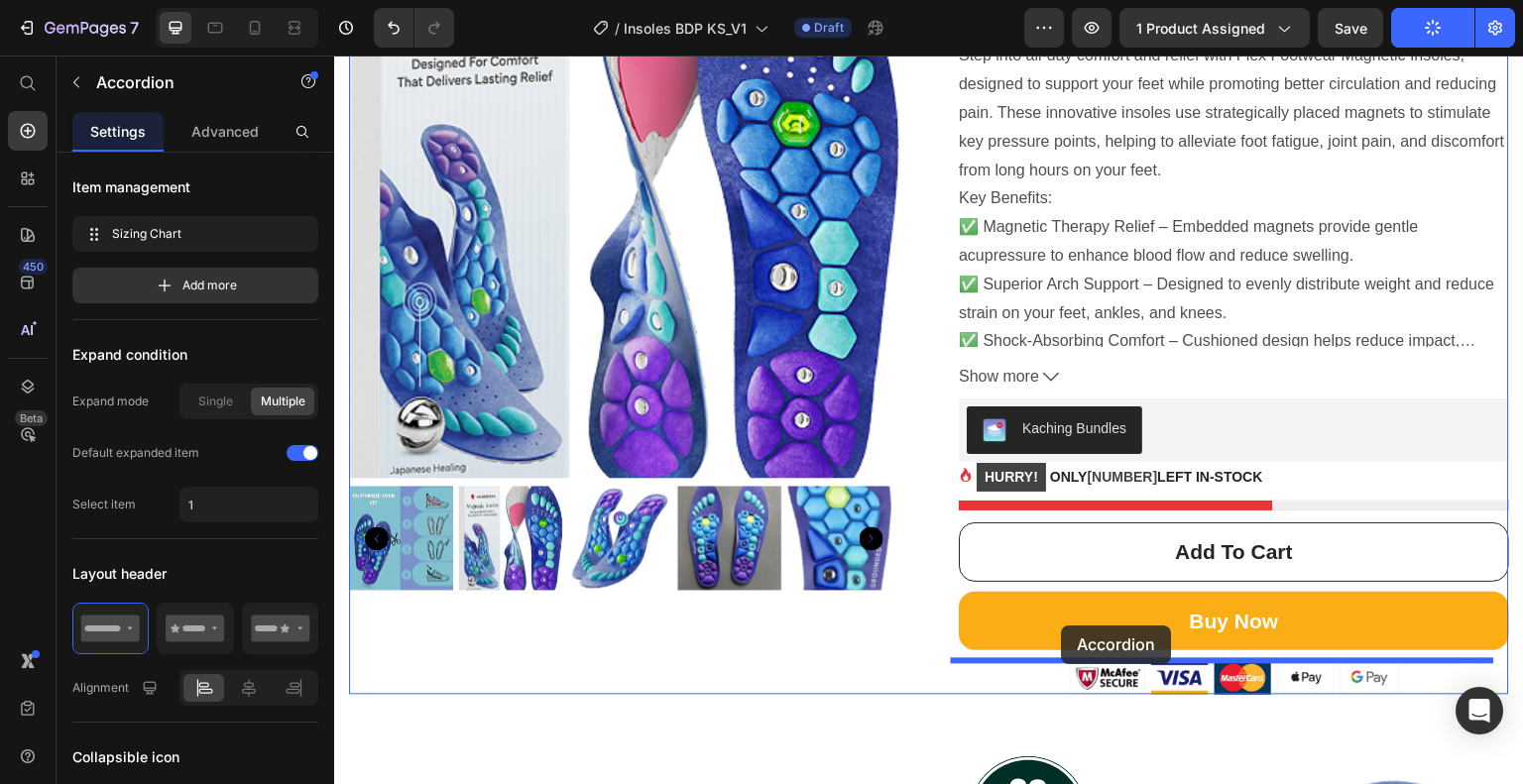 scroll, scrollTop: 297, scrollLeft: 0, axis: vertical 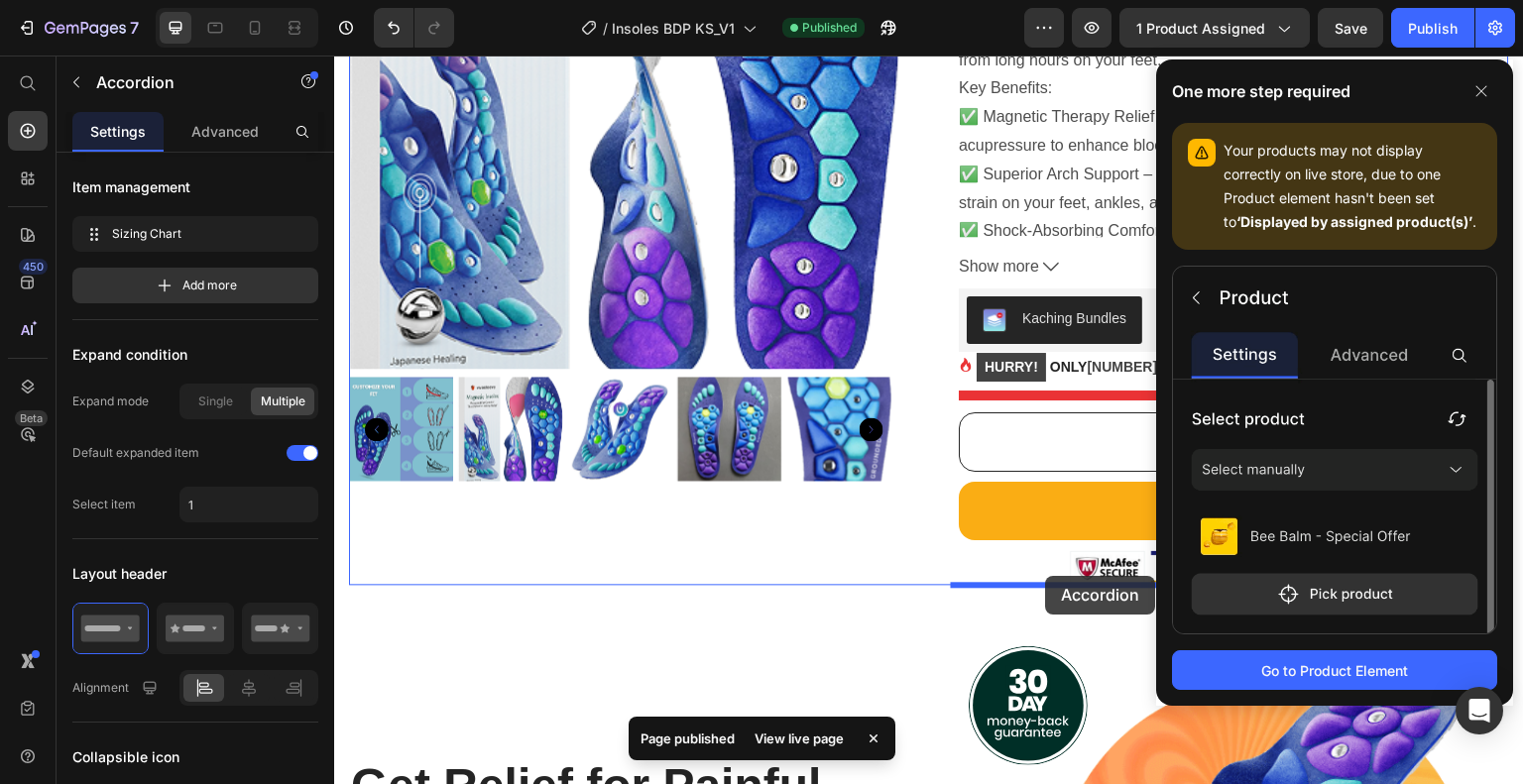 drag, startPoint x: 958, startPoint y: 414, endPoint x: 1046, endPoint y: 576, distance: 184.35835 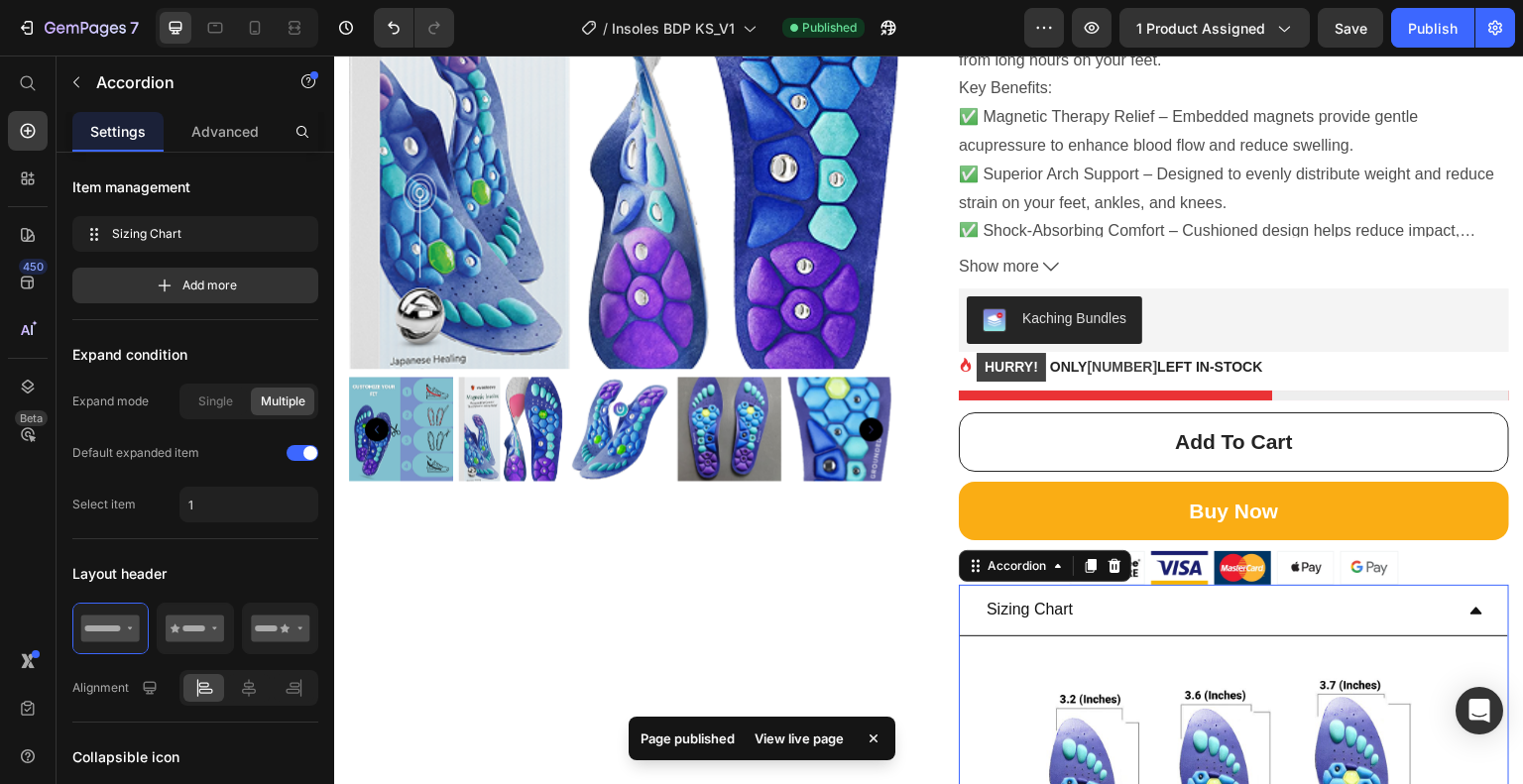 click on "Sizing Chart" at bounding box center [1218, 610] 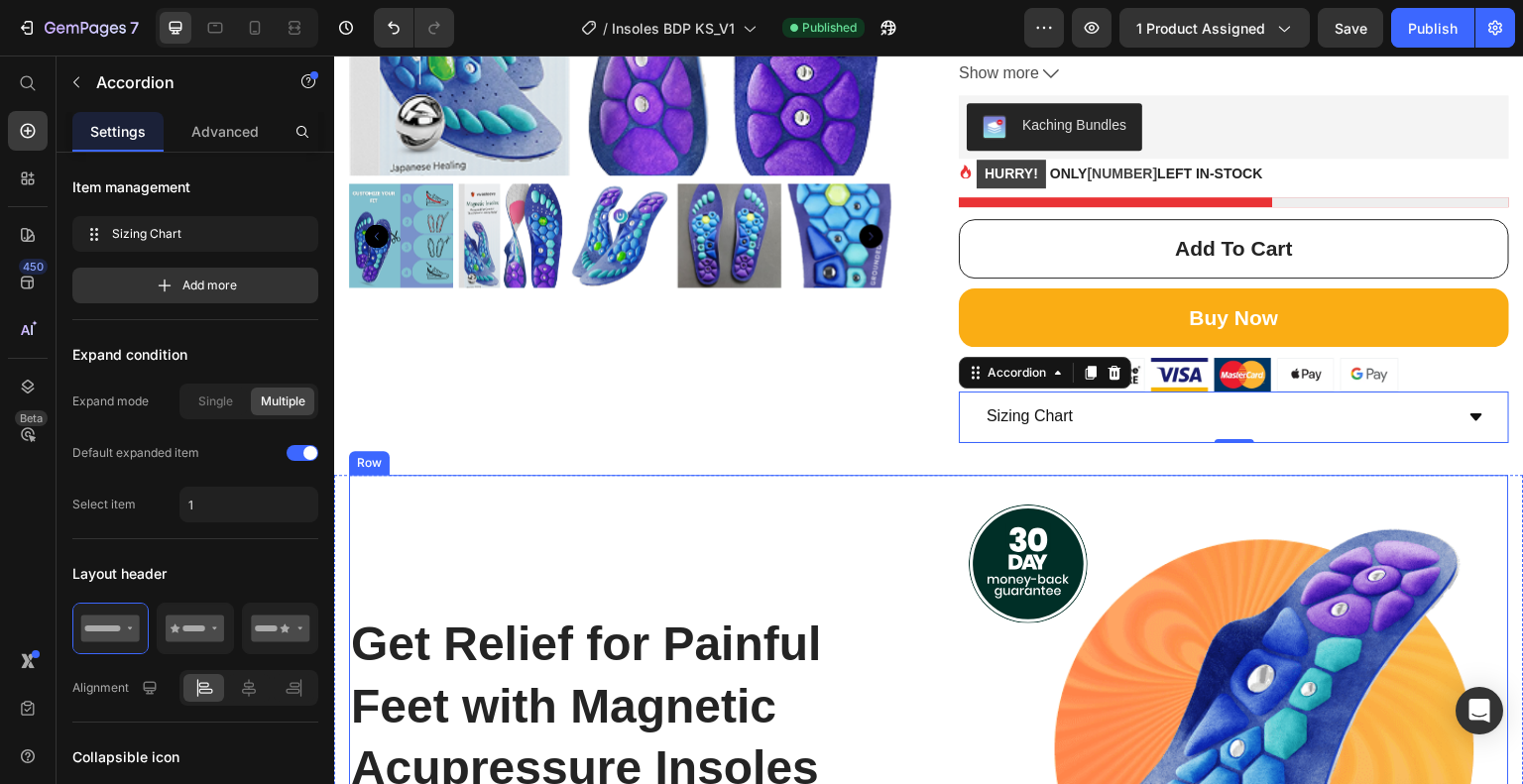 scroll, scrollTop: 496, scrollLeft: 0, axis: vertical 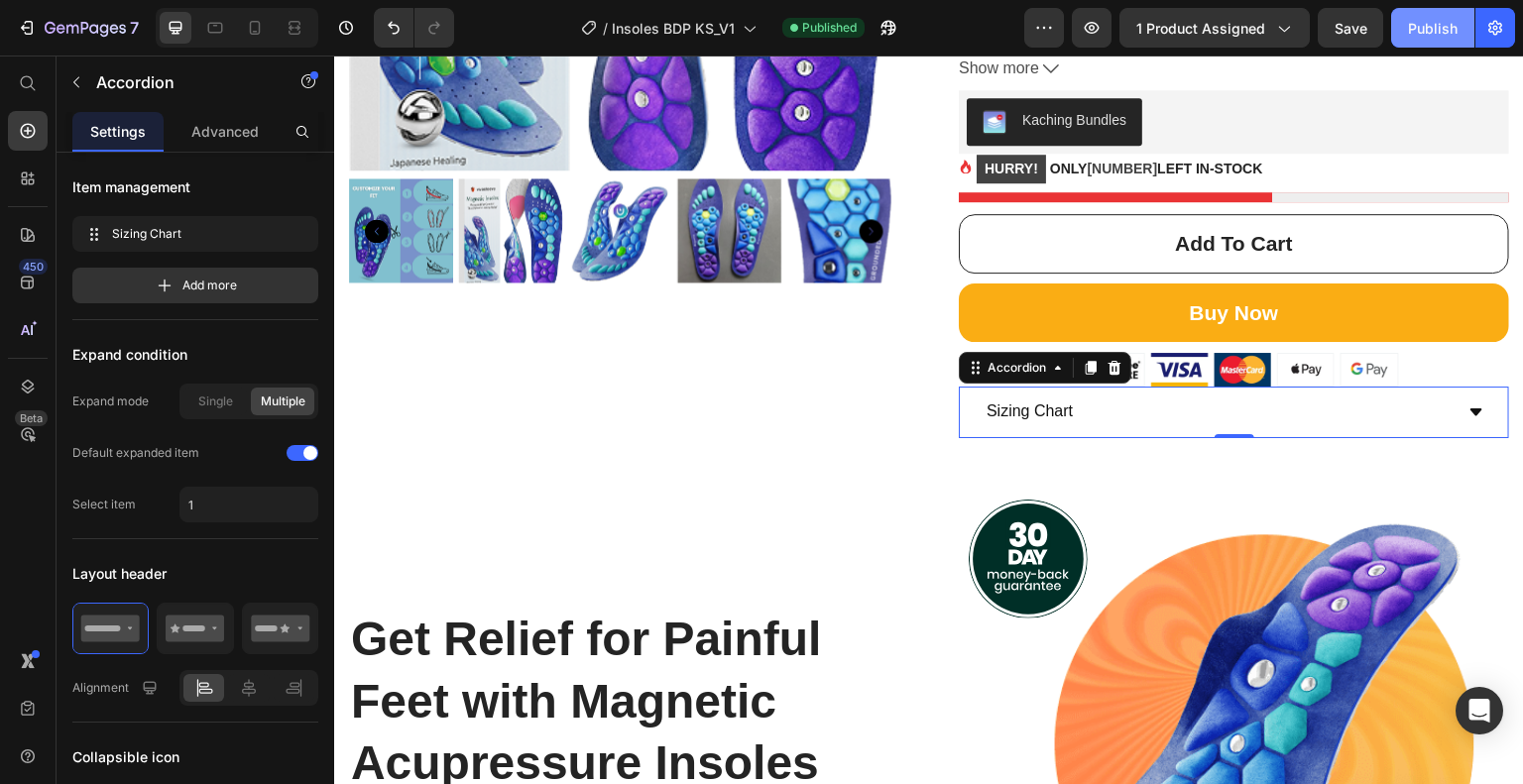 drag, startPoint x: 1425, startPoint y: 33, endPoint x: 614, endPoint y: 154, distance: 819.9768 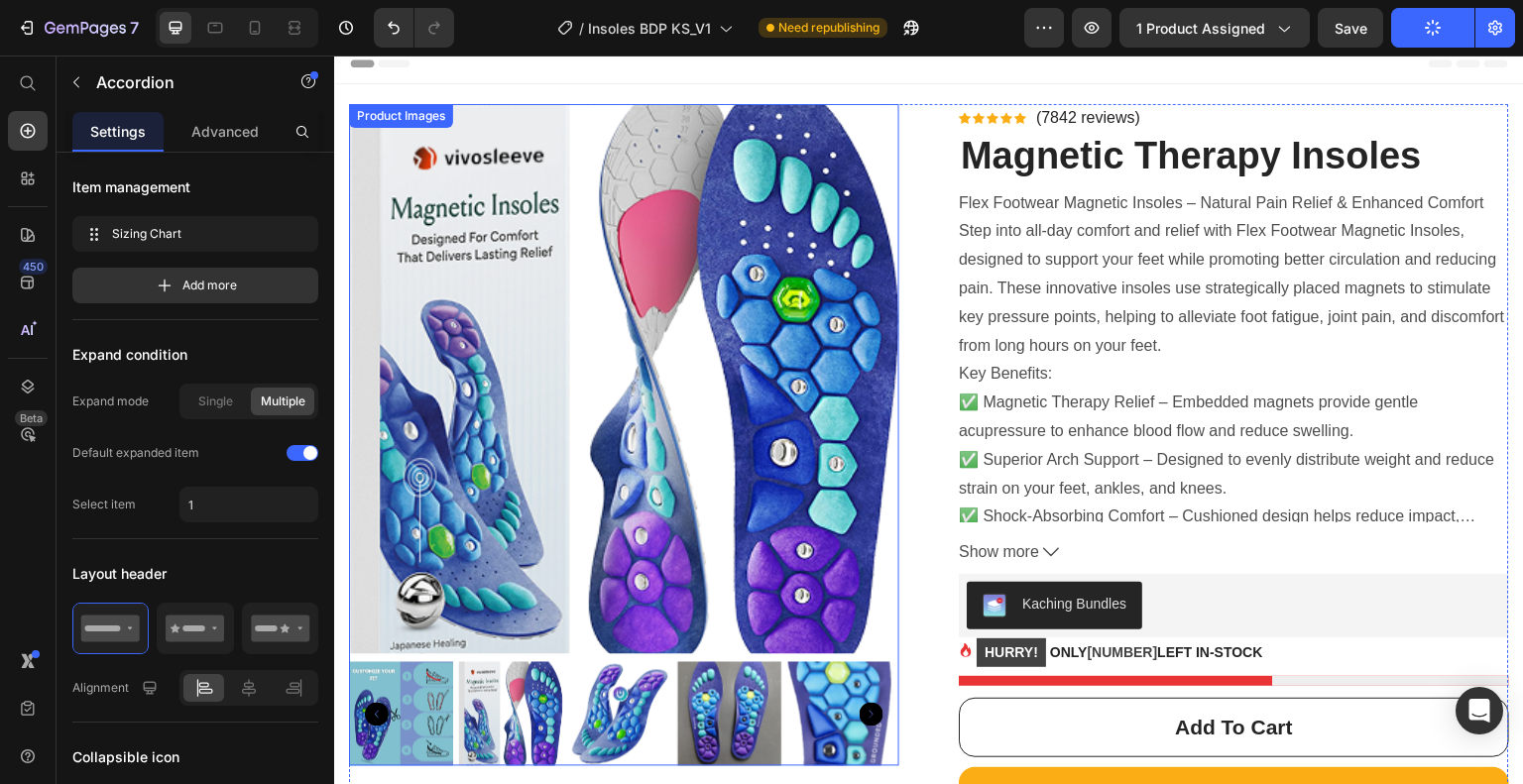 scroll, scrollTop: 0, scrollLeft: 0, axis: both 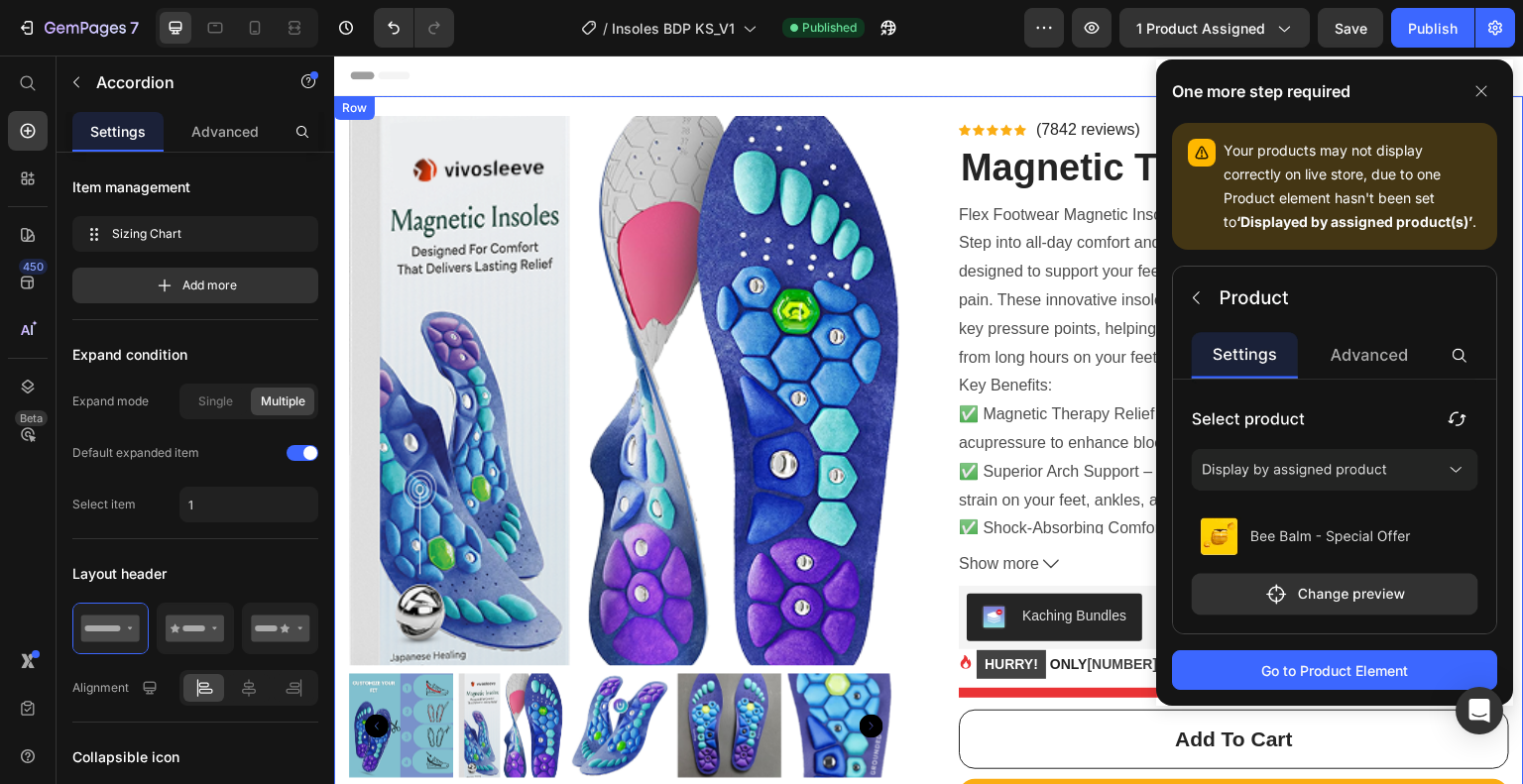click on "Product Images                Icon                Icon                Icon                Icon                Icon Icon List Hoz (7842 reviews) Text block Row Magnetic Therapy Insoles (P) Title Flex Footwear Magnetic Insoles – Natural Pain Relief & Enhanced Comfort
Step into all-day comfort and relief with Flex Footwear Magnetic Insoles, designed to support your feet while promoting better circulation and reducing pain. These innovative insoles use strategically placed magnets to stimulate key pressure points, helping to alleviate foot fatigue, joint pain, and discomfort from long hours on your feet.
Key Benefits: ✅ Magnetic Therapy Relief – Embedded magnets provide gentle acupressure to enhance blood flow and reduce swelling. ✅ Superior Arch Support – Designed to evenly distribute weight and reduce strain on your feet, ankles, and knees. ✅ Shock-Absorbing Comfort – Cushioned design helps reduce impact, making every step feel lighter.
Show more Product Description" at bounding box center (929, 514) 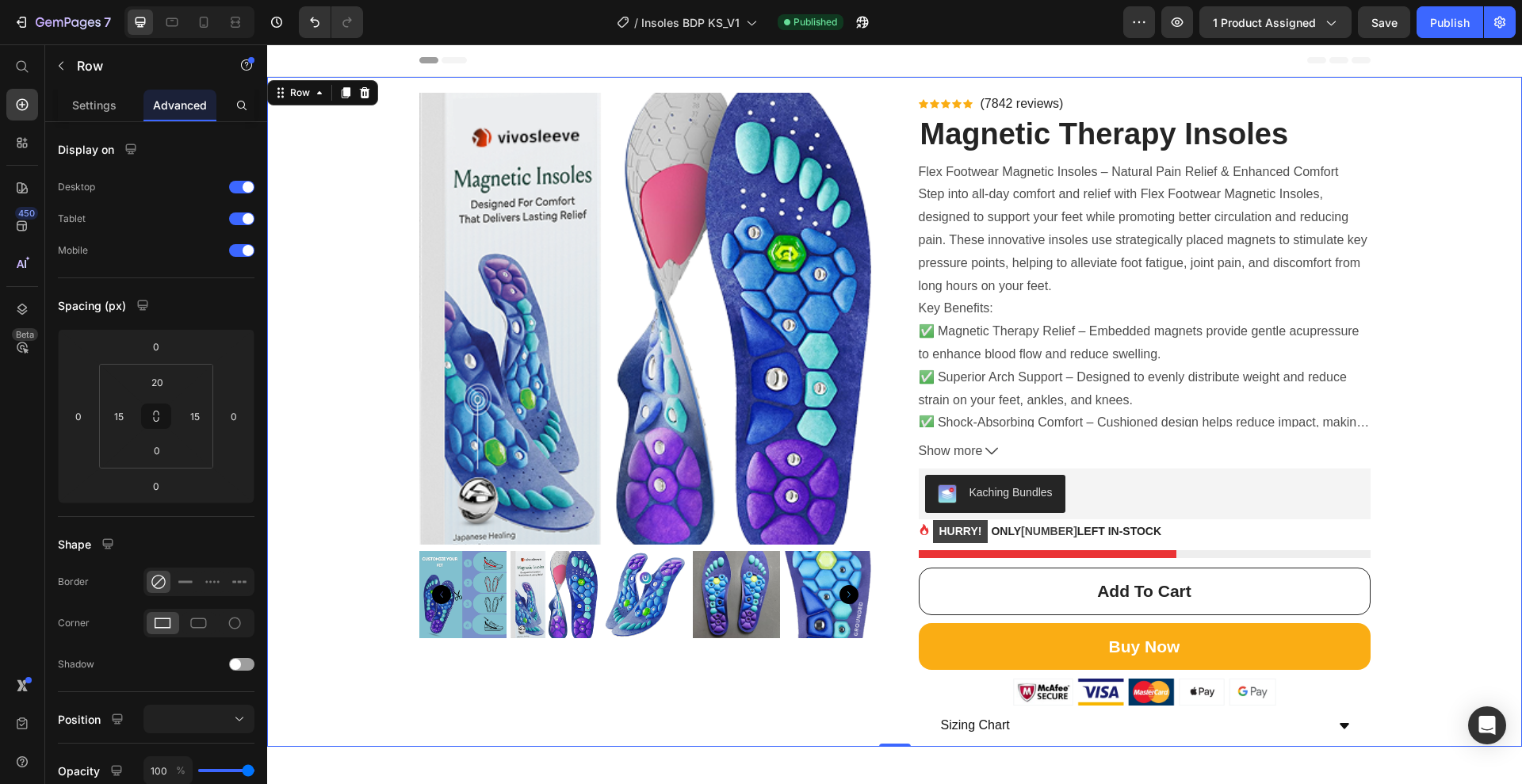 click on "Product Images                Icon                Icon                Icon                Icon                Icon Icon List Hoz (7842 reviews) Text block Row Magnetic Therapy Insoles (P) Title Flex Footwear Magnetic Insoles – Natural Pain Relief & Enhanced Comfort
Step into all-day comfort and relief with Flex Footwear Magnetic Insoles, designed to support your feet while promoting better circulation and reducing pain. These innovative insoles use strategically placed magnets to stimulate key pressure points, helping to alleviate foot fatigue, joint pain, and discomfort from long hours on your feet.
Key Benefits: ✅ Magnetic Therapy Relief – Embedded magnets provide gentle acupressure to enhance blood flow and reduce swelling. ✅ Superior Arch Support – Designed to evenly distribute weight and reduce strain on your feet, ankles, and knees. ✅ Shock-Absorbing Comfort – Cushioned design helps reduce impact, making every step feel lighter.
Show more Product Description" at bounding box center [894, 419] 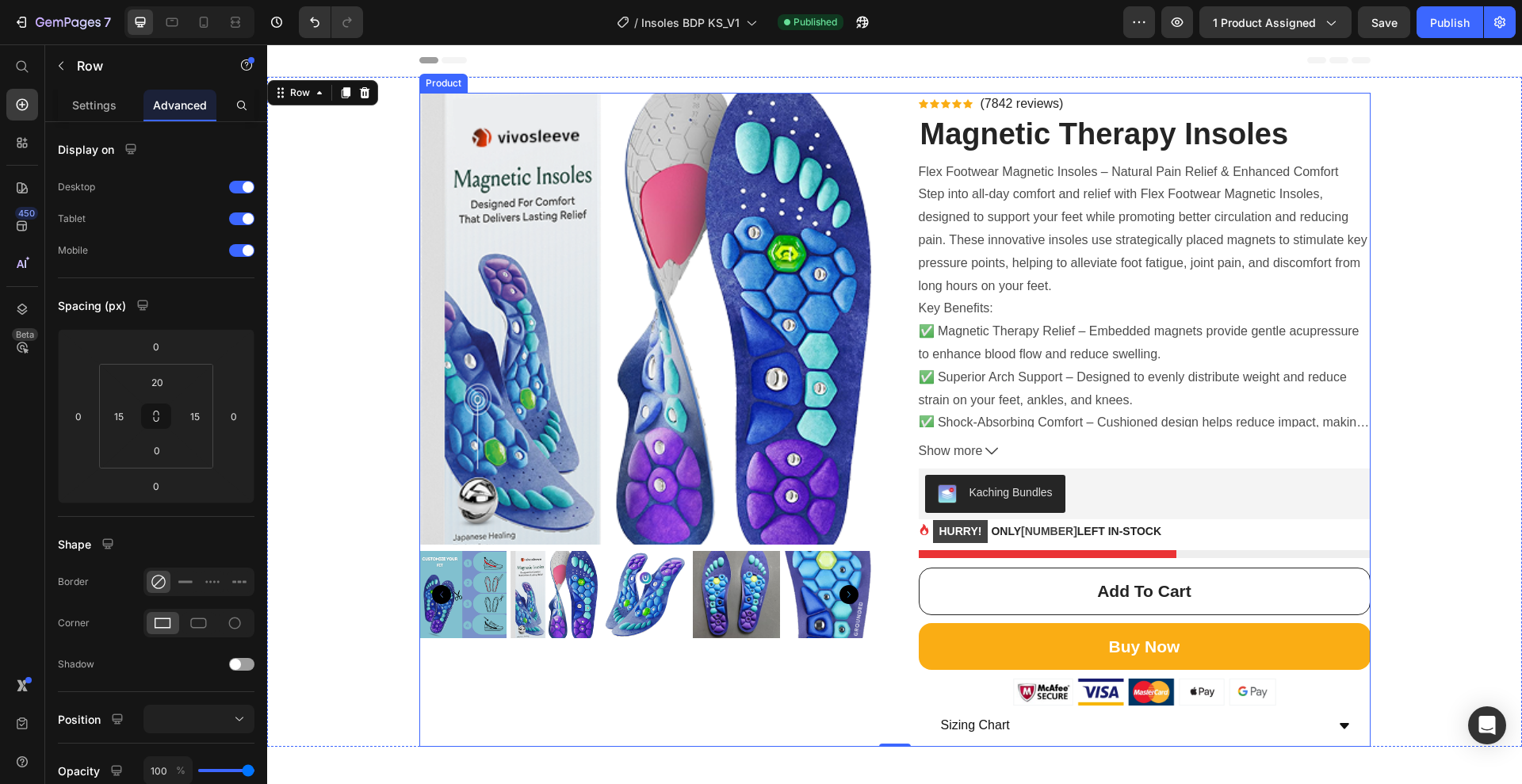 click on "Product Images                Icon                Icon                Icon                Icon                Icon Icon List Hoz (7842 reviews) Text block Row Magnetic Therapy Insoles (P) Title Flex Footwear Magnetic Insoles – Natural Pain Relief & Enhanced Comfort
Step into all-day comfort and relief with Flex Footwear Magnetic Insoles, designed to support your feet while promoting better circulation and reducing pain. These innovative insoles use strategically placed magnets to stimulate key pressure points, helping to alleviate foot fatigue, joint pain, and discomfort from long hours on your feet.
Key Benefits: ✅ Magnetic Therapy Relief – Embedded magnets provide gentle acupressure to enhance blood flow and reduce swelling. ✅ Superior Arch Support – Designed to evenly distribute weight and reduce strain on your feet, ankles, and knees. ✅ Shock-Absorbing Comfort – Cushioned design helps reduce impact, making every step feel lighter.
Show more Product Description" at bounding box center [895, 419] 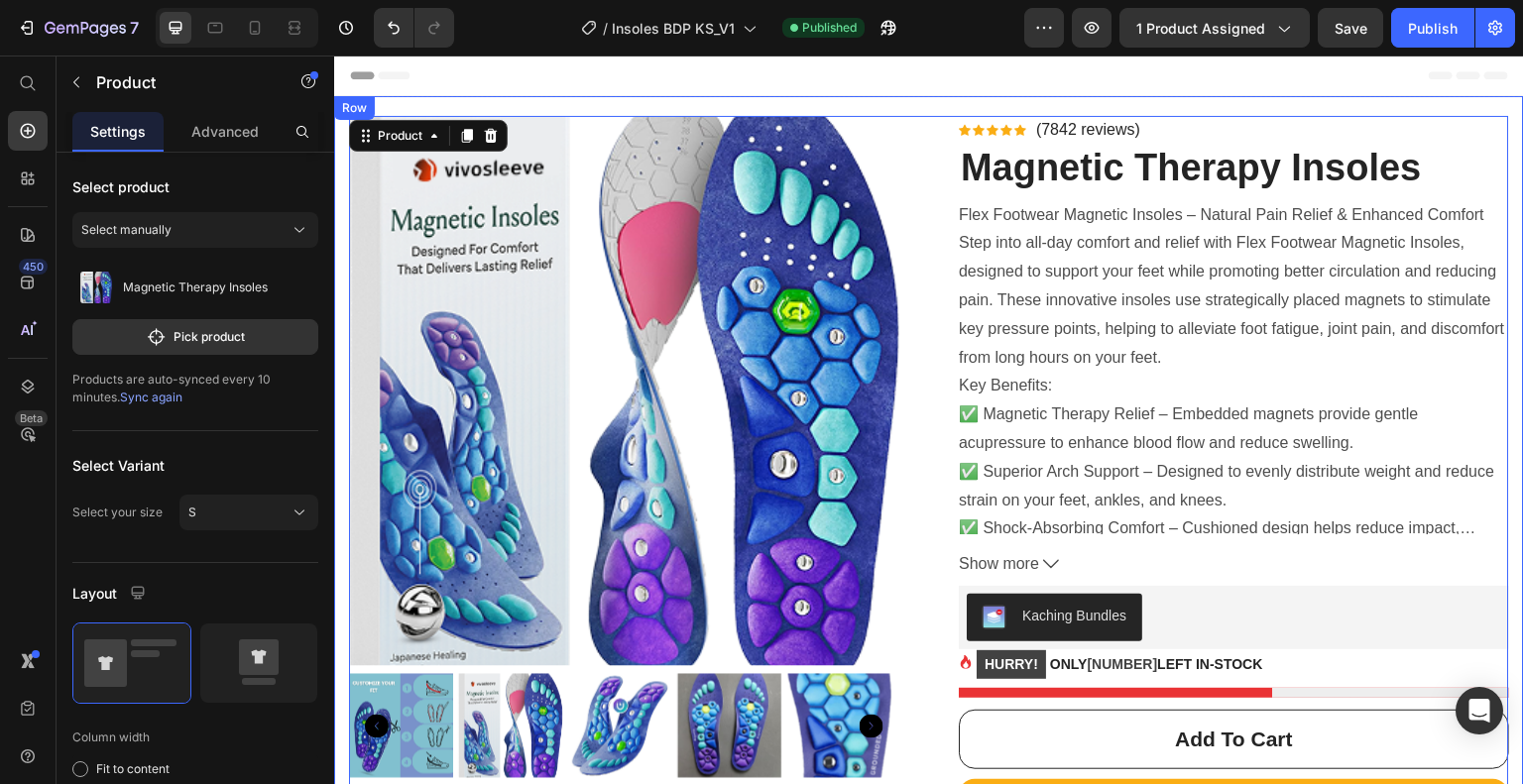 click on "Product Images                Icon                Icon                Icon                Icon                Icon Icon List Hoz (7842 reviews) Text block Row Magnetic Therapy Insoles (P) Title Flex Footwear Magnetic Insoles – Natural Pain Relief & Enhanced Comfort
Step into all-day comfort and relief with Flex Footwear Magnetic Insoles, designed to support your feet while promoting better circulation and reducing pain. These innovative insoles use strategically placed magnets to stimulate key pressure points, helping to alleviate foot fatigue, joint pain, and discomfort from long hours on your feet.
Key Benefits: ✅ Magnetic Therapy Relief – Embedded magnets provide gentle acupressure to enhance blood flow and reduce swelling. ✅ Superior Arch Support – Designed to evenly distribute weight and reduce strain on your feet, ankles, and knees. ✅ Shock-Absorbing Comfort – Cushioned design helps reduce impact, making every step feel lighter.
Show more Product Description" at bounding box center (929, 514) 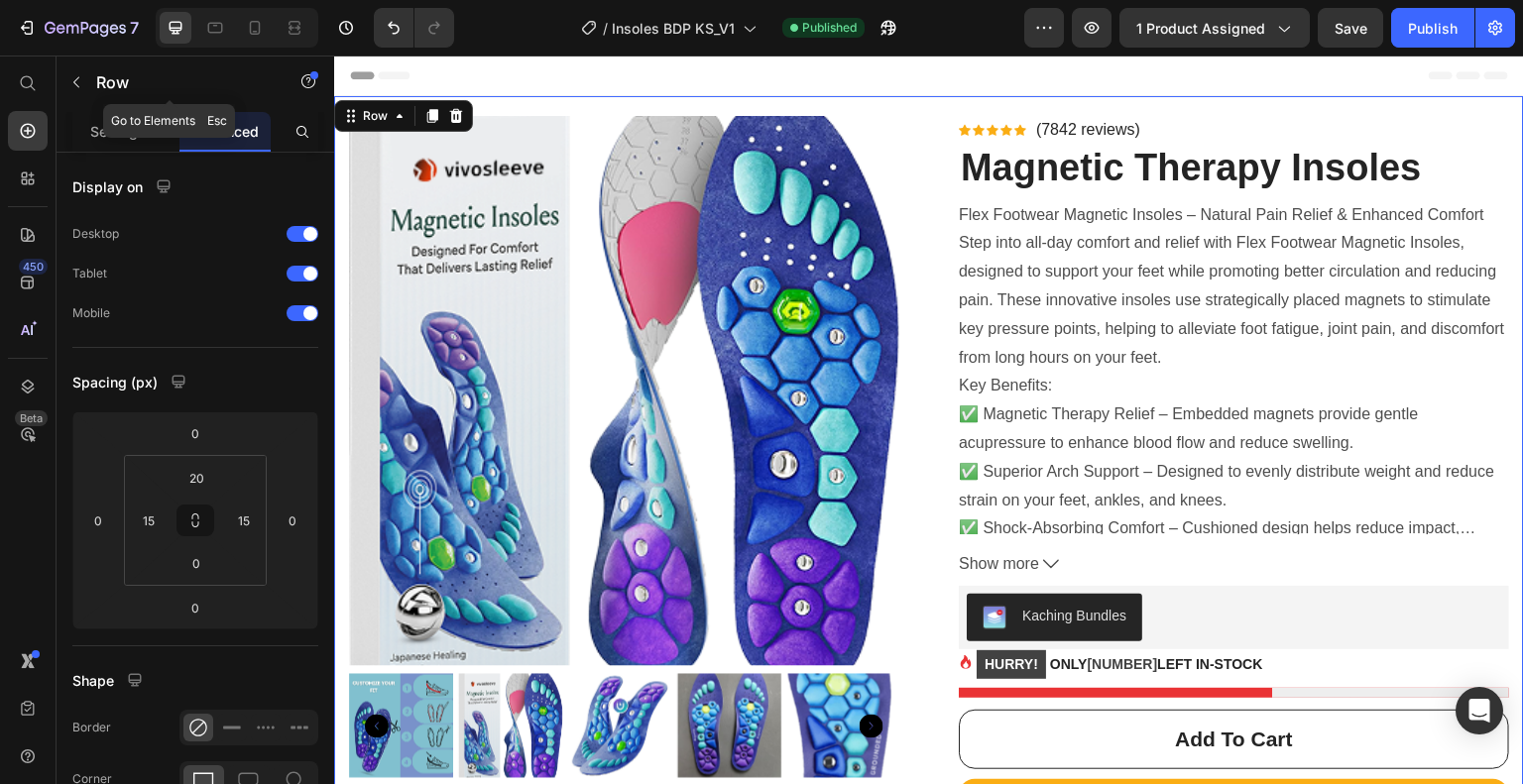click at bounding box center (76, 82) 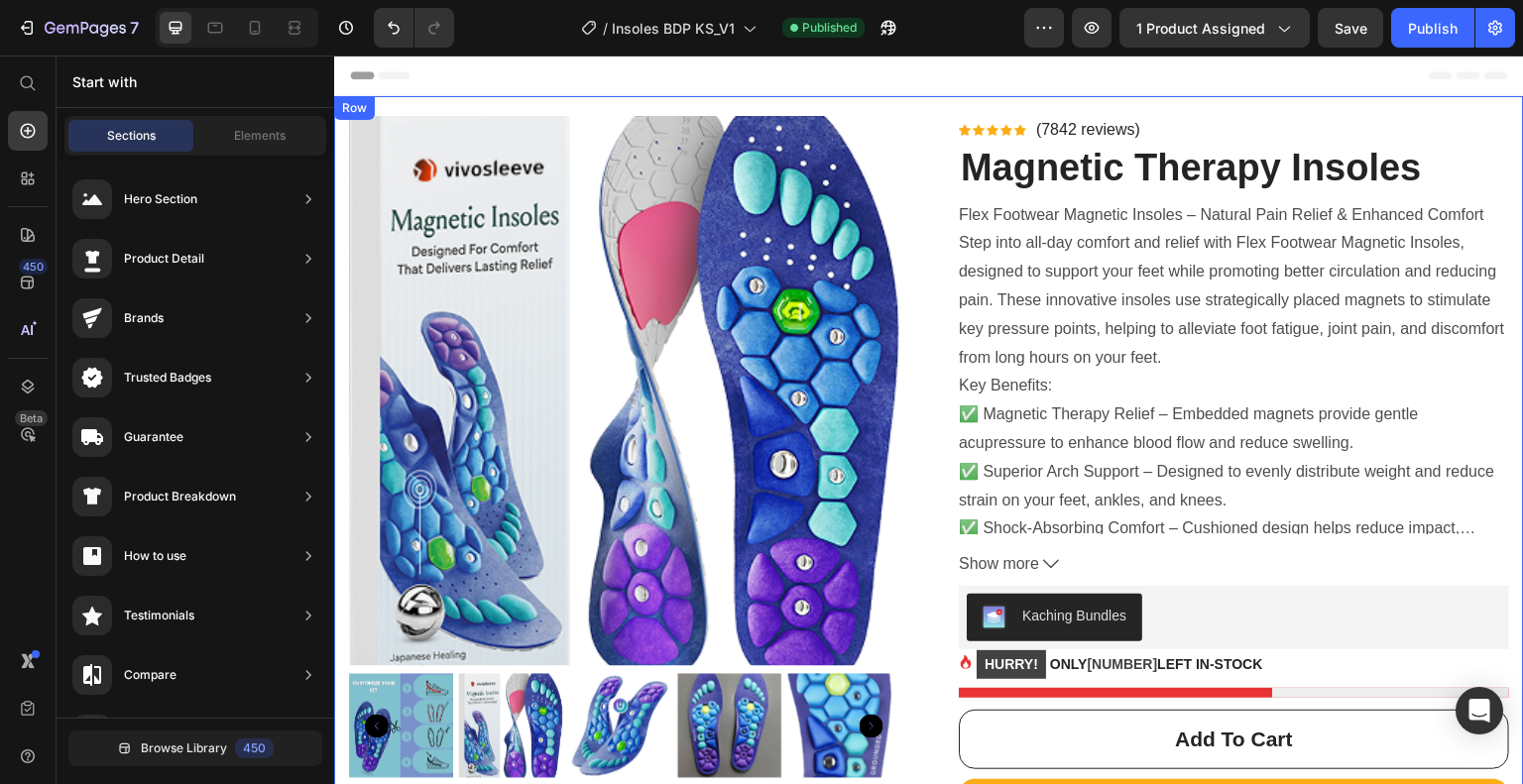 click on "Product Images                Icon                Icon                Icon                Icon                Icon Icon List Hoz (7842 reviews) Text block Row Magnetic Therapy Insoles (P) Title Flex Footwear Magnetic Insoles – Natural Pain Relief & Enhanced Comfort
Step into all-day comfort and relief with Flex Footwear Magnetic Insoles, designed to support your feet while promoting better circulation and reducing pain. These innovative insoles use strategically placed magnets to stimulate key pressure points, helping to alleviate foot fatigue, joint pain, and discomfort from long hours on your feet.
Key Benefits: ✅ Magnetic Therapy Relief – Embedded magnets provide gentle acupressure to enhance blood flow and reduce swelling. ✅ Superior Arch Support – Designed to evenly distribute weight and reduce strain on your feet, ankles, and knees. ✅ Shock-Absorbing Comfort – Cushioned design helps reduce impact, making every step feel lighter.
Show more Product Description" at bounding box center (929, 514) 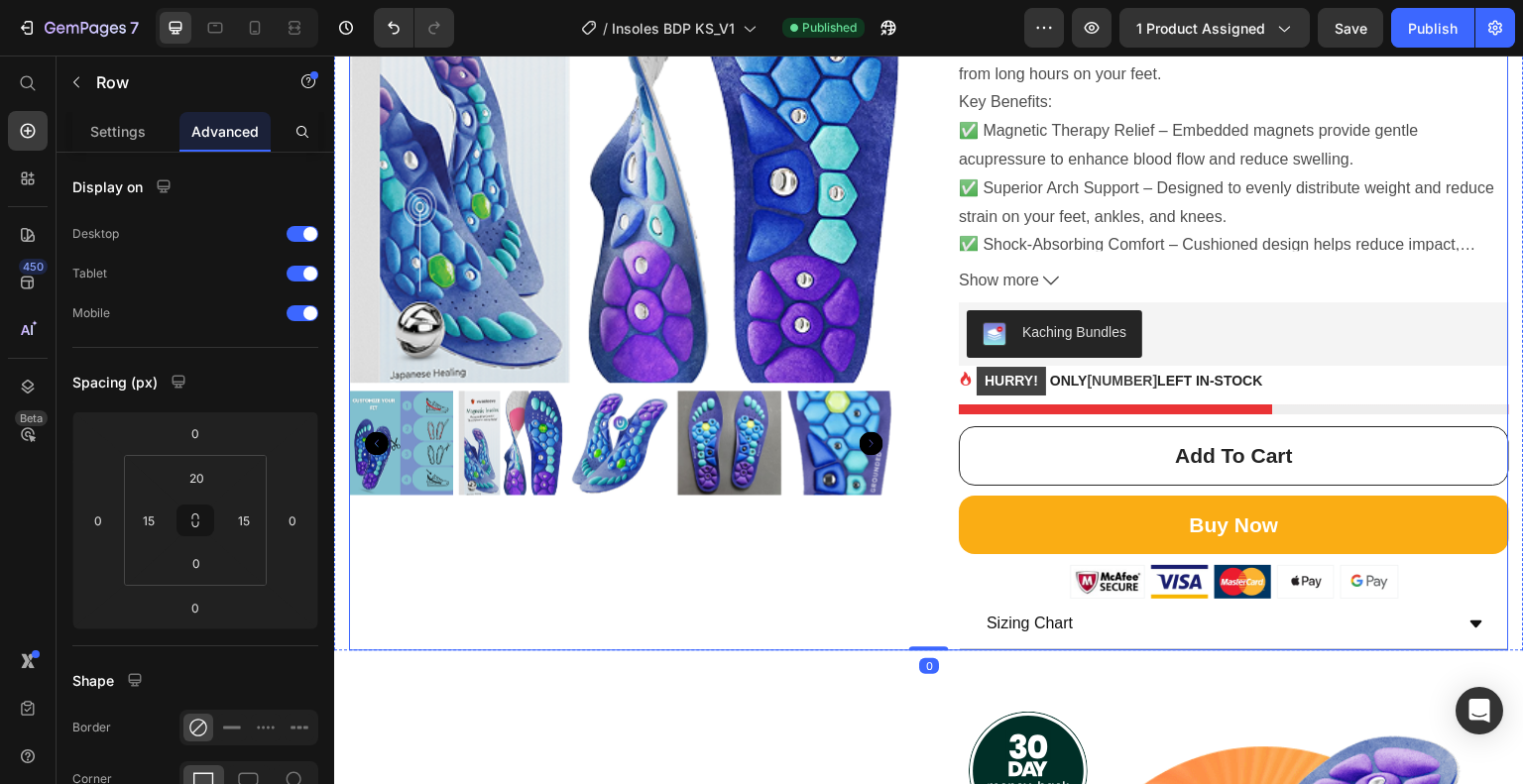 scroll, scrollTop: 297, scrollLeft: 0, axis: vertical 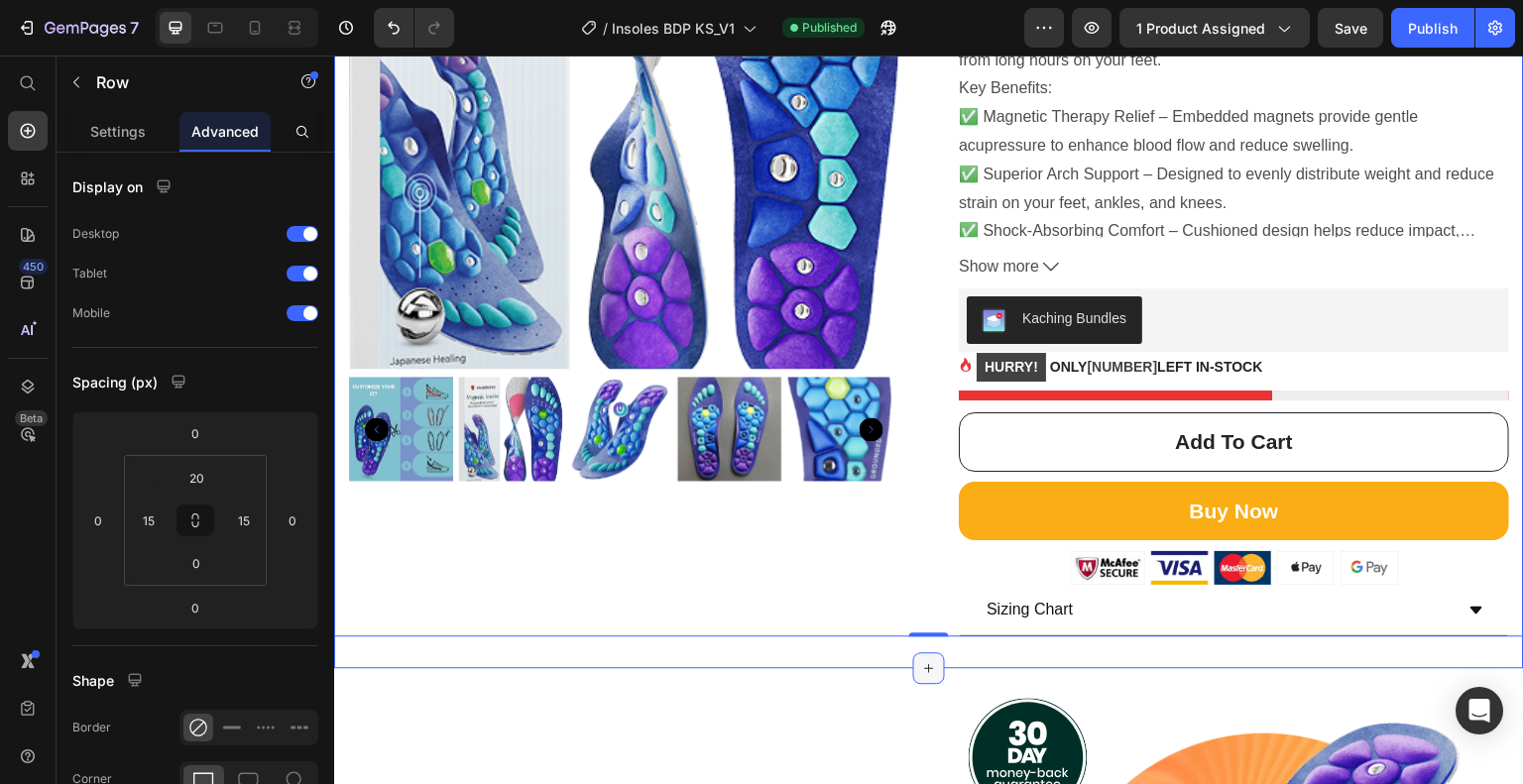 click 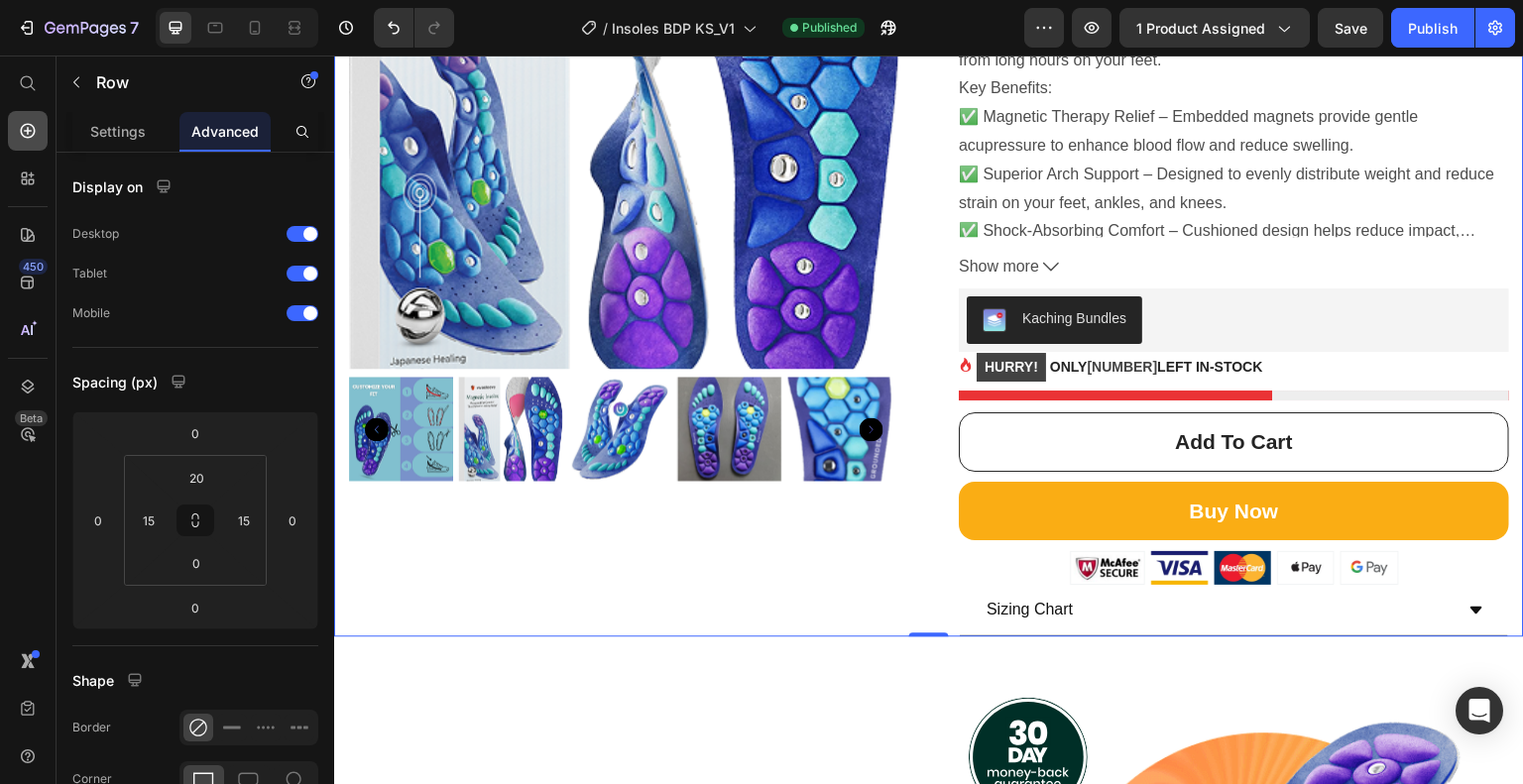 click 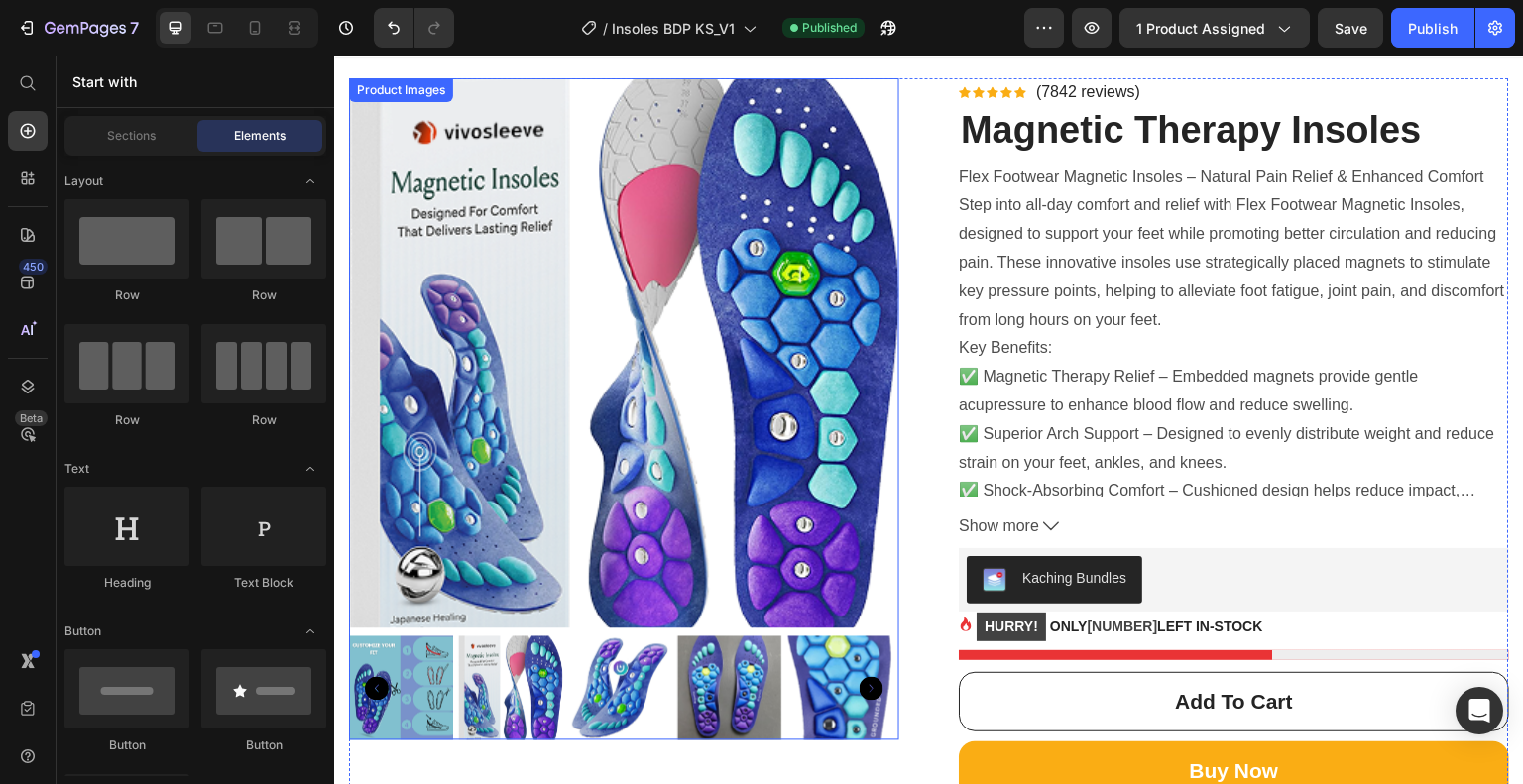 scroll, scrollTop: 0, scrollLeft: 0, axis: both 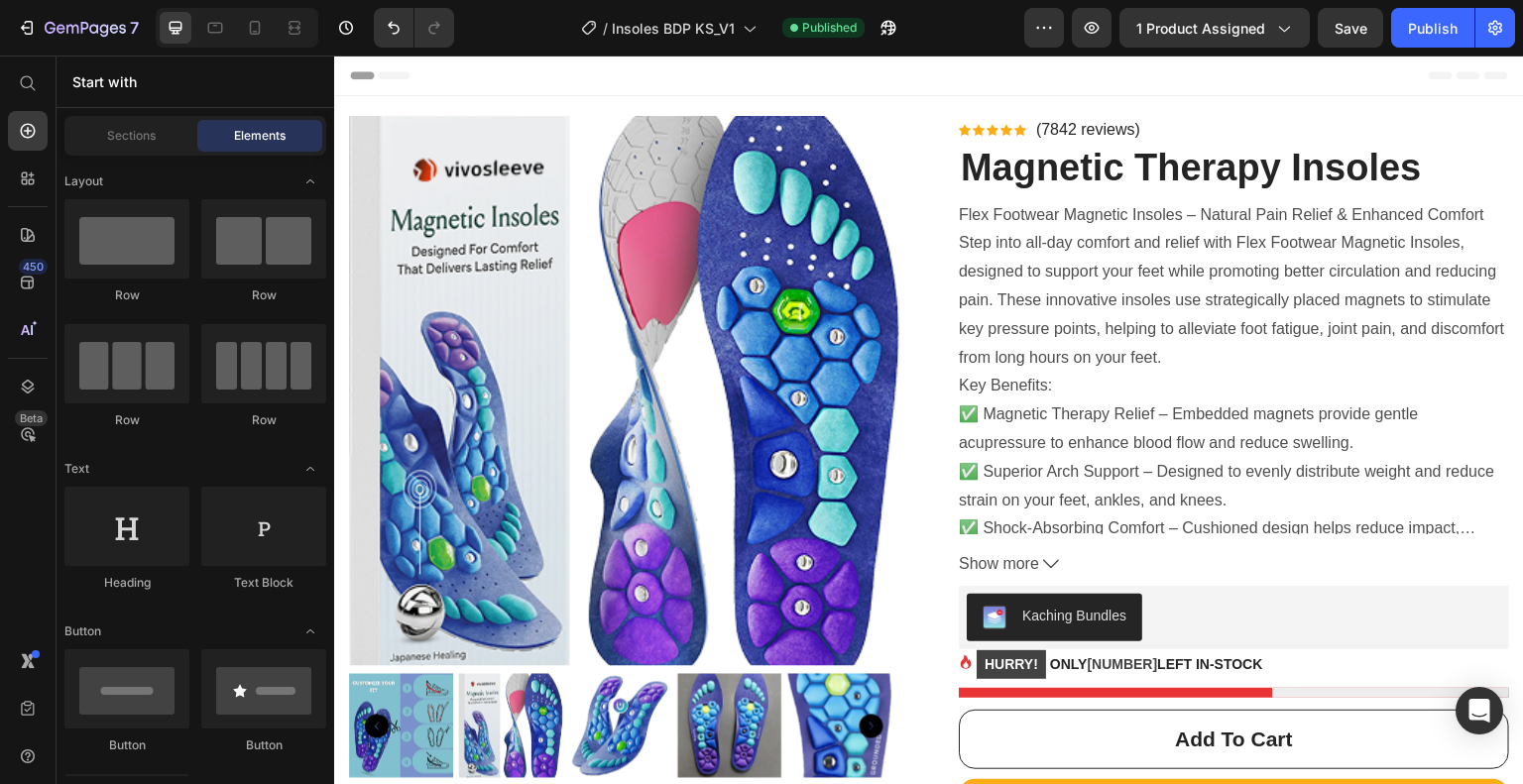 drag, startPoint x: 437, startPoint y: 187, endPoint x: 782, endPoint y: 85, distance: 359.76242 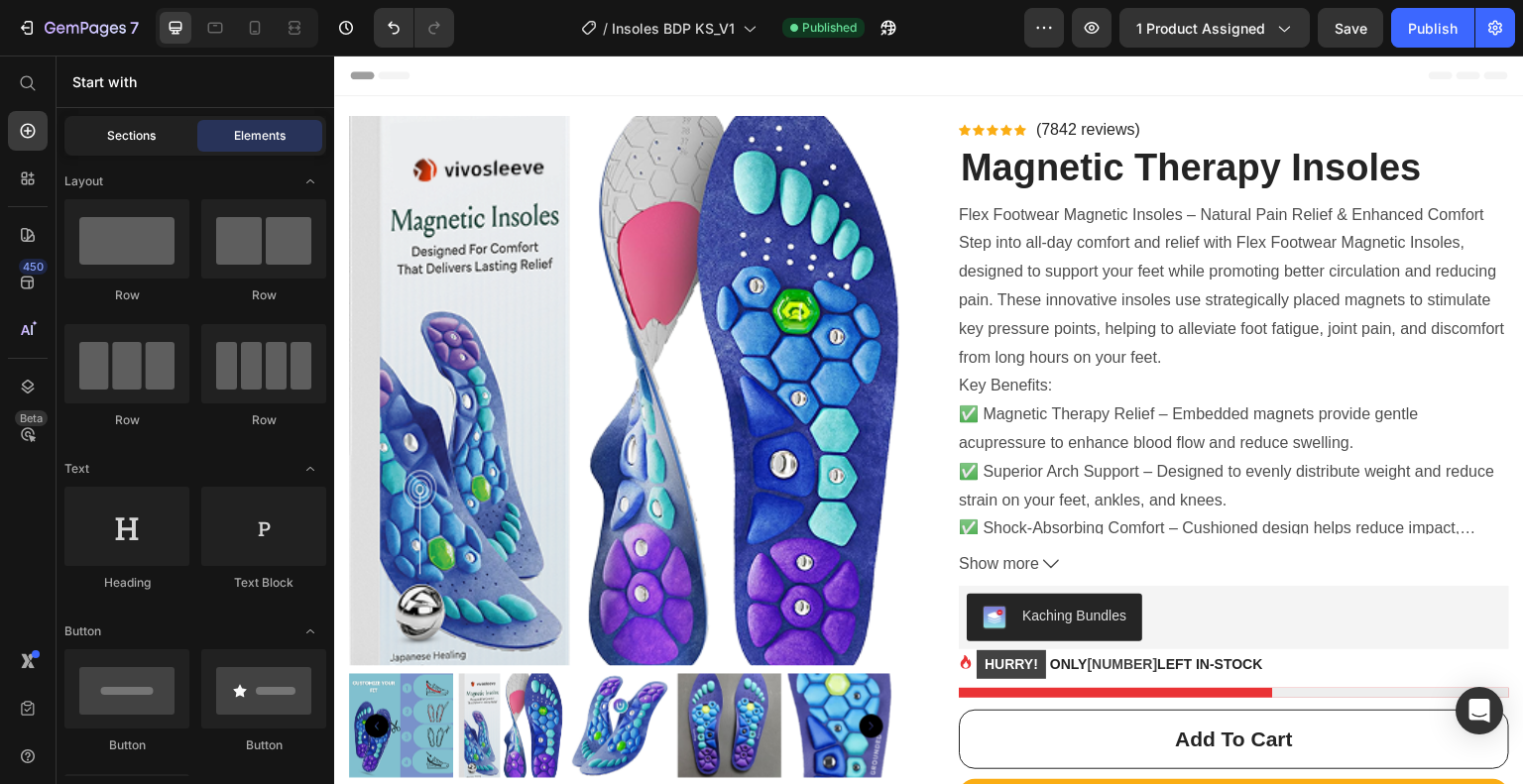 click on "Sections" at bounding box center [131, 136] 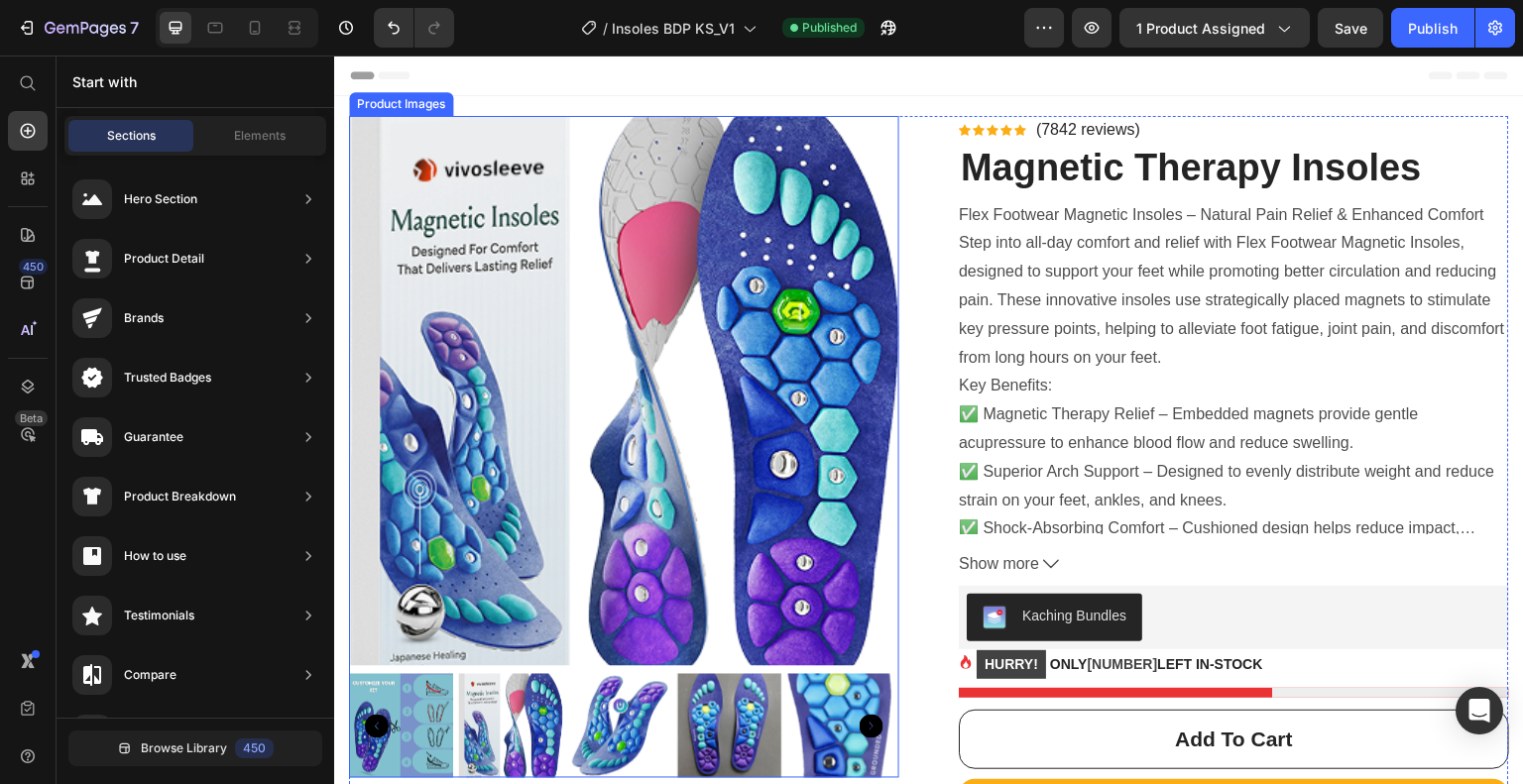 drag, startPoint x: 501, startPoint y: 256, endPoint x: 811, endPoint y: 118, distance: 339.3287 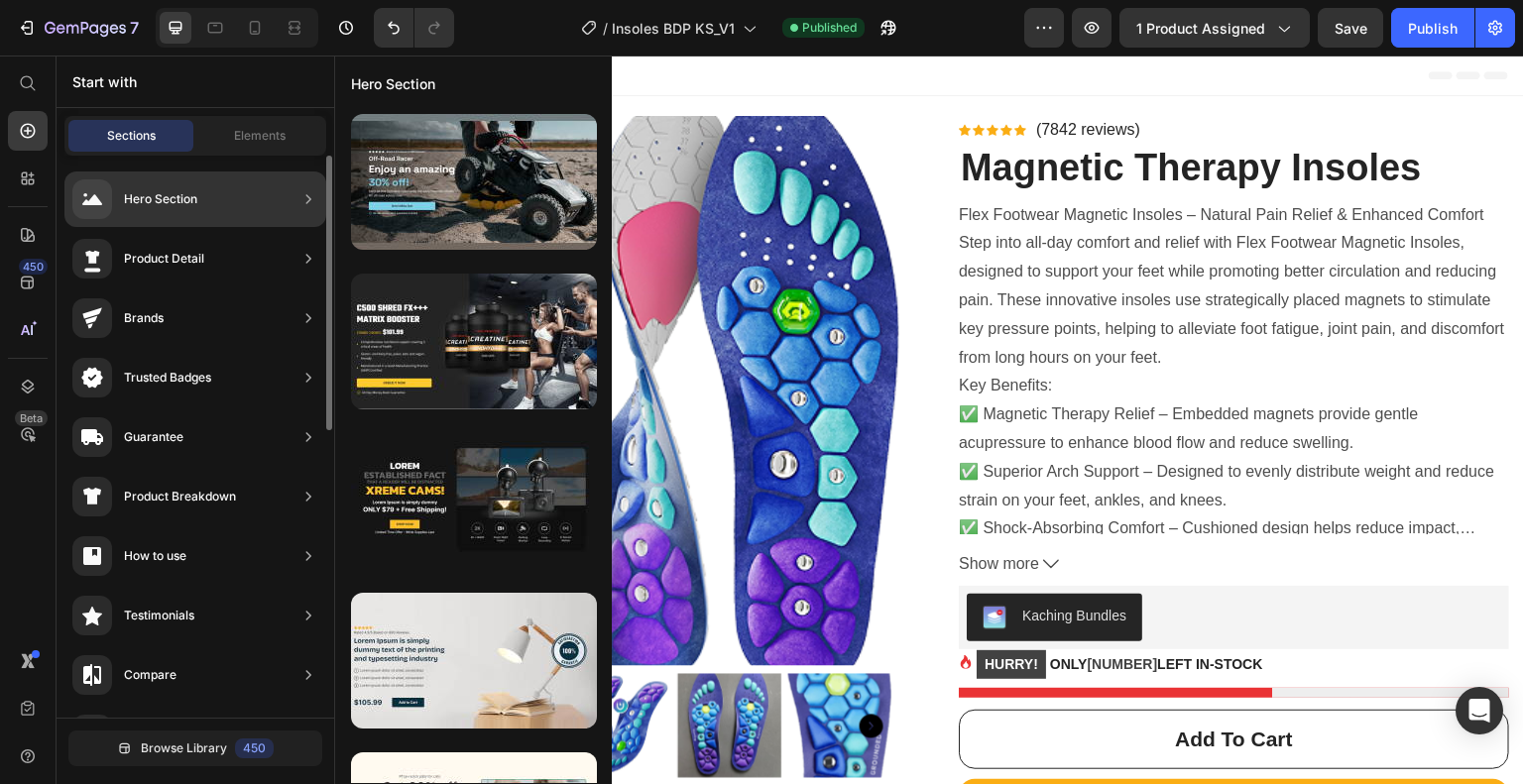 click on "Hero Section" at bounding box center (161, 199) 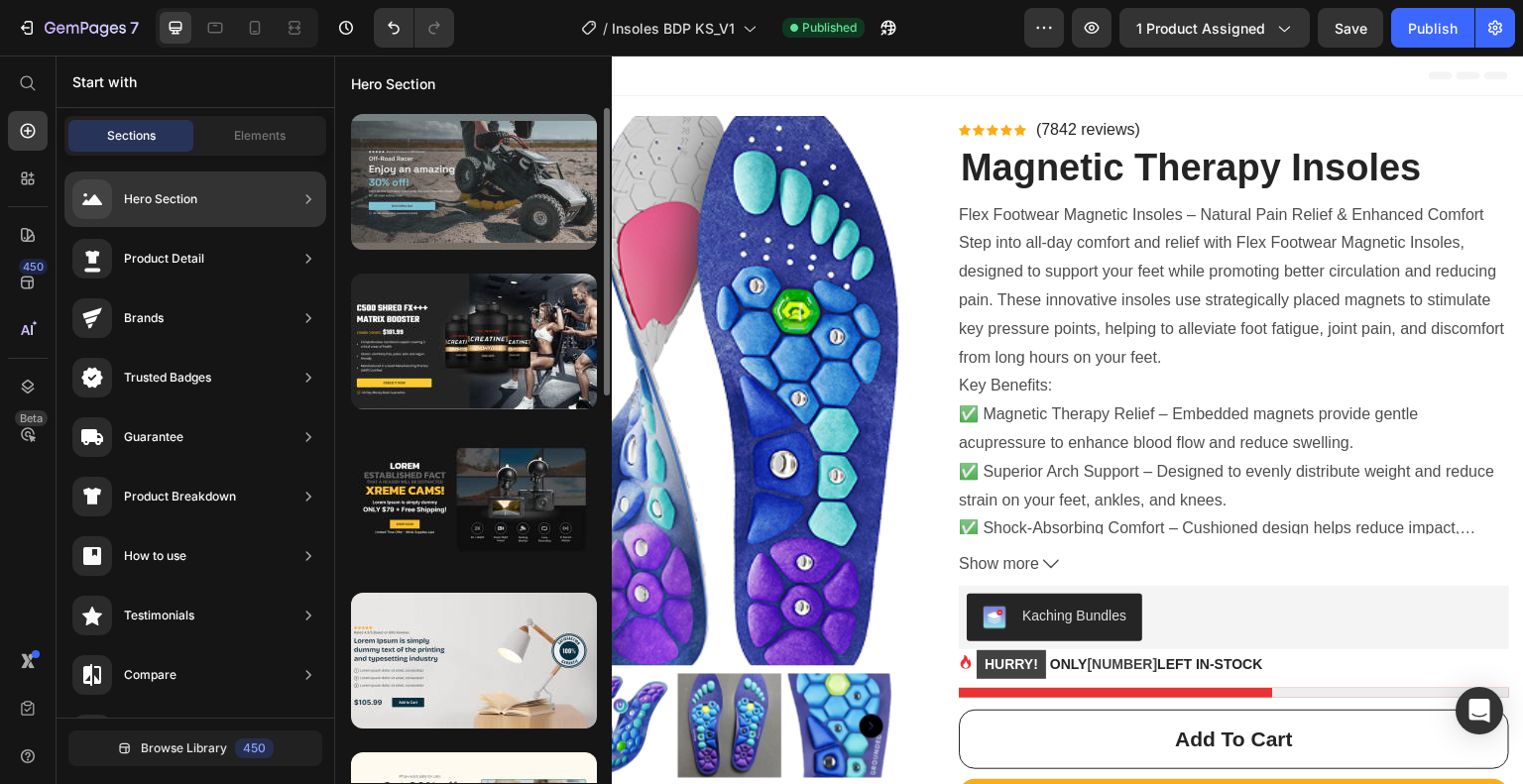 click at bounding box center (474, 181) 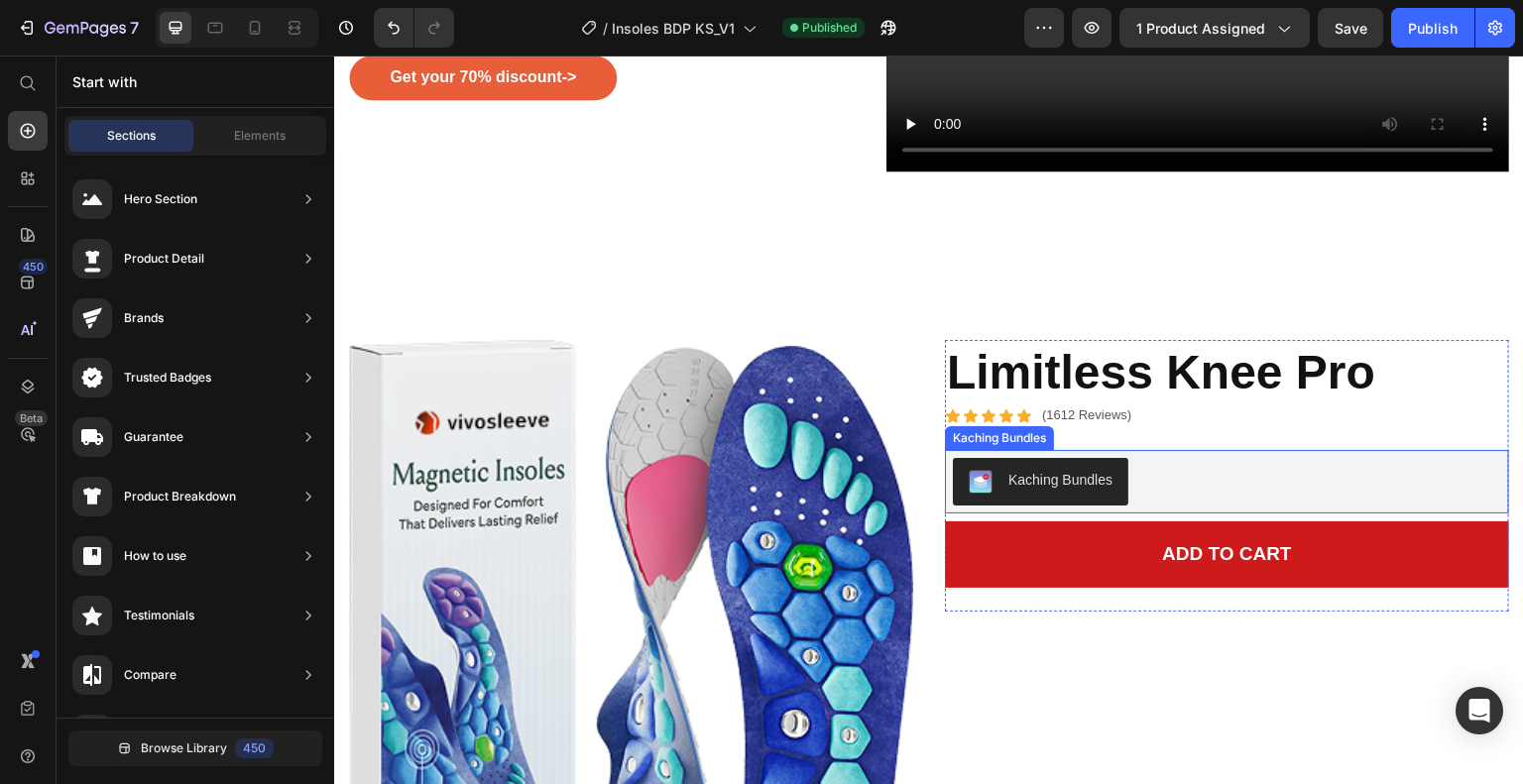 scroll, scrollTop: 4064, scrollLeft: 0, axis: vertical 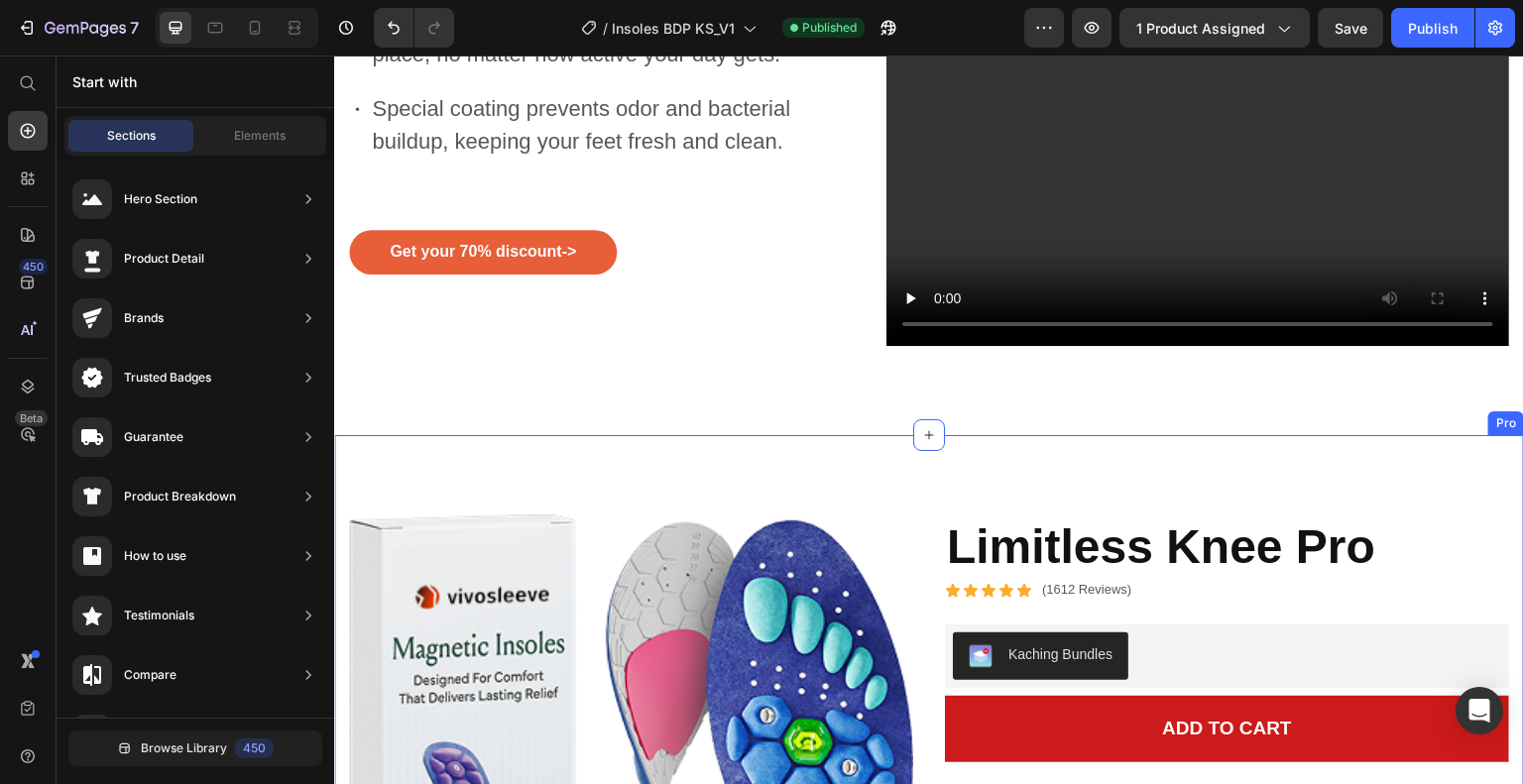 click on "Image Row Product Images Limitless Knee Pro Product Title Icon Icon Icon Icon Icon Icon List (1612 Reviews) Text Block Row Row Kaching Bundles Kaching Bundles Add to cart Add to Cart Row Product Pro" at bounding box center (929, 827) 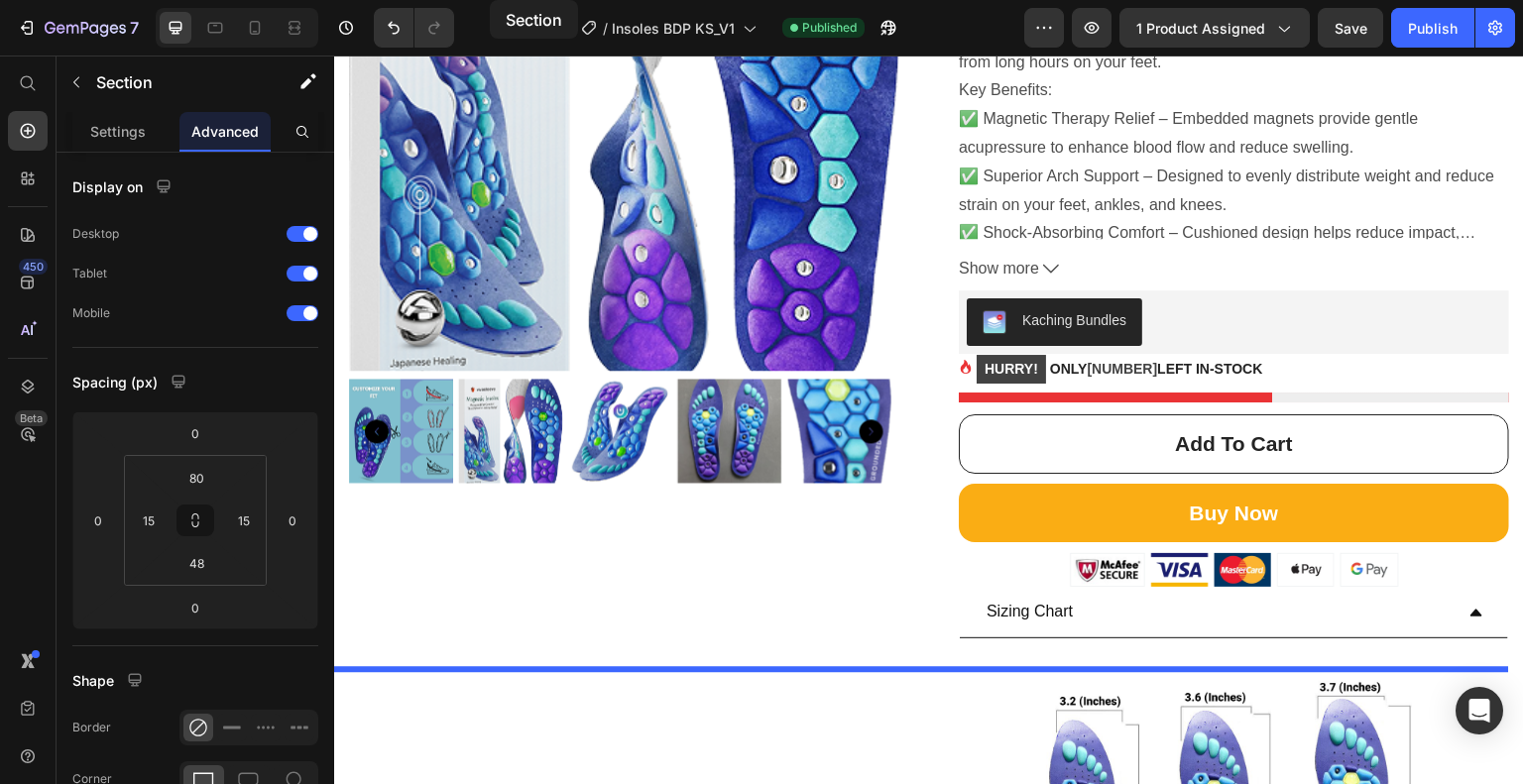 scroll, scrollTop: 0, scrollLeft: 0, axis: both 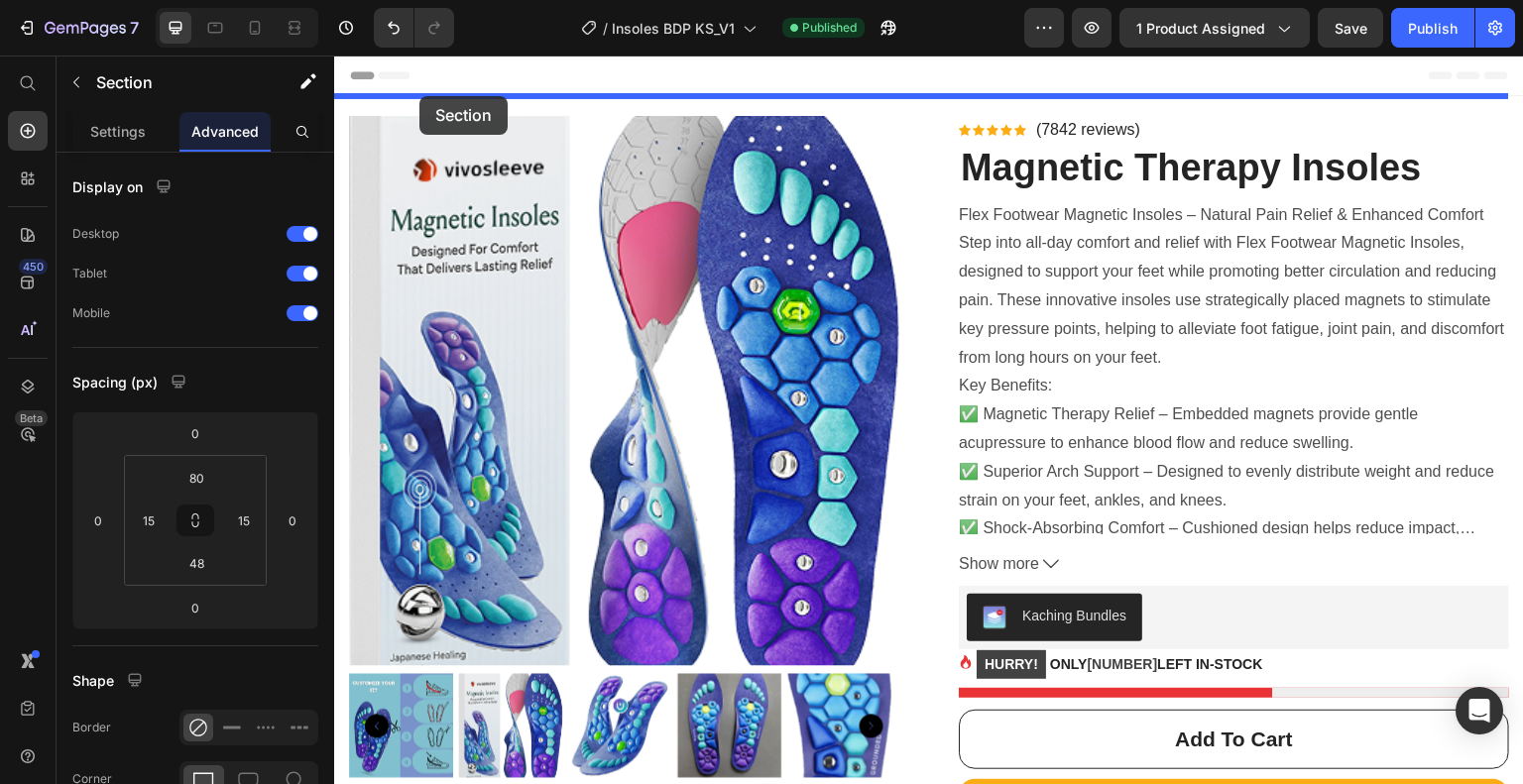 drag, startPoint x: 433, startPoint y: 437, endPoint x: 419, endPoint y: 96, distance: 341.28727 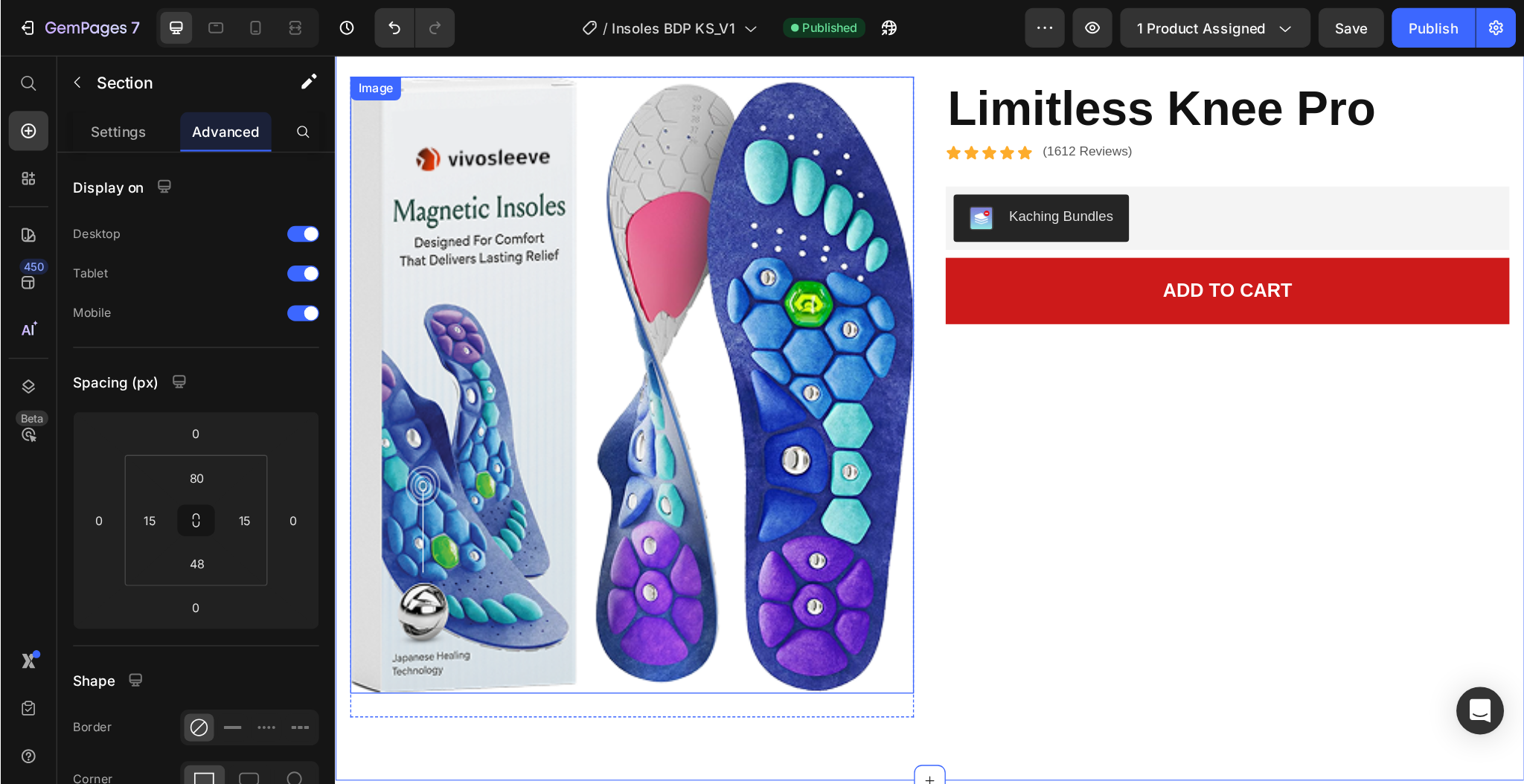 scroll, scrollTop: 0, scrollLeft: 0, axis: both 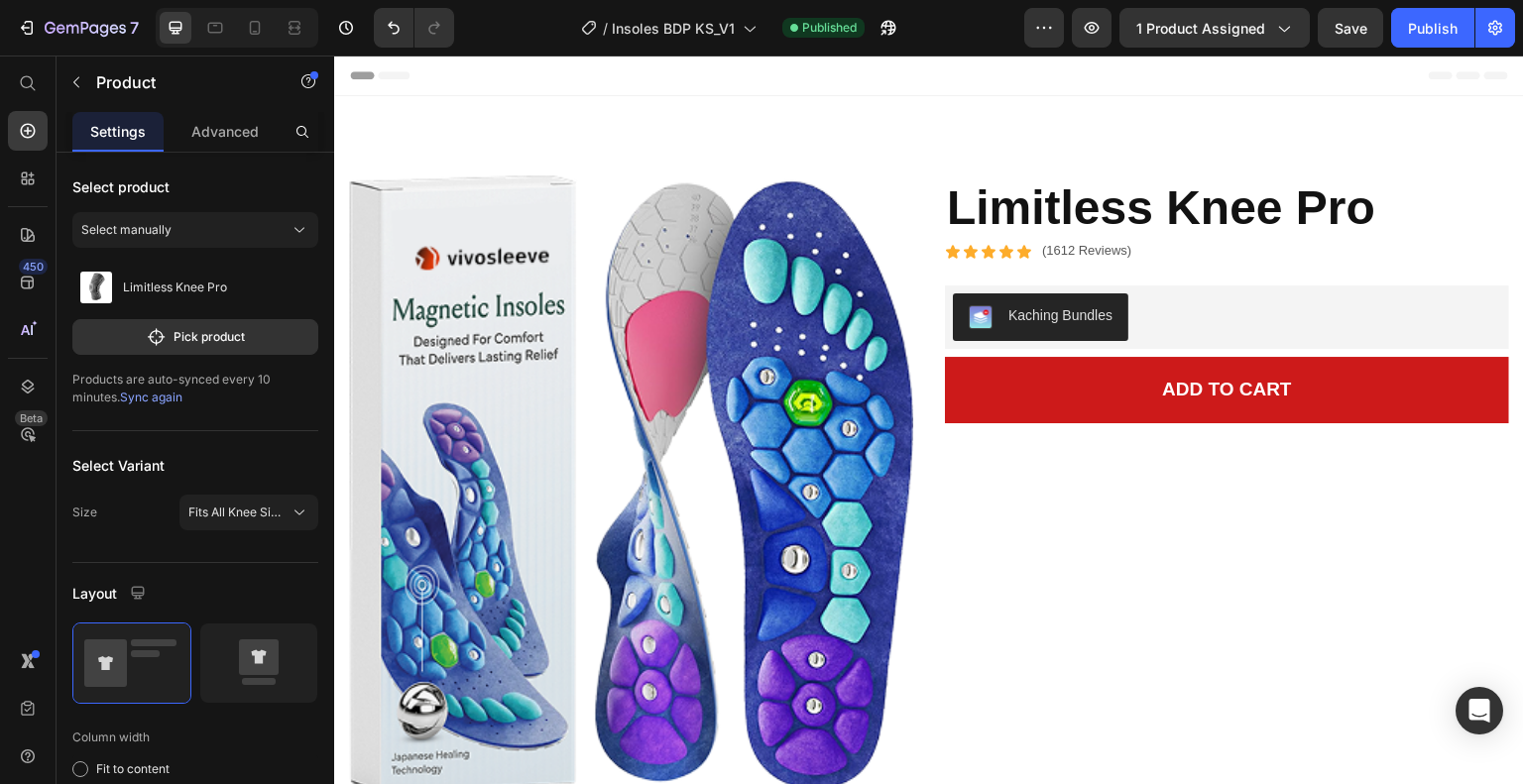 click on "Image Row Product Images Limitless Knee Pro Product Title Icon Icon Icon Icon Icon Icon List (1612 Reviews) Text Block Row Row Kaching Bundles Kaching Bundles Add to cart Add to Cart Row Product" at bounding box center (929, 504) 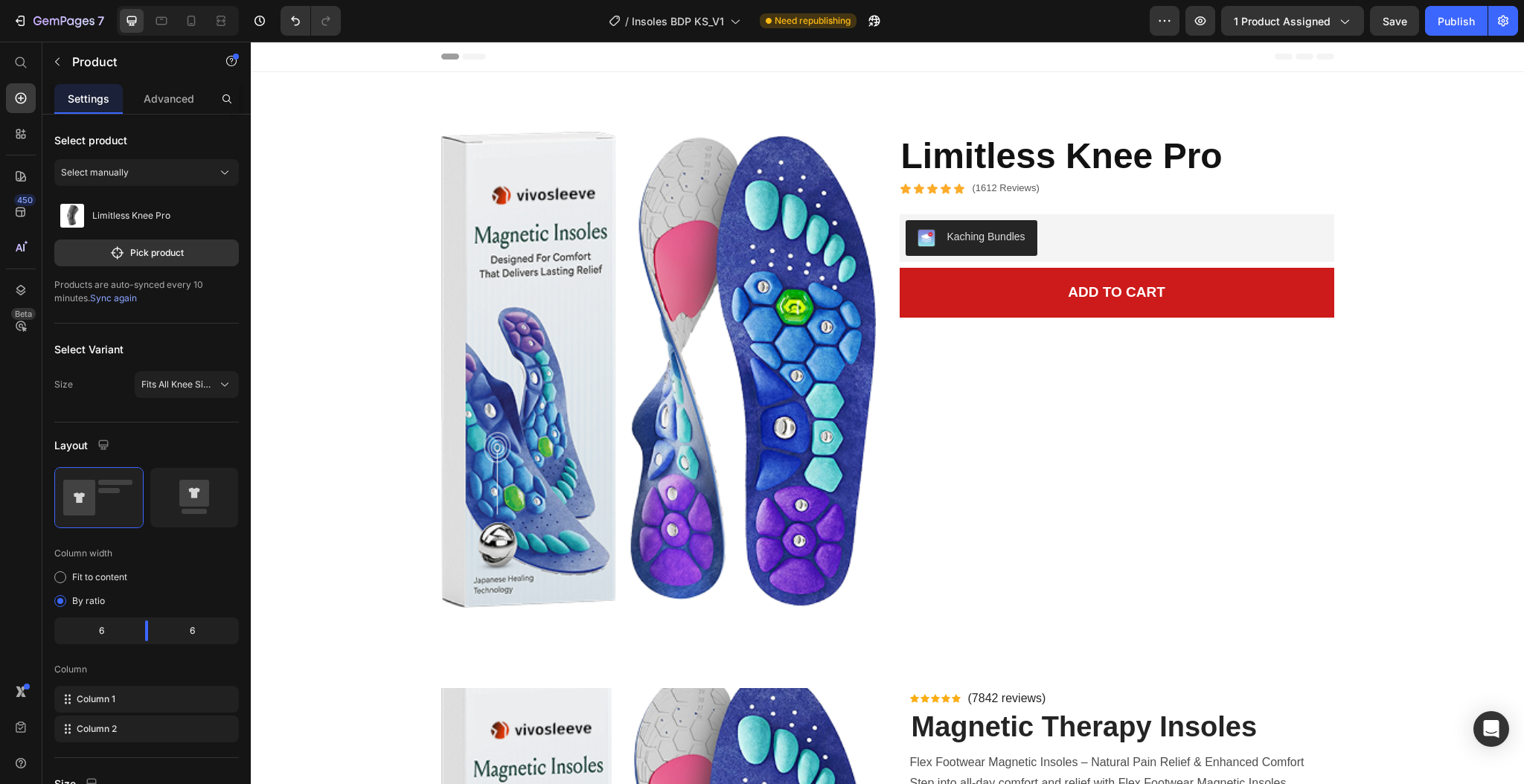 click on "Image Row Product Images Limitless Knee Pro Product Title Icon Icon Icon Icon Icon Icon List (1612 Reviews) Text Block Row Row Kaching Bundles Kaching Bundles Add to cart Add to Cart Row Product" at bounding box center (888, 385) 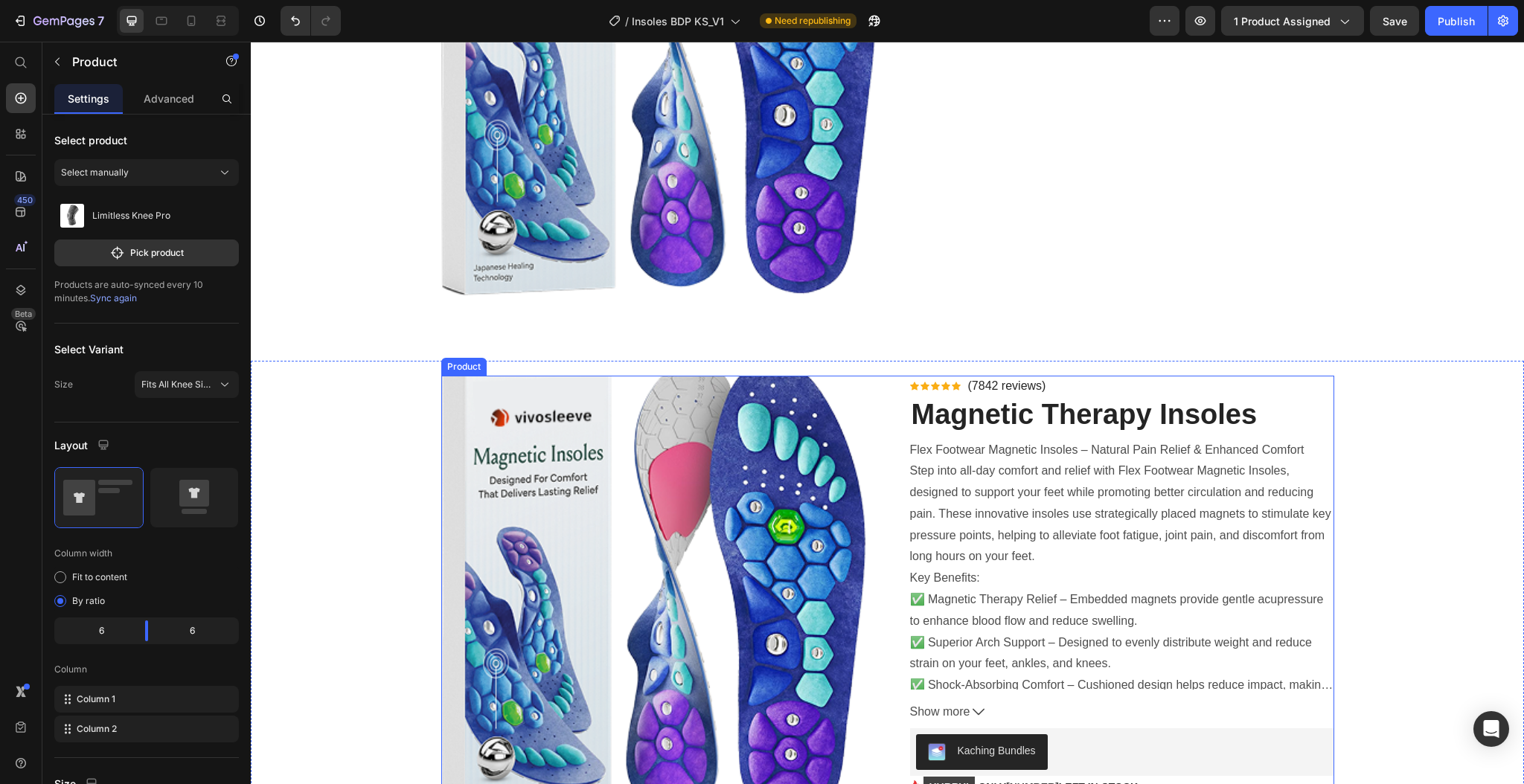 scroll, scrollTop: 298, scrollLeft: 0, axis: vertical 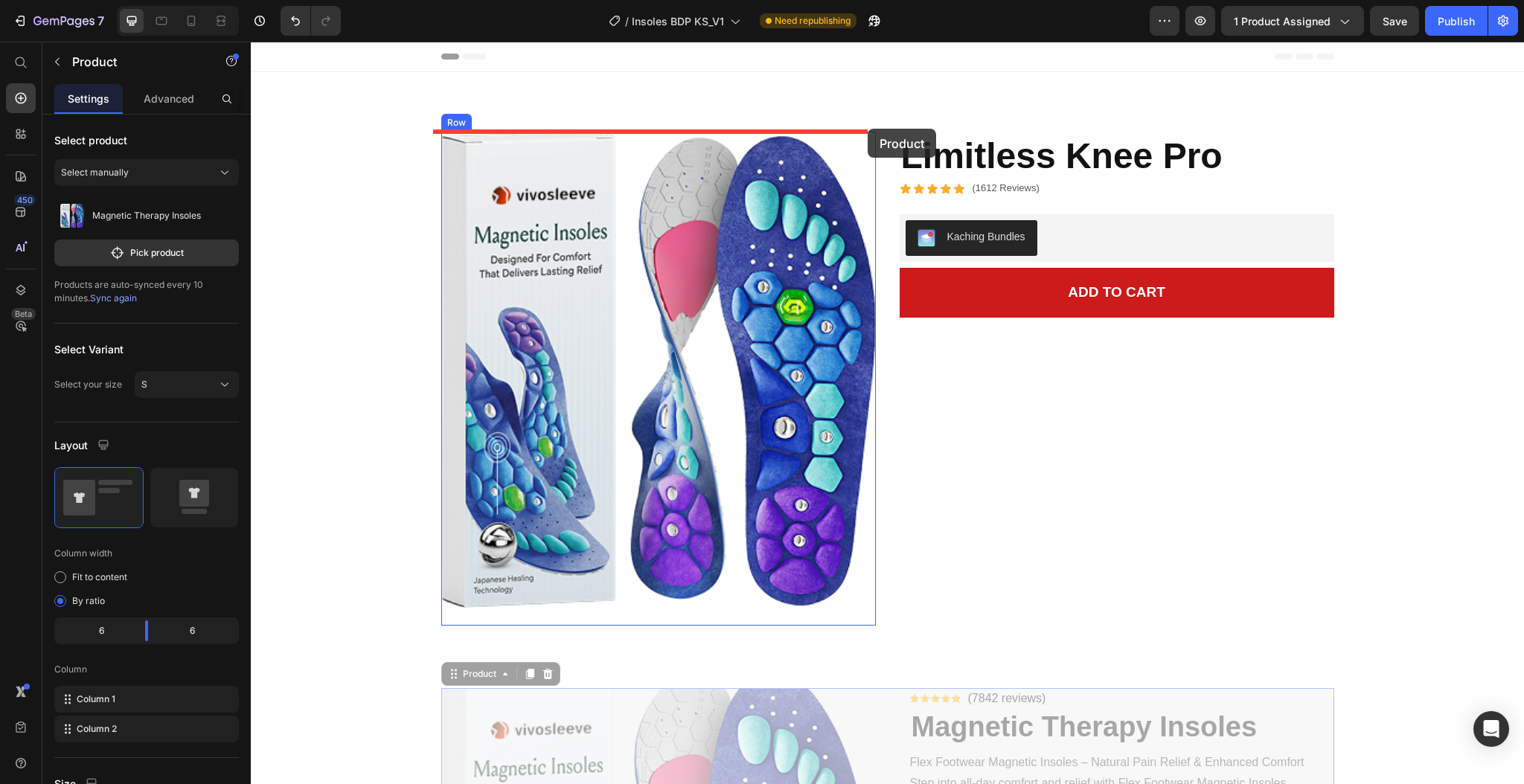 drag, startPoint x: 879, startPoint y: 420, endPoint x: 868, endPoint y: 129, distance: 291.2078 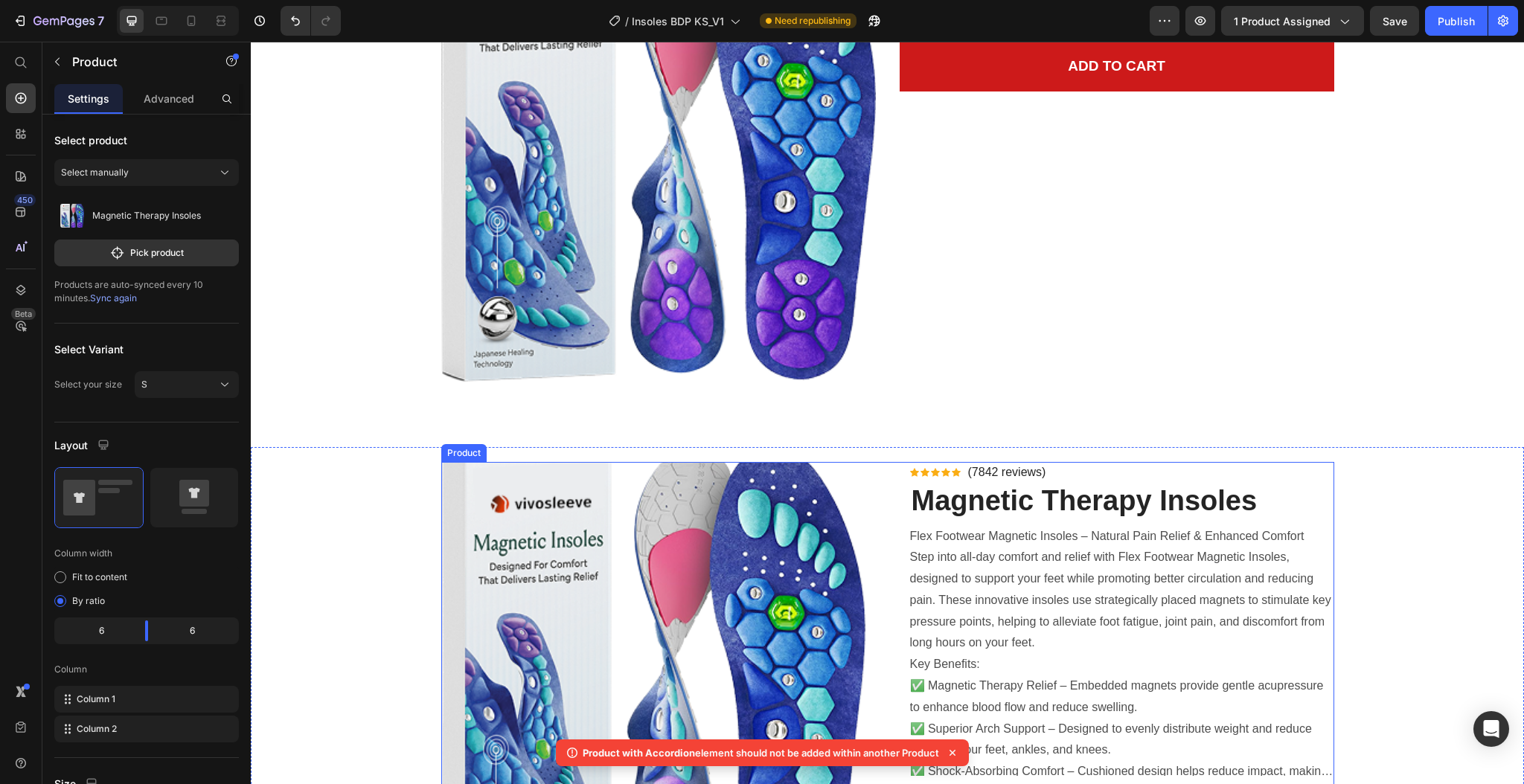 scroll, scrollTop: 396, scrollLeft: 0, axis: vertical 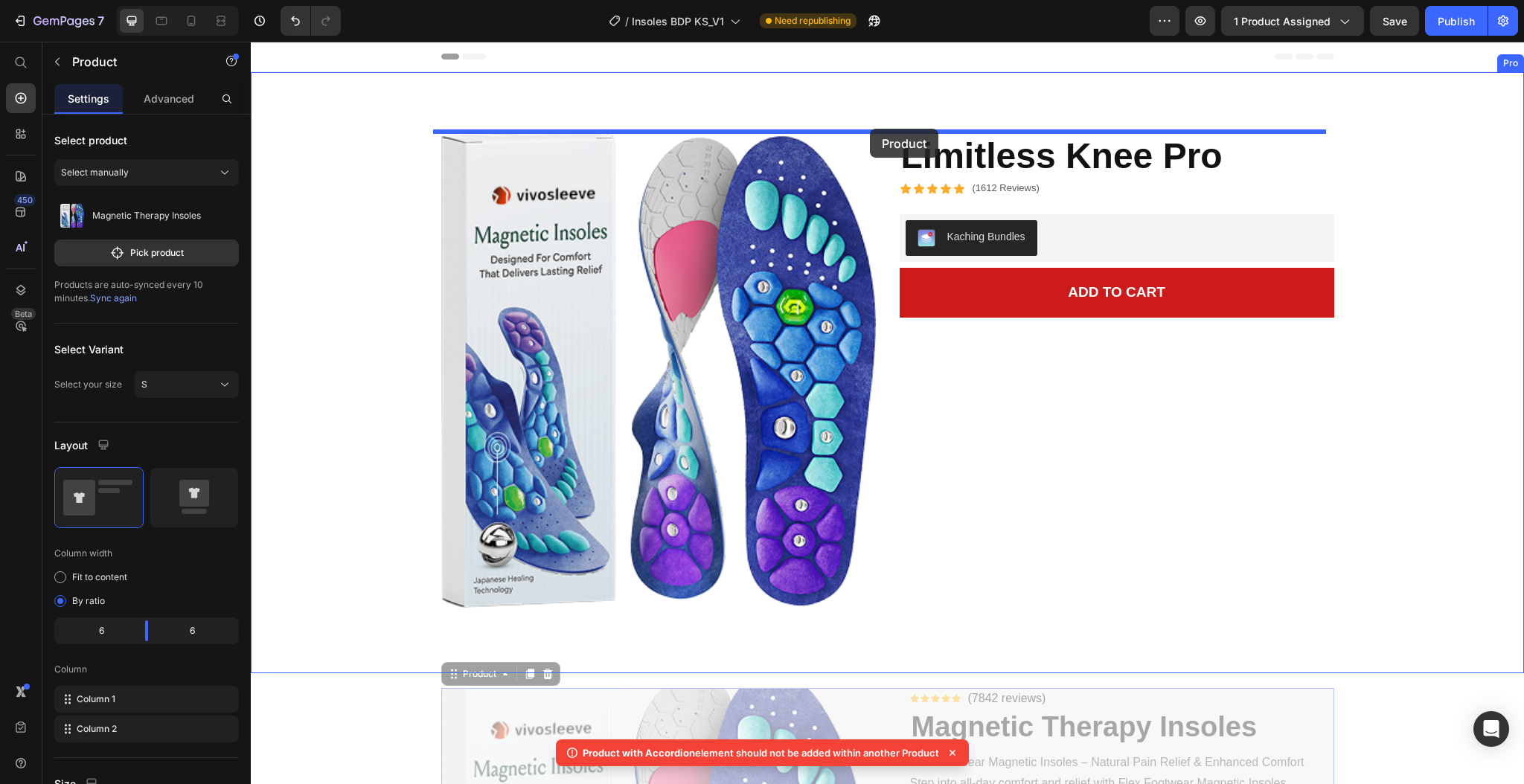 drag, startPoint x: 890, startPoint y: 408, endPoint x: 870, endPoint y: 129, distance: 279.71593 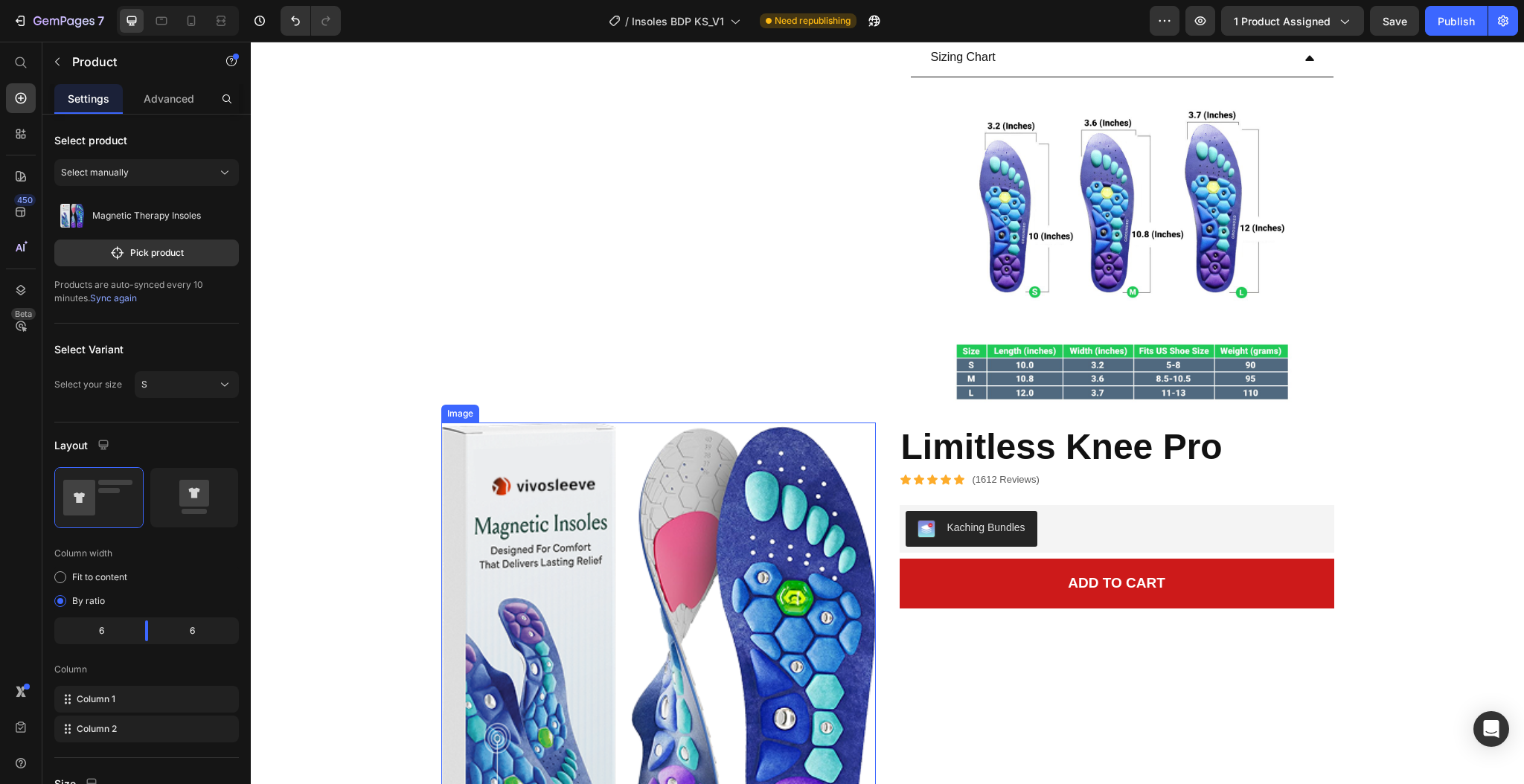 scroll, scrollTop: 694, scrollLeft: 0, axis: vertical 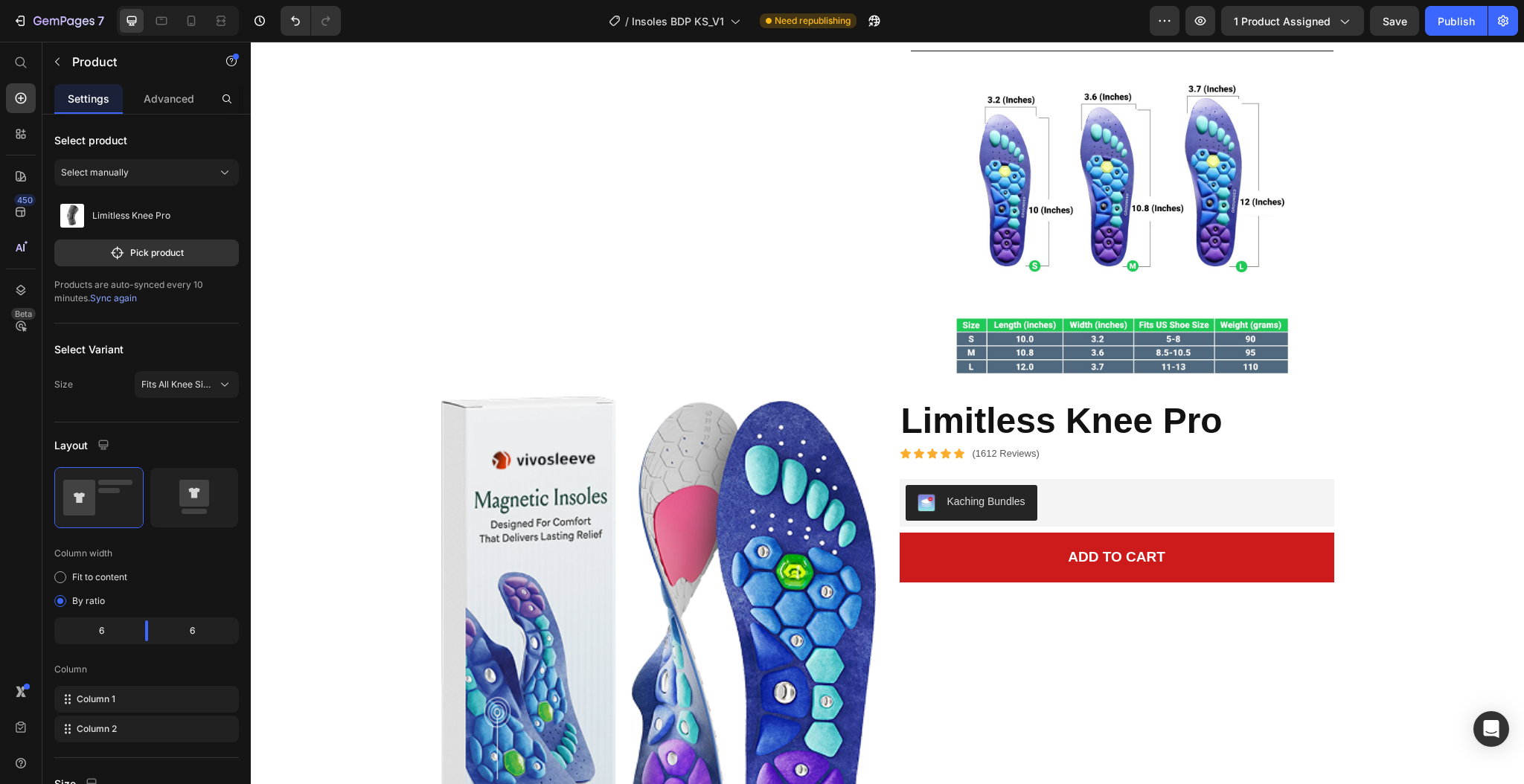 click on "Image Row Product Images Limitless Knee Pro Product Title Icon Icon Icon Icon Icon Icon List (1612 Reviews) Text Block Row Row Kaching Bundles Kaching Bundles Add to cart Add to Cart Row Product" at bounding box center (888, 649) 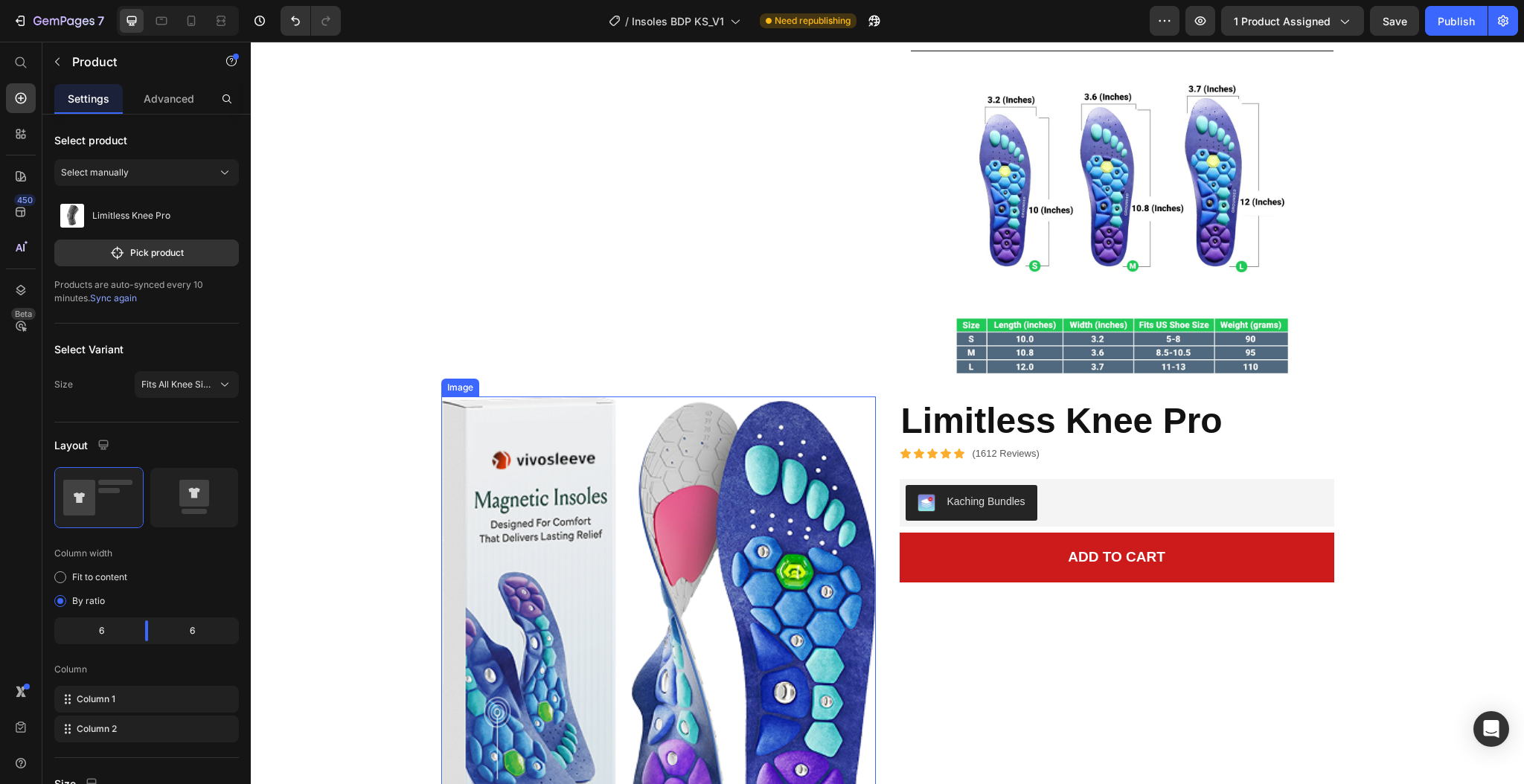 click at bounding box center [659, 634] 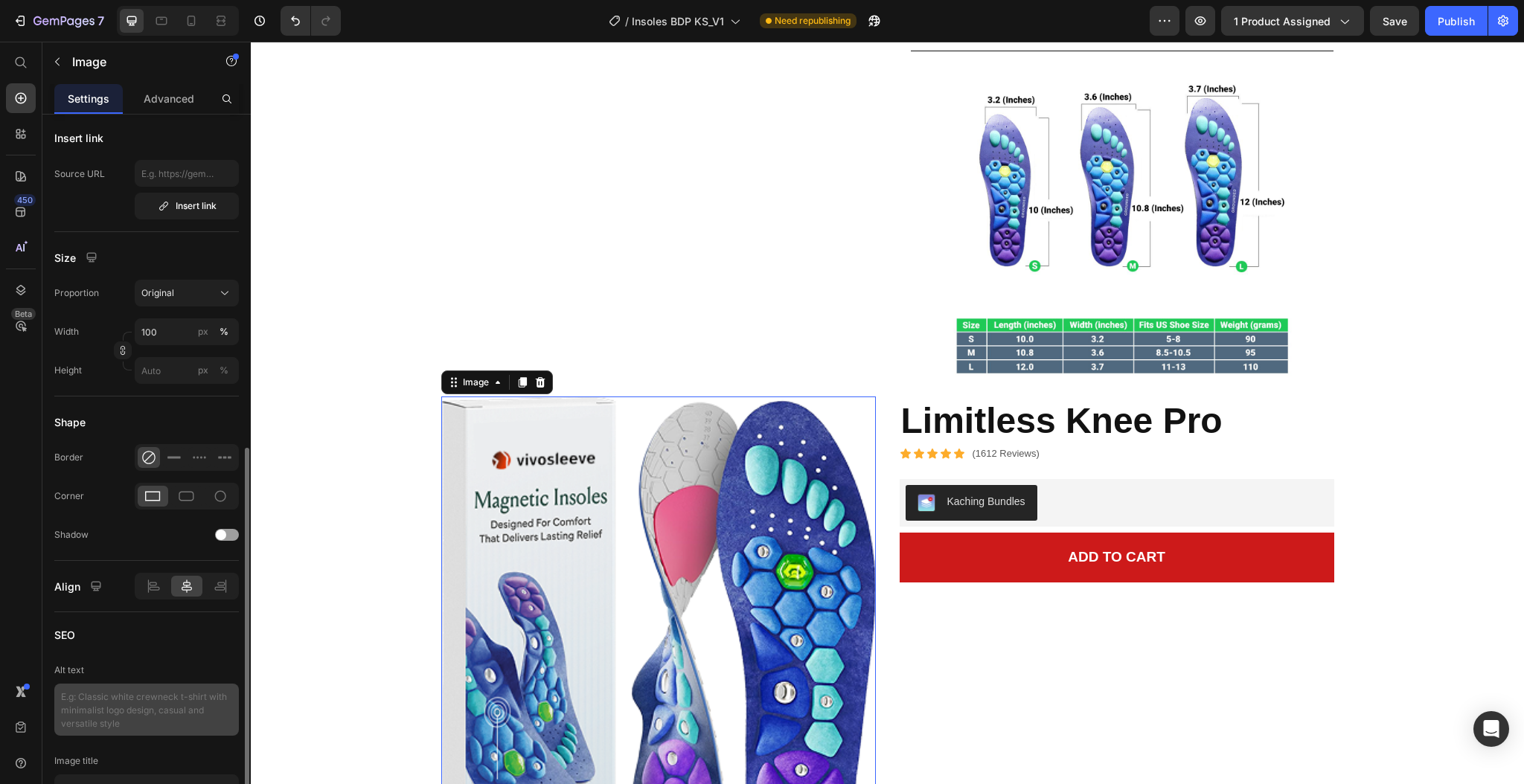 scroll, scrollTop: 382, scrollLeft: 0, axis: vertical 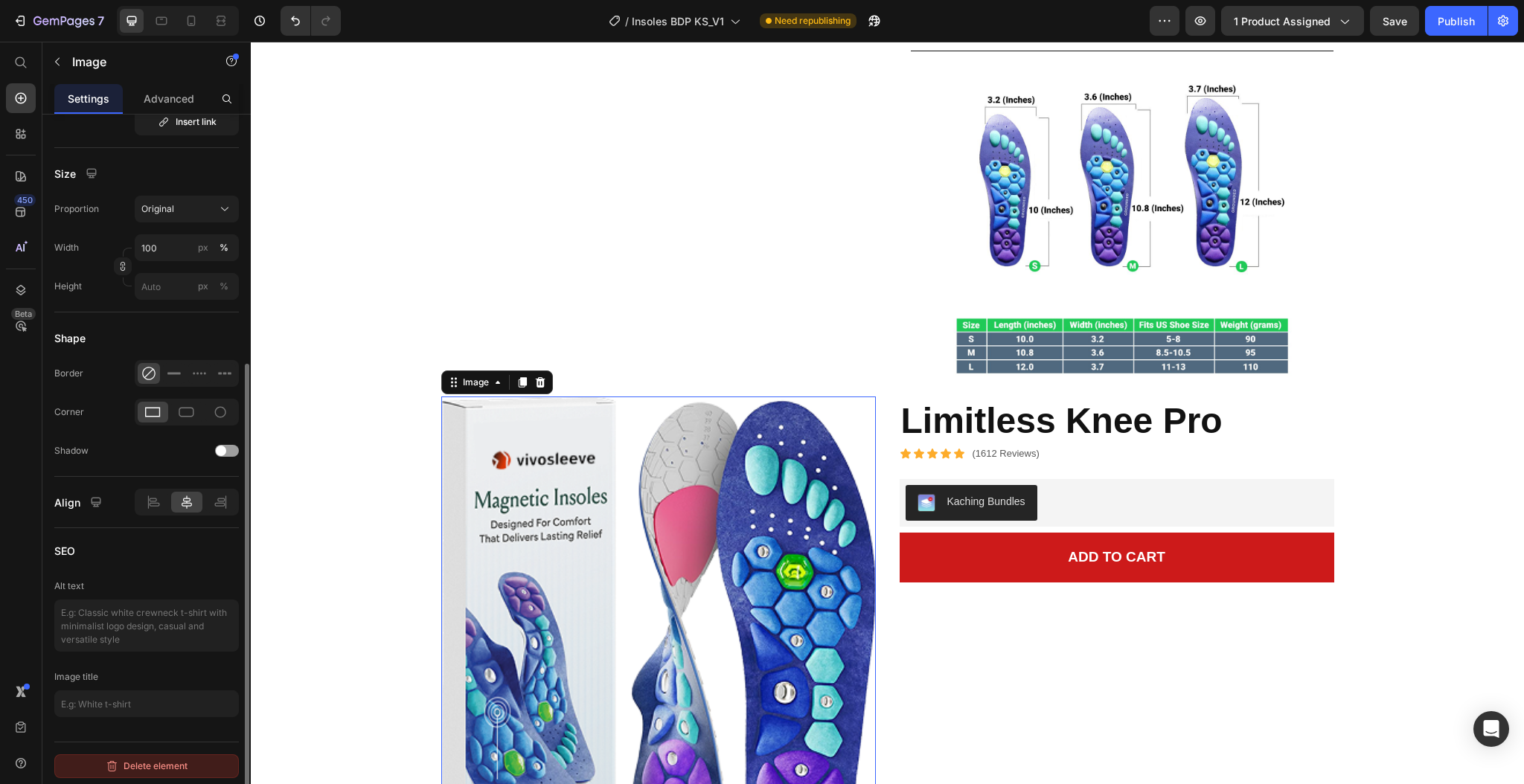 click on "Delete element" at bounding box center (147, 766) 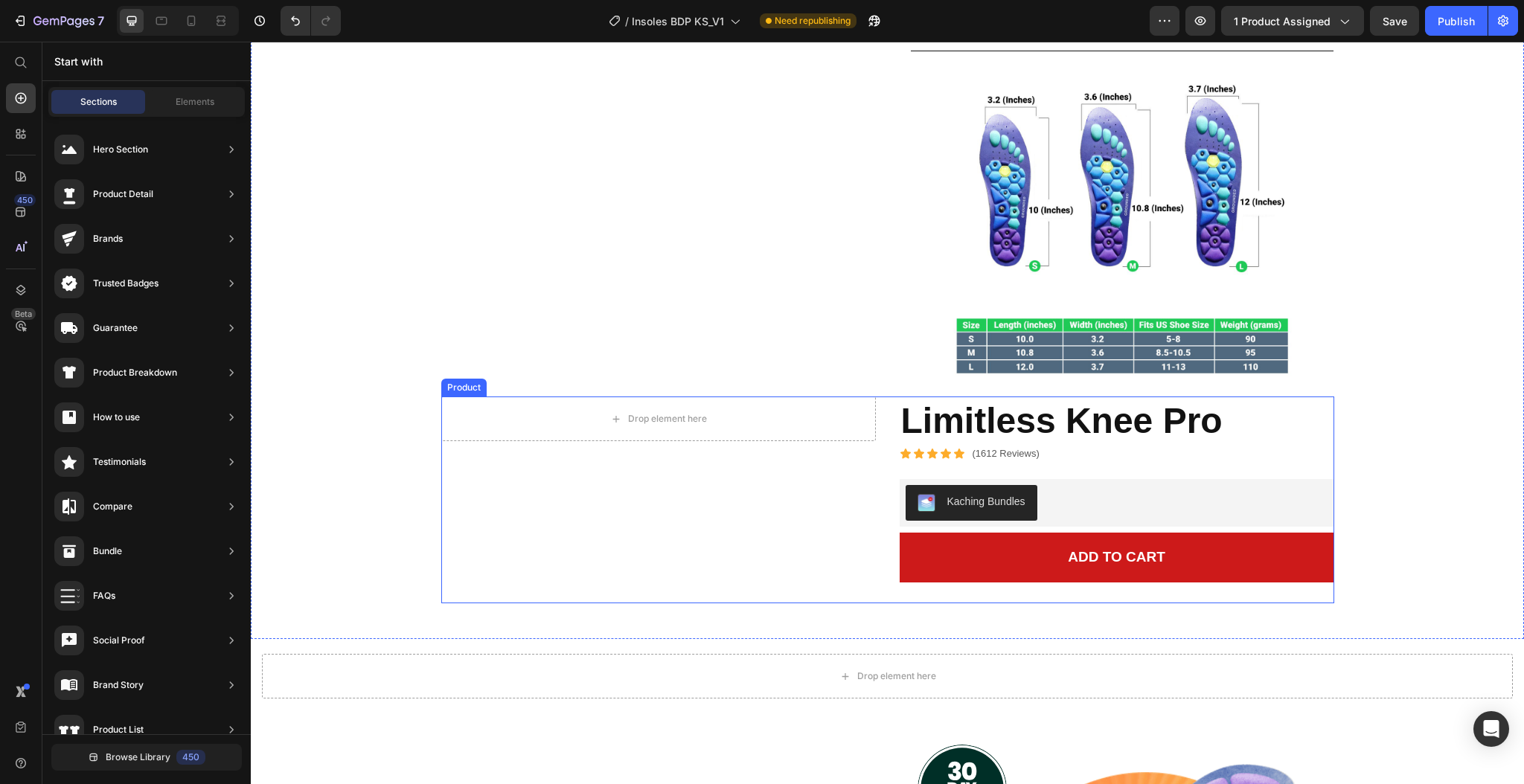 click on "Drop element here Row Product Images" at bounding box center [659, 500] 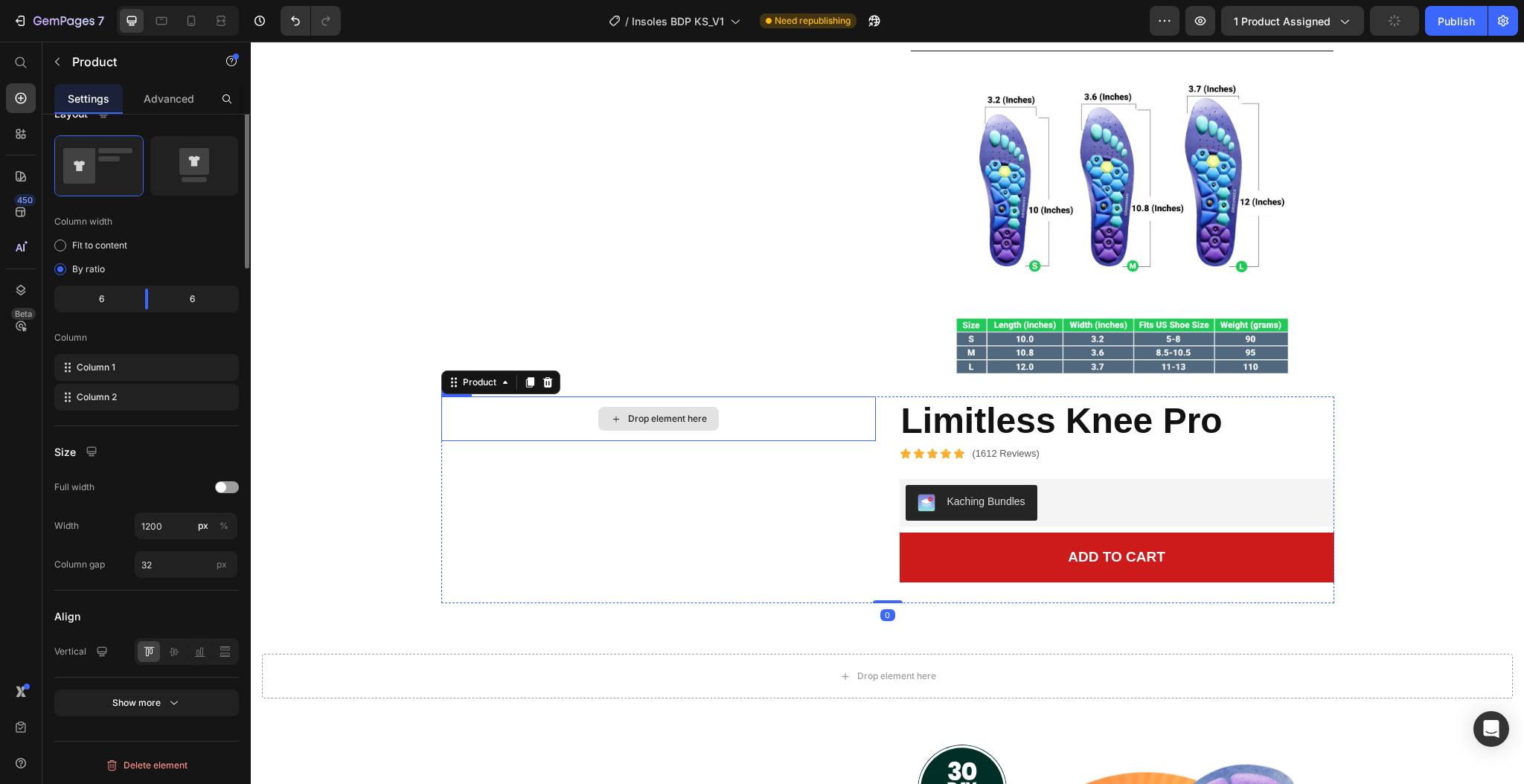 scroll, scrollTop: 0, scrollLeft: 0, axis: both 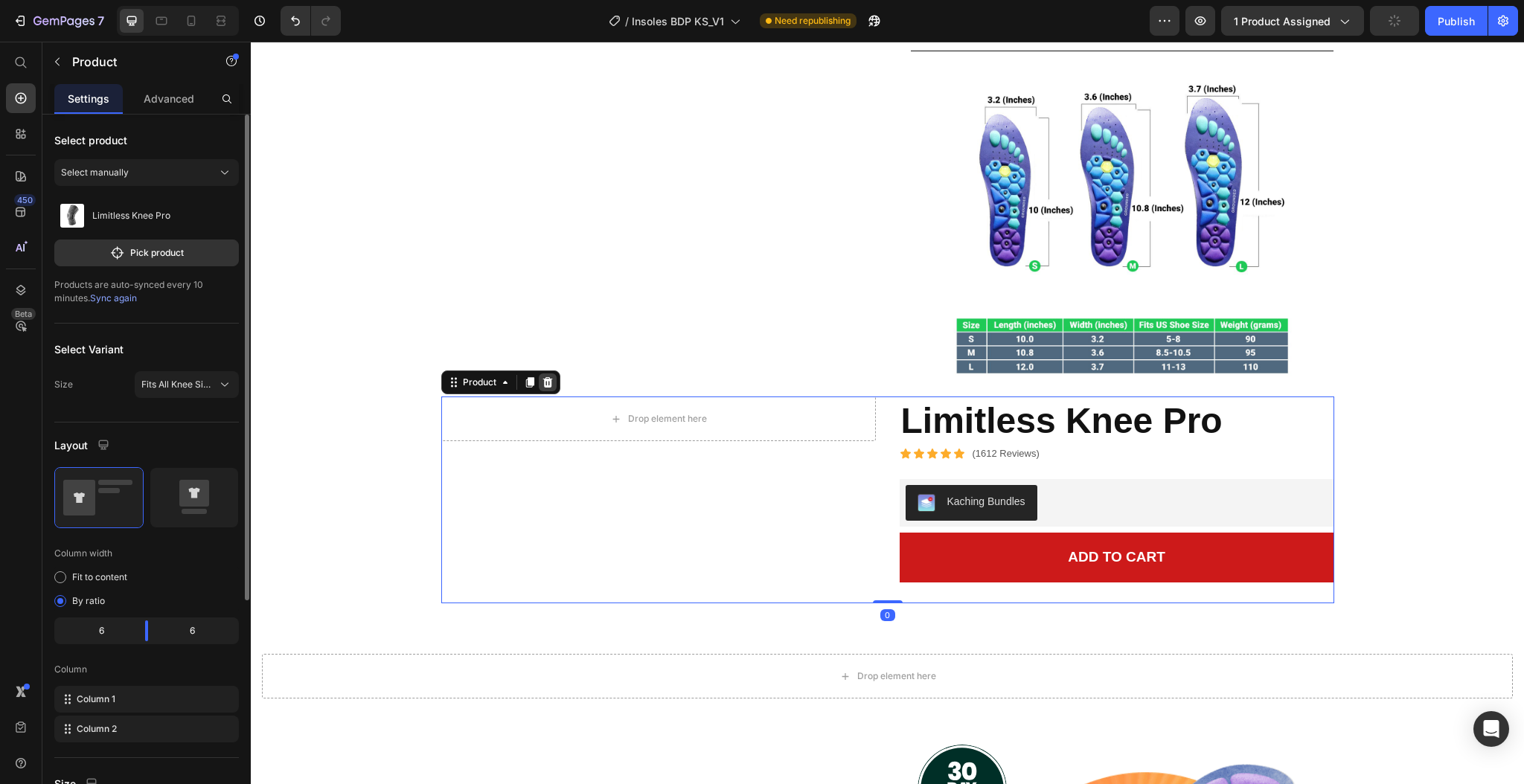 click 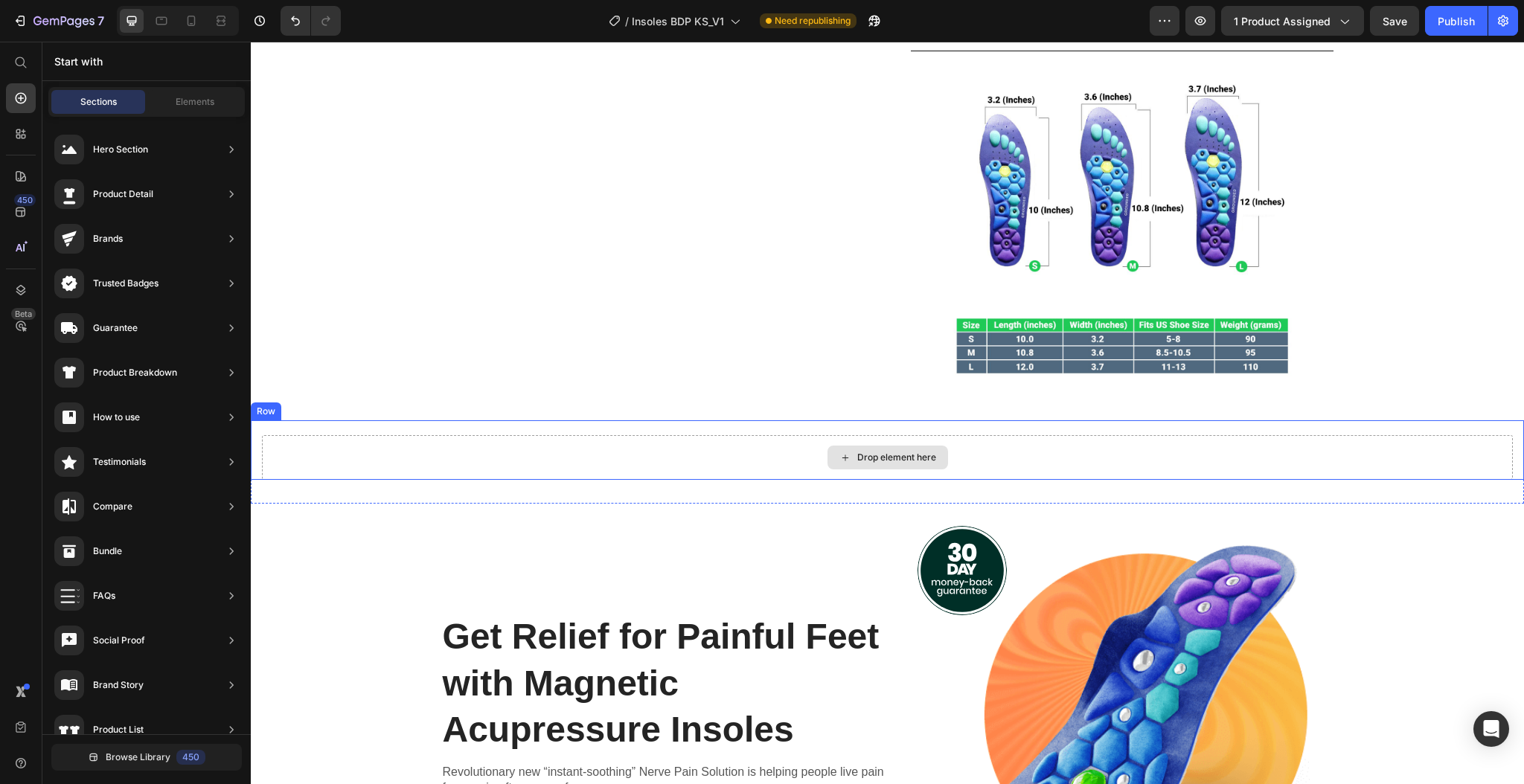 click on "Drop element here" at bounding box center (887, 457) 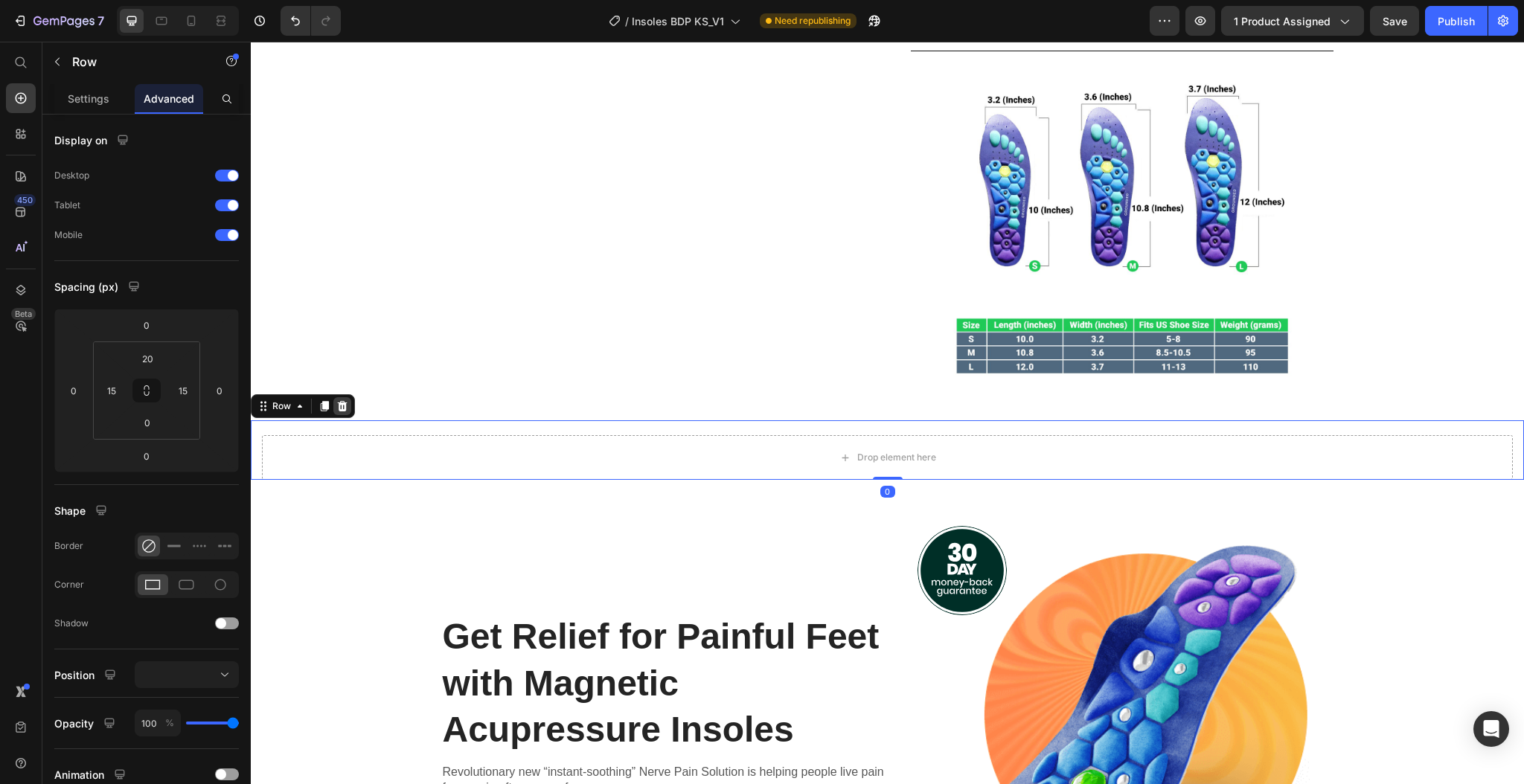 click 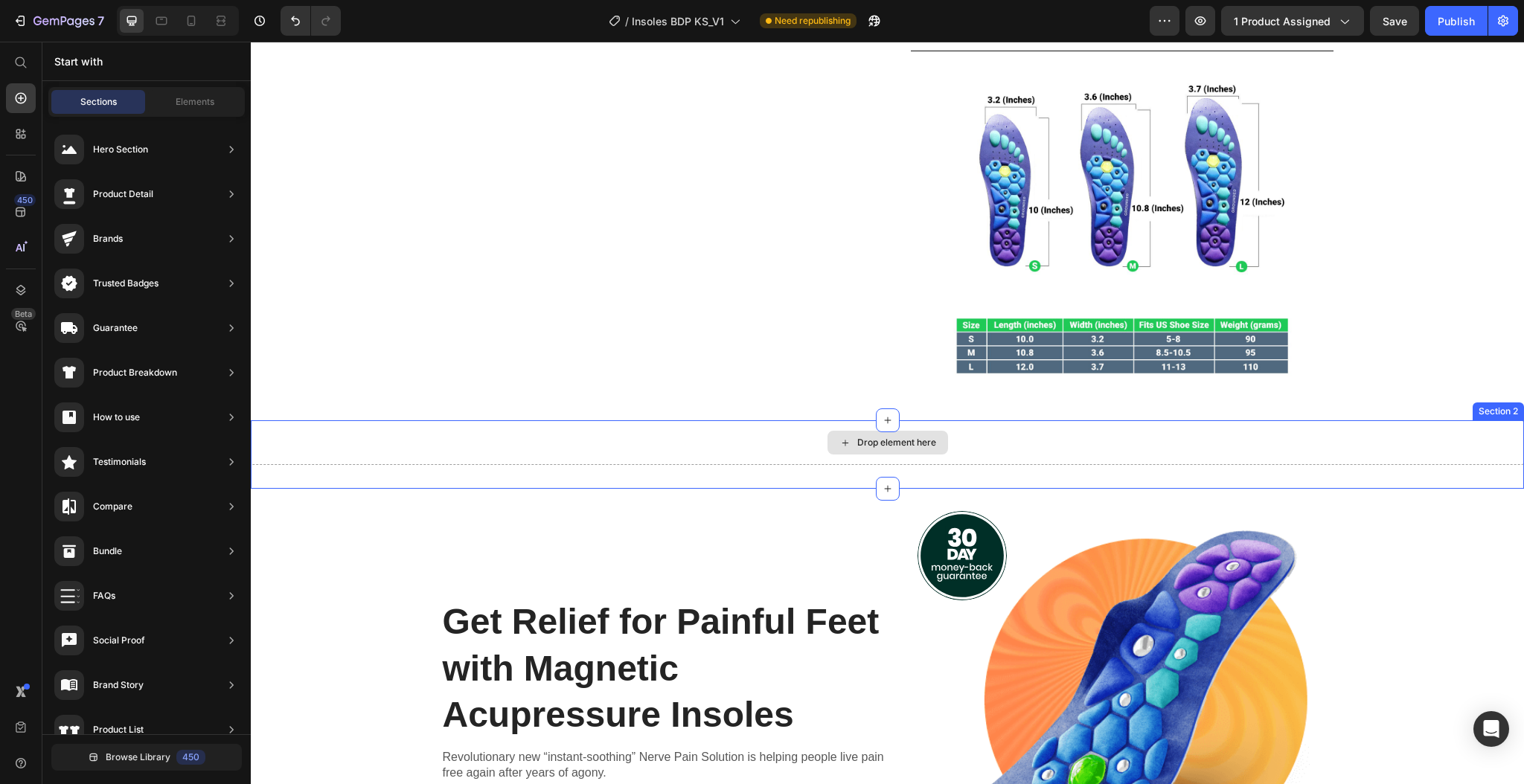 click on "Drop element here" at bounding box center [887, 443] 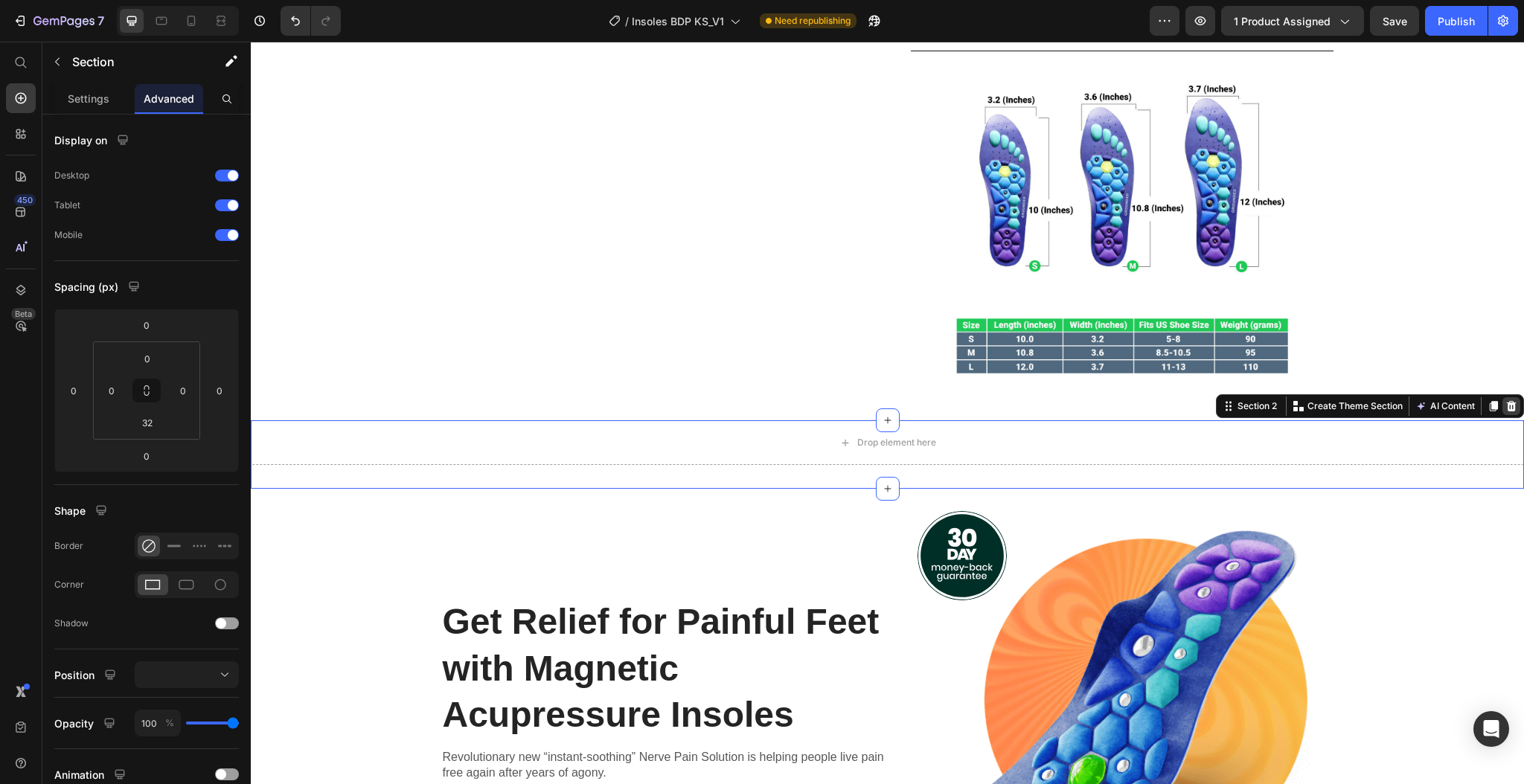 click 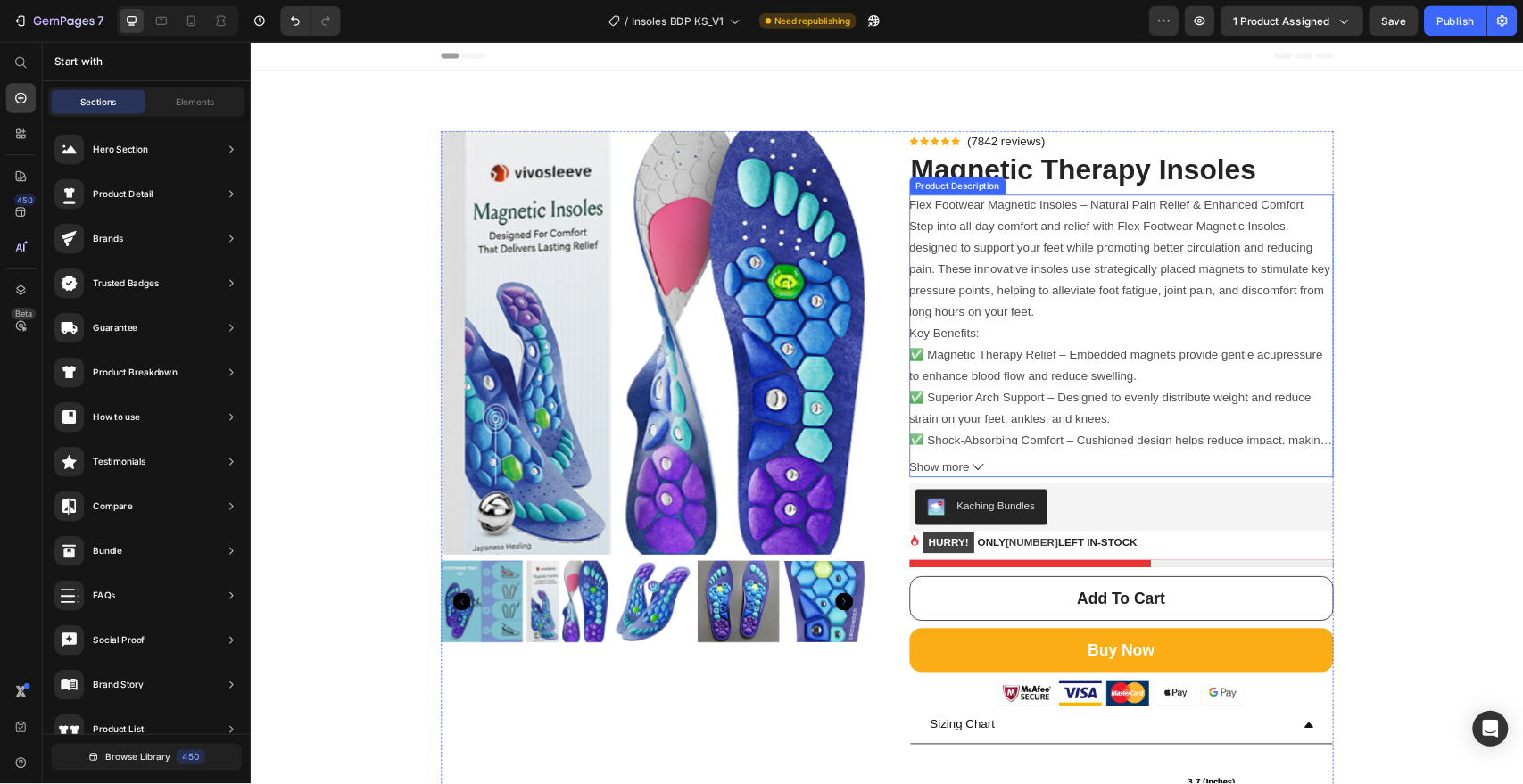 scroll, scrollTop: 0, scrollLeft: 0, axis: both 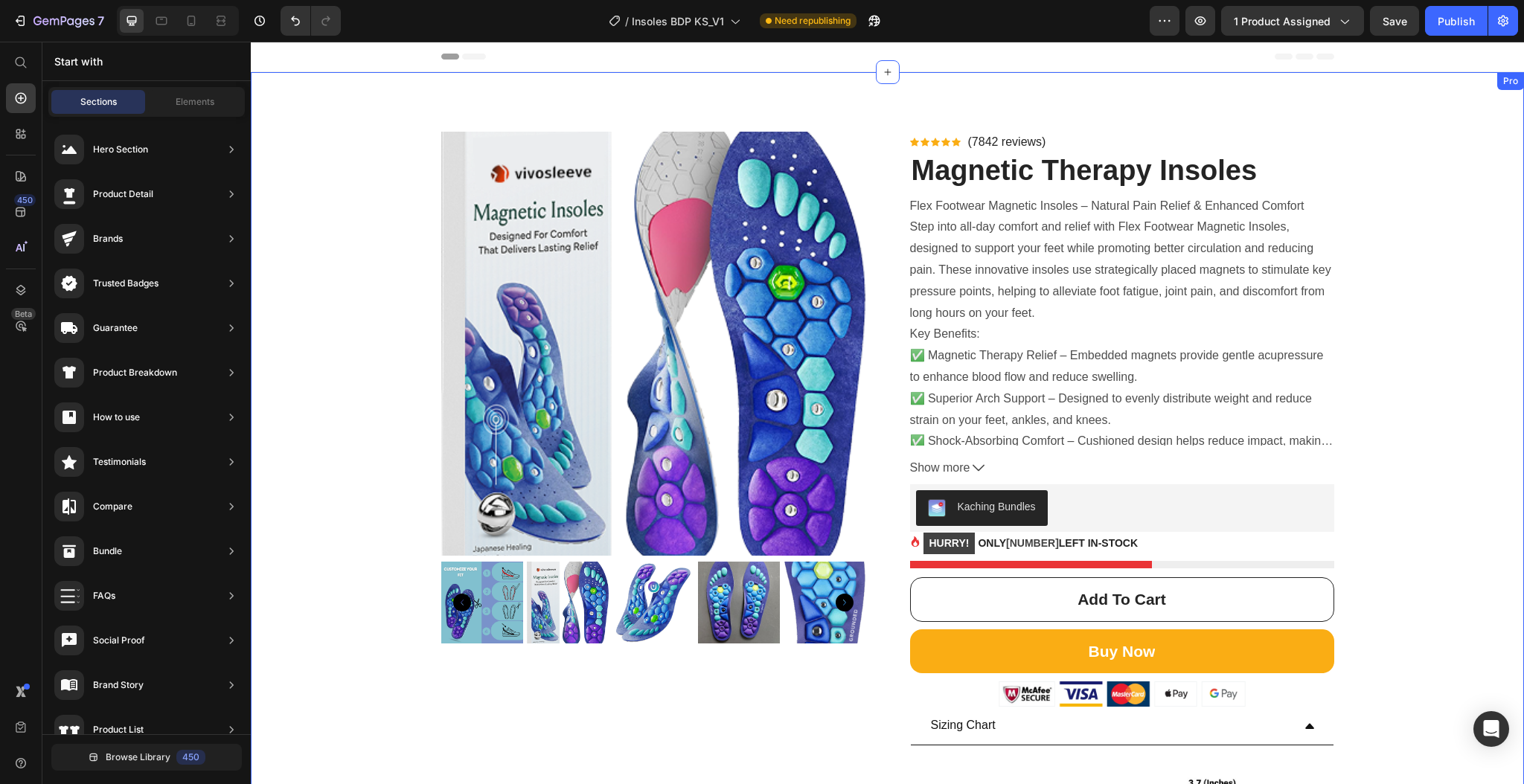 click on "Product Images                Icon                Icon                Icon                Icon                Icon Icon List Hoz (7842 reviews) Text block Row Magnetic Therapy Insoles (P) Title Flex Footwear Magnetic Insoles – Natural Pain Relief & Enhanced Comfort
Step into all-day comfort and relief with Flex Footwear Magnetic Insoles, designed to support your feet while promoting better circulation and reducing pain. These innovative insoles use strategically placed magnets to stimulate key pressure points, helping to alleviate foot fatigue, joint pain, and discomfort from long hours on your feet.
Key Benefits: ✅ Magnetic Therapy Relief – Embedded magnets provide gentle acupressure to enhance blood flow and reduce swelling. ✅ Superior Arch Support – Designed to evenly distribute weight and reduce strain on your feet, ankles, and knees. ✅ Shock-Absorbing Comfort – Cushioned design helps reduce impact, making every step feel lighter.
Show more Product Description" at bounding box center [887, 593] 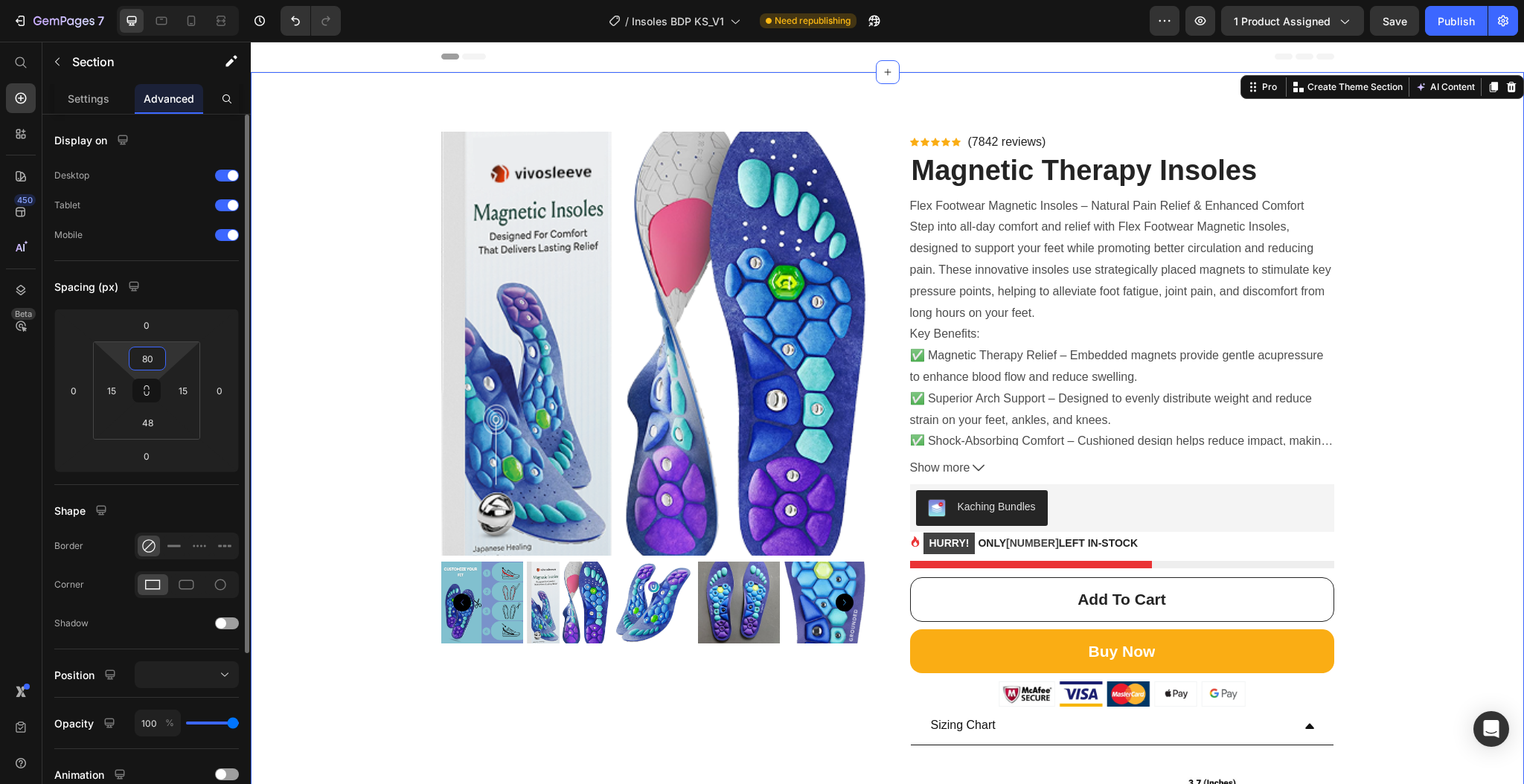 click on "80" at bounding box center [147, 359] 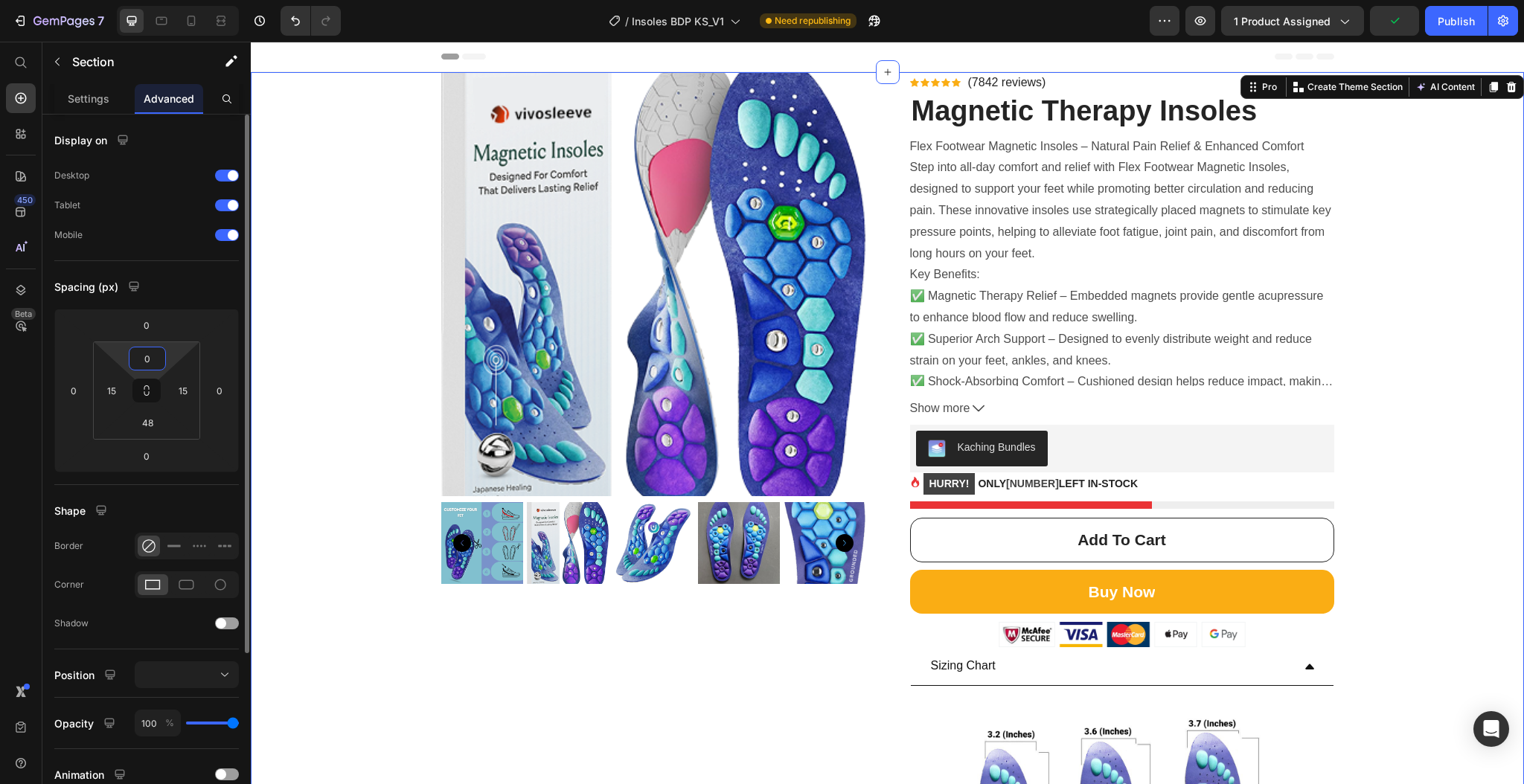 click on "0" at bounding box center [147, 359] 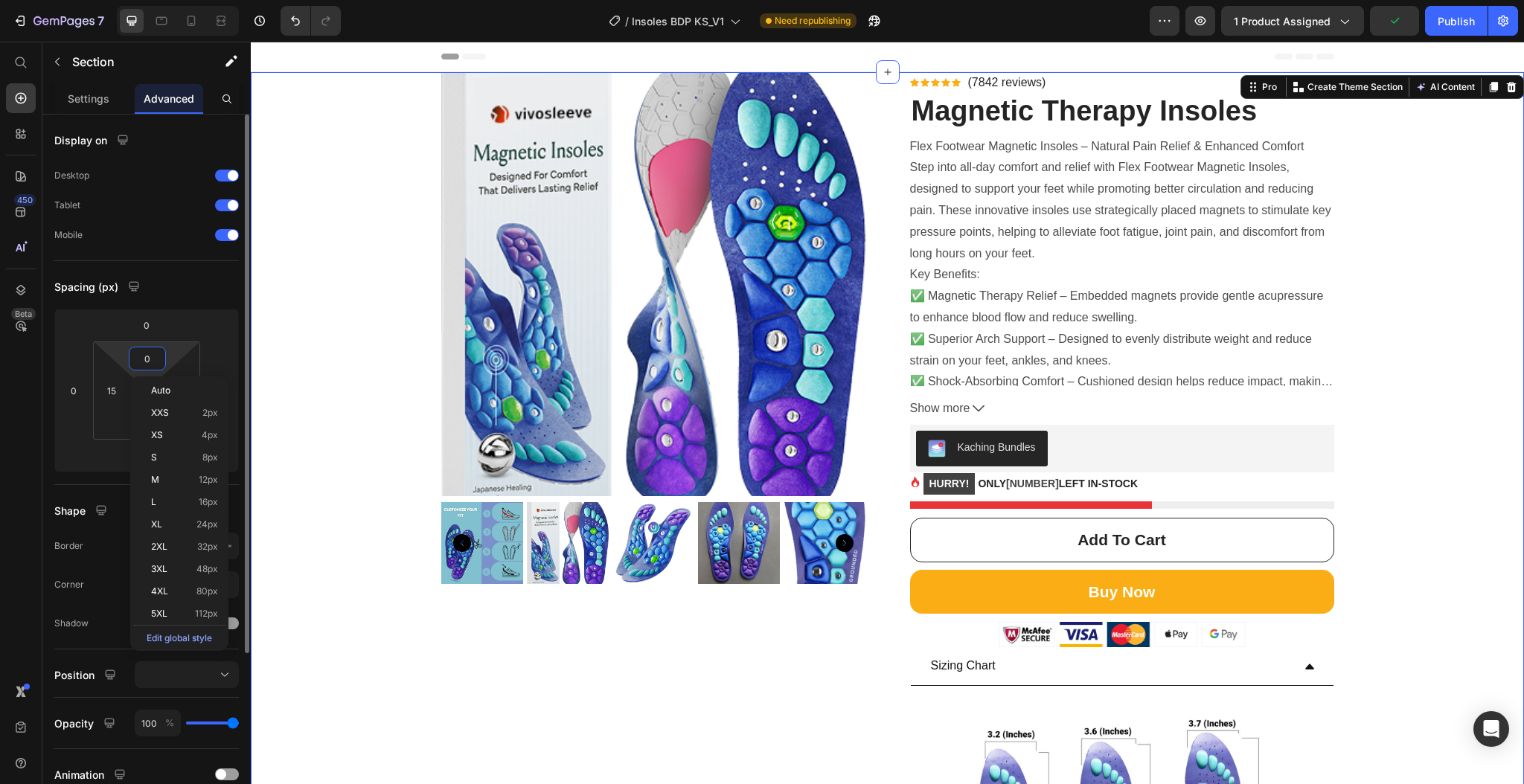 click on "0" at bounding box center [147, 359] 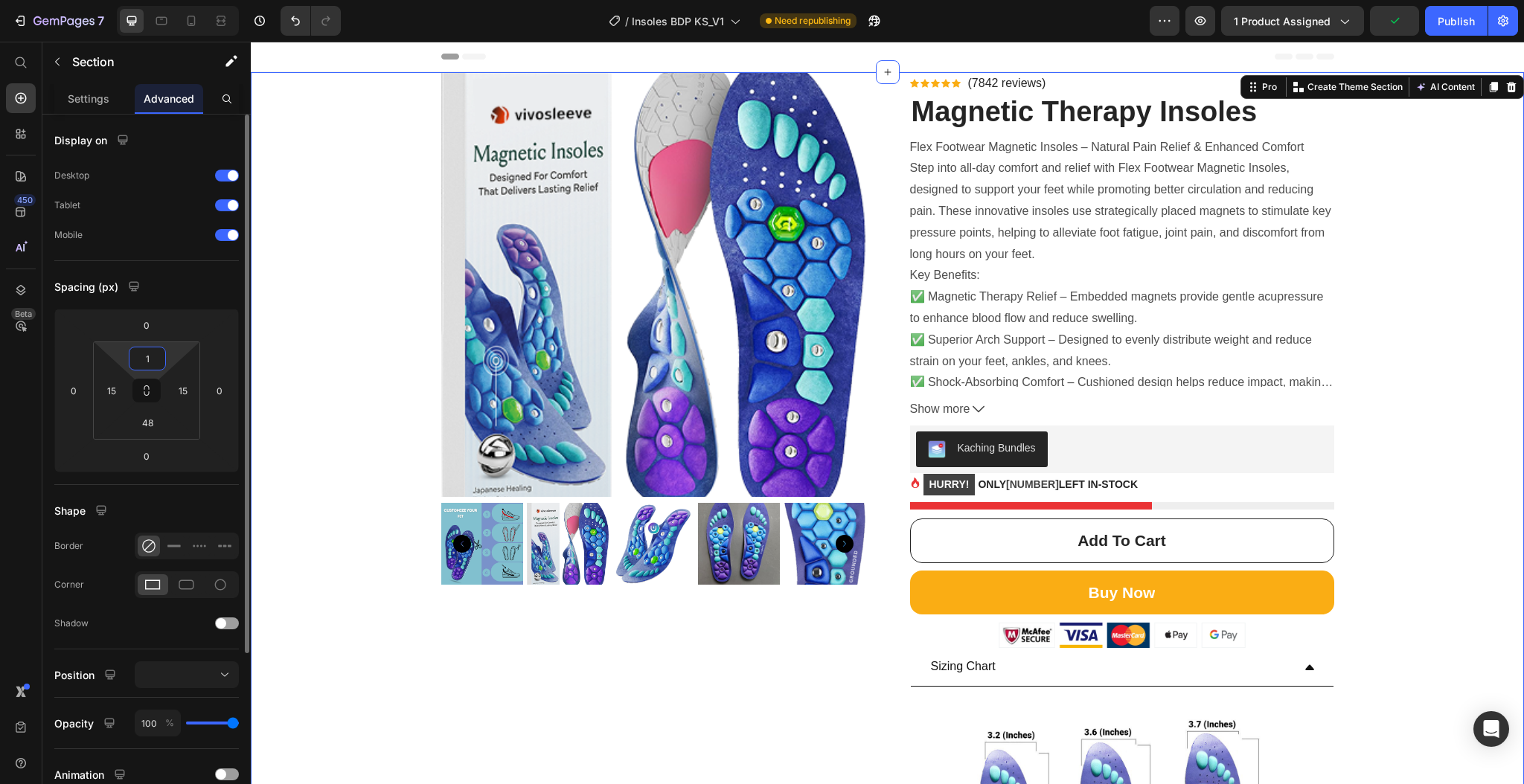 type on "10" 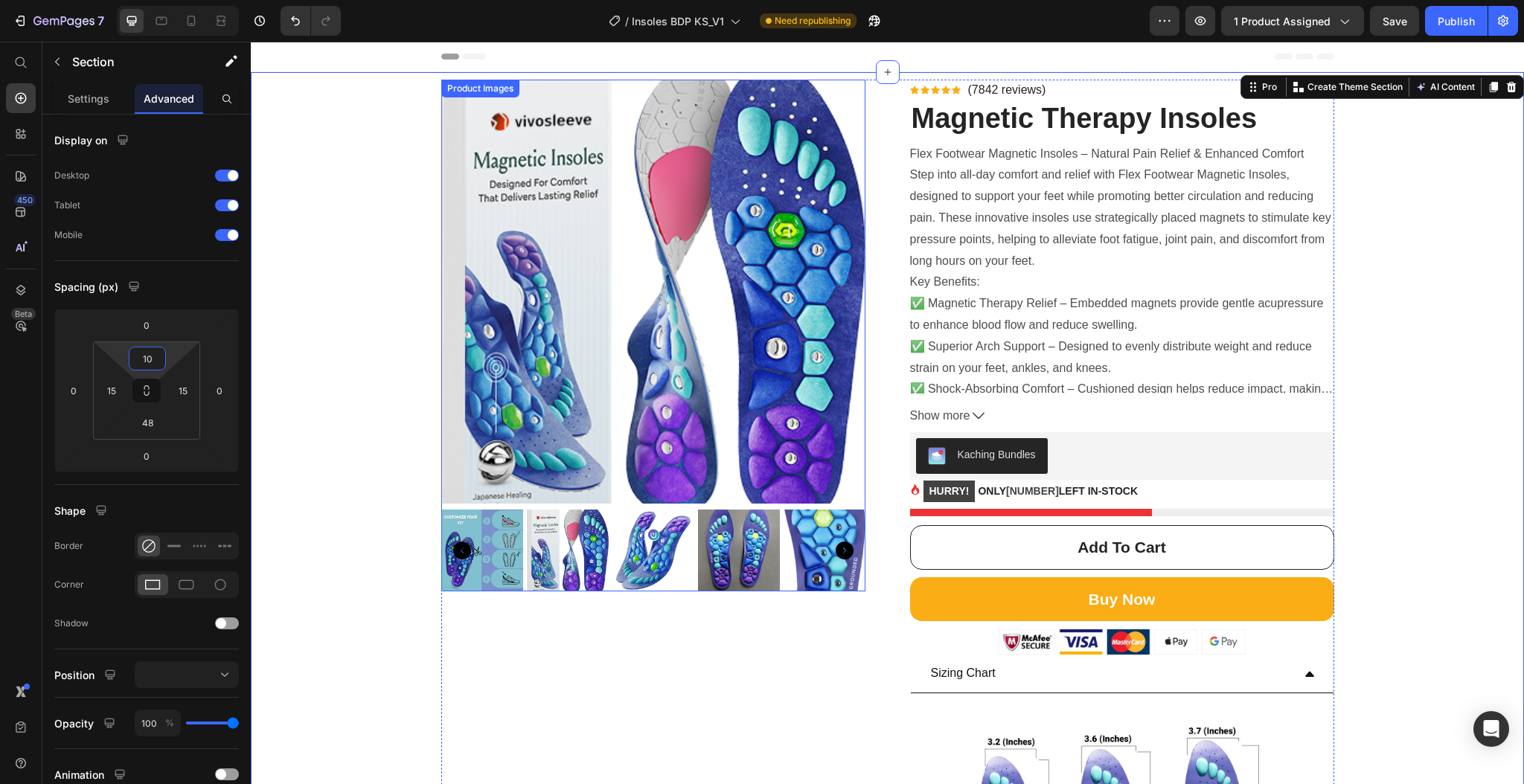 click at bounding box center (653, 292) 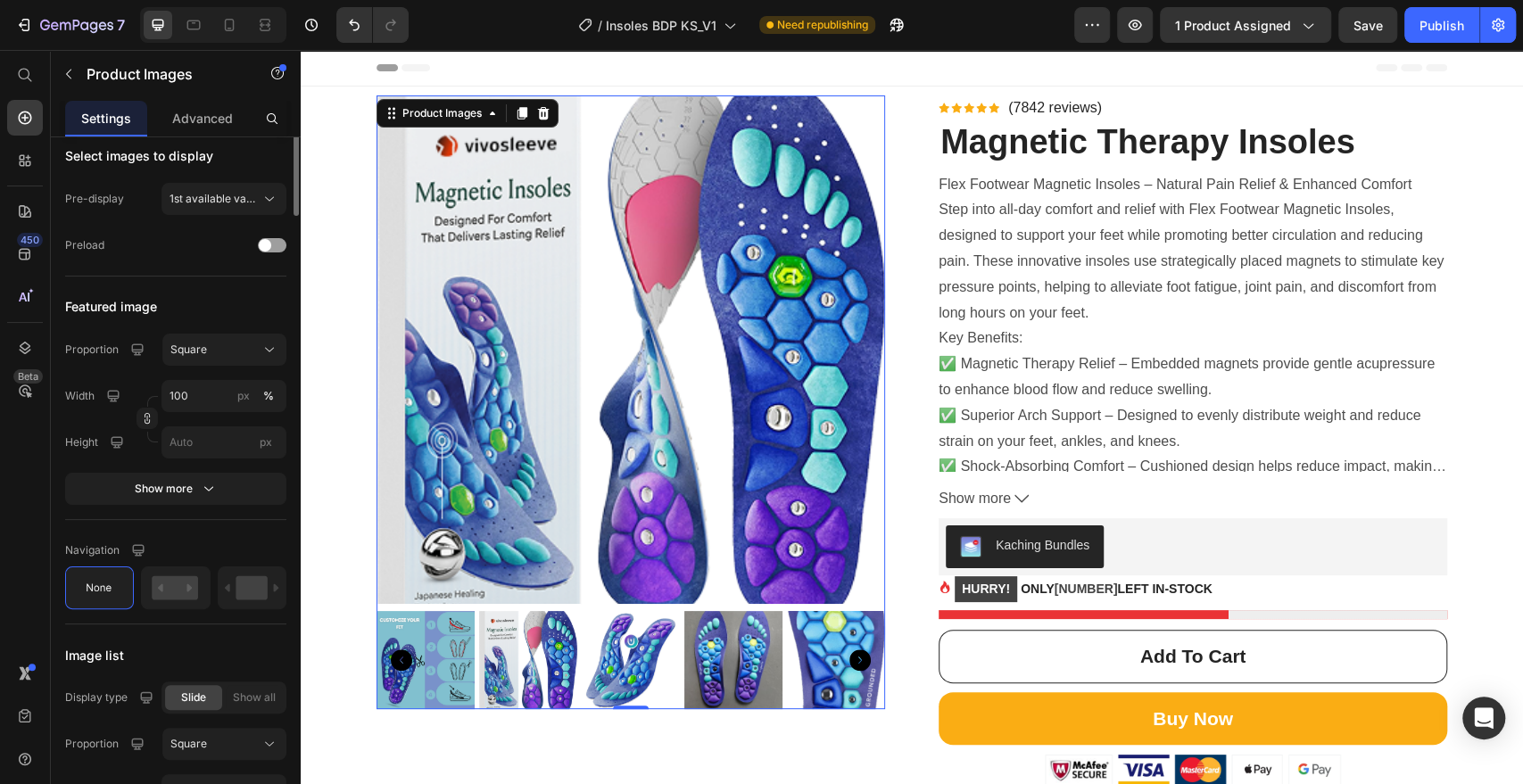 scroll, scrollTop: 0, scrollLeft: 0, axis: both 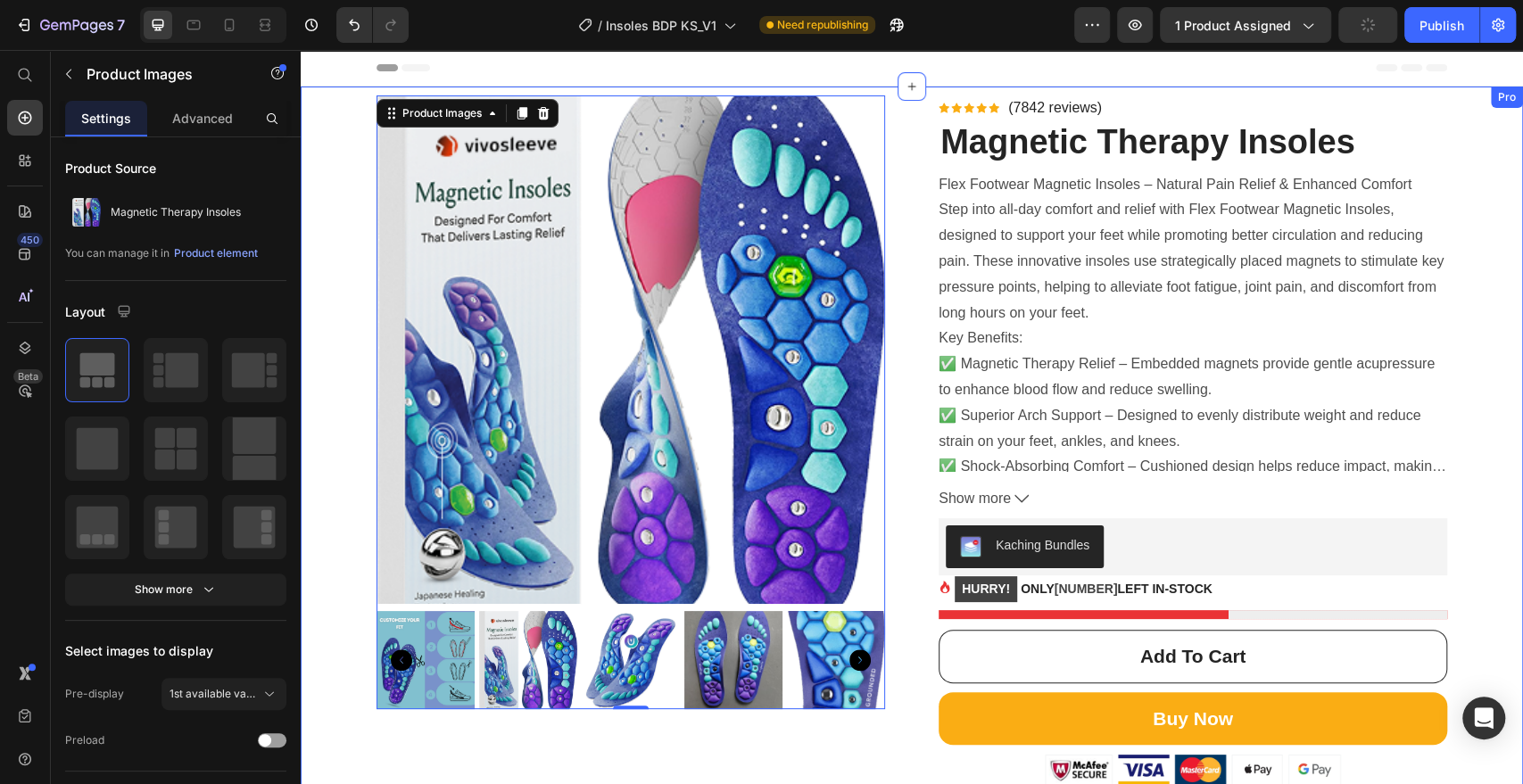 click on "Product Images   0                Icon                Icon                Icon                Icon                Icon Icon List Hoz (7842 reviews) Text block Row Magnetic Therapy Insoles (P) Title Flex Footwear Magnetic Insoles – Natural Pain Relief & Enhanced Comfort
Step into all-day comfort and relief with Flex Footwear Magnetic Insoles, designed to support your feet while promoting better circulation and reducing pain. These innovative insoles use strategically placed magnets to stimulate key pressure points, helping to alleviate foot fatigue, joint pain, and discomfort from long hours on your feet.
Key Benefits: ✅ Magnetic Therapy Relief – Embedded magnets provide gentle acupressure to enhance blood flow and reduce swelling. ✅ Superior Arch Support – Designed to evenly distribute weight and reduce strain on your feet, ankles, and knees. ✅ Shock-Absorbing Comfort – Cushioned design helps reduce impact, making every step feel lighter.
Show more Kaching Bundles" at bounding box center (912, 663) 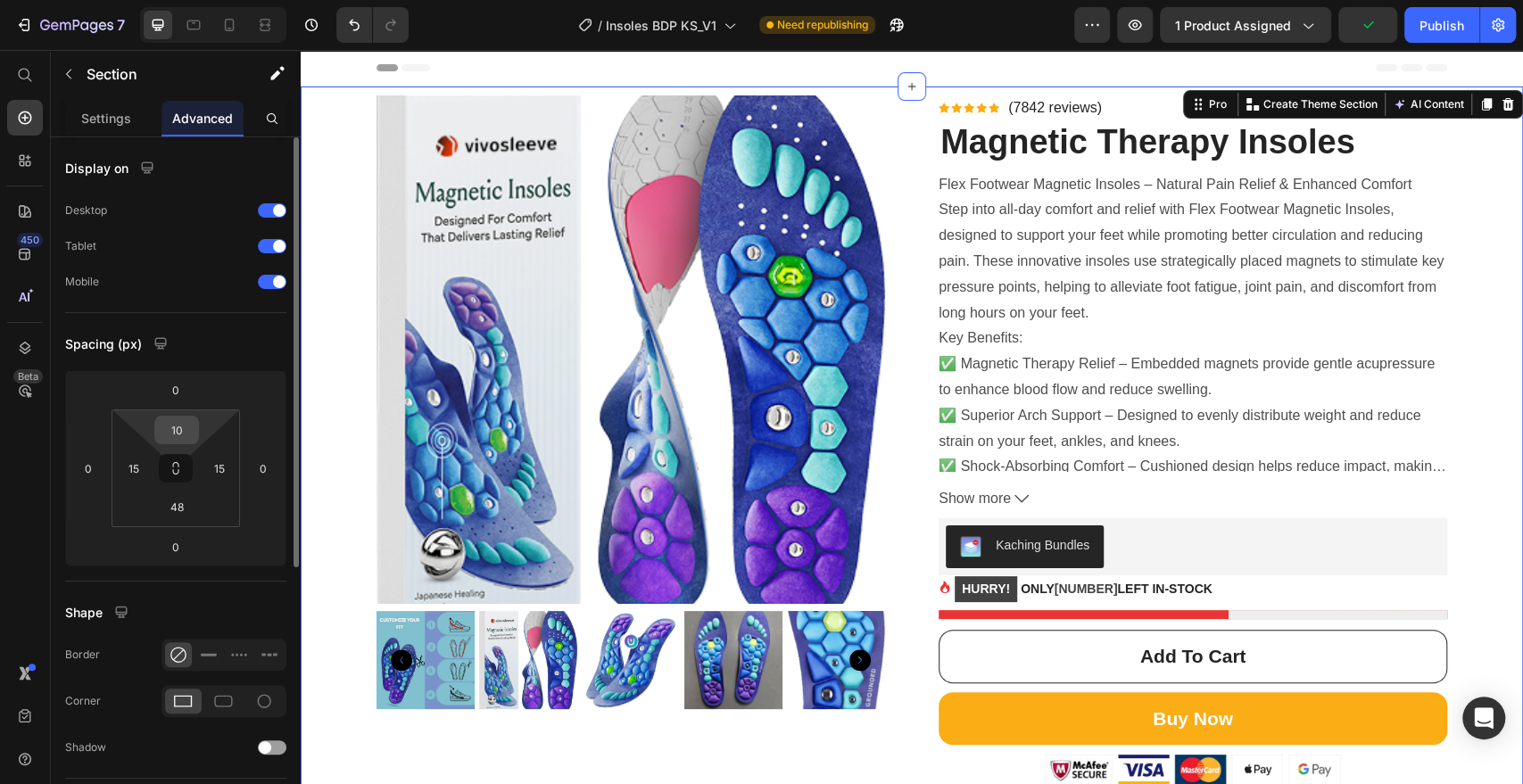 click on "10" at bounding box center [177, 430] 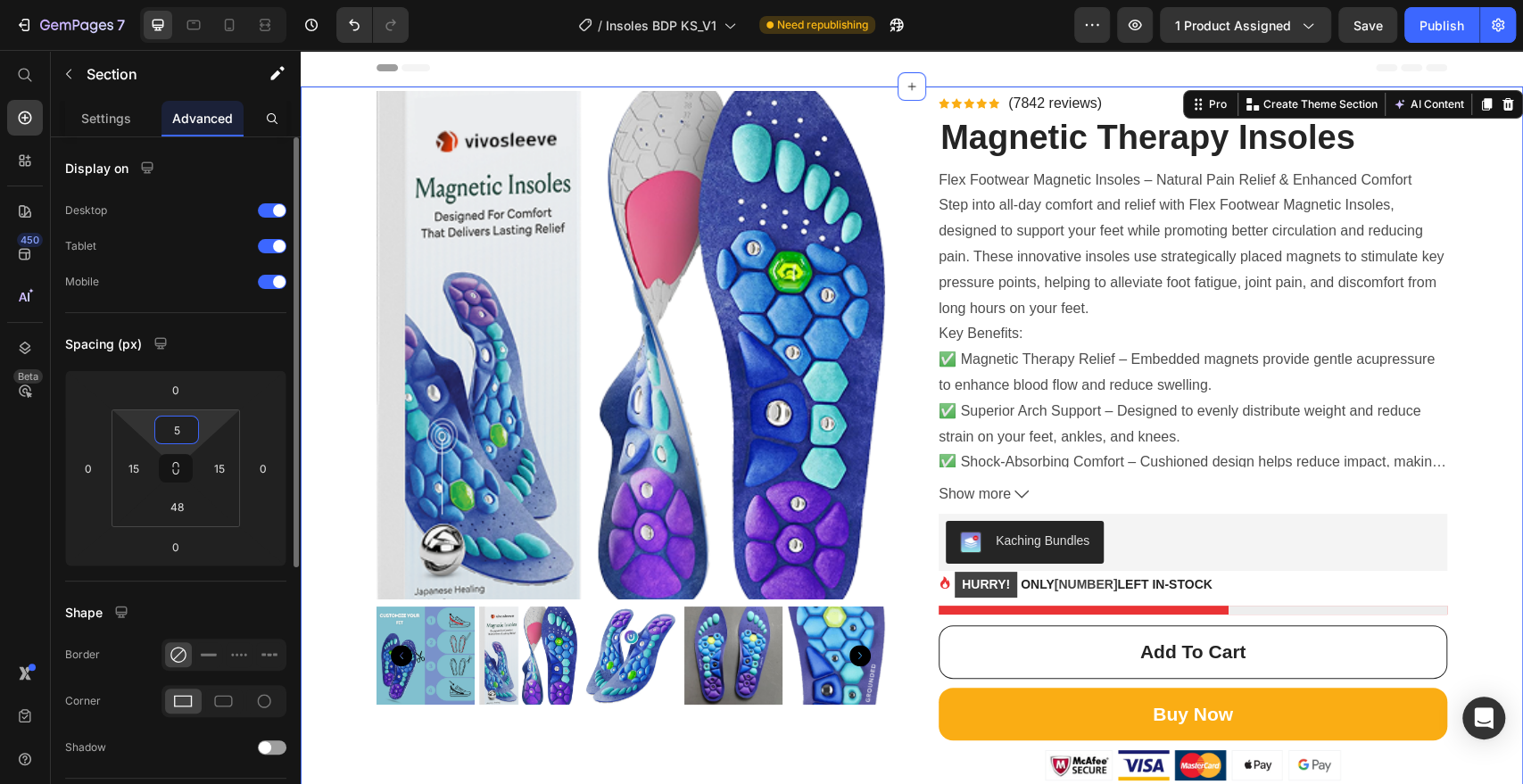 type on "50" 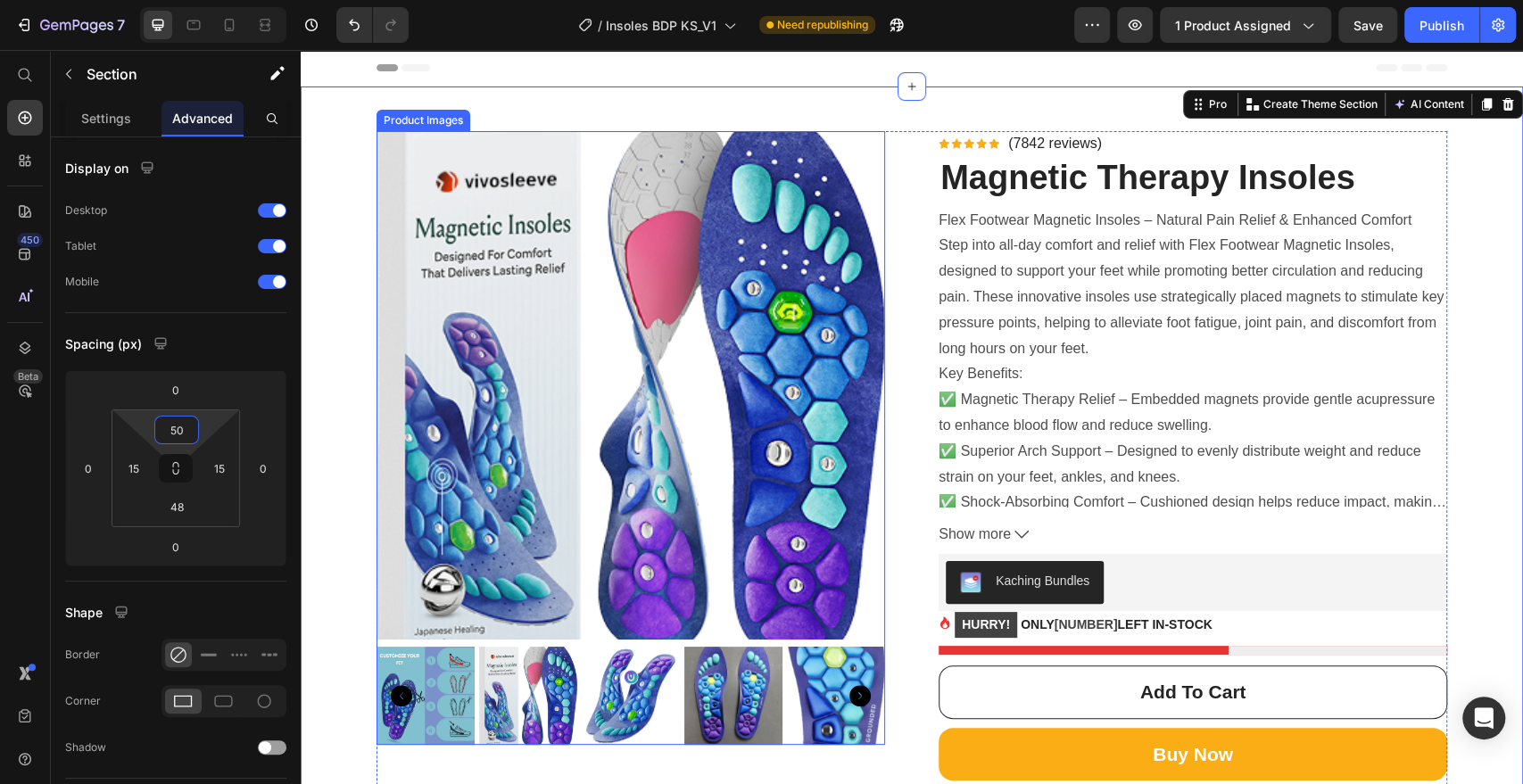 click at bounding box center [631, 696] 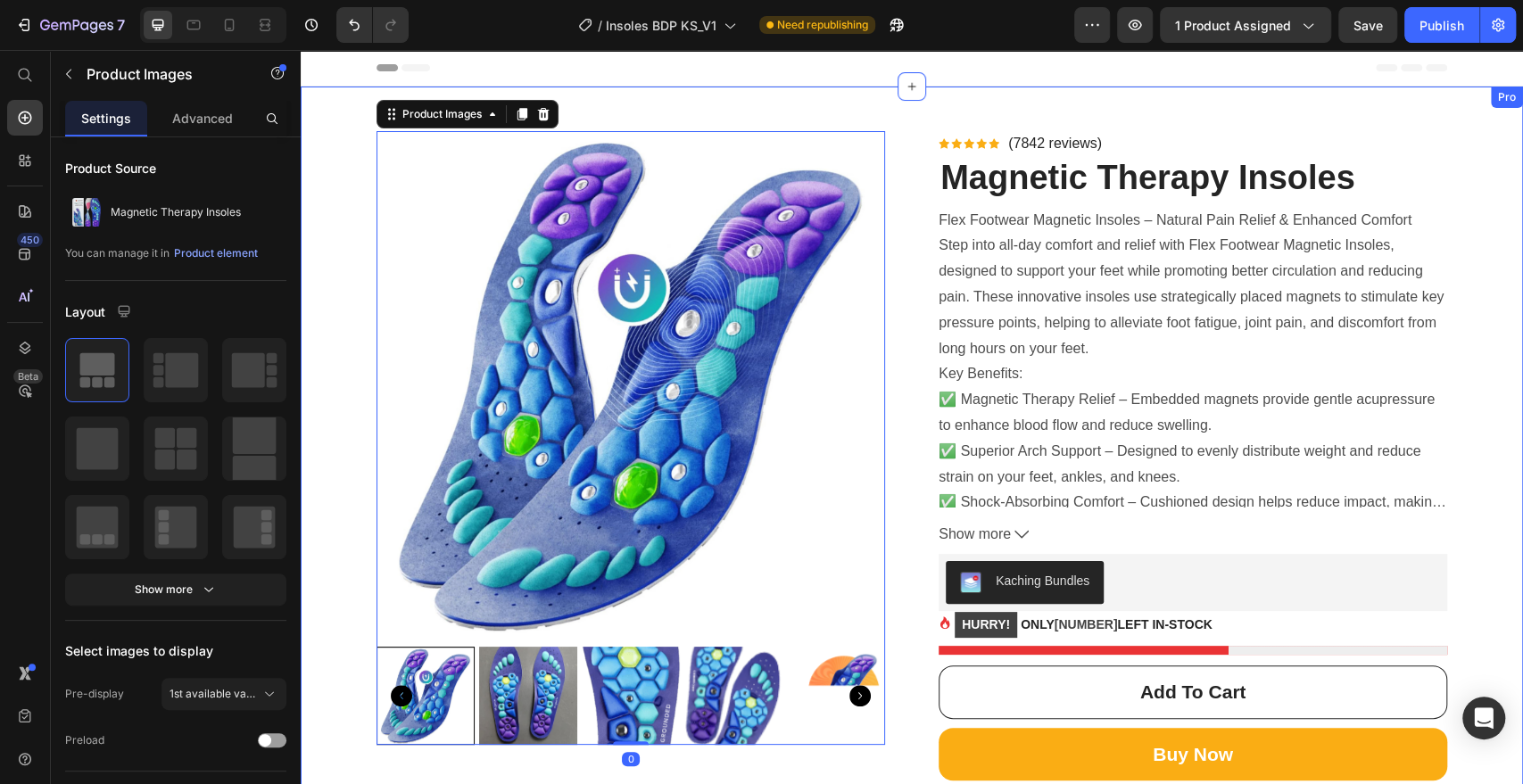 click on "Product Images   0                Icon                Icon                Icon                Icon                Icon Icon List Hoz (7842 reviews) Text block Row Magnetic Therapy Insoles (P) Title Flex Footwear Magnetic Insoles – Natural Pain Relief & Enhanced Comfort
Step into all-day comfort and relief with Flex Footwear Magnetic Insoles, designed to support your feet while promoting better circulation and reducing pain. These innovative insoles use strategically placed magnets to stimulate key pressure points, helping to alleviate foot fatigue, joint pain, and discomfort from long hours on your feet.
Key Benefits: ✅ Magnetic Therapy Relief – Embedded magnets provide gentle acupressure to enhance blood flow and reduce swelling. ✅ Superior Arch Support – Designed to evenly distribute weight and reduce strain on your feet, ankles, and knees. ✅ Shock-Absorbing Comfort – Cushioned design helps reduce impact, making every step feel lighter.
Show more Kaching Bundles" at bounding box center (912, 697) 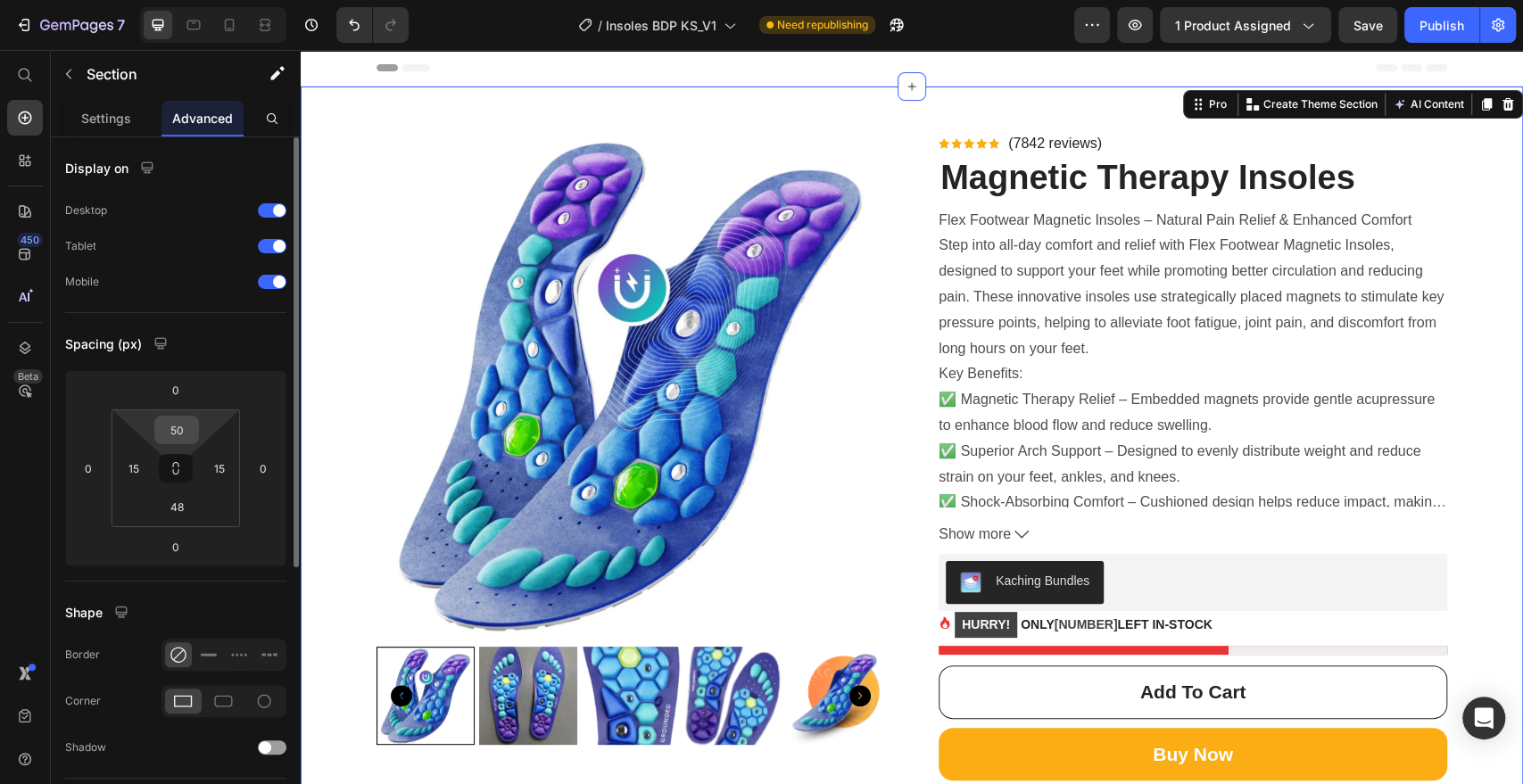 click on "50" at bounding box center (177, 430) 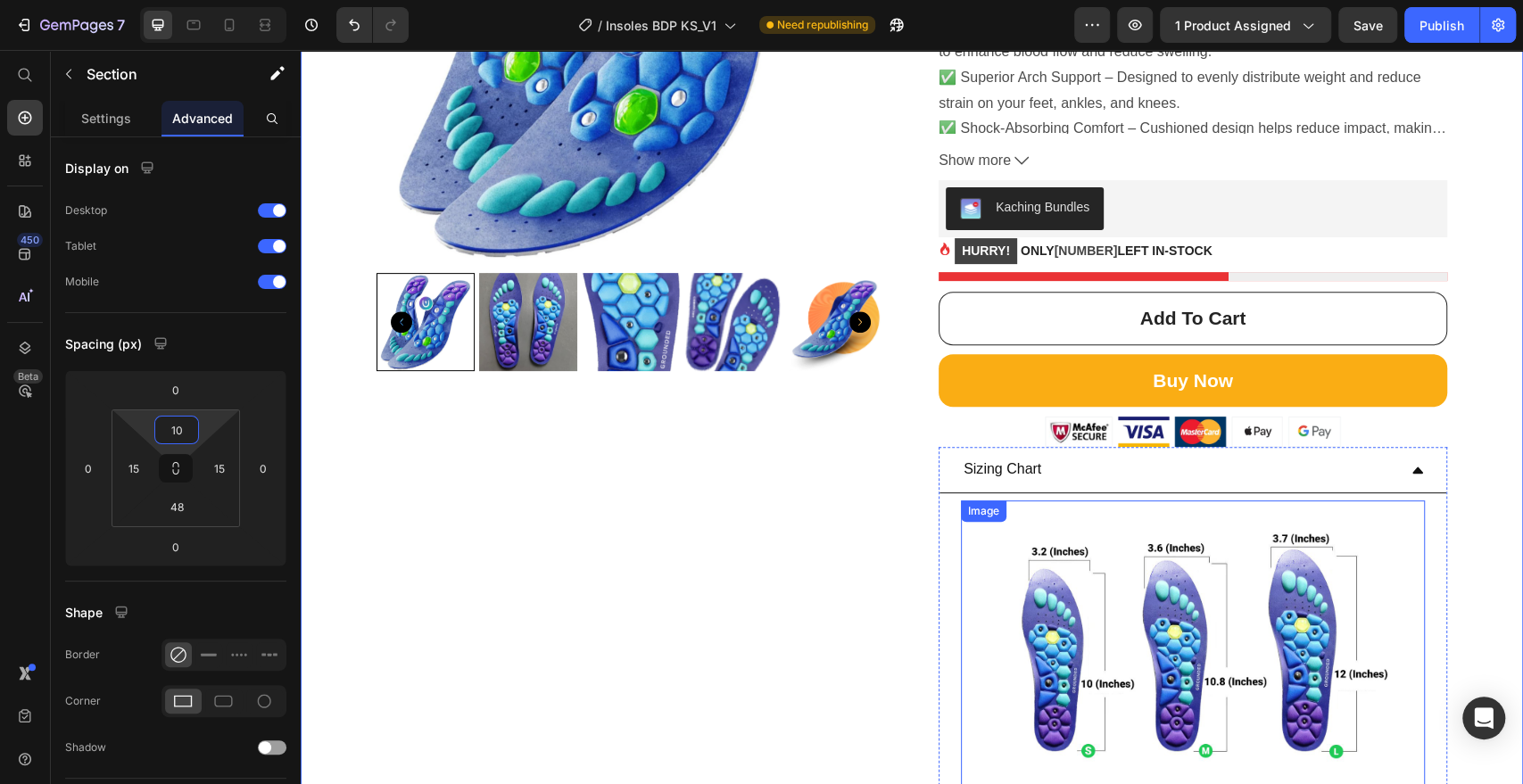 scroll, scrollTop: 792, scrollLeft: 0, axis: vertical 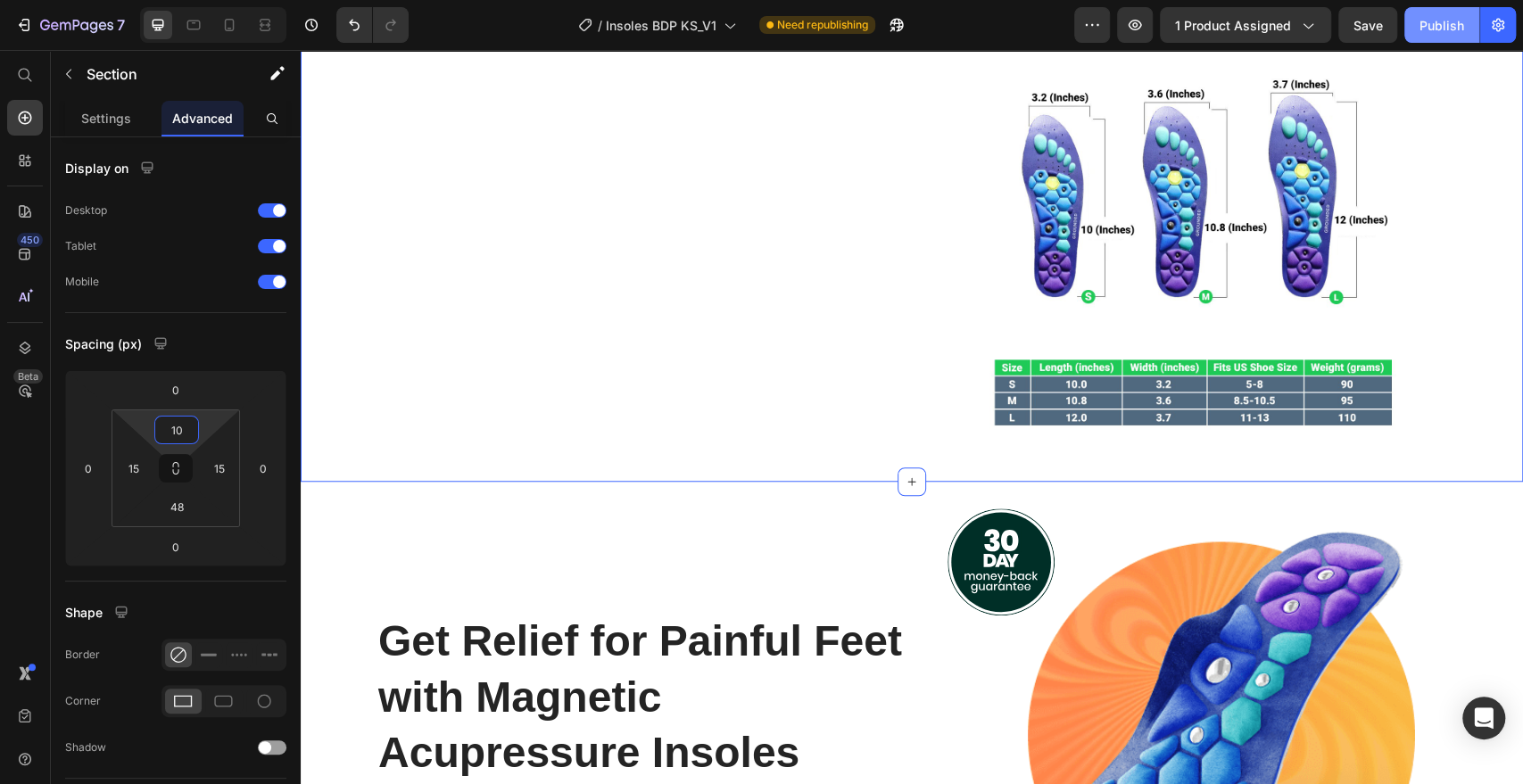 type on "10" 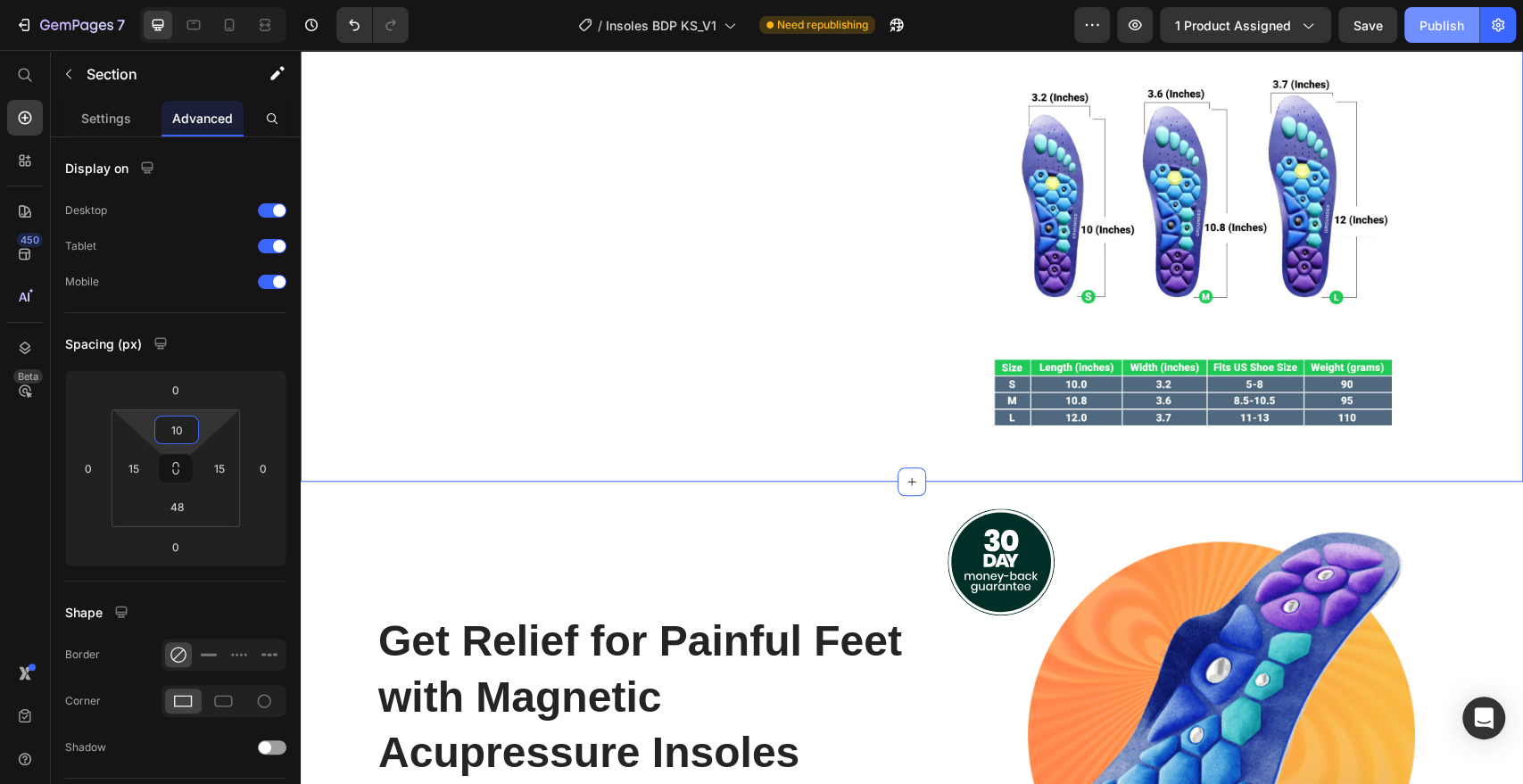 click on "Publish" at bounding box center [1442, 25] 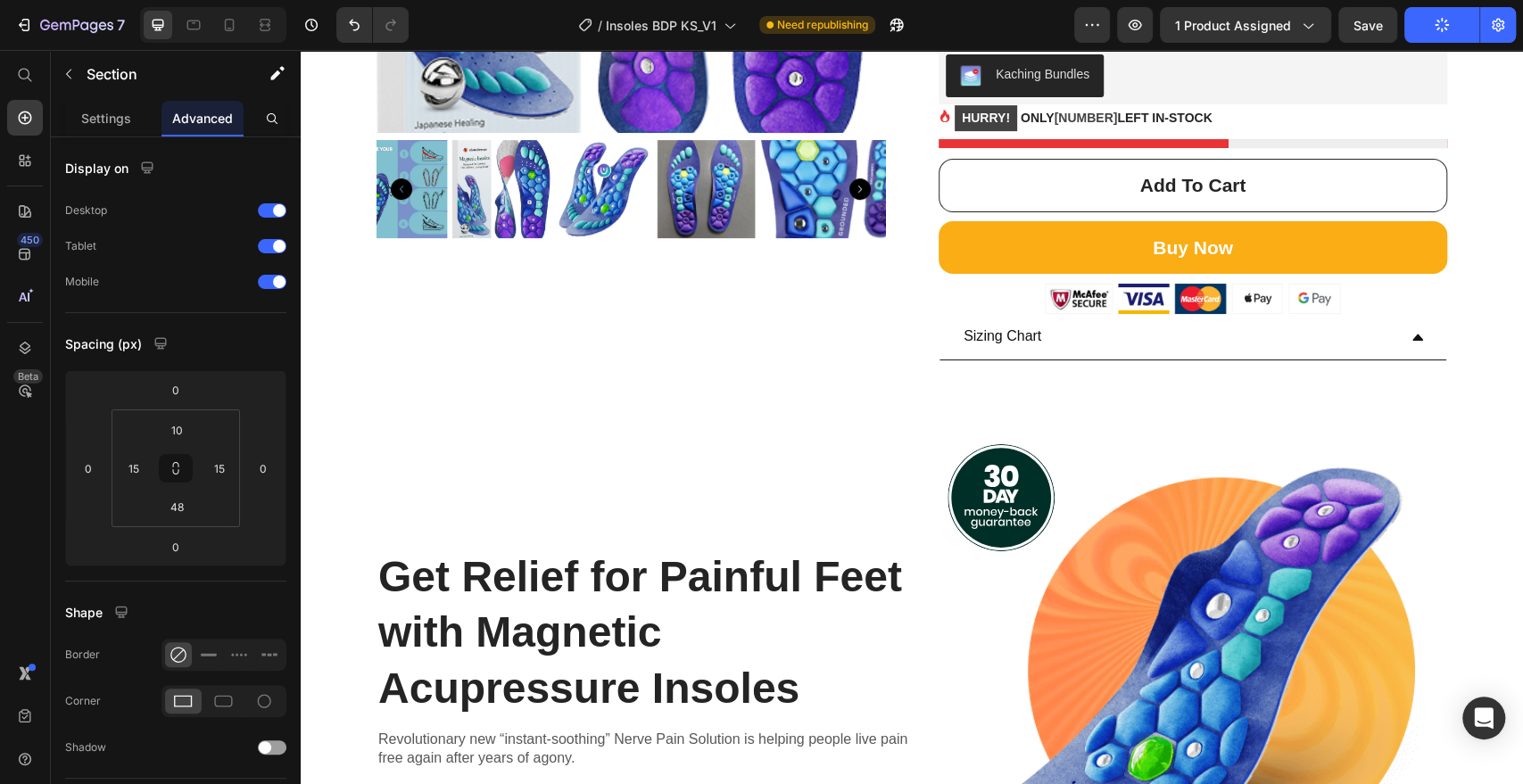 scroll, scrollTop: 0, scrollLeft: 0, axis: both 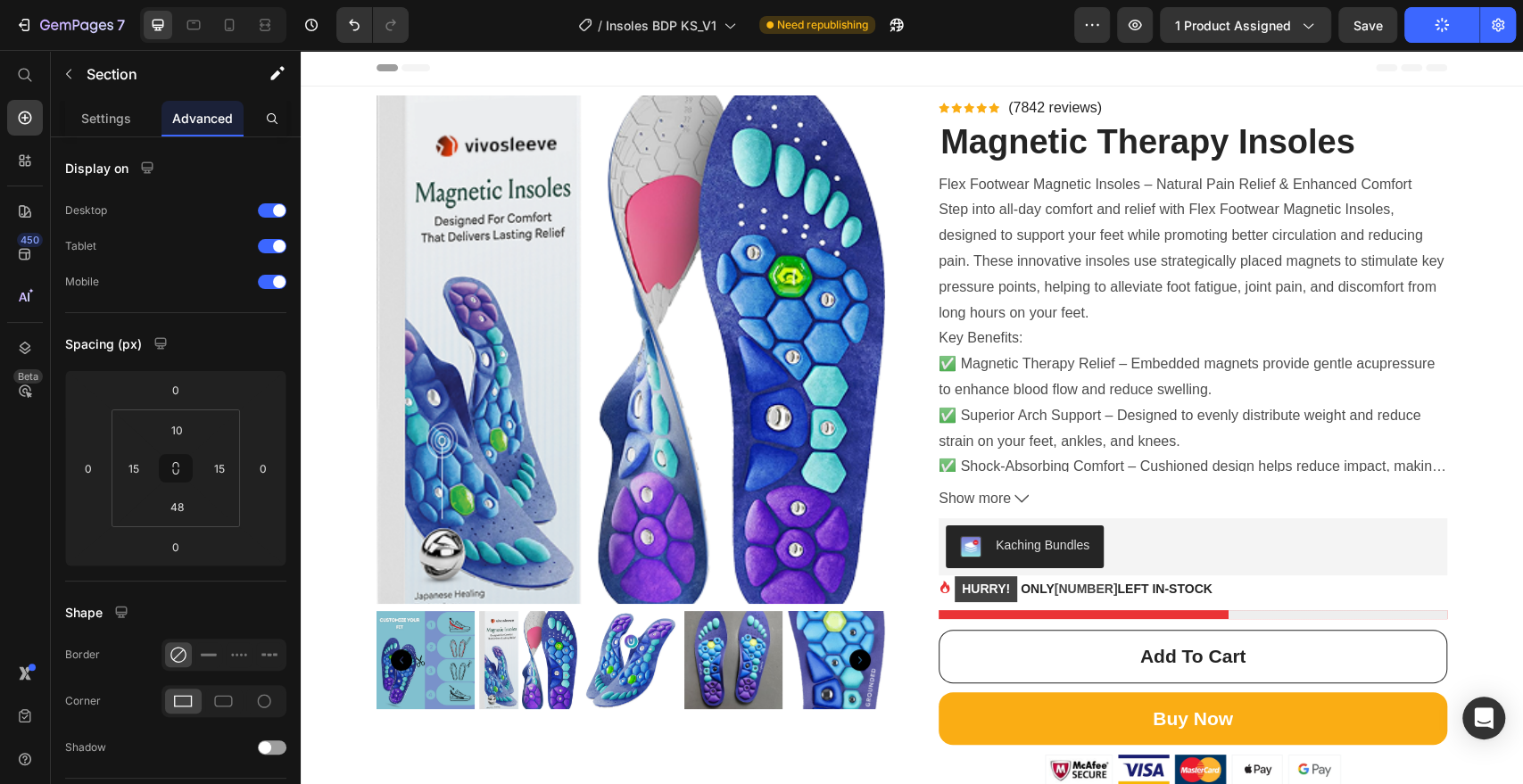 click on "Product Images                Icon                Icon                Icon                Icon                Icon Icon List Hoz (7842 reviews) Text block Row Magnetic Therapy Insoles (P) Title Flex Footwear Magnetic Insoles – Natural Pain Relief & Enhanced Comfort
Step into all-day comfort and relief with Flex Footwear Magnetic Insoles, designed to support your feet while promoting better circulation and reducing pain. These innovative insoles use strategically placed magnets to stimulate key pressure points, helping to alleviate foot fatigue, joint pain, and discomfort from long hours on your feet.
Key Benefits: ✅ Magnetic Therapy Relief – Embedded magnets provide gentle acupressure to enhance blood flow and reduce swelling. ✅ Superior Arch Support – Designed to evenly distribute weight and reduce strain on your feet, ankles, and knees. ✅ Shock-Absorbing Comfort – Cushioned design helps reduce impact, making every step feel lighter.
Show more Product Description" at bounding box center [912, 663] 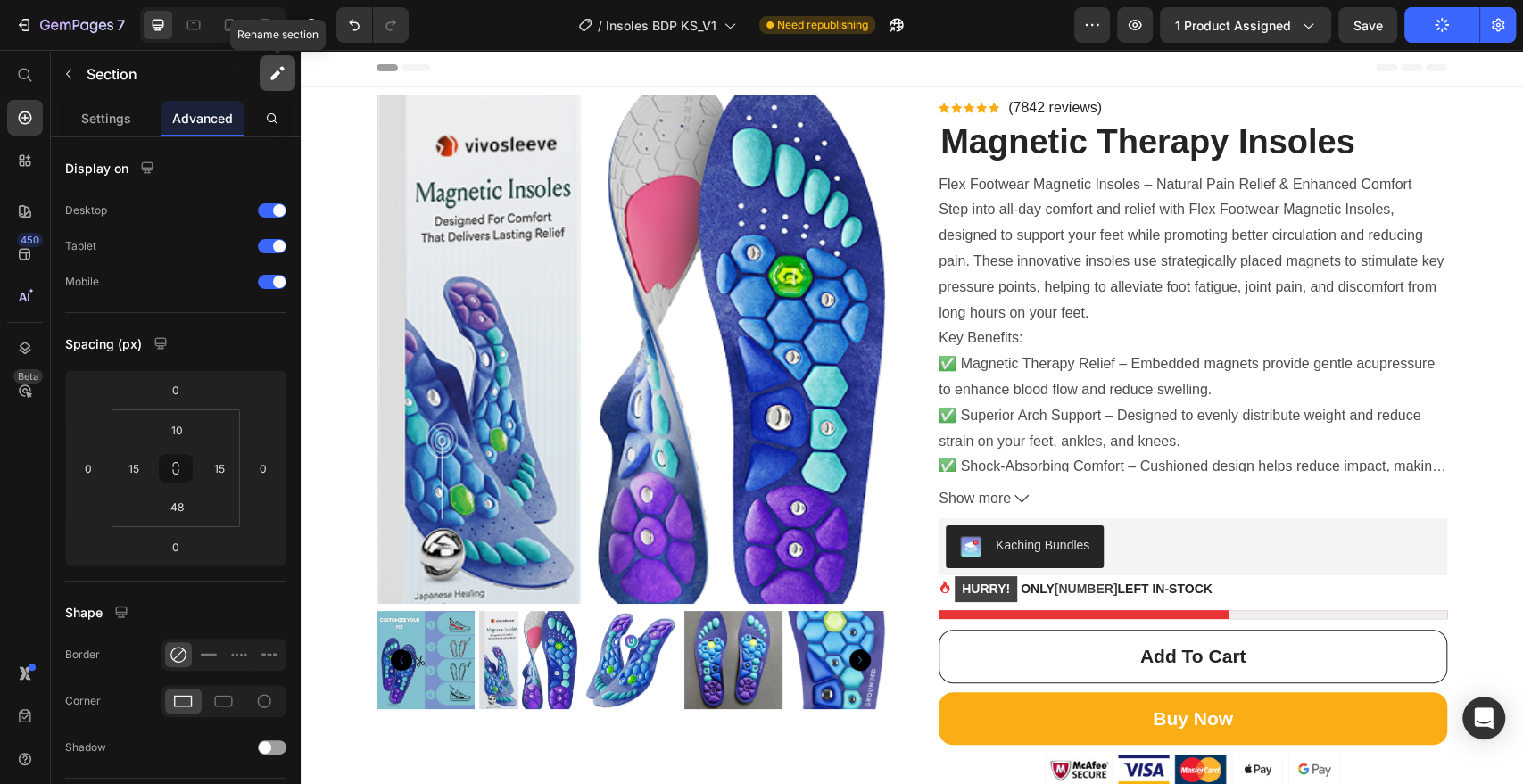 click 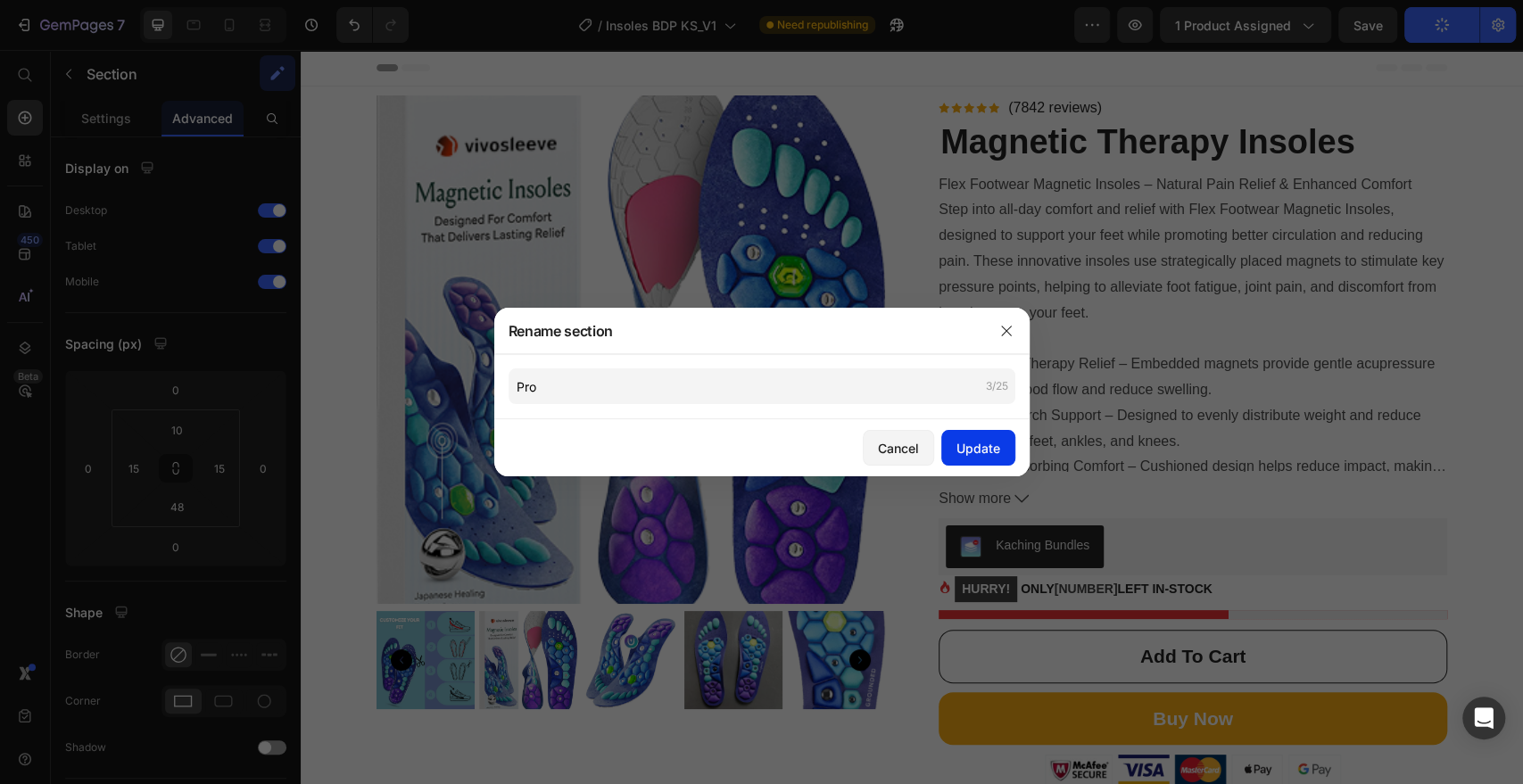 click on "Update" 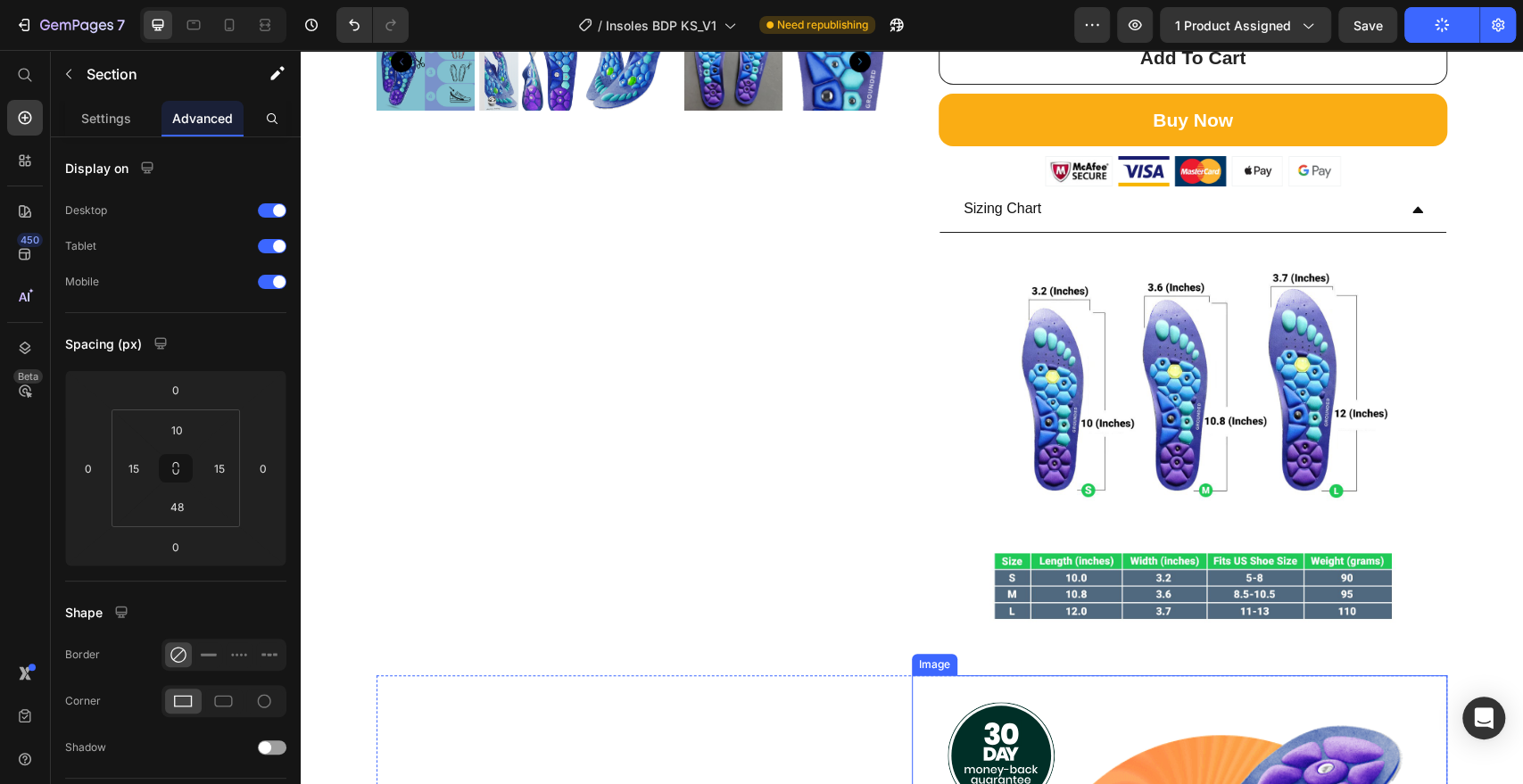 scroll, scrollTop: 1189, scrollLeft: 0, axis: vertical 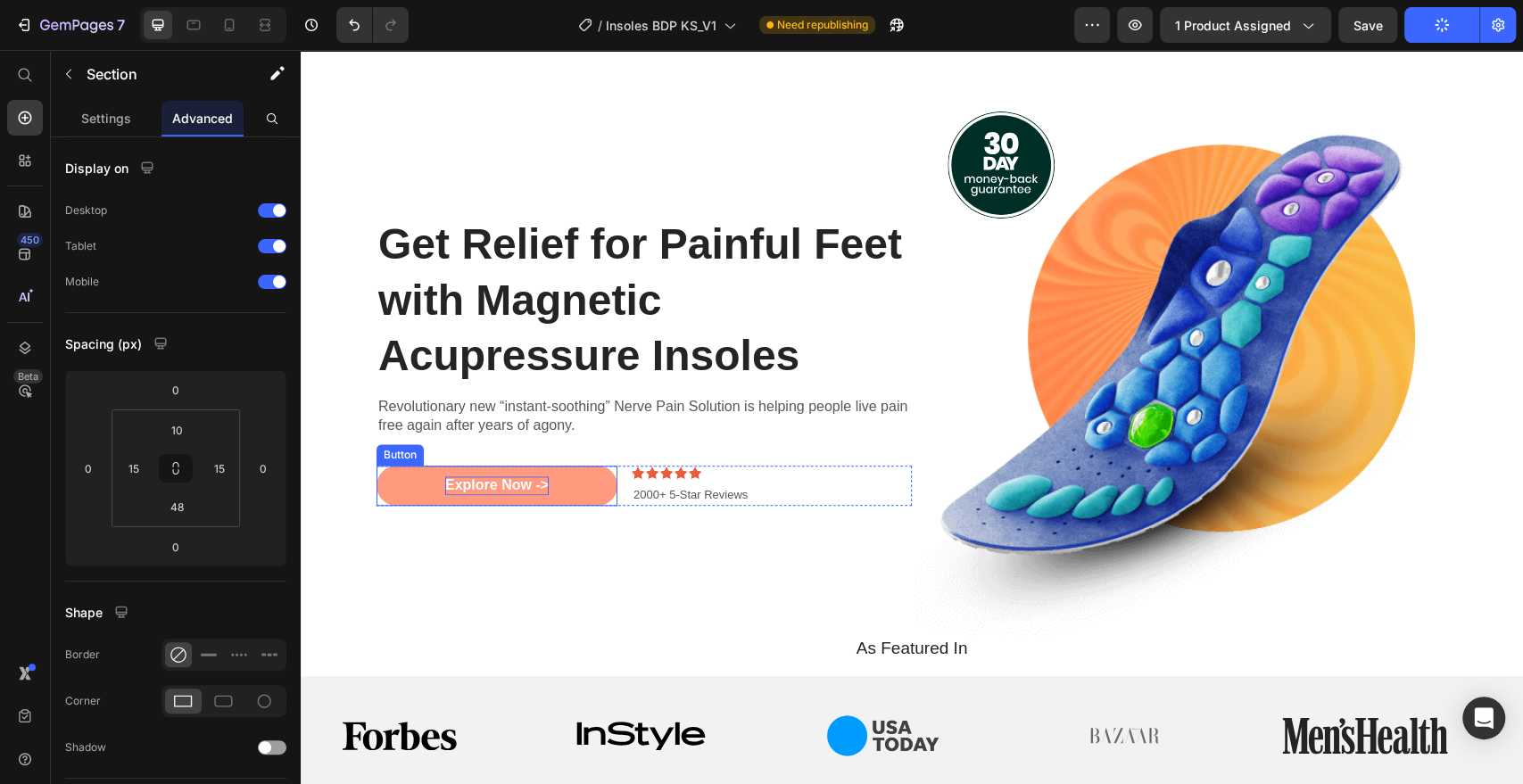 click on "Explore Now ->" at bounding box center (497, 485) 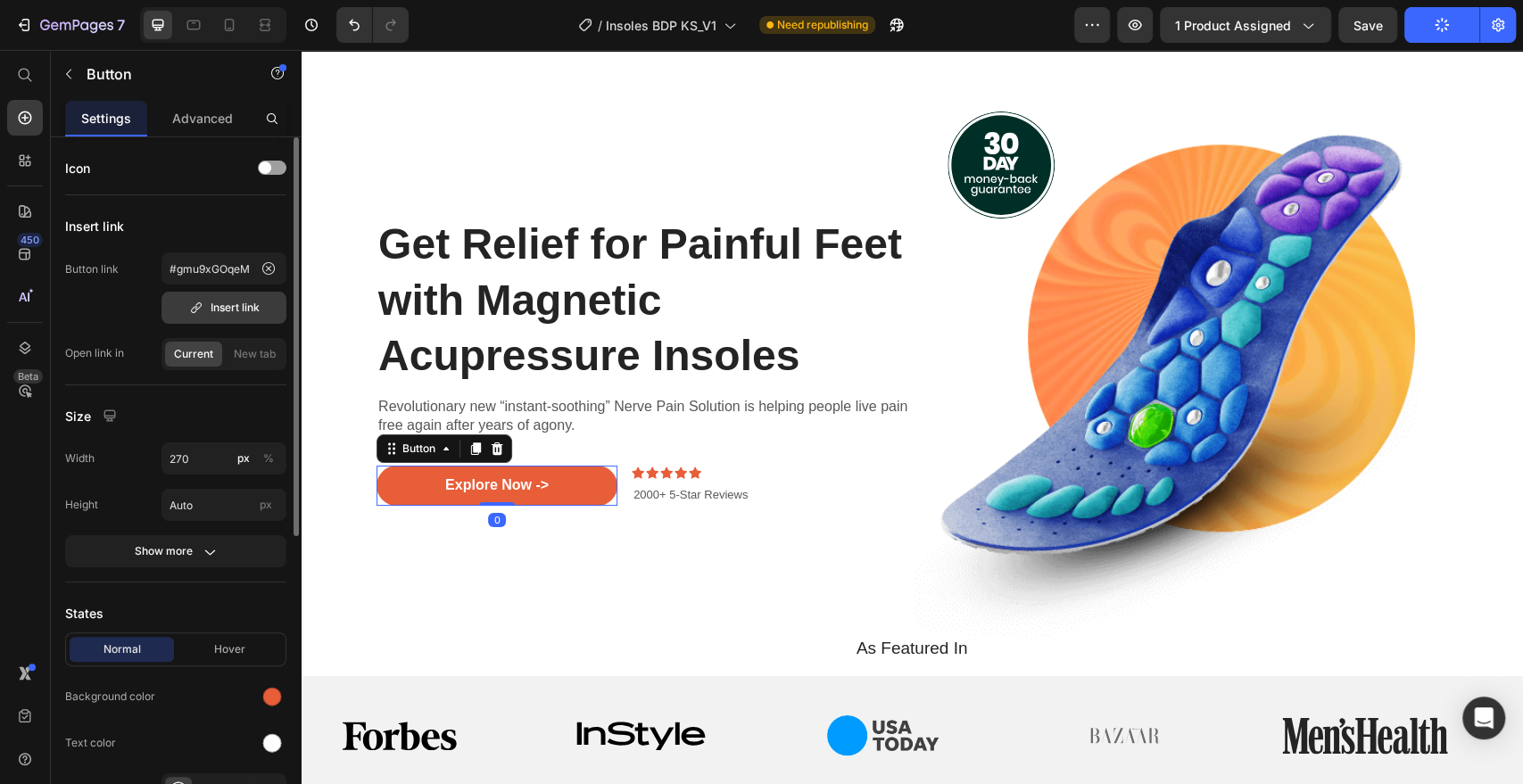 click on "Insert link" at bounding box center [224, 308] 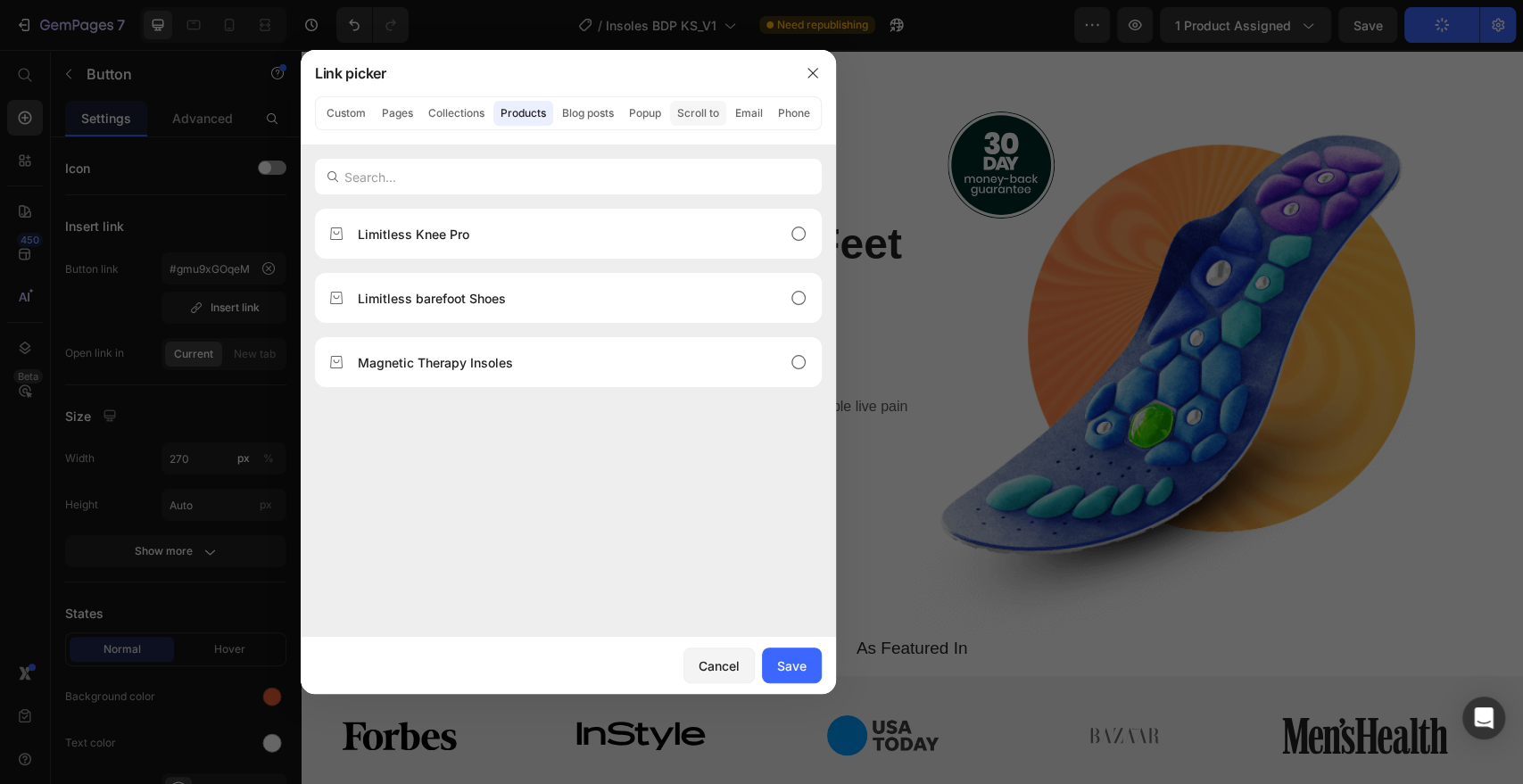 click on "Scroll to" 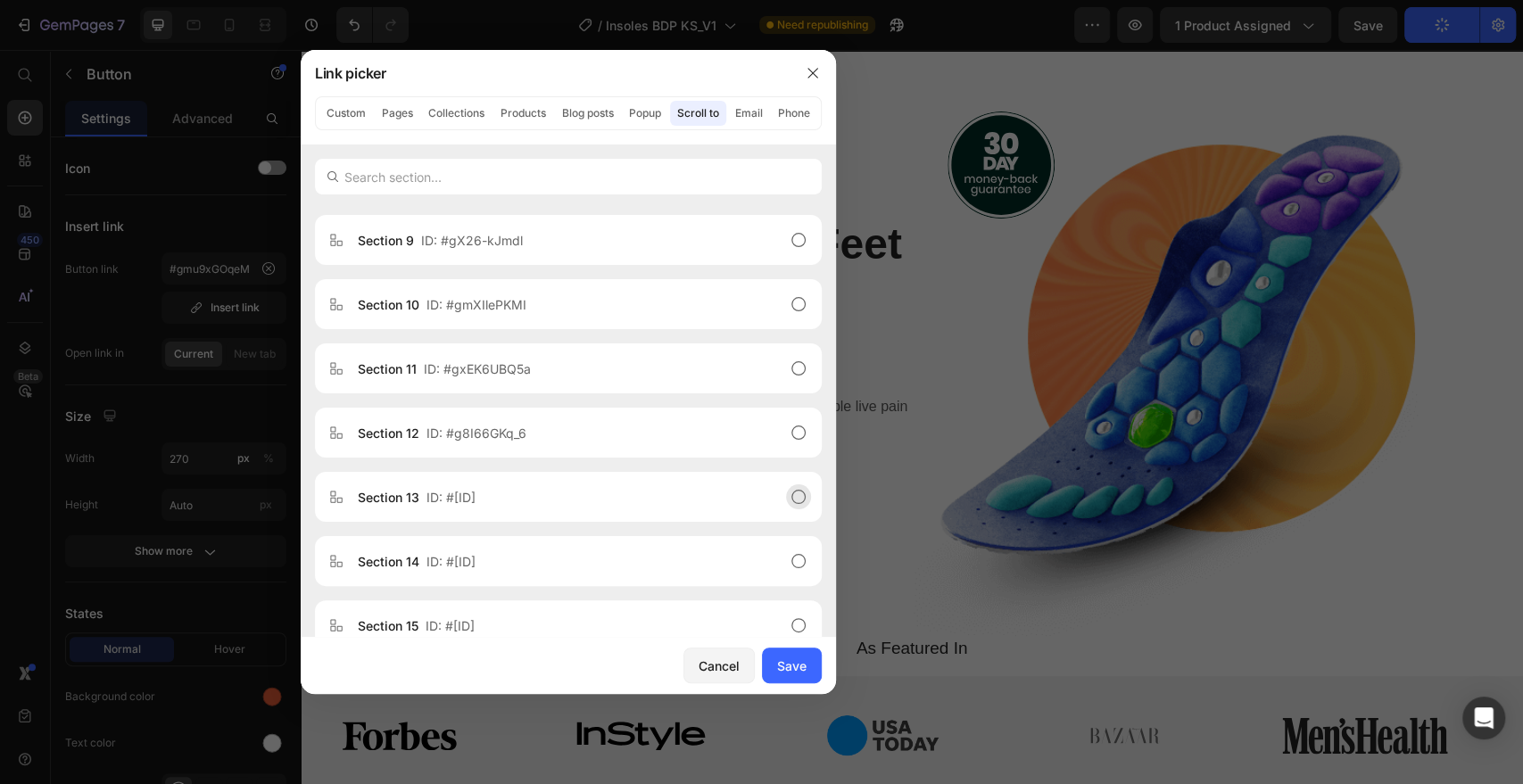 scroll, scrollTop: 99, scrollLeft: 0, axis: vertical 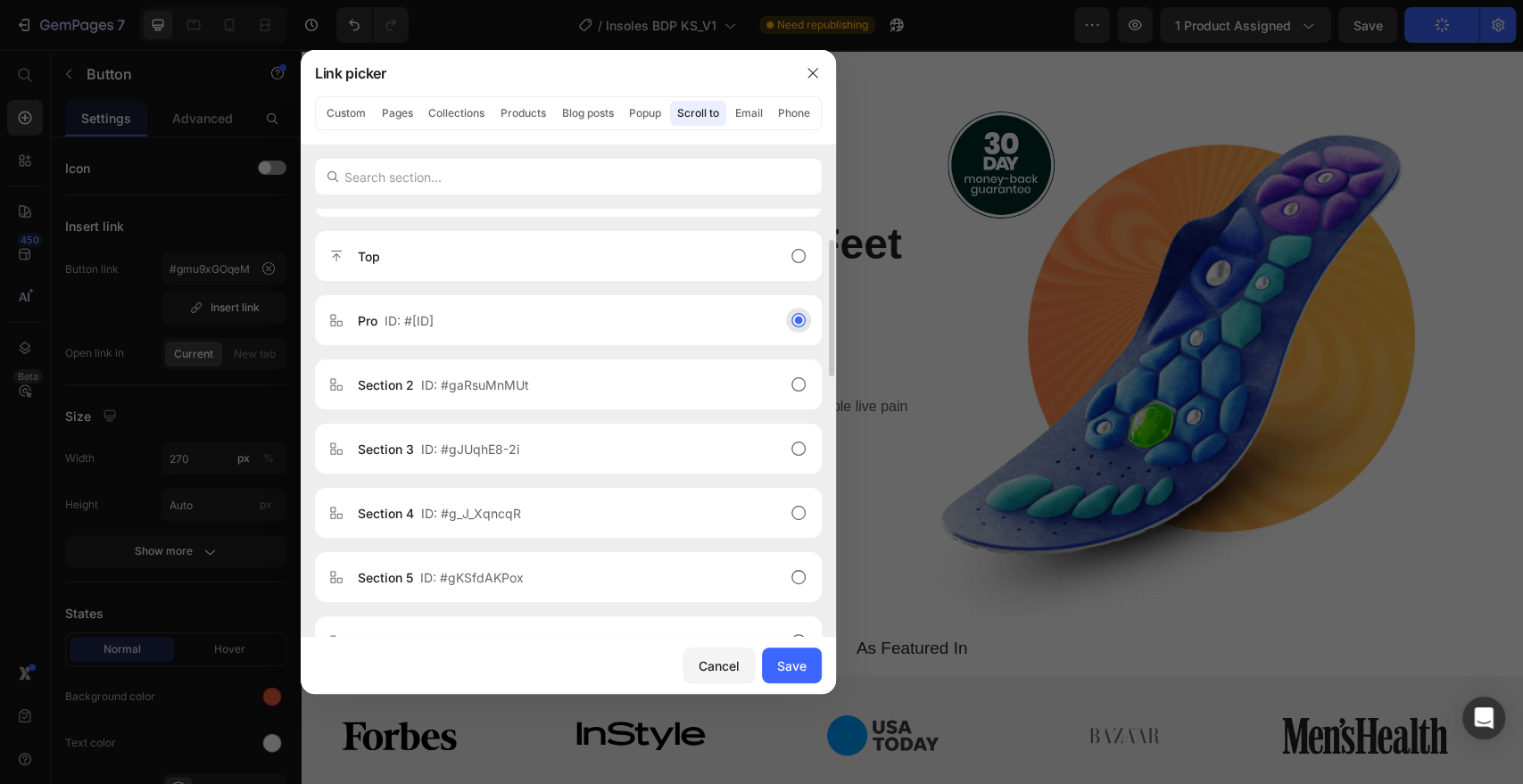 click on "ID: #gmu9xGOqeM" at bounding box center (409, 320) 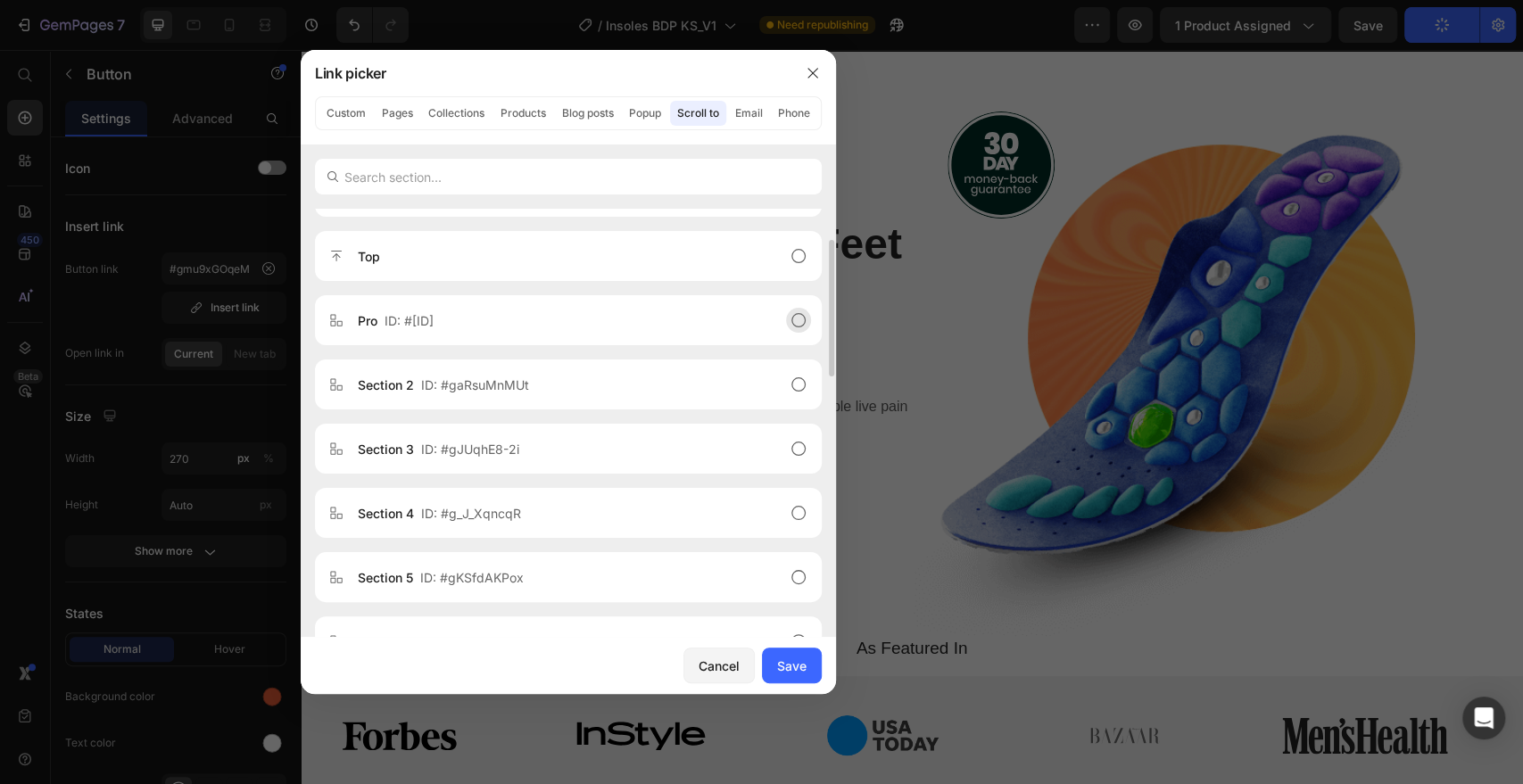 click on "ID: #gmu9xGOqeM" at bounding box center [409, 320] 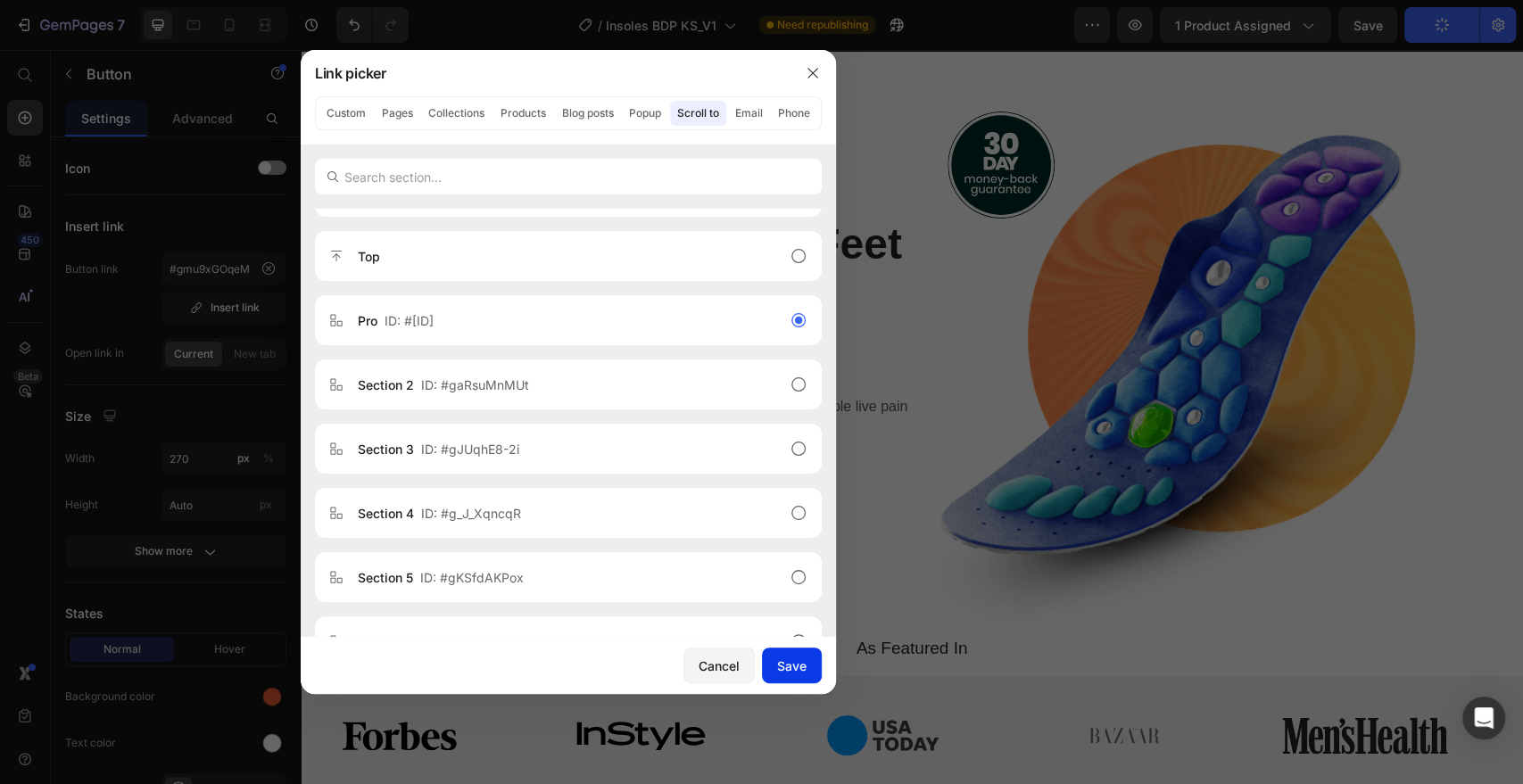 click on "Save" at bounding box center (791, 665) 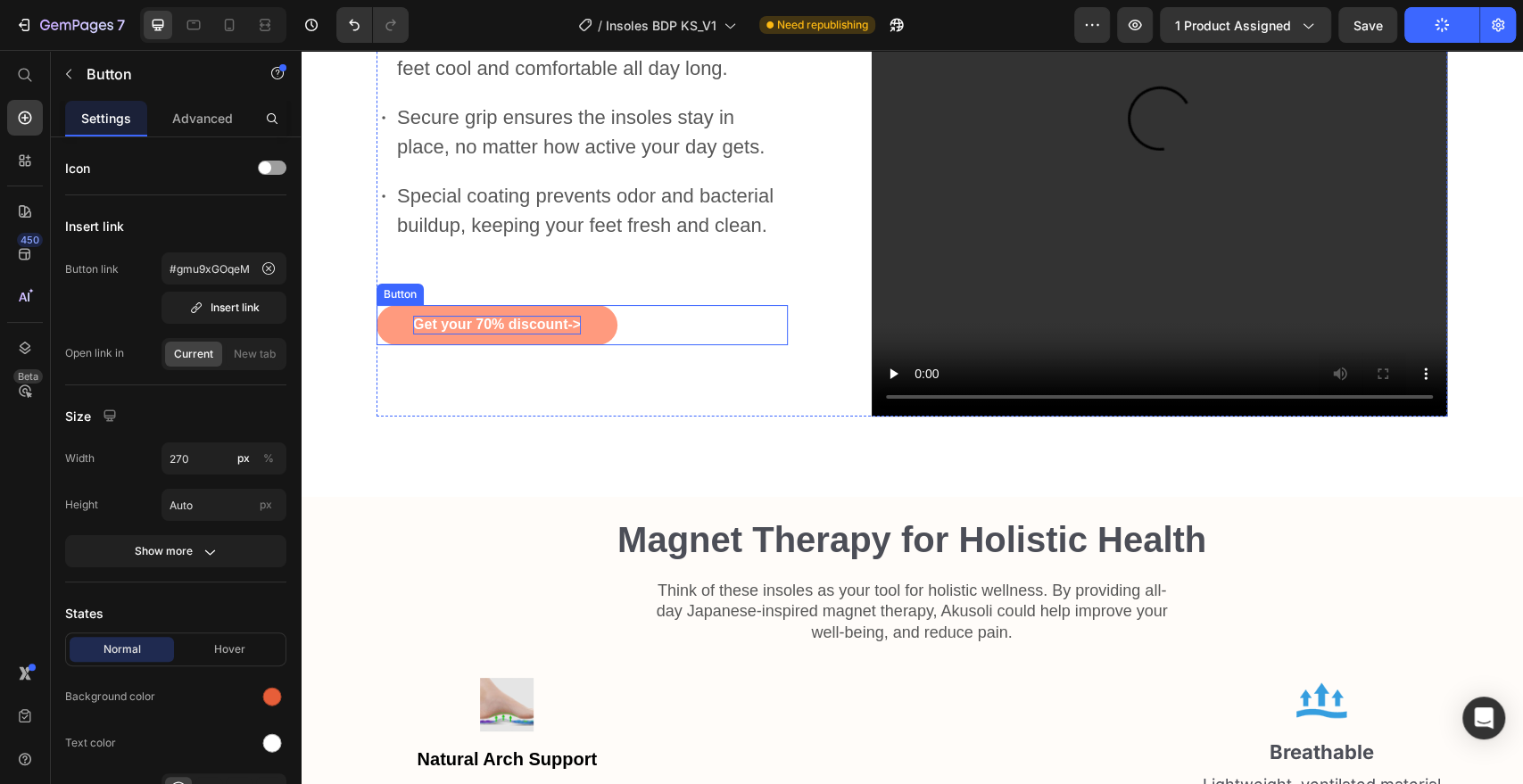 scroll, scrollTop: 4162, scrollLeft: 0, axis: vertical 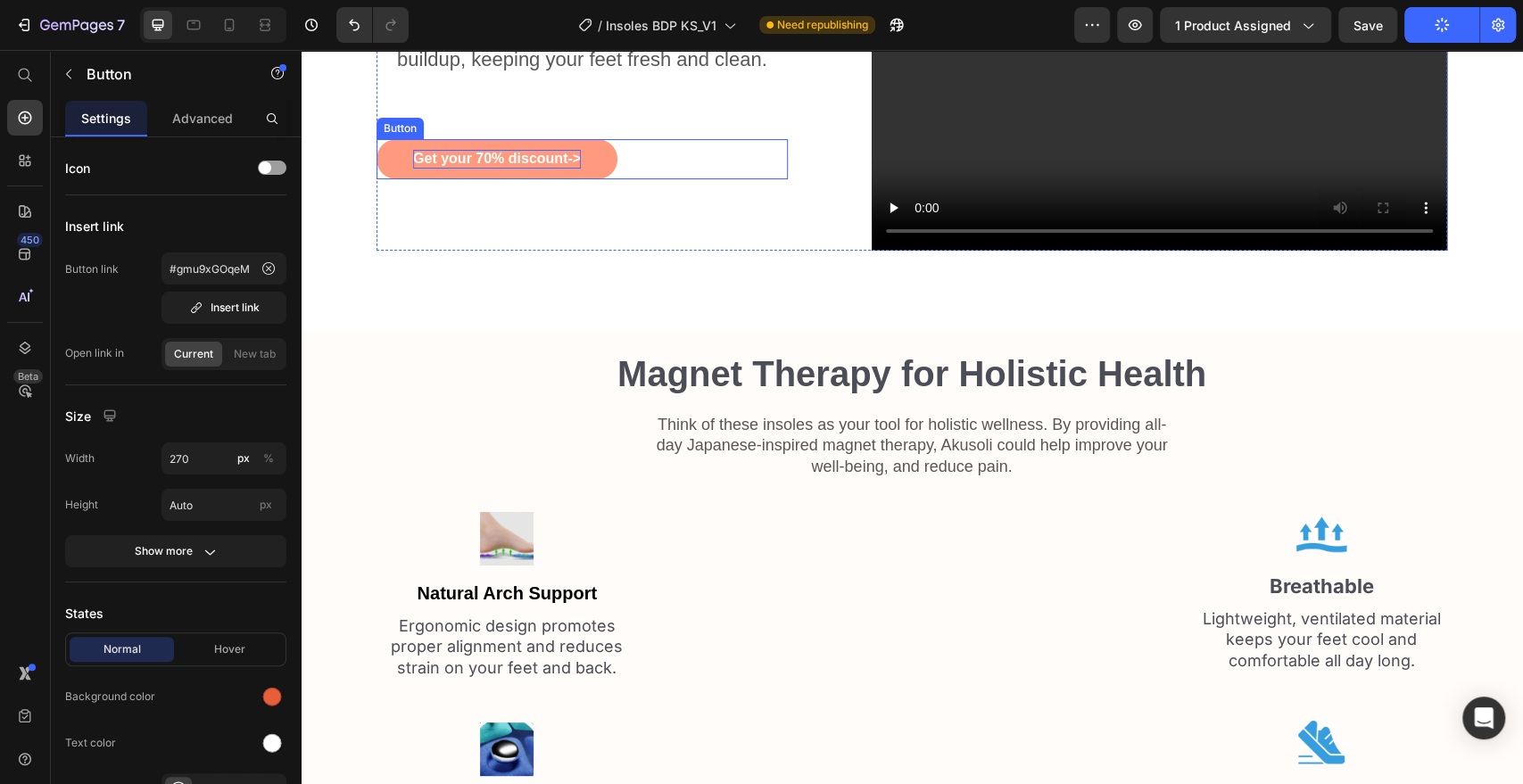 click on "Get your 70% discount->" at bounding box center [497, 159] 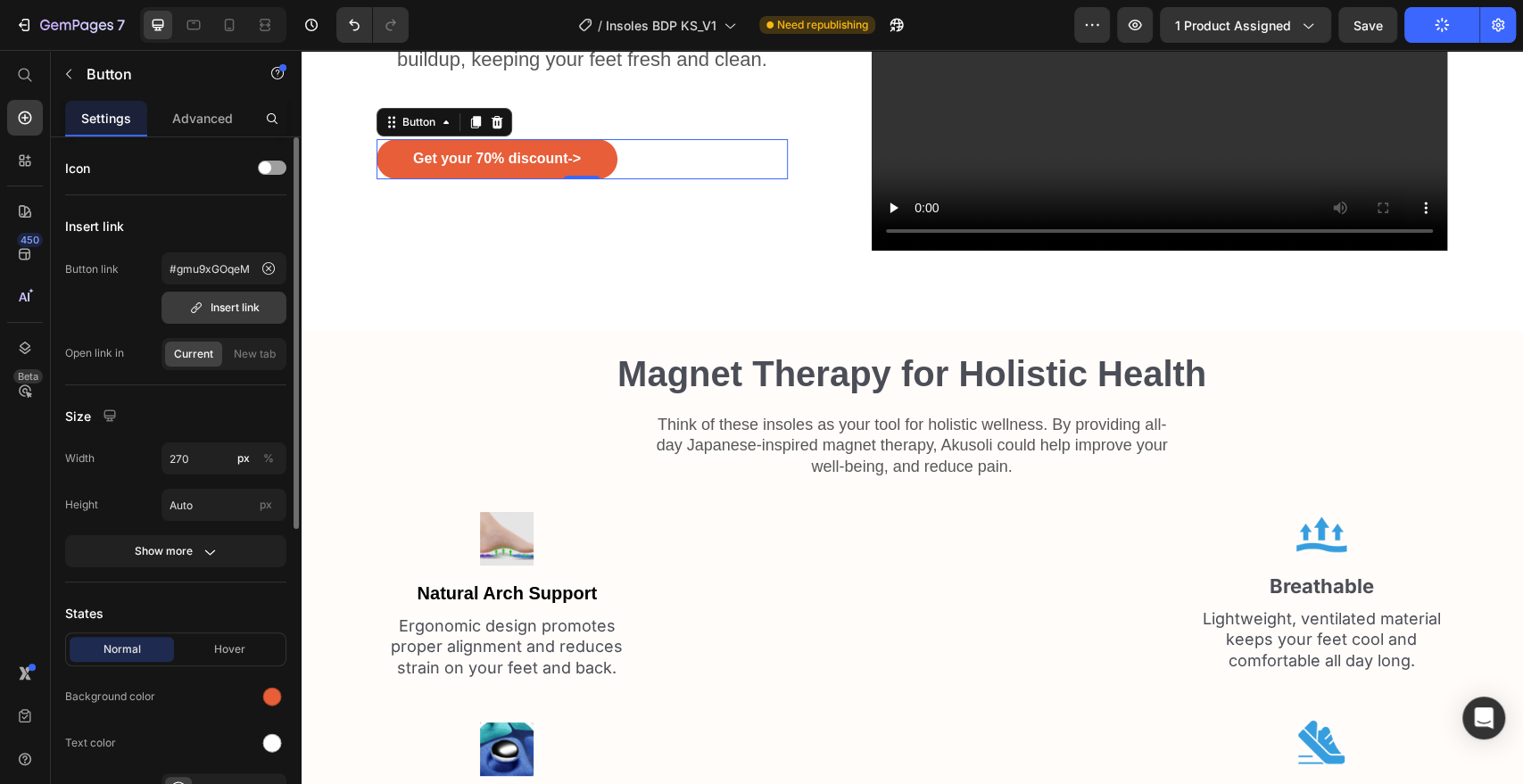 click on "Insert link" at bounding box center [224, 308] 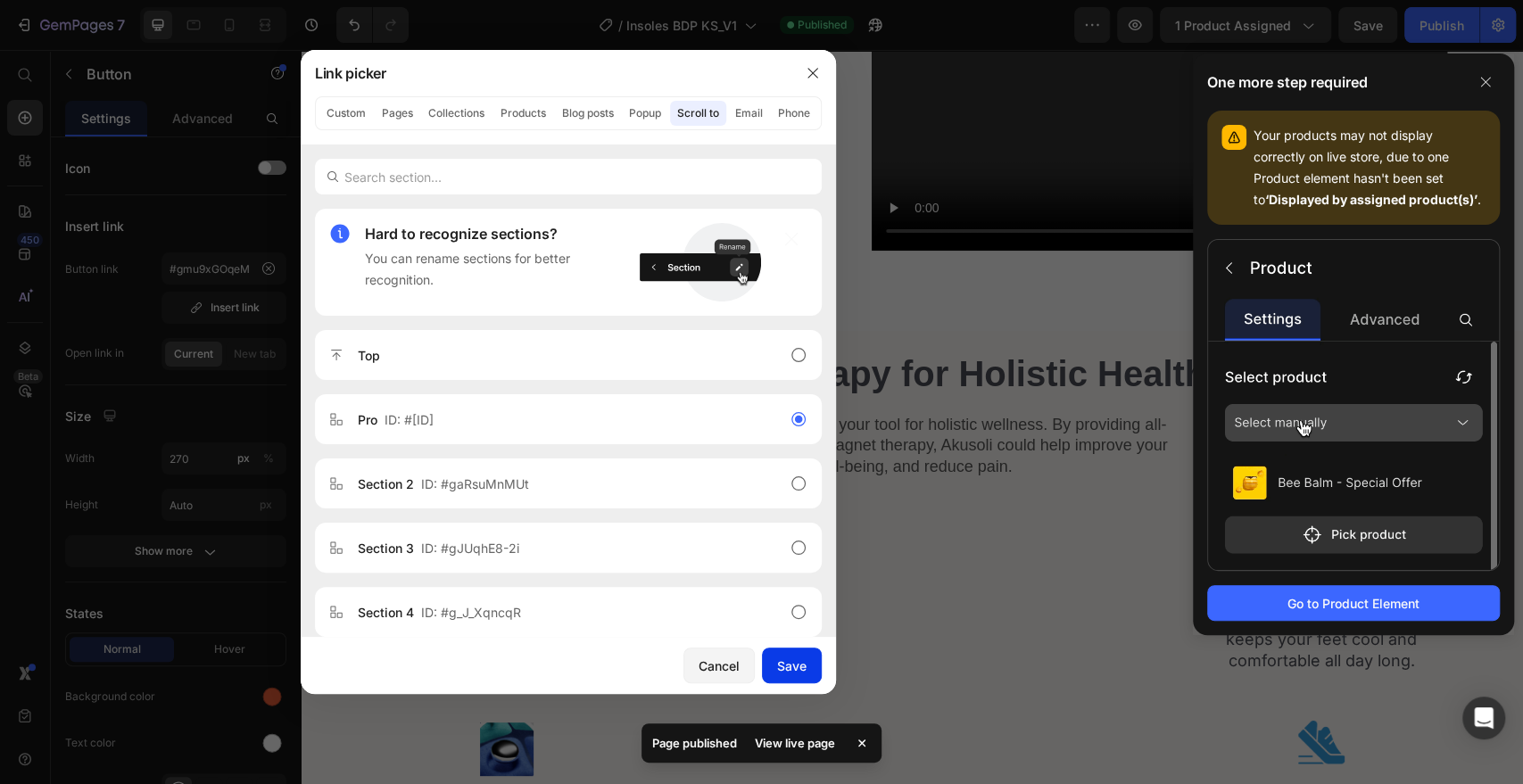 click on "Save" 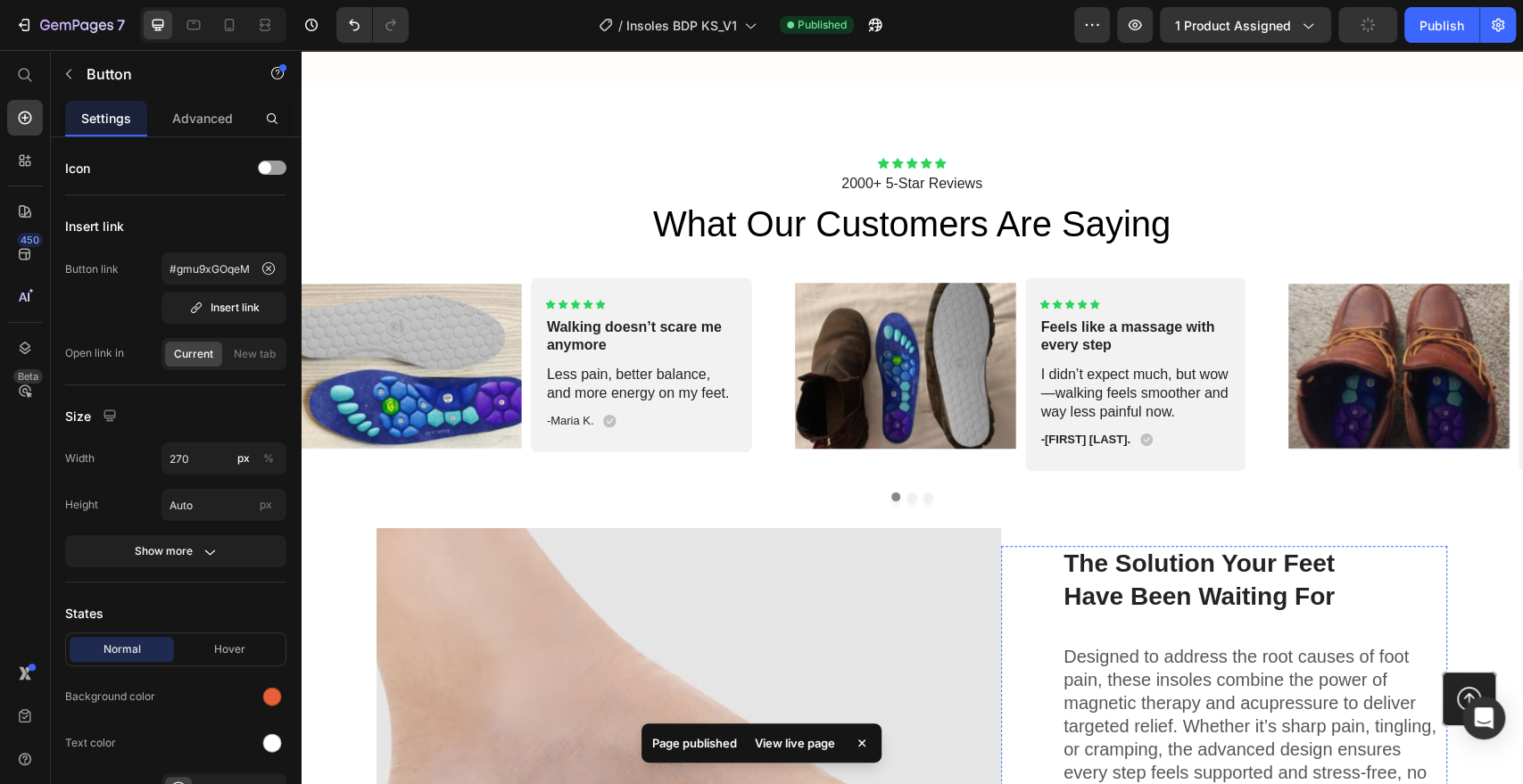 scroll, scrollTop: 6045, scrollLeft: 0, axis: vertical 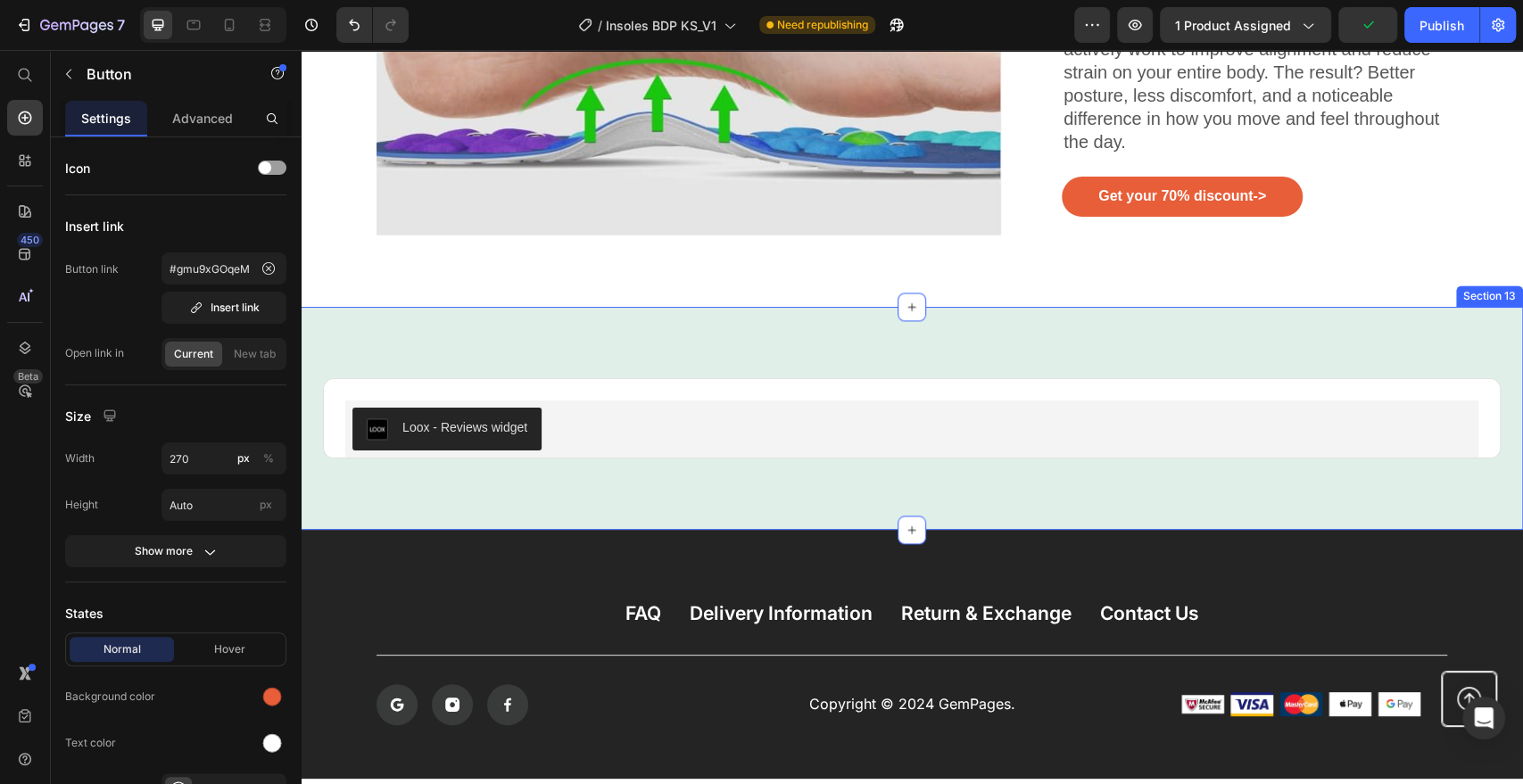 click on "Loox - Reviews widget Loox Product Row Section 13" at bounding box center [912, 418] 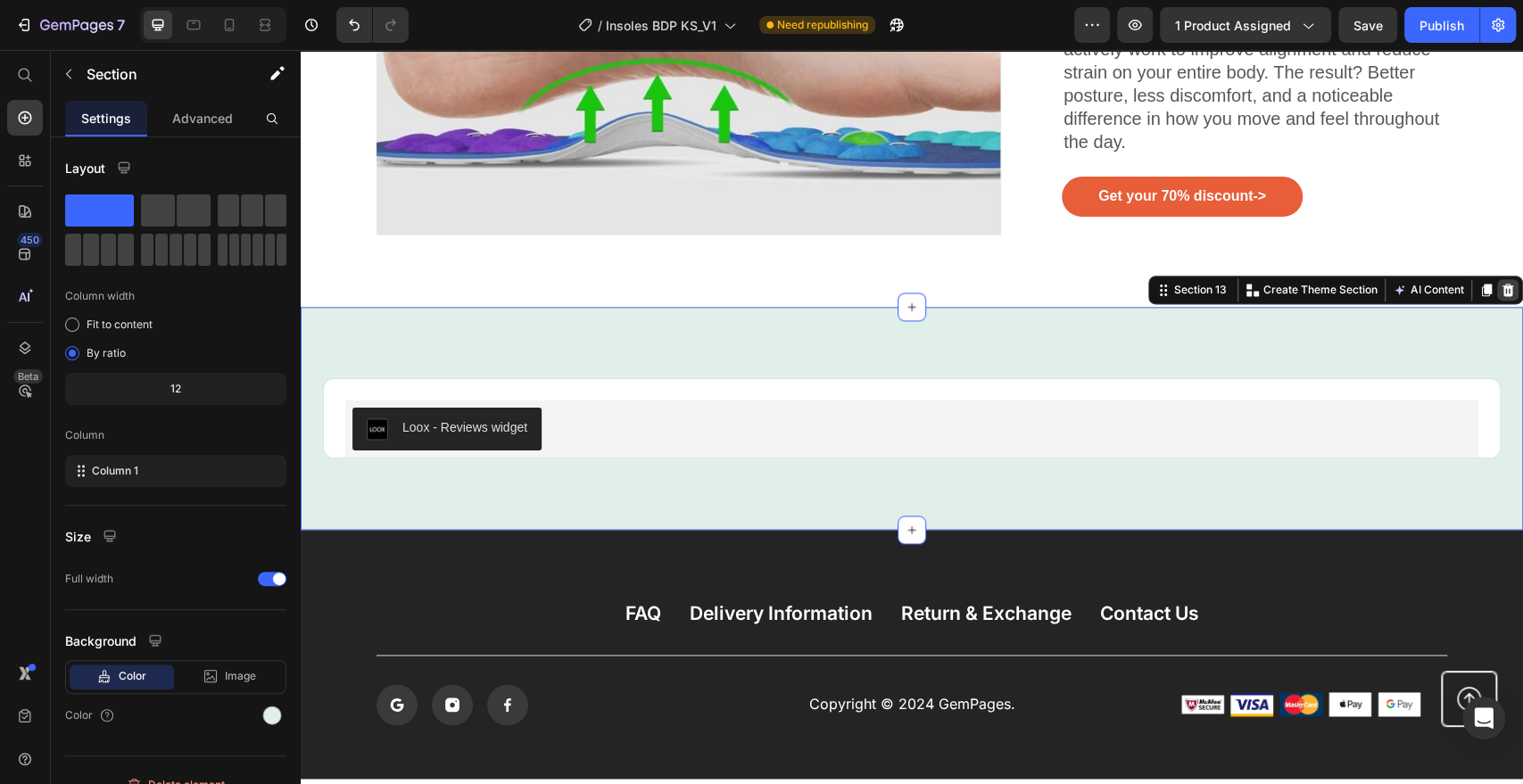 click 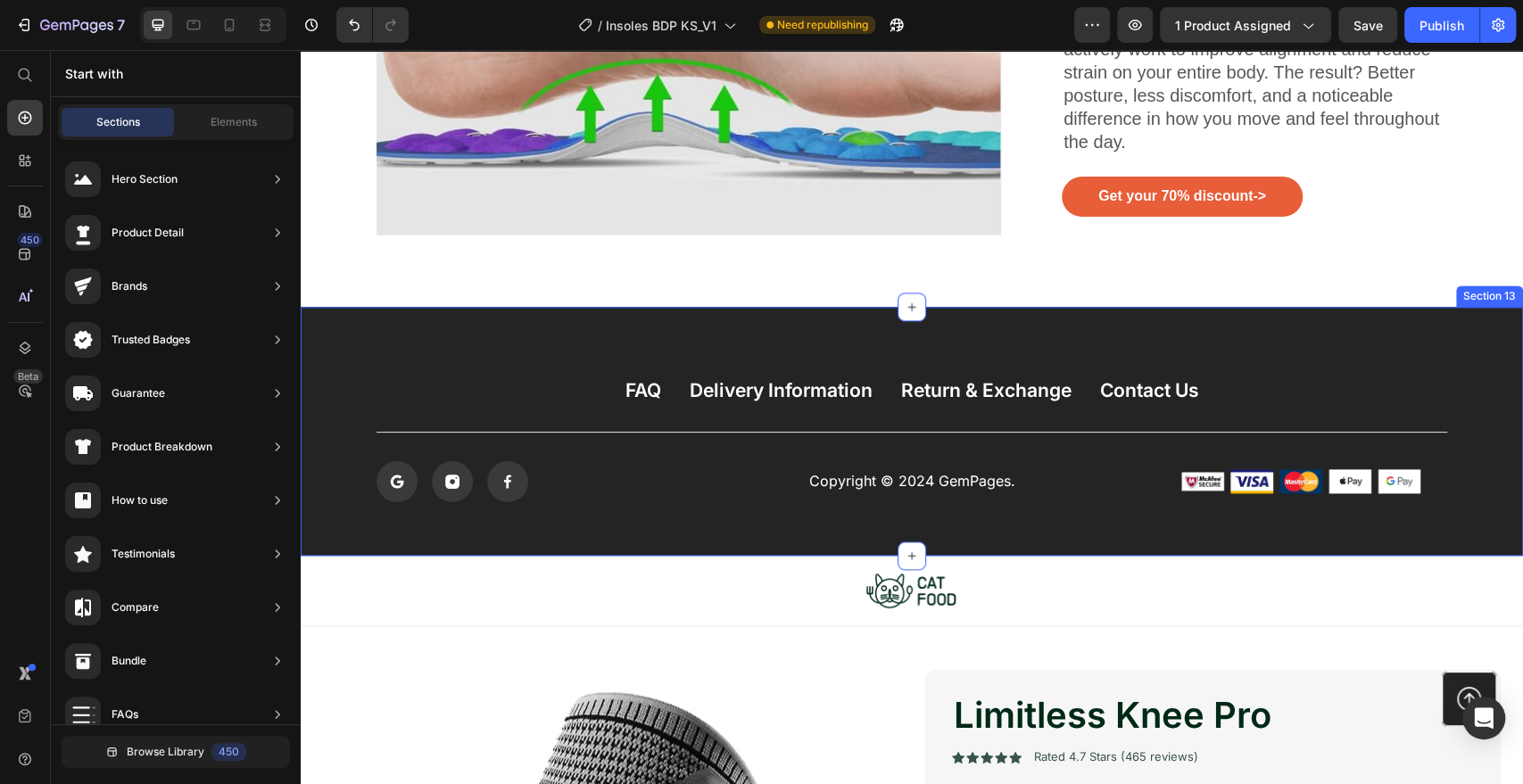 click on "FAQ   Button Delivery Information Button Return & Exchange   Button Contact Us Button Row
Icon
Icon
Icon Row Copyright © 2024 GemPages.  Text Block Image Image Image Image Image Row Row
Icon Section 13" at bounding box center [912, 431] 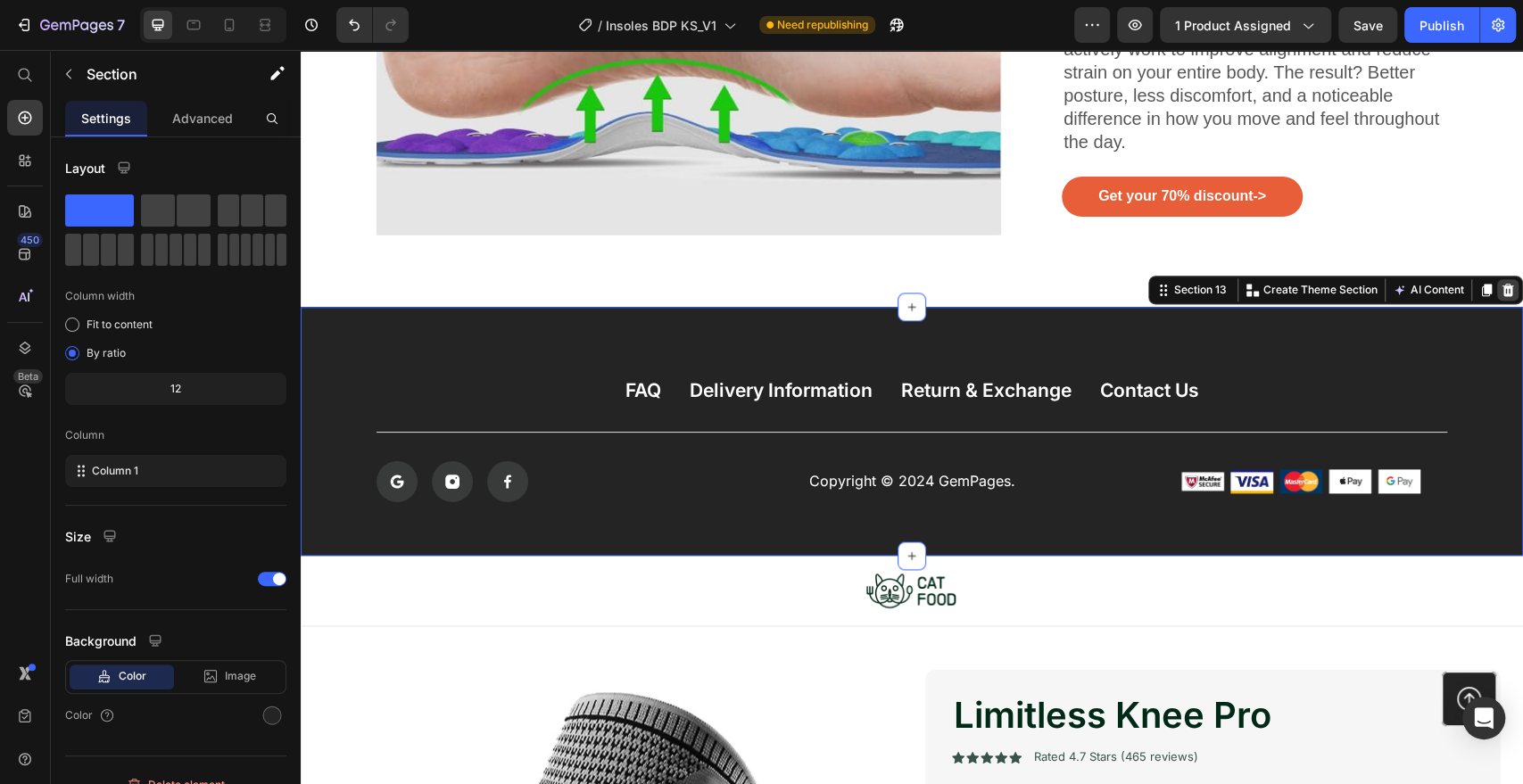 click 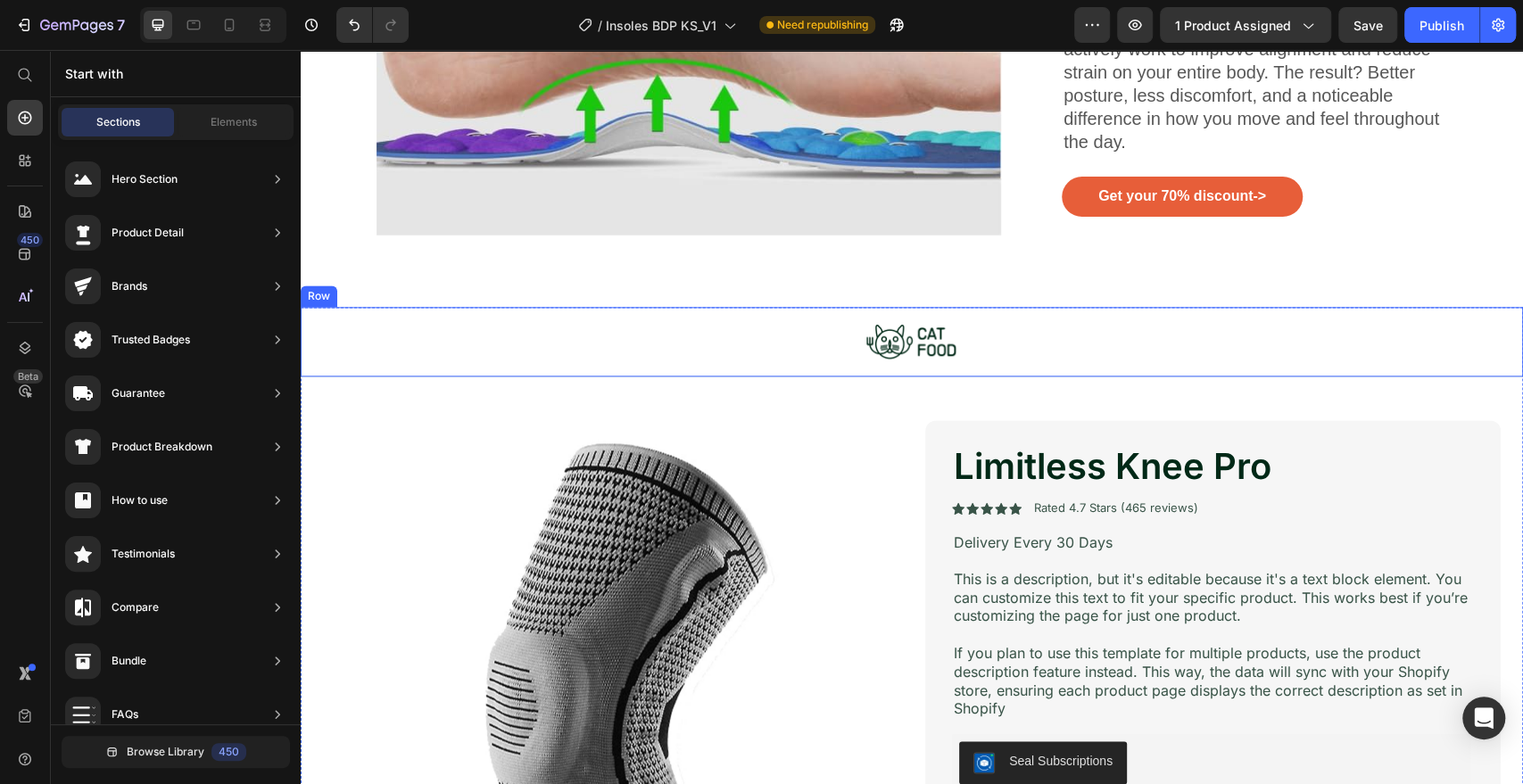 click on "Image Row" at bounding box center (912, 342) 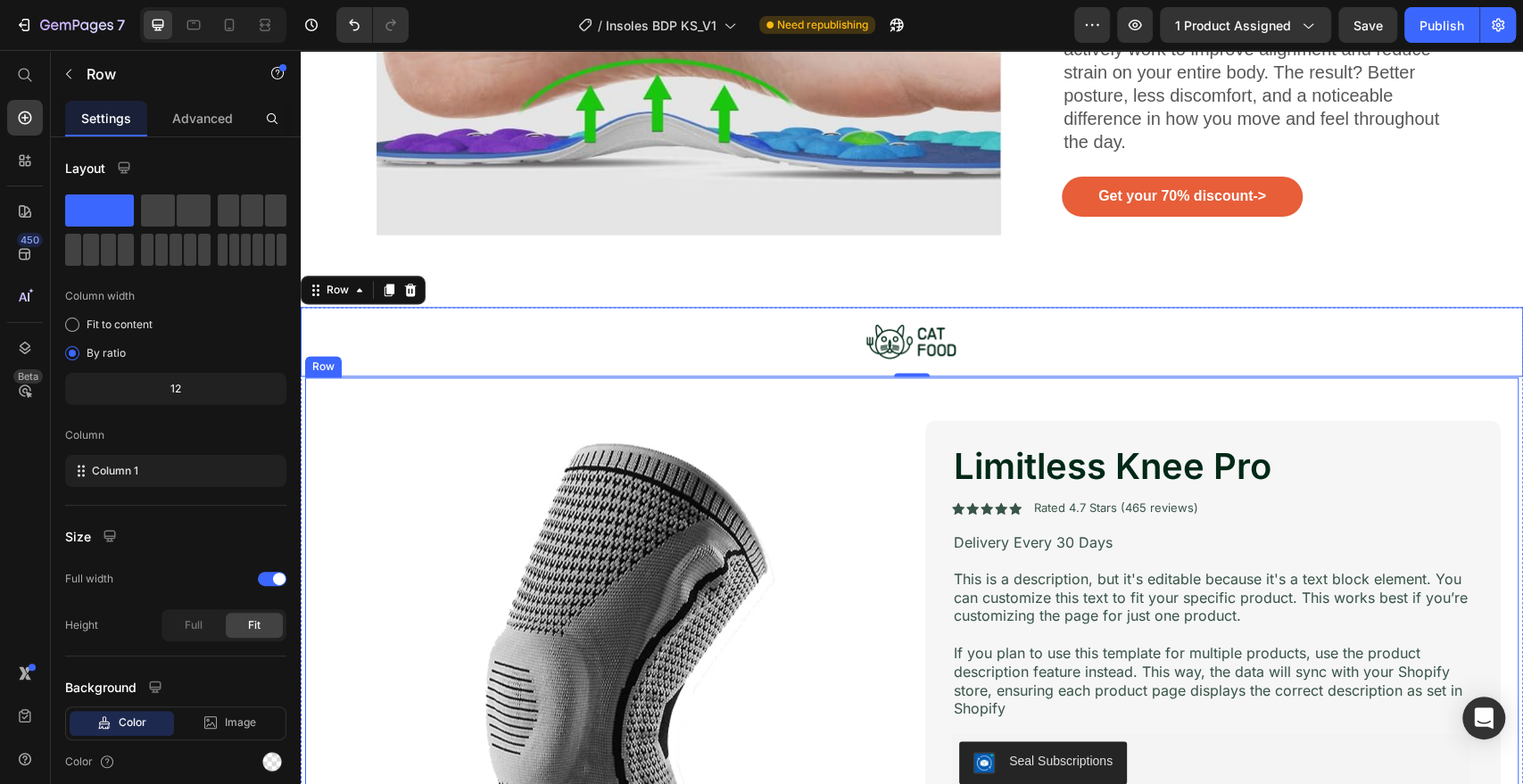 click on "Product Images Limitless Knee Pro Product Title
Icon
Icon
Icon
Icon
Icon Icon List Rated 4.7 Stars (465 reviews) Text Block Row Delivery Every 30 Days Text Block This is a description, but it's editable because it's a text block element. You can customize this text to fit your specific product. This works best if you’re customizing the page for just one product.   If you plan to use this template for multiple products, use the product description feature instead. This way, the data will sync with your Shopify store, ensuring each product page displays the correct description as set in Shopify Text Block Seal Subscriptions Seal Subscriptions
Icon Premium gourmet pâté Text Block Row
Icon Delectable flavors Text Block Row 1 Product Quantity Add to cart Add to Cart Row Row
Icon Ships internationally Text Block
Icon Money-Back Guarantee Text Block" at bounding box center (912, 743) 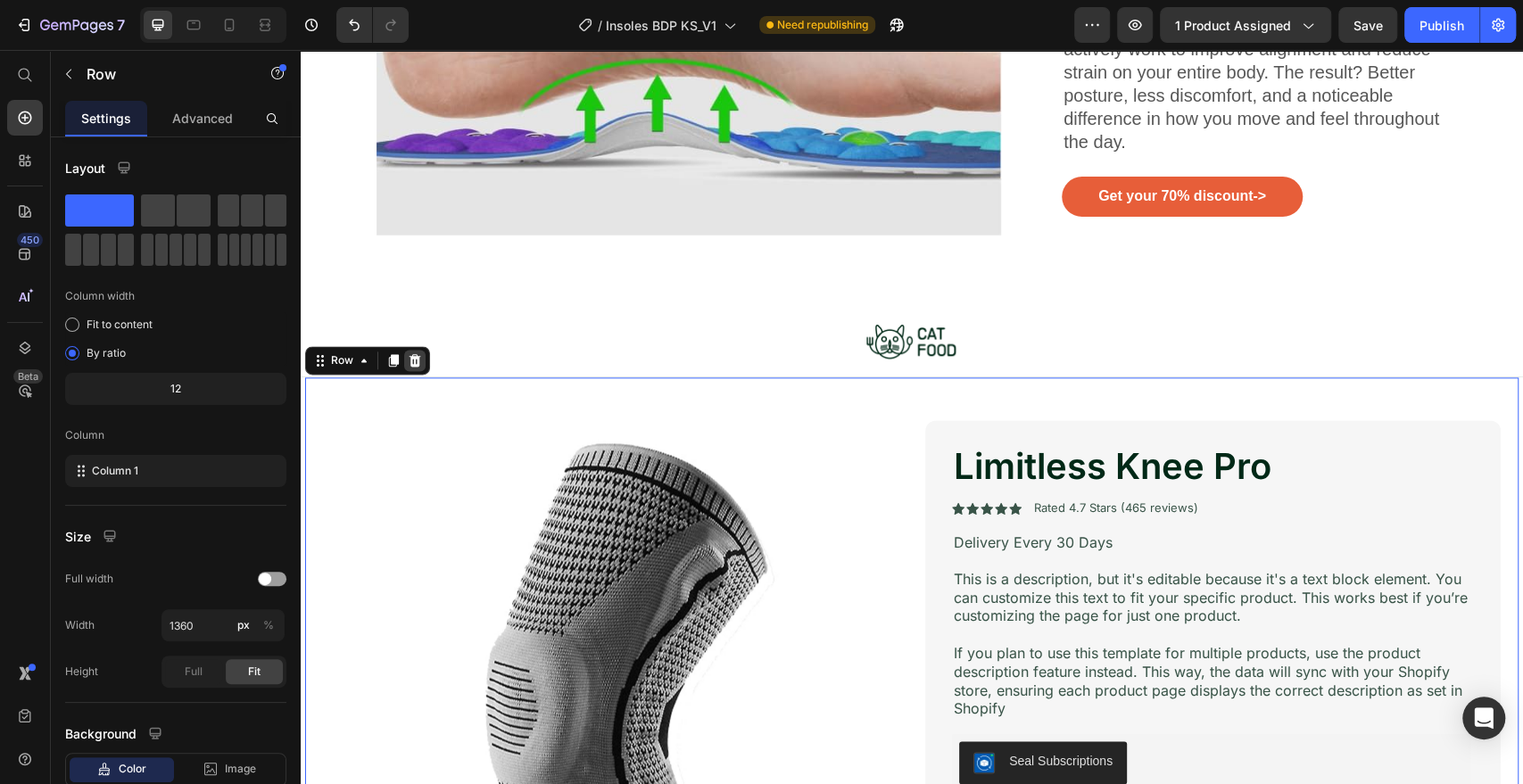 click 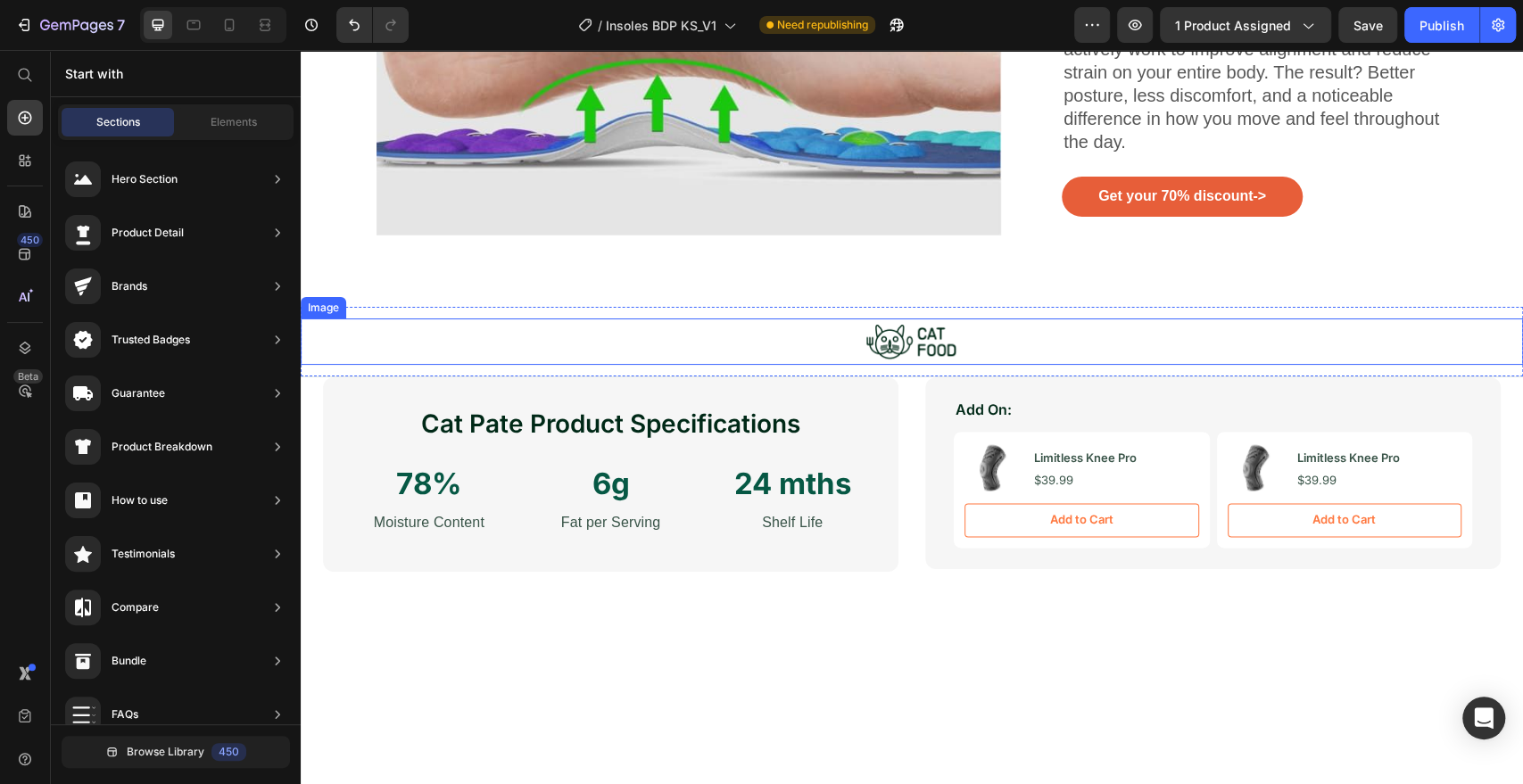 click at bounding box center (912, 342) 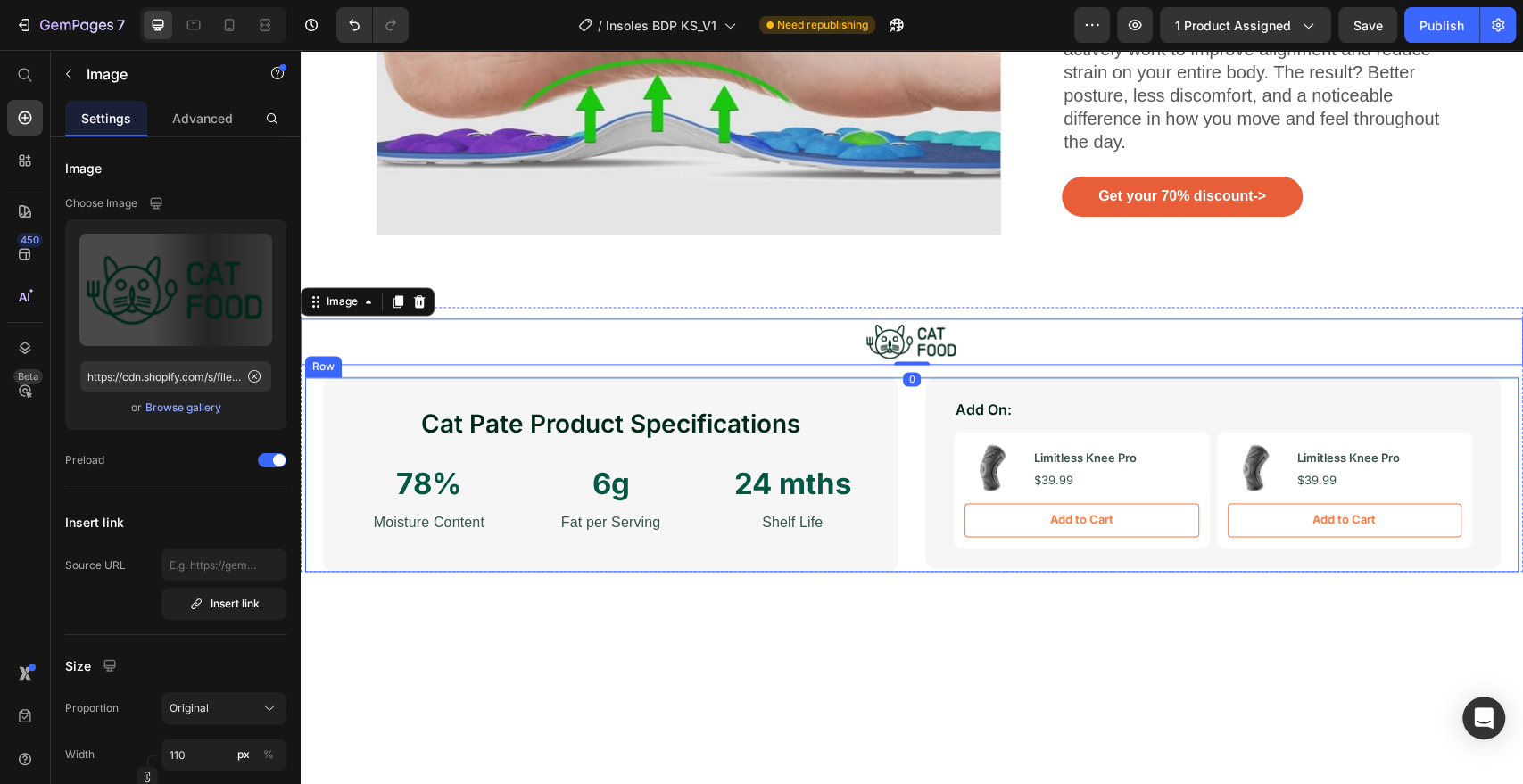 click on "Cat Pate Product Specifications  Heading 78% Text Block Moisture Content Text Block 6g Text Block Fat per Serving Text Block 24 mths Text Block Shelf Life Text Block Row Row Add On: Text Block Product Images Limitless Knee Pro Product Title $39.99 Product Price Row Add to Cart Add to Cart Product Hero Banner Product Images Limitless Knee Pro Product Title $39.99 Product Price Row Add to Cart Add to Cart Product Hero Banner Row Row Row" at bounding box center [912, 475] 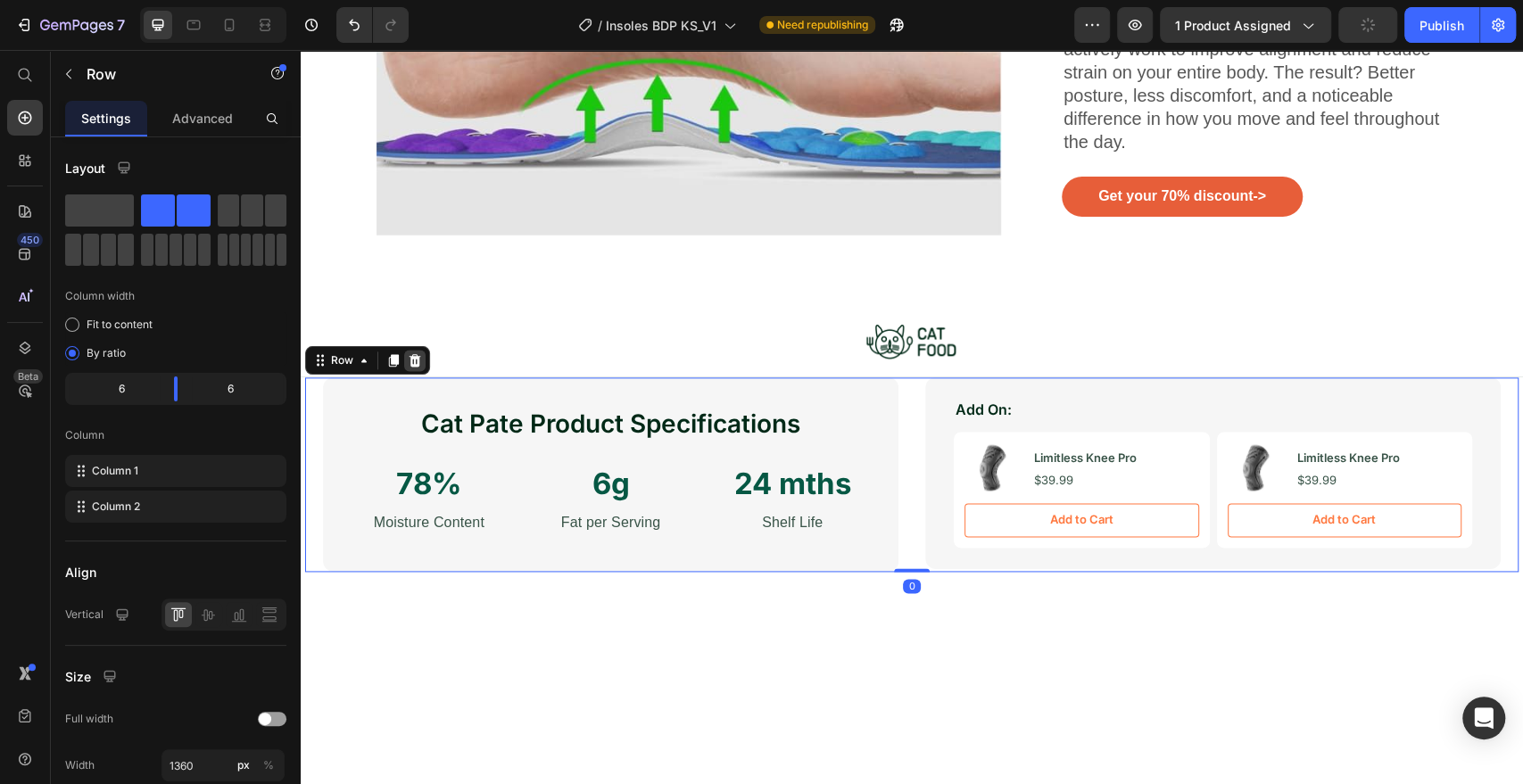 click 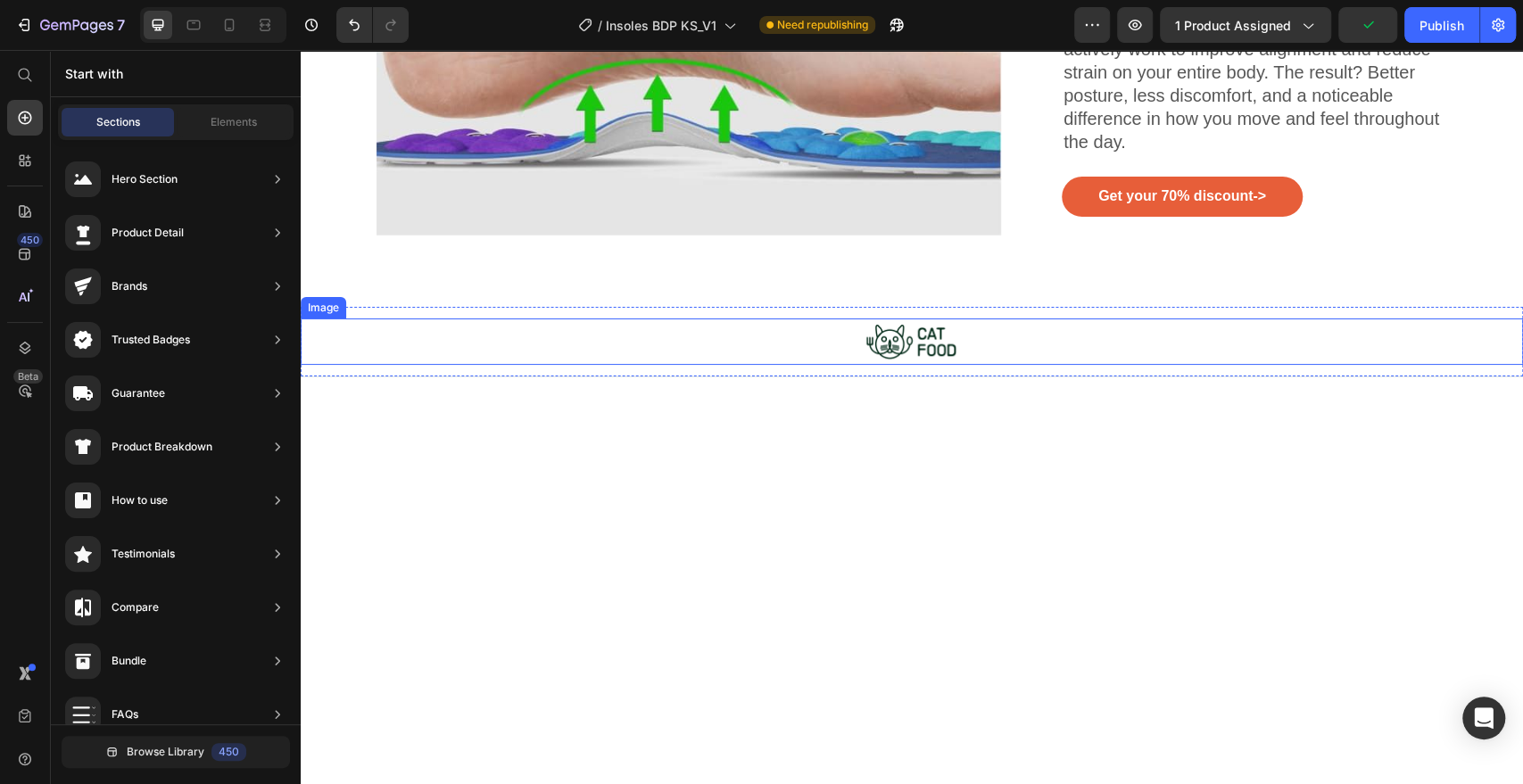 click at bounding box center [912, 342] 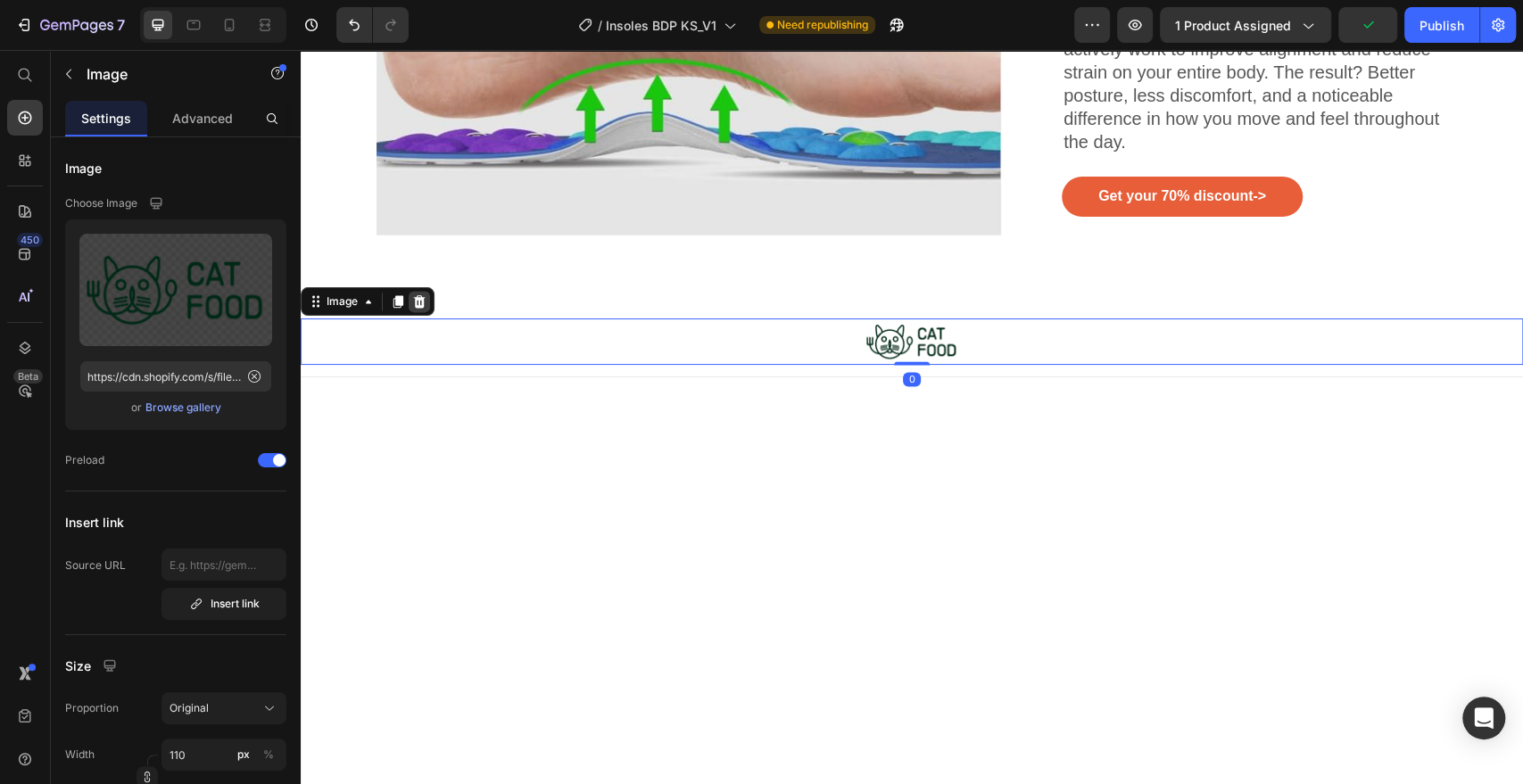 click 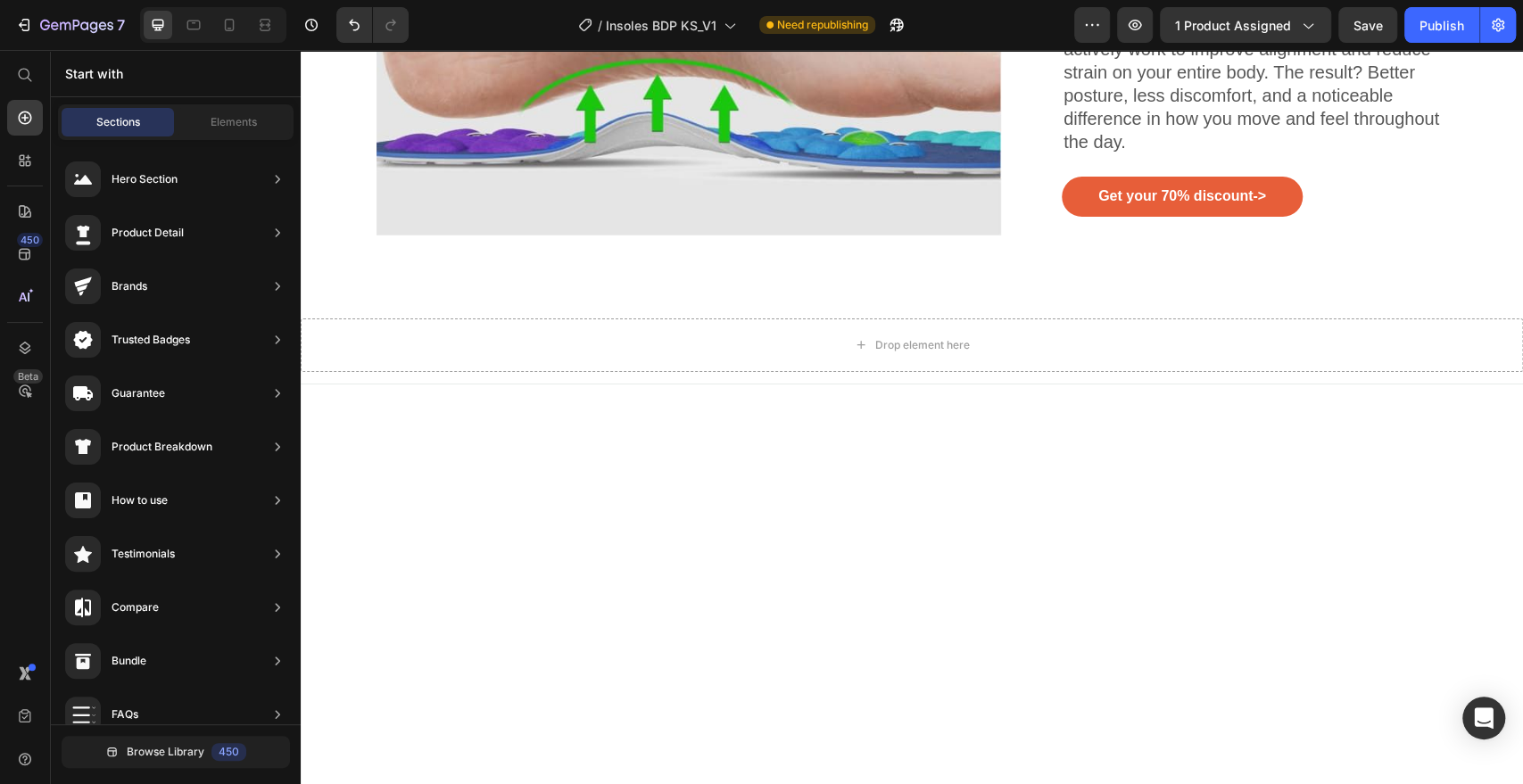 click at bounding box center (912, 718) 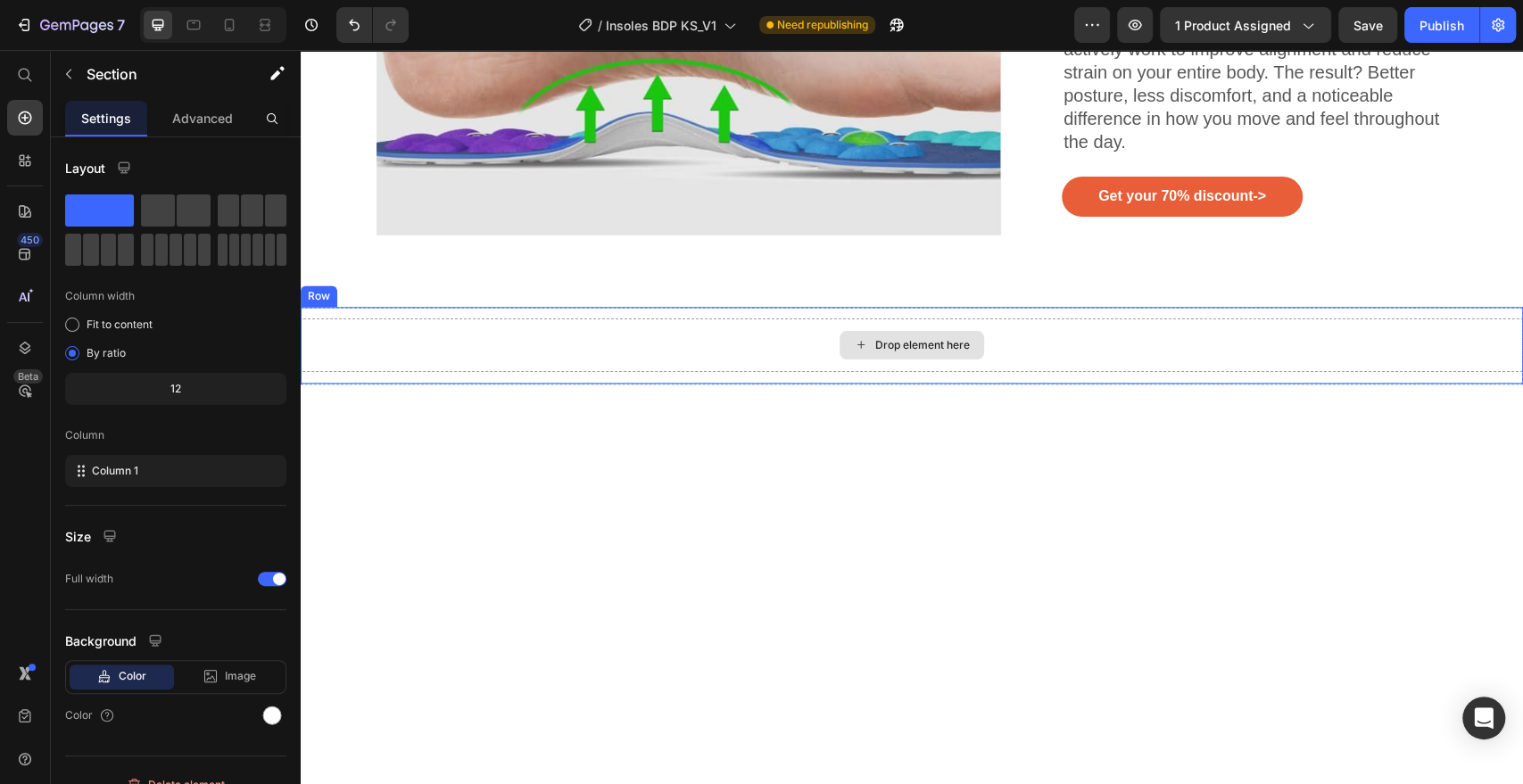 click on "Drop element here" at bounding box center [912, 345] 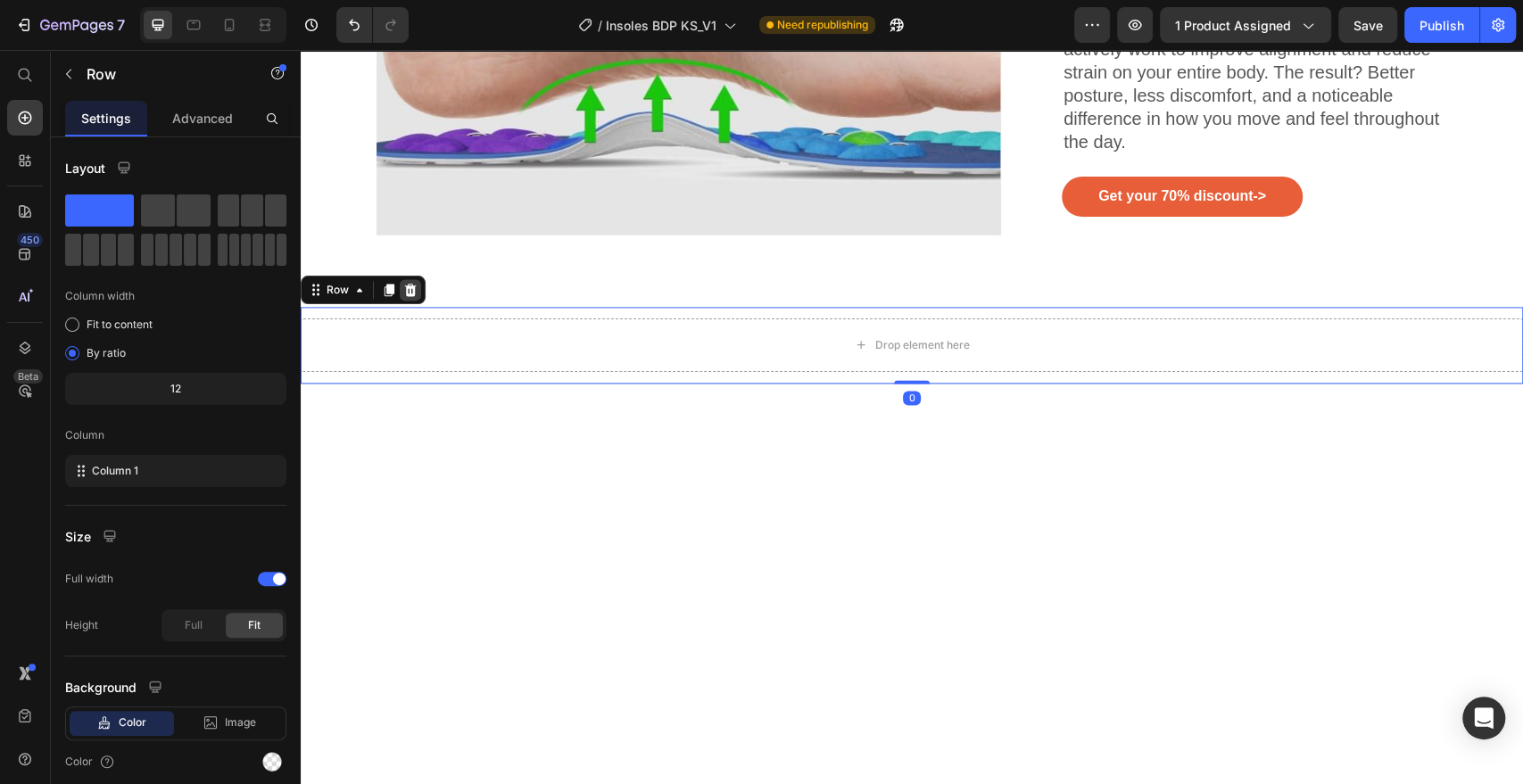 click 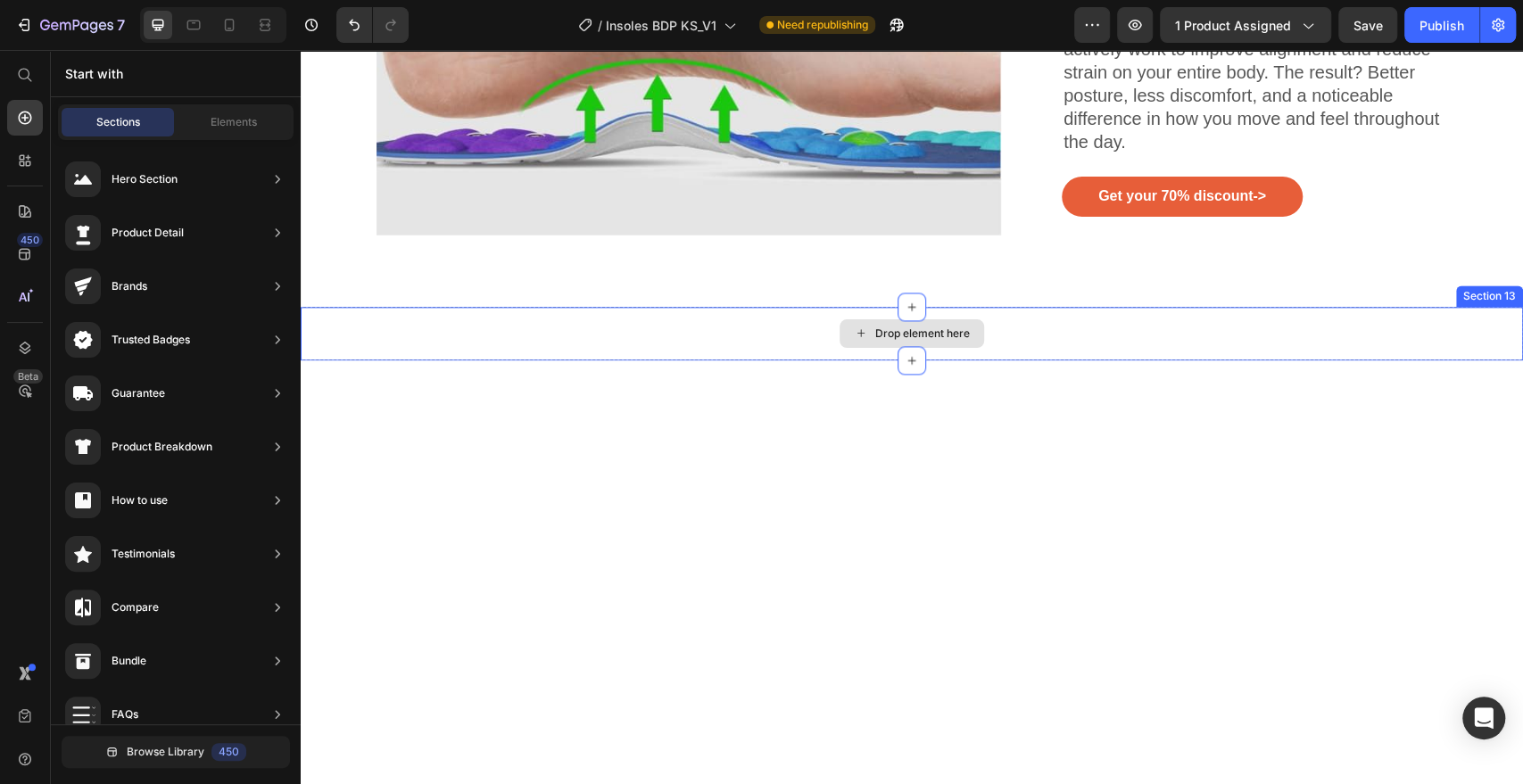 click on "Drop element here" at bounding box center (912, 334) 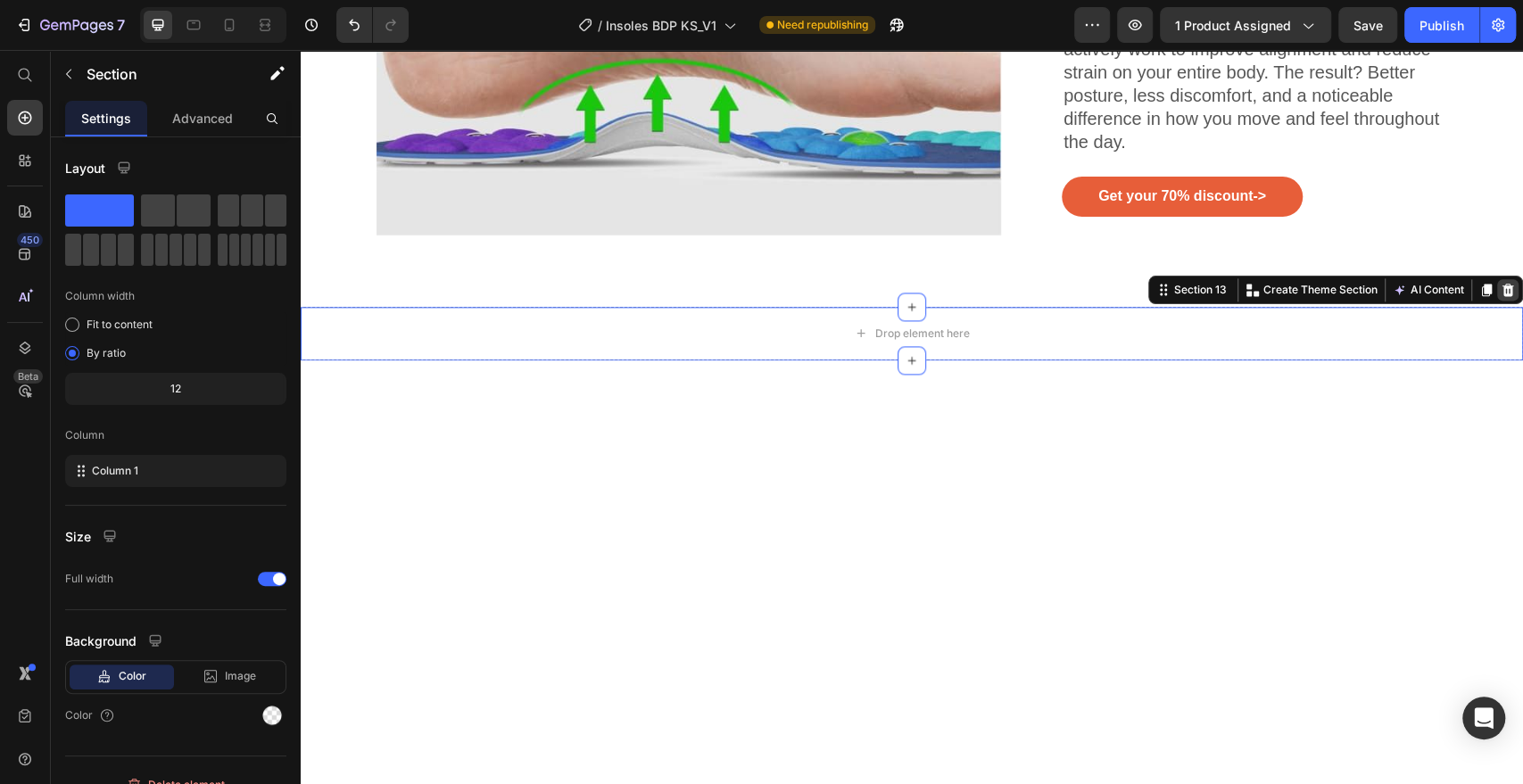 click 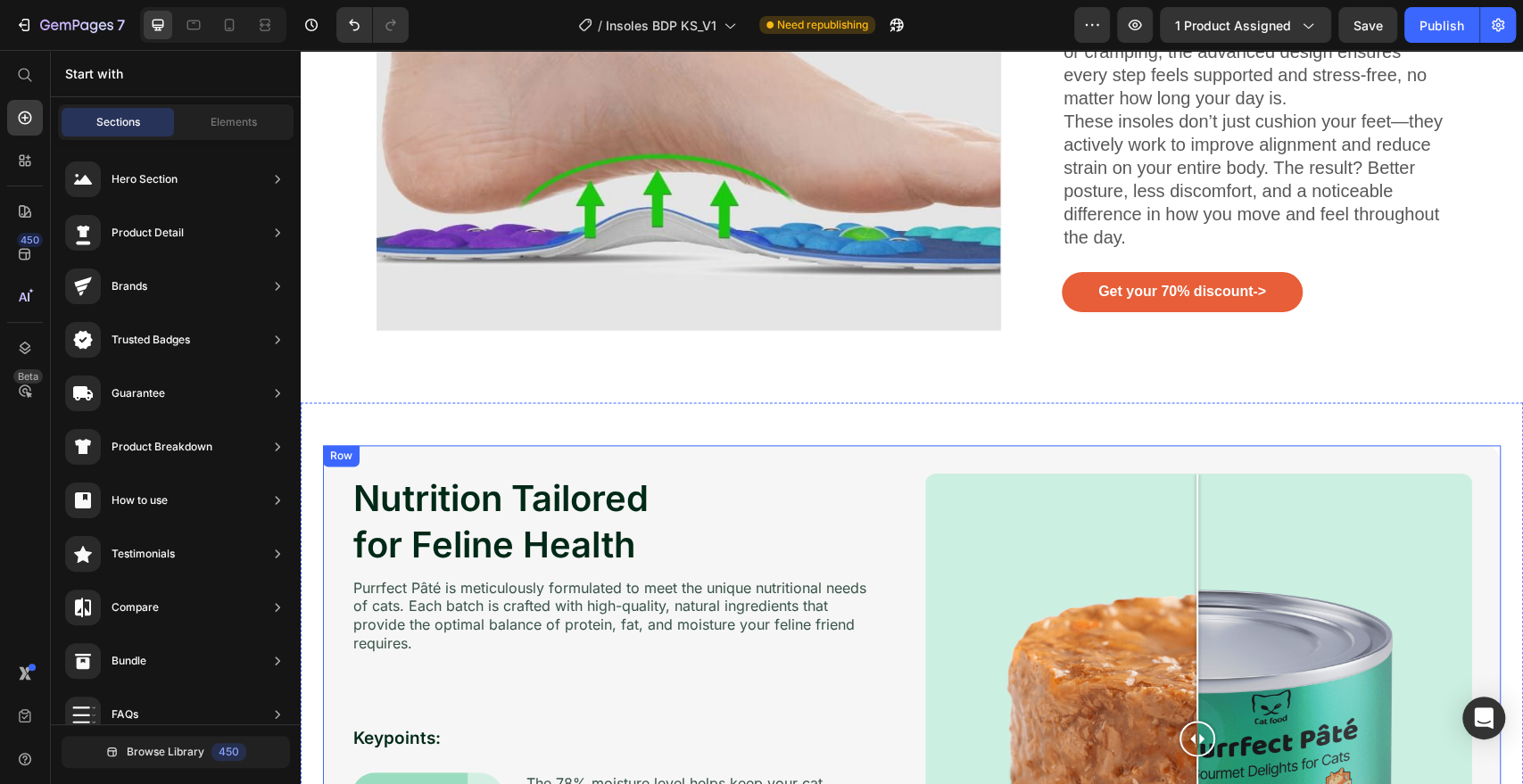 scroll, scrollTop: 5946, scrollLeft: 0, axis: vertical 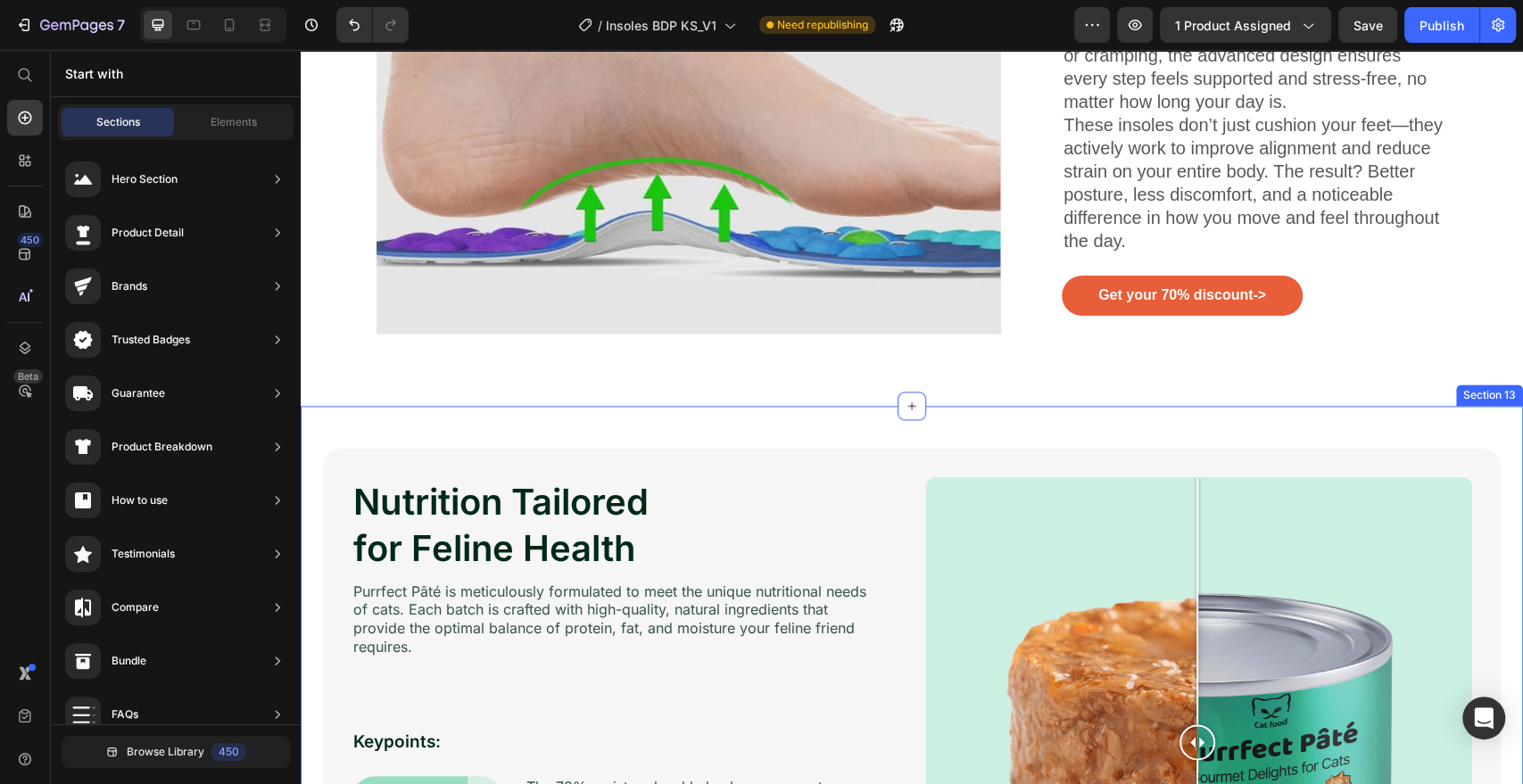 click on "Nutrition Tailored for Feline Health Heading Purrfect Pâté is meticulously formulated to meet the unique nutritional needs of cats. Each batch is crafted with high-quality, natural ingredients that provide the optimal balance of protein, fat, and moisture your feline friend requires. Text Block Image Comparison Keypoints: Text Block 78% Text Block Row The 78% moisture level helps keep your cat hydrated and supports urinary tract health. Text Block Row 12% Text Block Row The 12% protein content in Purrfect Pâté supports the development and maintenance of lean muscle mass in your cat. Text Block Row 10% Text Block Row The carefully balanced 10% fat ratio provides sustained energy without excess calories. Text Block Row Row Image Comparison Row Section 13" at bounding box center [912, 732] 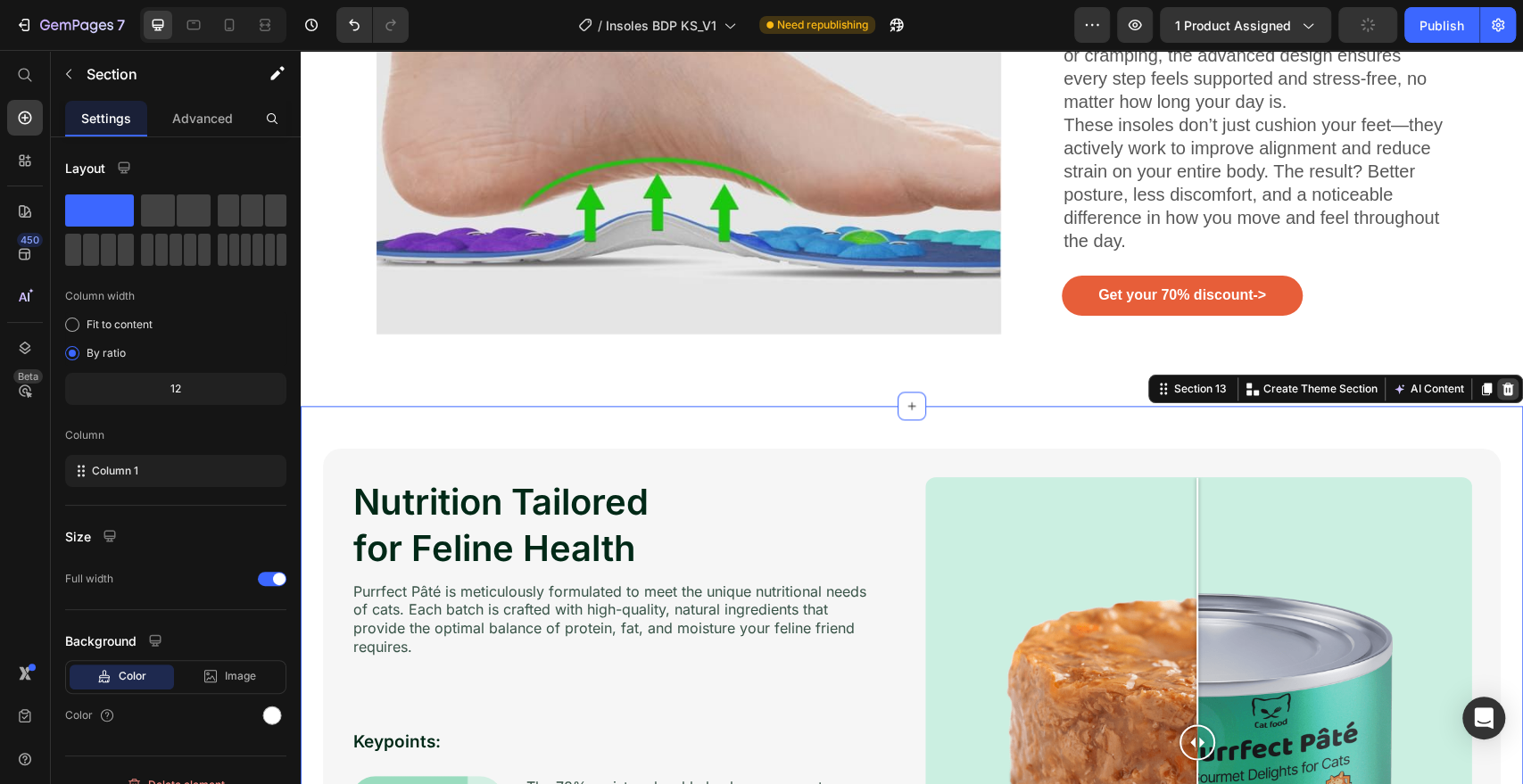 click 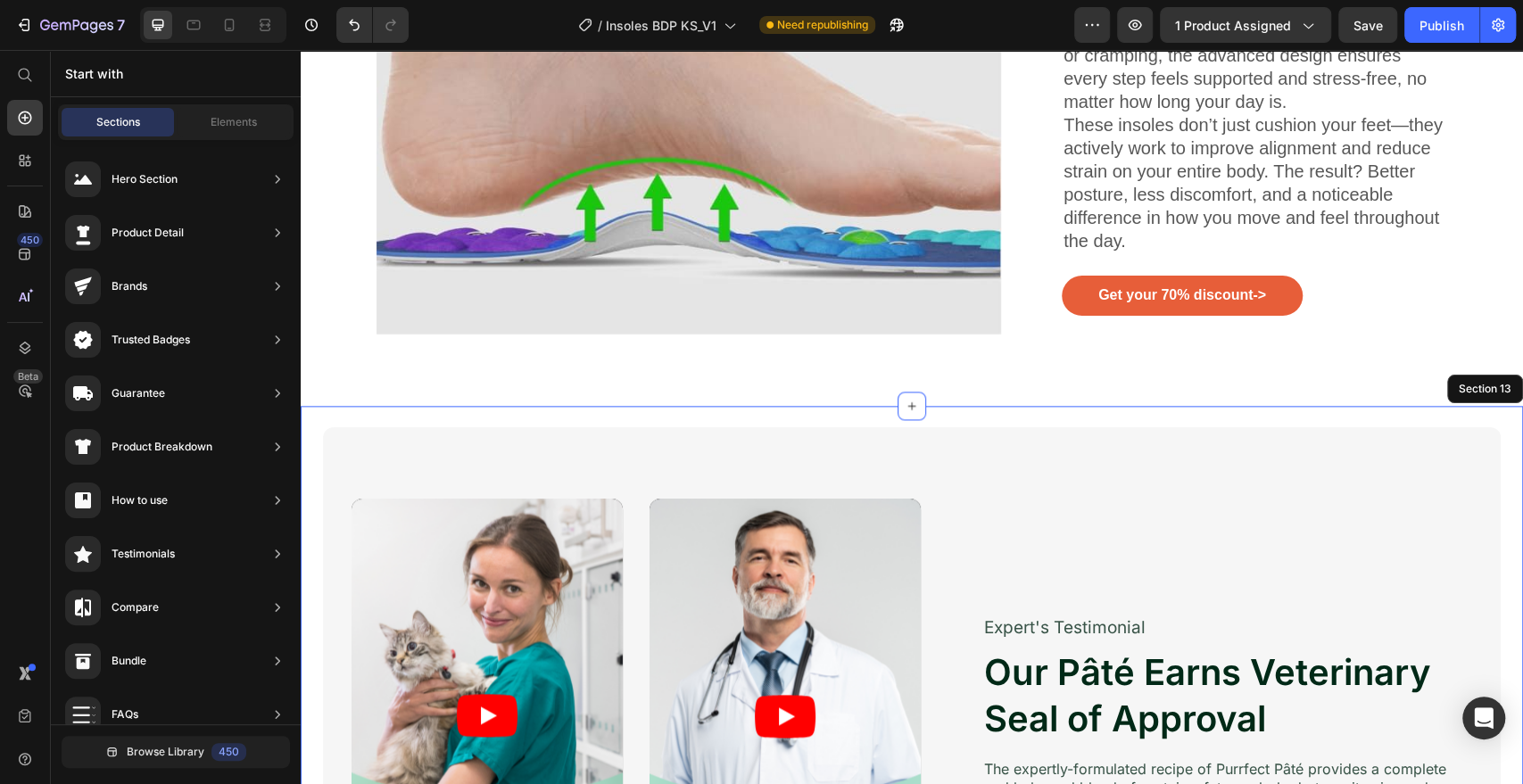 click on "Video Video Video Video Carousel Expert's Testimonial Text Block Our Pâté Earns Veterinary Seal of Approval Heading The expertly-formulated recipe of Purrfect Pâté provides a complete and balanced blend of proteins, fats, carbohydrates, vitamins and minerals. This helps support your cat's overall health and wellbeing. Text Block Row Row Section 13" at bounding box center [912, 716] 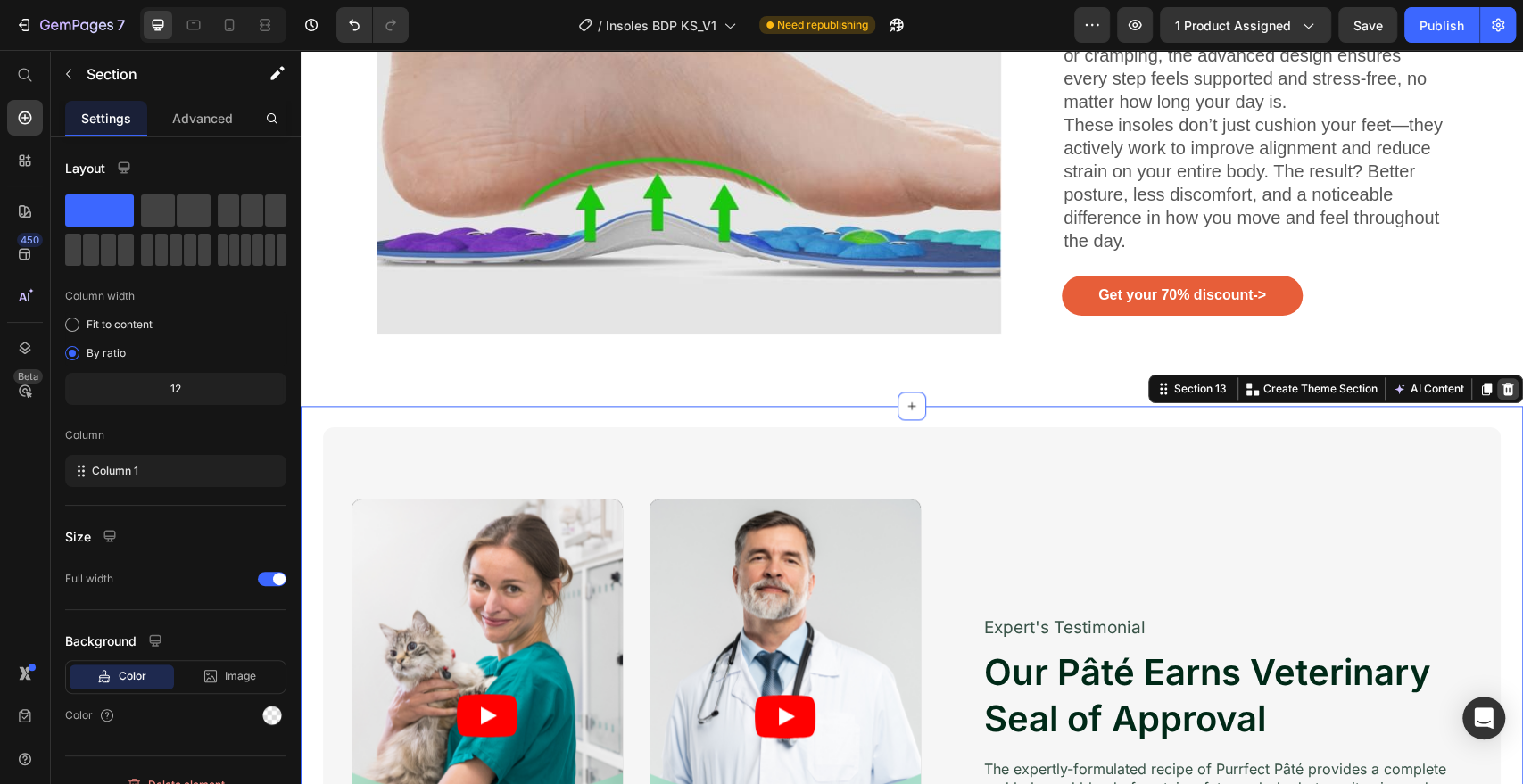 click 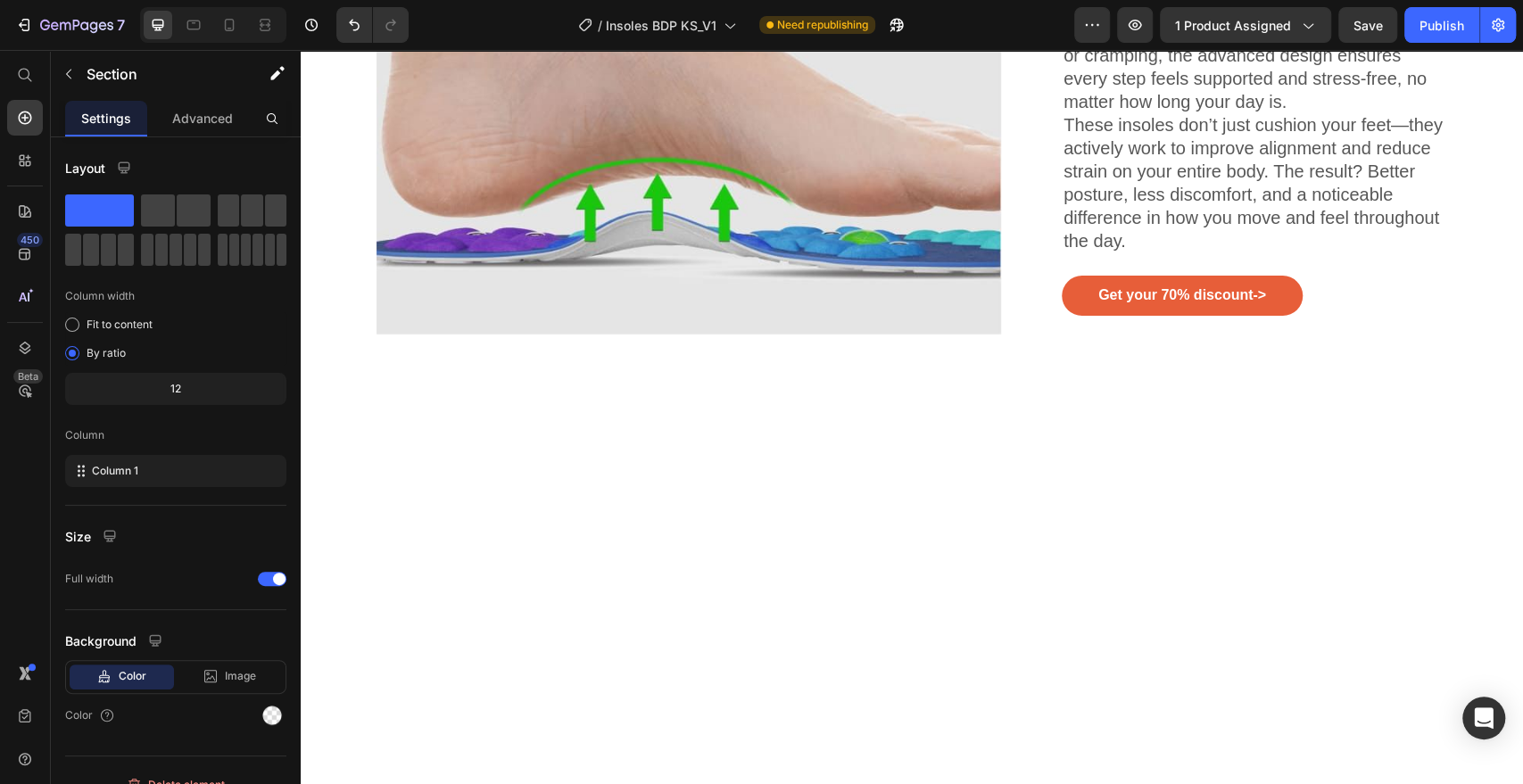 click at bounding box center [912, 721] 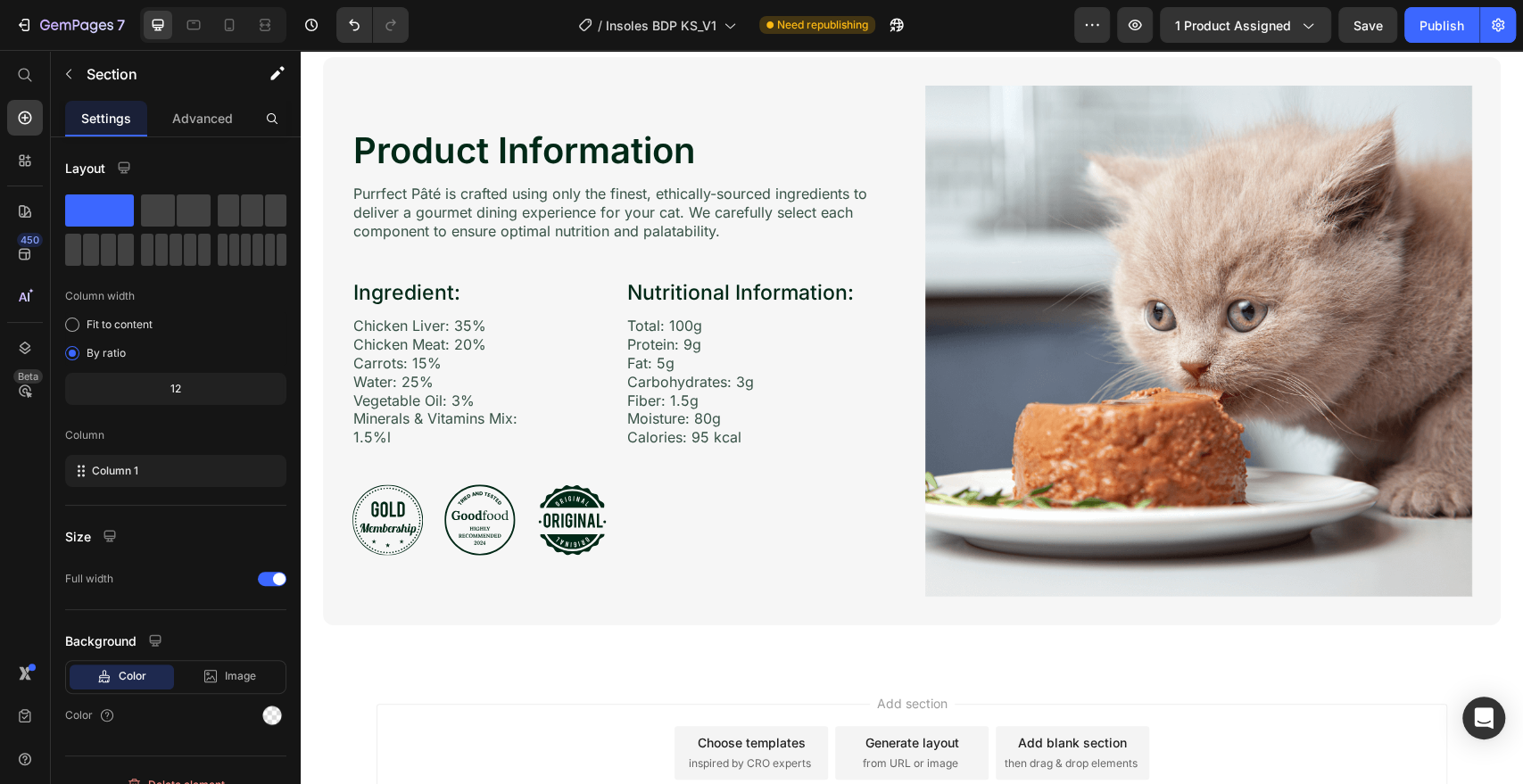 scroll, scrollTop: 6211, scrollLeft: 0, axis: vertical 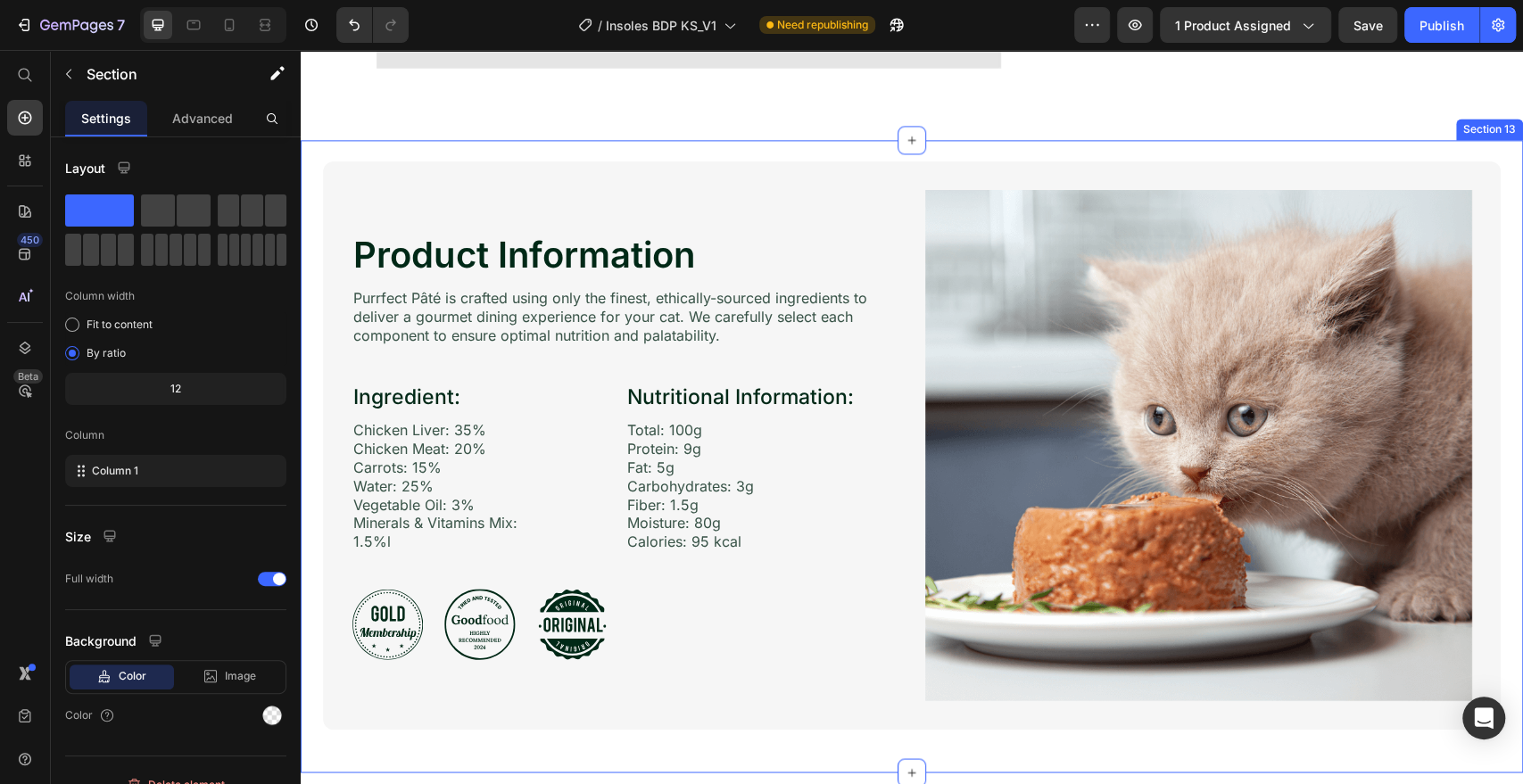 click on "Product Information Heading Image Purrfect Pâté is crafted using only the finest, ethically-sourced ingredients to deliver a gourmet dining experience for your cat. We carefully select each component to ensure optimal nutrition and palatability. Text Block Ingredient: Heading Chicken Liver: 35% Chicken Meat: 20% Carrots: 15% Water: 25% Vegetable Oil: 3% Minerals & Vitamins Mix: 1.5%l Text Block Row Nutritional Information: Heading Total: 100g Protein: 9g Fat: 5g Carbohydrates: 3g Fiber: 1.5g Moisture: 80g Calories: 95 kcal Text Block Row Row Row
Icon
Icon
Icon Row Image Row Section 13" at bounding box center [912, 456] 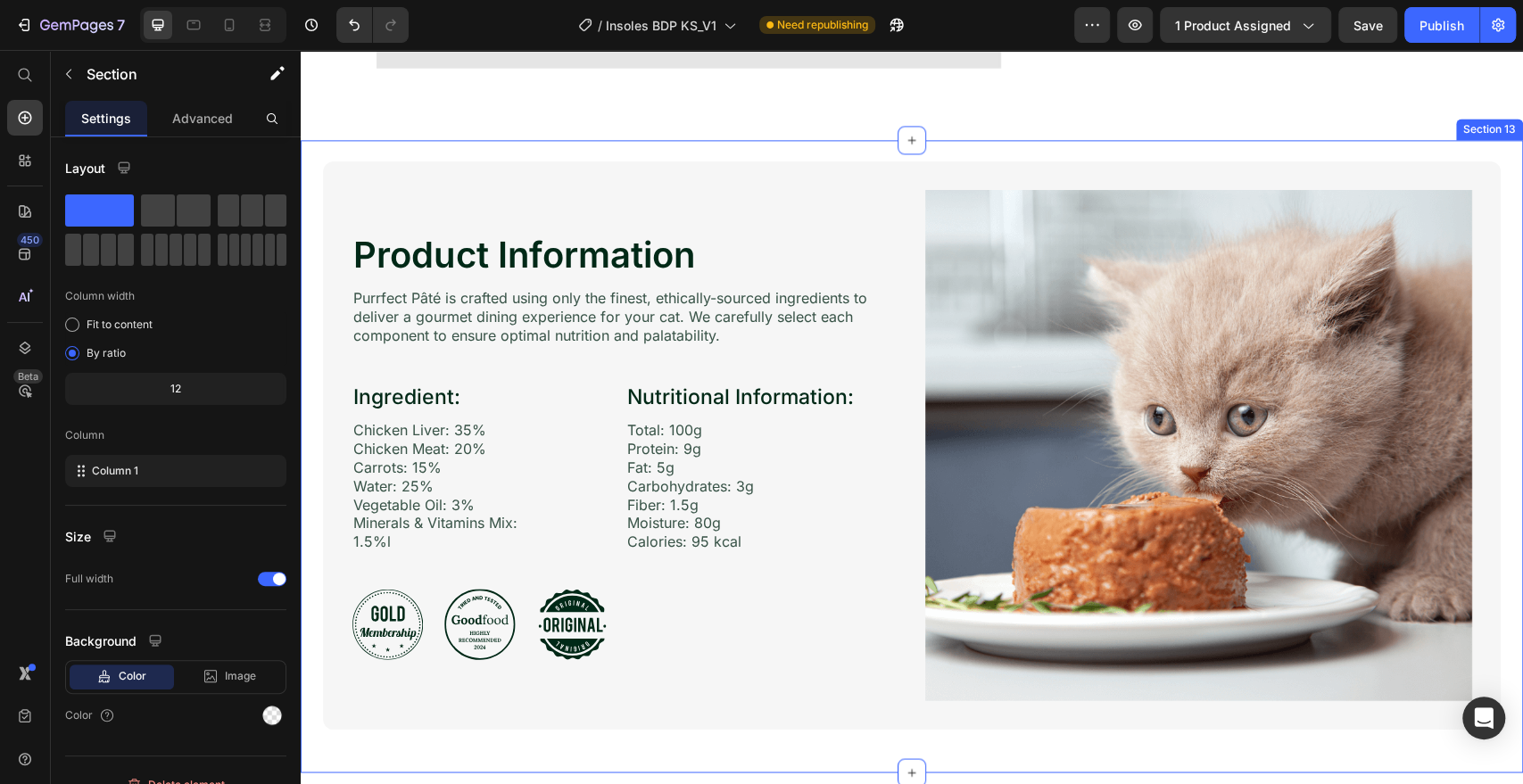 click on "Product Information Heading Image Purrfect Pâté is crafted using only the finest, ethically-sourced ingredients to deliver a gourmet dining experience for your cat. We carefully select each component to ensure optimal nutrition and palatability. Text Block Ingredient: Heading Chicken Liver: 35% Chicken Meat: 20% Carrots: 15% Water: 25% Vegetable Oil: 3% Minerals & Vitamins Mix: 1.5%l Text Block Row Nutritional Information: Heading Total: 100g Protein: 9g Fat: 5g Carbohydrates: 3g Fiber: 1.5g Moisture: 80g Calories: 95 kcal Text Block Row Row Row
Icon
Icon
Icon Row Image Row" at bounding box center (912, 445) 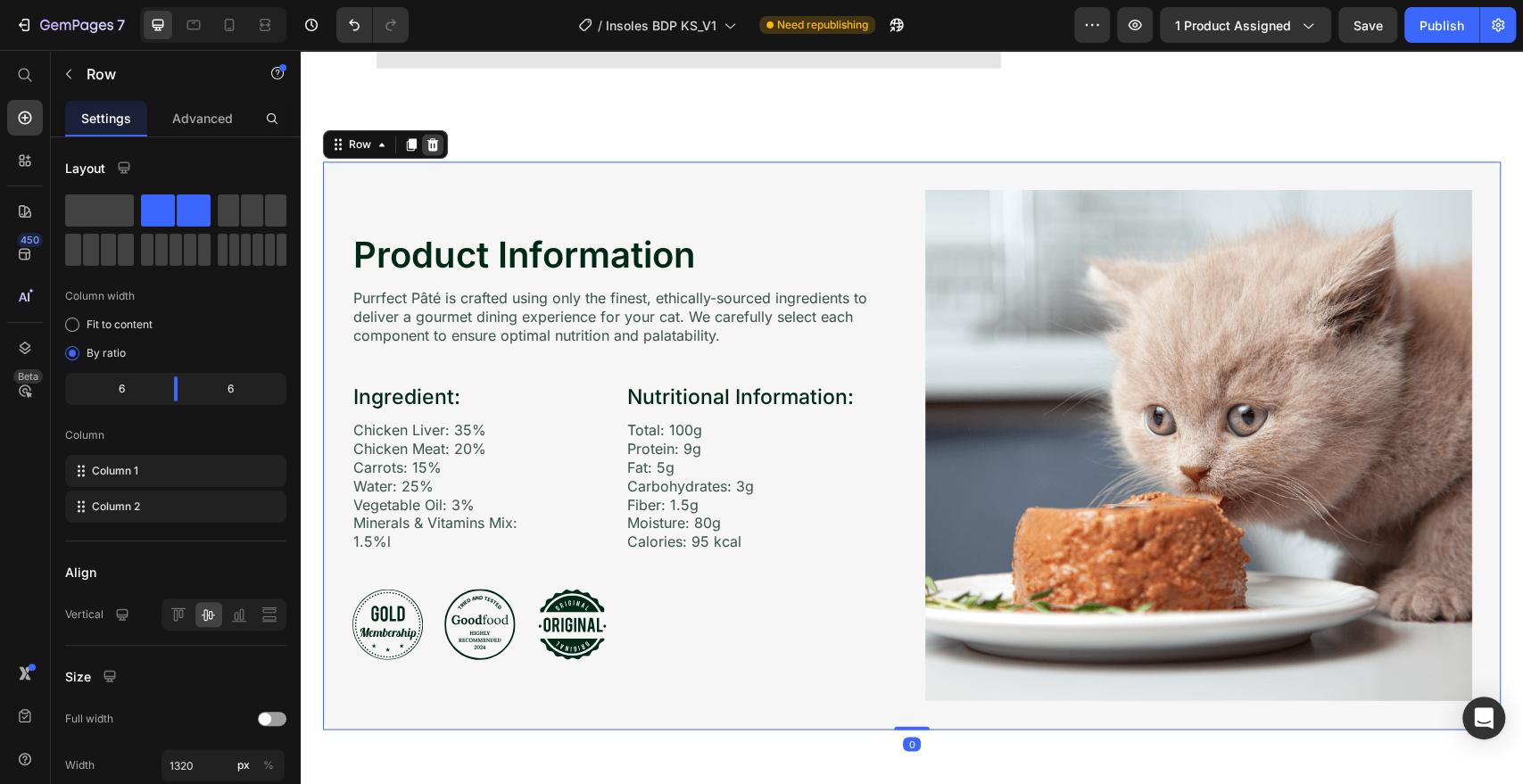 click 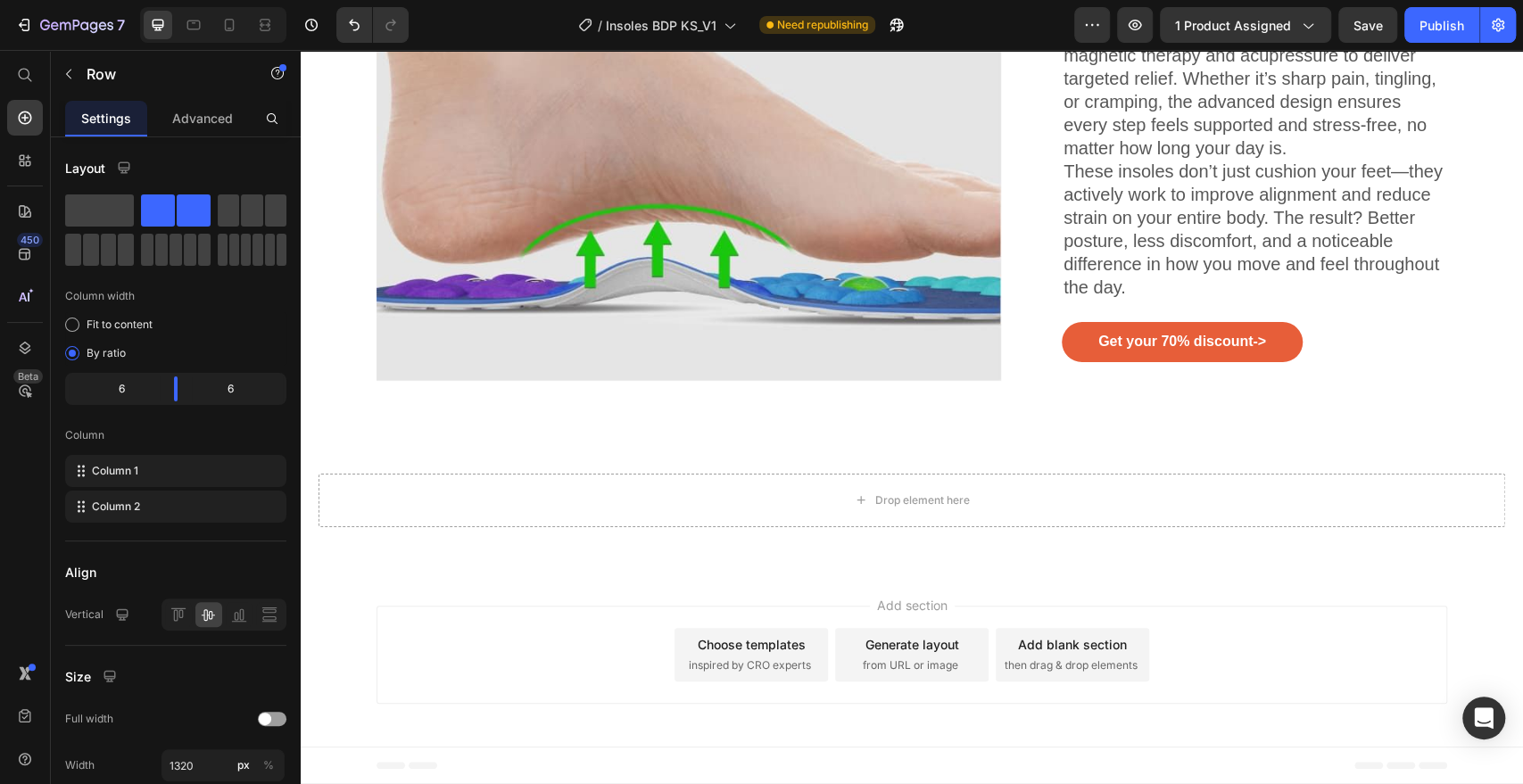 scroll, scrollTop: 5898, scrollLeft: 0, axis: vertical 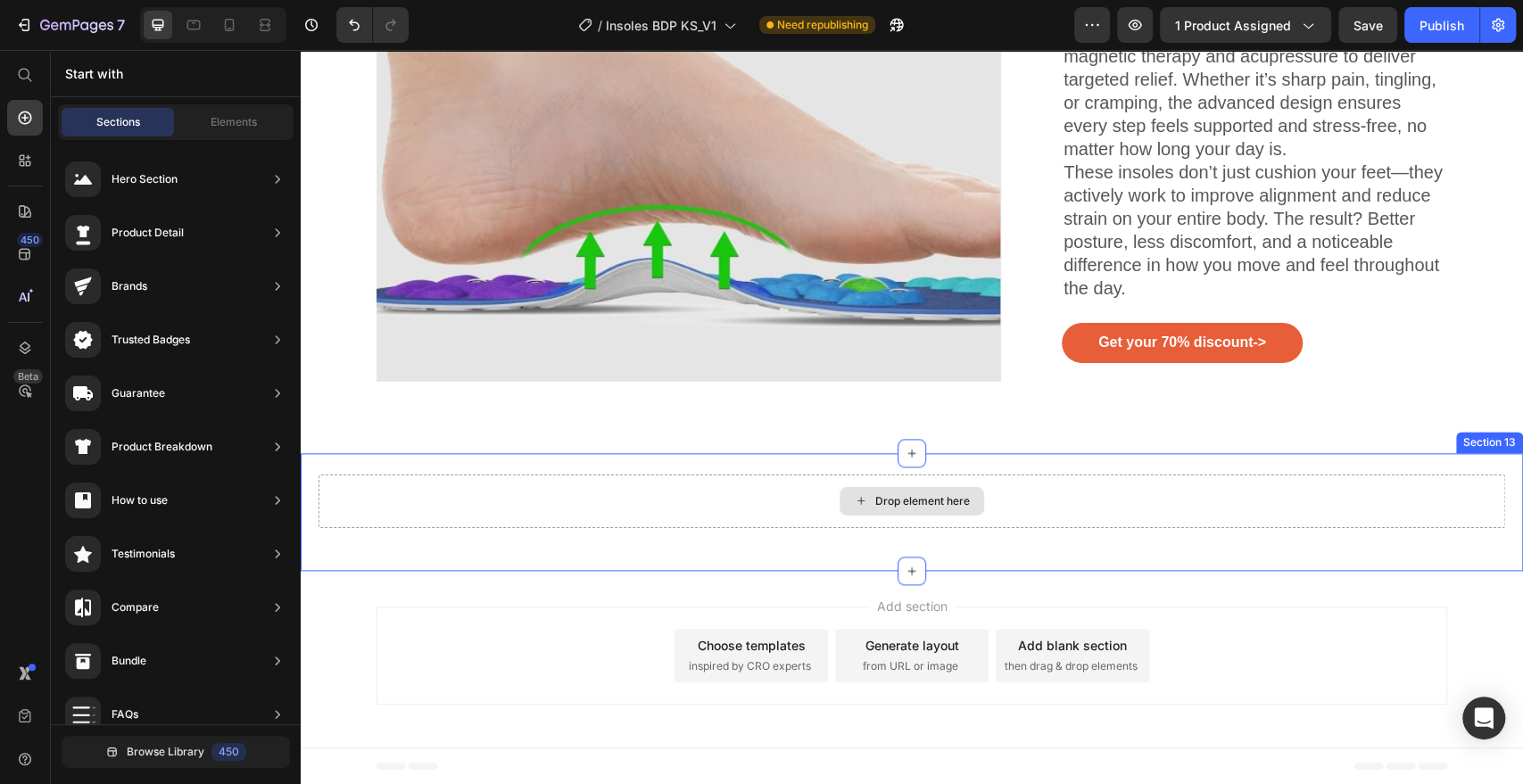 click on "Drop element here" at bounding box center [912, 501] 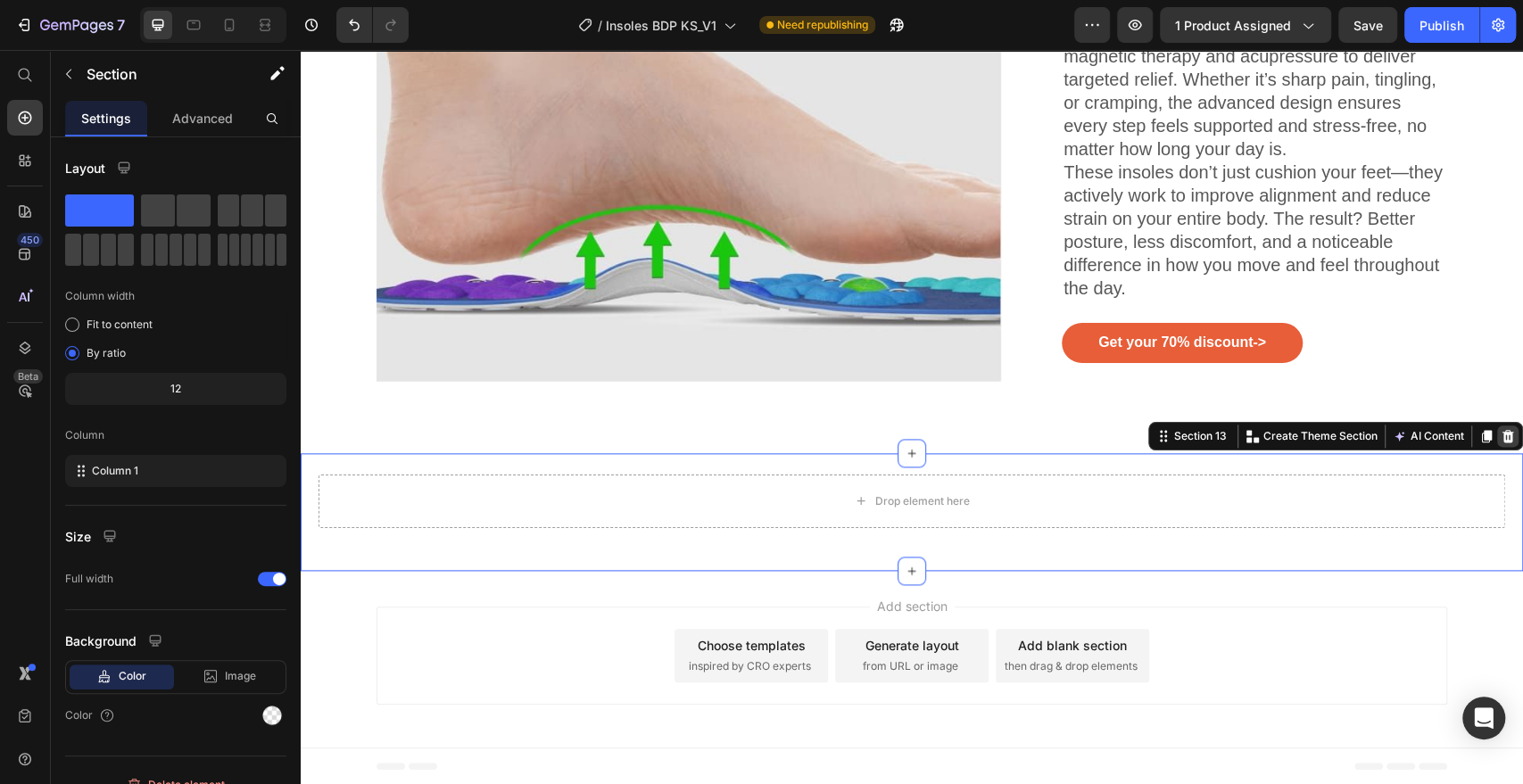 click 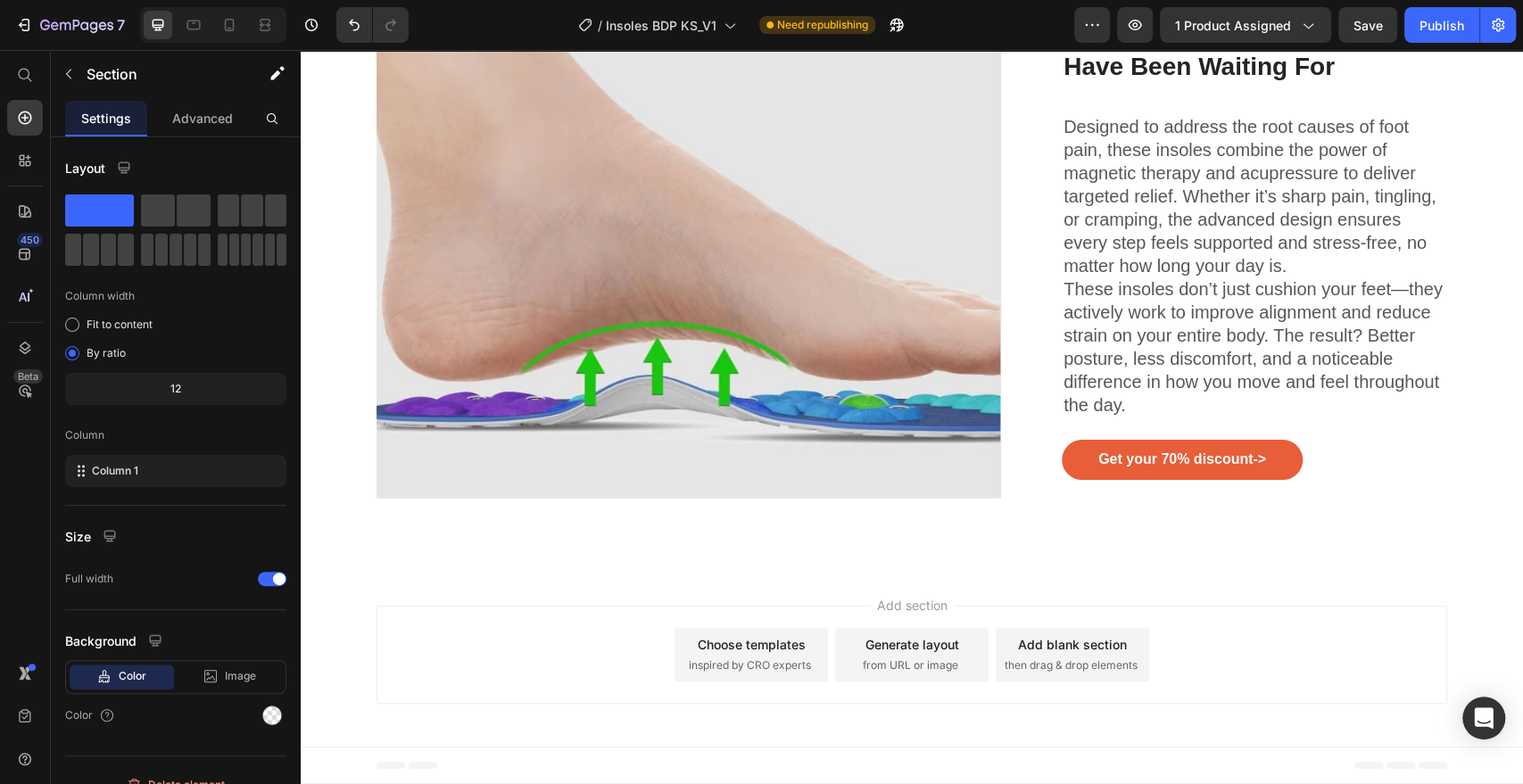 scroll, scrollTop: 5780, scrollLeft: 0, axis: vertical 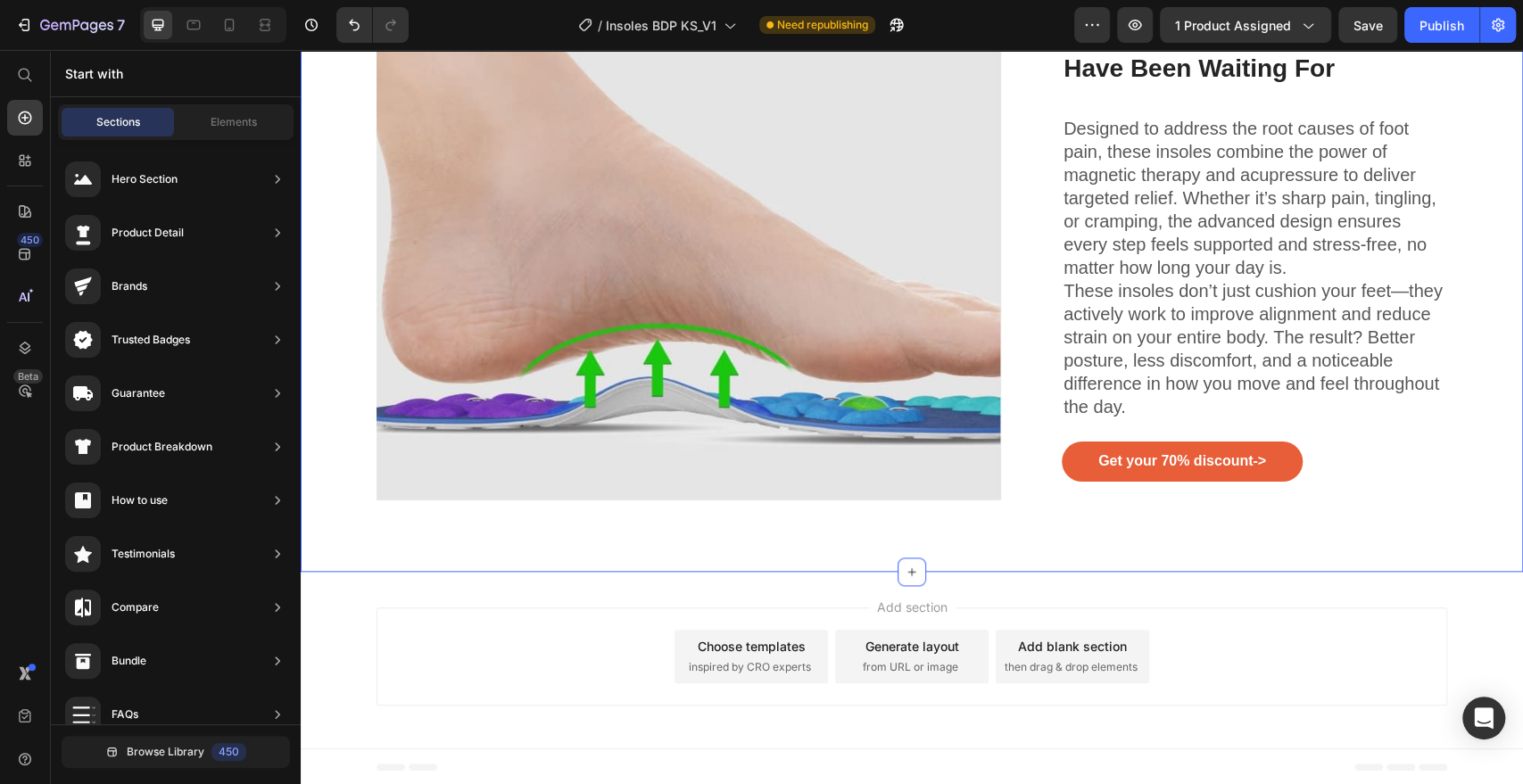 click on "Icon
Icon
Icon
Icon
Icon Icon List 2000+ 5-Star Reviews Text Block What Our Customers Are Saying Heading Image
Icon
Icon
Icon
Icon
Icon Icon List Walking doesn’t scare me anymore Text Block Less pain, better balance, and more energy on my feet. Text Block -Maria K. Text Block
Icon Row Row Carousel Image
Icon
Icon
Icon
Icon
Icon Icon List Feels like a massage with every step Text Block I didn’t expect much, but wow—walking feels smoother and way less painful now. Text Block -Jonh L. Text Block
Icon Row Row Carousel Image
Icon
Icon
Icon
Icon
Icon Icon List Great for my diabetic foot pain. Text Block Text Block" at bounding box center [912, 64] 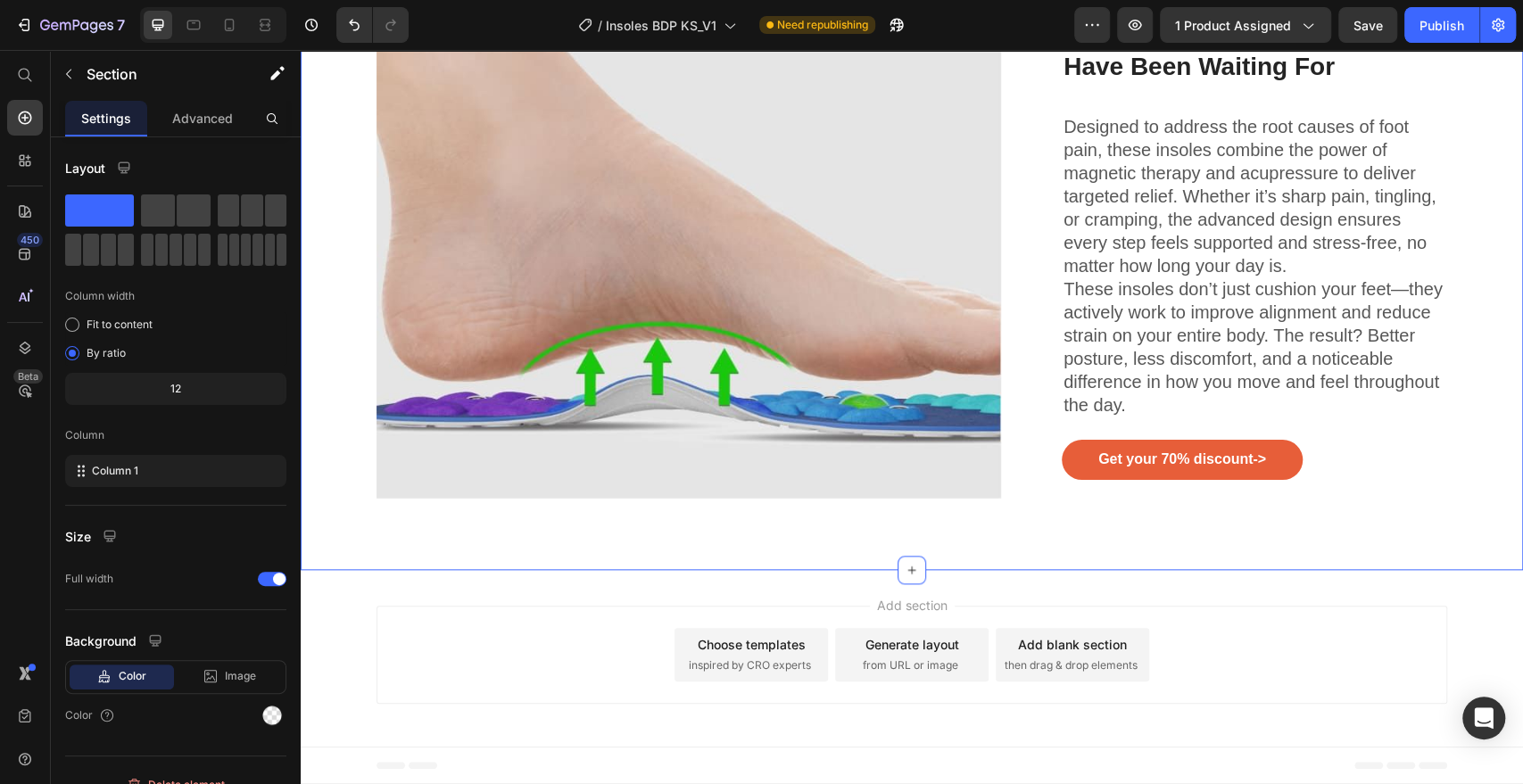 scroll, scrollTop: 5483, scrollLeft: 0, axis: vertical 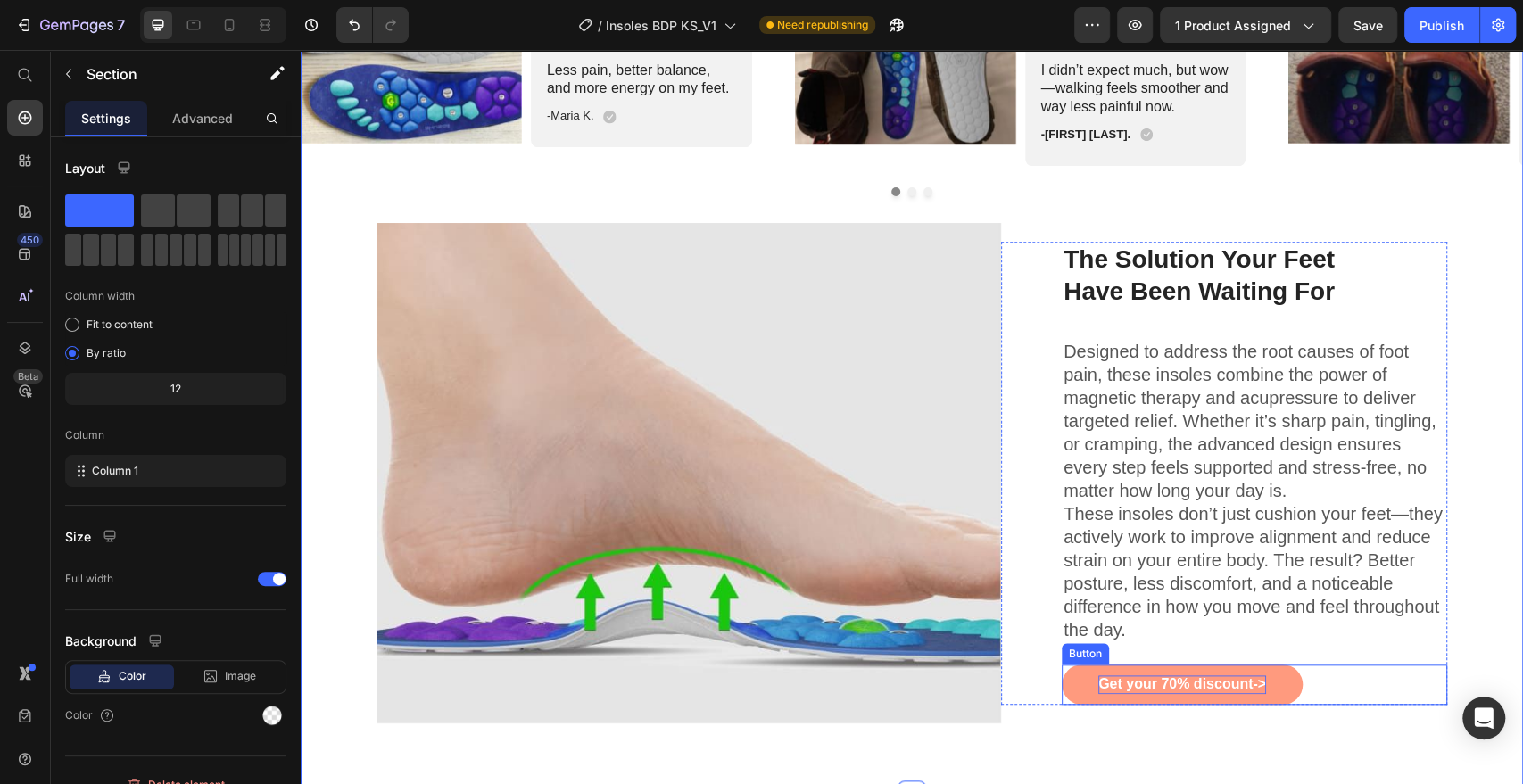 click on "Get your 70% discount->" at bounding box center [1182, 684] 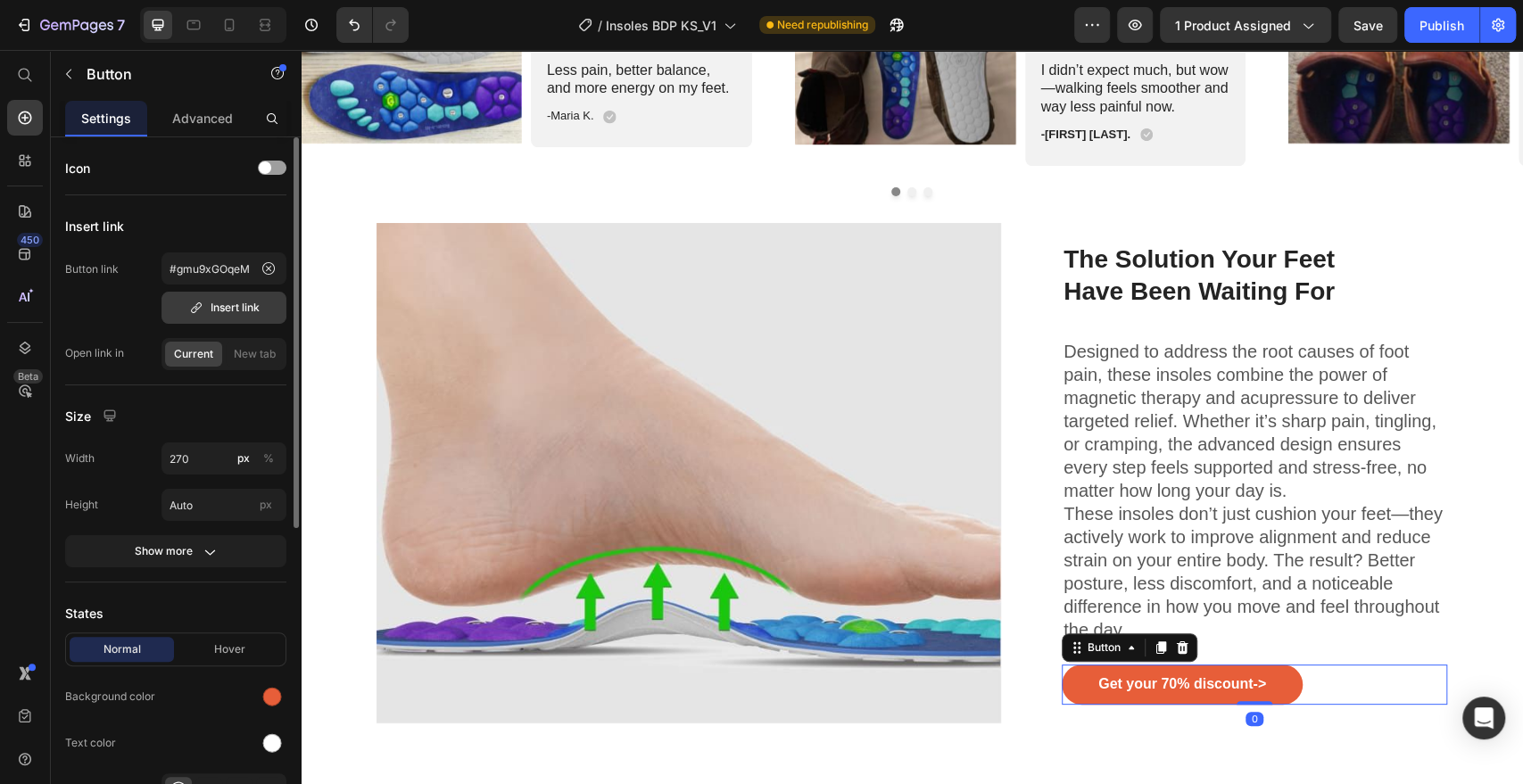click on "Insert link" at bounding box center (224, 308) 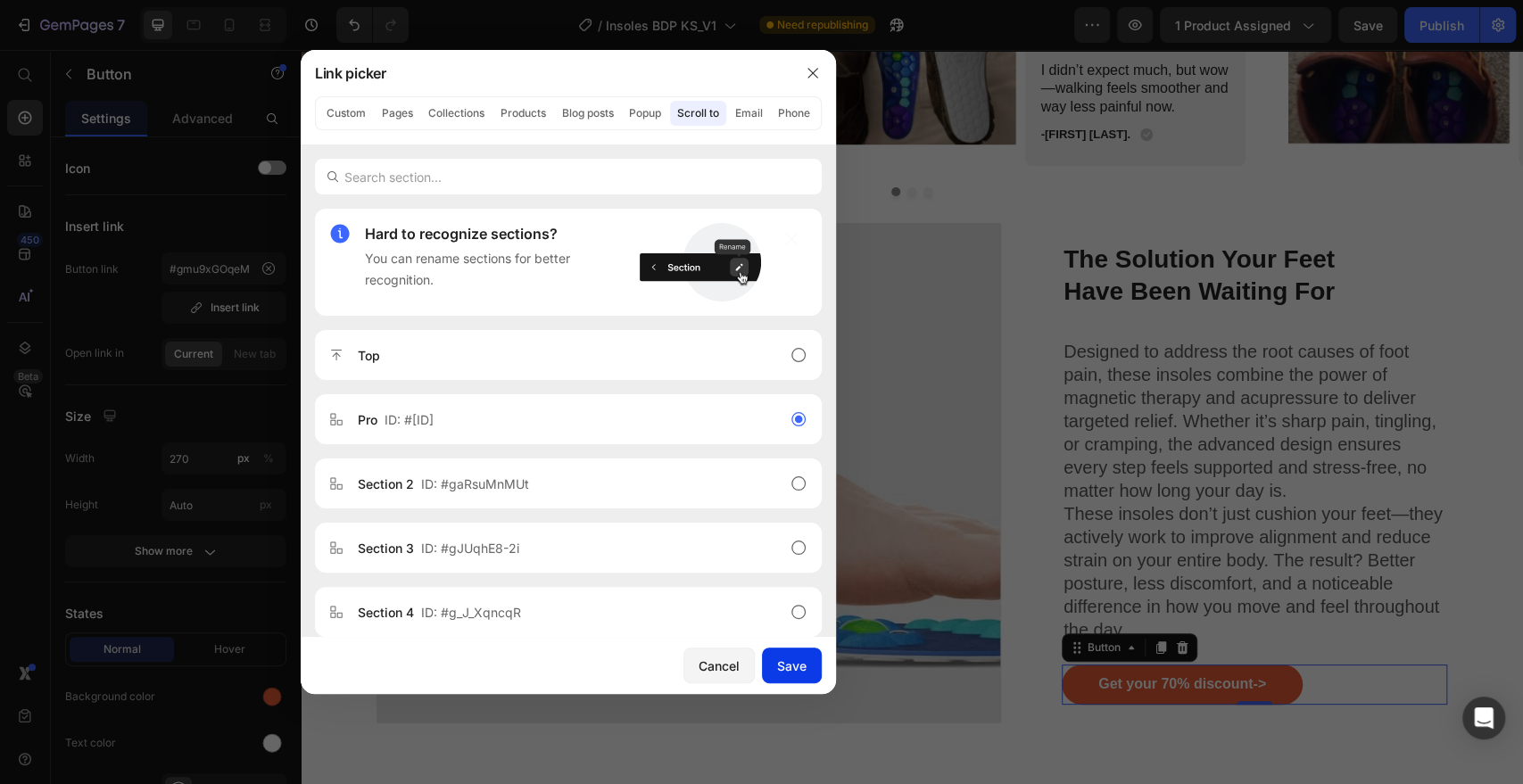 drag, startPoint x: 790, startPoint y: 670, endPoint x: 517, endPoint y: 584, distance: 286.22544 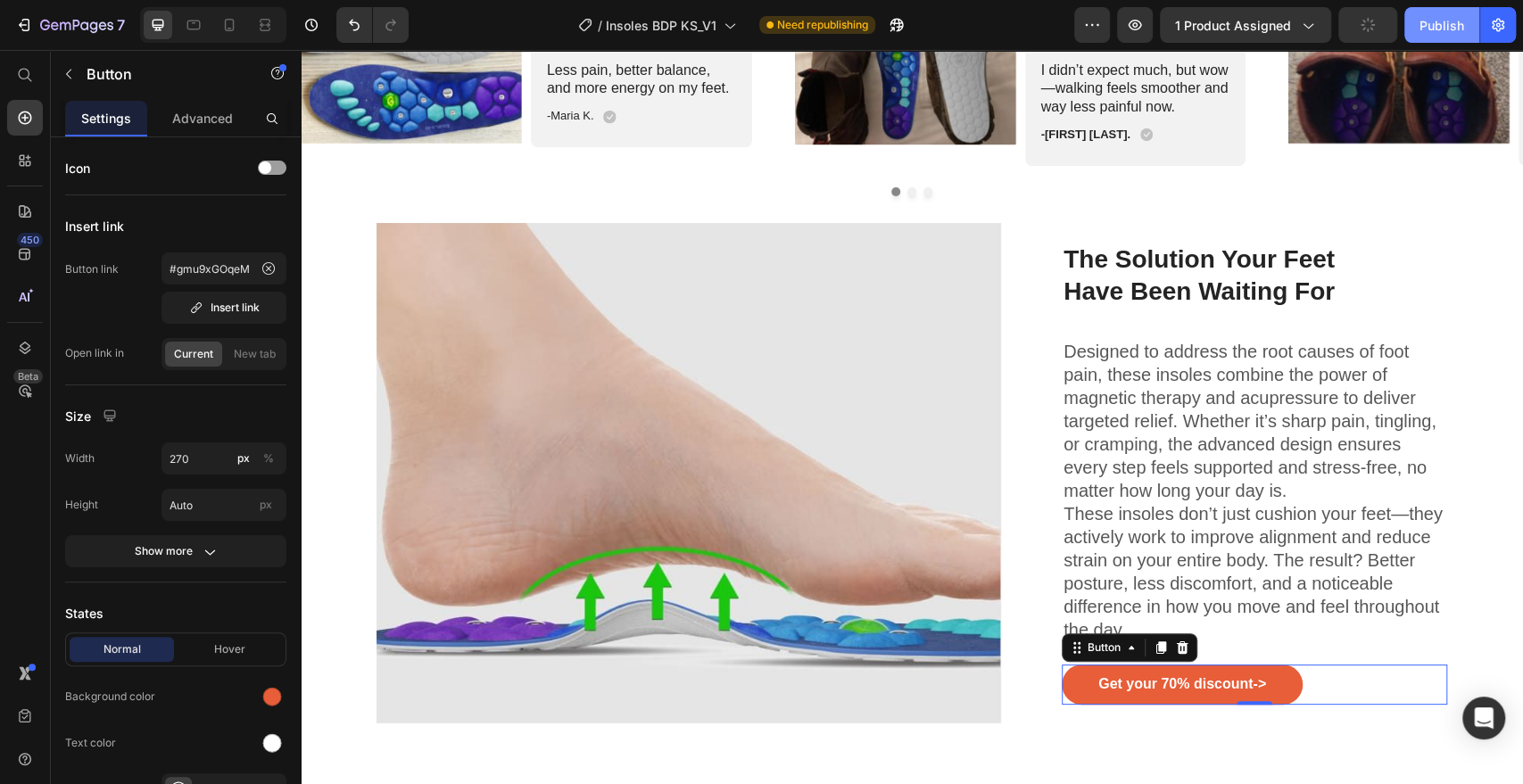 click on "Publish" at bounding box center (1442, 25) 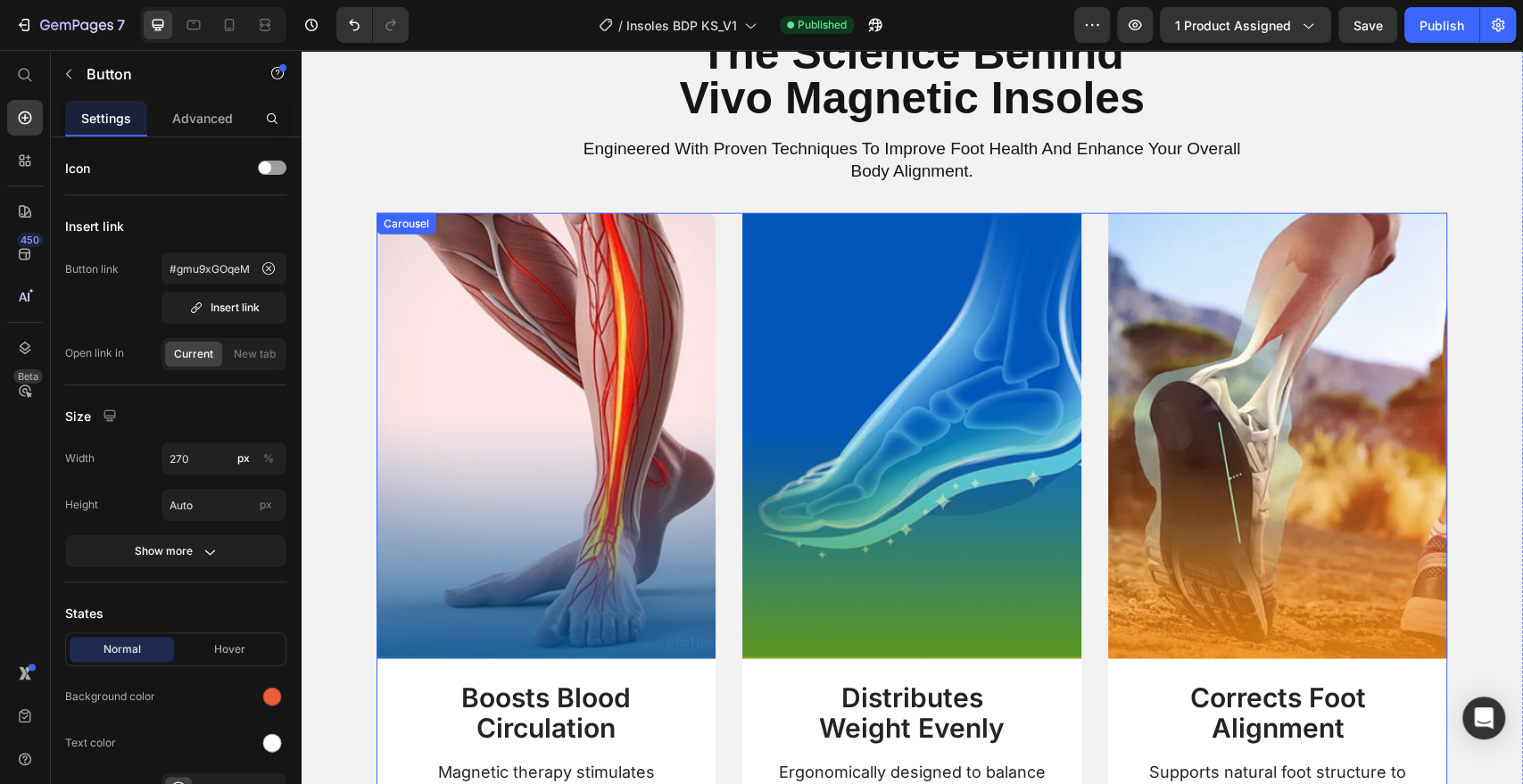 scroll, scrollTop: 2510, scrollLeft: 0, axis: vertical 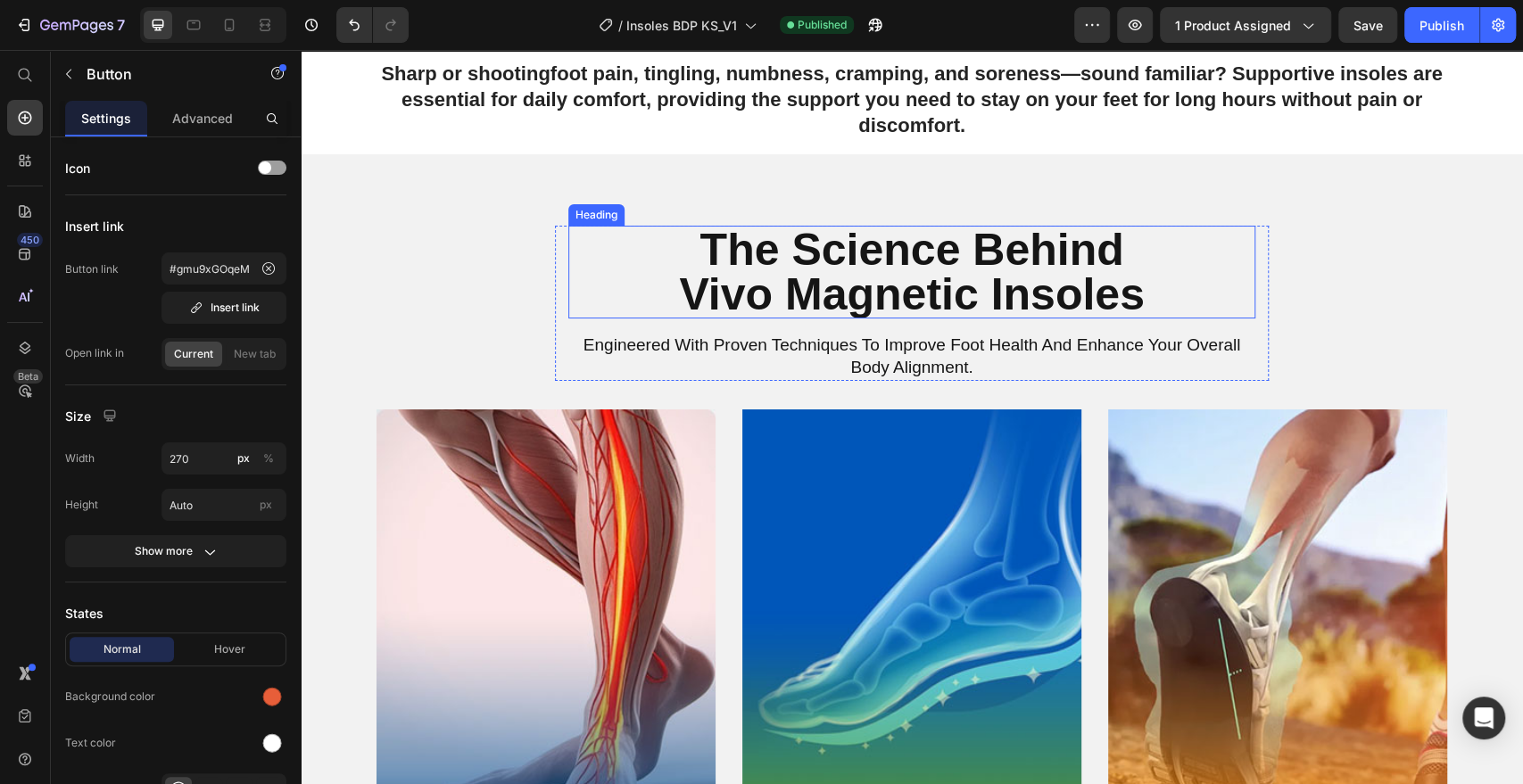 click on "The Science Behind vivo Magnetic Insoles" at bounding box center (912, 272) 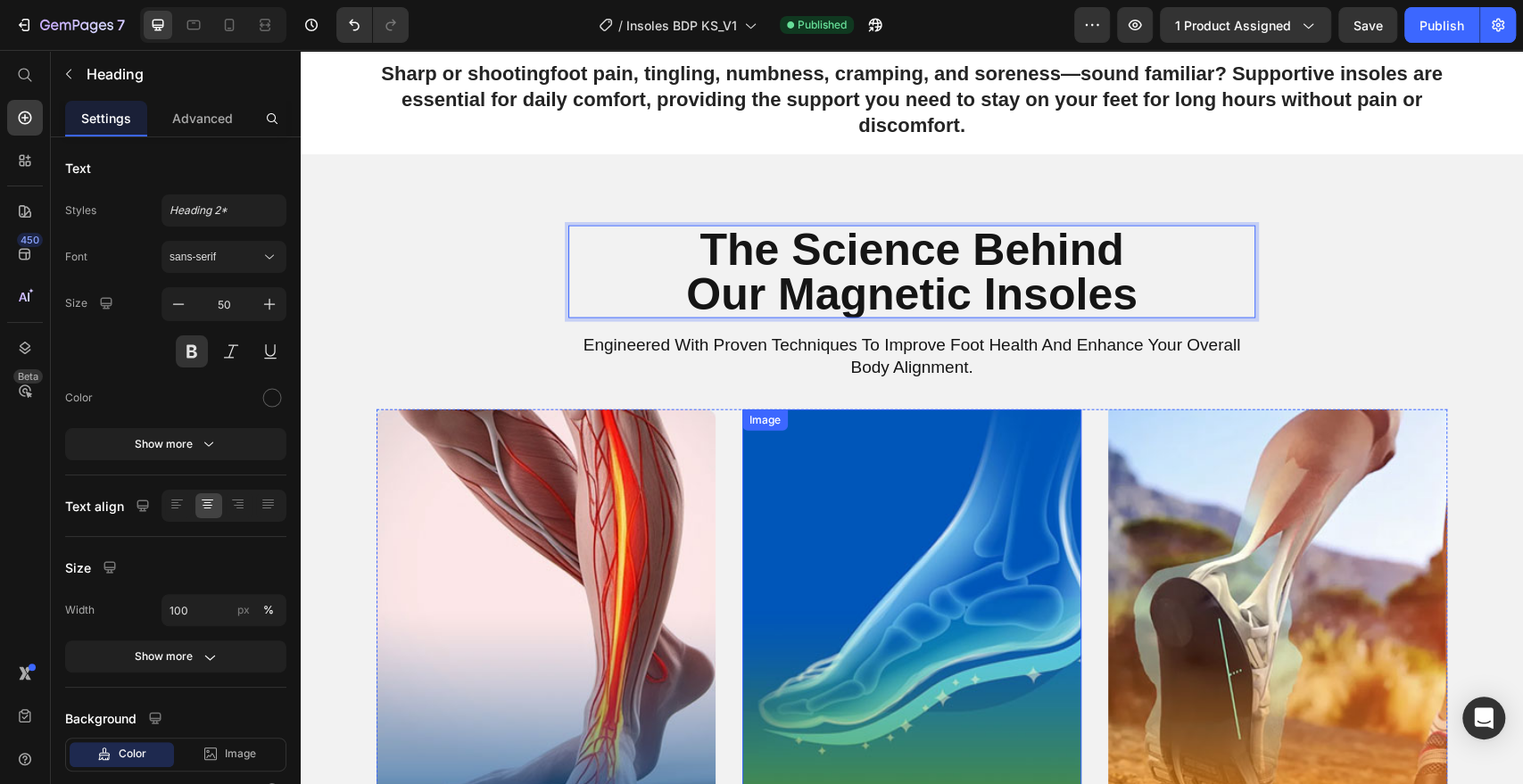 scroll, scrollTop: 2113, scrollLeft: 0, axis: vertical 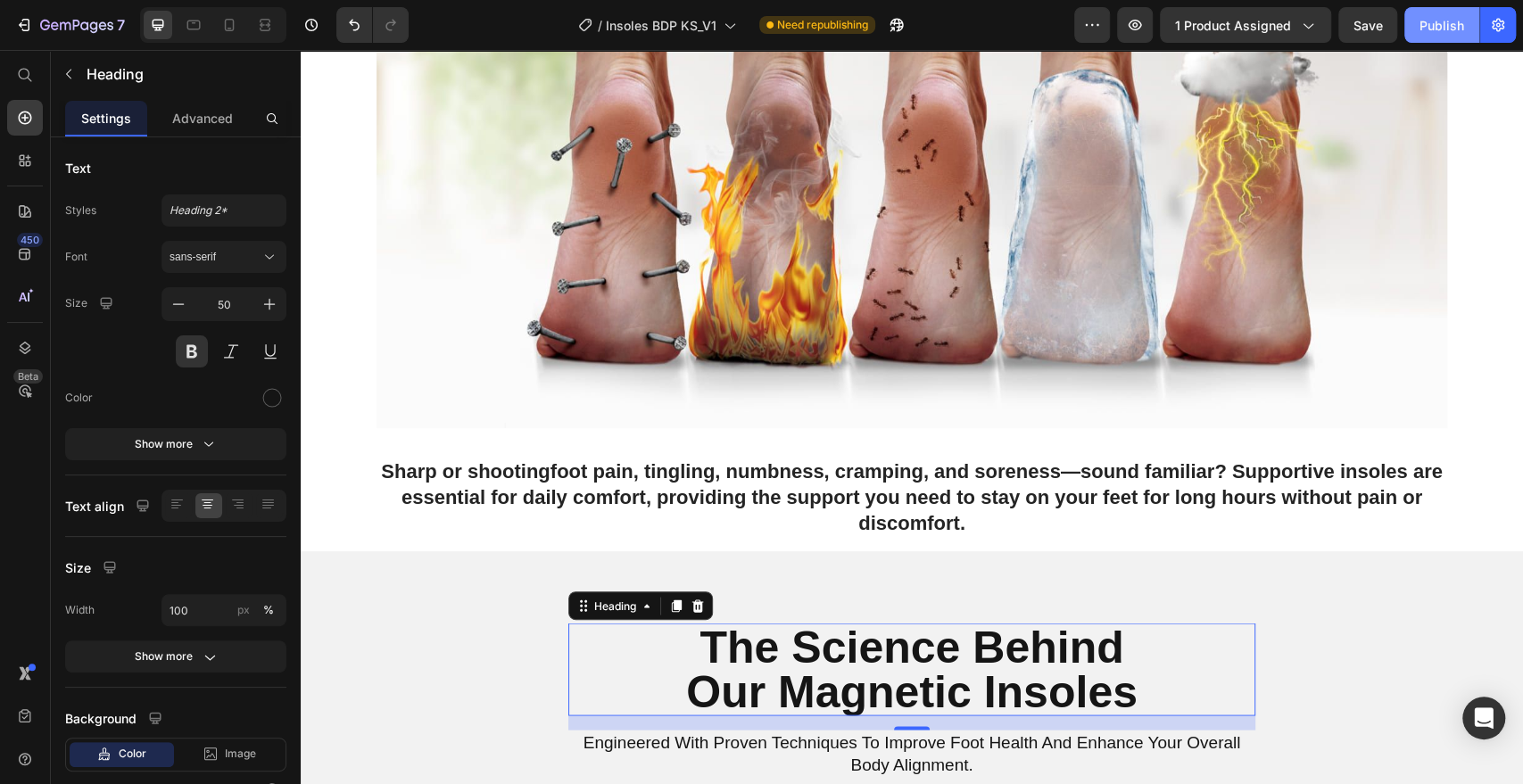 click on "Publish" at bounding box center (1442, 25) 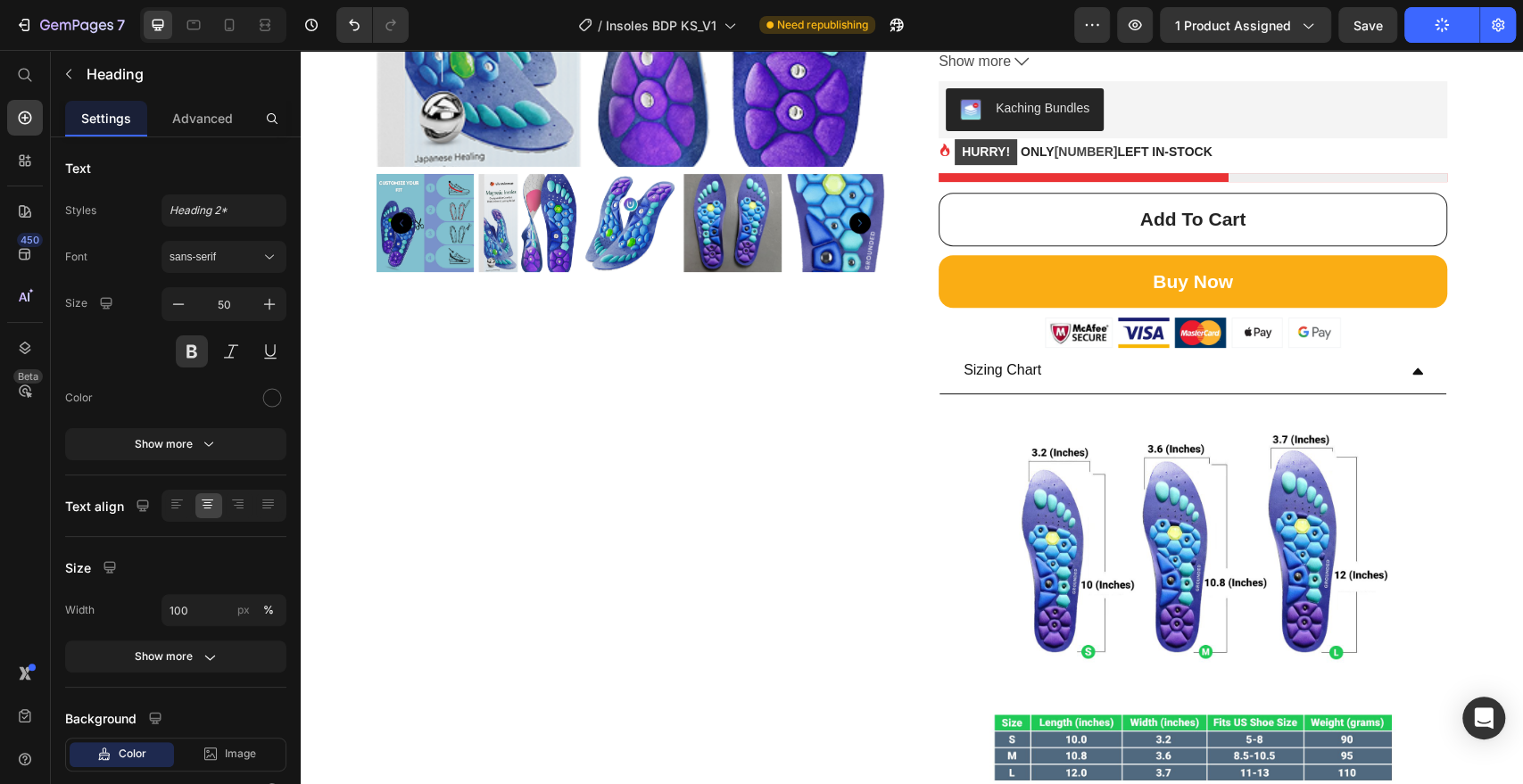 scroll, scrollTop: 0, scrollLeft: 0, axis: both 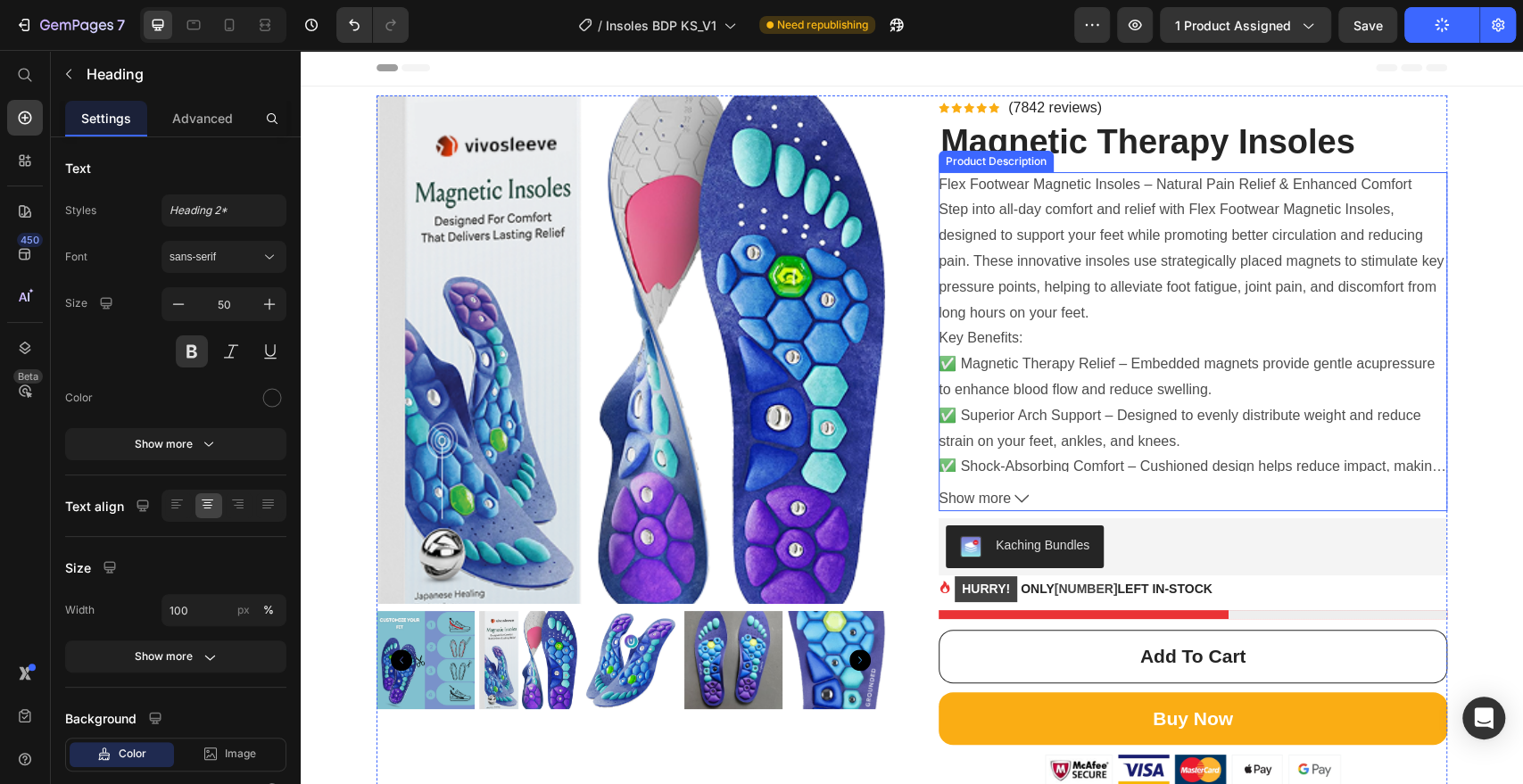 click on "Flex Footwear Magnetic Insoles – Natural Pain Relief & Enhanced Comfort
Step into all-day comfort and relief with Flex Footwear Magnetic Insoles, designed to support your feet while promoting better circulation and reducing pain. These innovative insoles use strategically placed magnets to stimulate key pressure points, helping to alleviate foot fatigue, joint pain, and discomfort from long hours on your feet.
Key Benefits: ✅ Magnetic Therapy Relief – Embedded magnets provide gentle acupressure to enhance blood flow and reduce swelling. ✅ Superior Arch Support – Designed to evenly distribute weight and reduce strain on your feet, ankles, and knees. ✅ Shock-Absorbing Comfort – Cushioned design helps reduce impact, making every step feel lighter. ✅ Breathable & Anti-Slip – Made with ventilated, moisture-wicking material to keep your feet cool and dry. ✅ Trim-to-Fit Design – Easily customizable to match your exact shoe size for a perfect fit." at bounding box center [1193, 322] 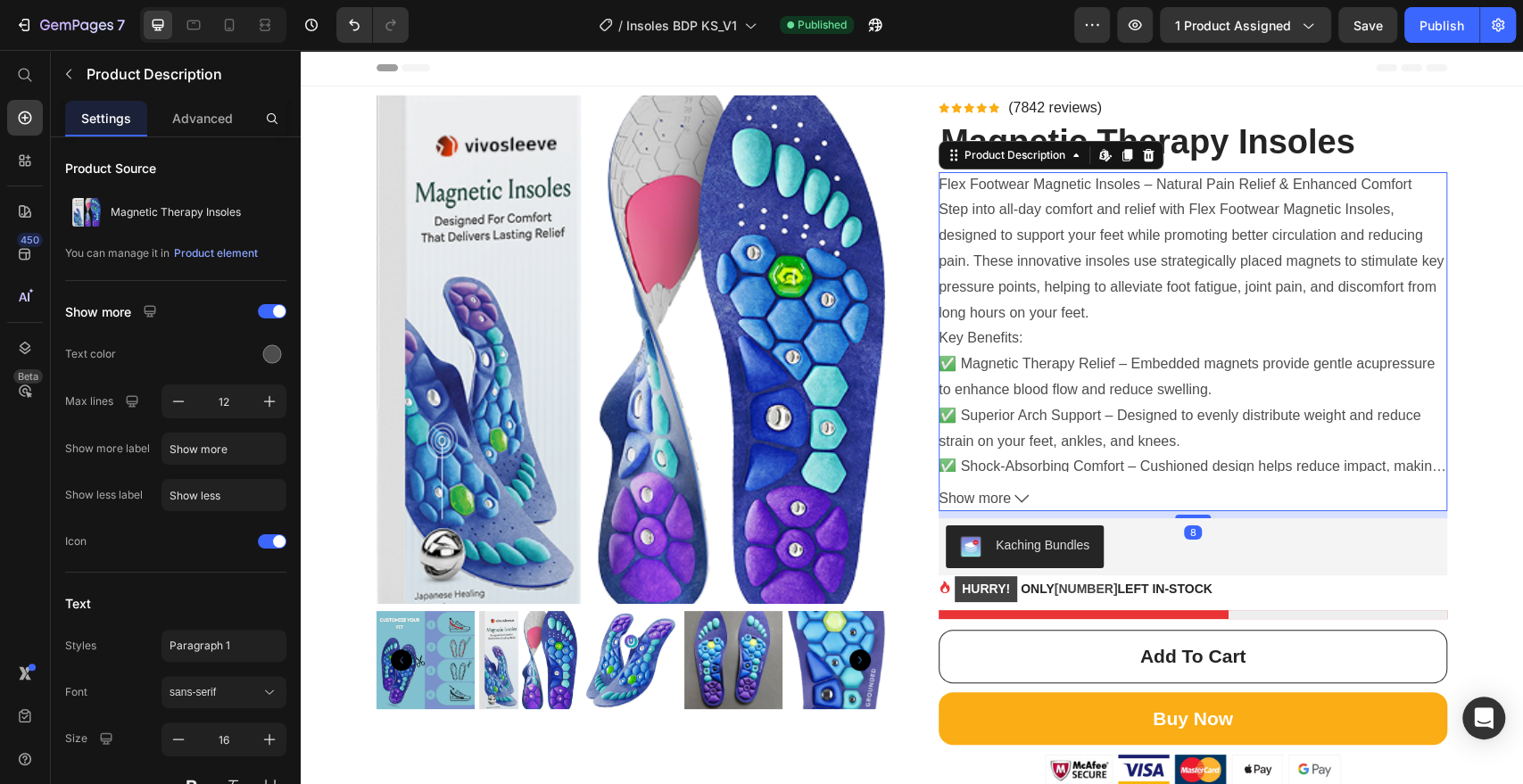 click on "Show more" at bounding box center (1193, 499) 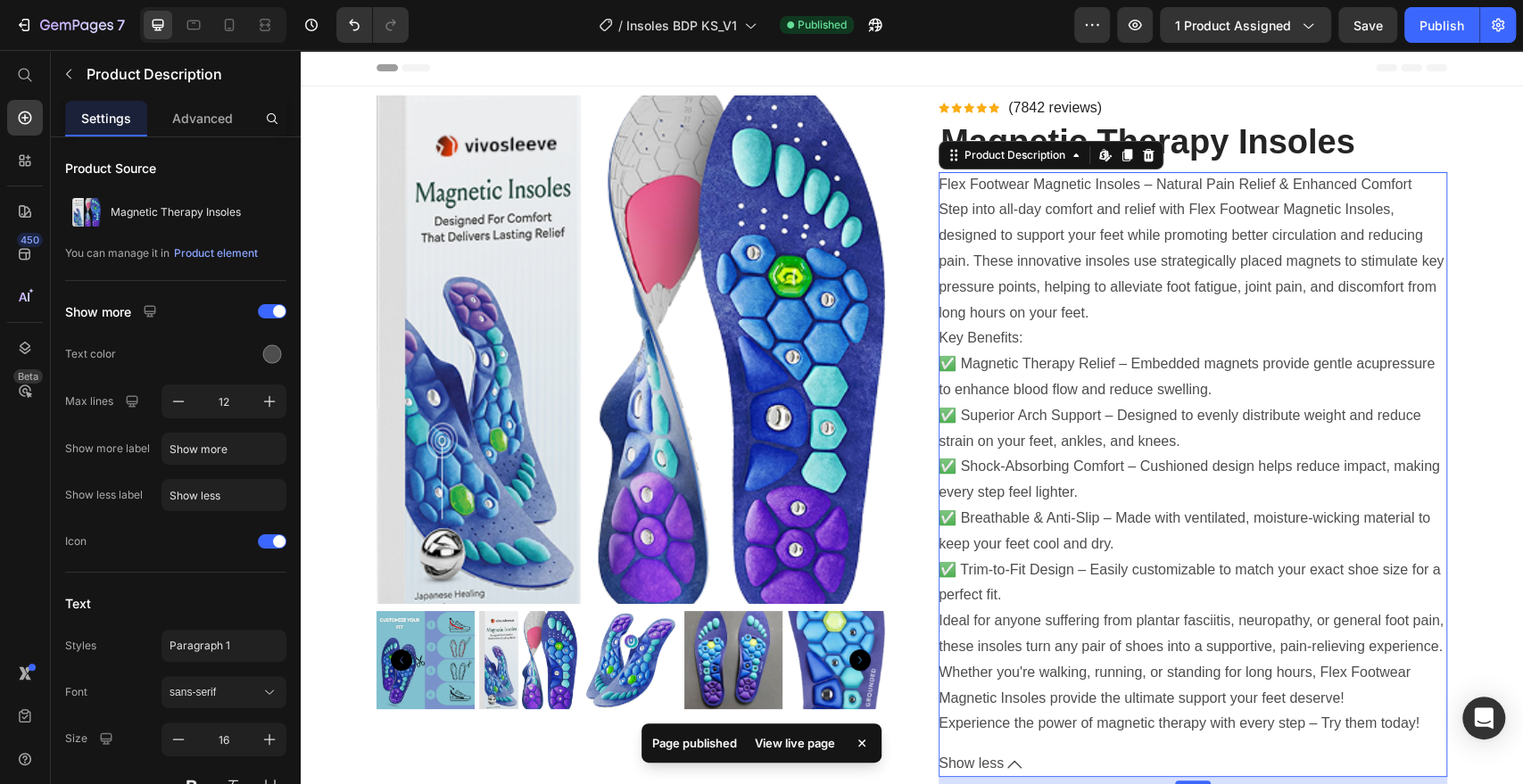 click on "Key Benefits: ✅ Magnetic Therapy Relief – Embedded magnets provide gentle acupressure to enhance blood flow and reduce swelling. ✅ Superior Arch Support – Designed to evenly distribute weight and reduce strain on your feet, ankles, and knees. ✅ Shock-Absorbing Comfort – Cushioned design helps reduce impact, making every step feel lighter. ✅ Breathable & Anti-Slip – Made with ventilated, moisture-wicking material to keep your feet cool and dry. ✅ Trim-to-Fit Design – Easily customizable to match your exact shoe size for a perfect fit." at bounding box center [1189, 466] 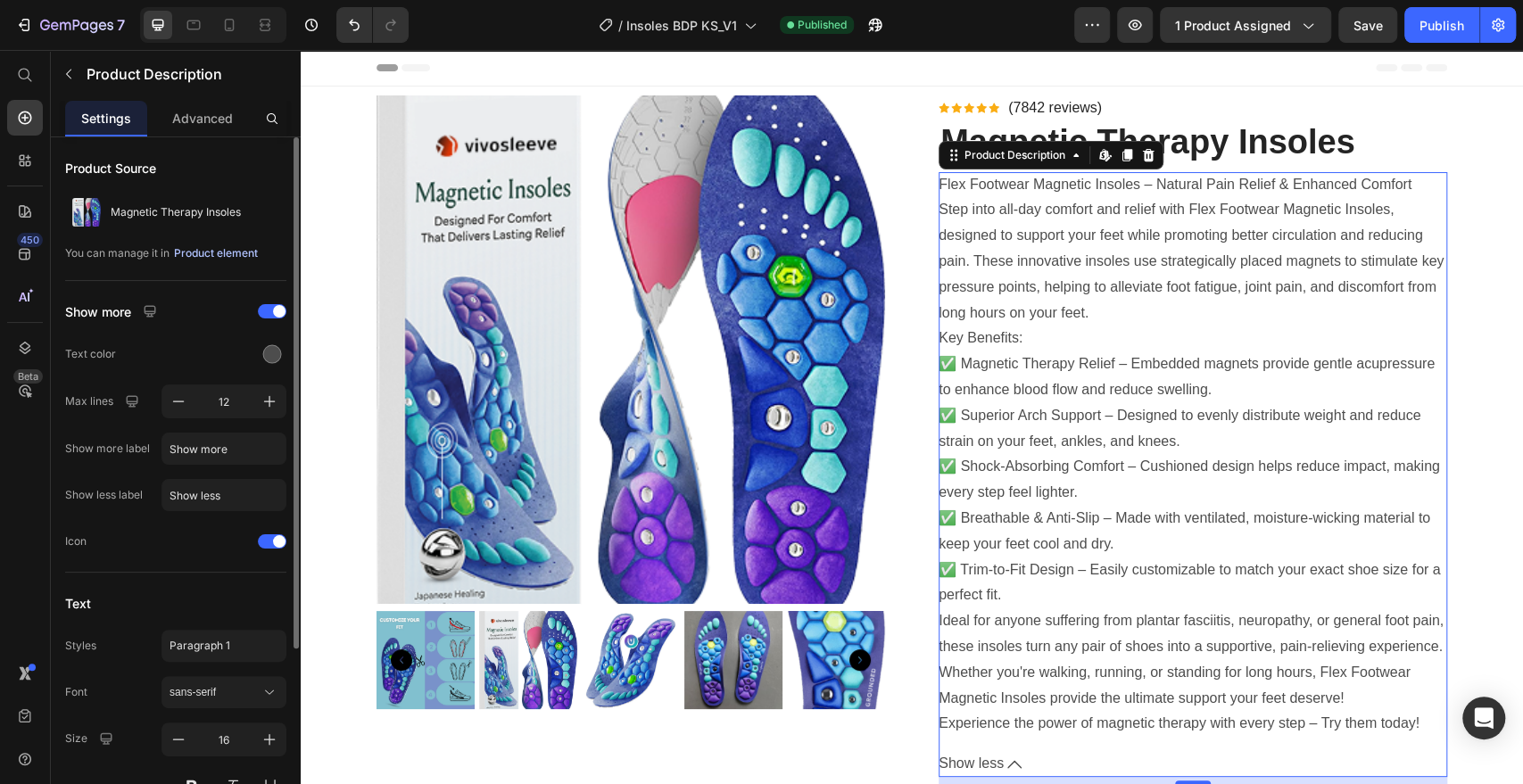 click on "Product element" at bounding box center (216, 253) 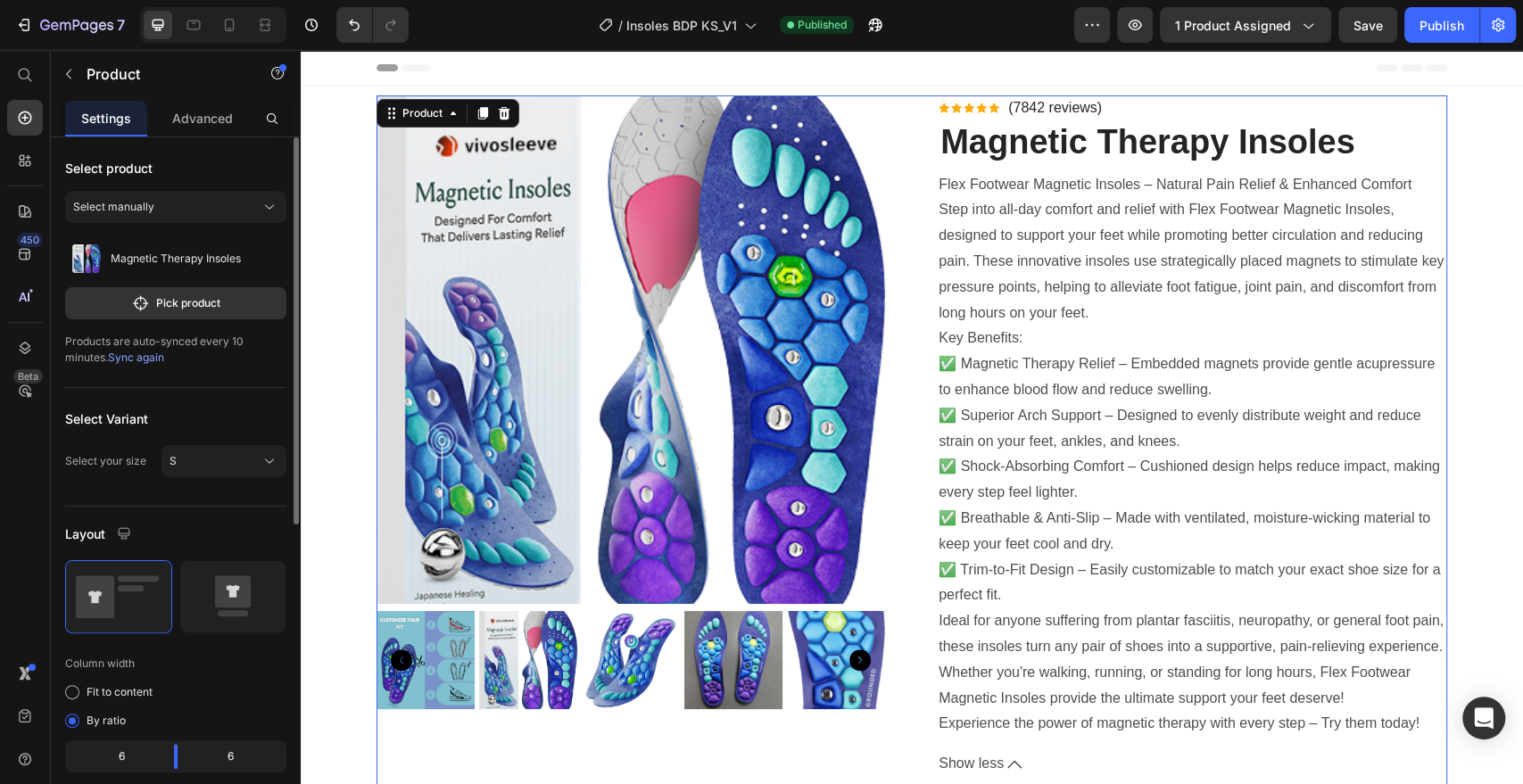 click on "Sync again" at bounding box center (136, 357) 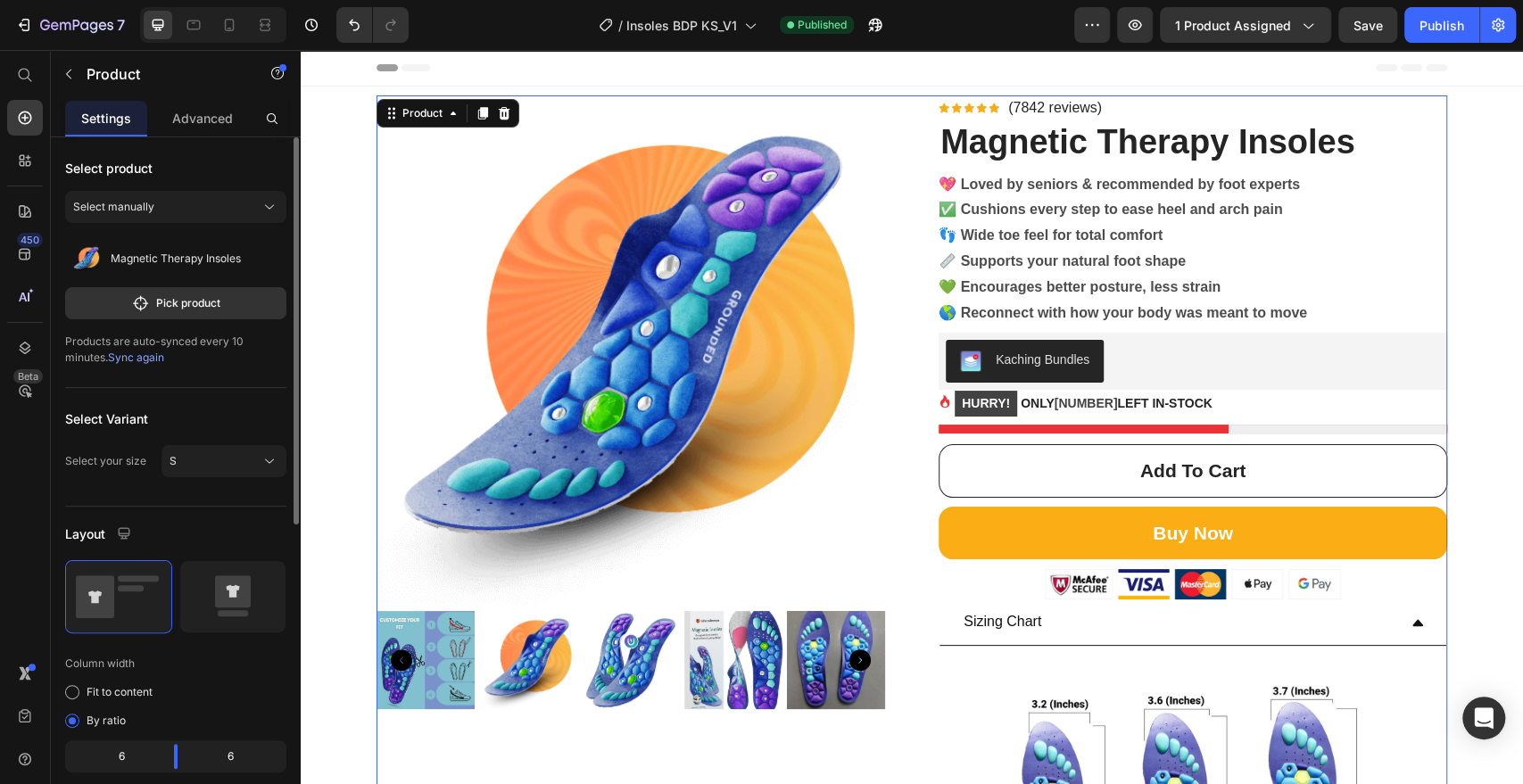 click on "Sync again" at bounding box center [136, 357] 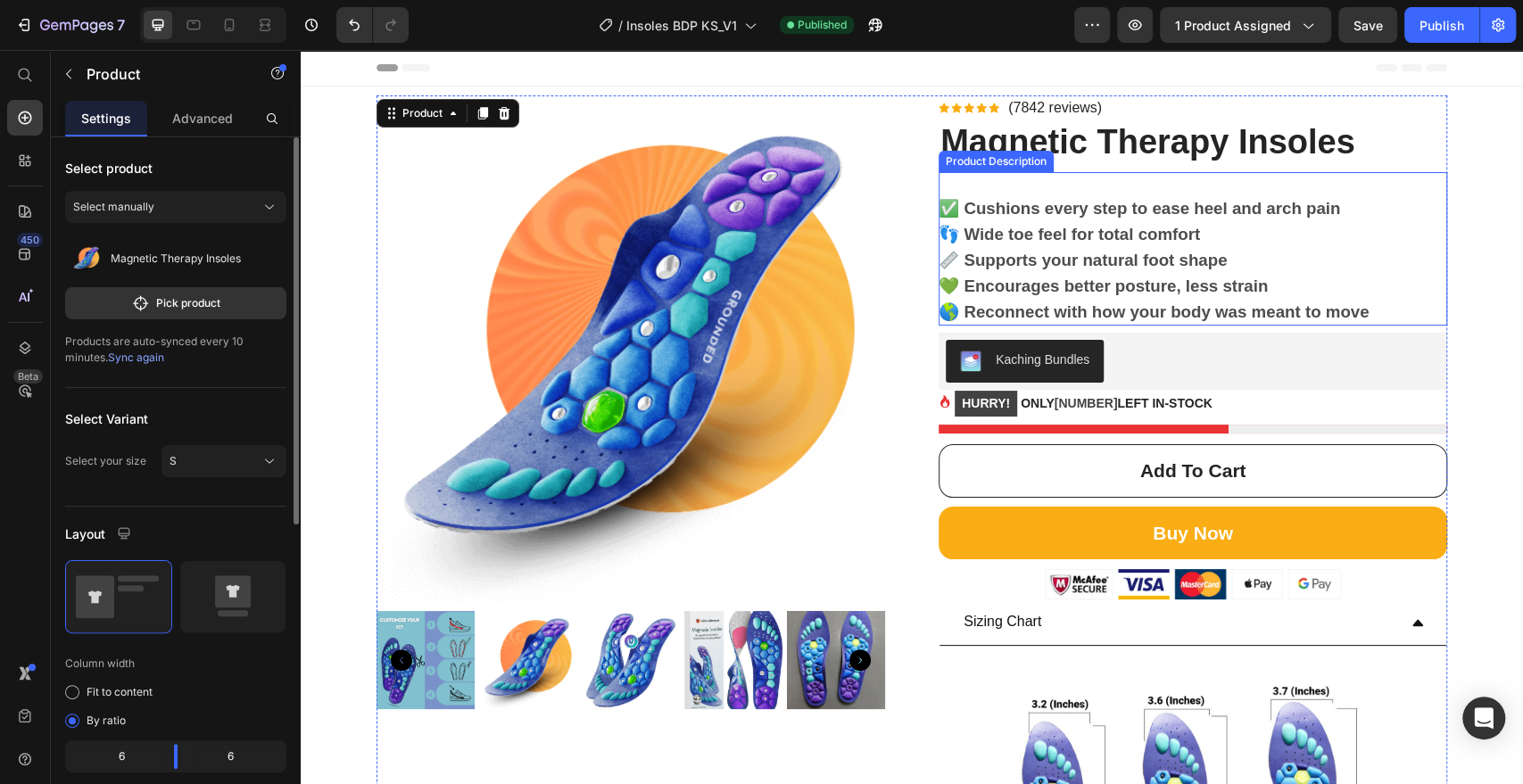 click on "✅ Cushions every step to ease heel and arch pain 👣 Wide toe feel for total comfort 📏 Supports your natural foot shape 💚 Encourages better posture, less strain 🌎 Reconnect with how your body was meant to move" at bounding box center [1154, 260] 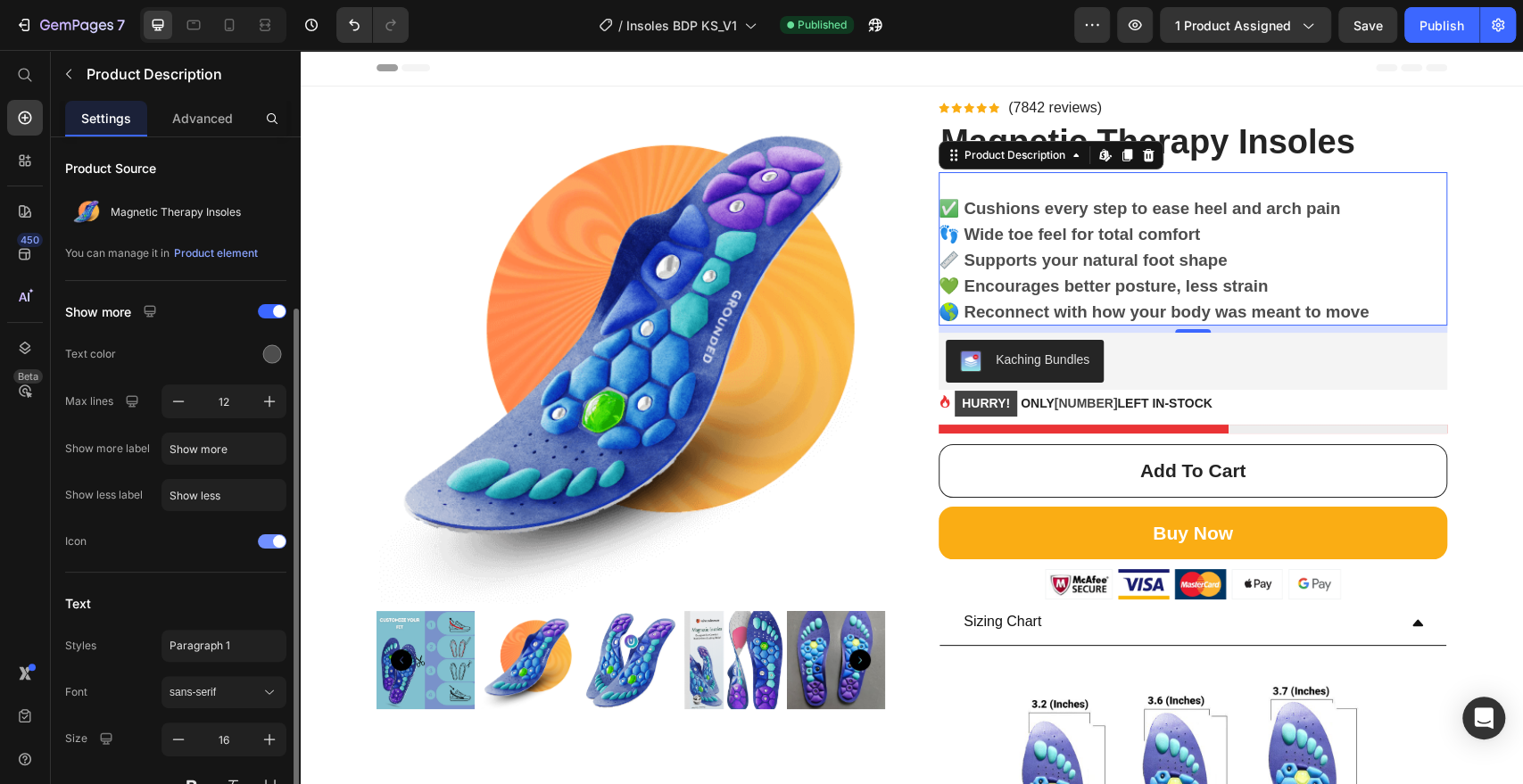 scroll, scrollTop: 198, scrollLeft: 0, axis: vertical 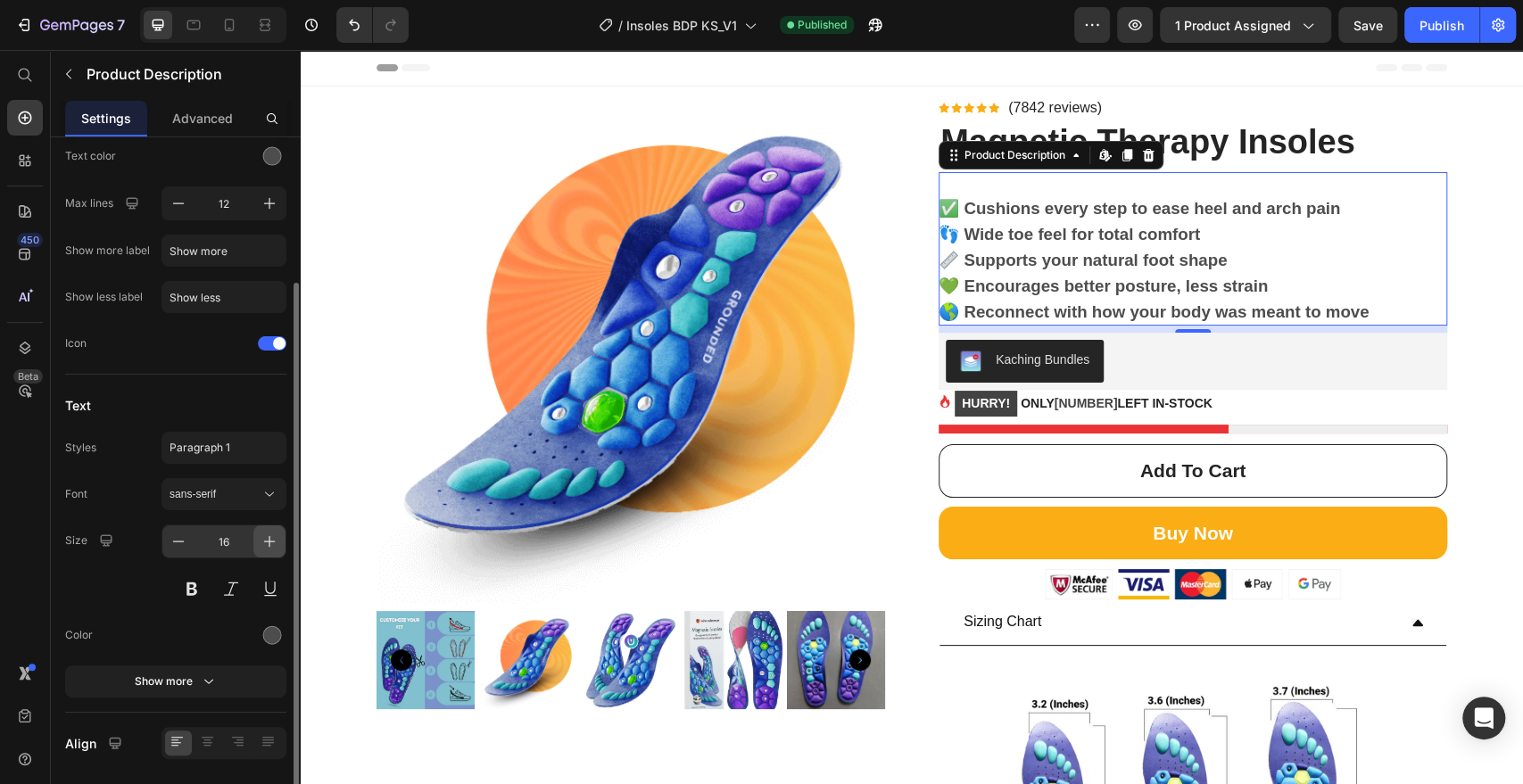 click at bounding box center [269, 541] 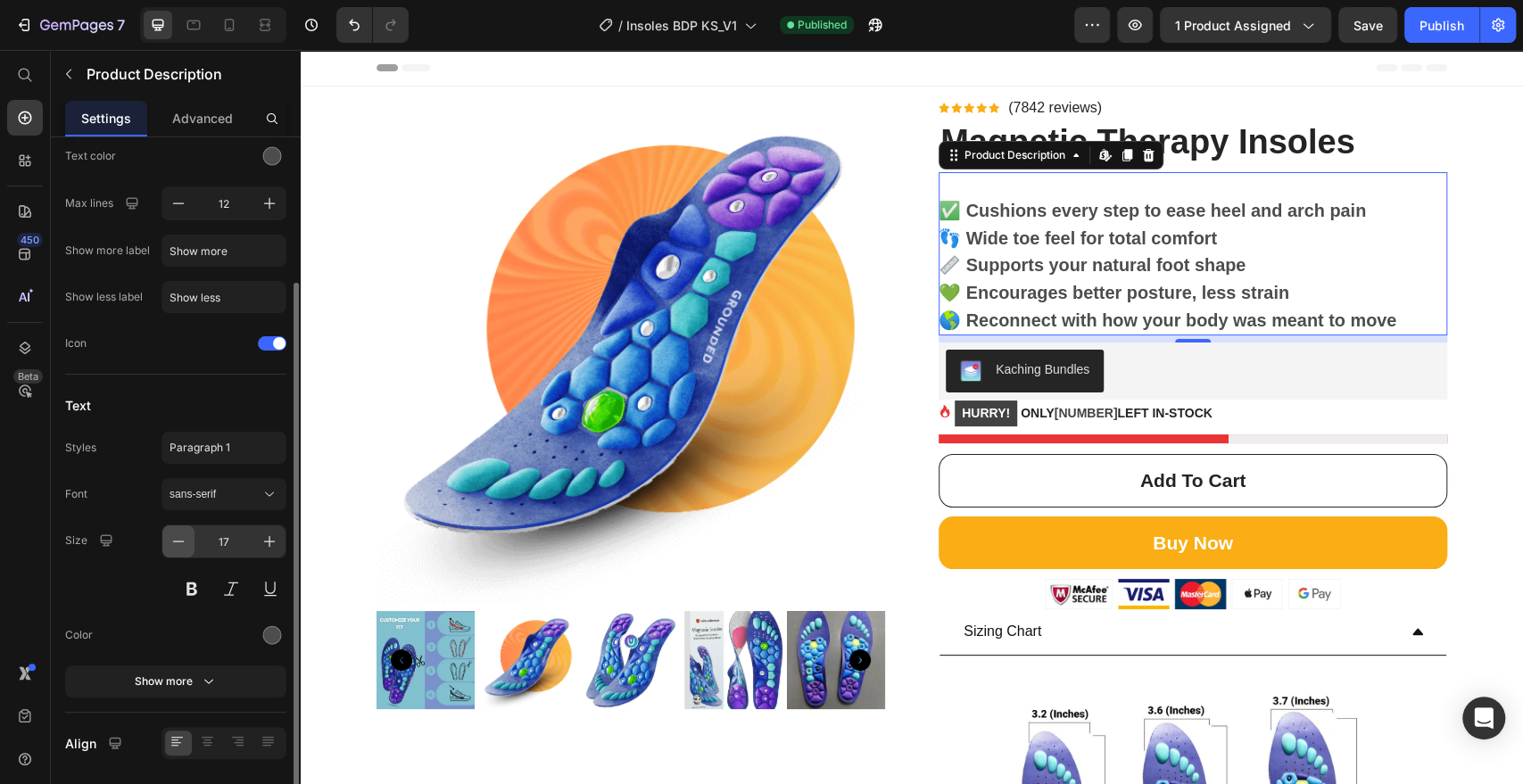 click 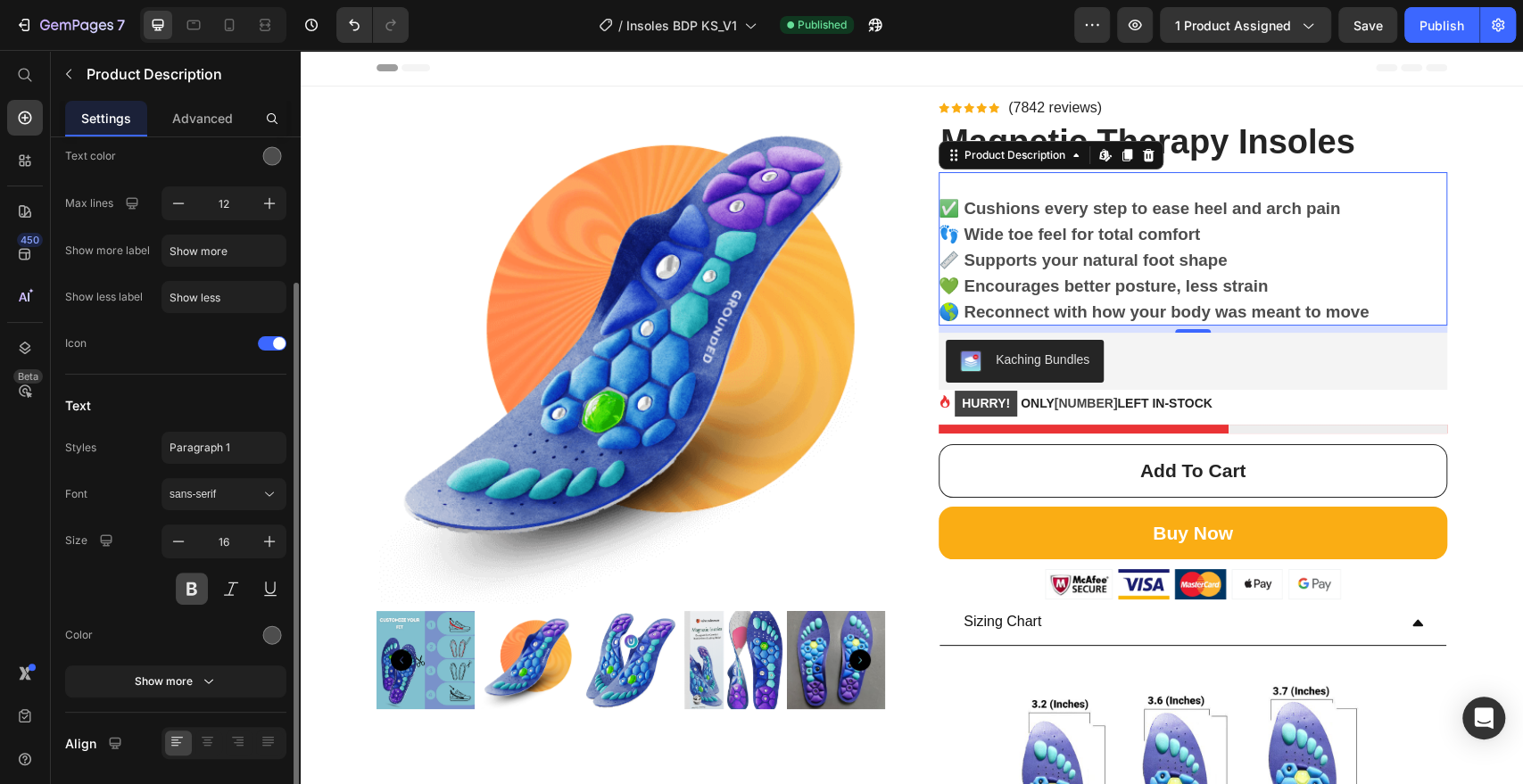 click at bounding box center [192, 589] 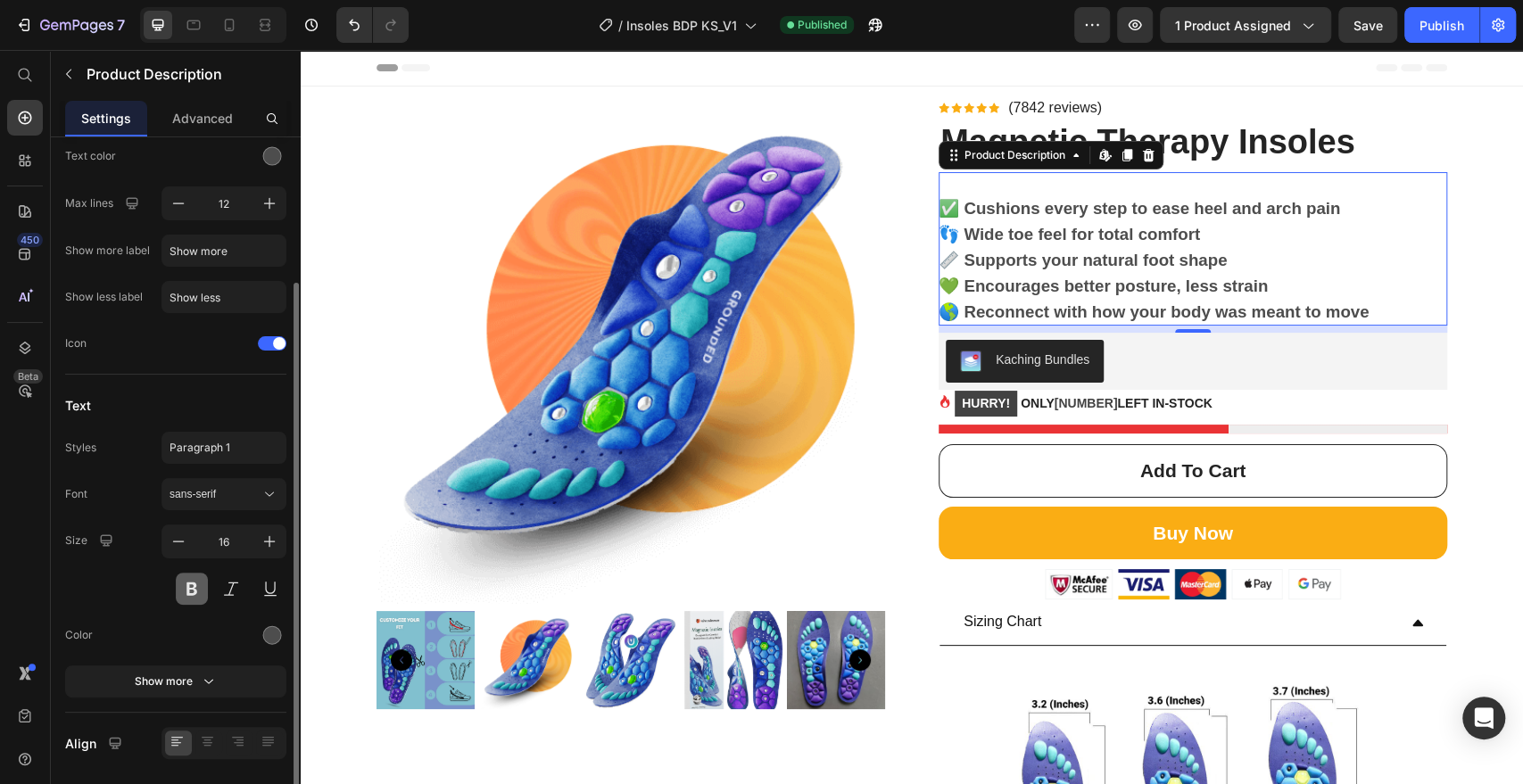 click at bounding box center (192, 589) 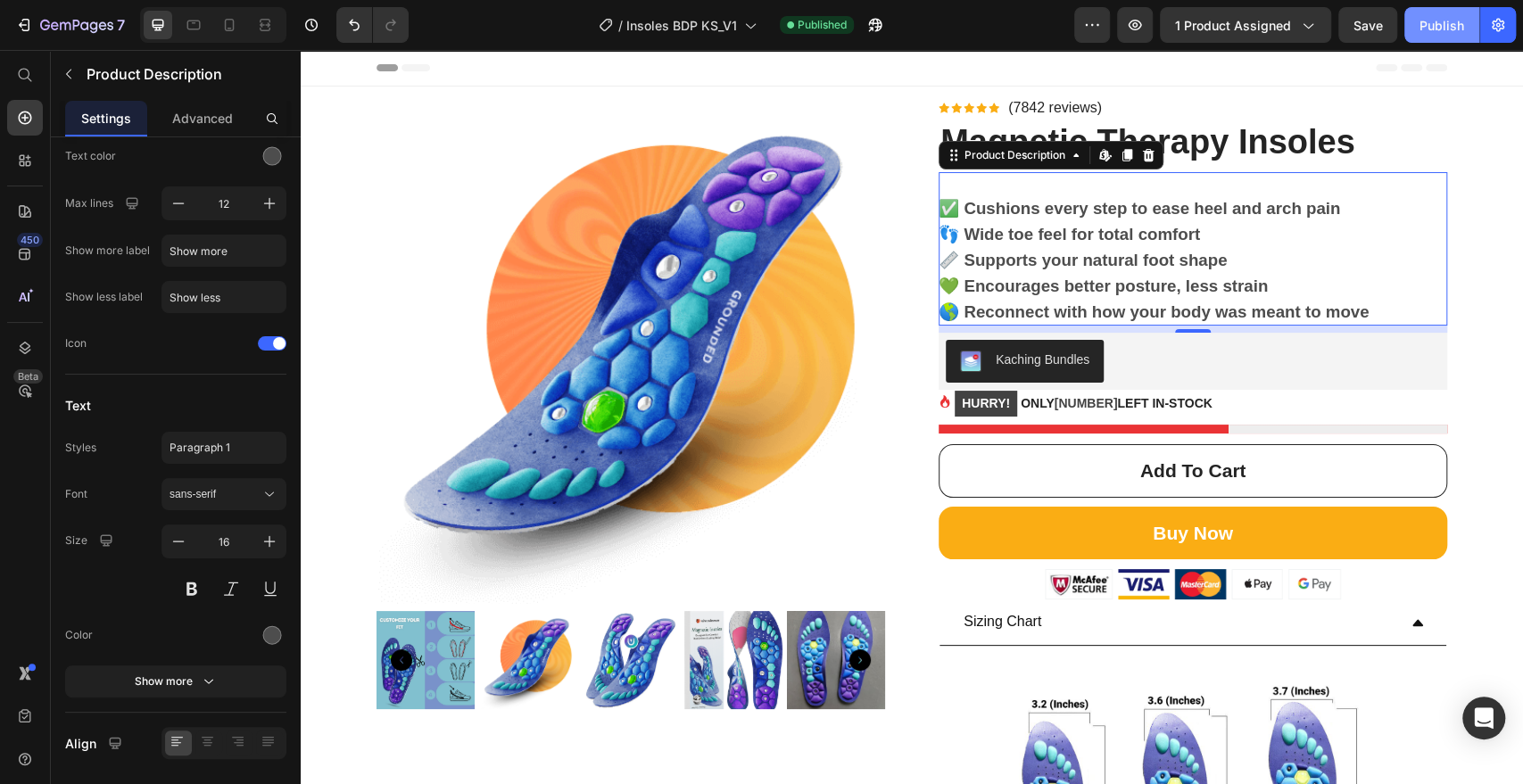 click on "Publish" 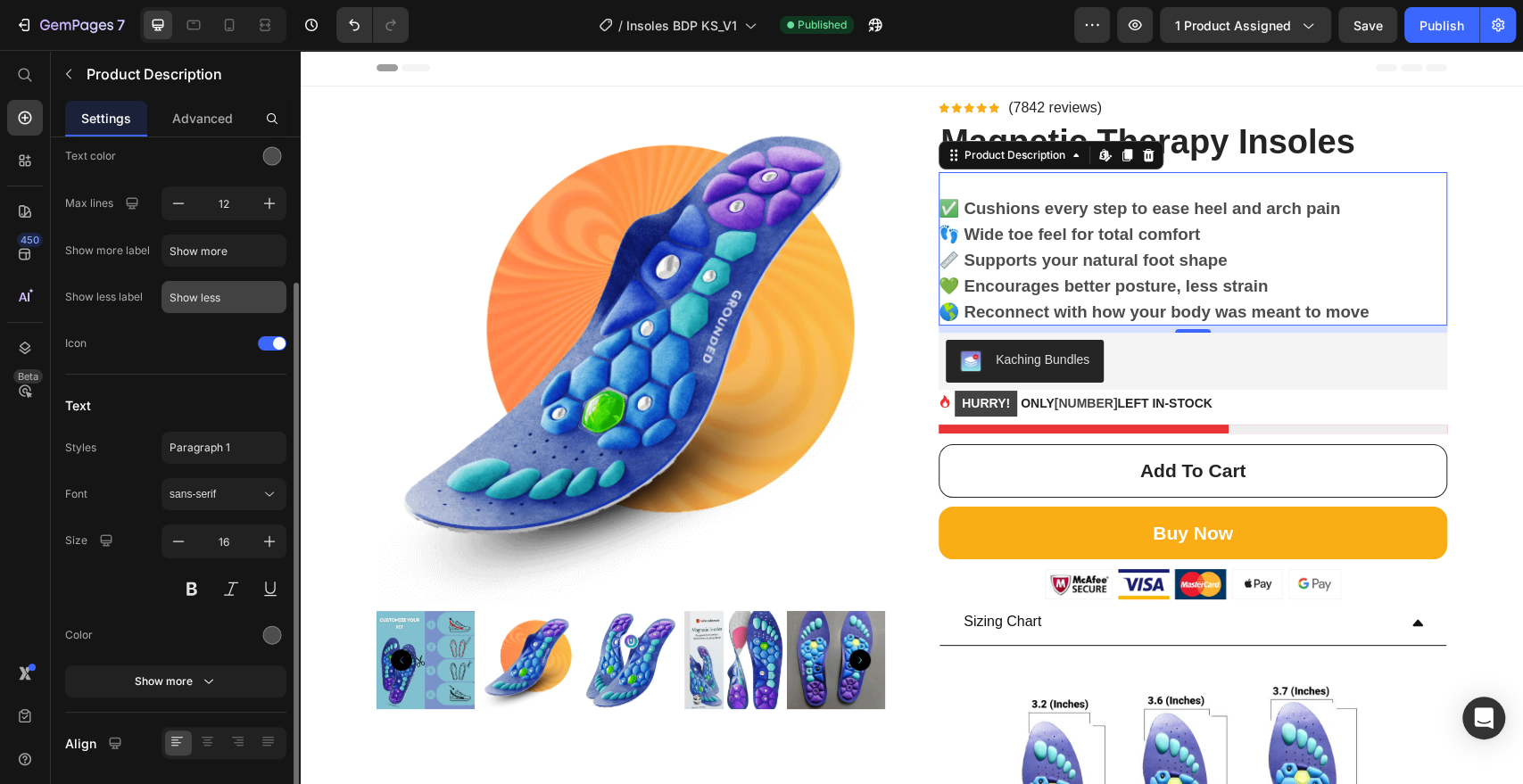 scroll, scrollTop: 0, scrollLeft: 0, axis: both 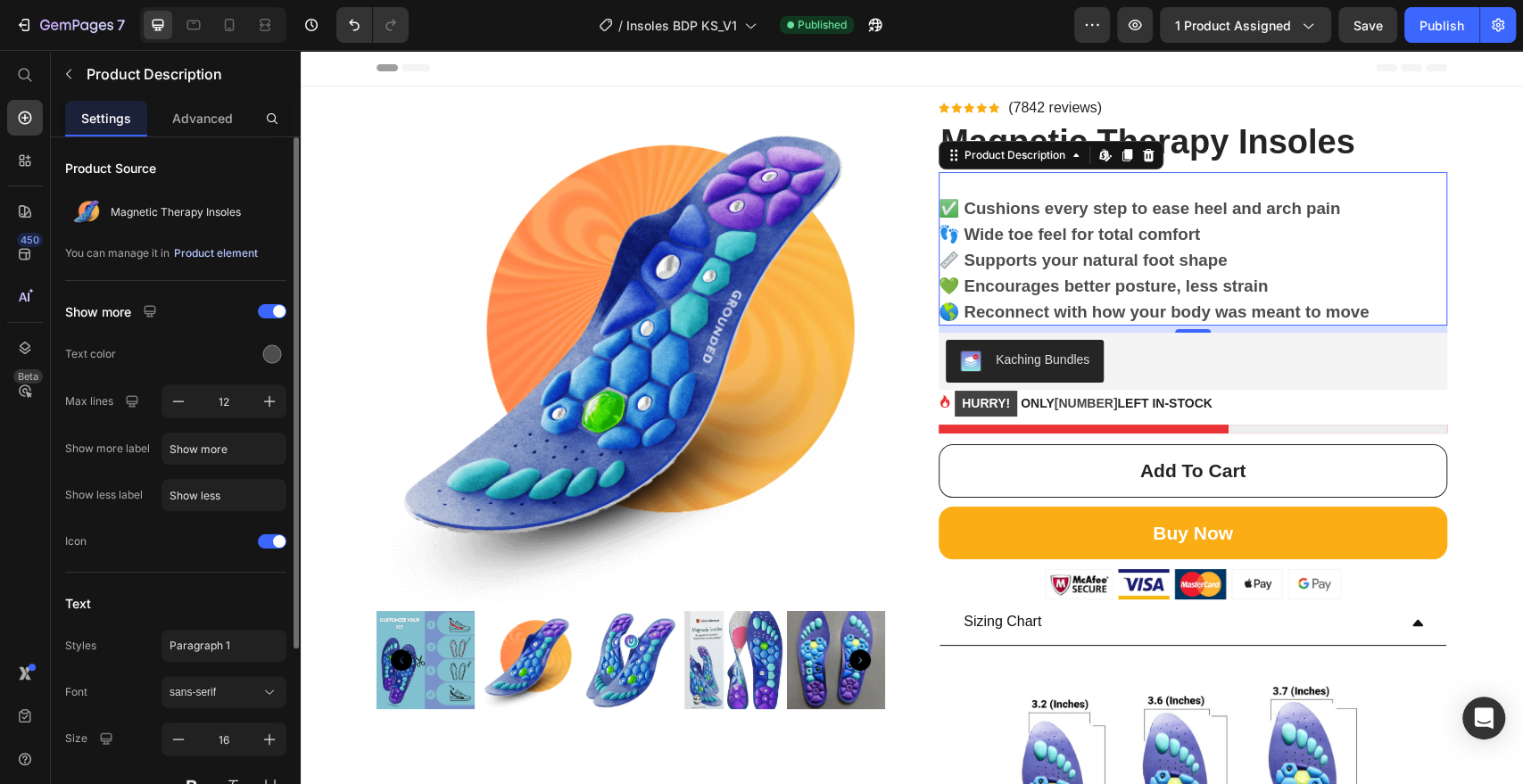 click on "Product element" at bounding box center (216, 253) 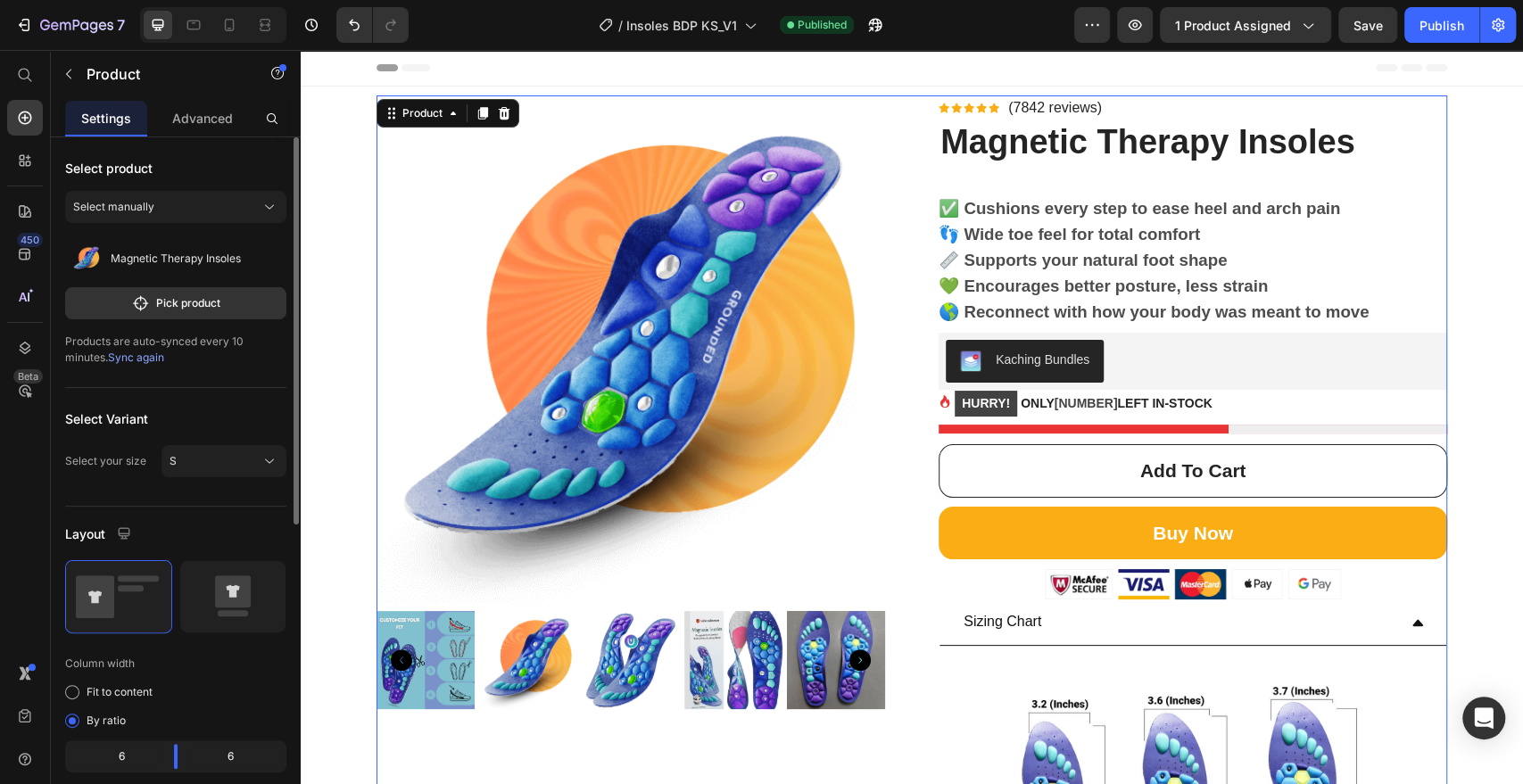 click on "Sync again" at bounding box center [136, 357] 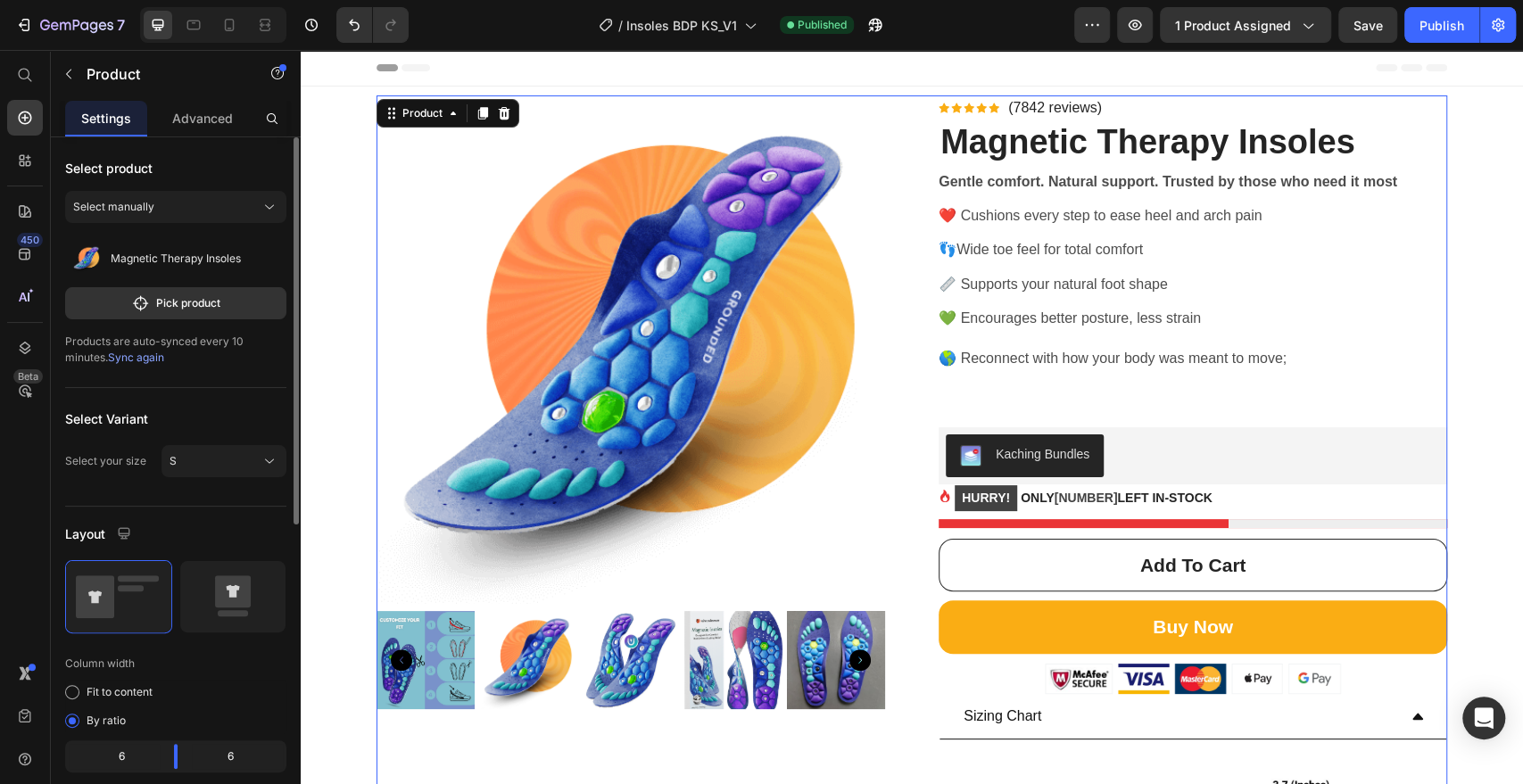 click on "Sync again" at bounding box center [136, 357] 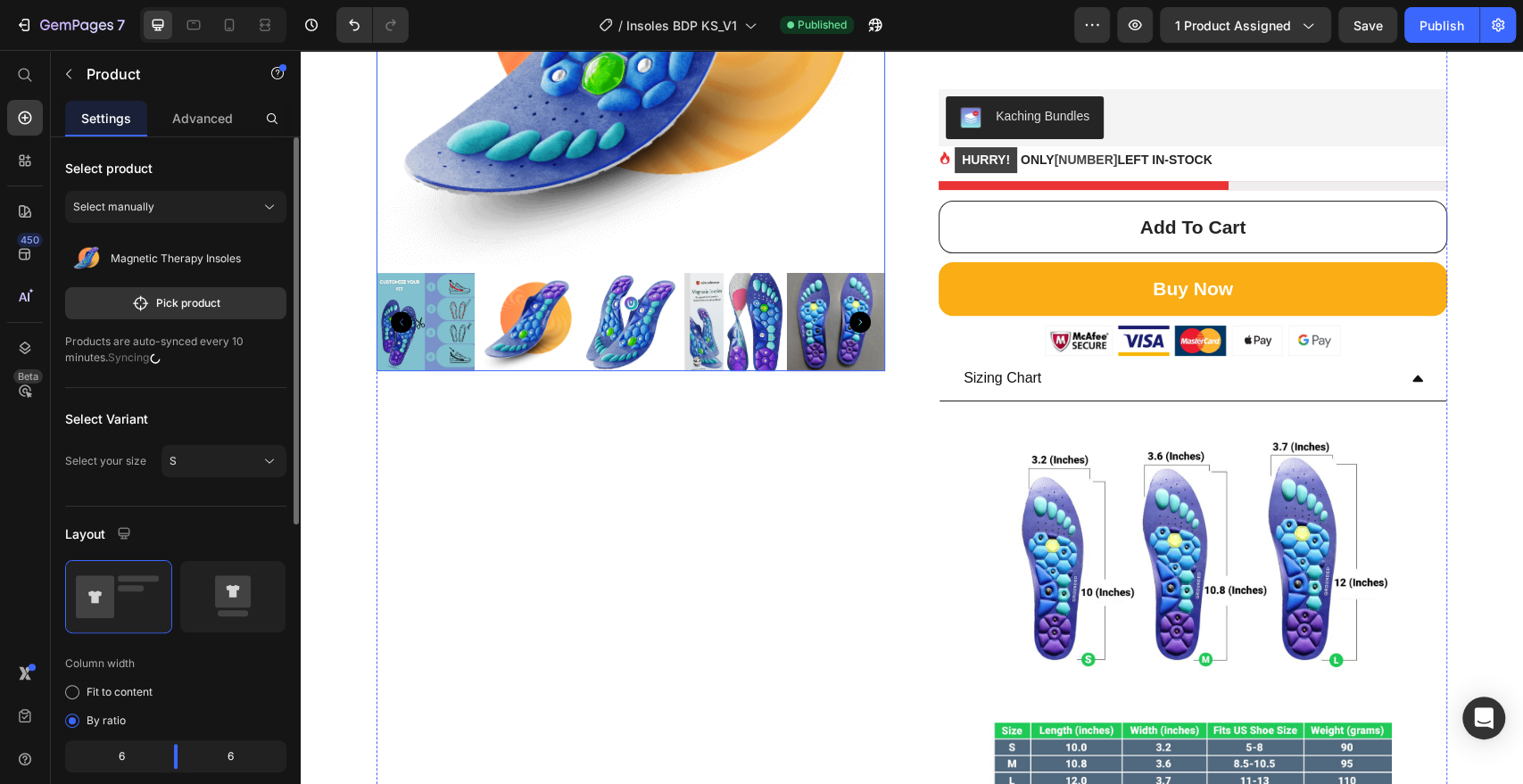 scroll, scrollTop: 396, scrollLeft: 0, axis: vertical 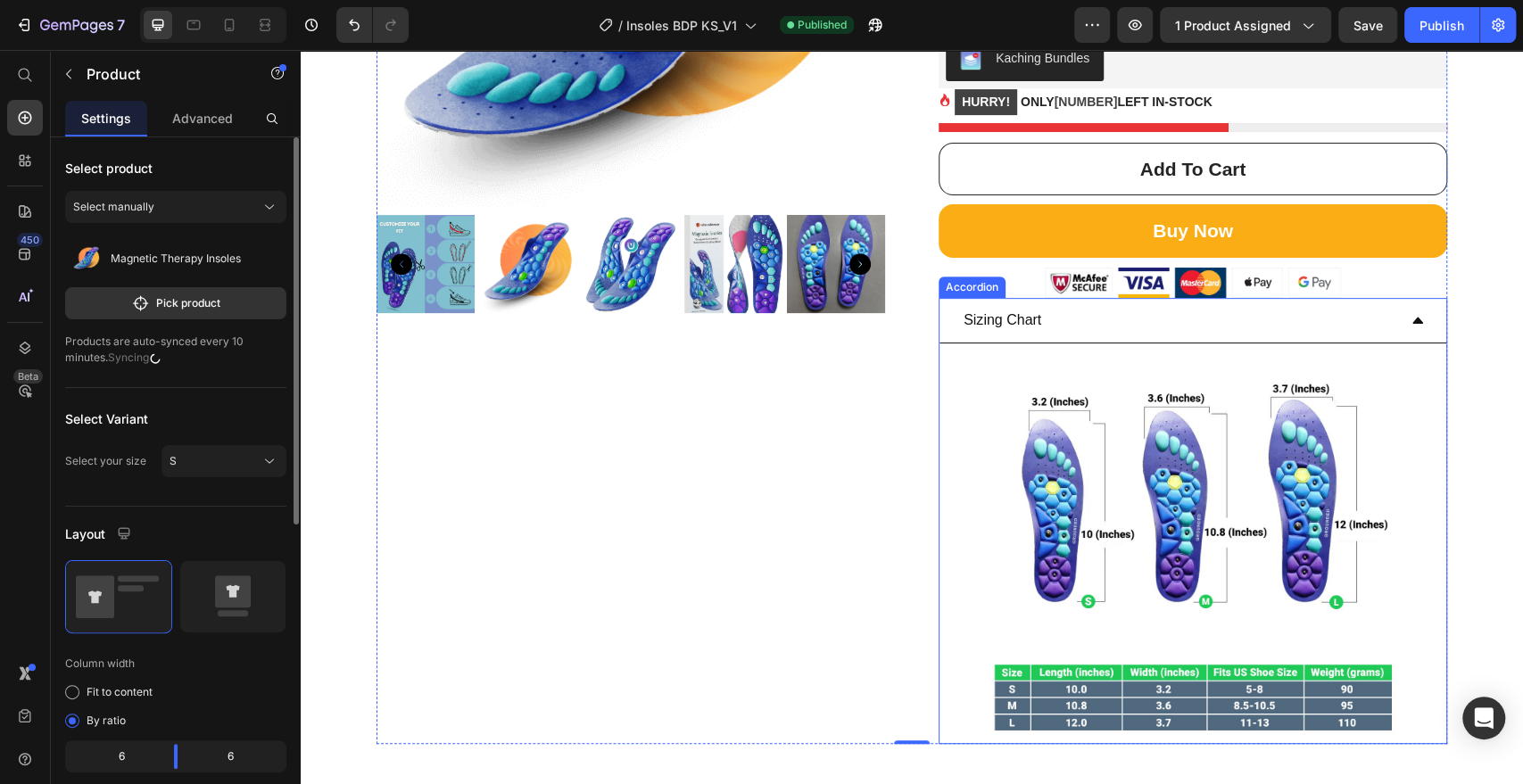 click on "Sizing Chart" at bounding box center (1002, 320) 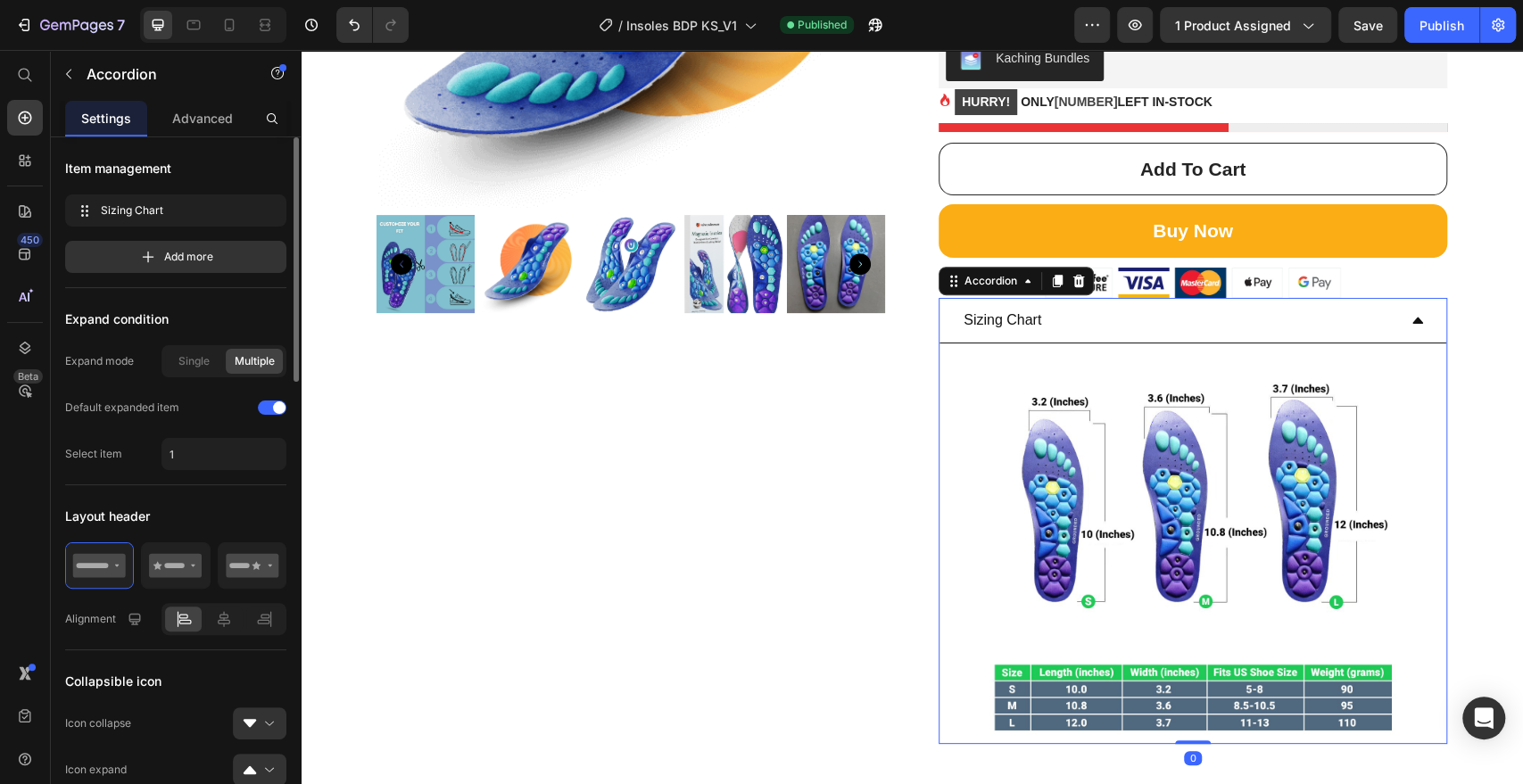 click on "Sizing Chart" at bounding box center [1179, 320] 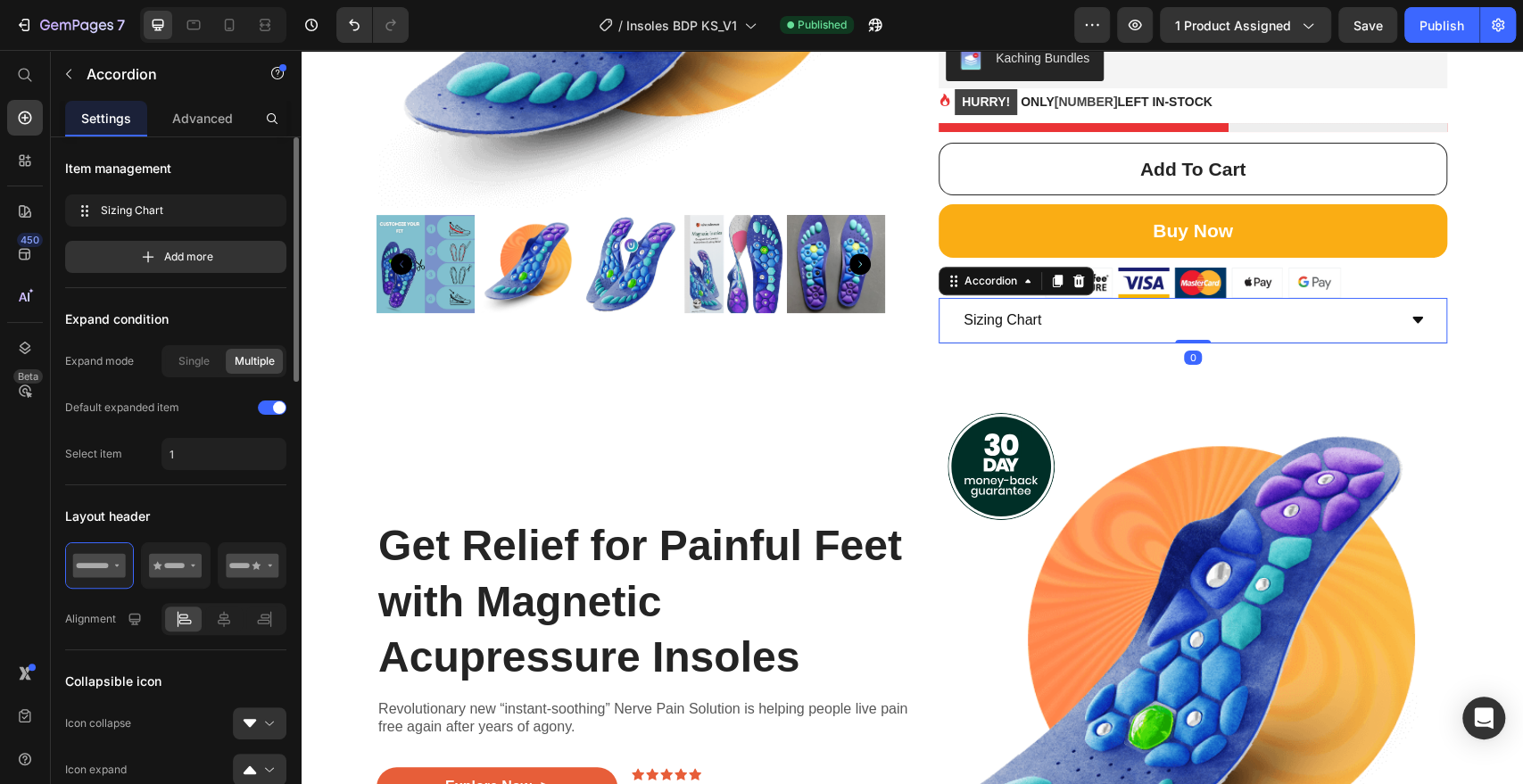 scroll, scrollTop: 297, scrollLeft: 0, axis: vertical 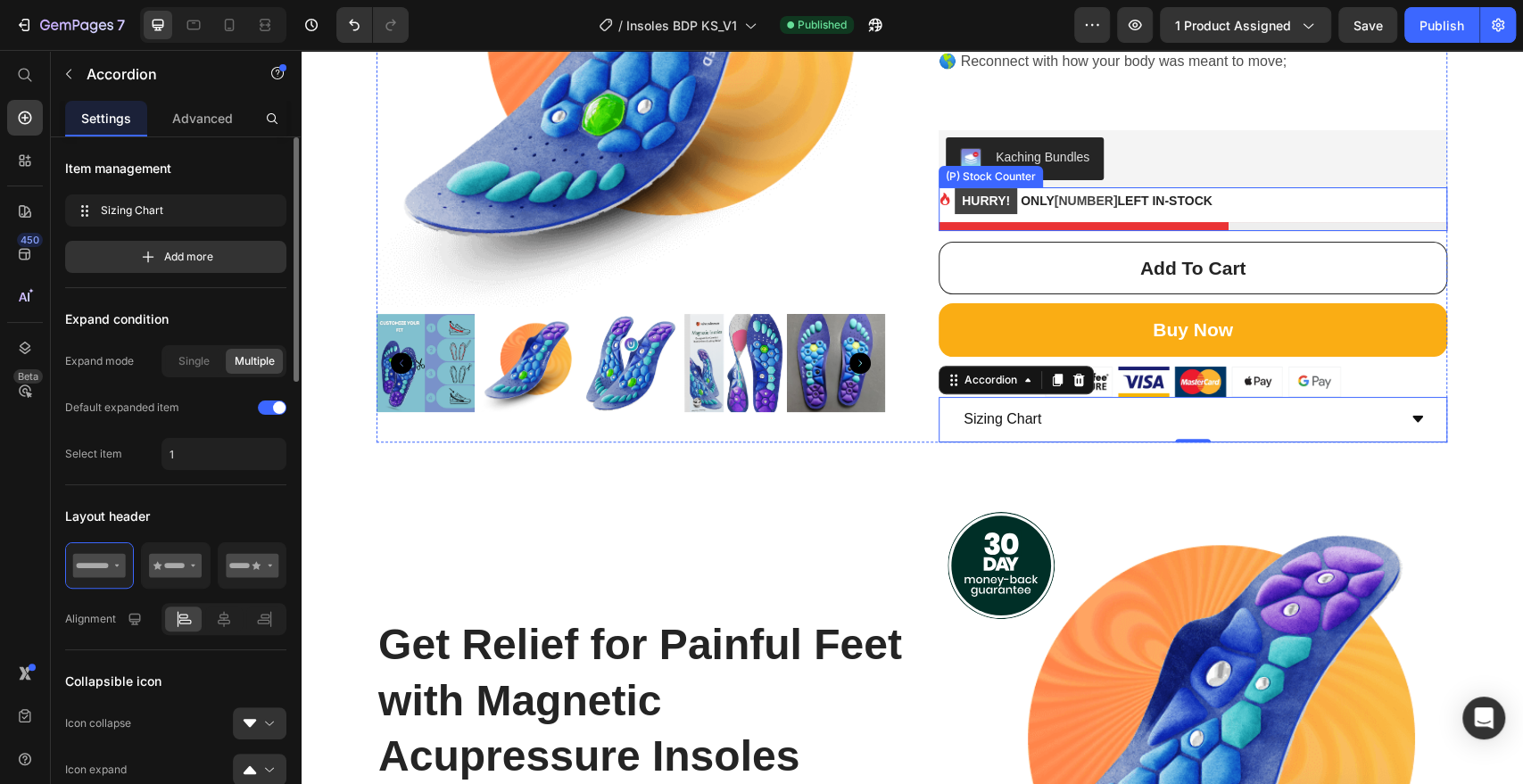 click on "14017" at bounding box center (1086, 201) 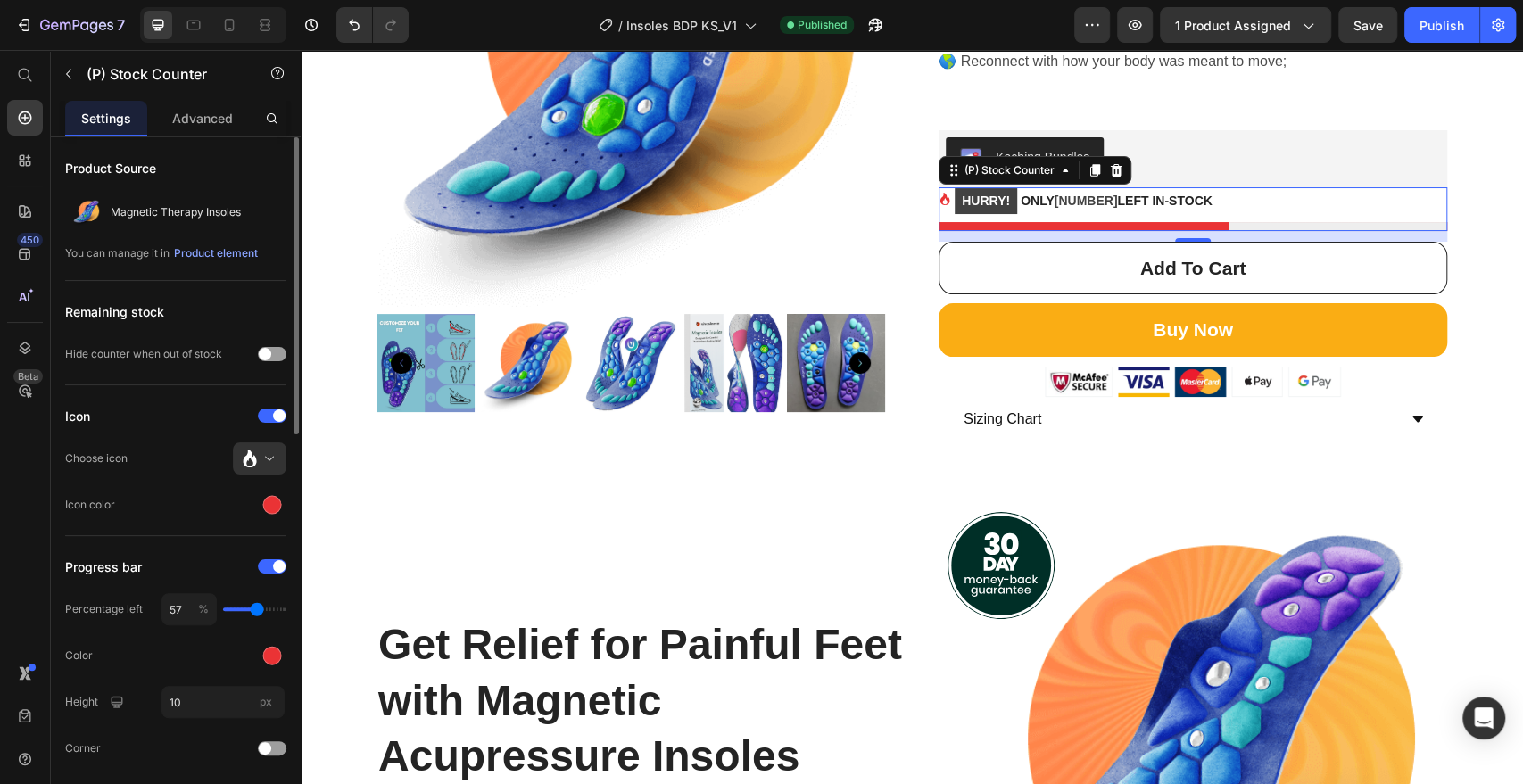 click on "14017" at bounding box center (1086, 201) 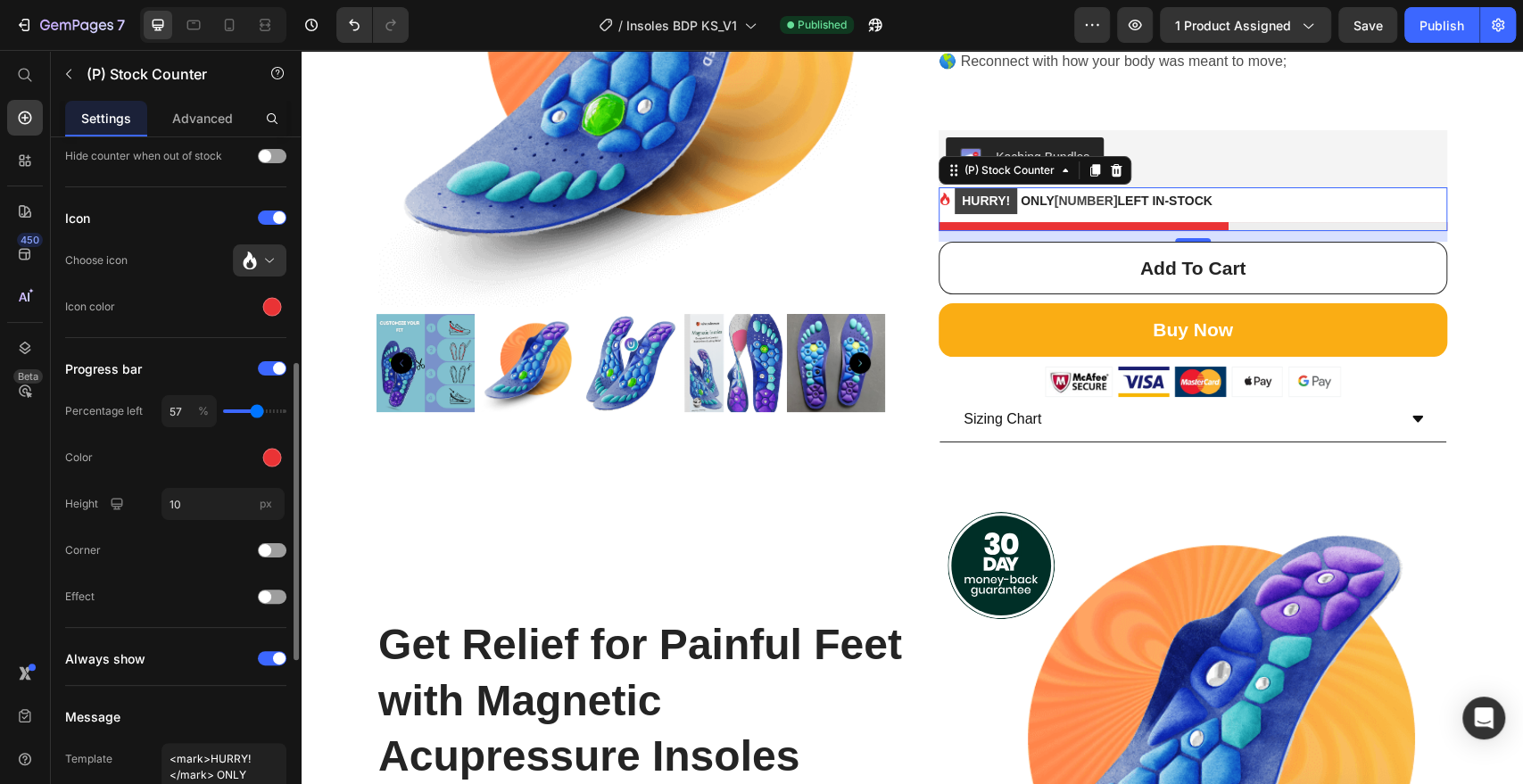 scroll, scrollTop: 297, scrollLeft: 0, axis: vertical 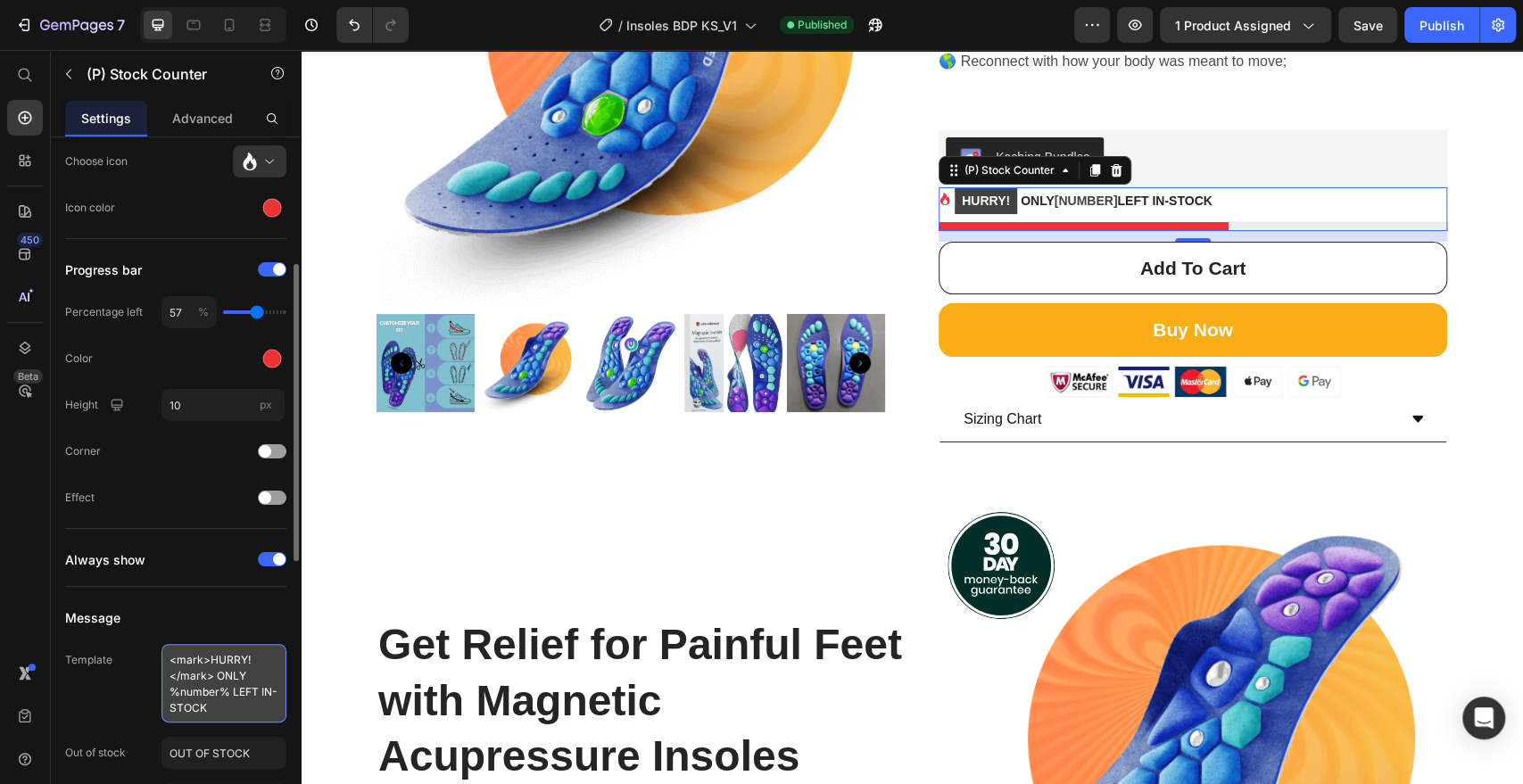 drag, startPoint x: 171, startPoint y: 690, endPoint x: 228, endPoint y: 694, distance: 57.140179 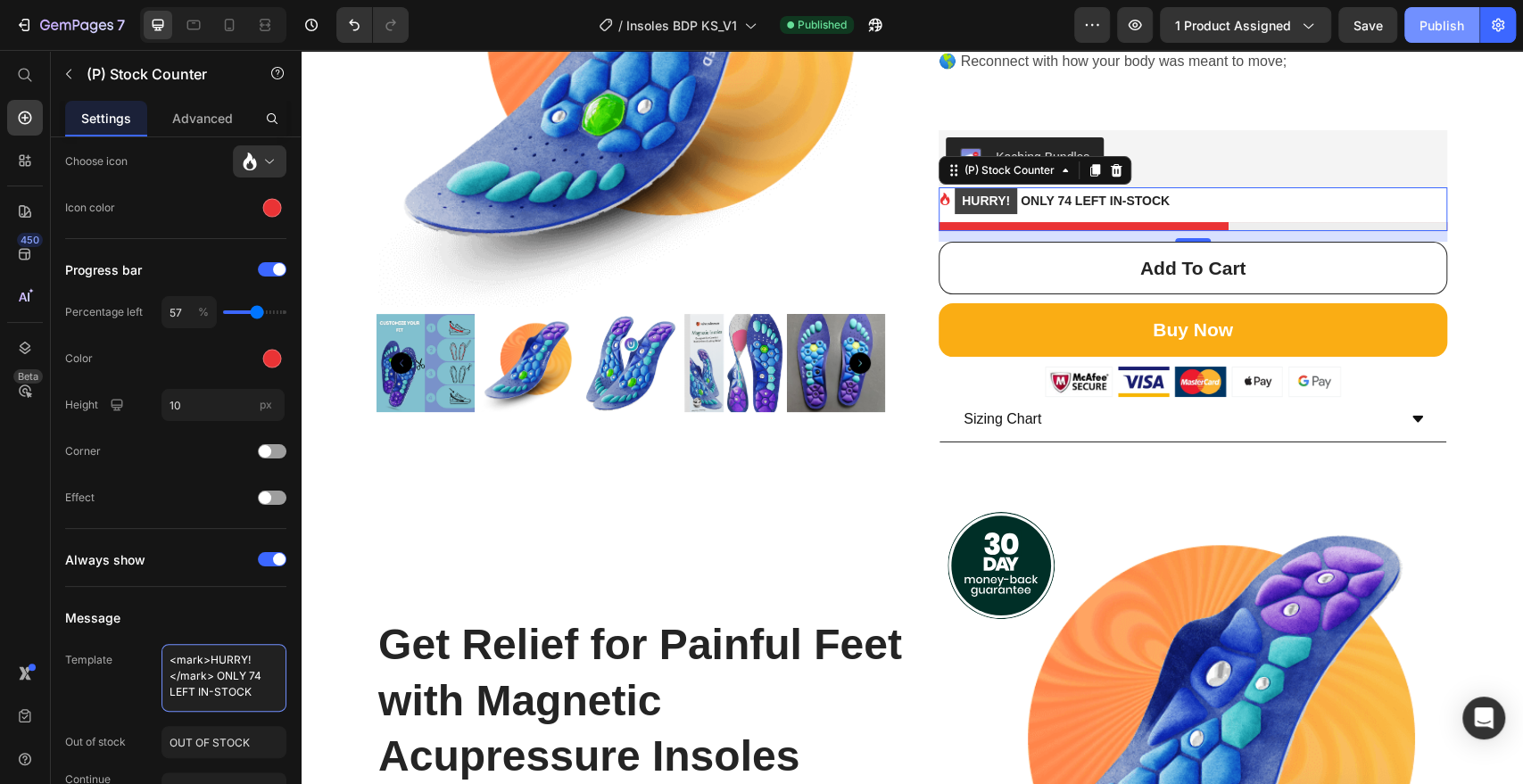 type on "<mark>HURRY!</mark> ONLY 74 LEFT IN-STOCK" 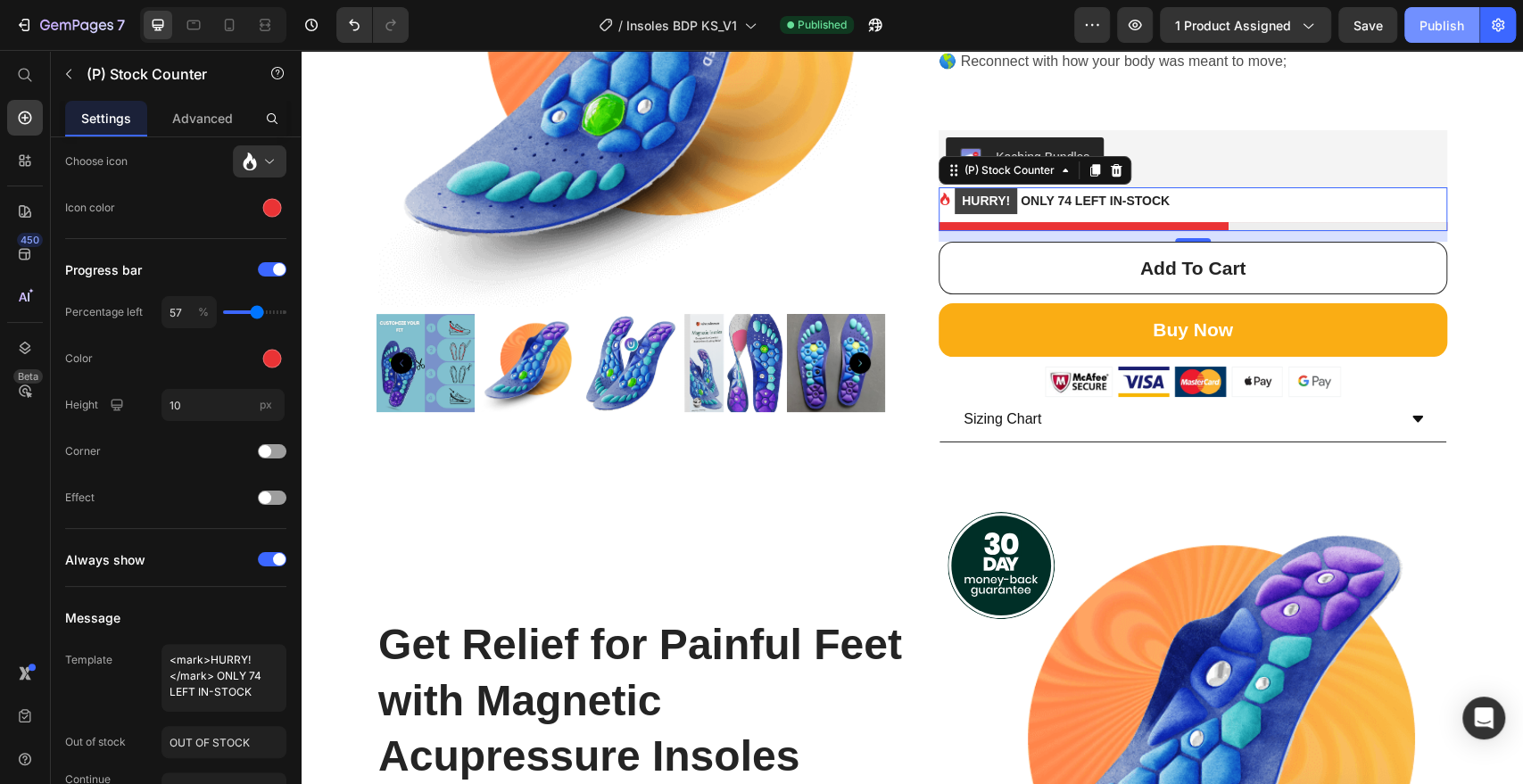 click on "Publish" at bounding box center (1442, 25) 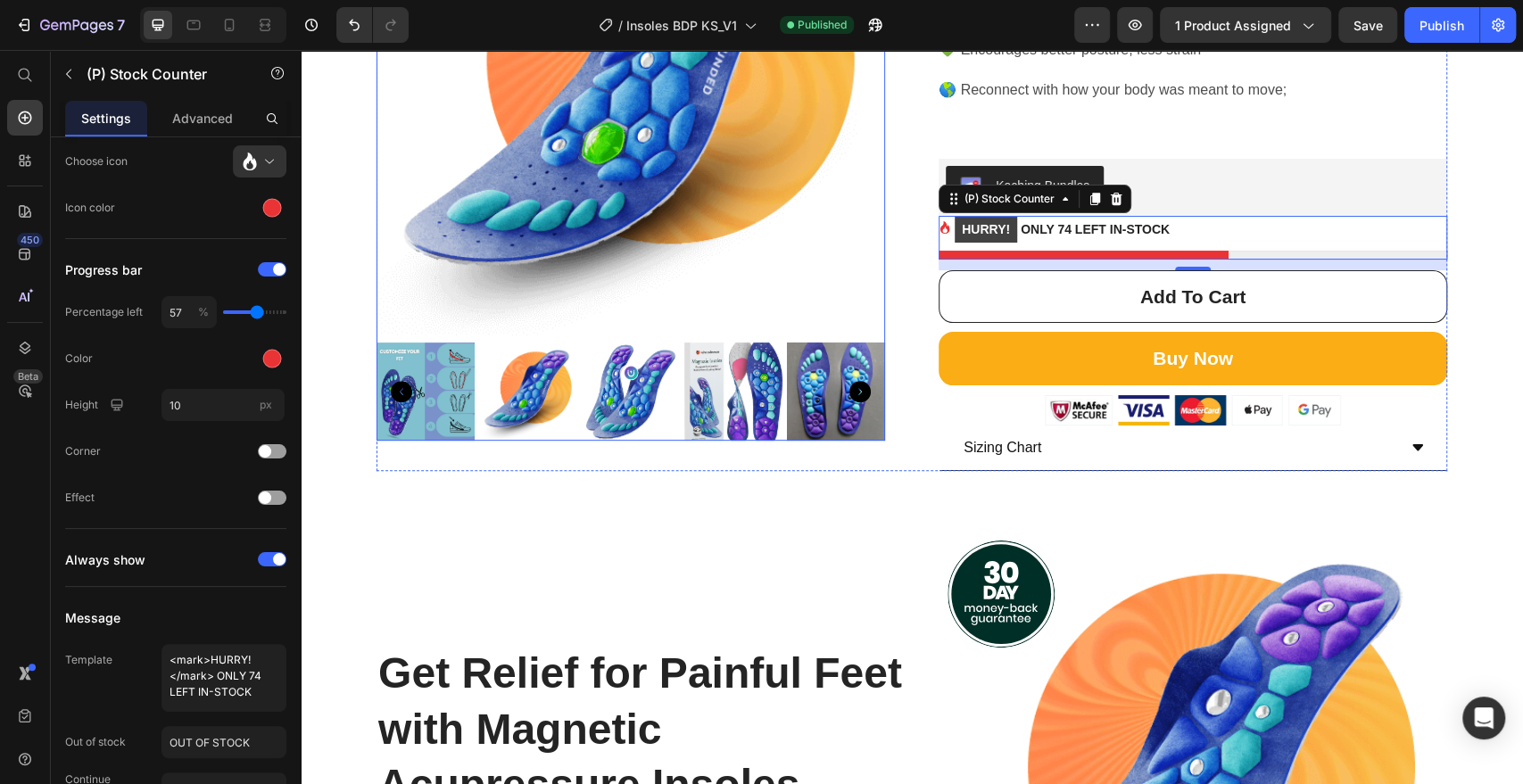 scroll, scrollTop: 594, scrollLeft: 0, axis: vertical 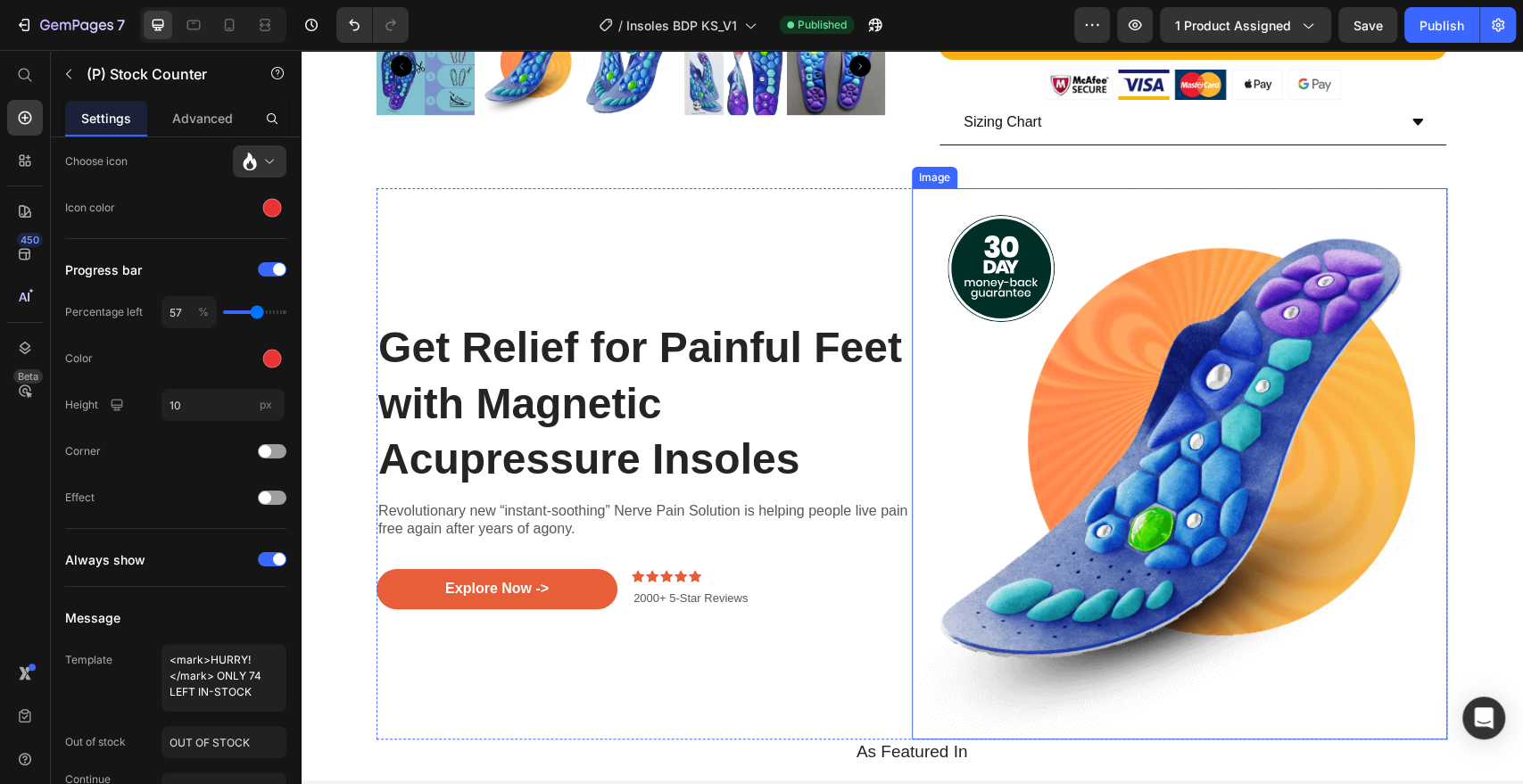 click at bounding box center [1179, 464] 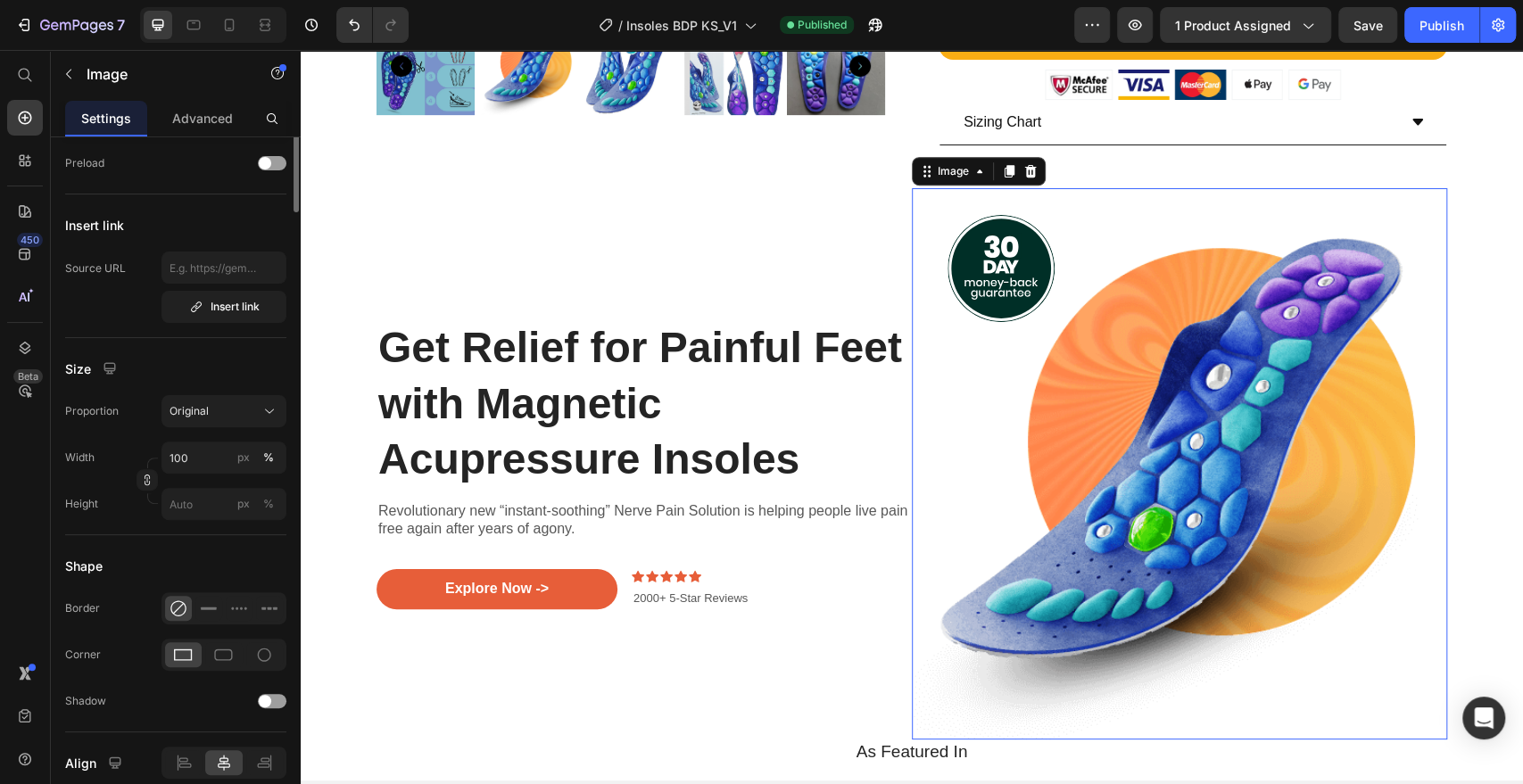 scroll, scrollTop: 0, scrollLeft: 0, axis: both 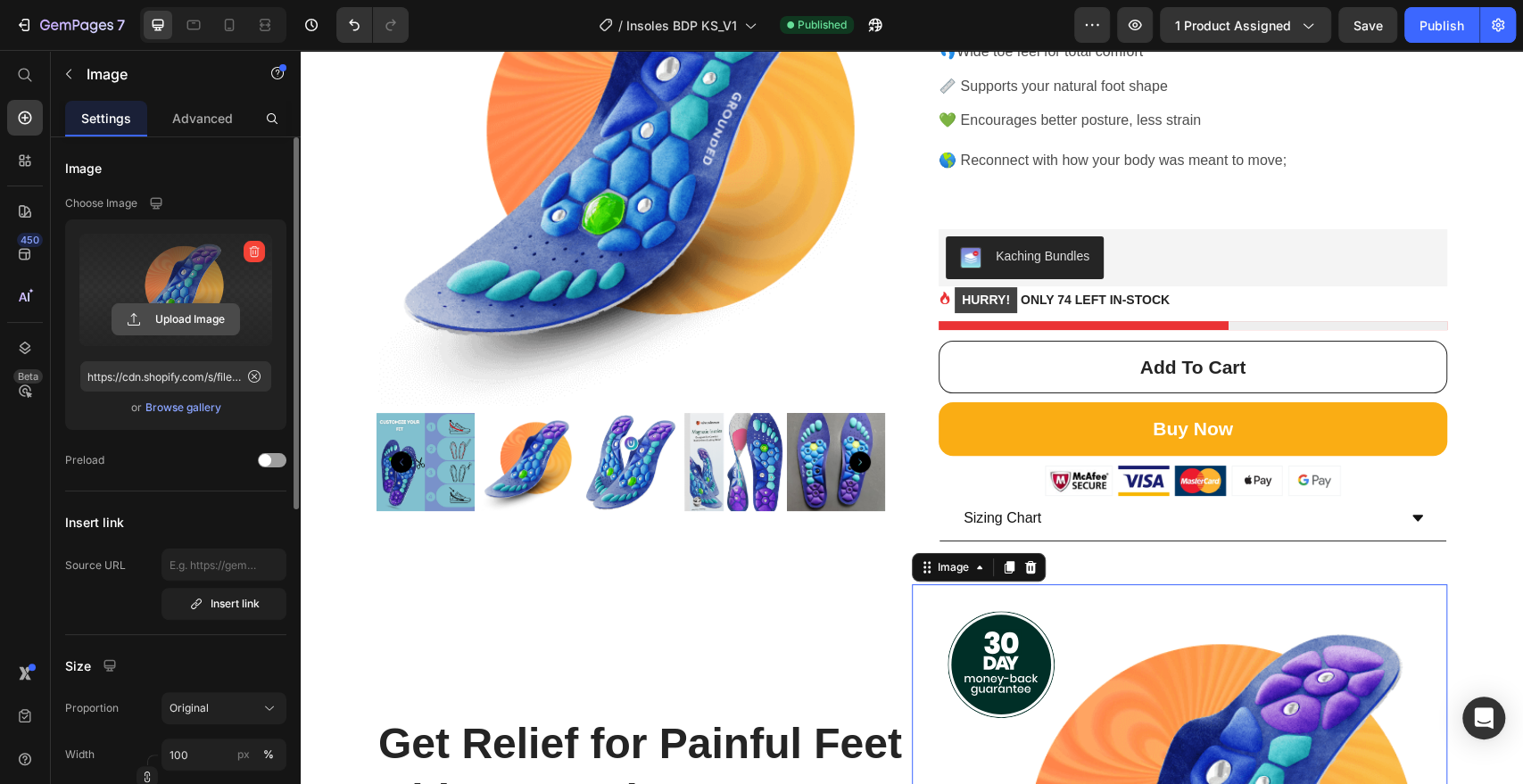 click 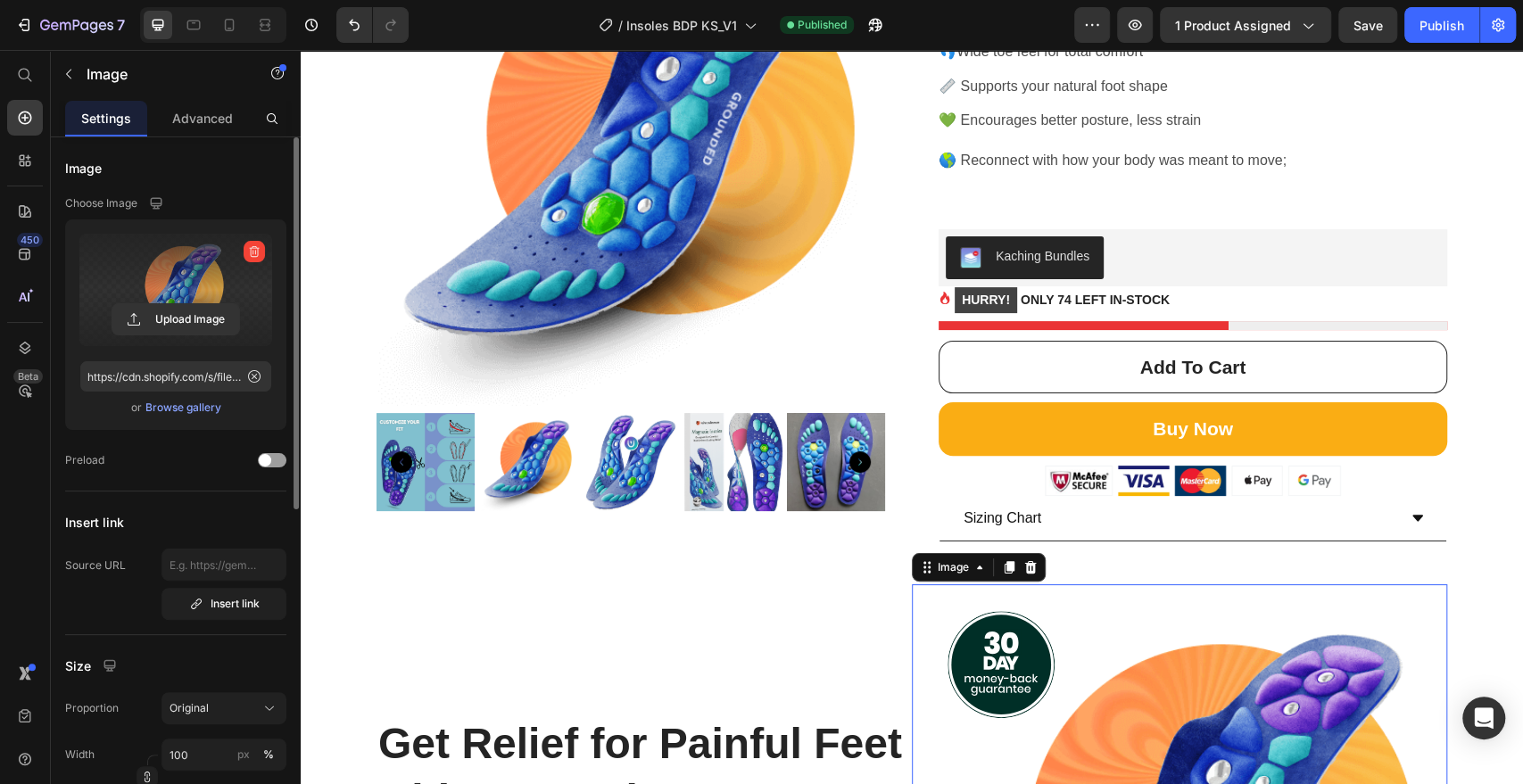 click at bounding box center [176, 290] 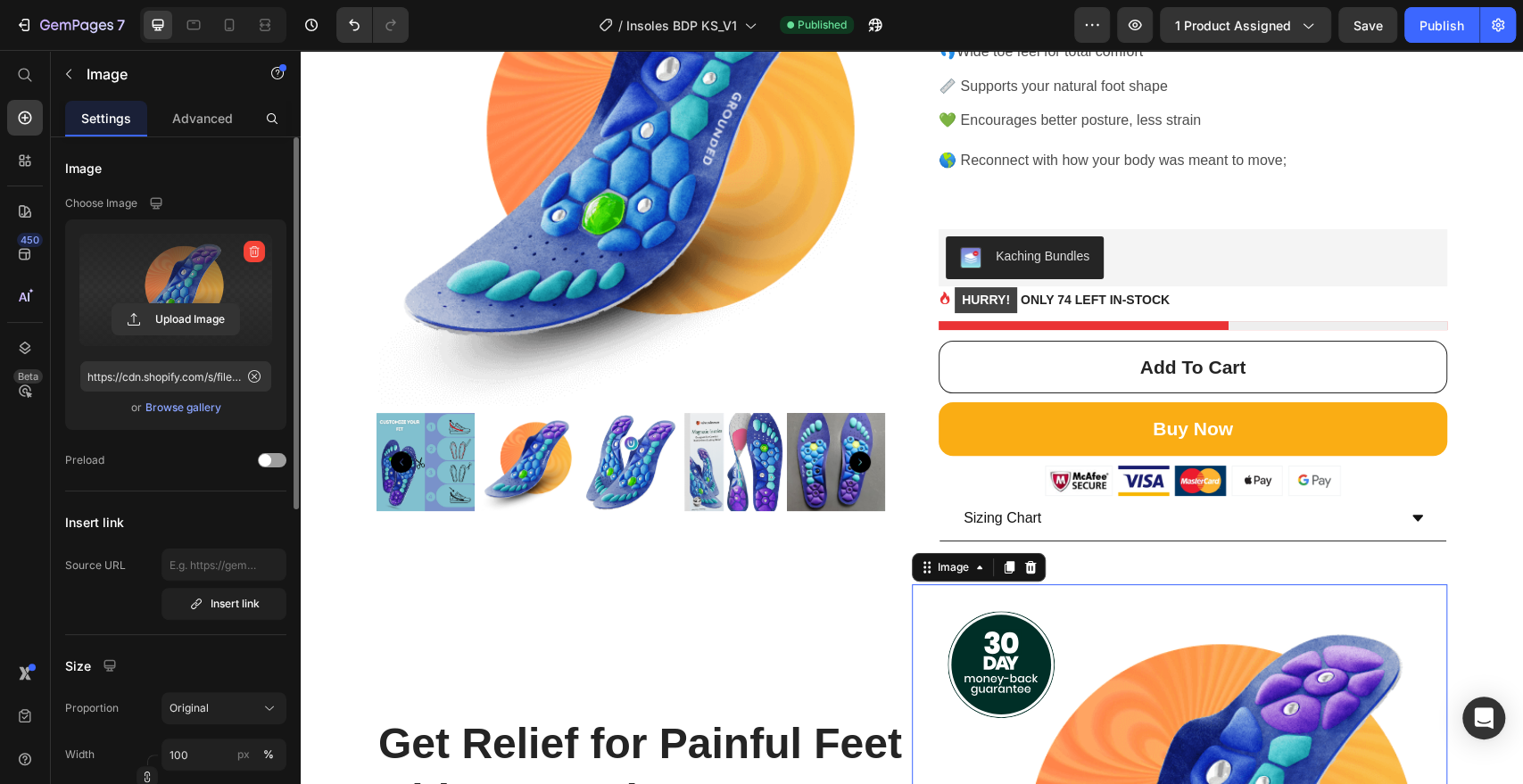 click 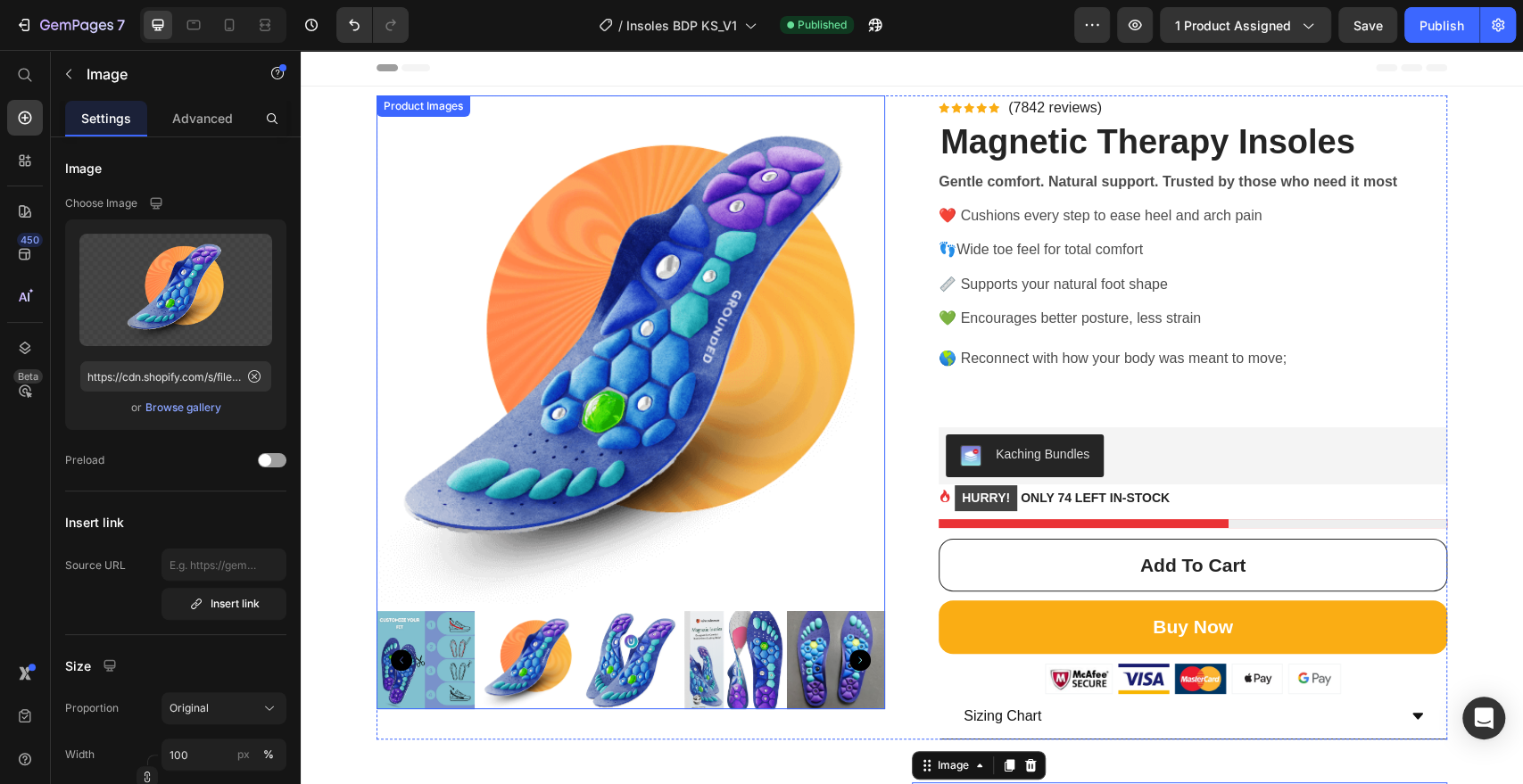 scroll, scrollTop: 495, scrollLeft: 0, axis: vertical 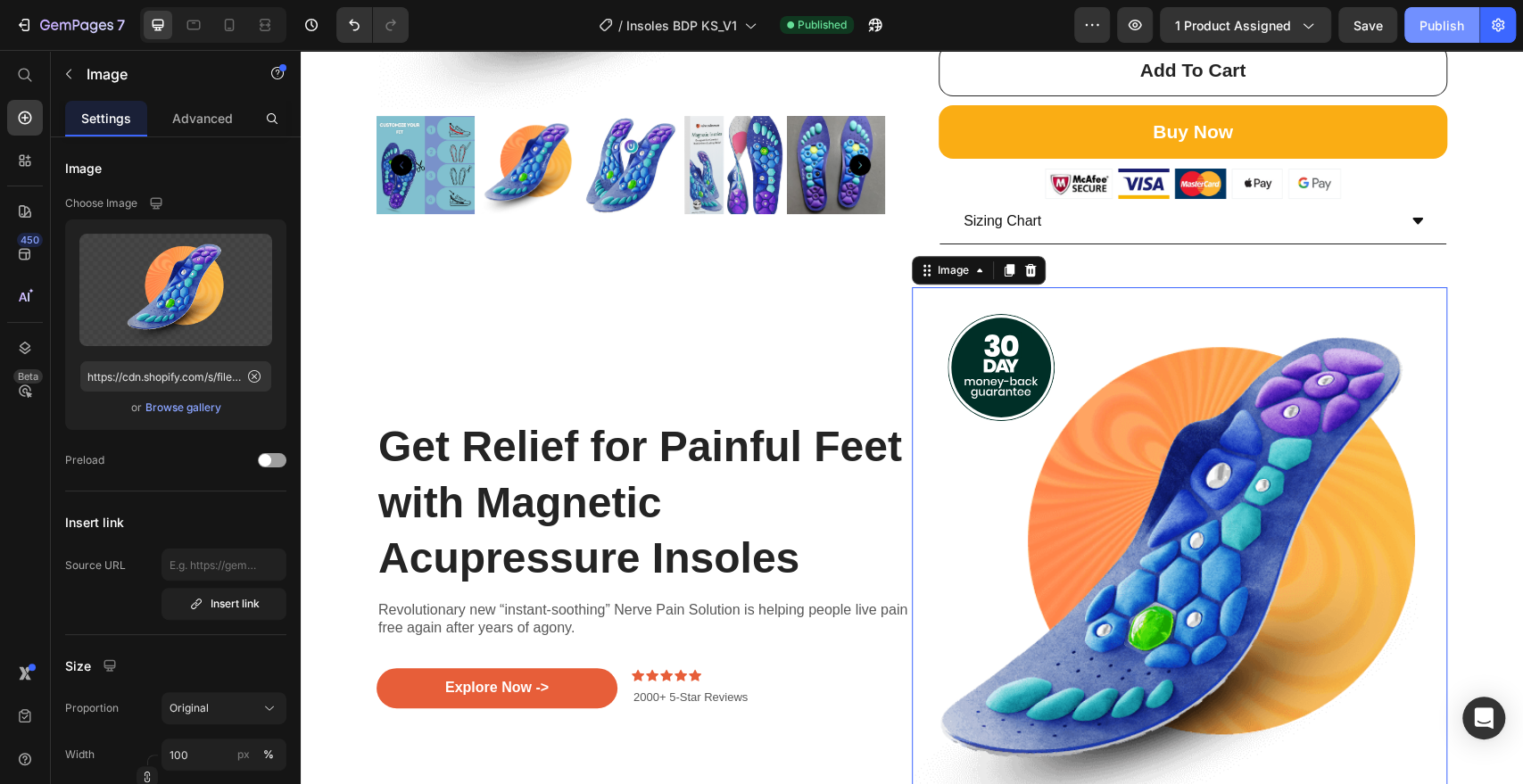 drag, startPoint x: 1431, startPoint y: 34, endPoint x: 1085, endPoint y: 31, distance: 346.013 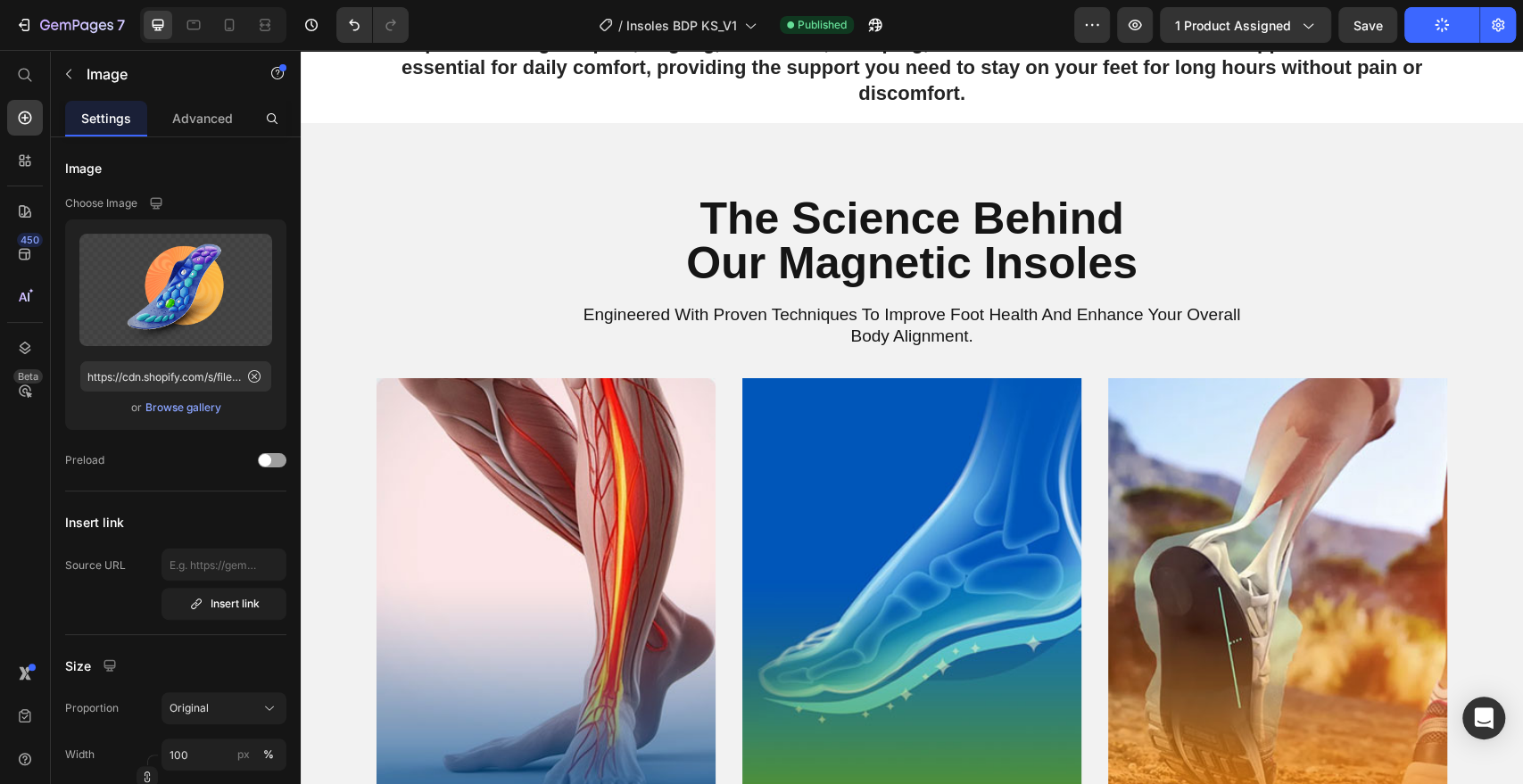 scroll, scrollTop: 2081, scrollLeft: 0, axis: vertical 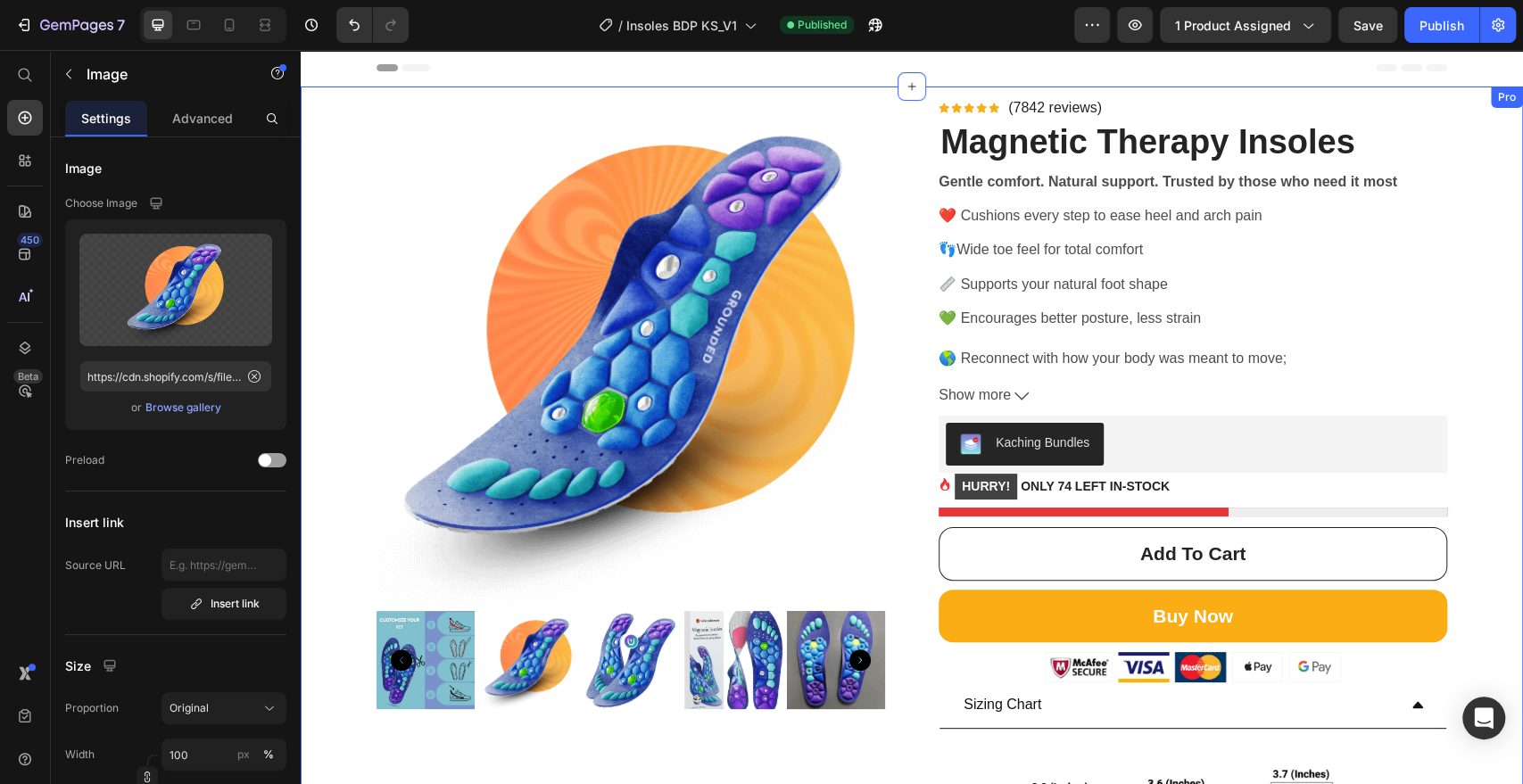 click on "Product Images                Icon                Icon                Icon                Icon                Icon Icon List Hoz (7842 reviews) Text block Row Magnetic Therapy Insoles (P) Title
Gentle comfort. Natural support. Trusted by those who need it most
❤️ Cushions every step to ease heel and arch pain
👣  Wide toe feel for total comfort
📏 Supports your natural foot shape
💚 Encourages better posture, less strain  🌎 Reconnect with how your body was meant to move;
Show more Product Description Kaching Bundles Kaching Bundles
HURRY!  ONLY 74 LEFT IN-STOCK (P) Stock Counter add to cart (P) Cart Button Row Buy Now (P) Cart Button Image
Sizing Chart Image Accordion Product" at bounding box center (912, 612) 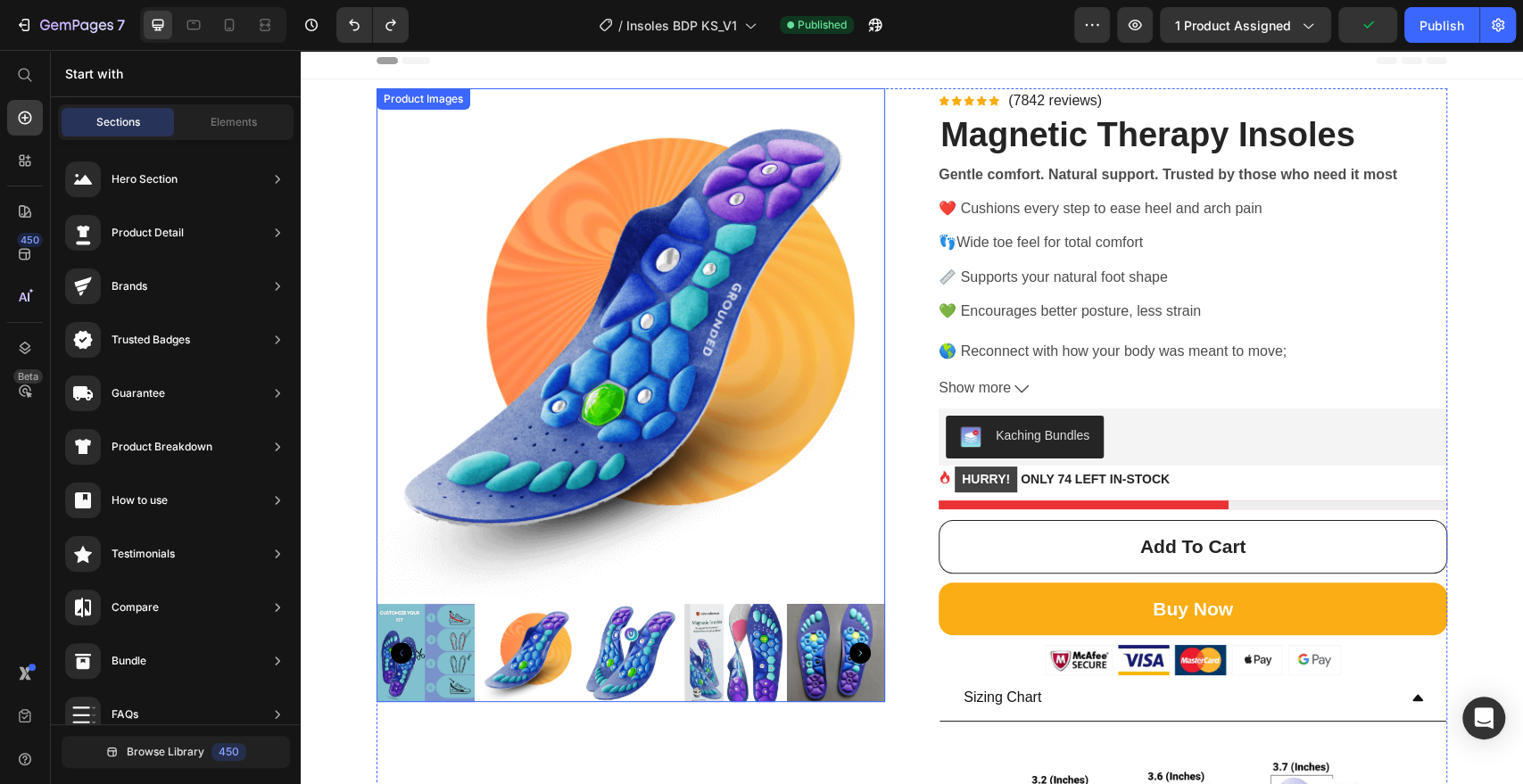 scroll, scrollTop: 0, scrollLeft: 0, axis: both 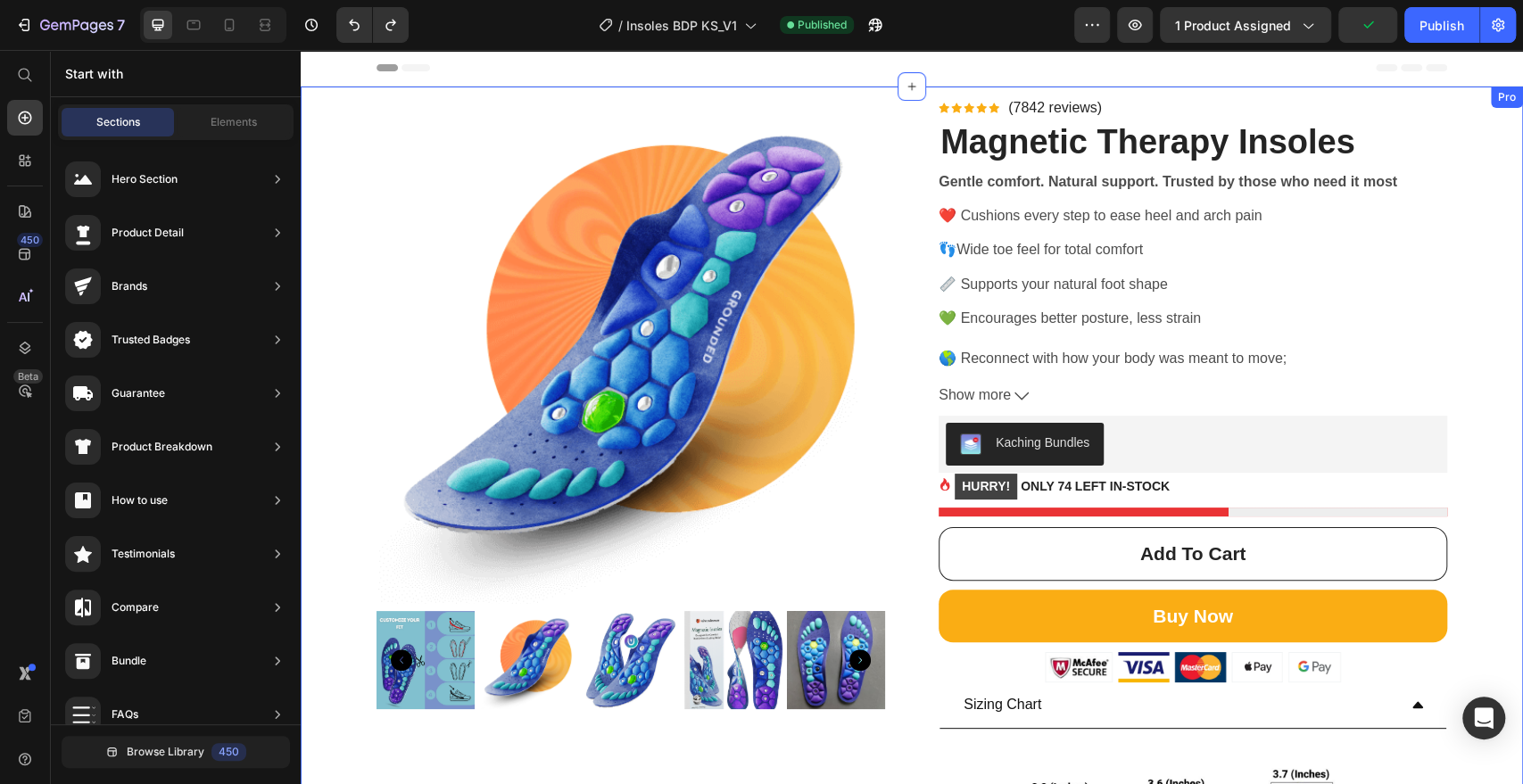 click on "Product Images                Icon                Icon                Icon                Icon                Icon Icon List Hoz (7842 reviews) Text block Row Magnetic Therapy Insoles (P) Title
Gentle comfort. Natural support. Trusted by those who need it most
❤️ Cushions every step to ease heel and arch pain
👣  Wide toe feel for total comfort
📏 Supports your natural foot shape
💚 Encourages better posture, less strain  🌎 Reconnect with how your body was meant to move;
Show more Product Description Kaching Bundles Kaching Bundles
HURRY!  ONLY 74 LEFT IN-STOCK (P) Stock Counter add to cart (P) Cart Button Row Buy Now (P) Cart Button Image
Sizing Chart Image Accordion Product" at bounding box center [912, 612] 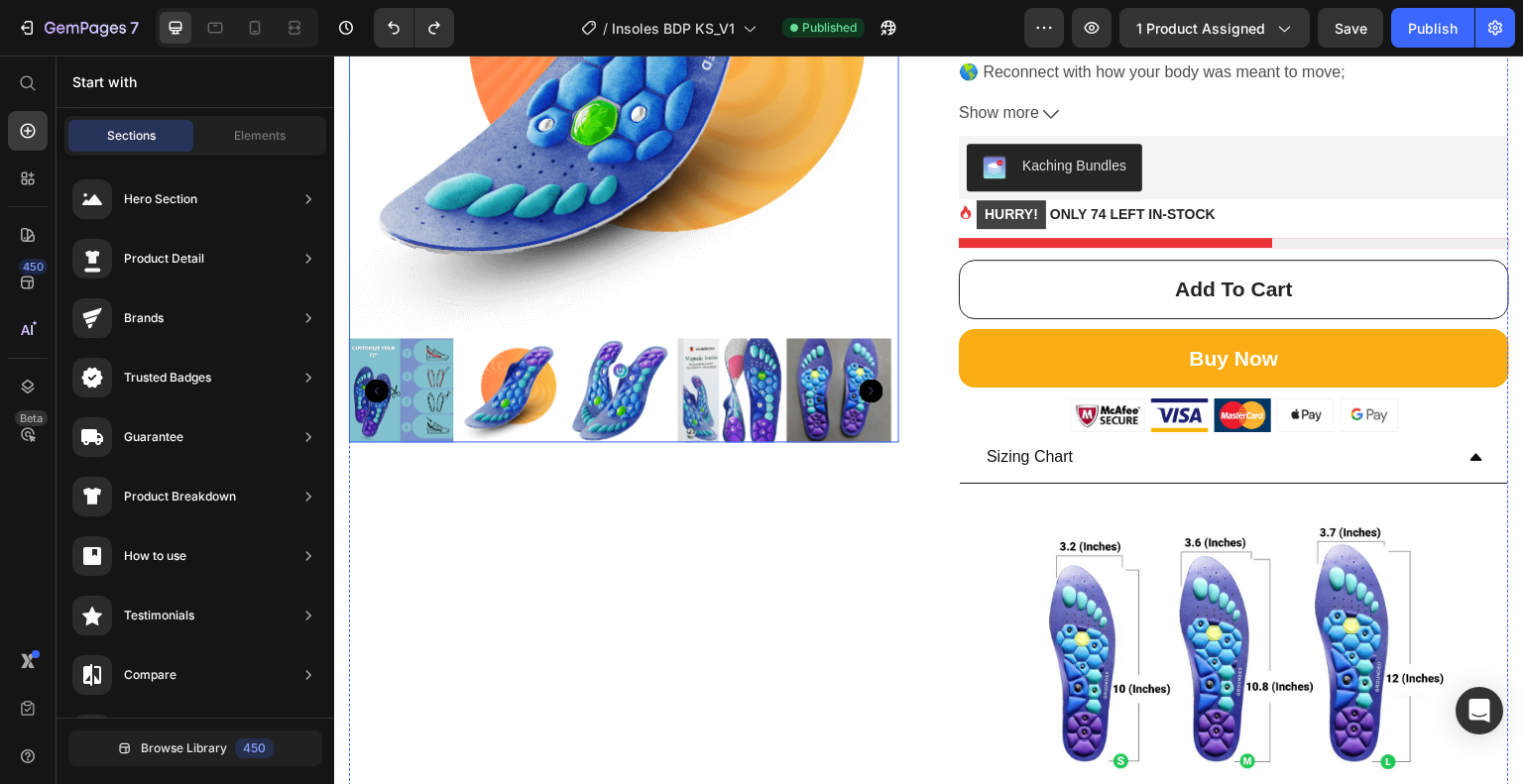 scroll, scrollTop: 0, scrollLeft: 0, axis: both 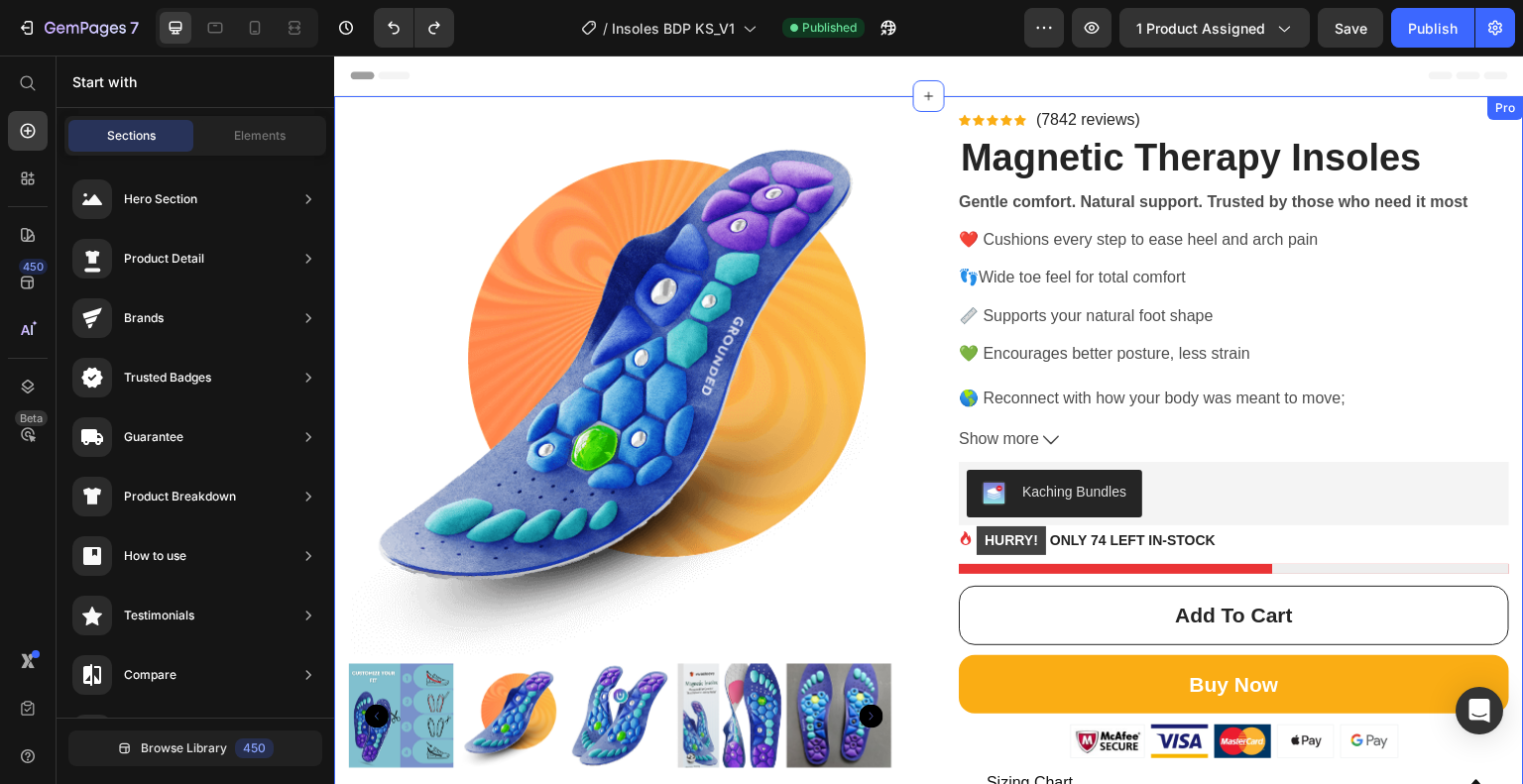 click on "Product Images                Icon                Icon                Icon                Icon                Icon Icon List Hoz (7842 reviews) Text block Row Magnetic Therapy Insoles (P) Title
Gentle comfort. Natural support. Trusted by those who need it most
❤️ Cushions every step to ease heel and arch pain
👣  Wide toe feel for total comfort
📏 Supports your natural foot shape
💚 Encourages better posture, less strain  🌎 Reconnect with how your body was meant to move;
Show more Product Description Kaching Bundles Kaching Bundles
HURRY!  ONLY 74 LEFT IN-STOCK (P) Stock Counter add to cart (P) Cart Button Row Buy Now (P) Cart Button Image
Sizing Chart Image Accordion Product Pro" at bounding box center (929, 692) 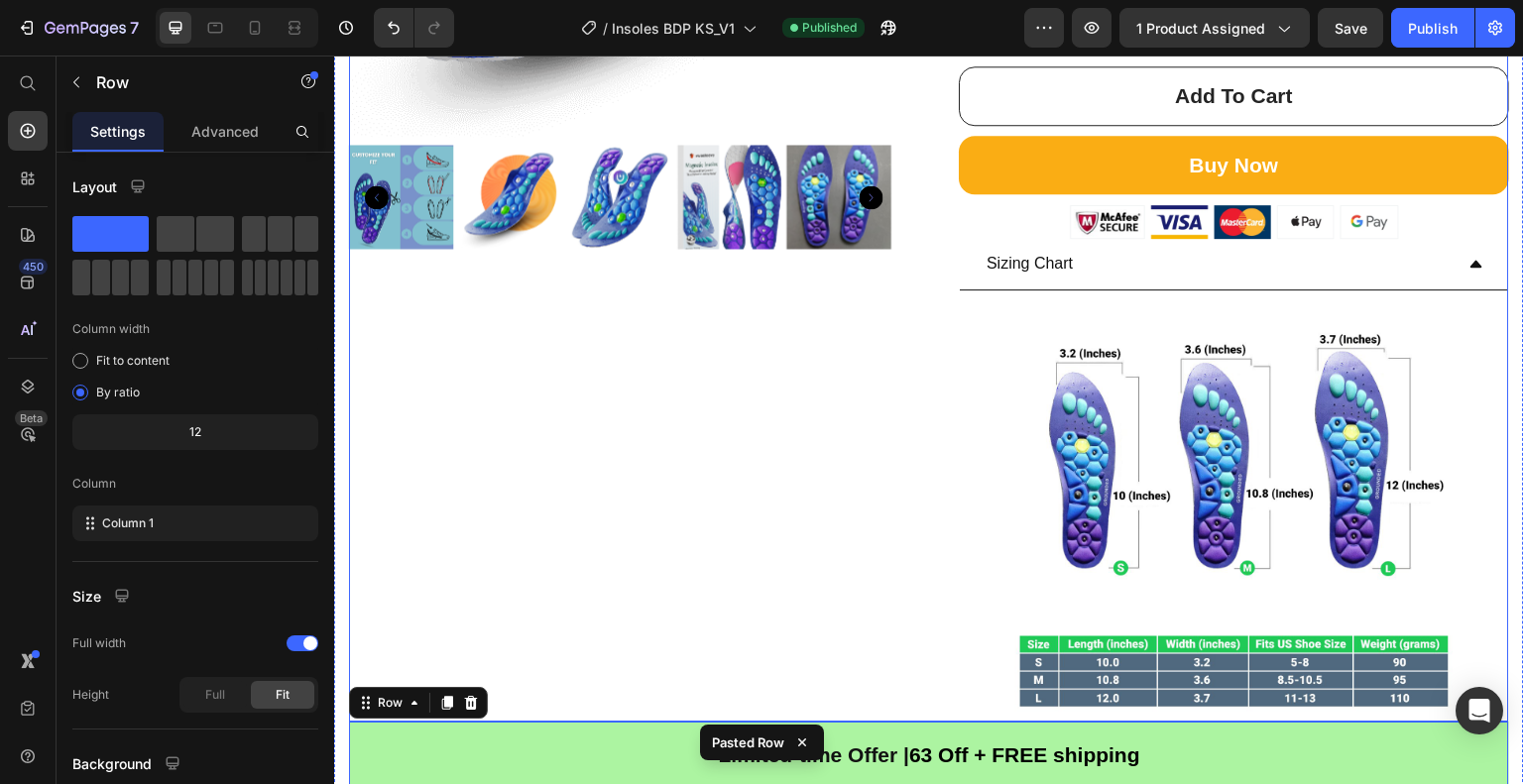 scroll, scrollTop: 1109, scrollLeft: 0, axis: vertical 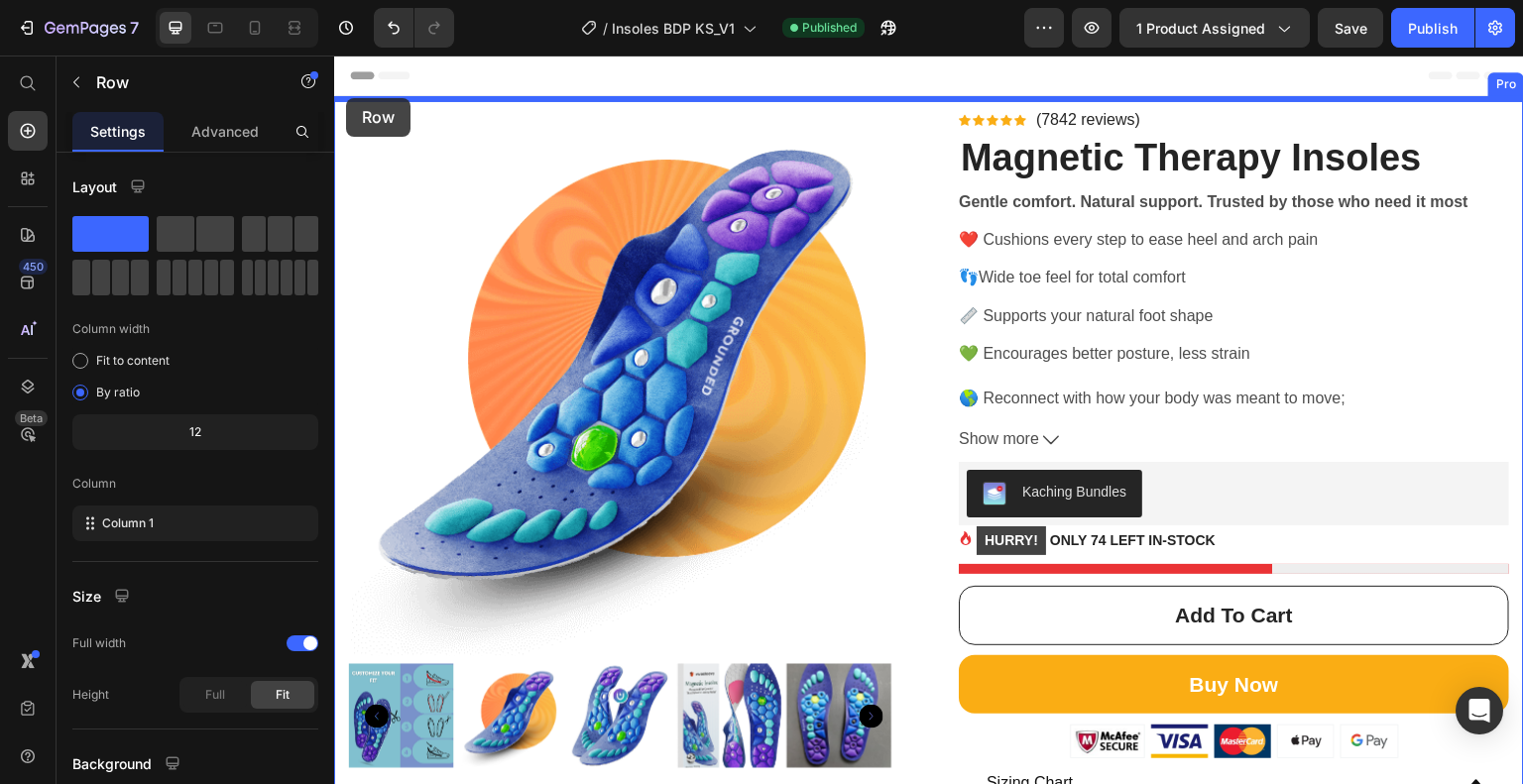 drag, startPoint x: 378, startPoint y: 106, endPoint x: 346, endPoint y: 100, distance: 32.55764 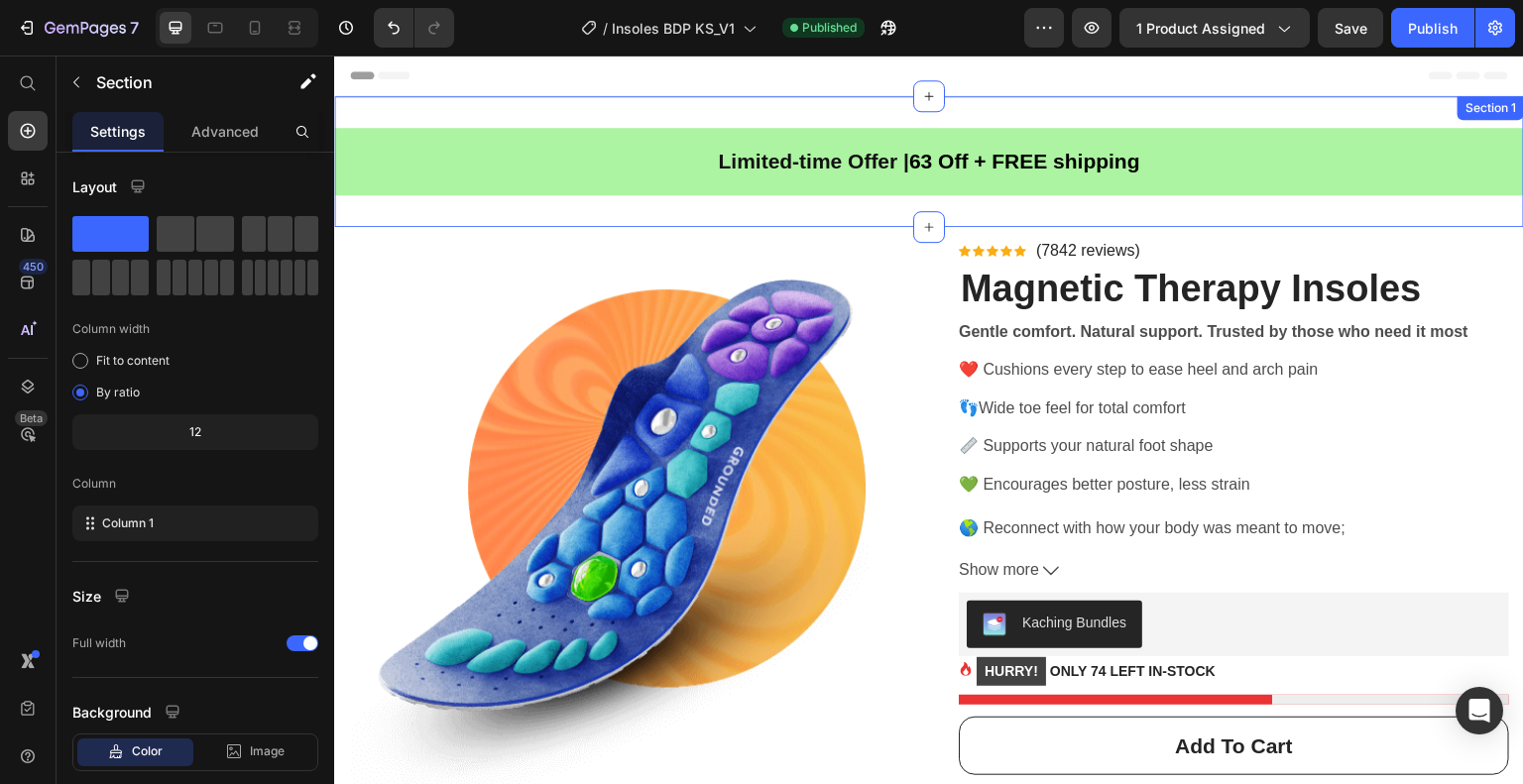 click on "Limited-time Offer |  63 Off + FREE shipping Text block Row Row   0 Section 1" at bounding box center [929, 162] 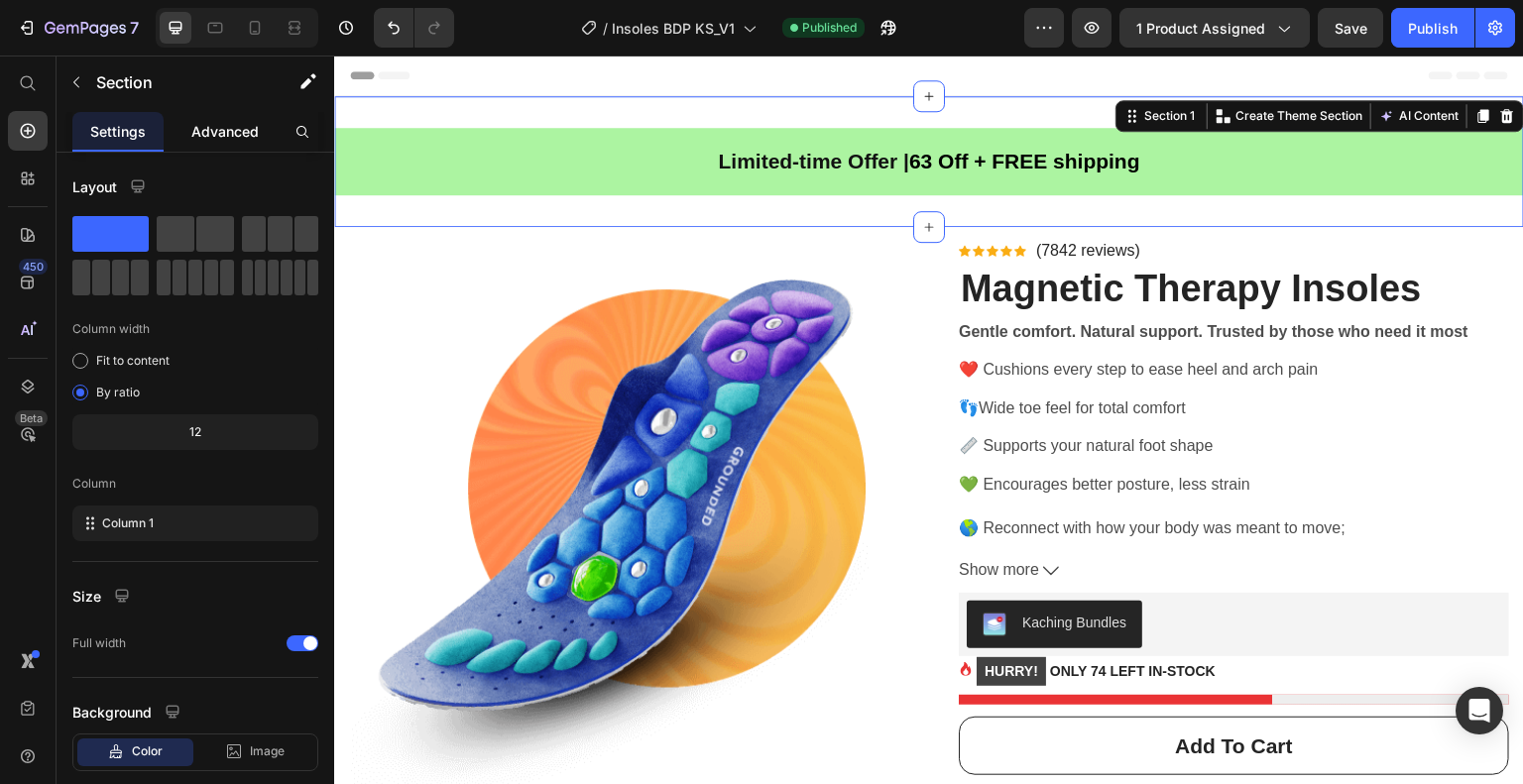 click on "Advanced" at bounding box center [225, 131] 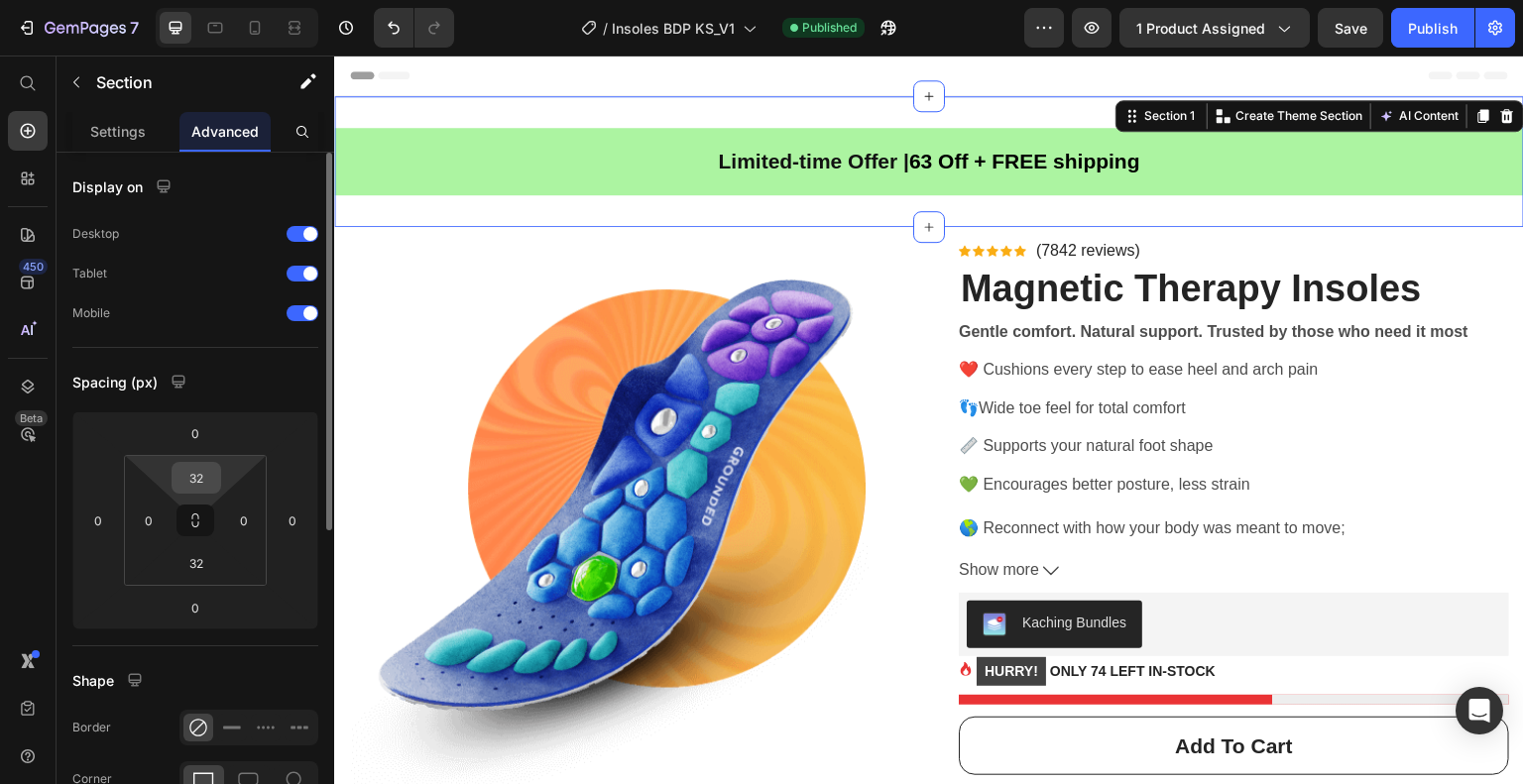 click on "32" at bounding box center [196, 478] 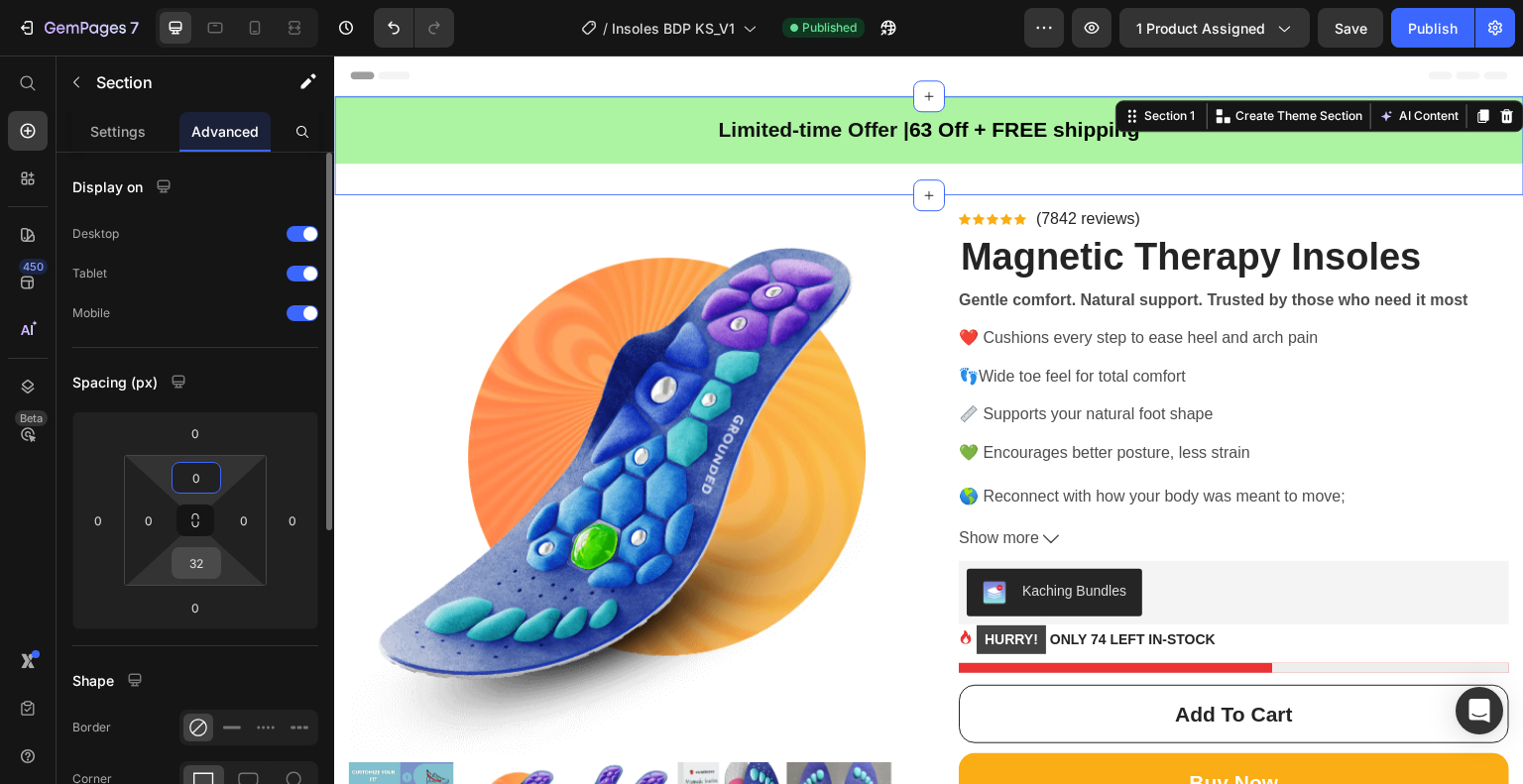 type on "0" 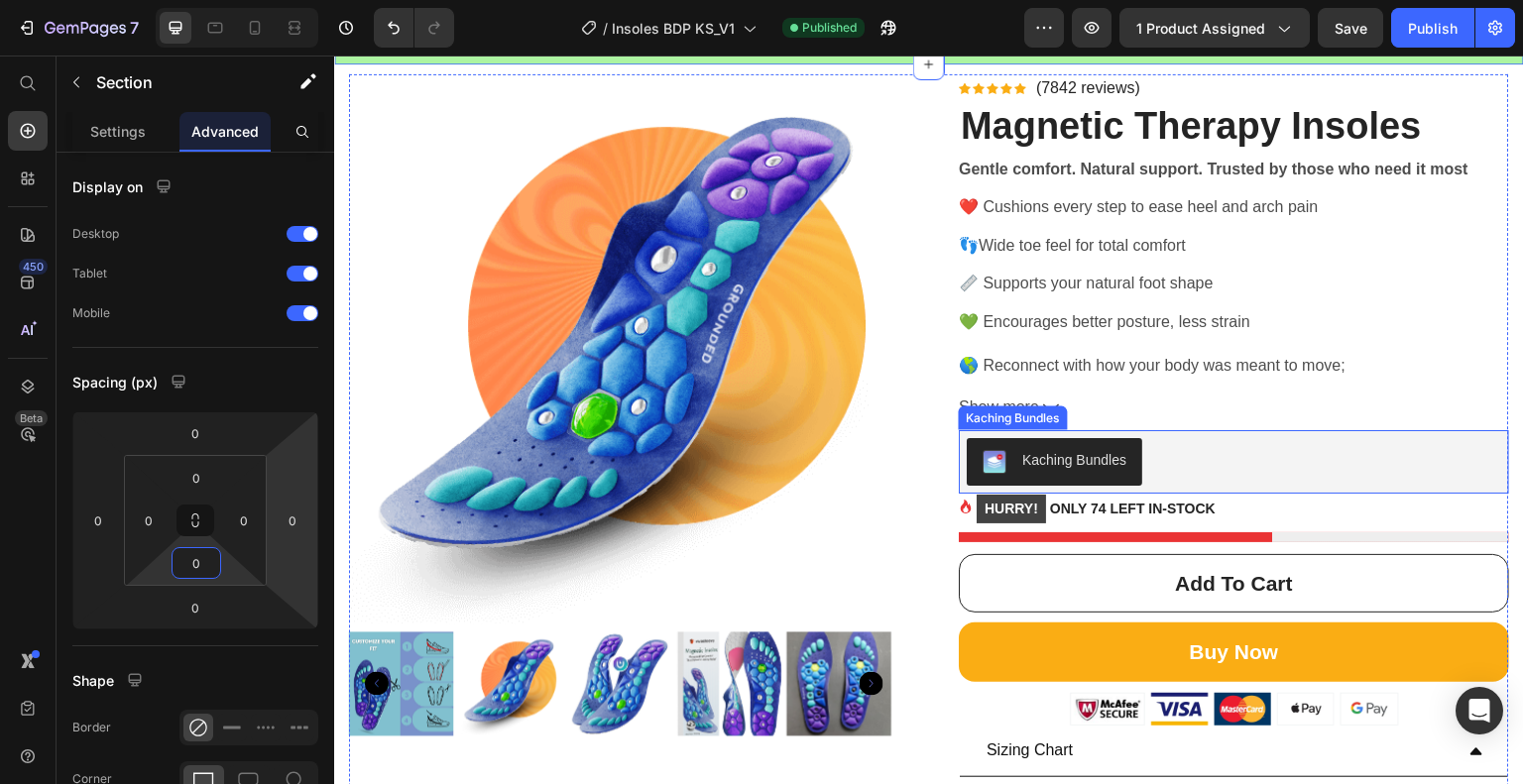 scroll, scrollTop: 0, scrollLeft: 0, axis: both 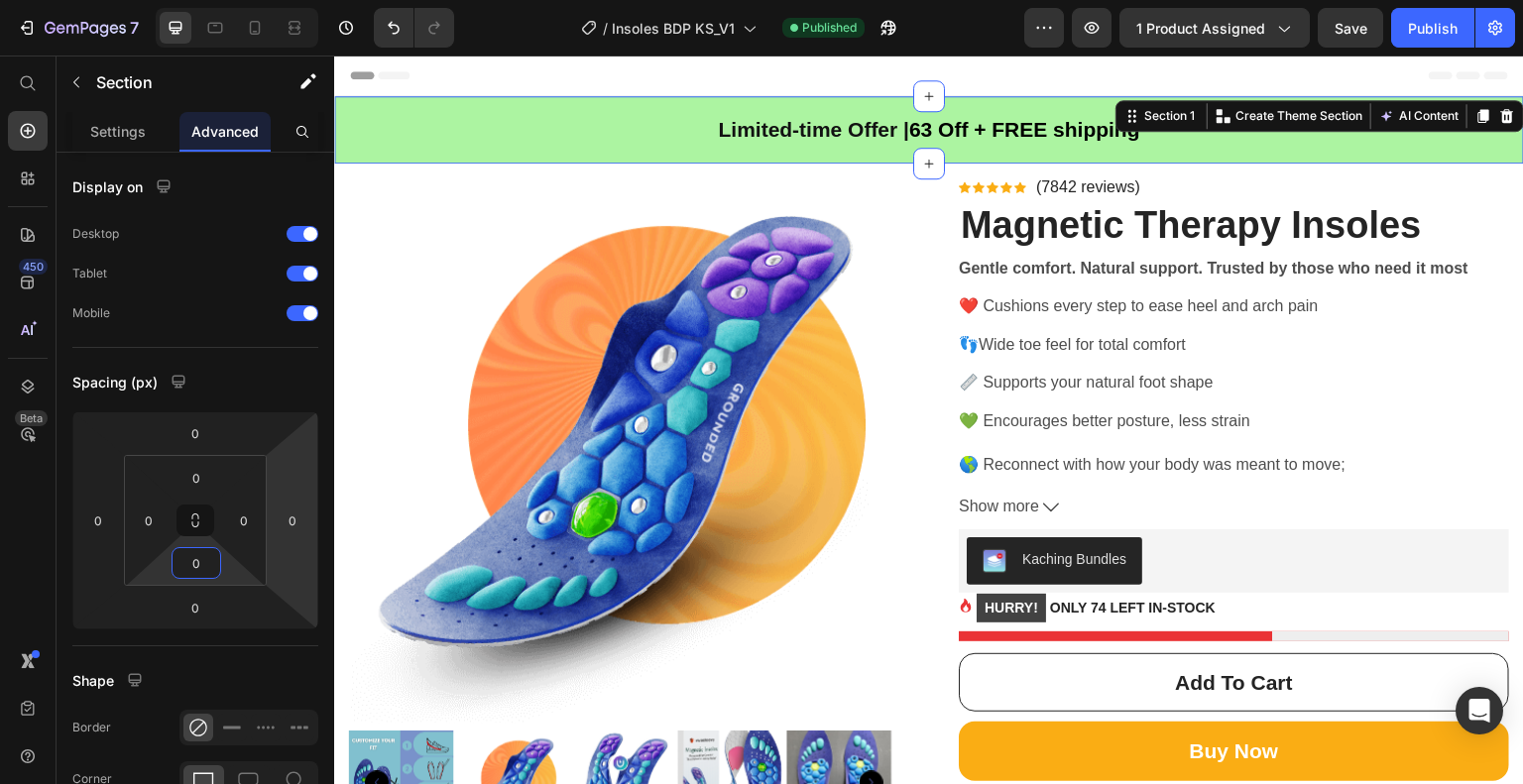 type on "0" 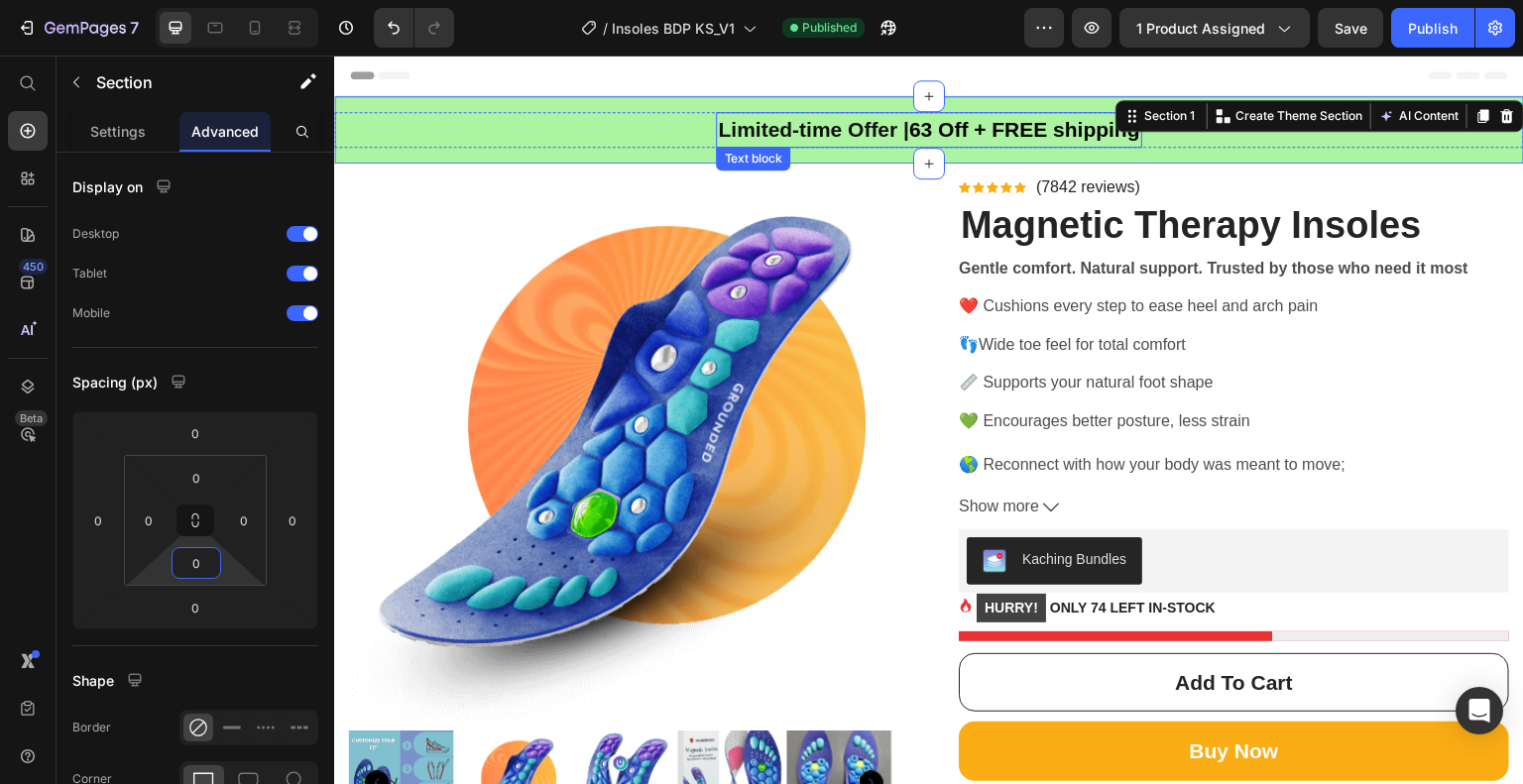 click on "63 Off + FREE shipping" at bounding box center (1024, 129) 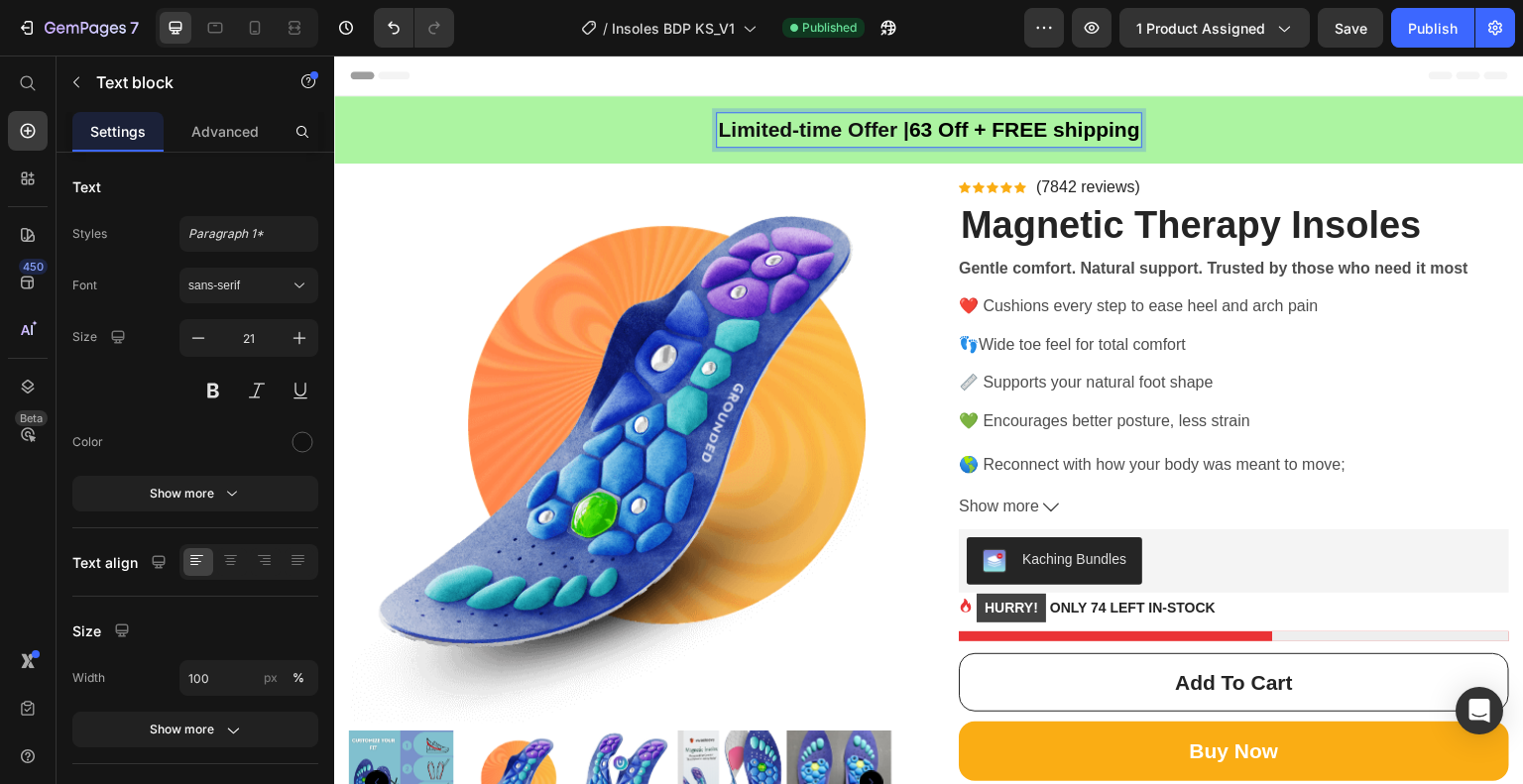 click on "63 Off + FREE shipping" at bounding box center [1024, 129] 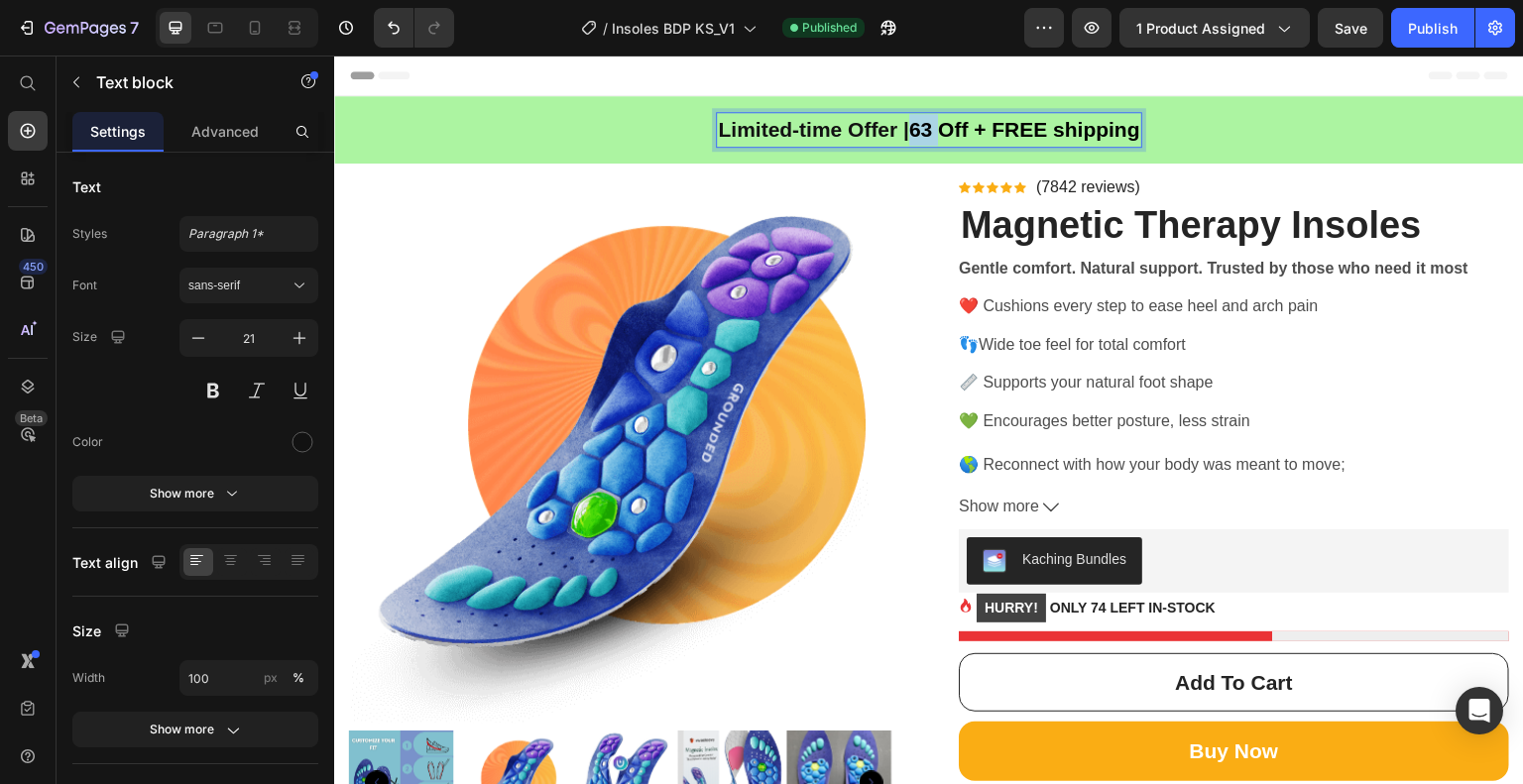click on "63 Off + FREE shipping" at bounding box center (1024, 129) 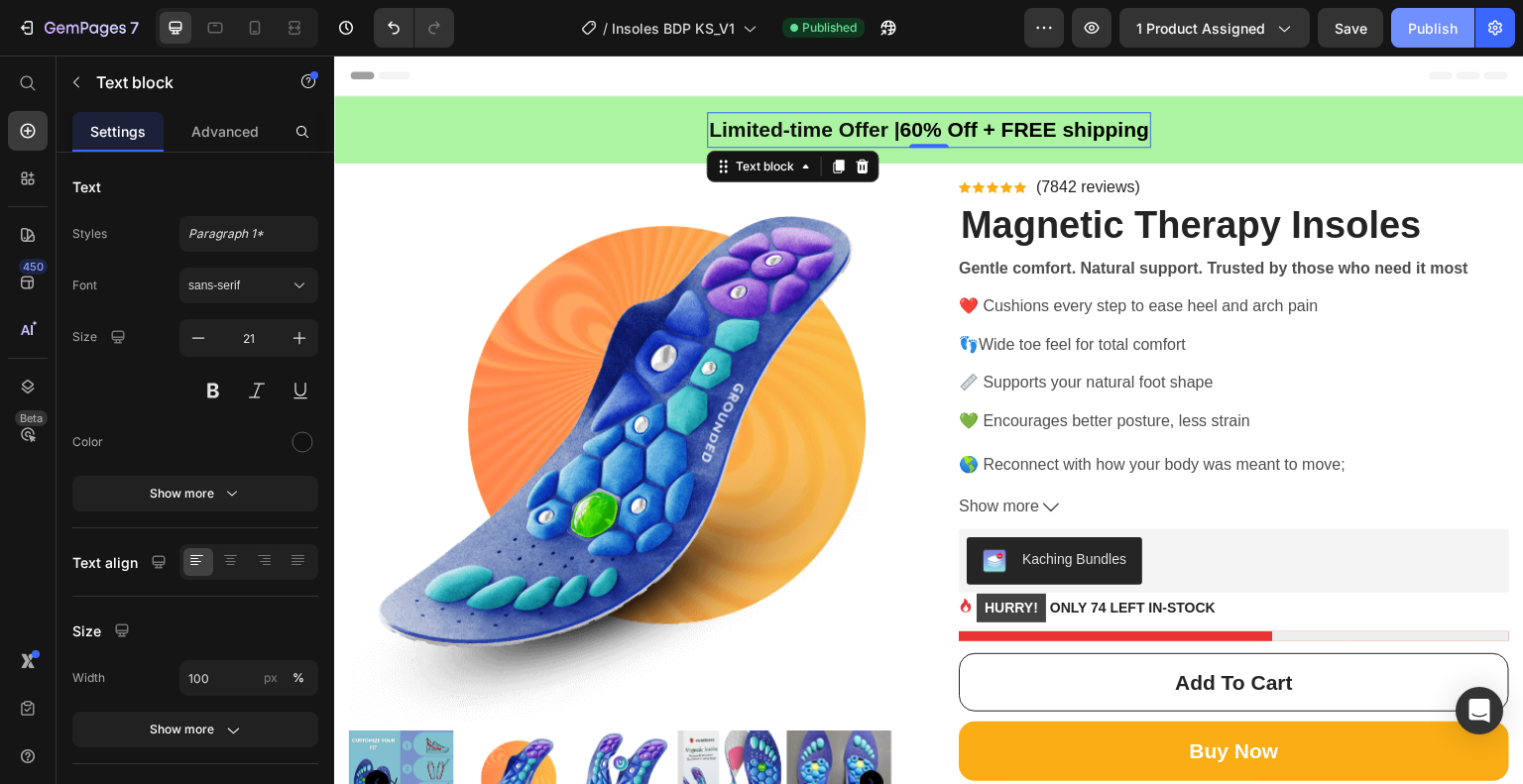 click on "Publish" at bounding box center (1433, 28) 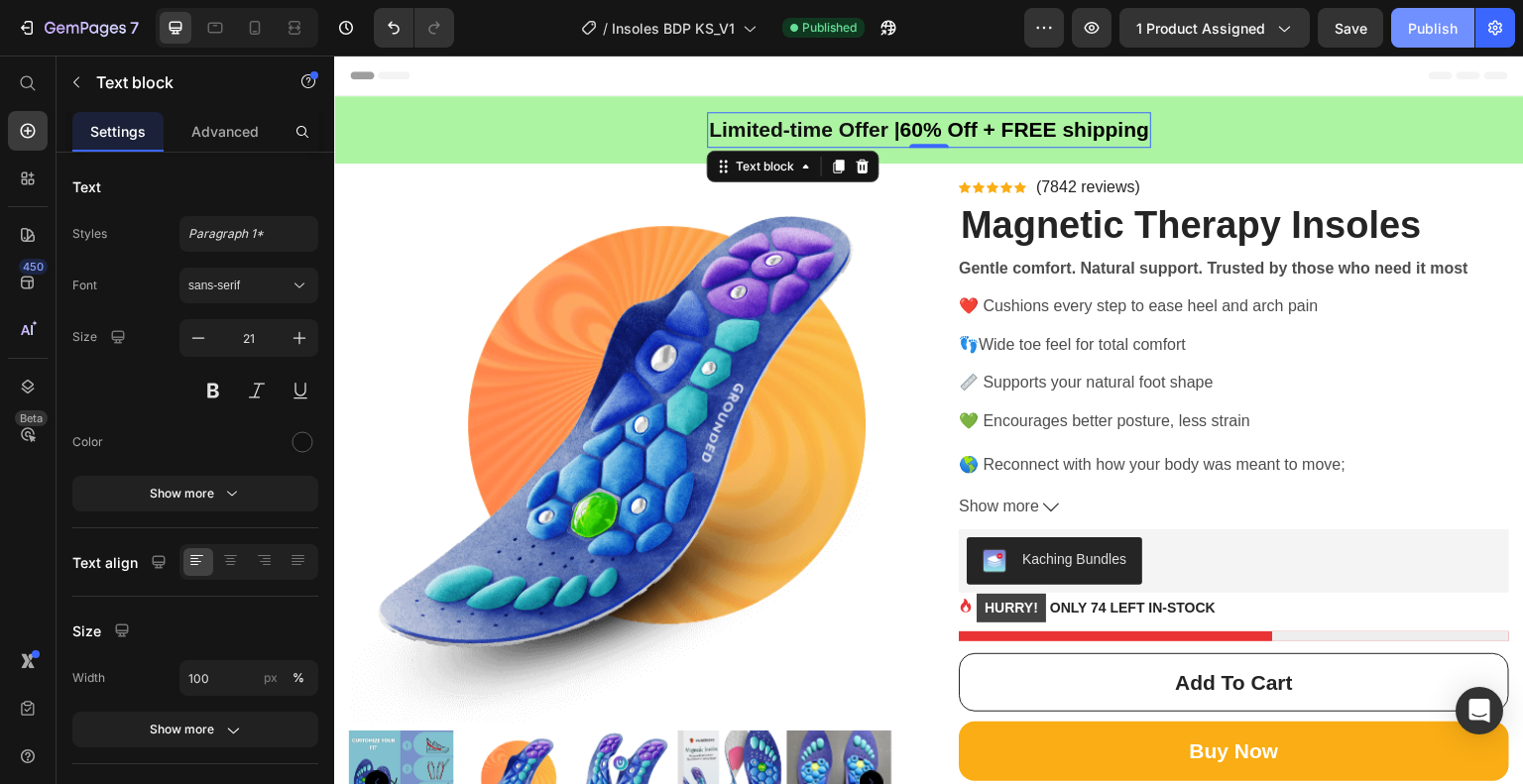 click on "Publish" 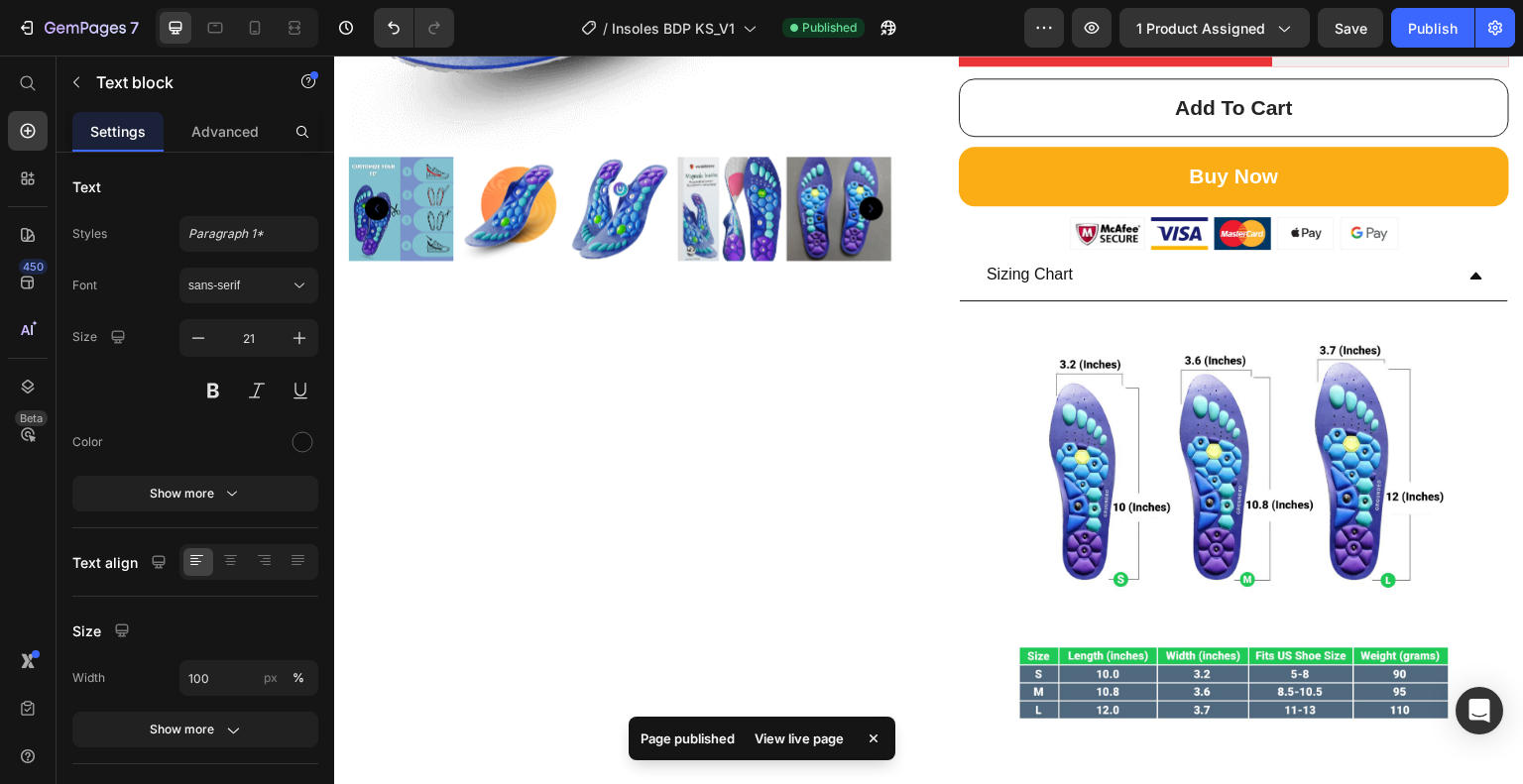 scroll, scrollTop: 496, scrollLeft: 0, axis: vertical 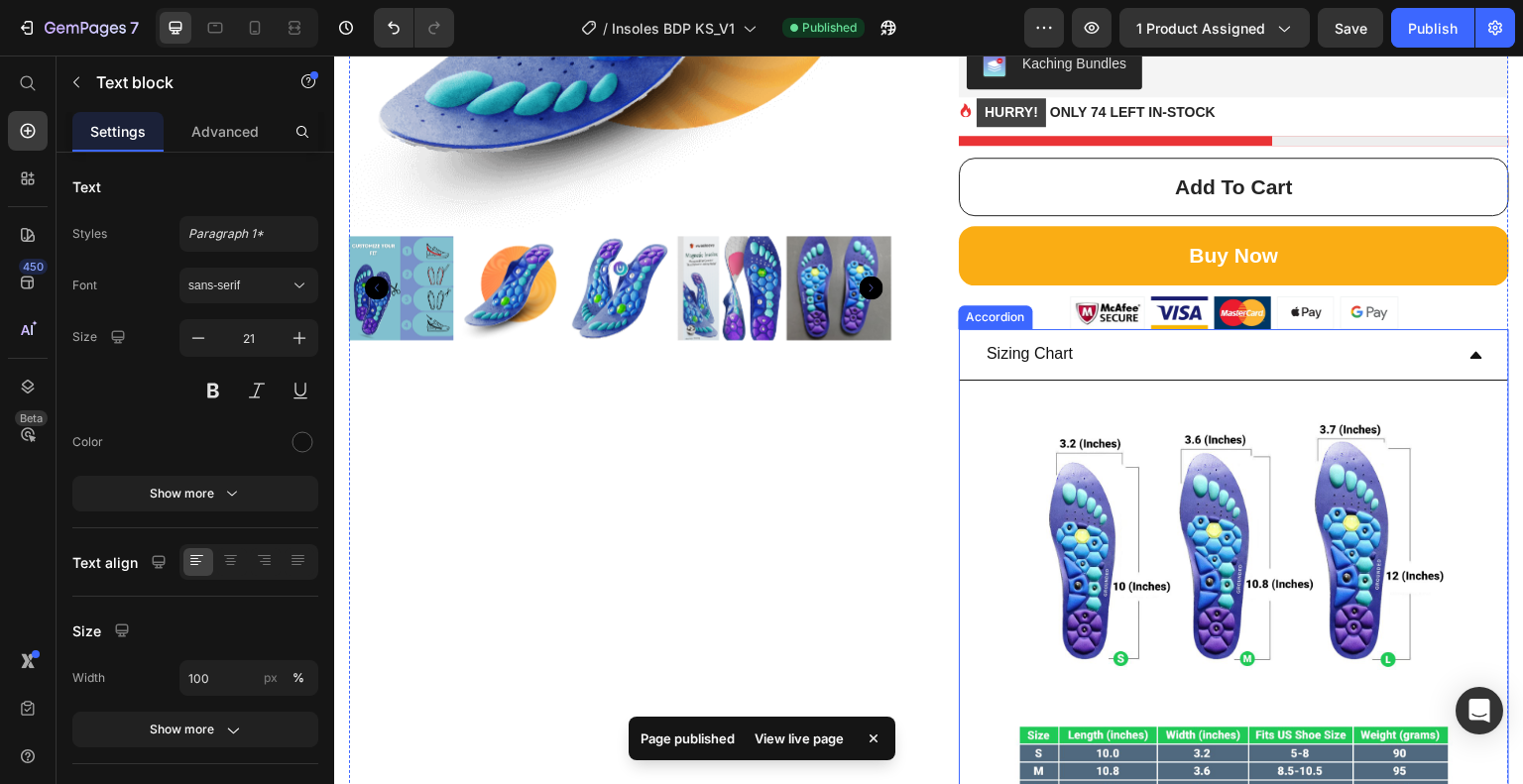 click on "Sizing Chart" at bounding box center (1218, 354) 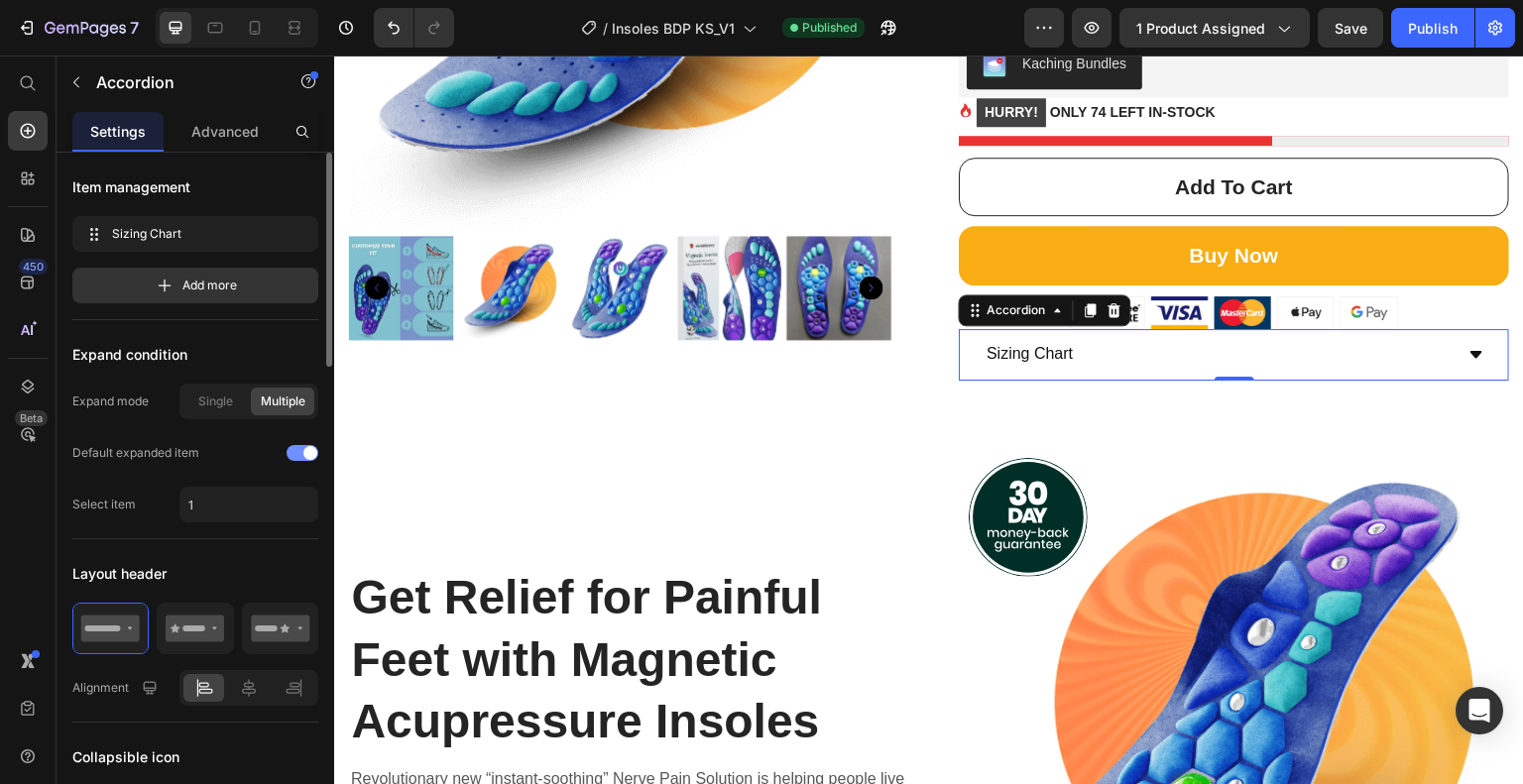 click at bounding box center (310, 453) 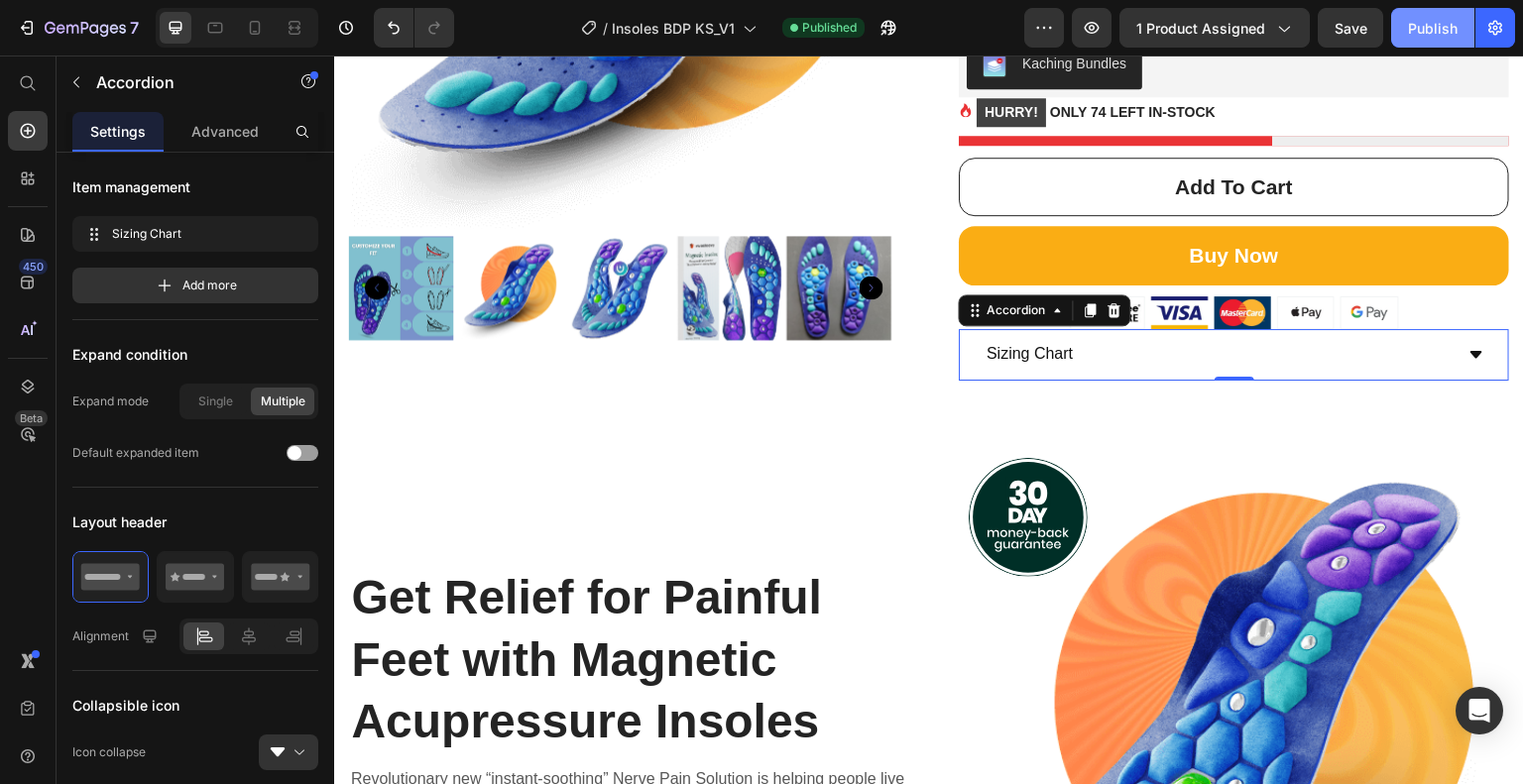 click on "Publish" at bounding box center (1433, 28) 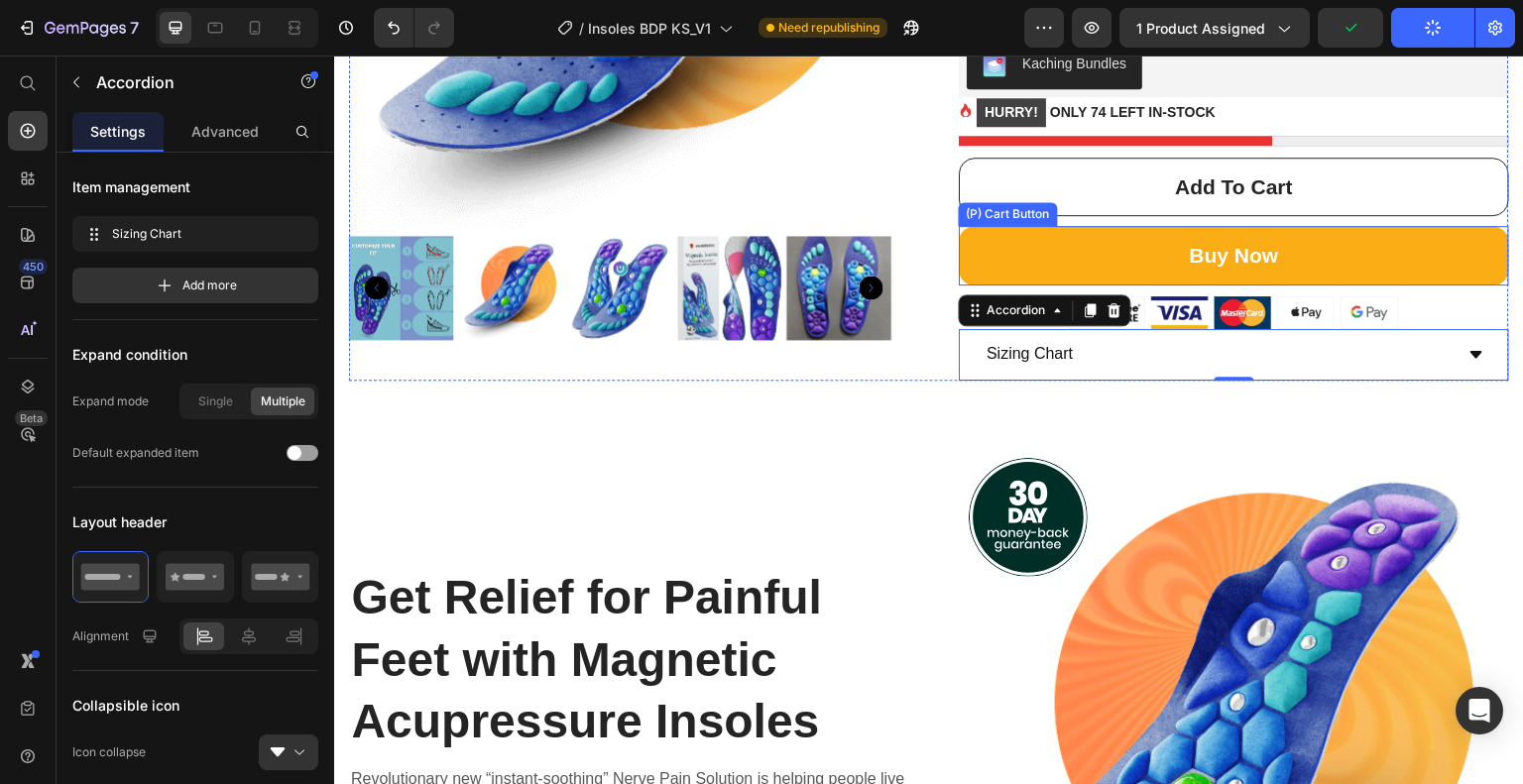 scroll, scrollTop: 297, scrollLeft: 0, axis: vertical 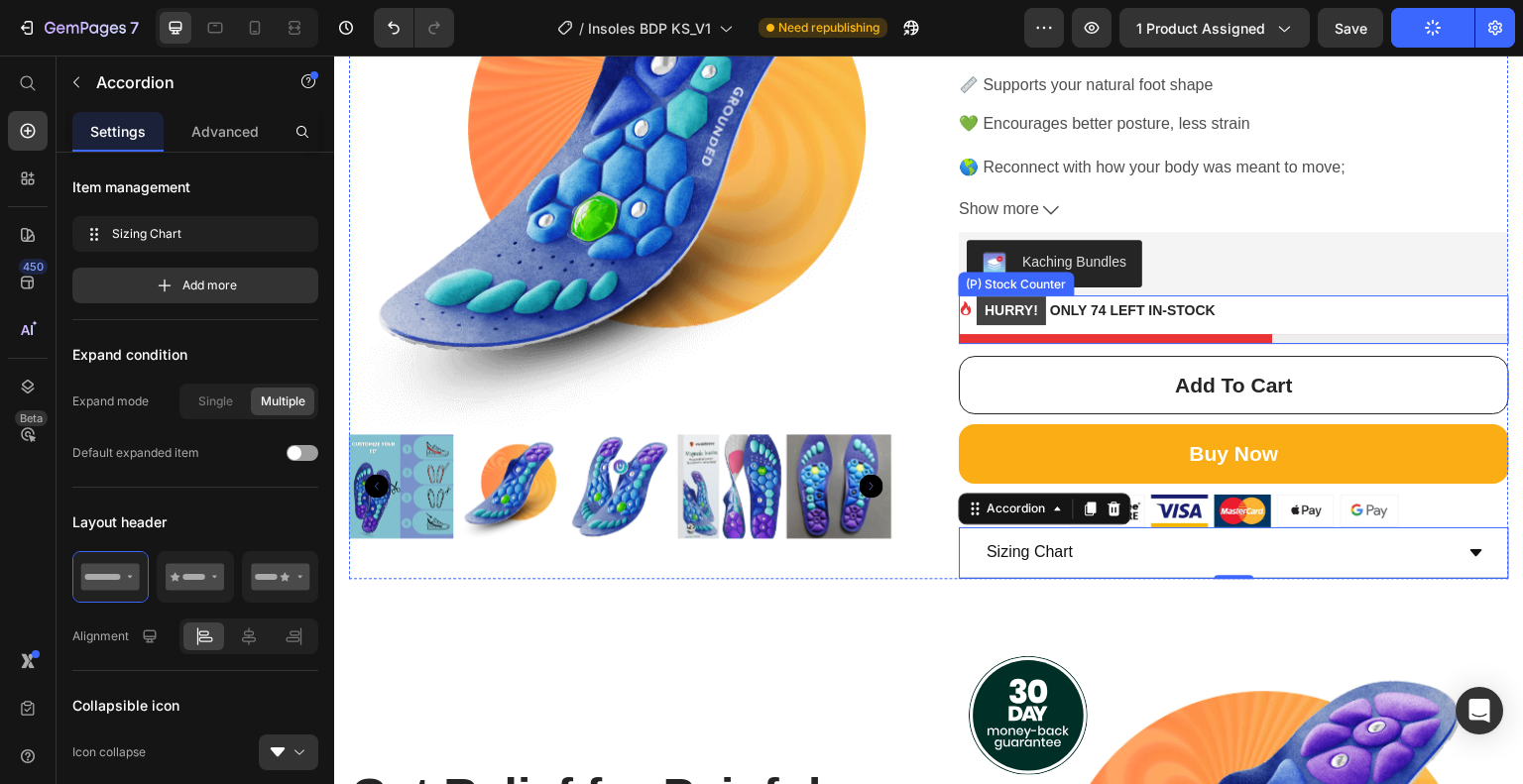 click on "HURRY!  ONLY 74 LEFT IN-STOCK" at bounding box center [1233, 310] 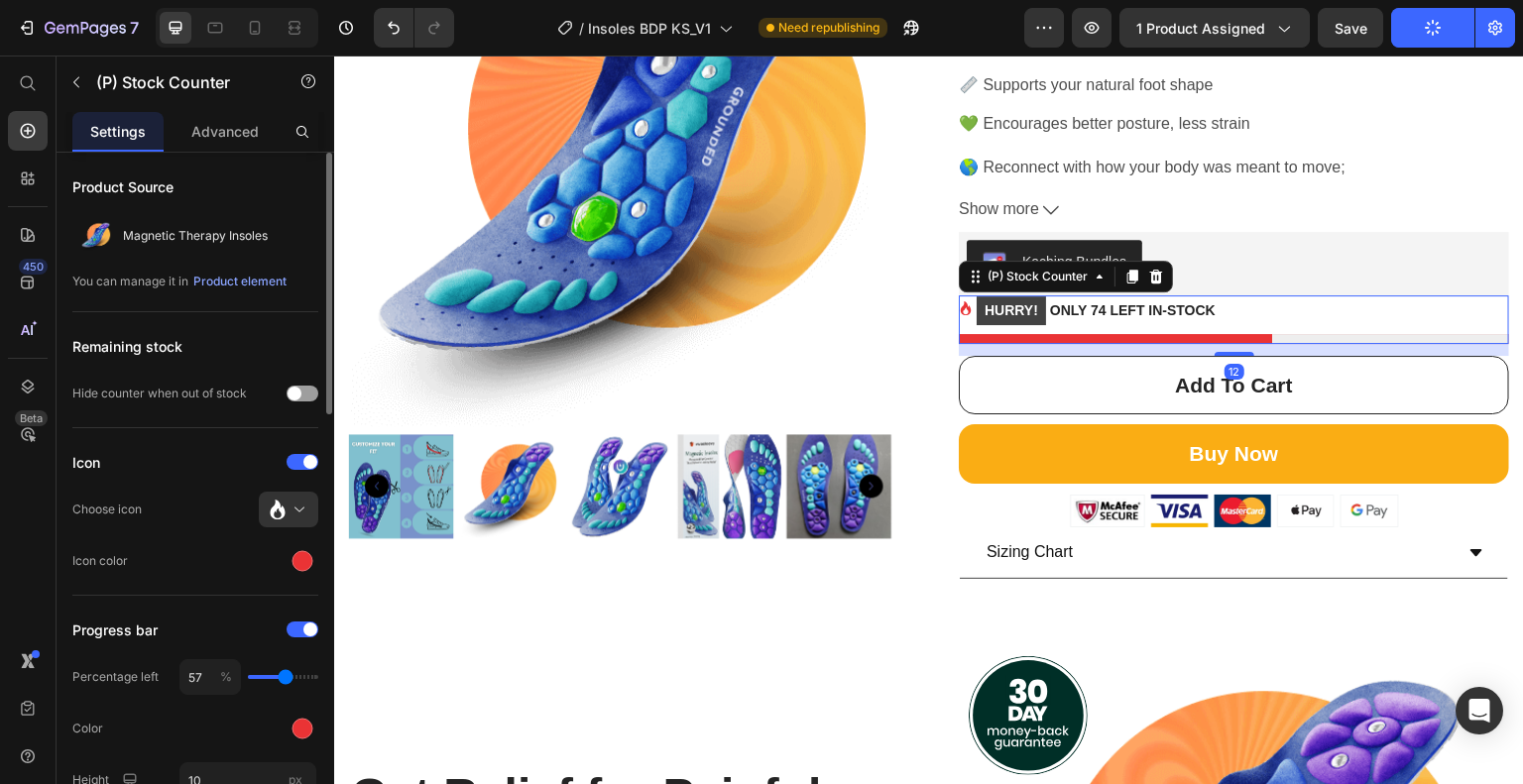 type on "54" 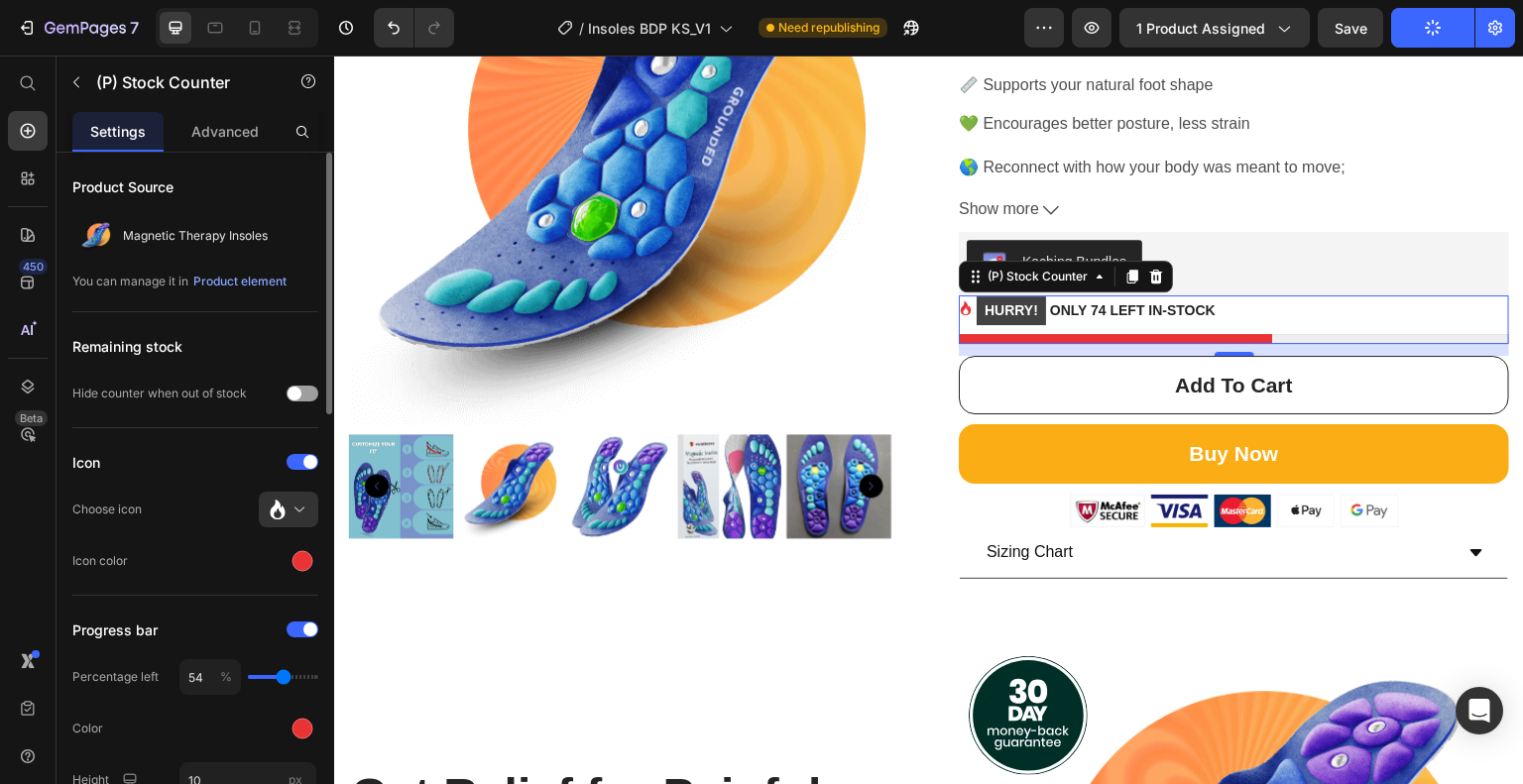 type on "53" 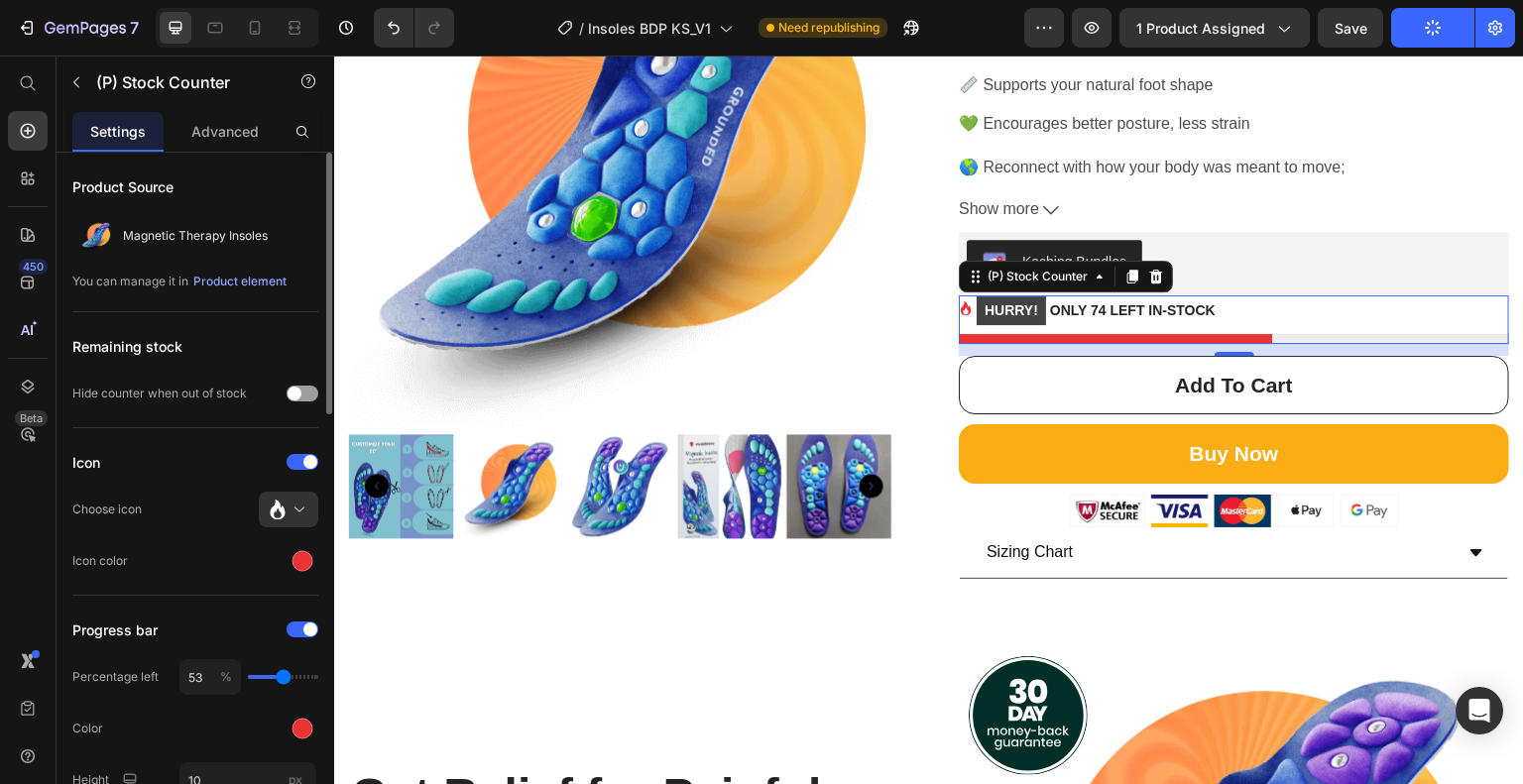 type on "49" 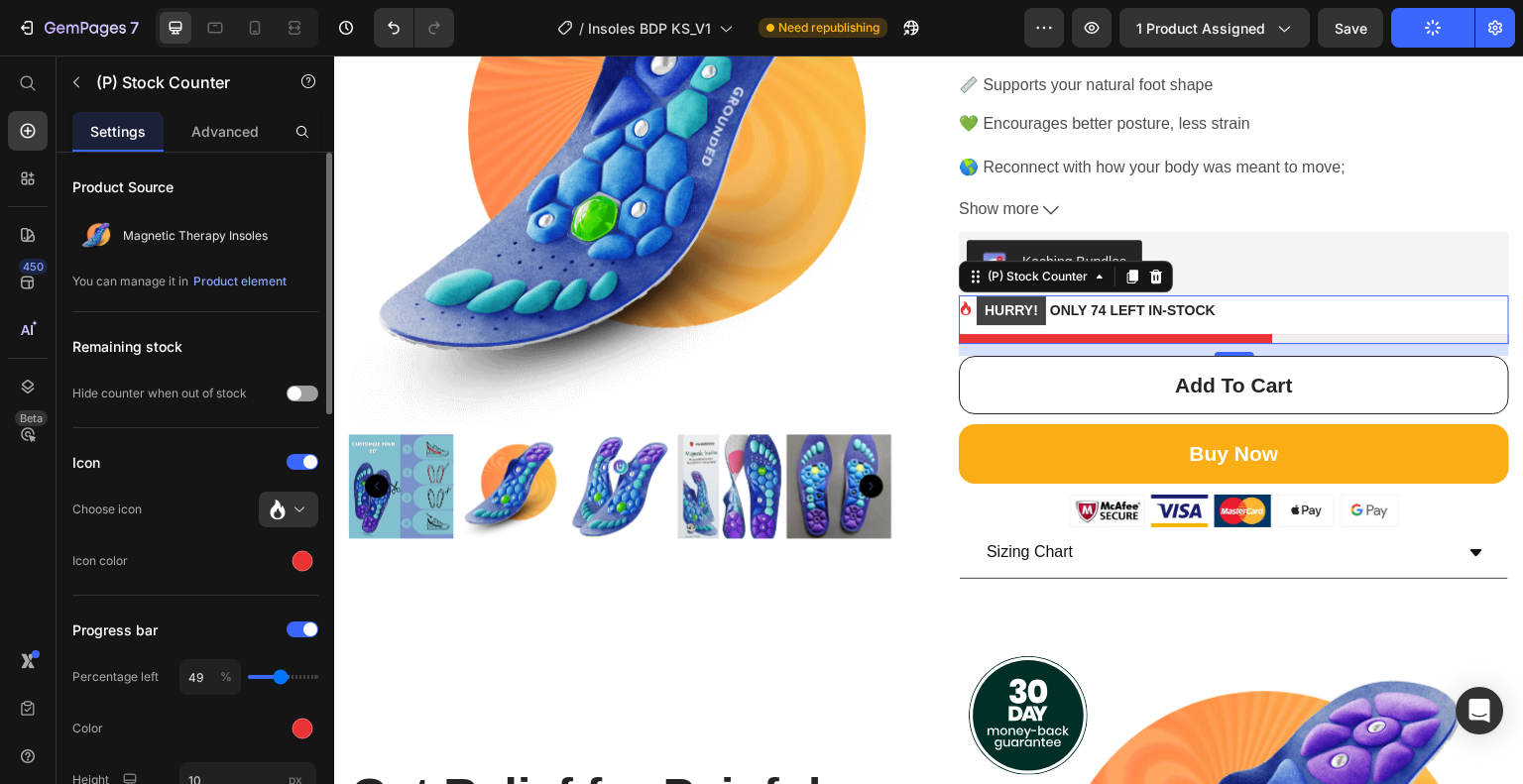 type on "43" 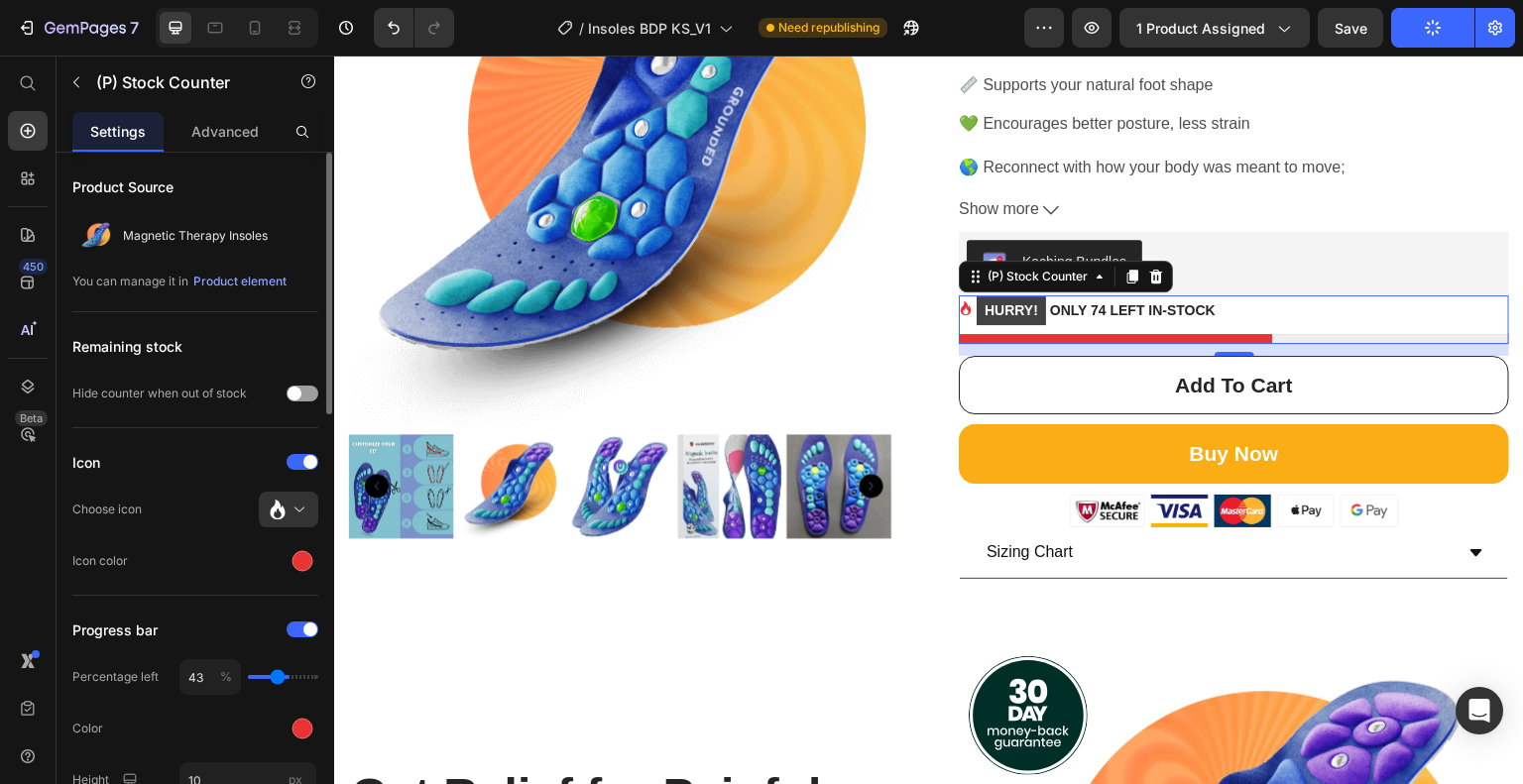 type on "42" 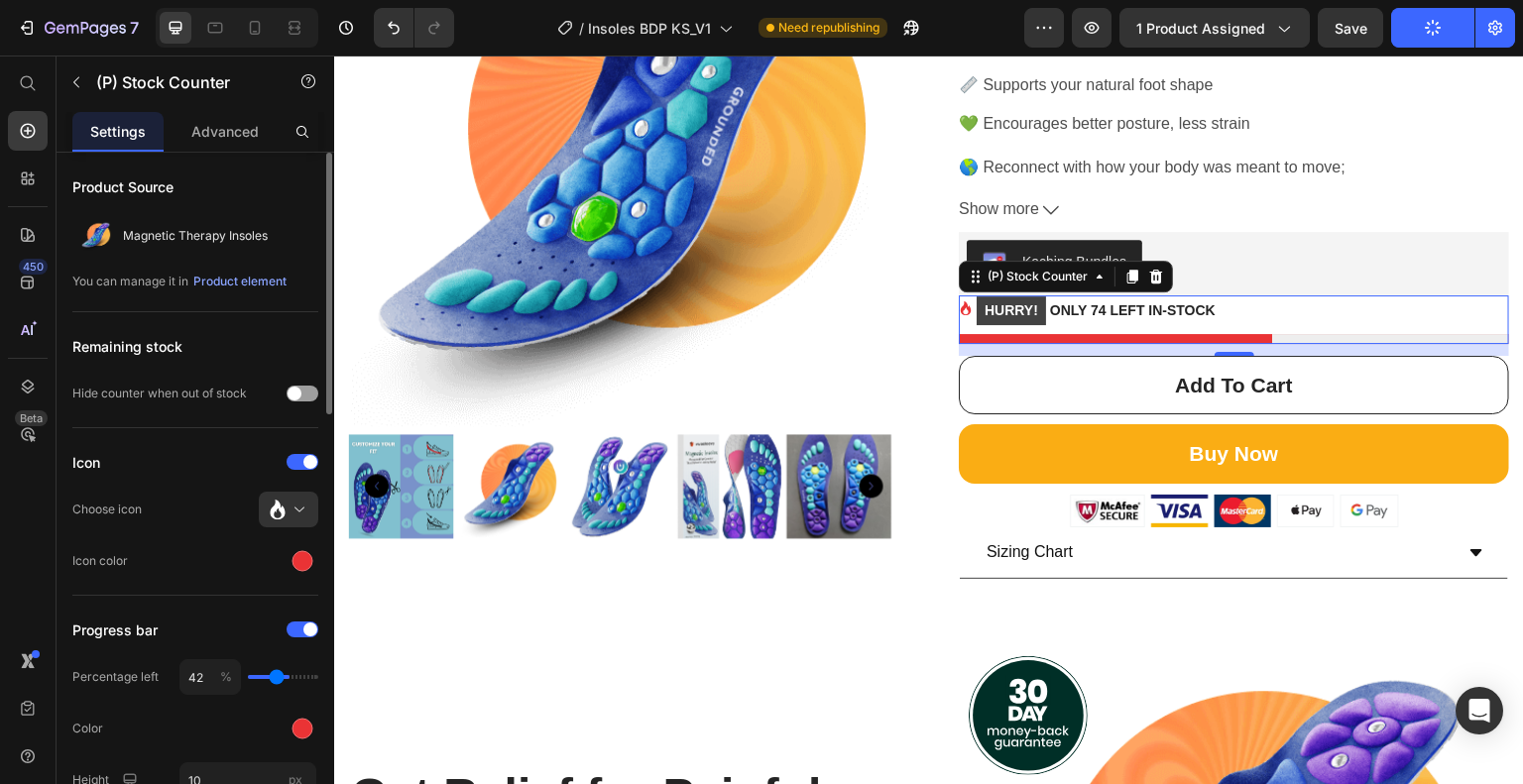 type on "39" 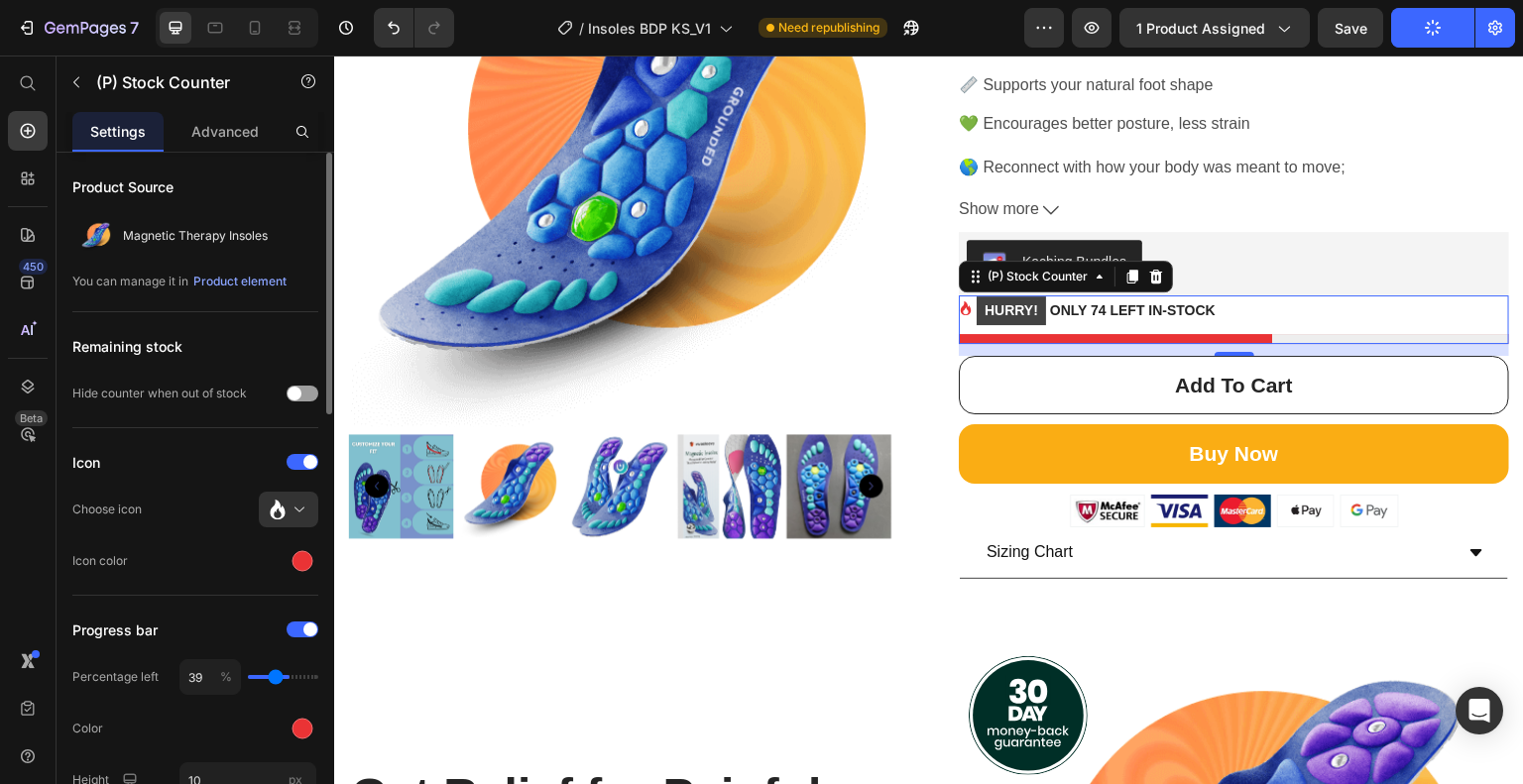 type on "35" 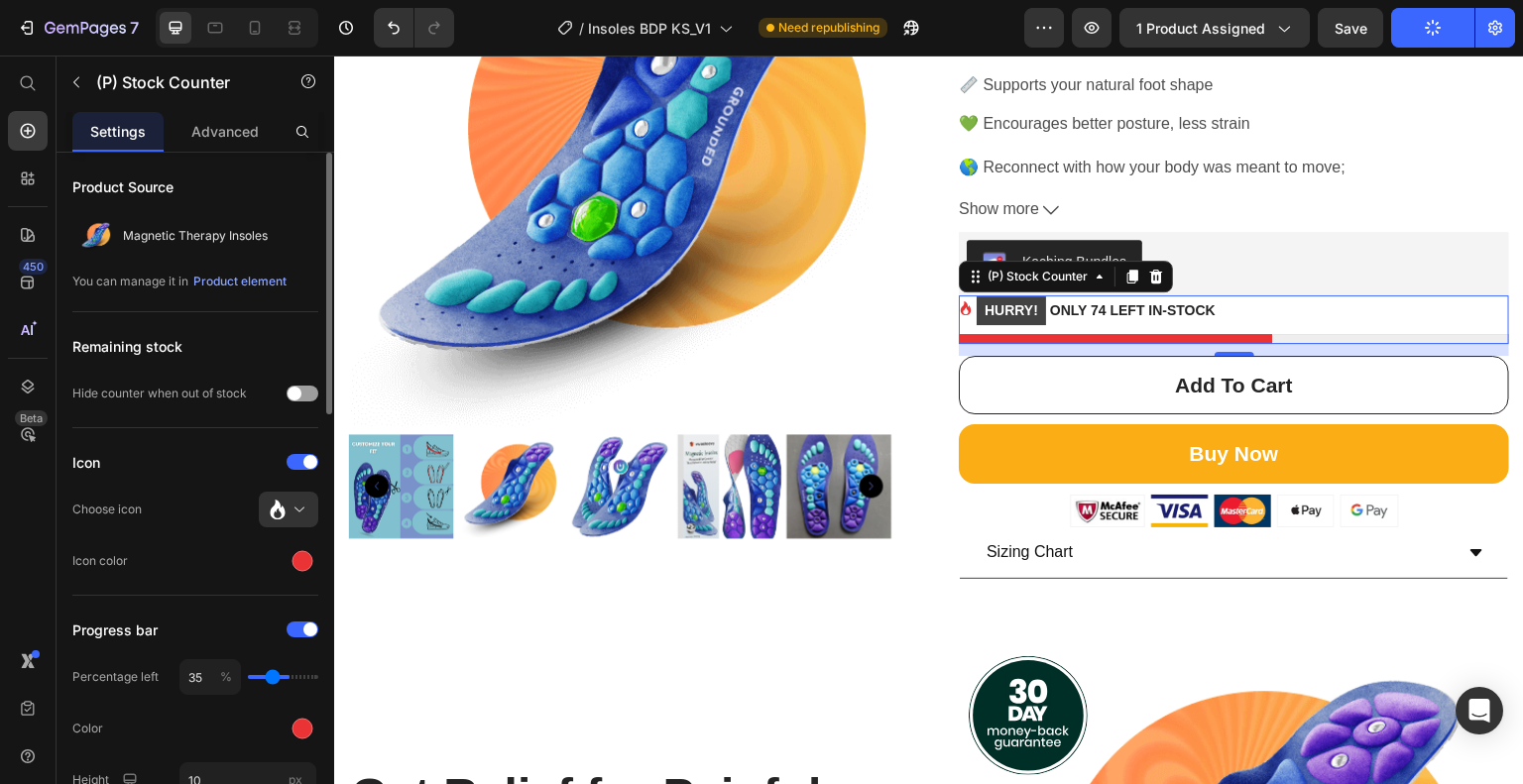 type on "32" 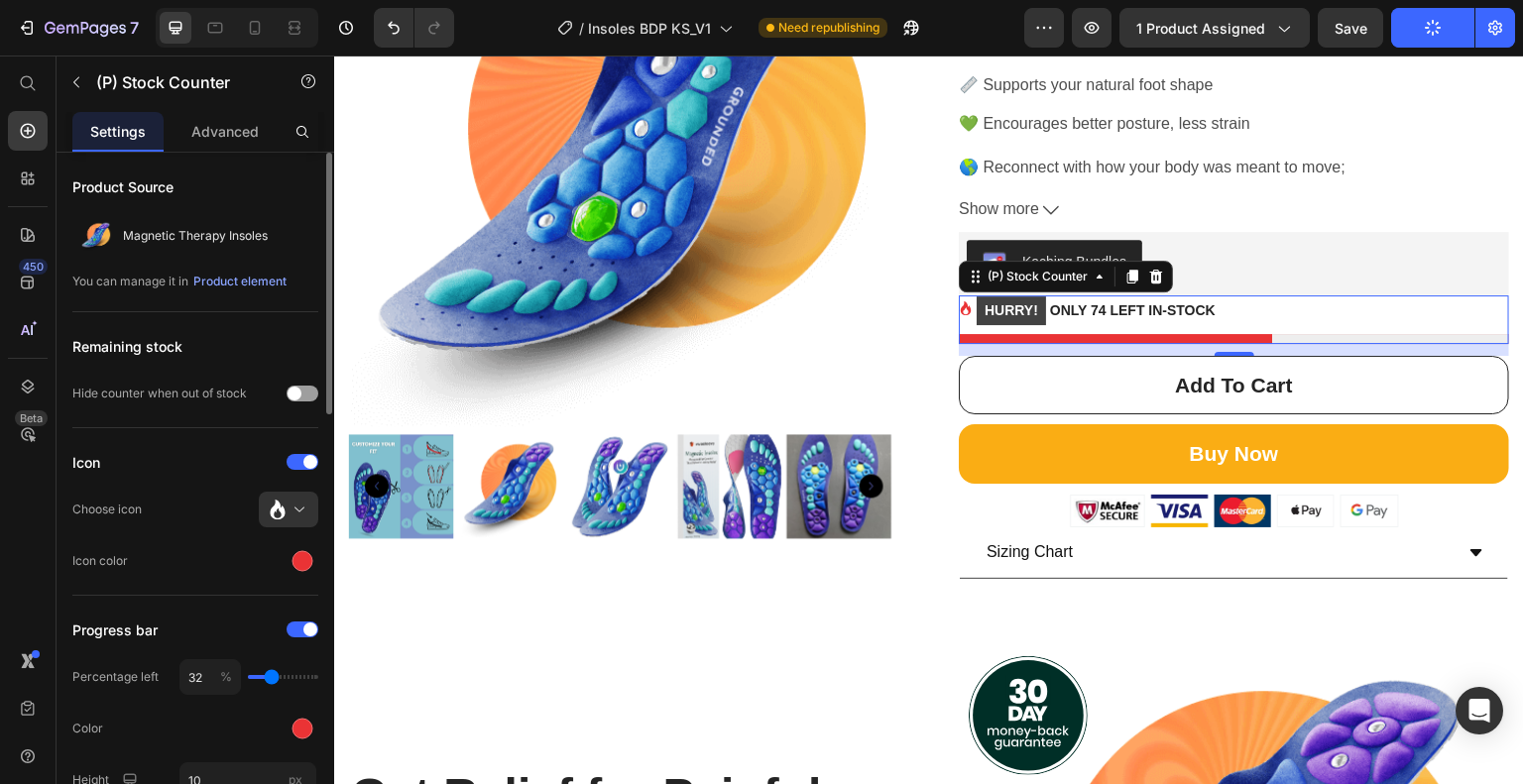 type on "31" 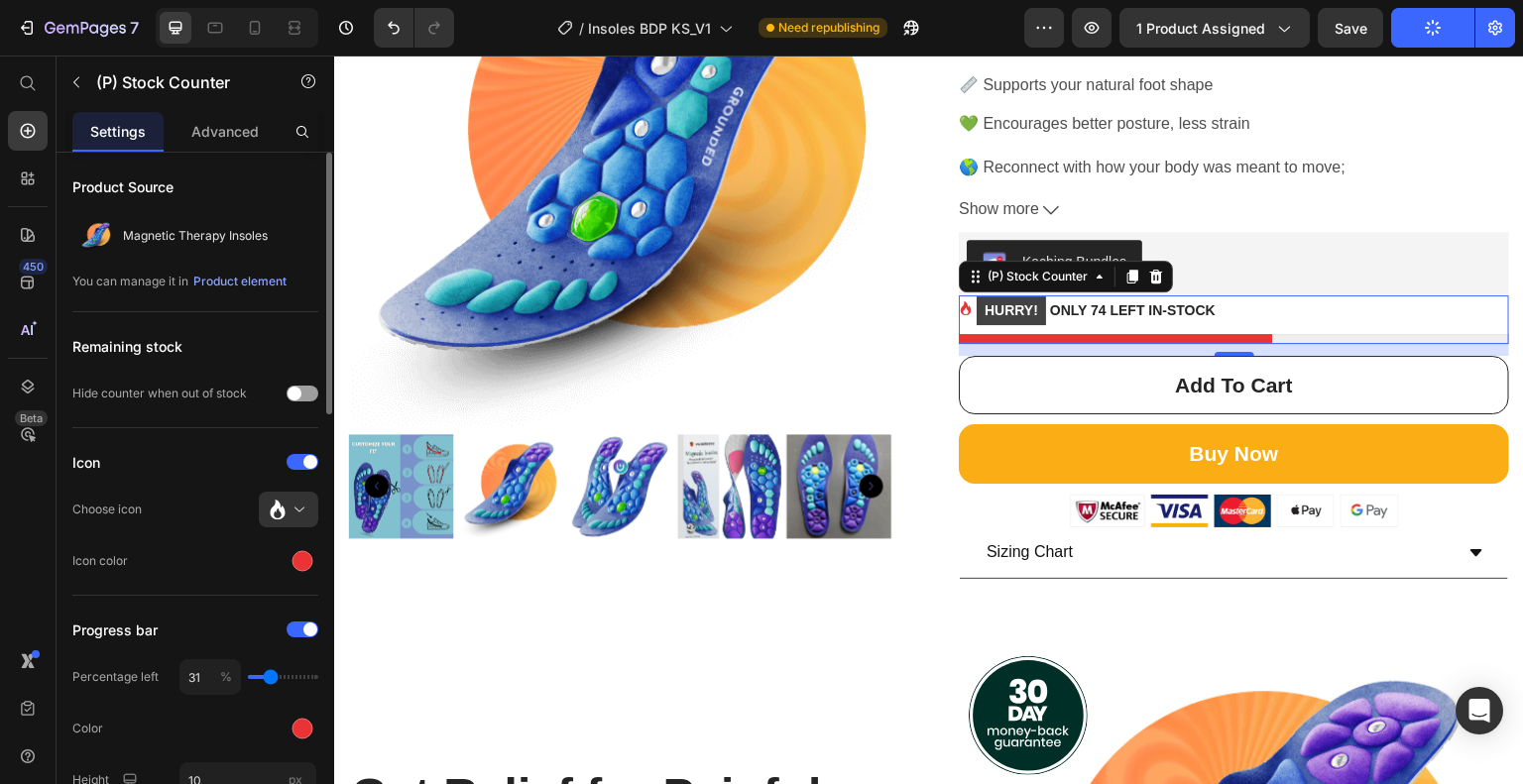 type on "28" 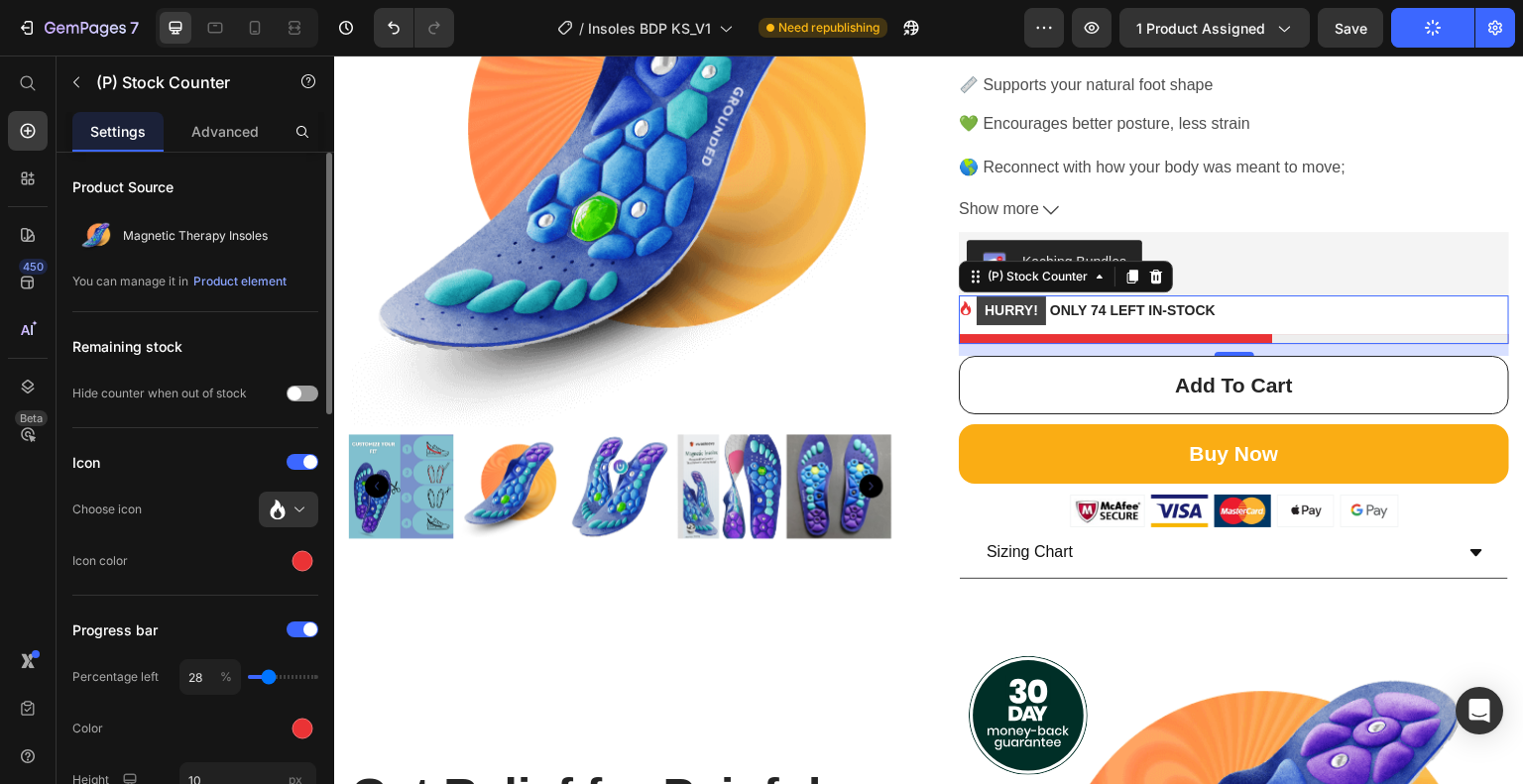 type on "25" 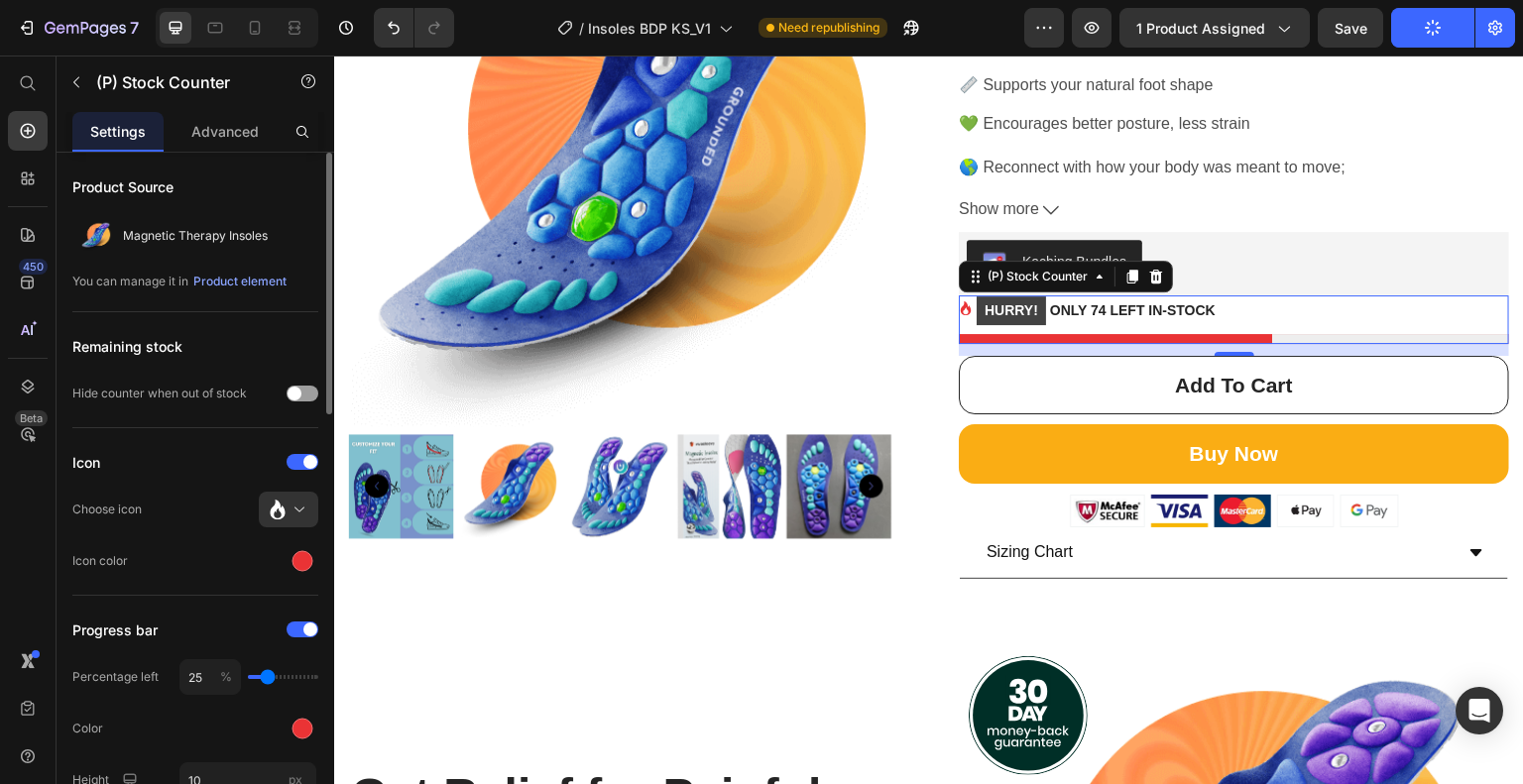 type on "24" 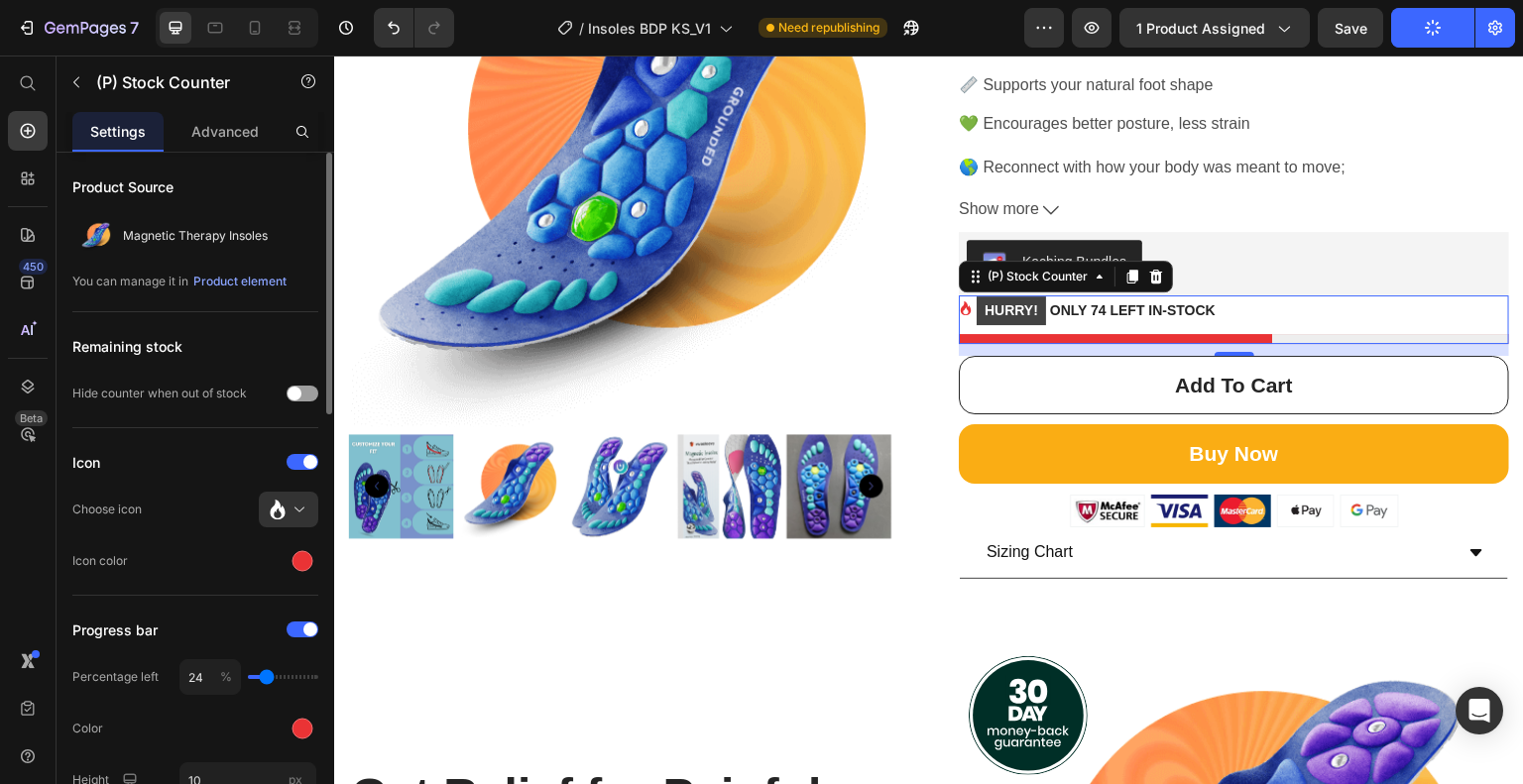 type on "17" 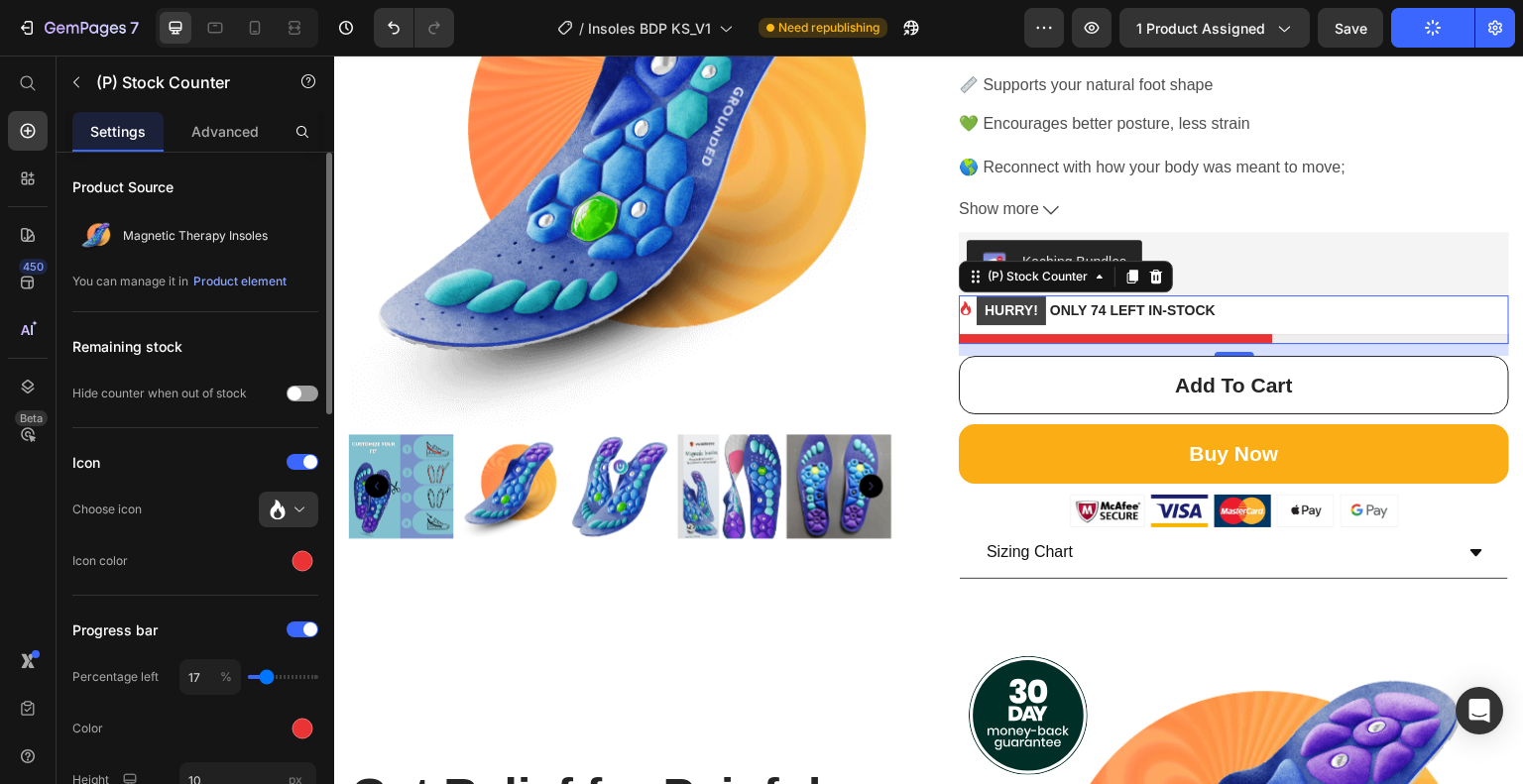 type on "17" 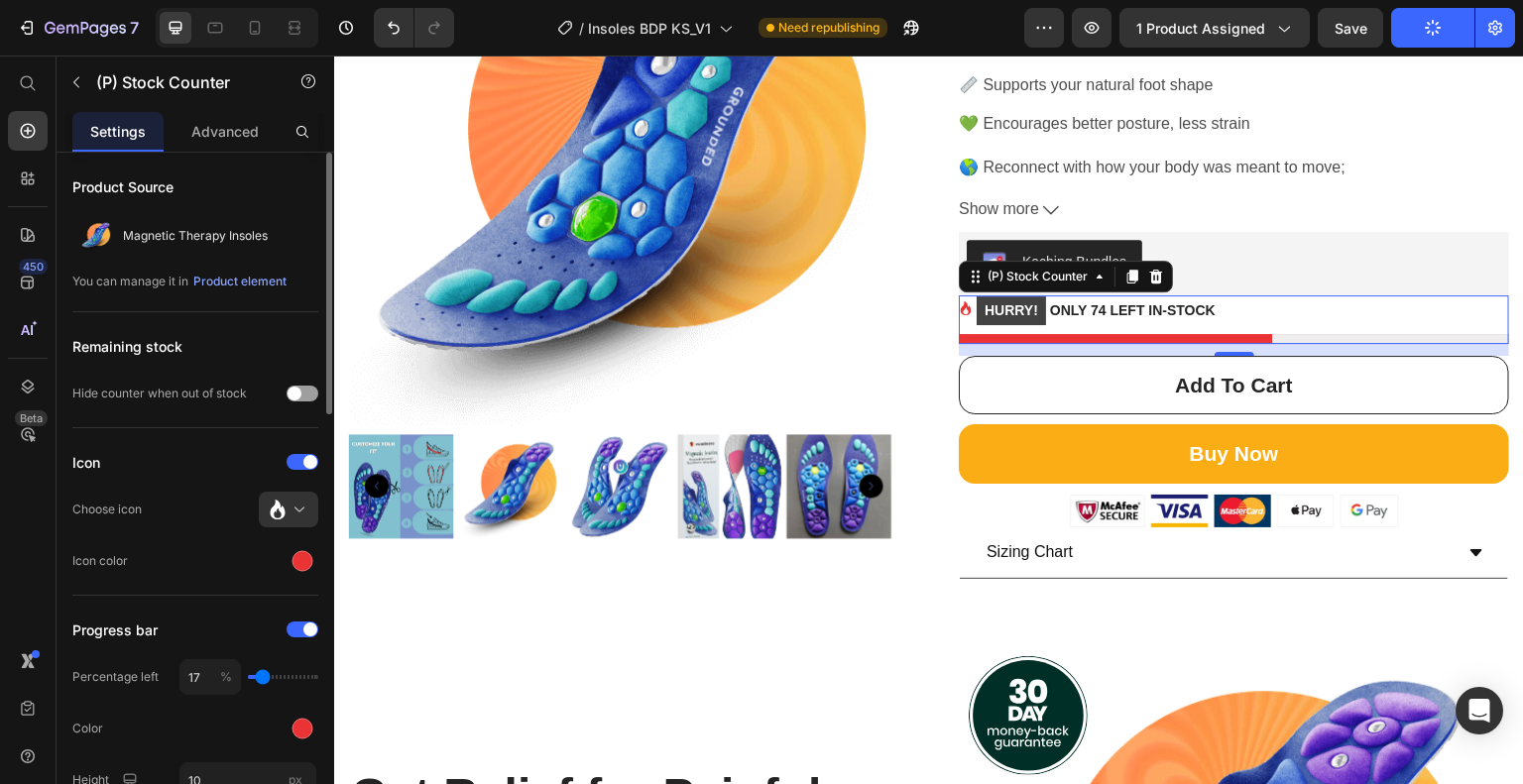 type on "14" 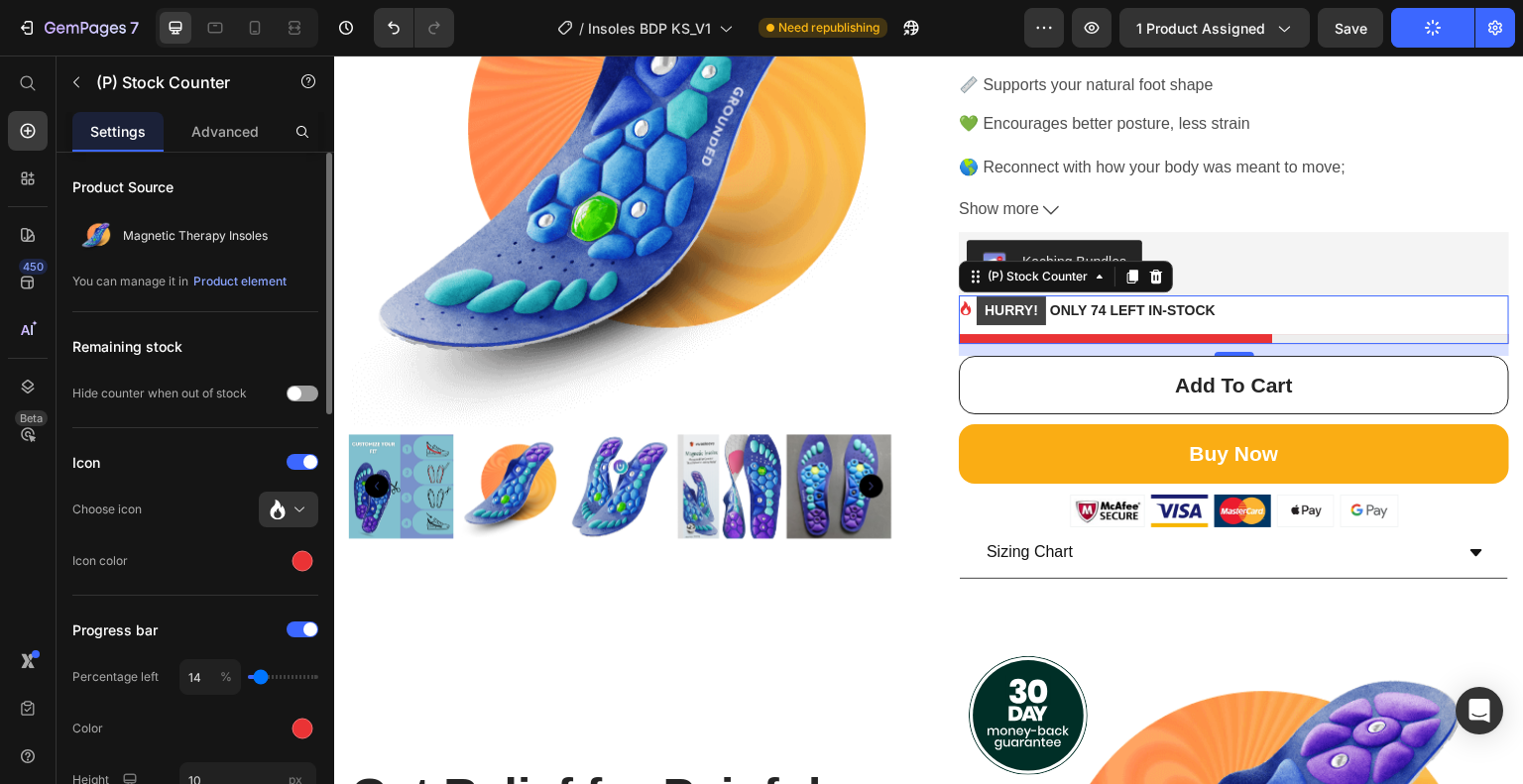drag, startPoint x: 284, startPoint y: 670, endPoint x: 261, endPoint y: 671, distance: 23.021729 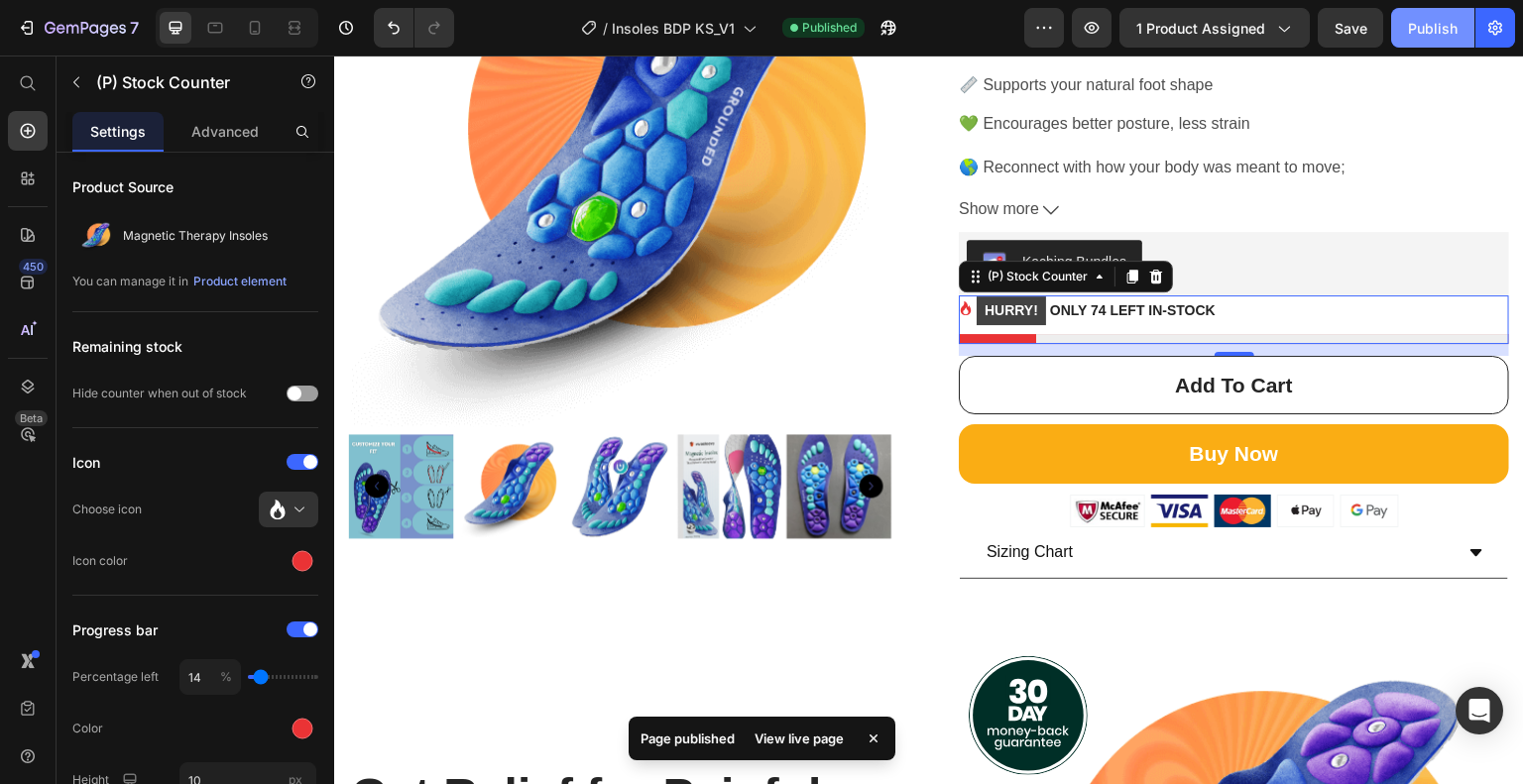 click on "Publish" 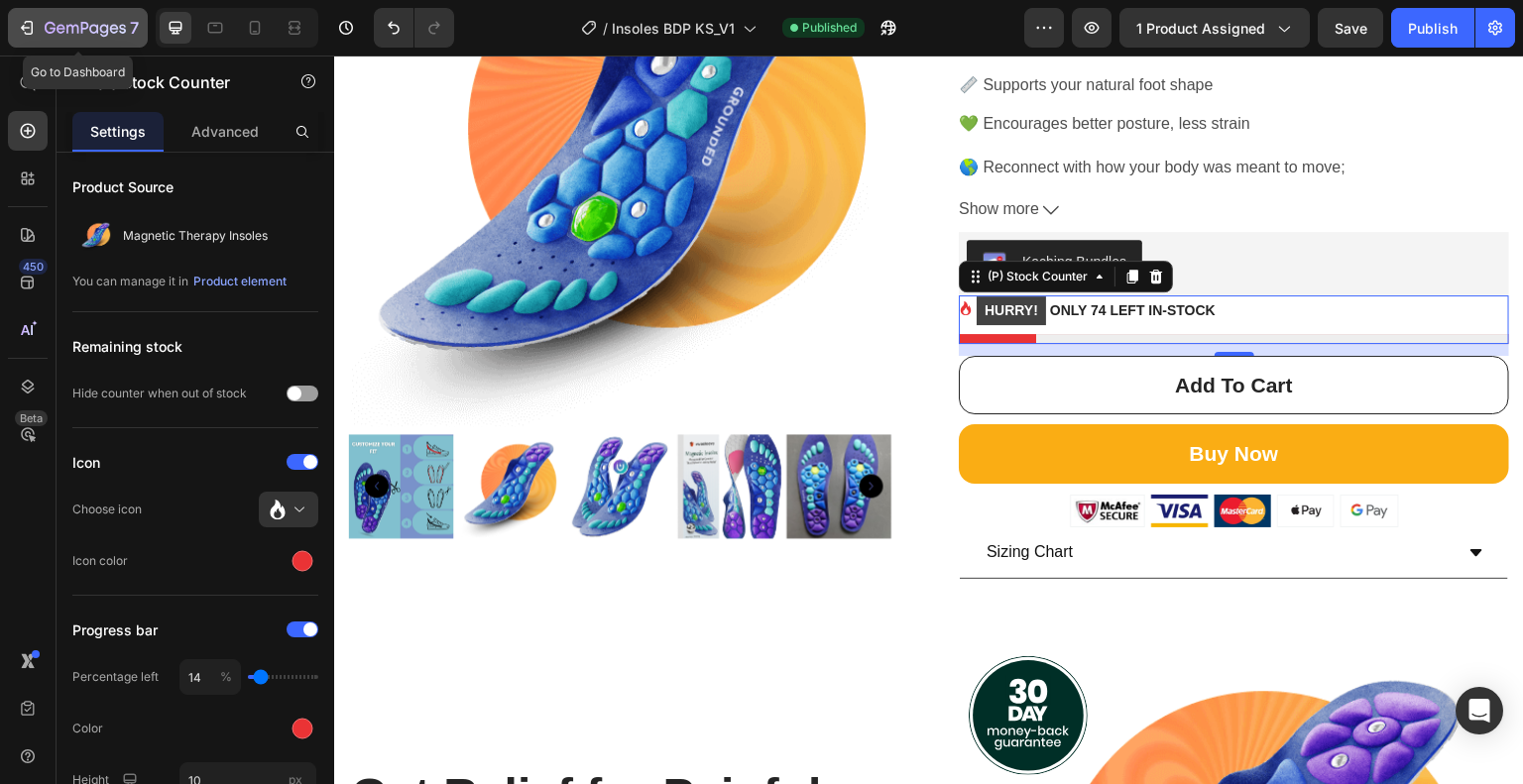 click 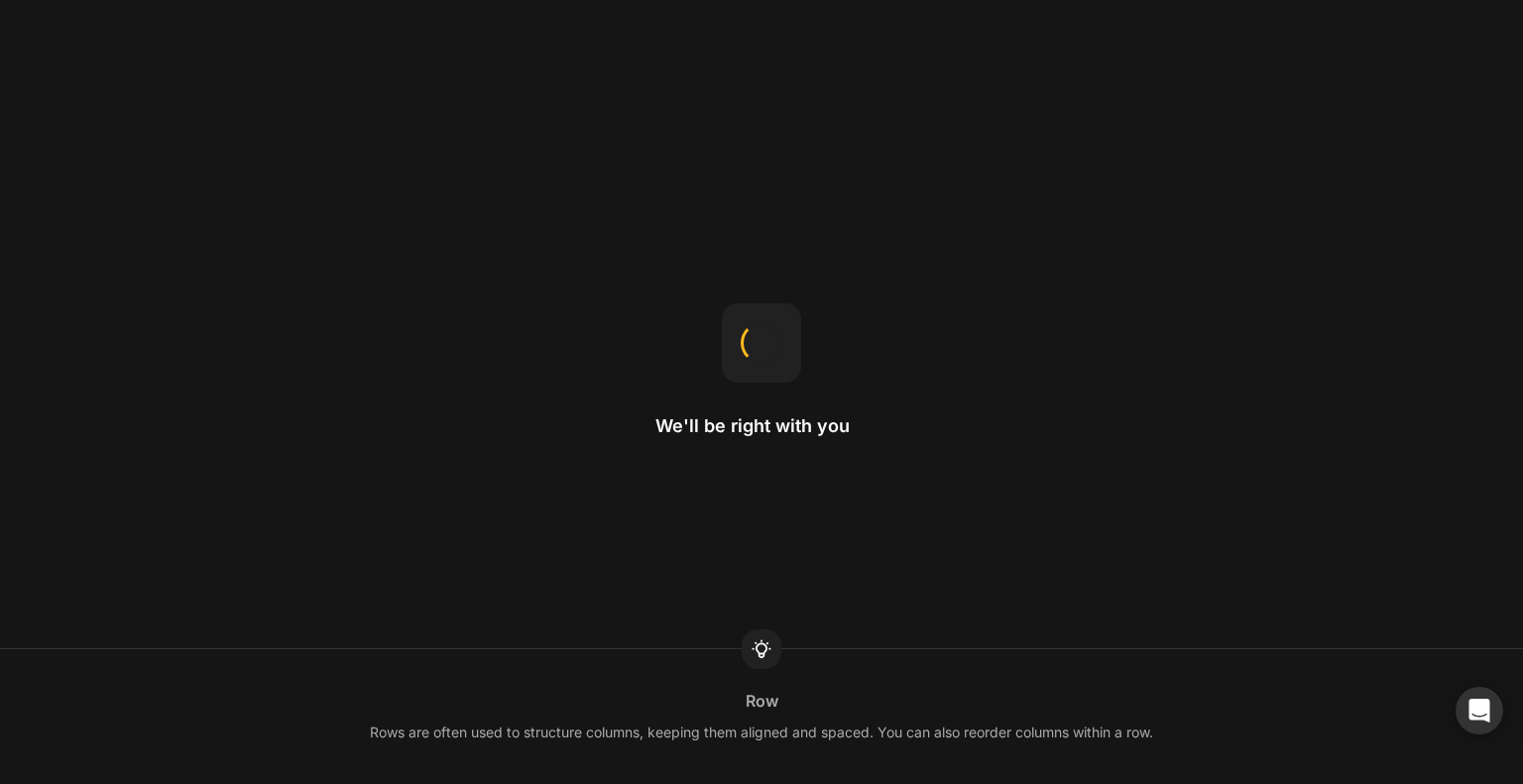 scroll, scrollTop: 0, scrollLeft: 0, axis: both 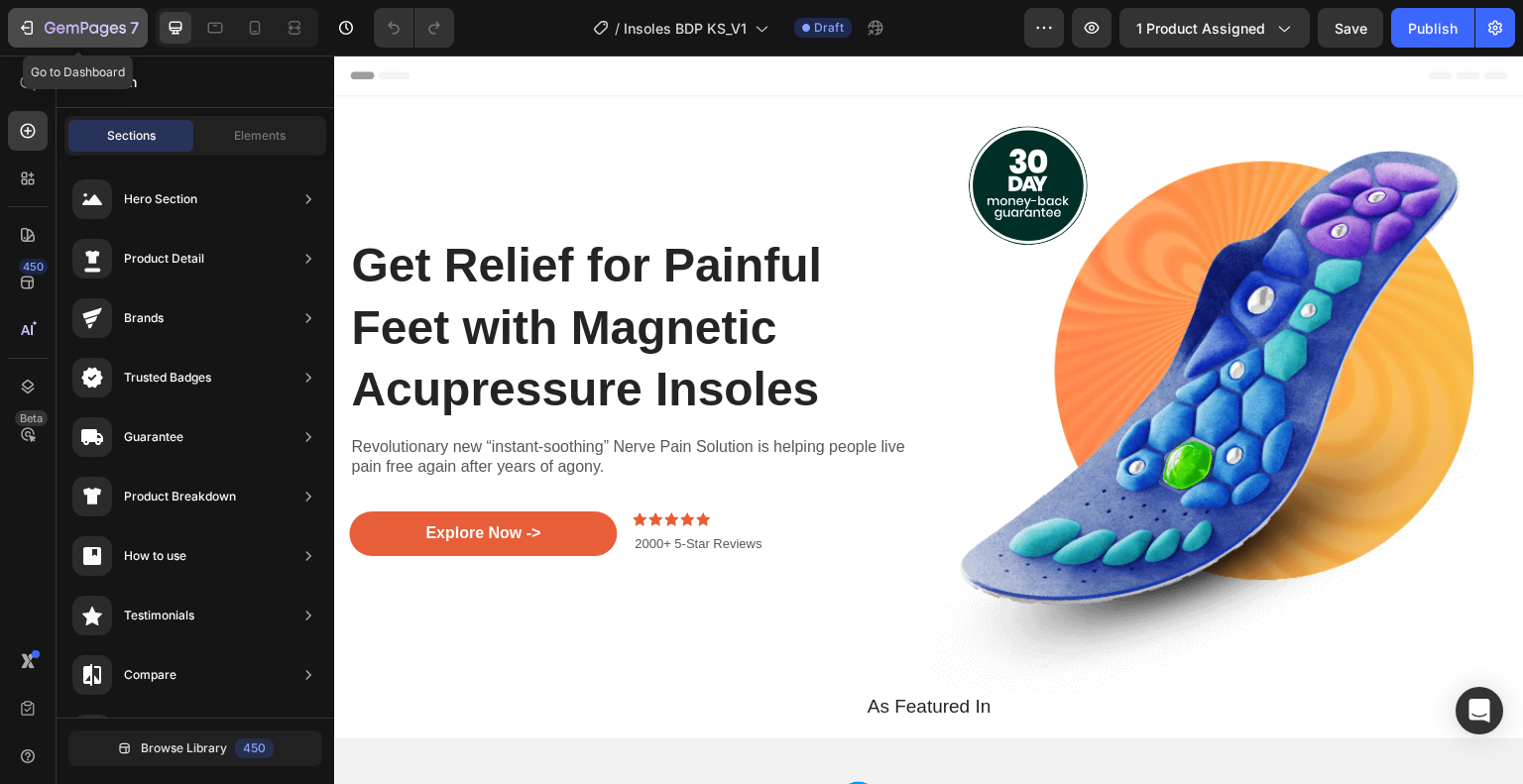 click 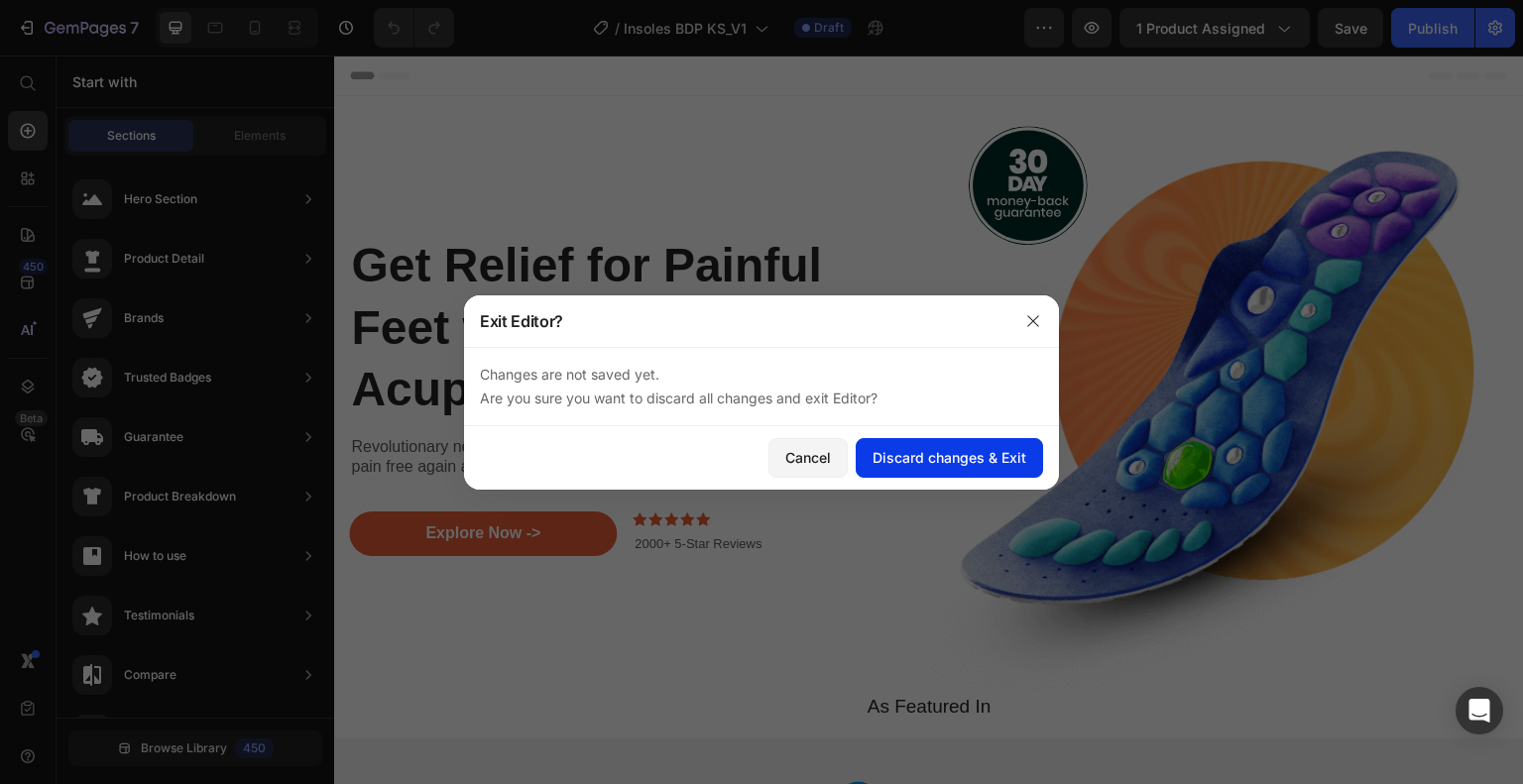 click on "Discard changes & Exit" 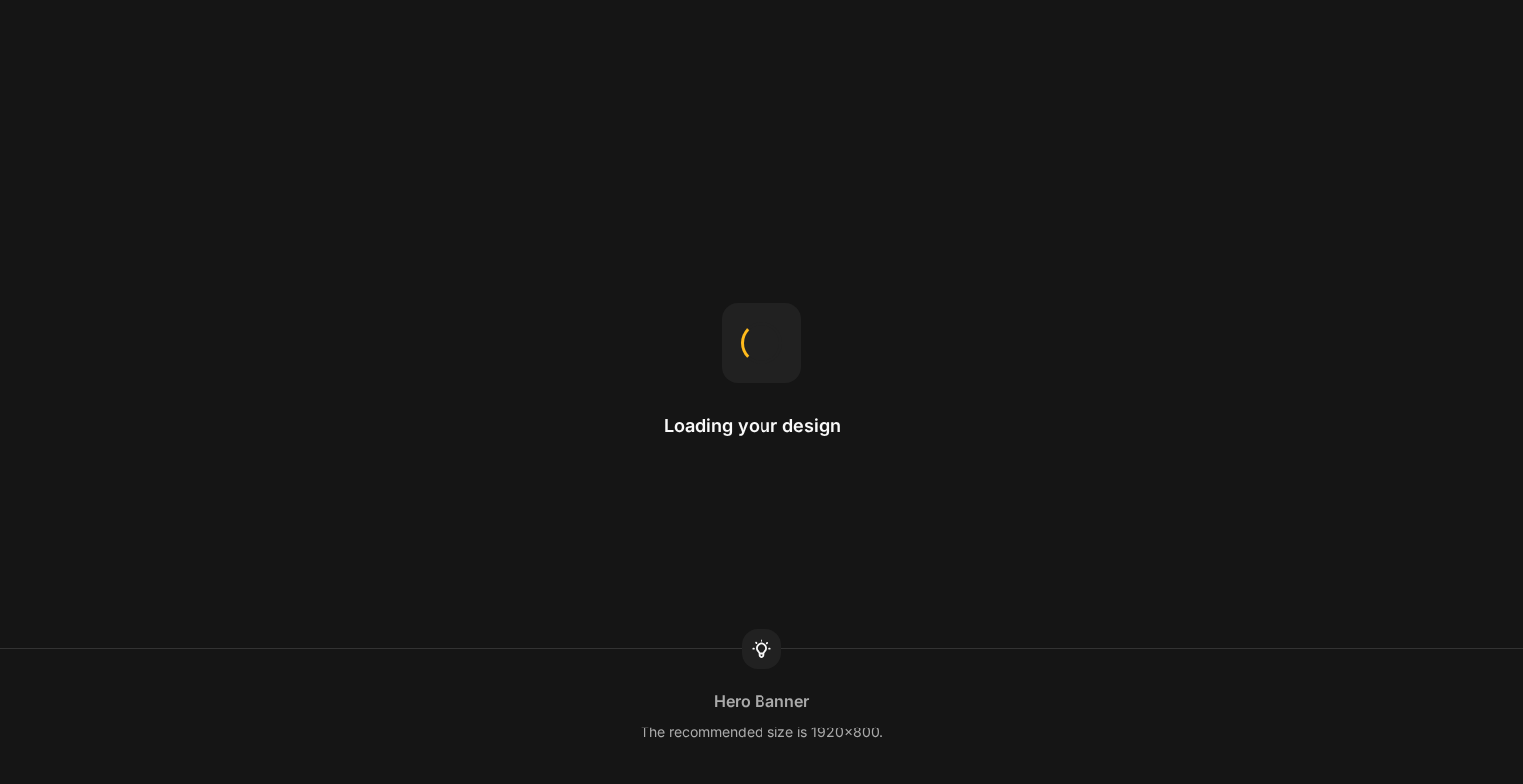 scroll, scrollTop: 0, scrollLeft: 0, axis: both 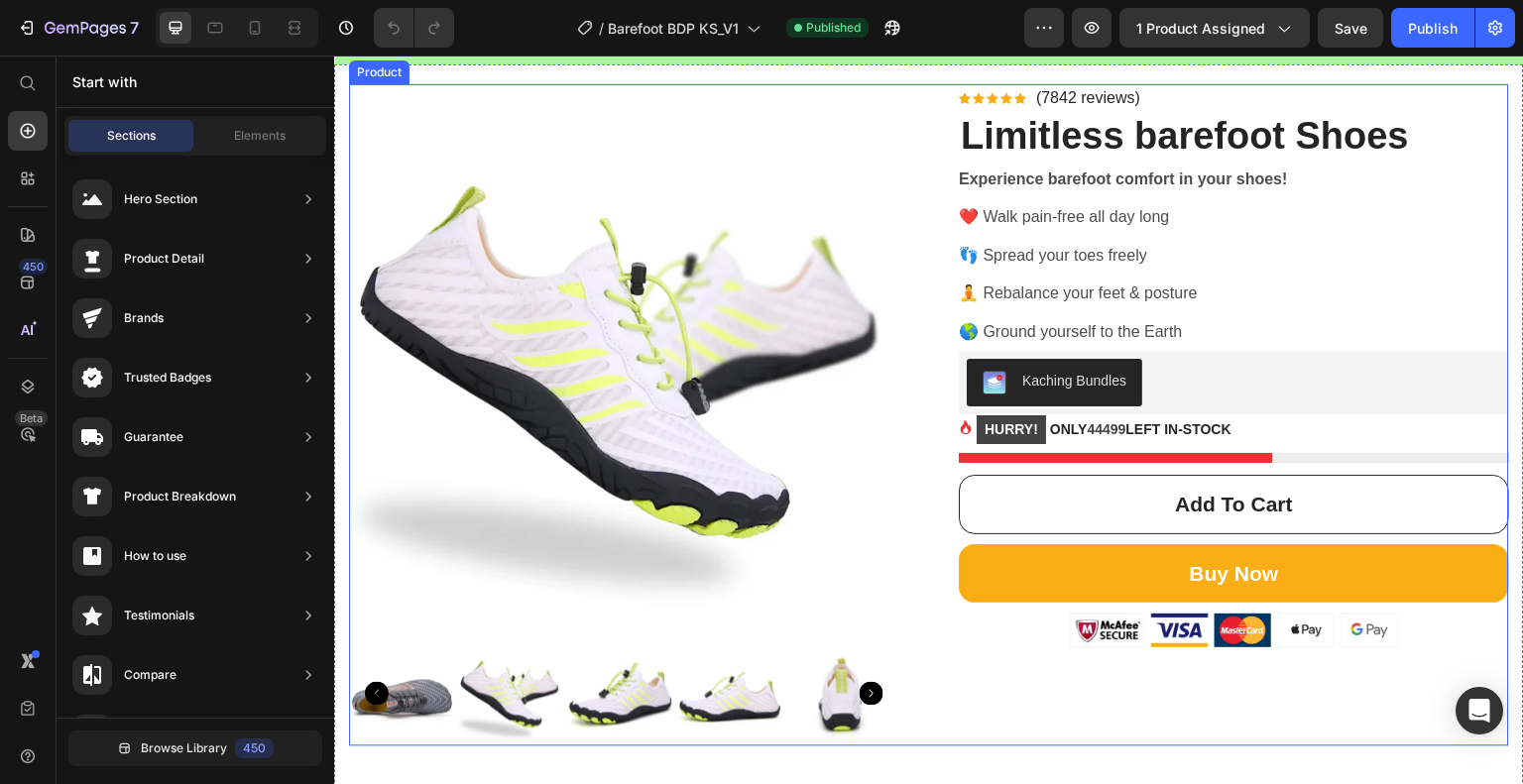 click on "Product Images                Icon                Icon                Icon                Icon                Icon Icon List Hoz (7842 reviews) Text block Row Limitless barefoot Shoes (P) Title
Experience barefoot comfort in your shoes!
❤️ Walk pain-free all day long
👣   Spread your toes freely
🧘 Rebalance your feet & posture
🌎 Ground yourself to the Earth
Product Description Kaching Bundles Kaching Bundles
HURRY!  ONLY  [NUMBER]  LEFT IN-STOCK (P) Stock Counter add to cart (P) Cart Button Row Buy Now (P) Cart Button Image Product" at bounding box center (929, 415) 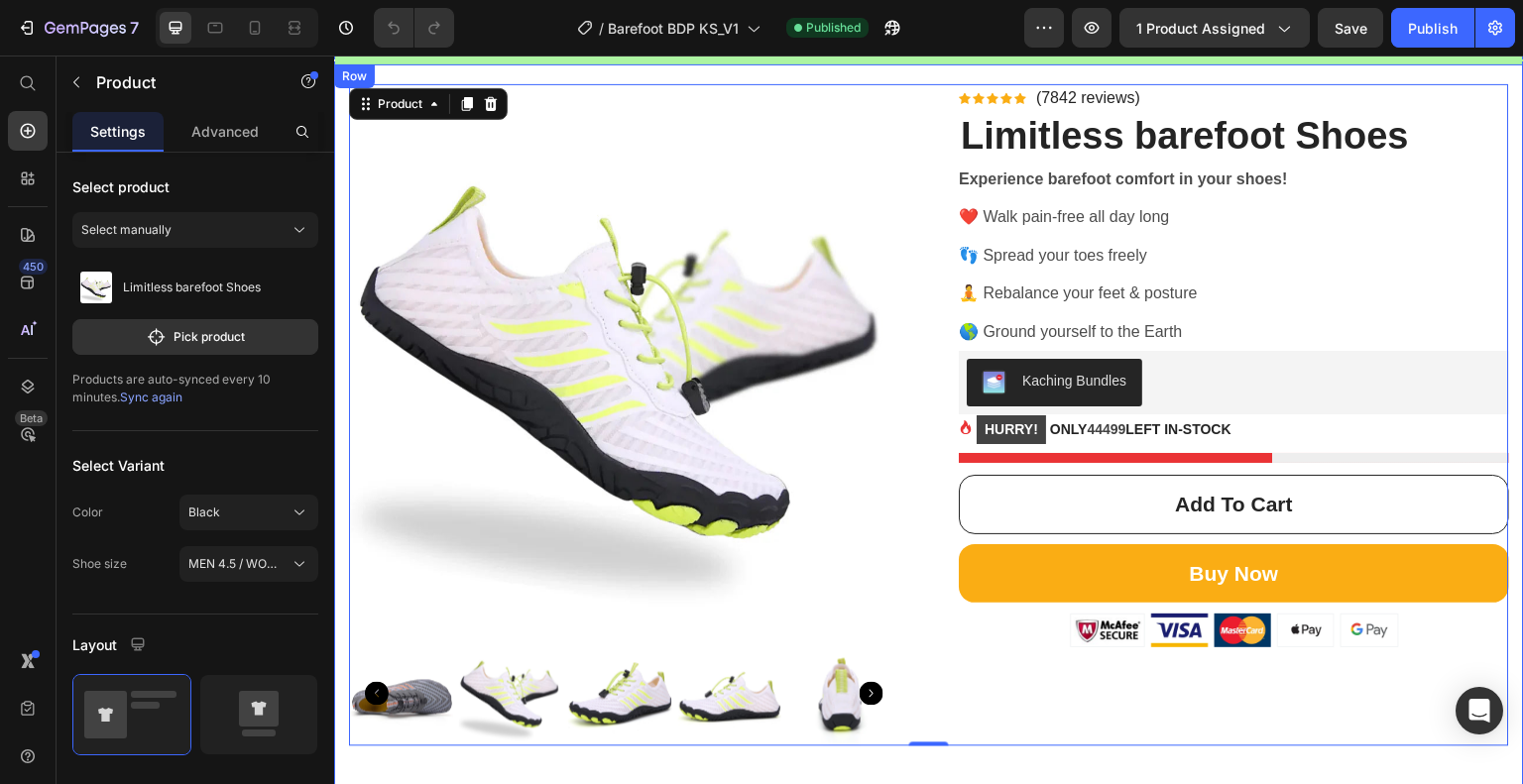 click on "Product Images                Icon                Icon                Icon                Icon                Icon Icon List Hoz (7842 reviews) Text block Row Limitless barefoot Shoes (P) Title
Experience barefoot comfort in your shoes!
❤️ Walk pain-free all day long
👣   Spread your toes freely
🧘 Rebalance your feet & posture
🌎 Ground yourself to the Earth
Product Description Kaching Bundles Kaching Bundles
HURRY!  ONLY  [NUMBER]  LEFT IN-STOCK (P) Stock Counter add to cart (P) Cart Button Row Buy Now (P) Cart Button Image Product   0 Row" at bounding box center (929, 441) 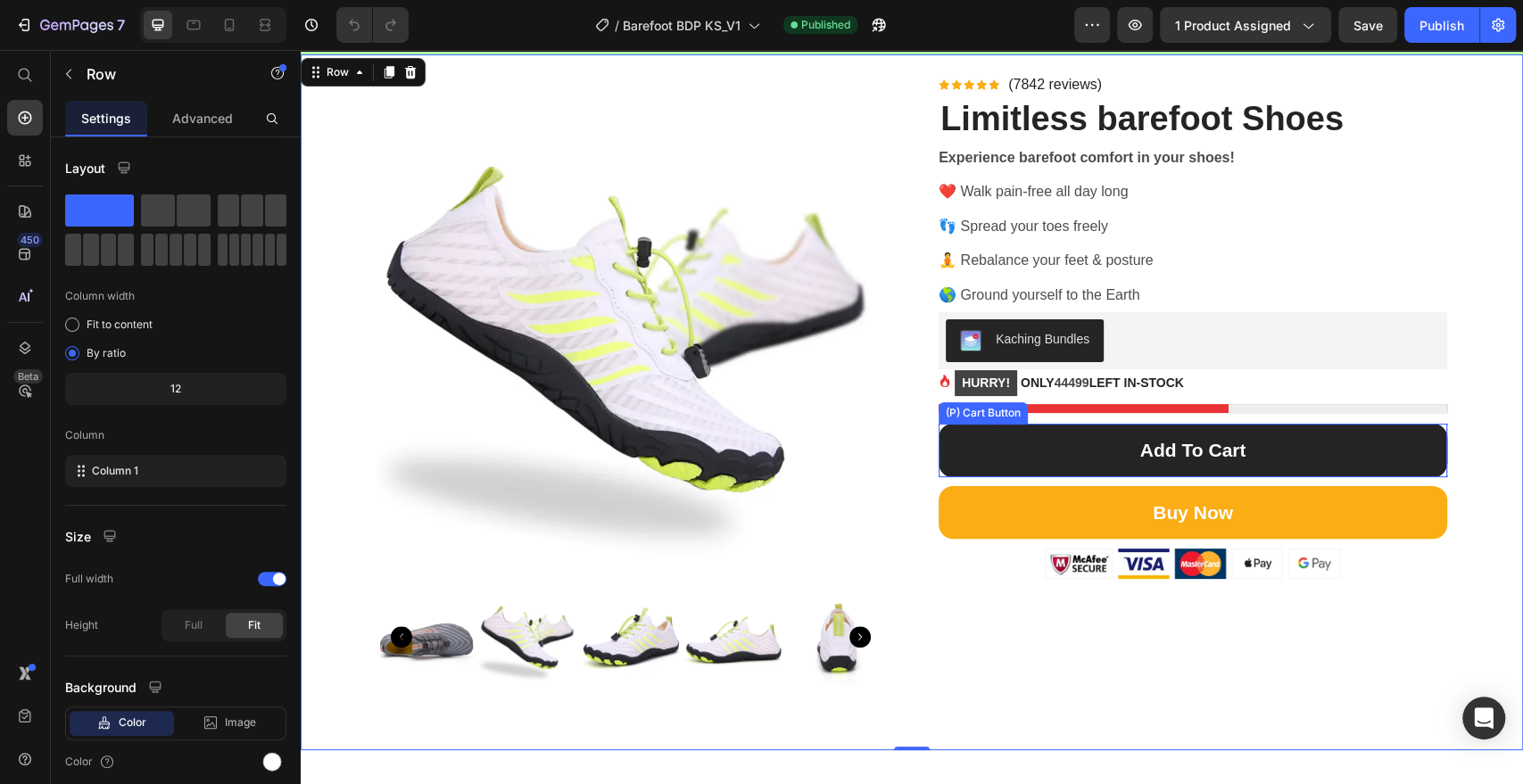 scroll, scrollTop: 0, scrollLeft: 0, axis: both 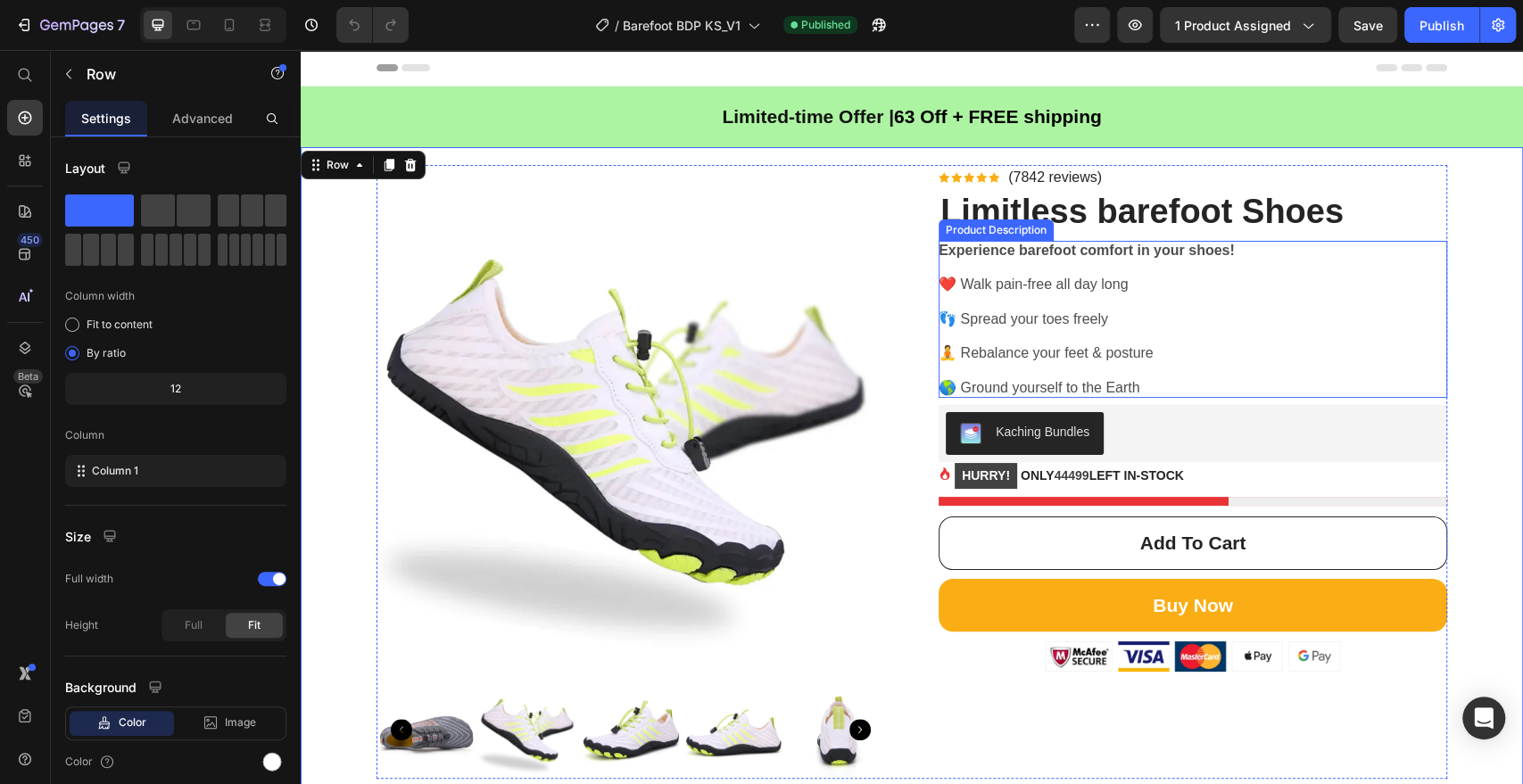 click on "❤️ Walk pain-free all day long" at bounding box center [1193, 285] 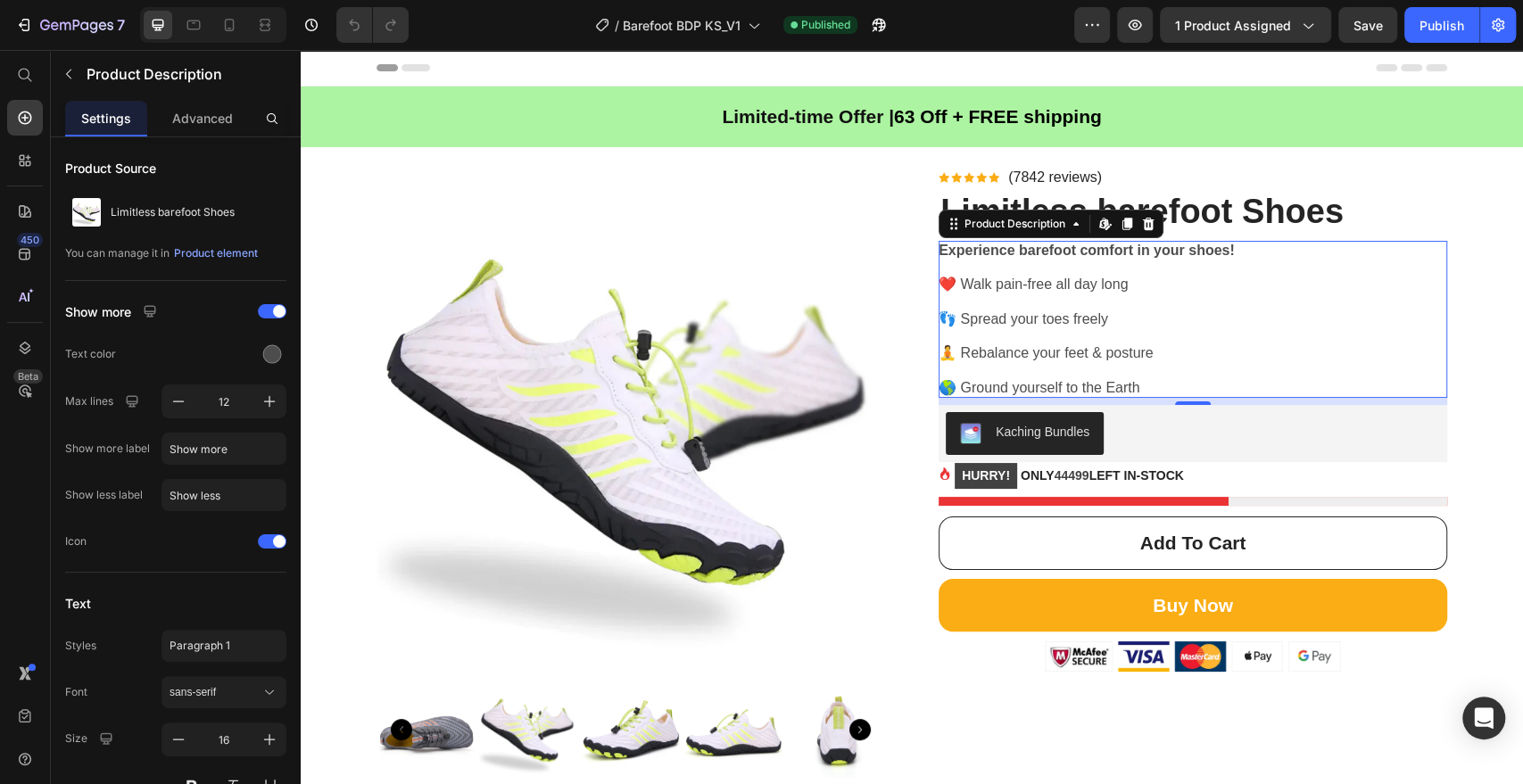 click on "Experience barefoot comfort in your shoes!
❤️ Walk pain-free all day long
👣   Spread your toes freely
🧘 Rebalance your feet & posture
🌎 Ground yourself to the Earth" at bounding box center (1193, 319) 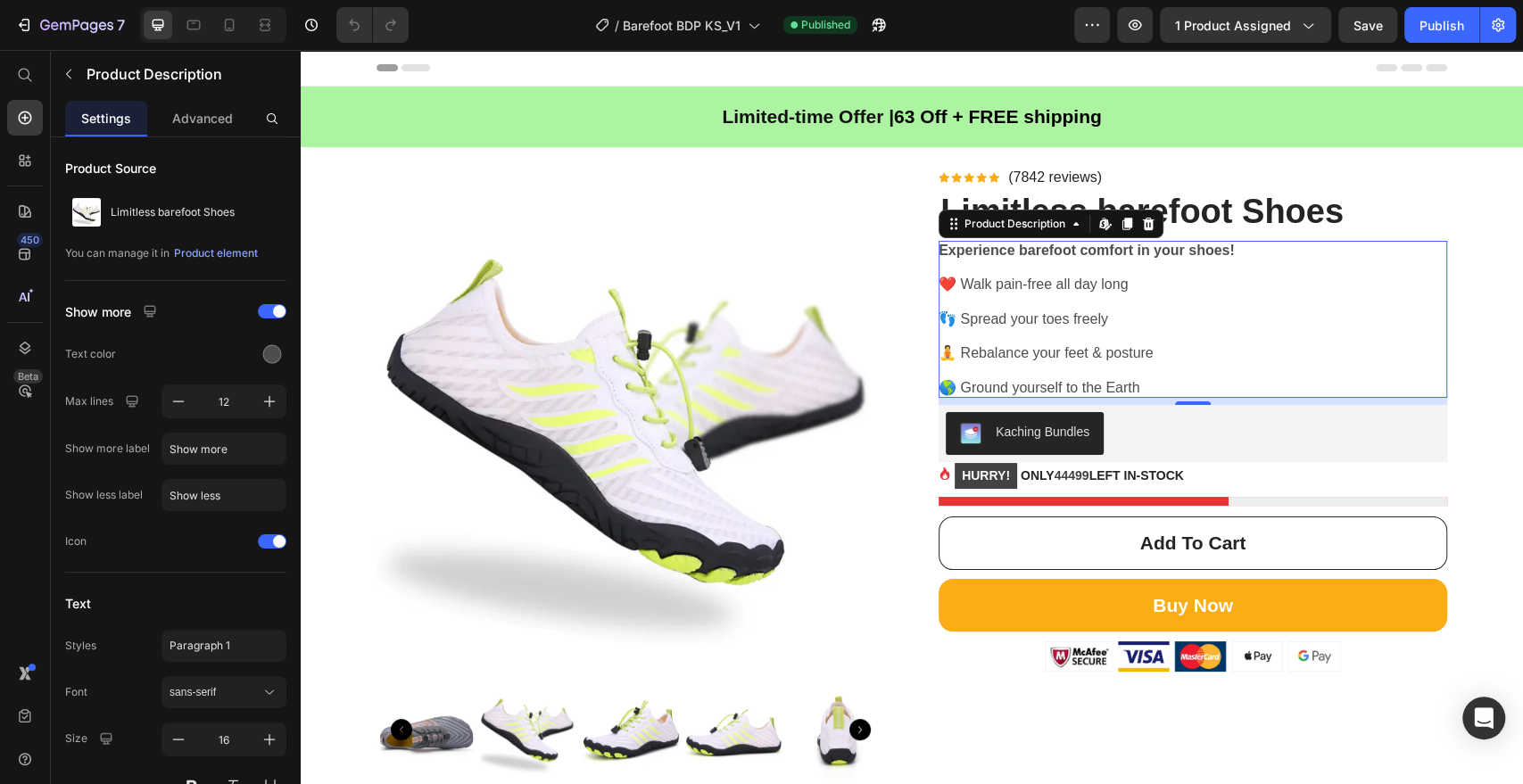click on "Experience barefoot comfort in your shoes!
❤️ Walk pain-free all day long
👣   Spread your toes freely
🧘 Rebalance your feet & posture
🌎 Ground yourself to the Earth" at bounding box center [1193, 319] 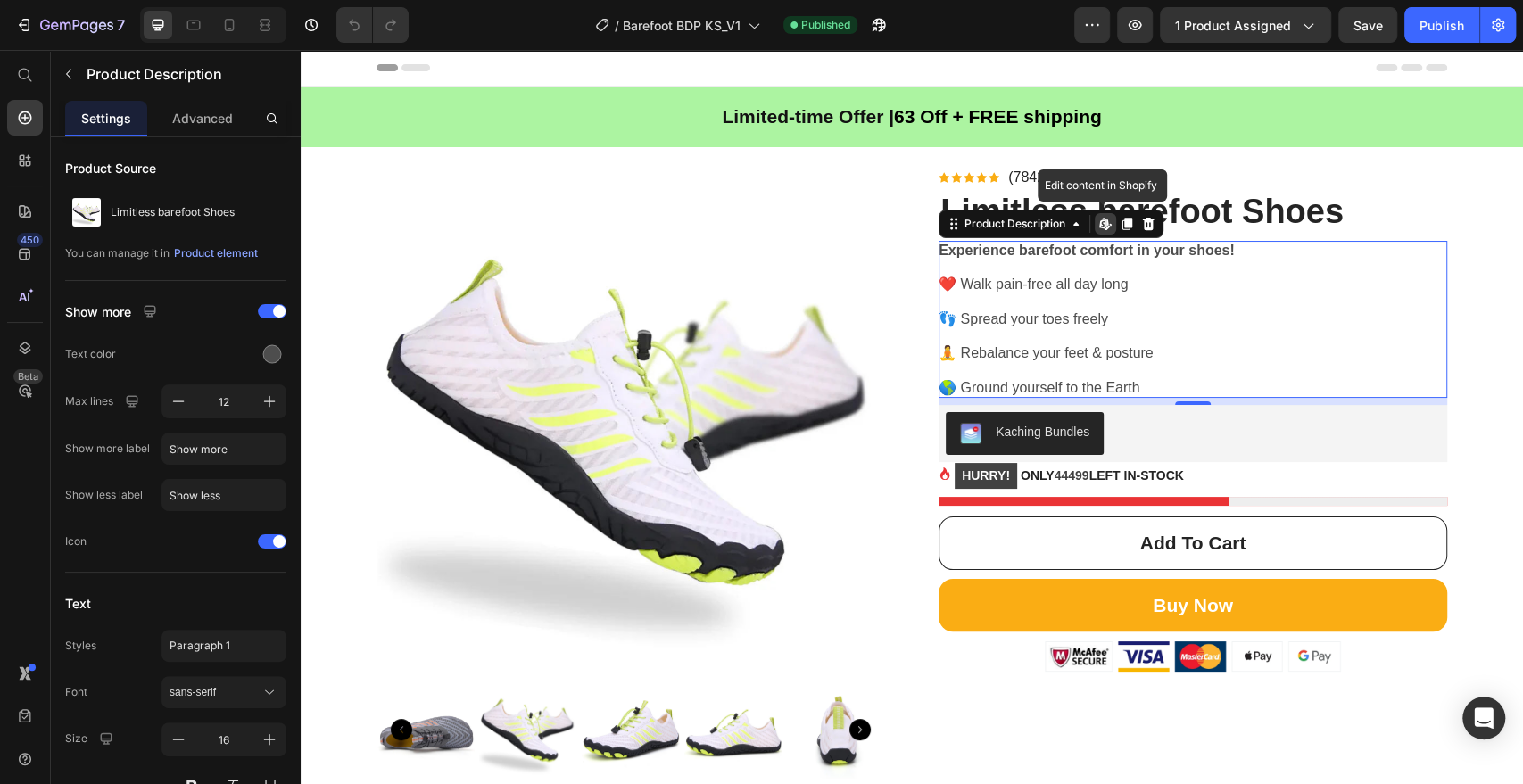 click on "❤️ Walk pain-free all day long" at bounding box center (1193, 285) 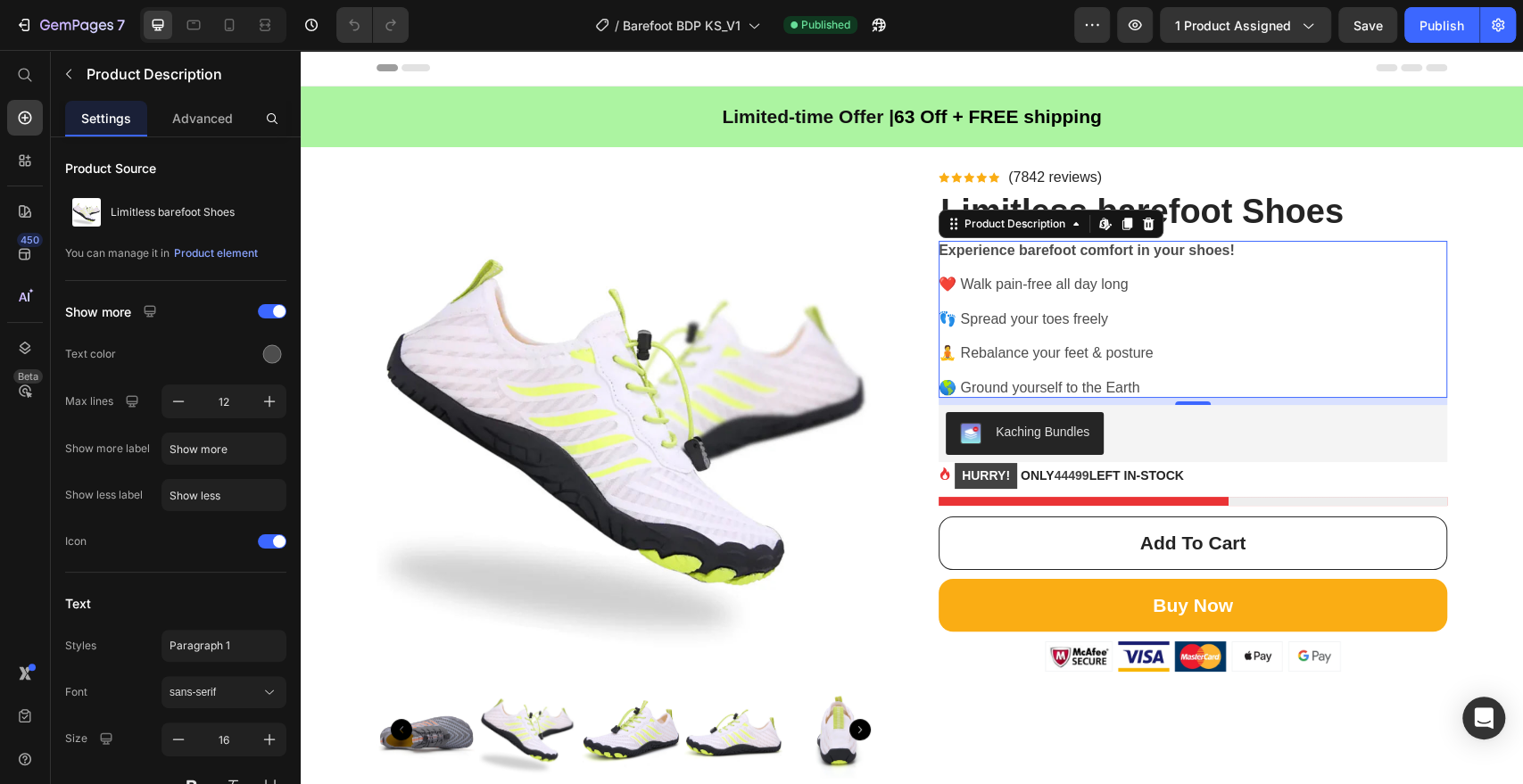click on "8" at bounding box center (1193, 401) 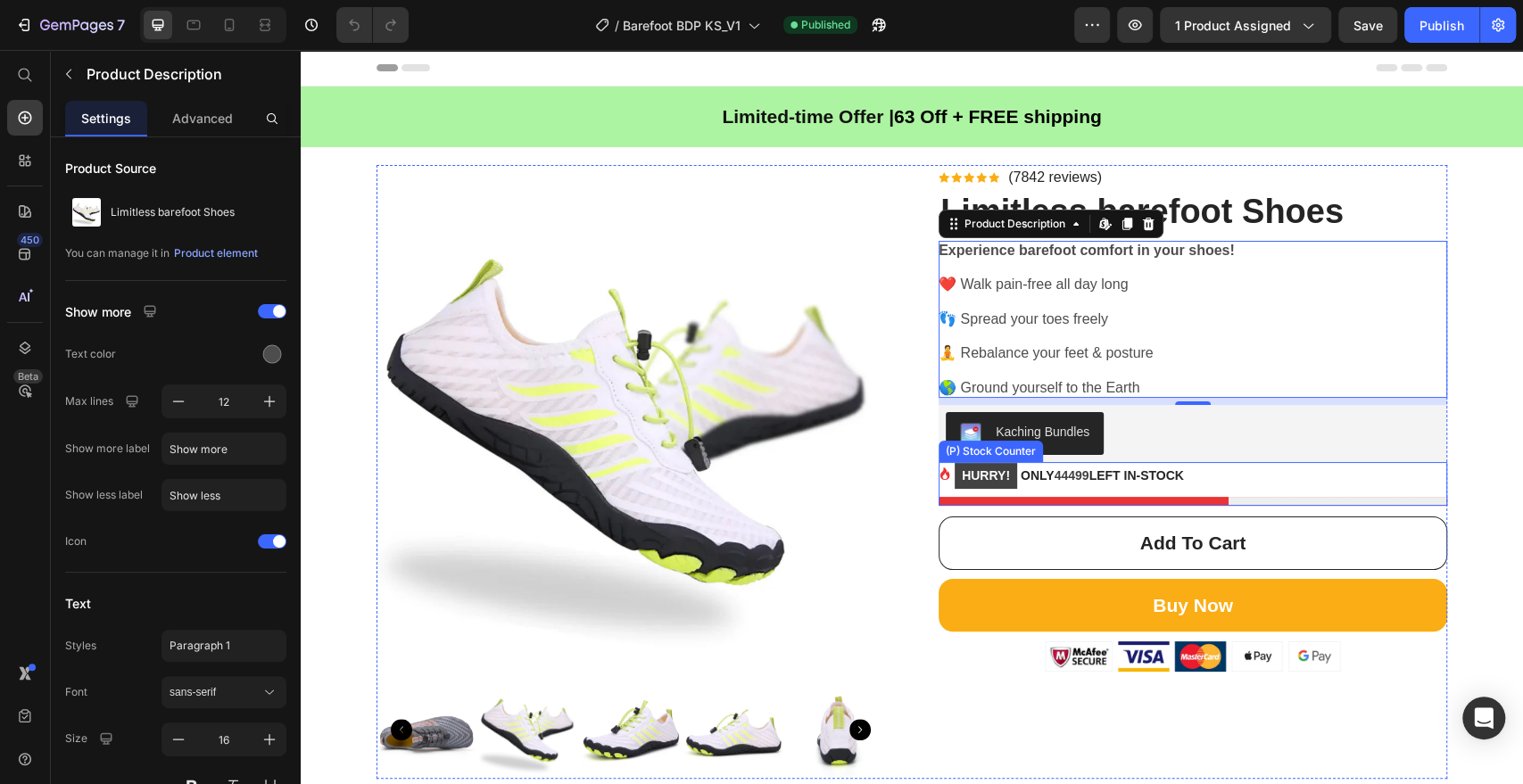 click on "HURRY!  ONLY  44499  LEFT IN-STOCK" at bounding box center [1193, 475] 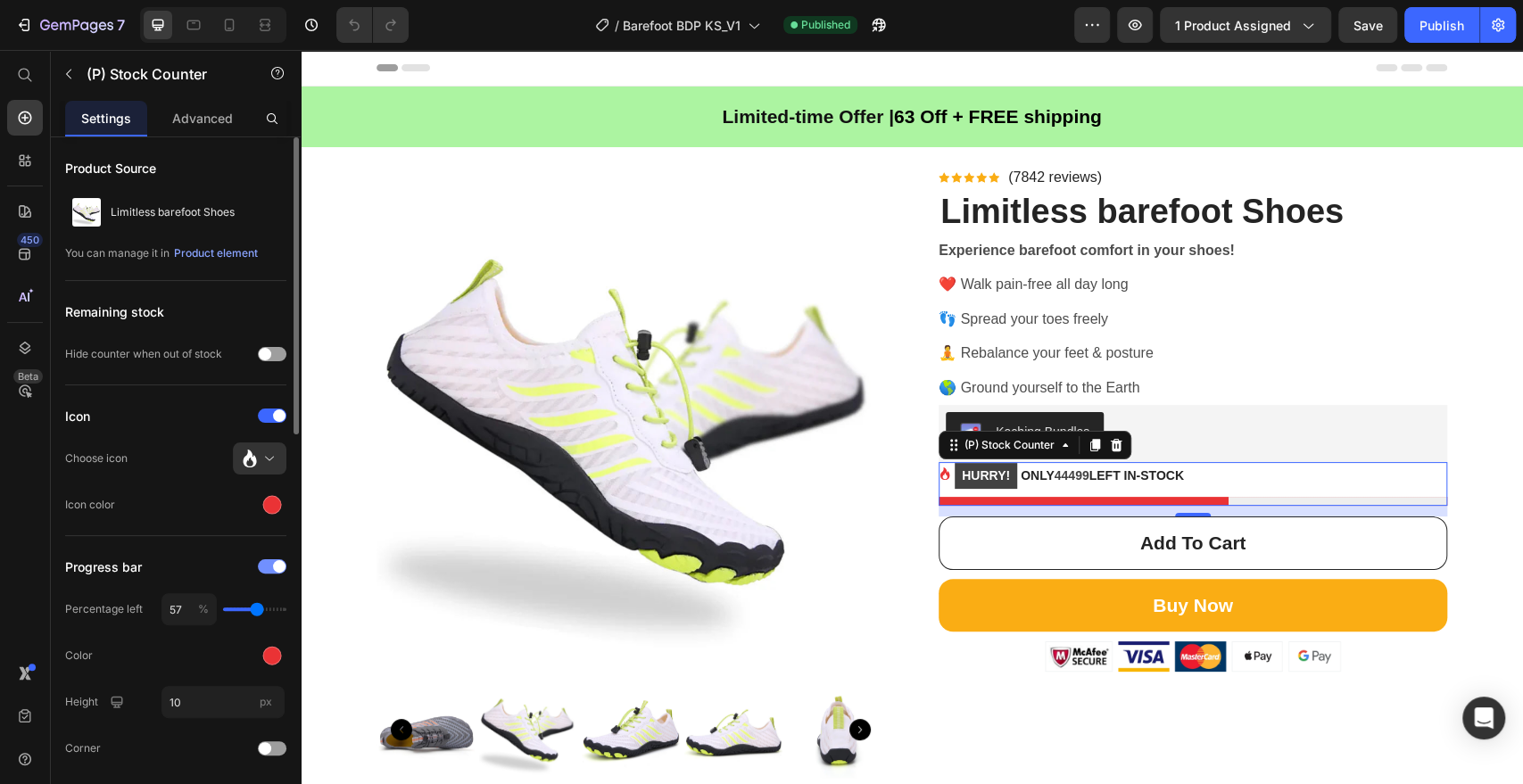 scroll, scrollTop: 99, scrollLeft: 0, axis: vertical 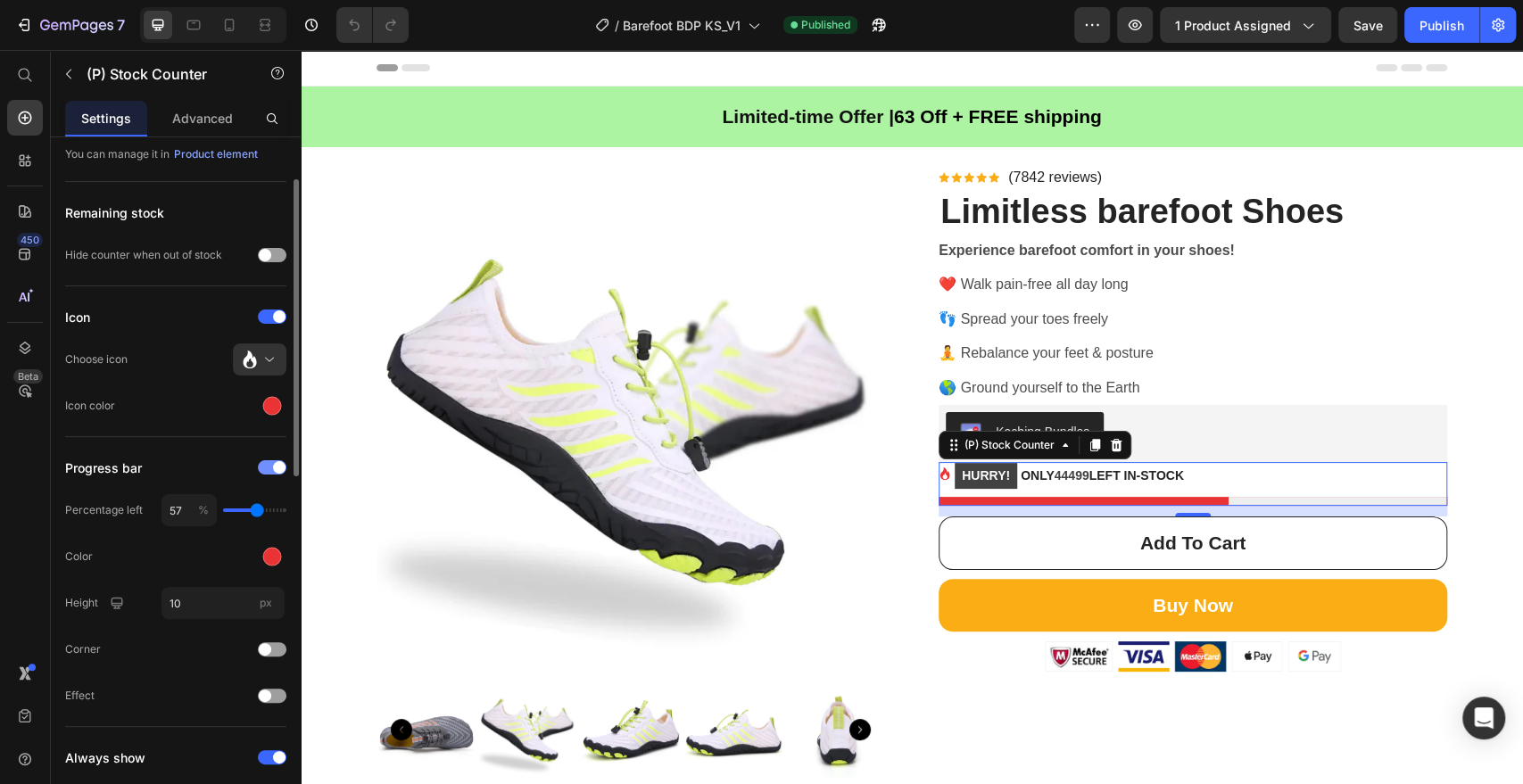 click at bounding box center (272, 467) 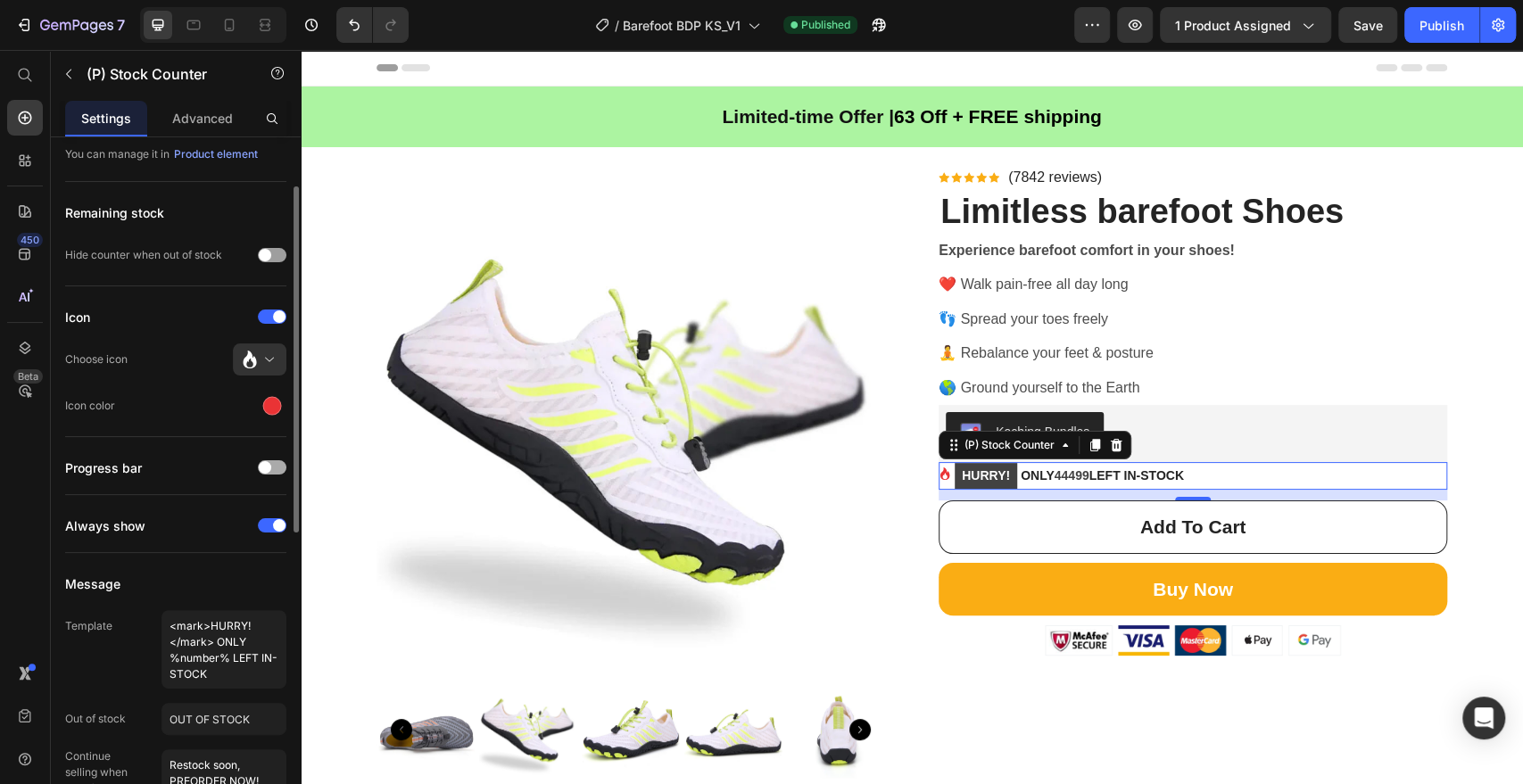 click at bounding box center [272, 467] 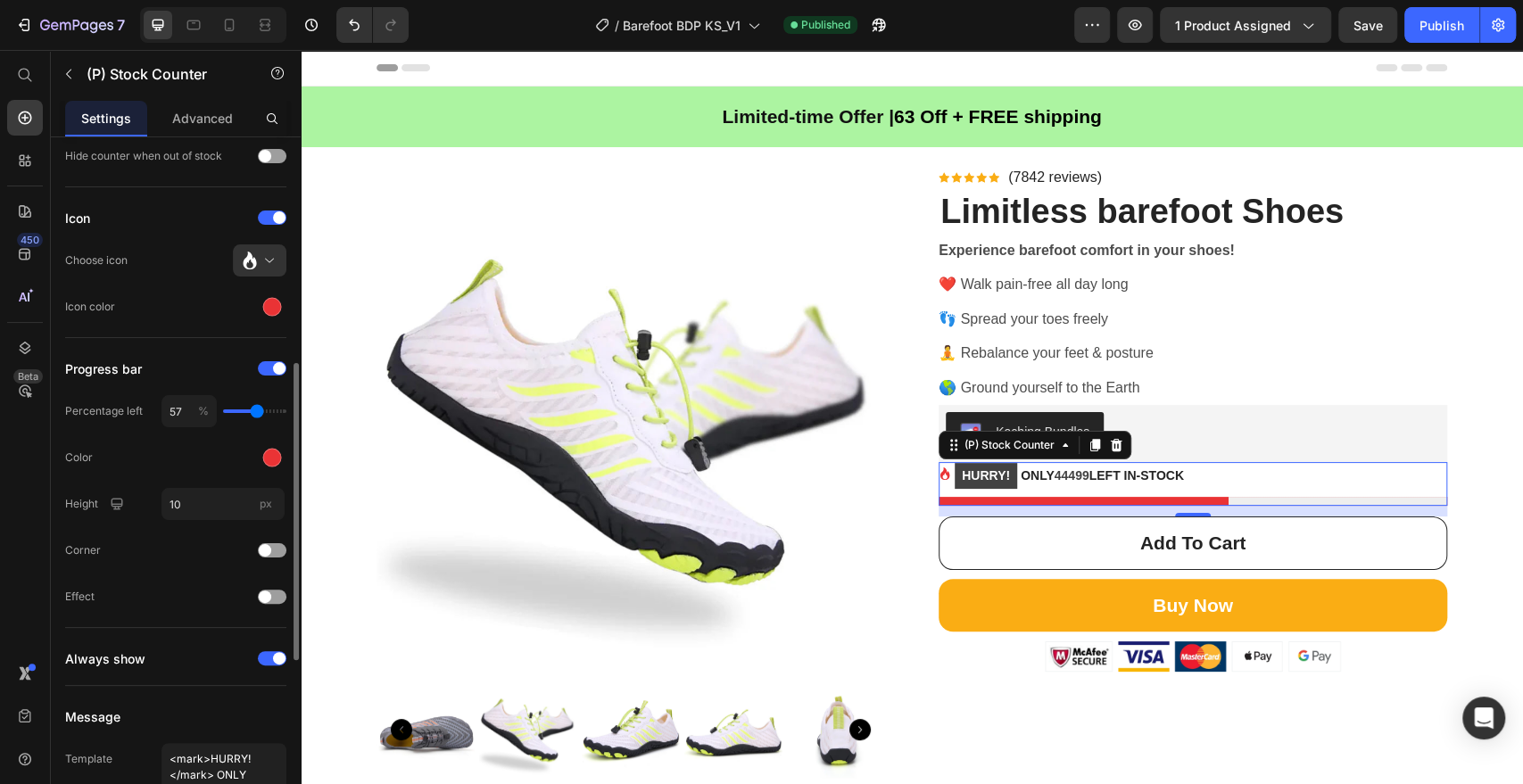 scroll, scrollTop: 297, scrollLeft: 0, axis: vertical 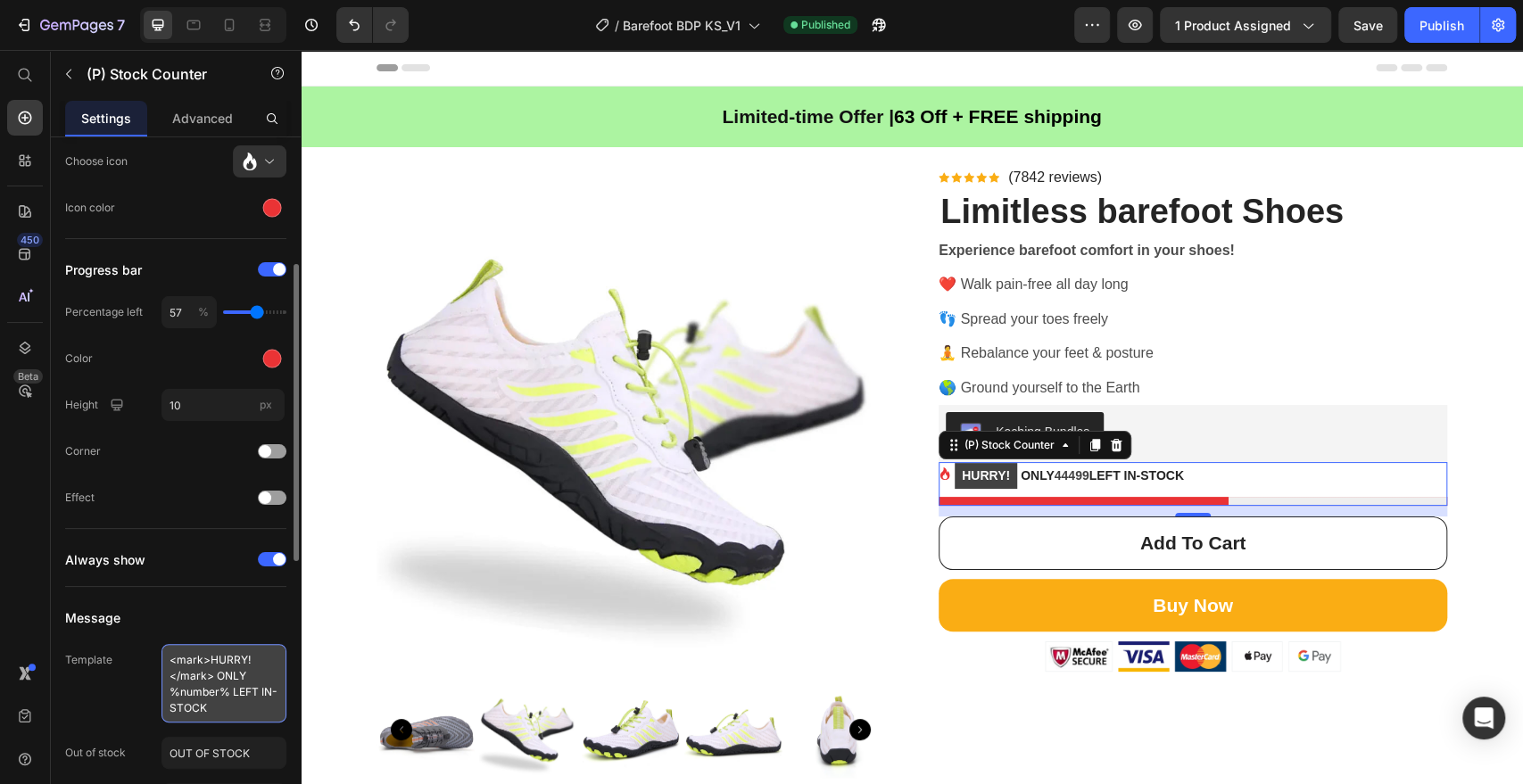 click on "<mark>HURRY!</mark> ONLY %number% LEFT IN-STOCK" at bounding box center [224, 683] 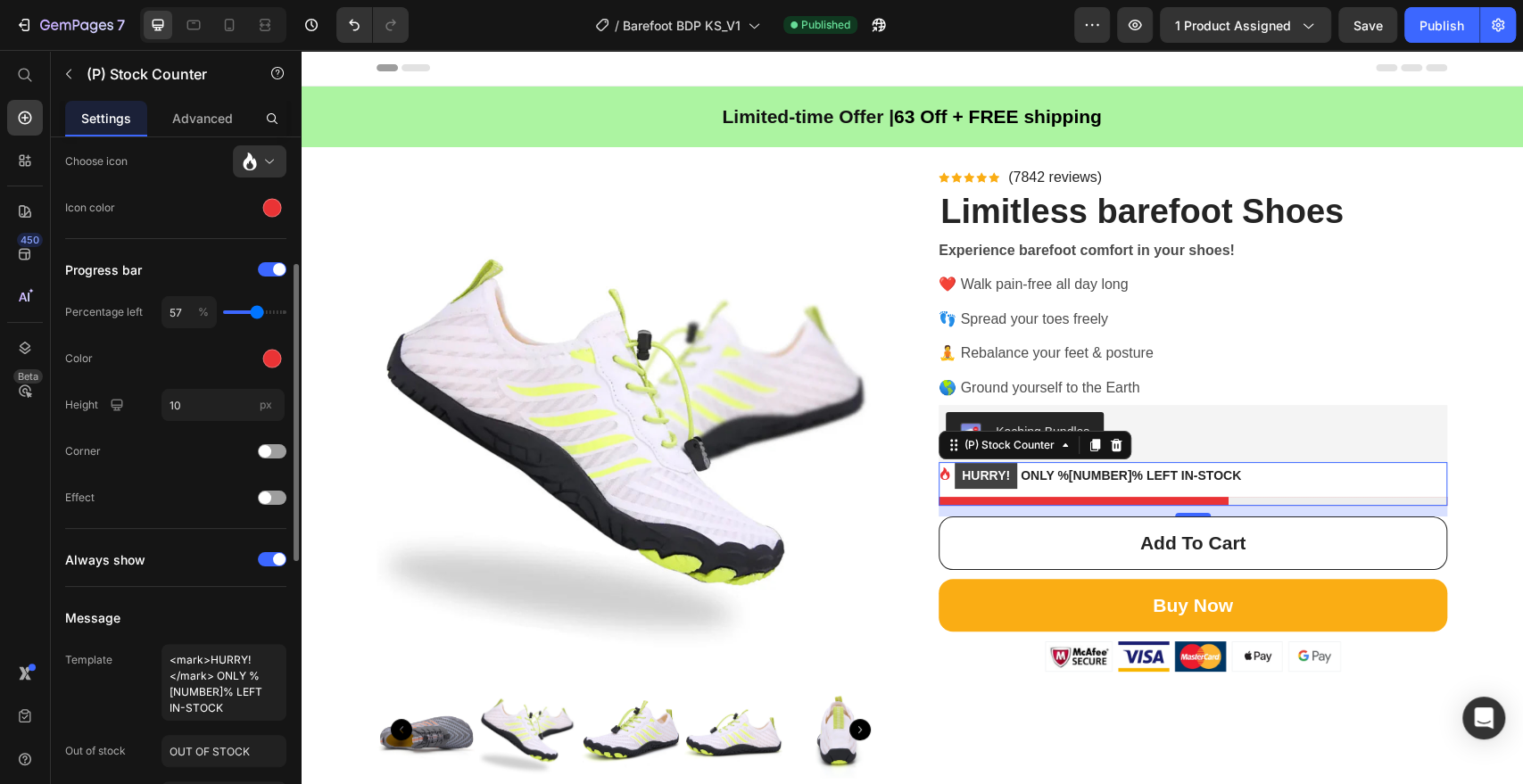 click on "Message" at bounding box center (176, 617) 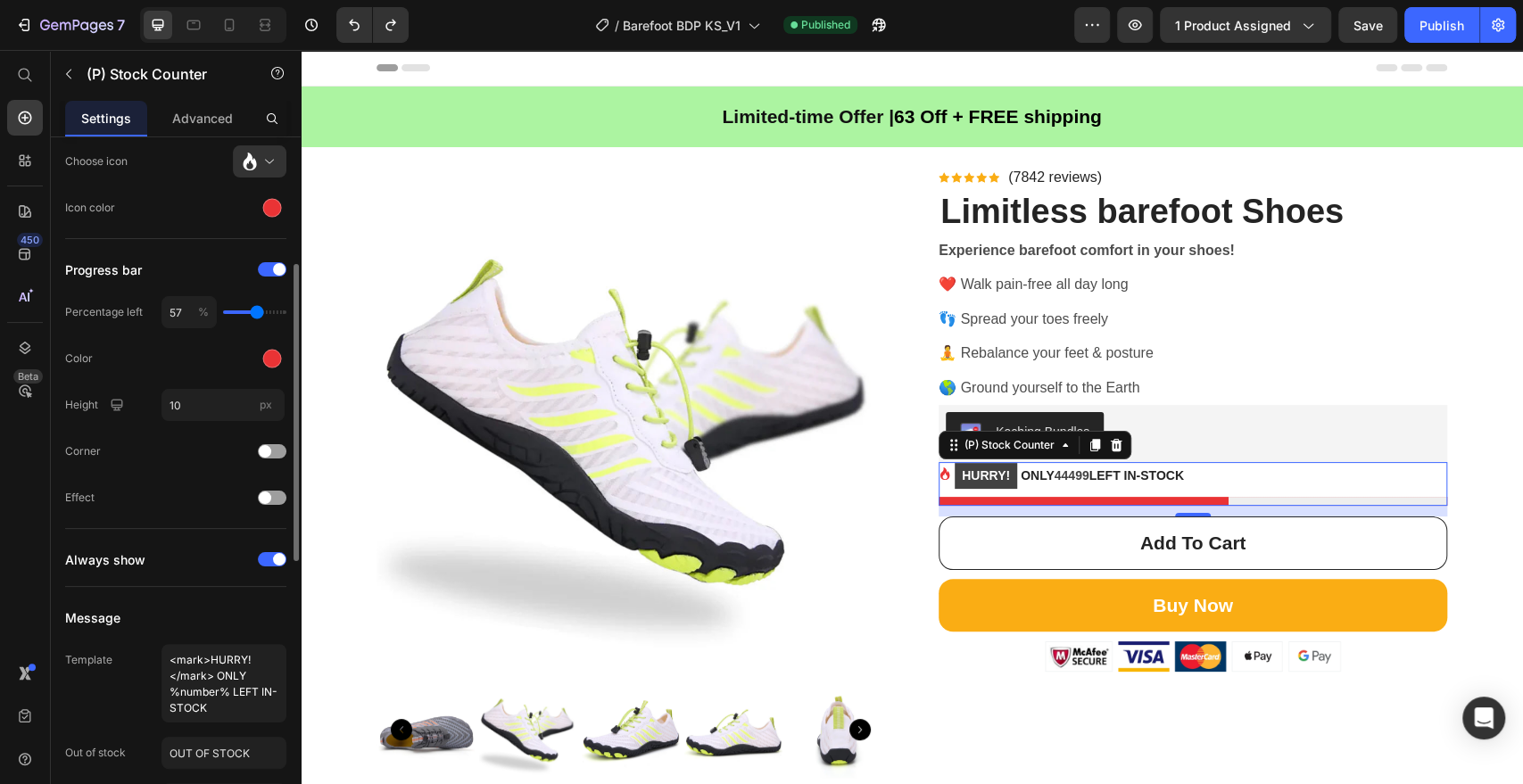 scroll, scrollTop: 0, scrollLeft: 0, axis: both 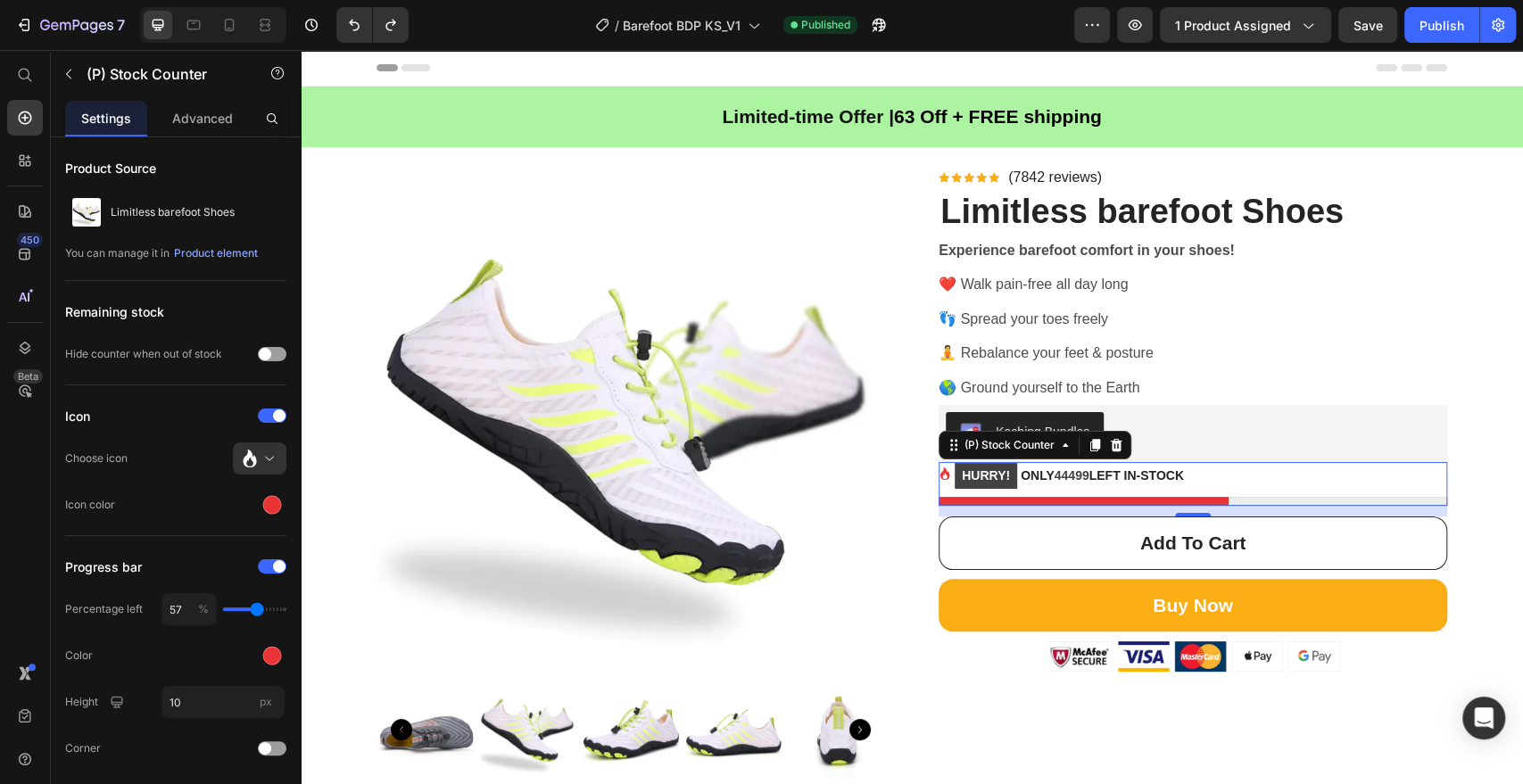 click on "44499" at bounding box center [1072, 475] 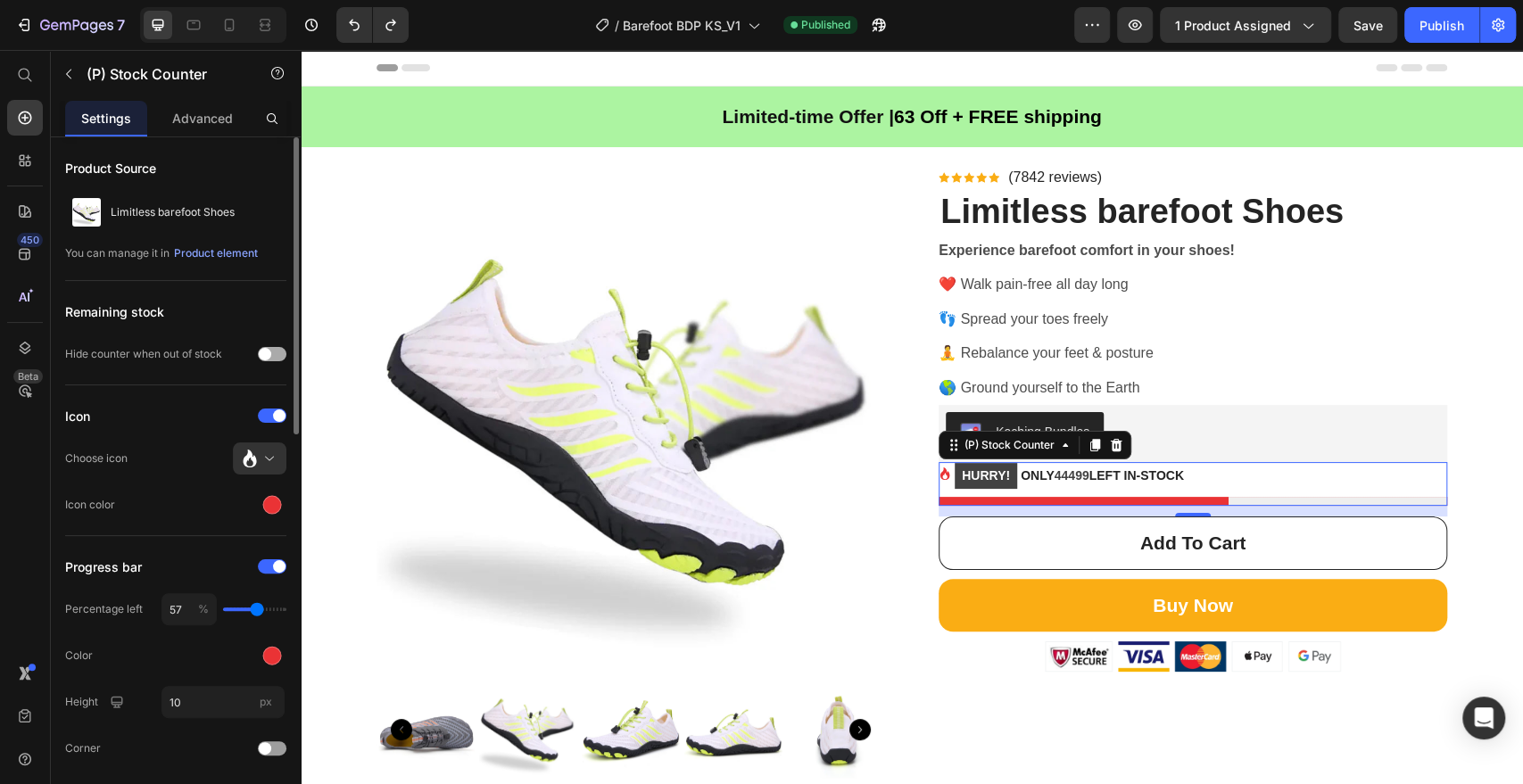 click on "Hide counter when out of stock" 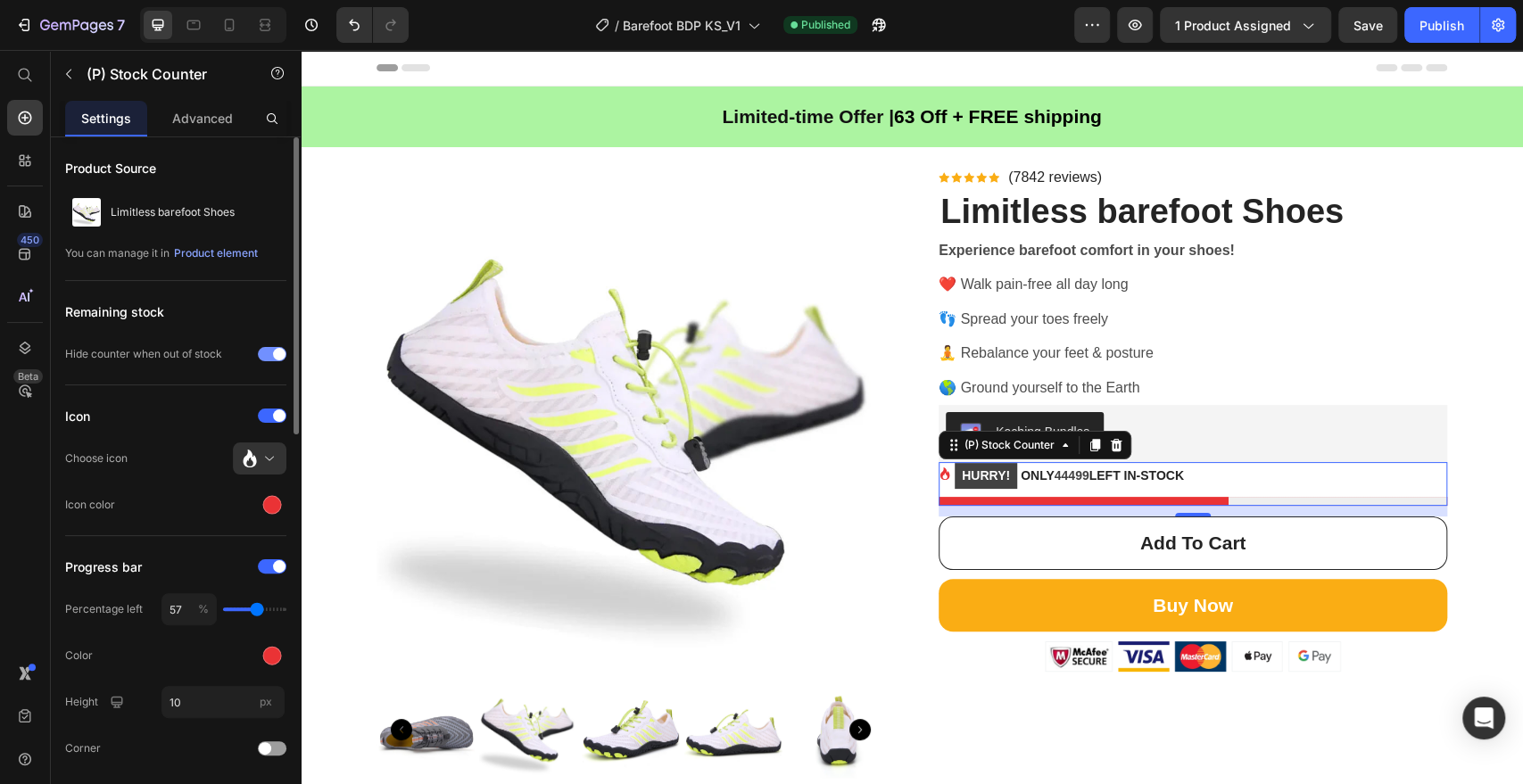 click at bounding box center [272, 354] 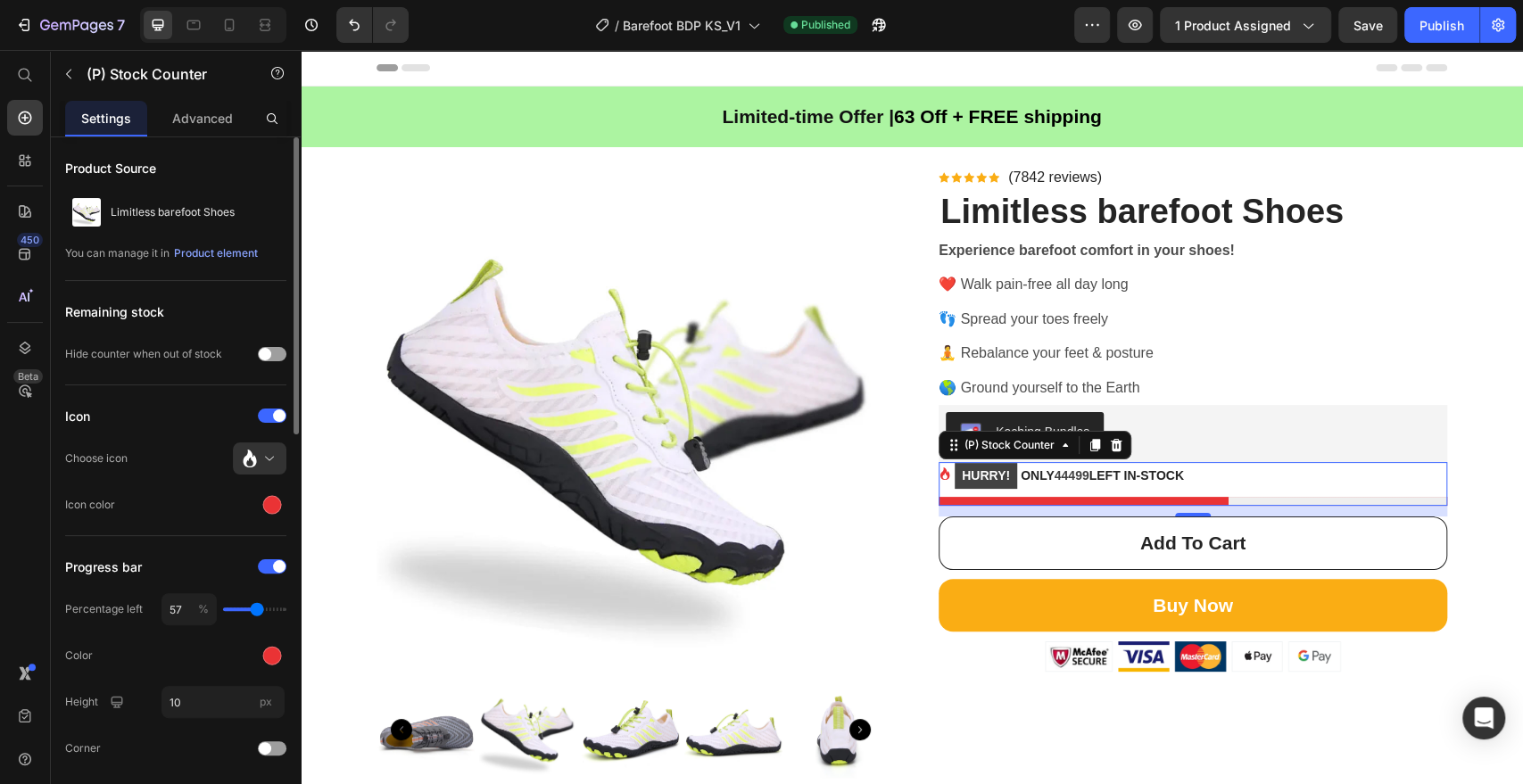 type on "46" 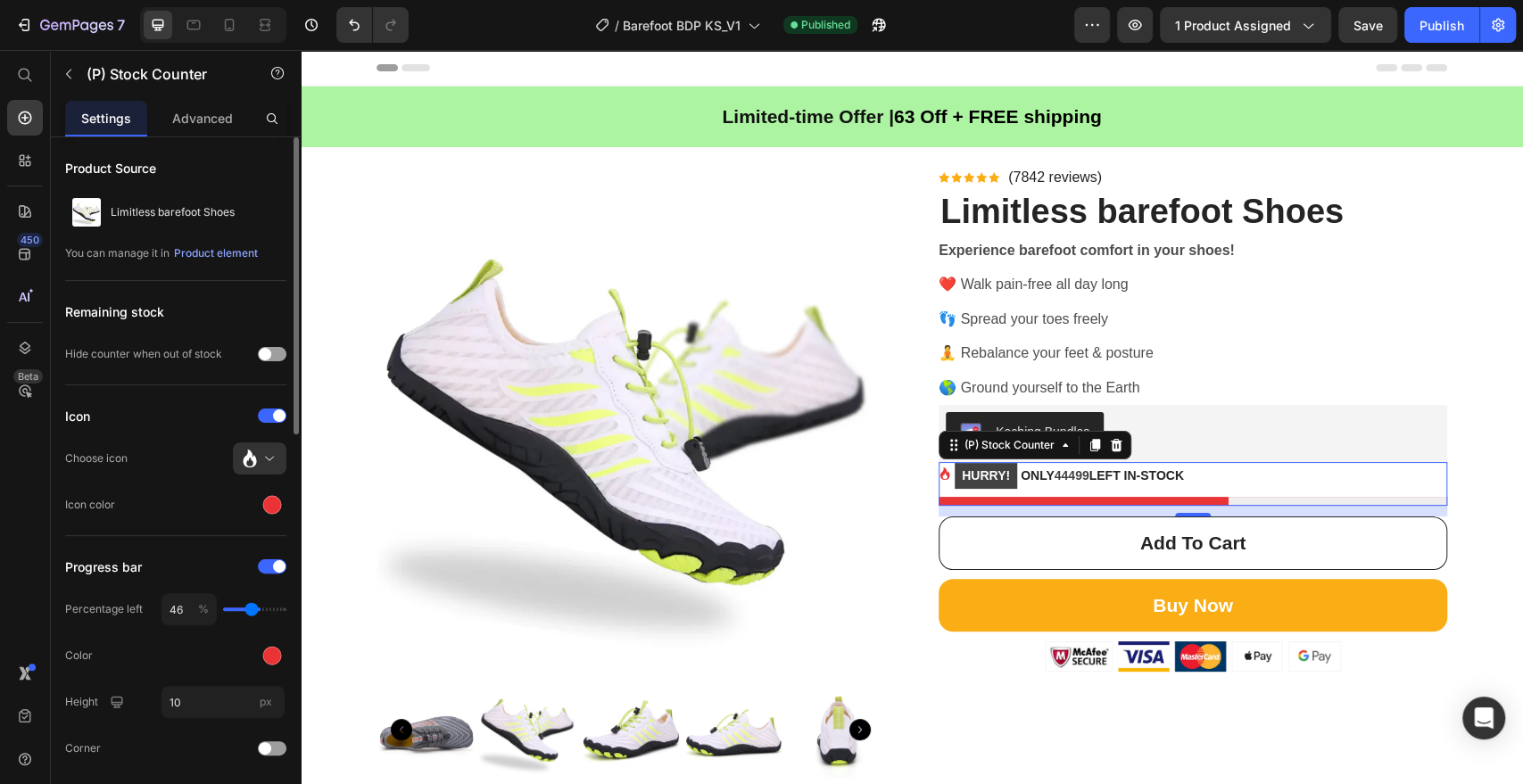 type on "45" 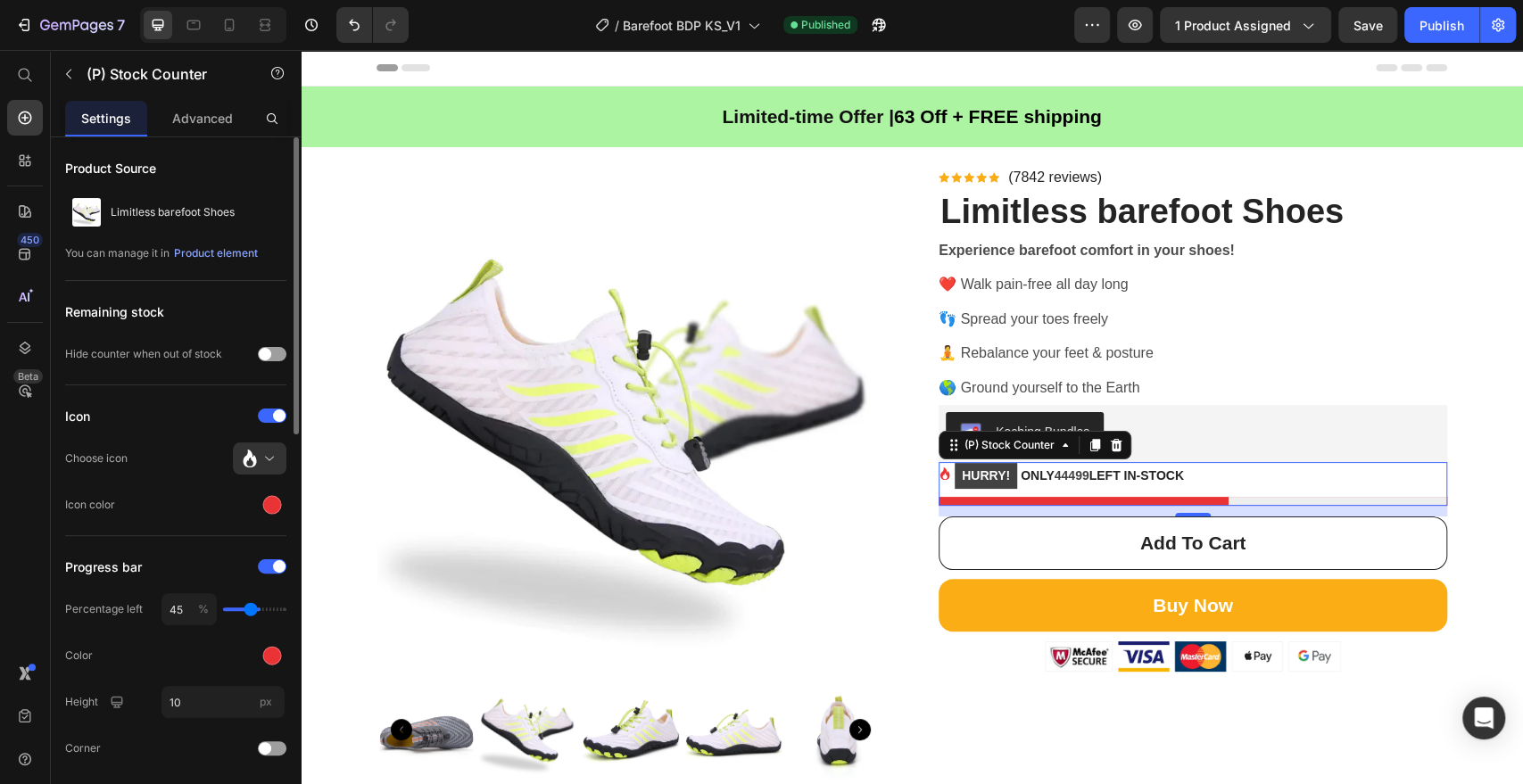 type on "38" 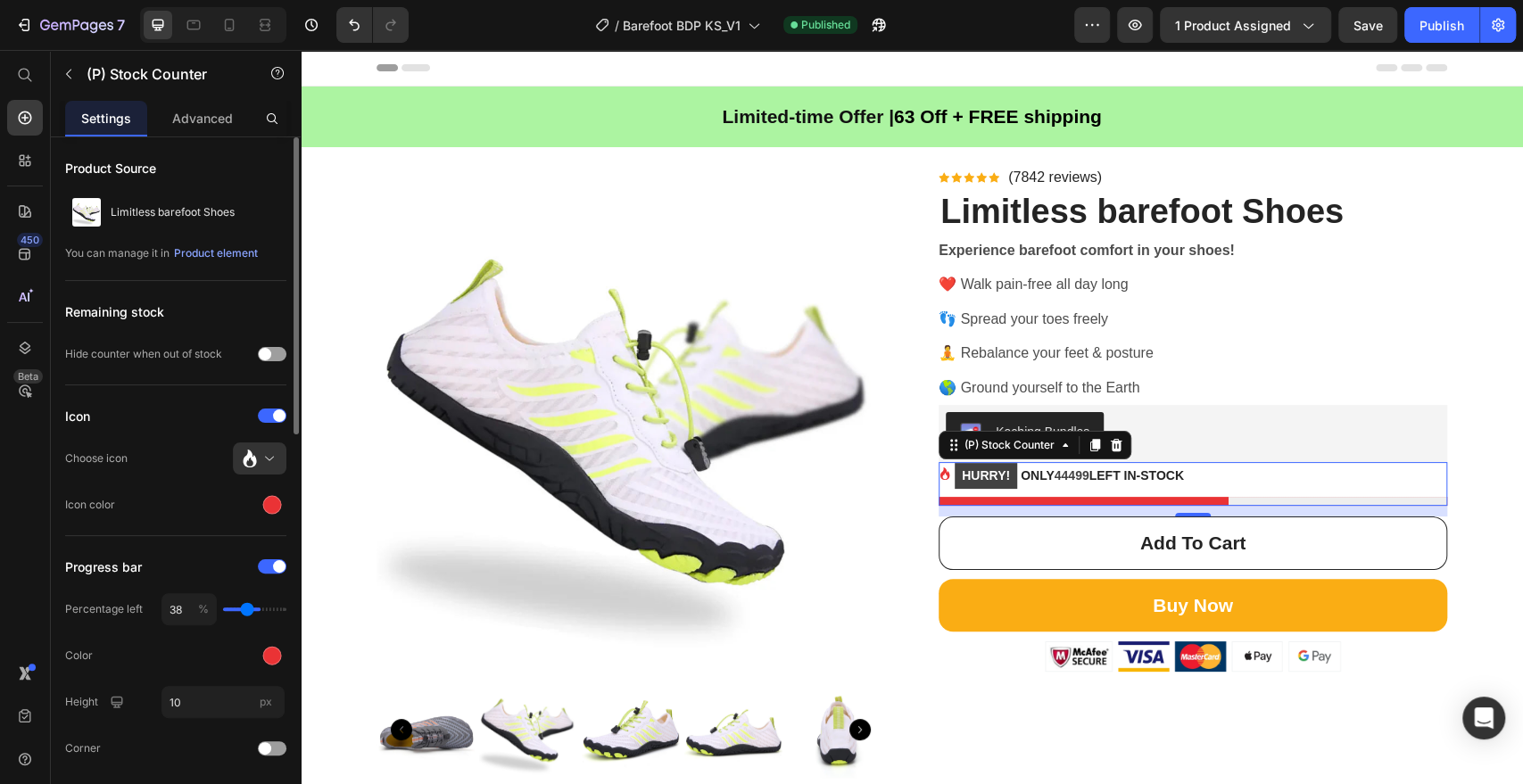 type on "35" 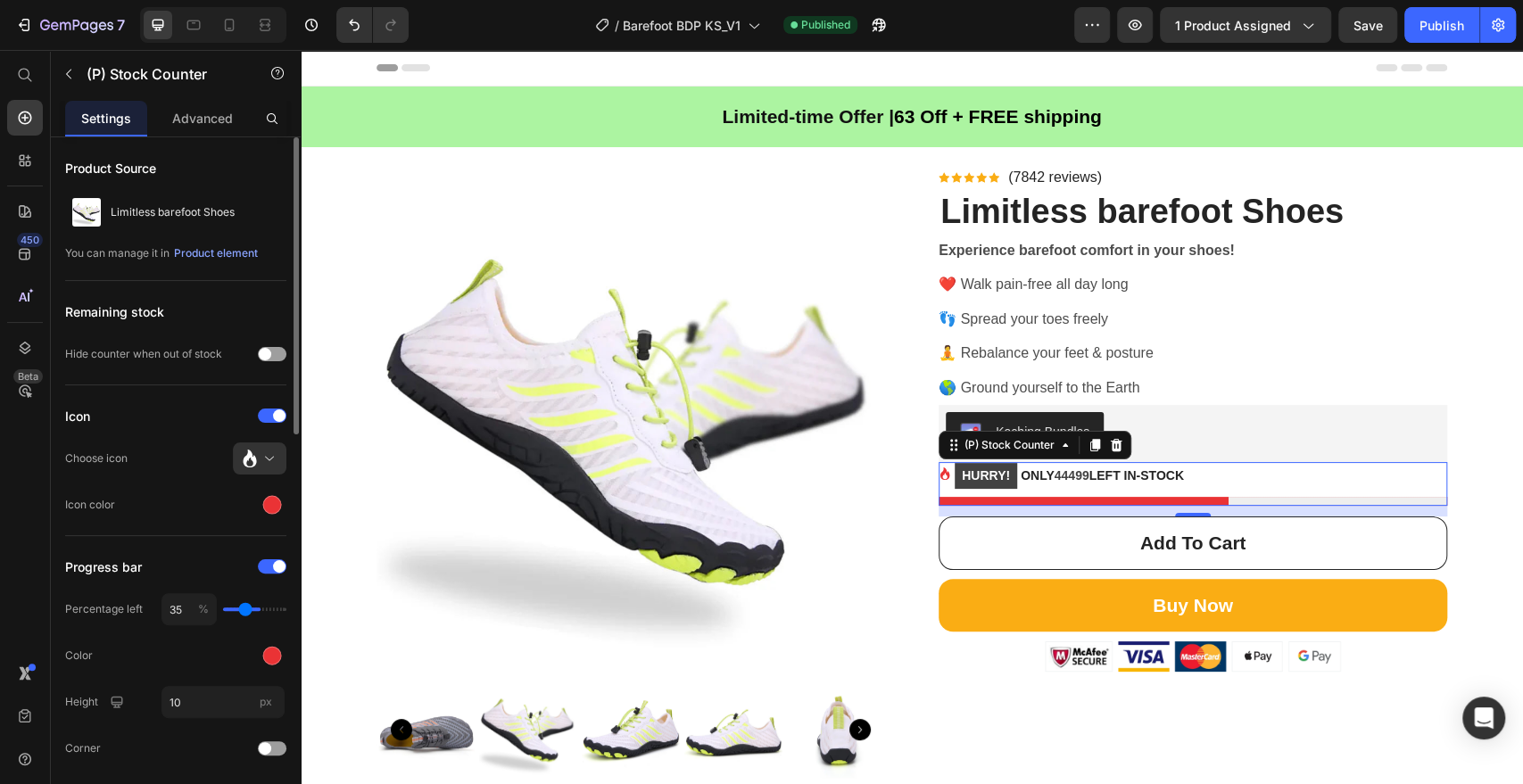 type on "34" 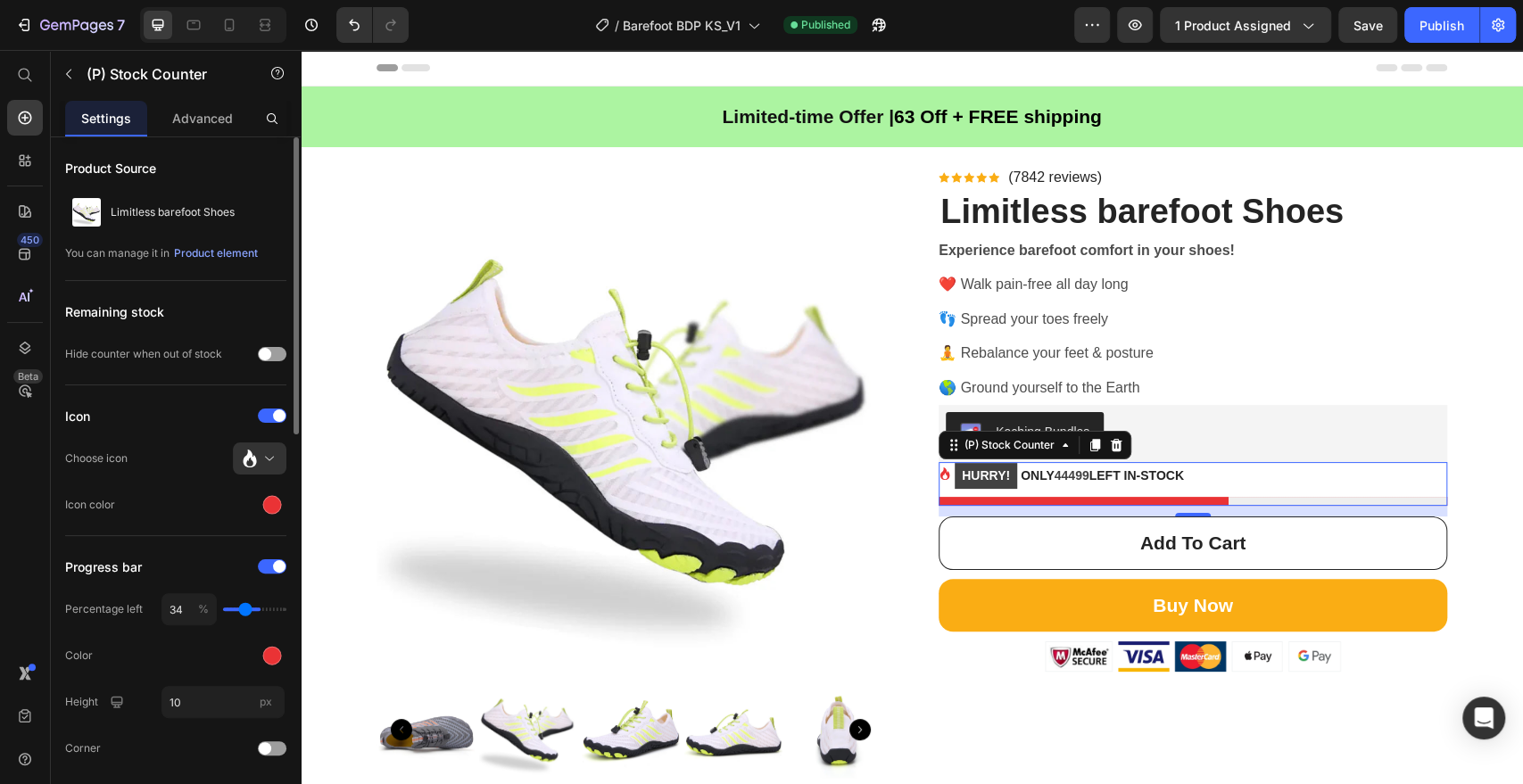 type on "31" 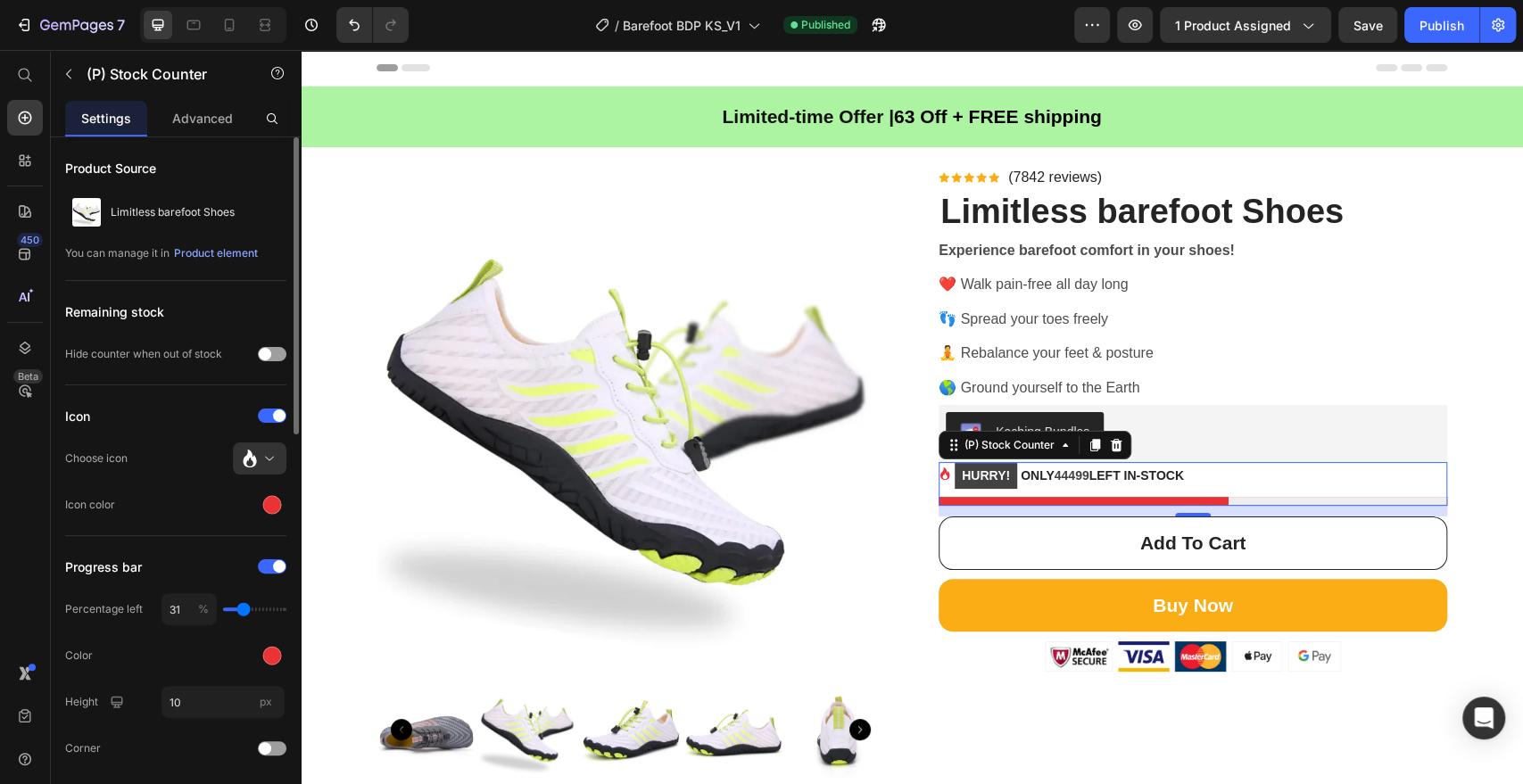 type on "28" 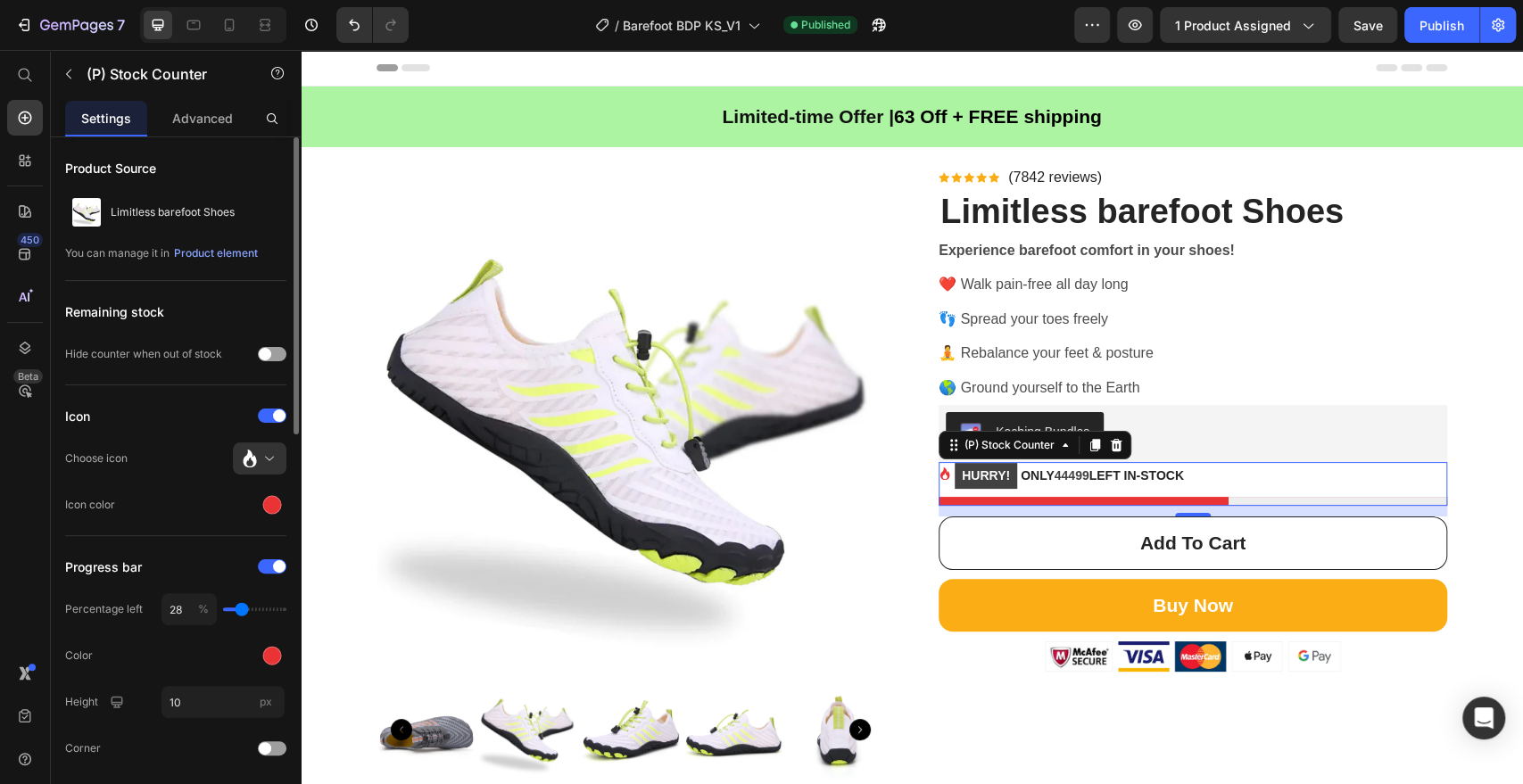 type on "26" 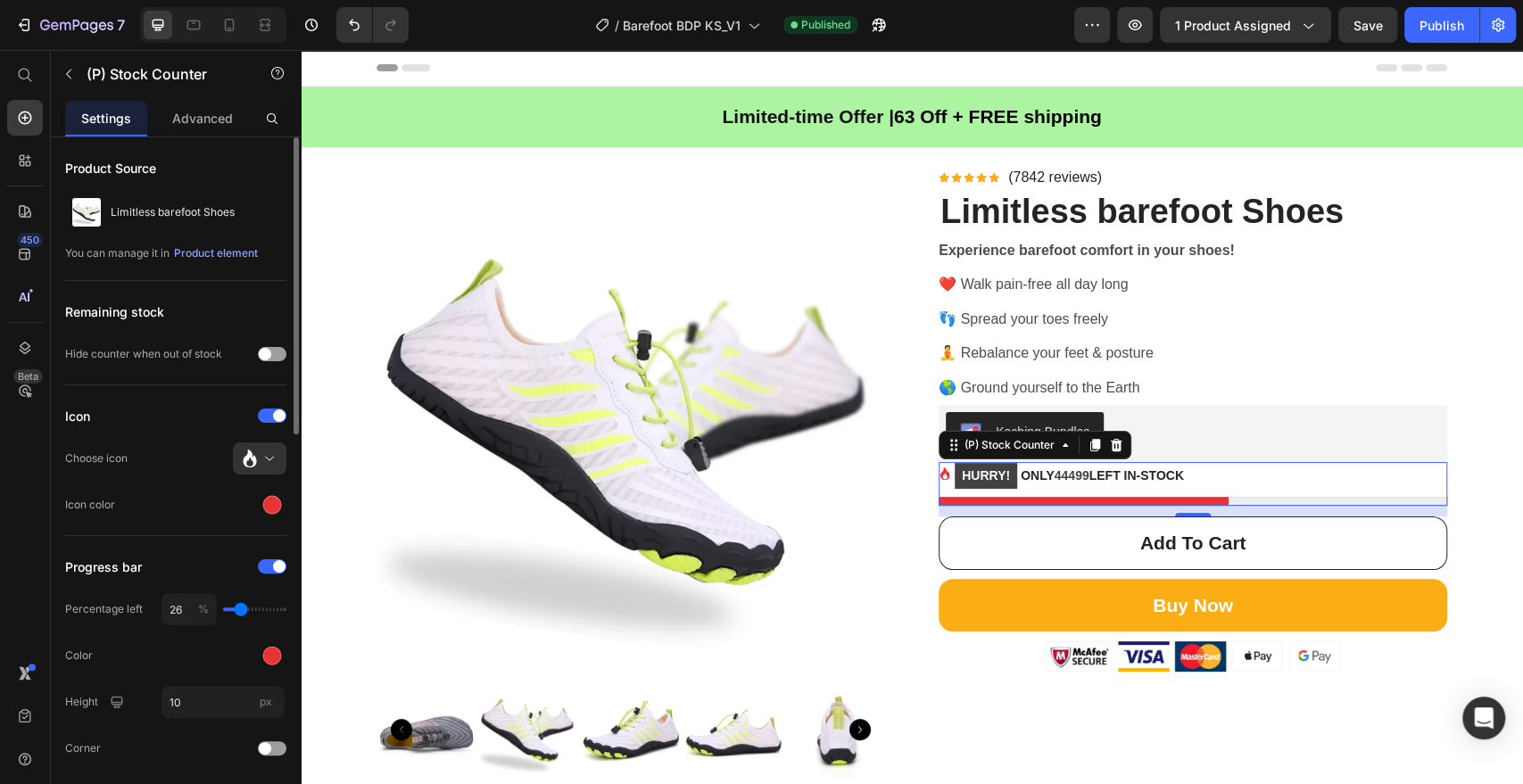 type on "23" 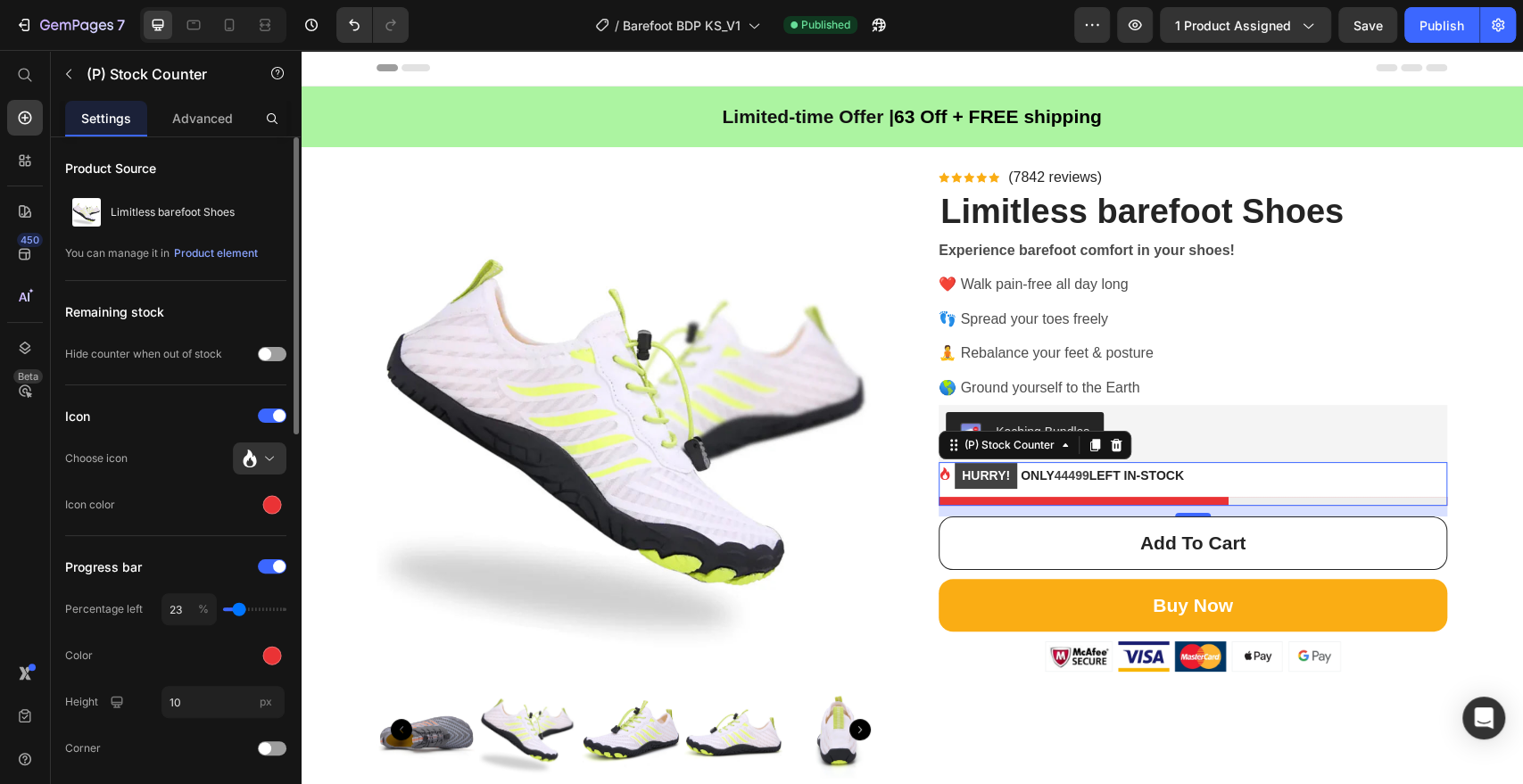 type on "22" 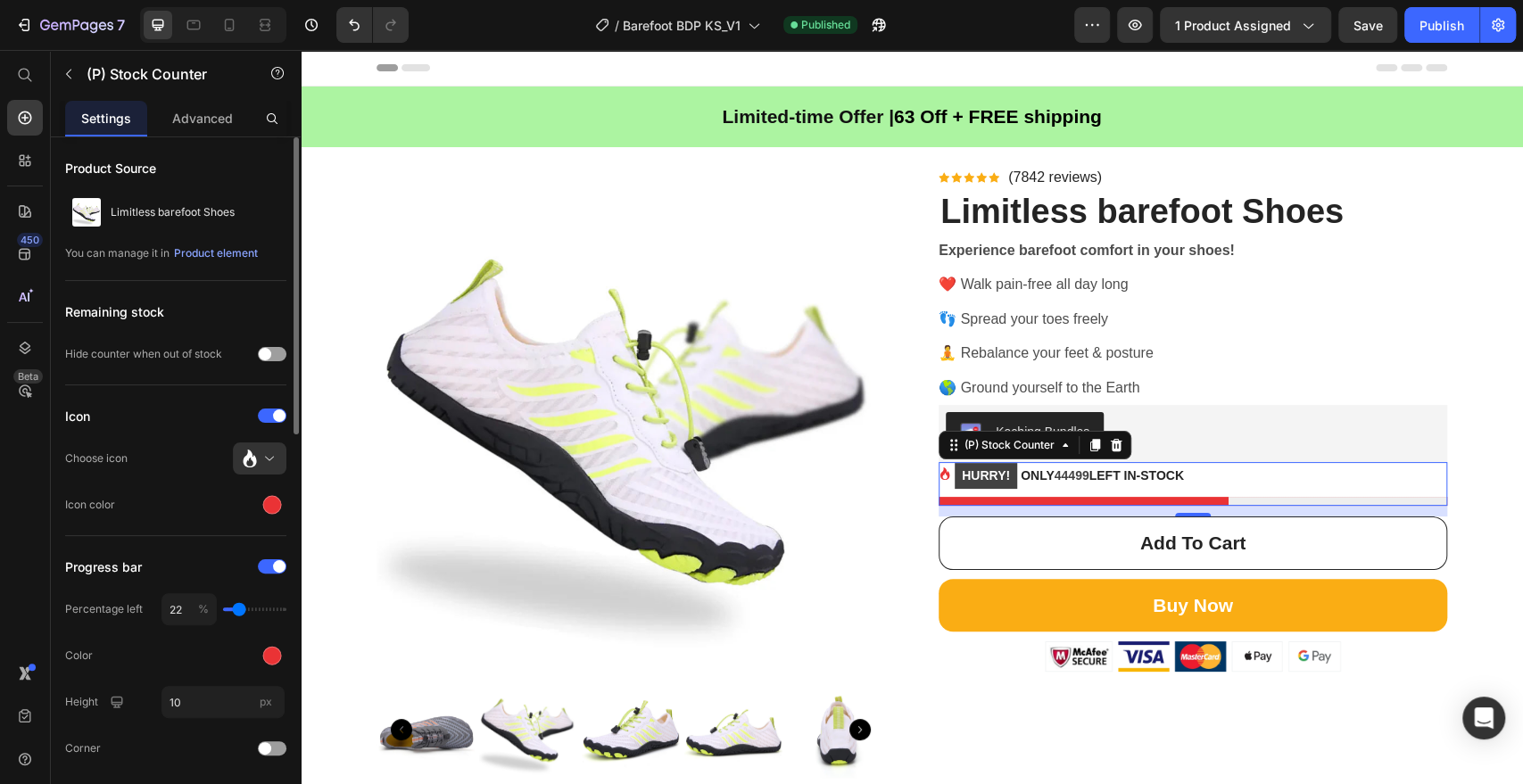 type on "18" 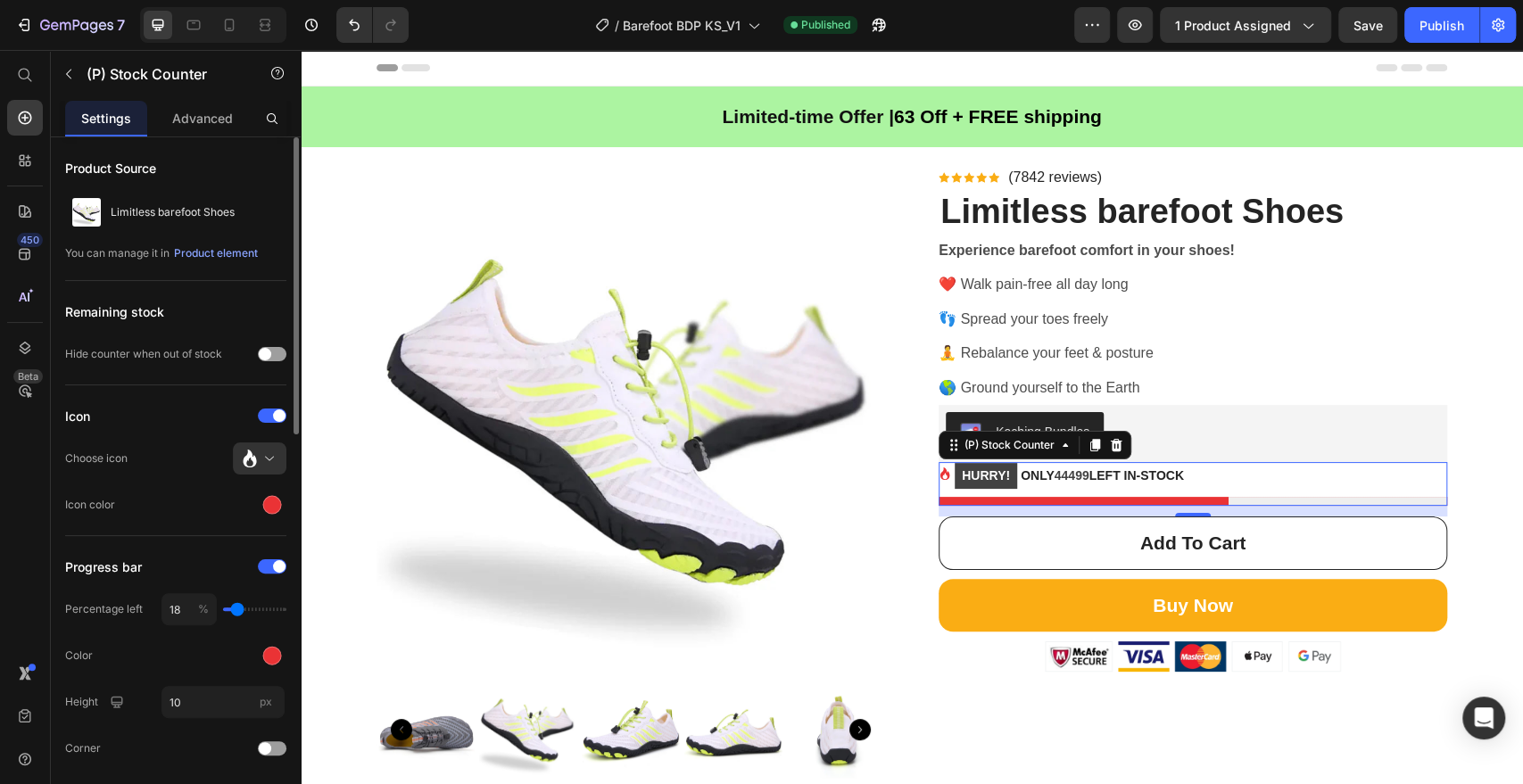 drag, startPoint x: 252, startPoint y: 612, endPoint x: 236, endPoint y: 611, distance: 16.03122 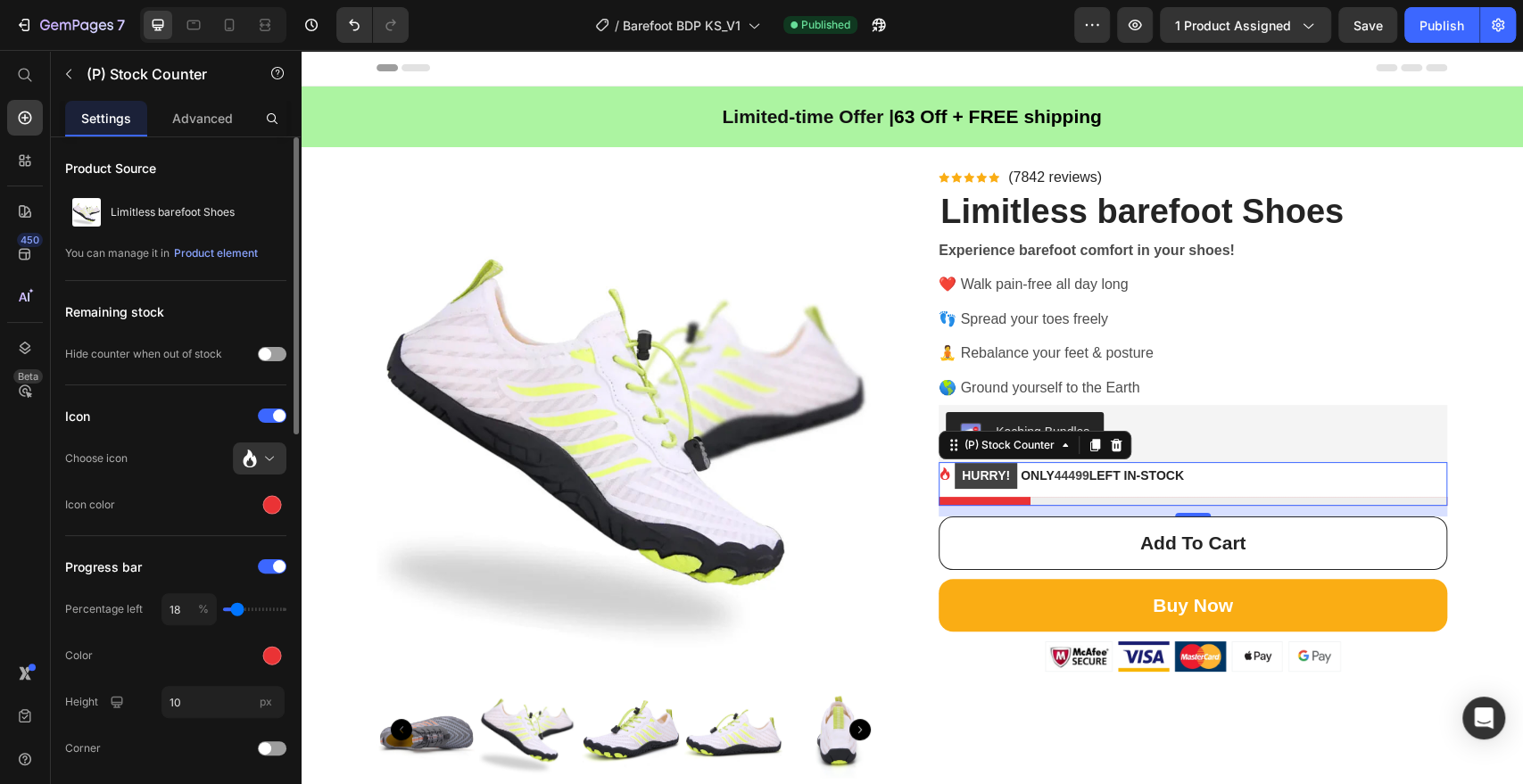 type on "14" 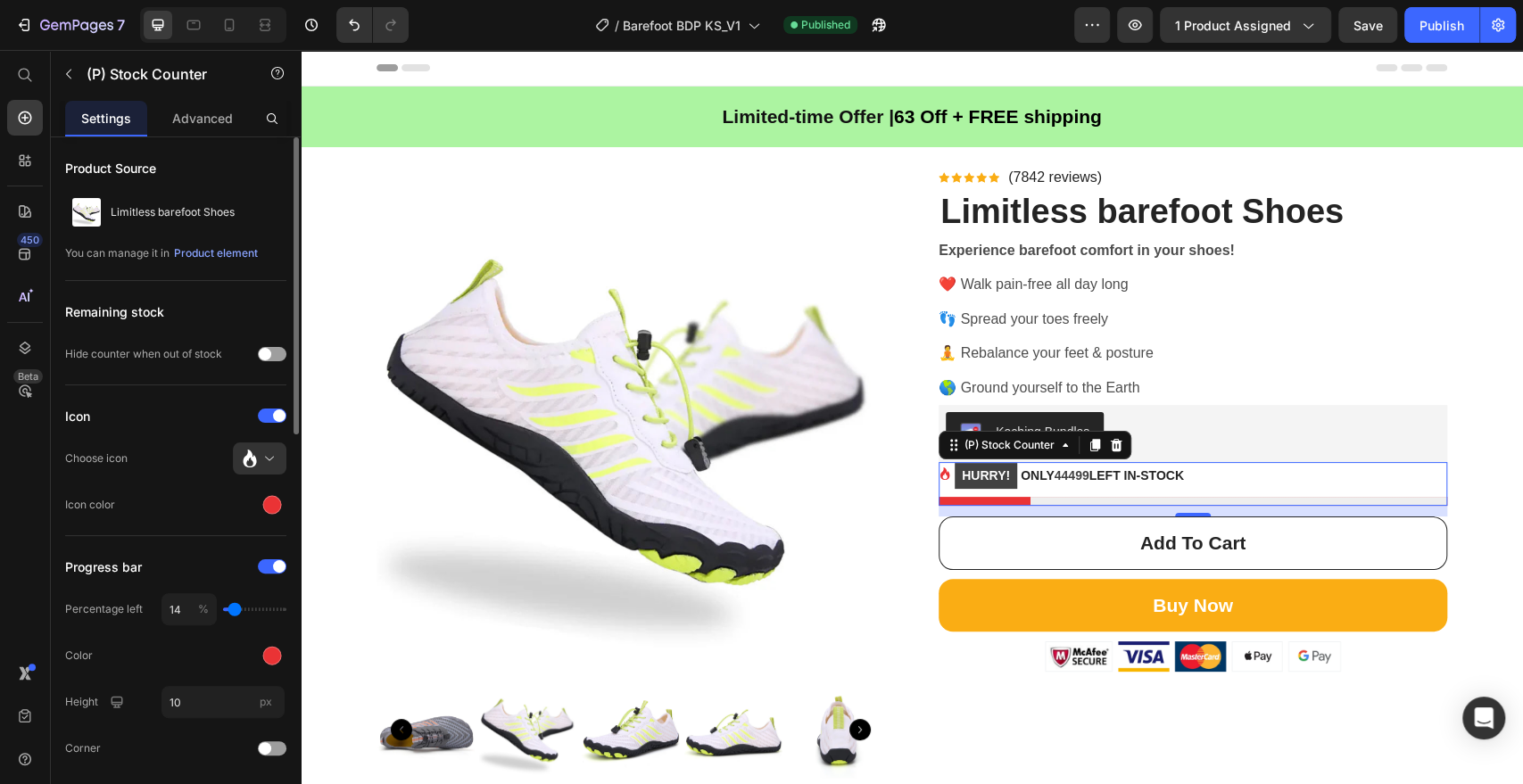 type on "14" 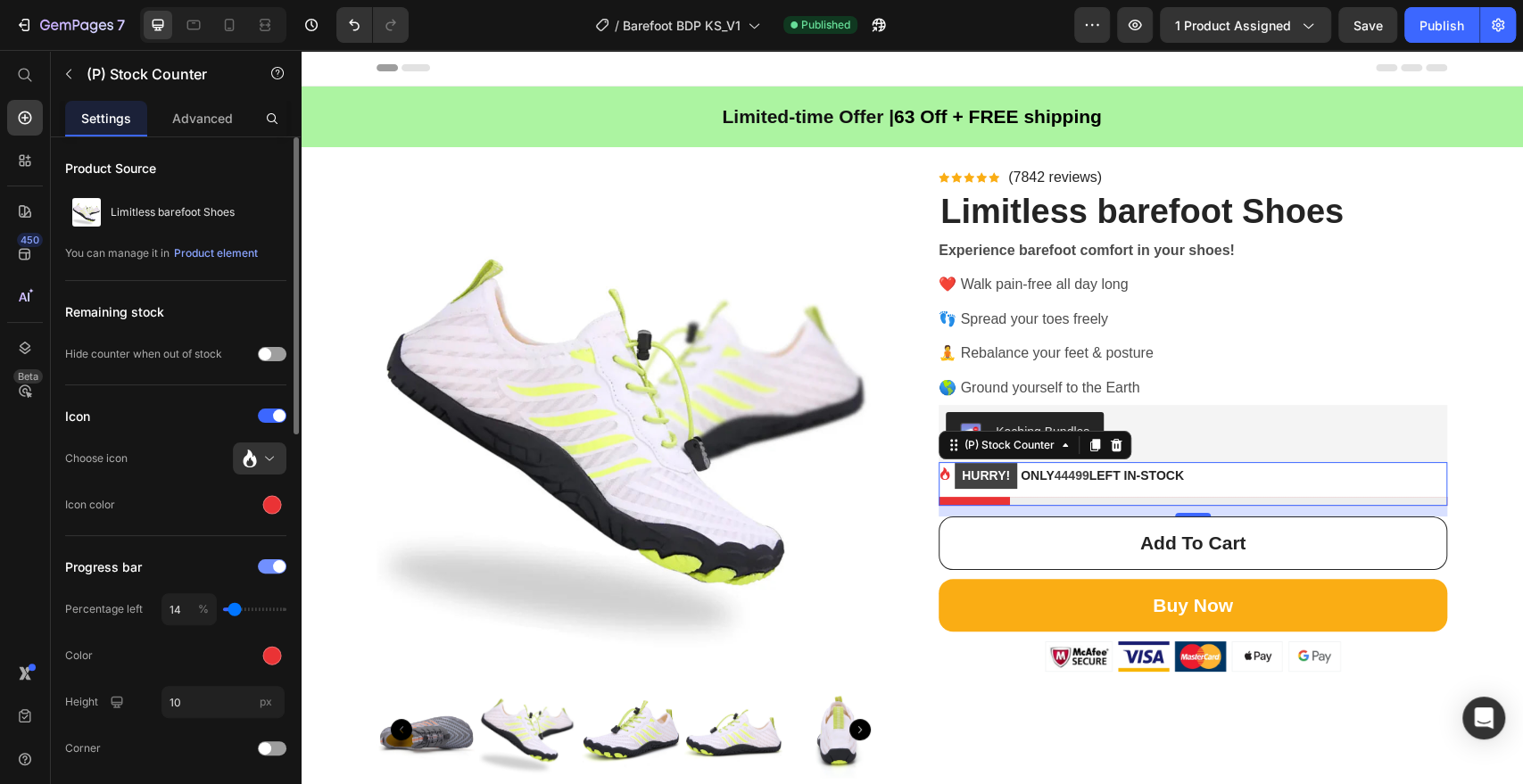 scroll, scrollTop: 99, scrollLeft: 0, axis: vertical 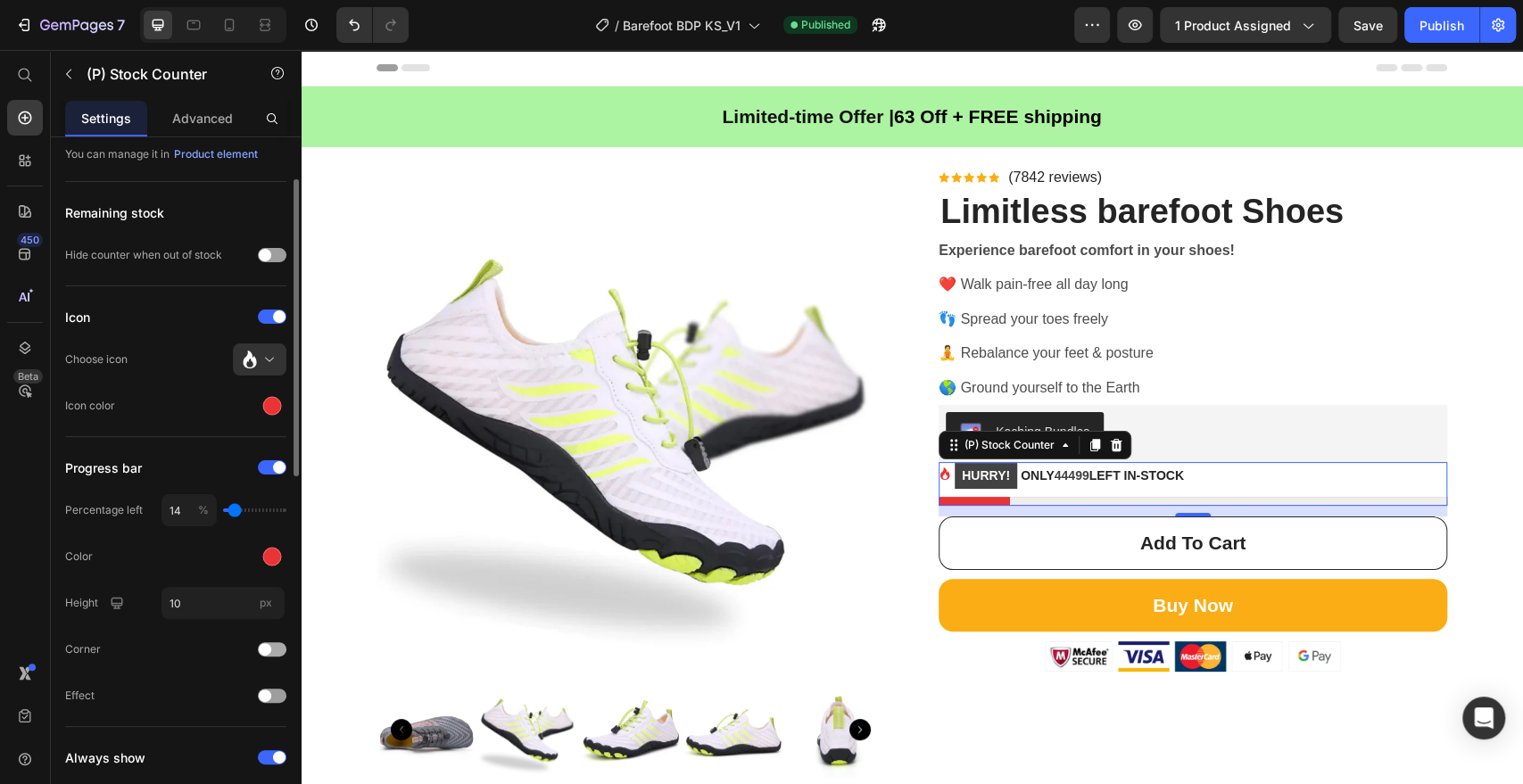 click at bounding box center (272, 649) 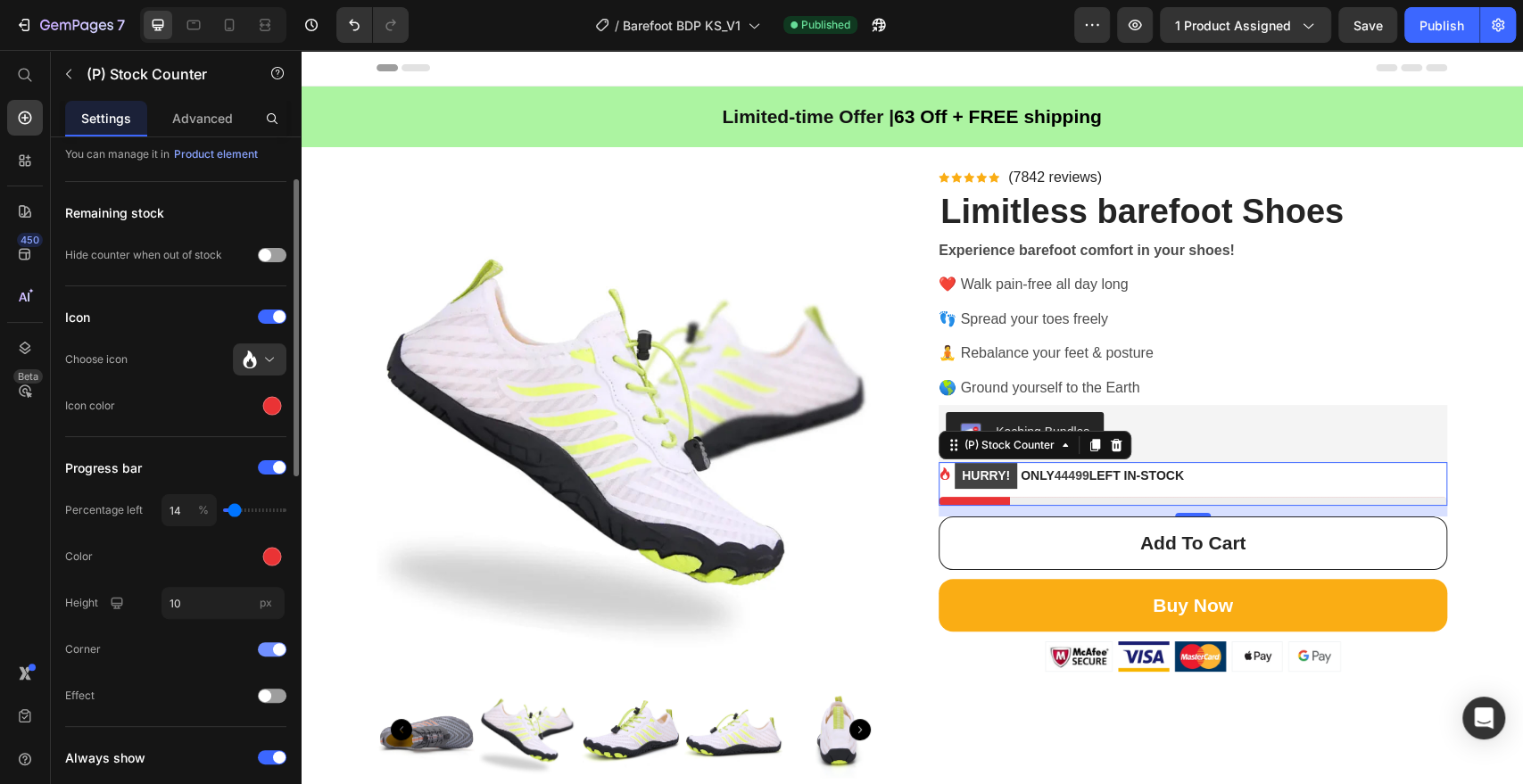 click at bounding box center (272, 649) 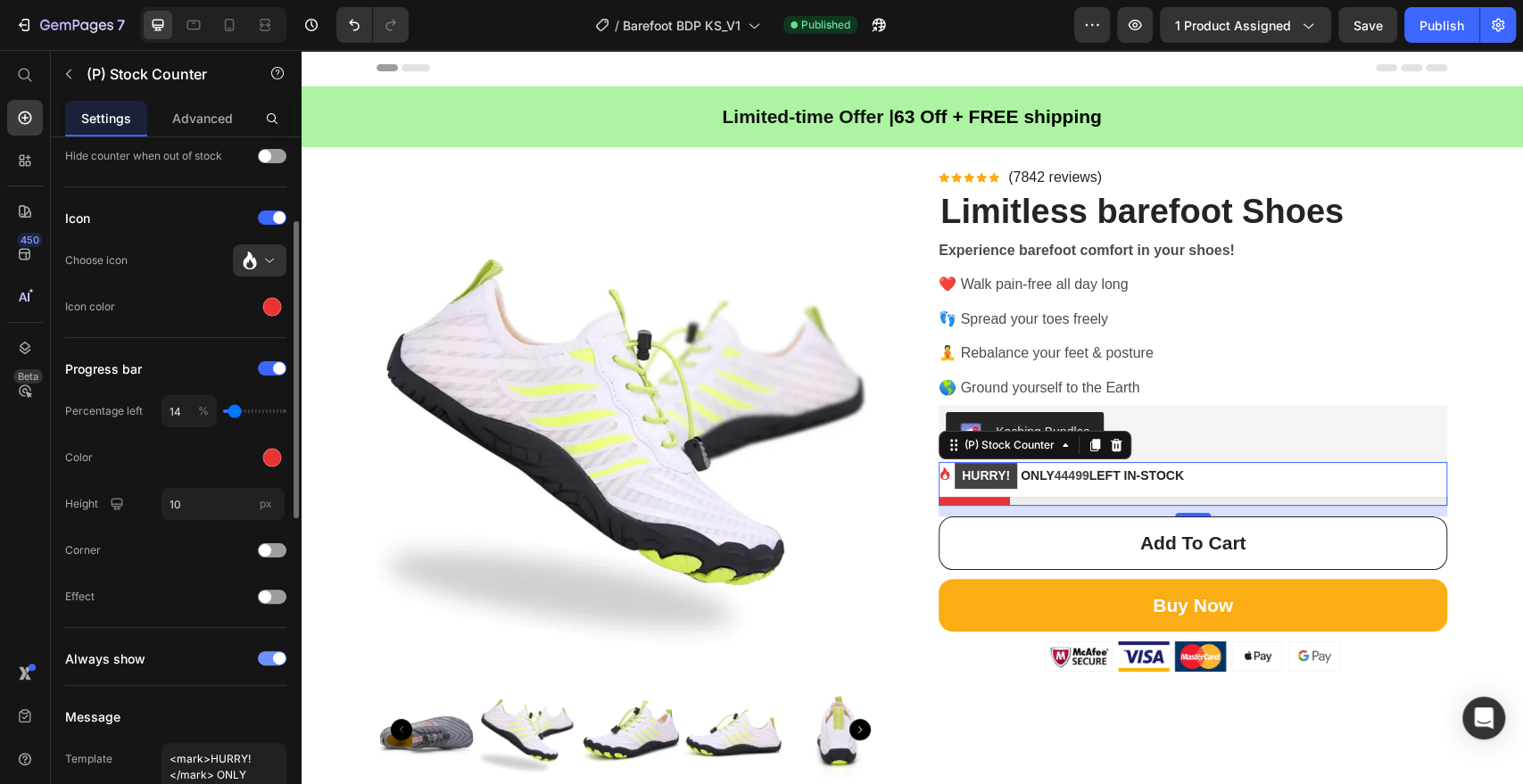 scroll, scrollTop: 297, scrollLeft: 0, axis: vertical 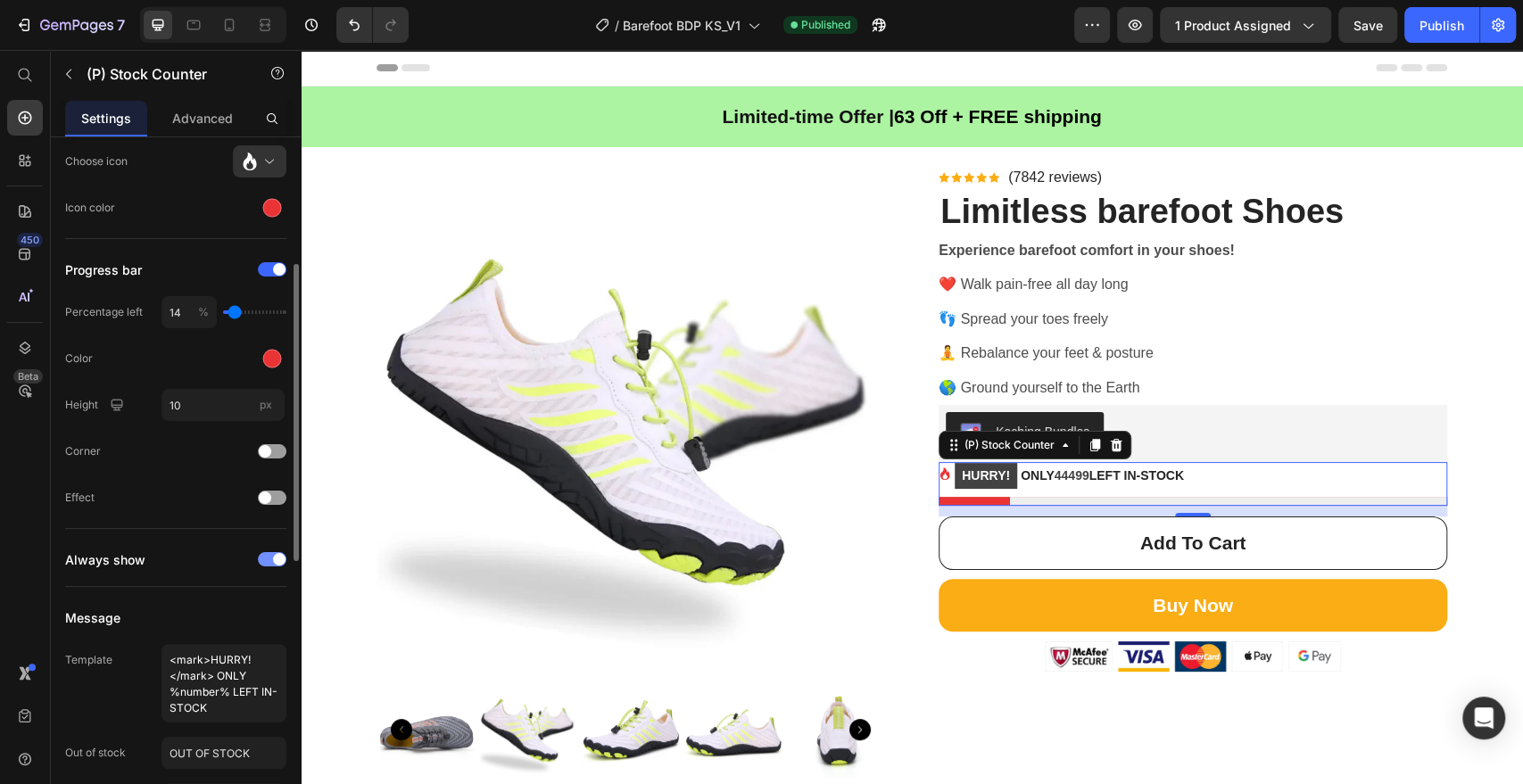click at bounding box center [272, 559] 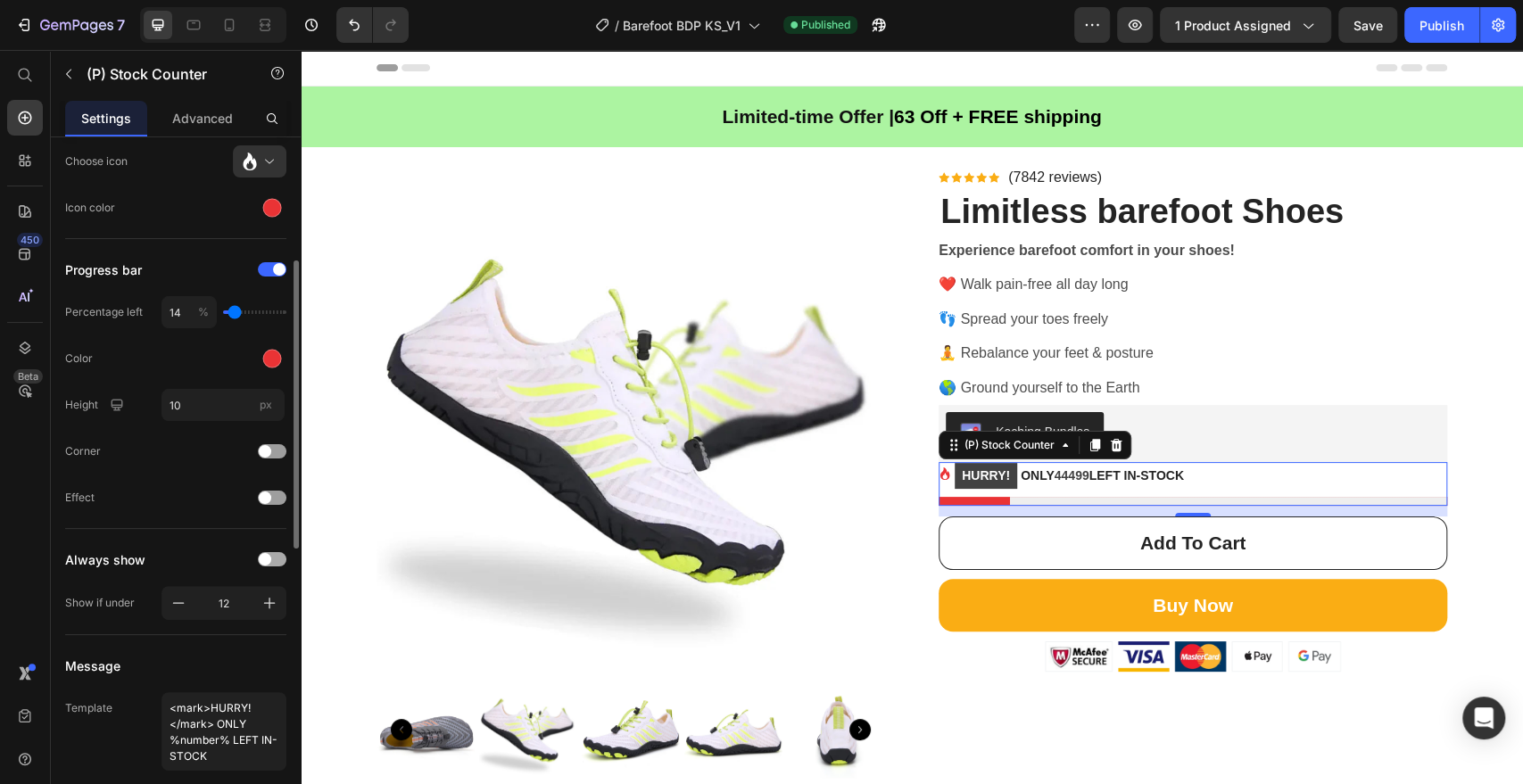 click at bounding box center [272, 559] 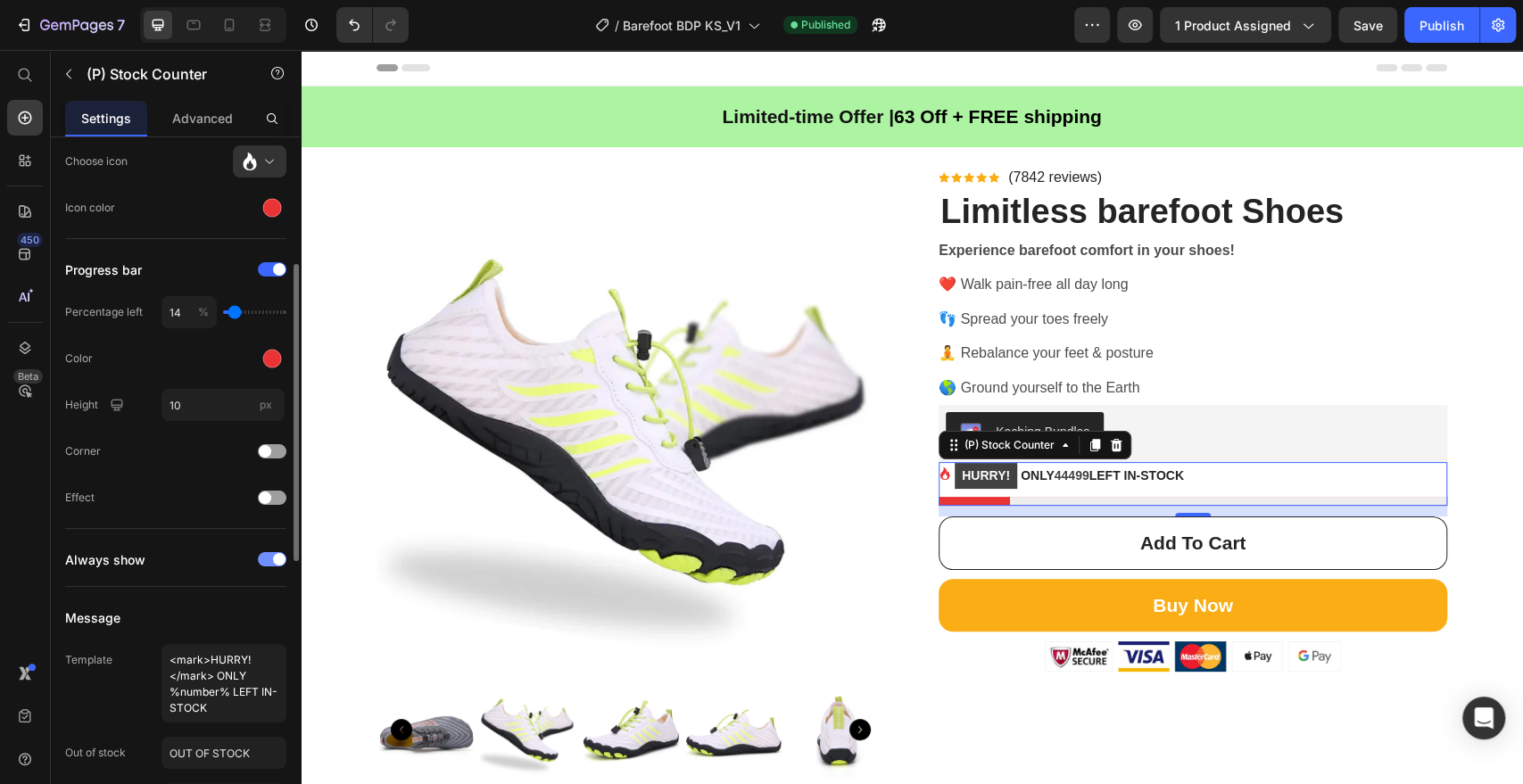 click at bounding box center [272, 559] 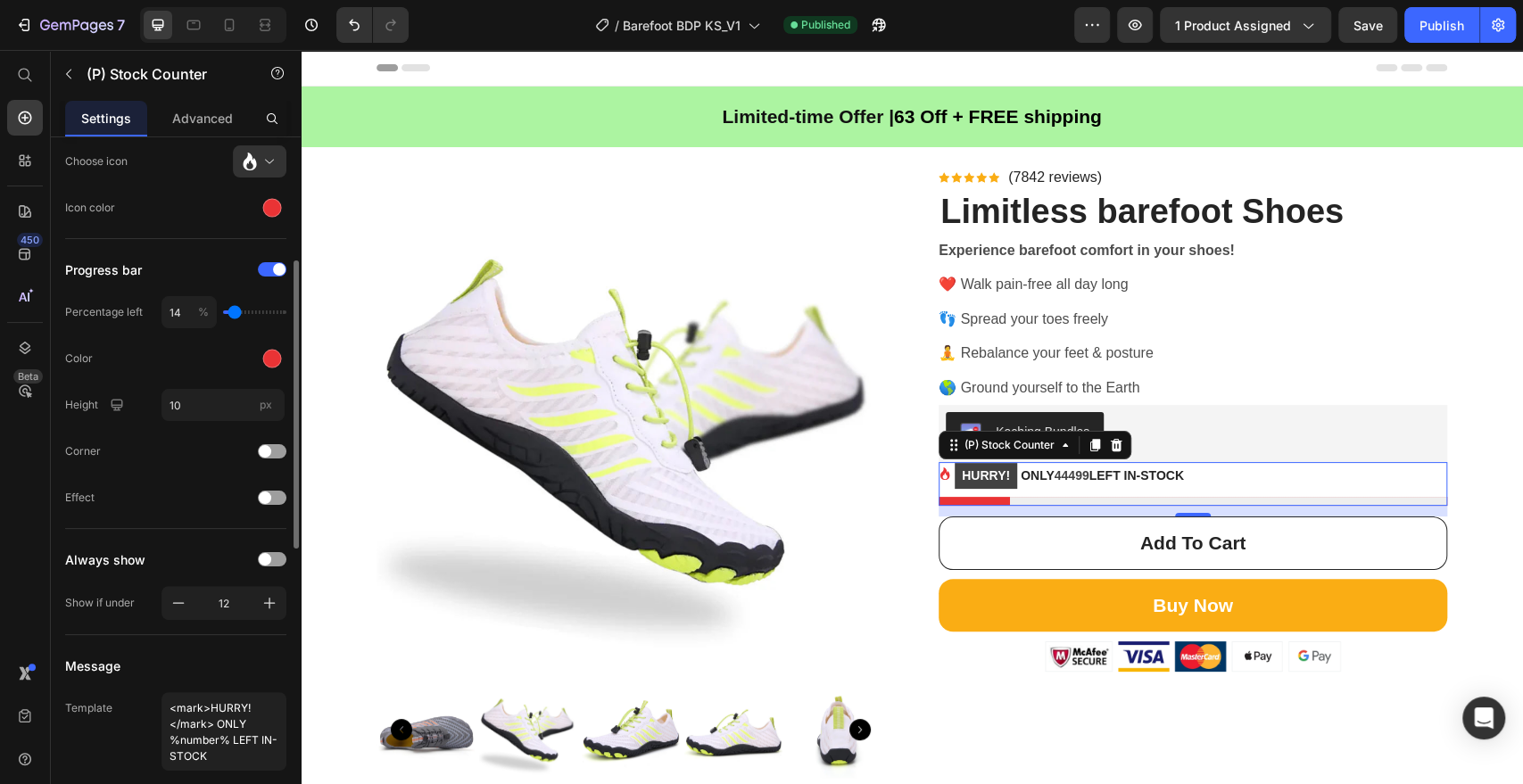 click on "Product Source Limitless barefoot Shoes  You can manage it in   Product element  Remaining stock Hide counter when out of stock Icon Choose icon
Icon color Progress bar Percentage left 14 % Color Height 10 px Corner Effect Always show Show if under 12 Message Template <mark>HURRY!</mark> ONLY %number% LEFT IN-STOCK Out of stock OUT OF STOCK Continue   selling when   out of stock Restock soon, PREORDER NOW! Unlimited   quantity <mark>HURRY!</mark> LET BUY NOW Size Full width Text Styles Paragraph 2* Font sans-serif Size 14 Color Show more" at bounding box center [176, 639] 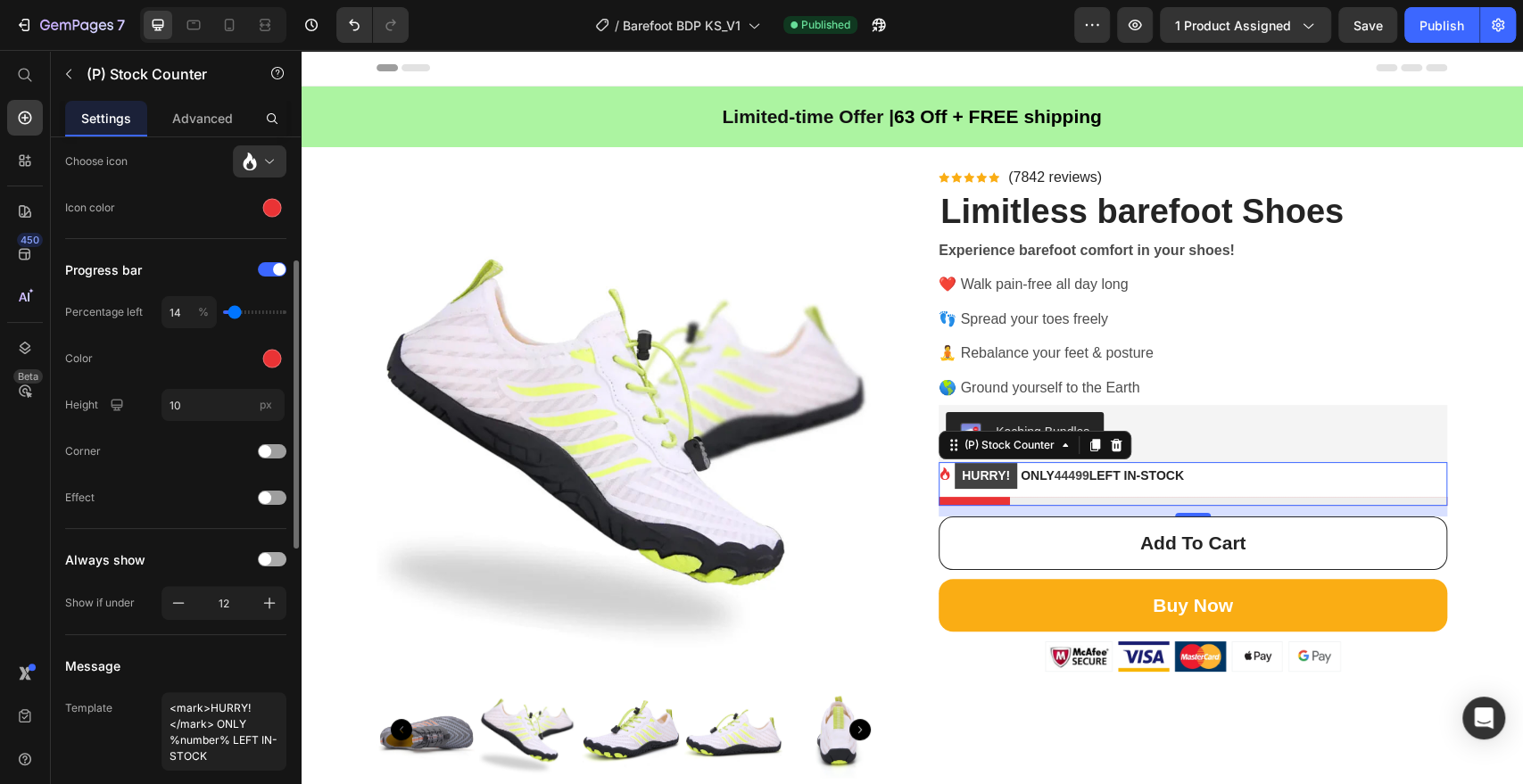 click on "Always show" 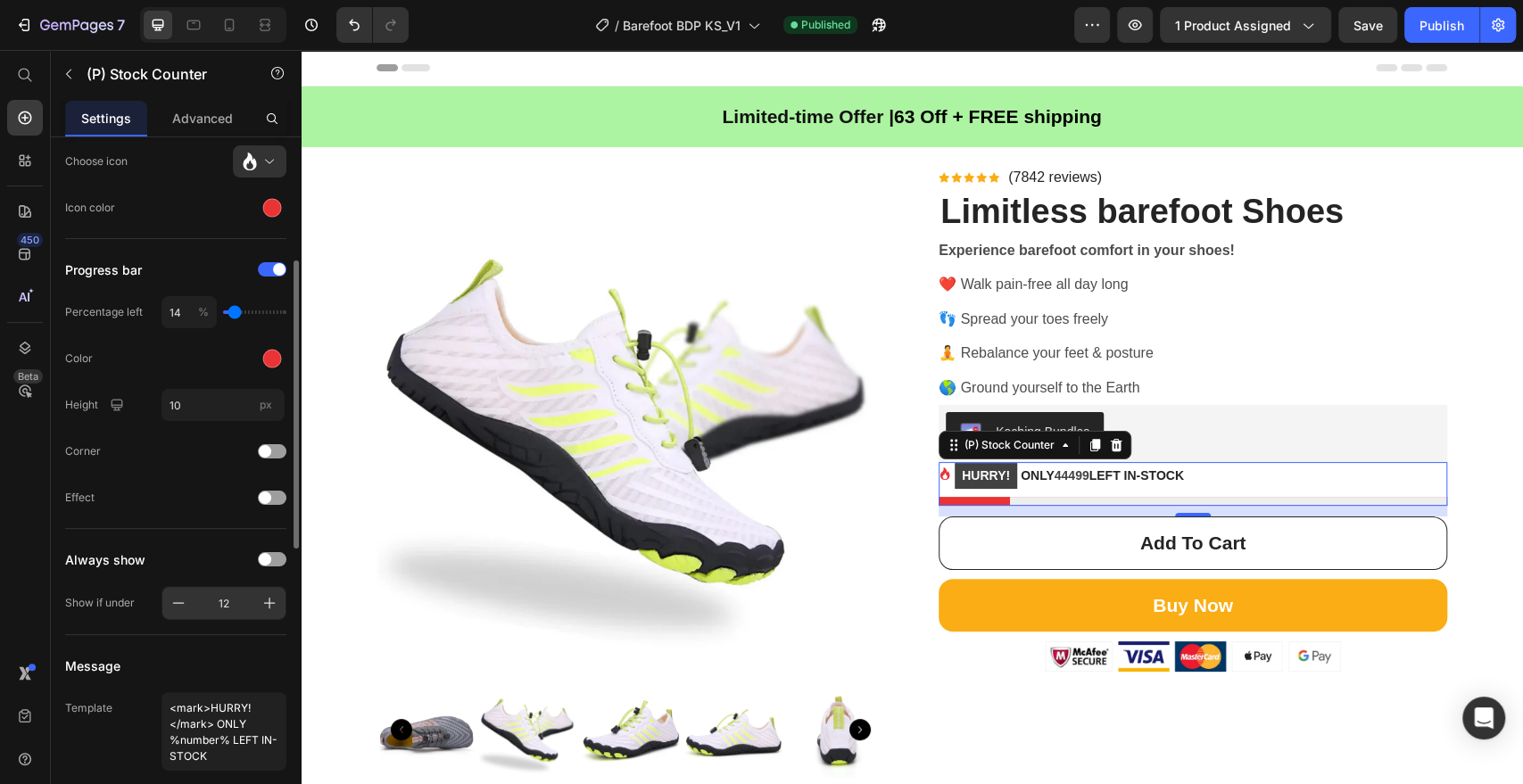 click on "12" at bounding box center (224, 603) 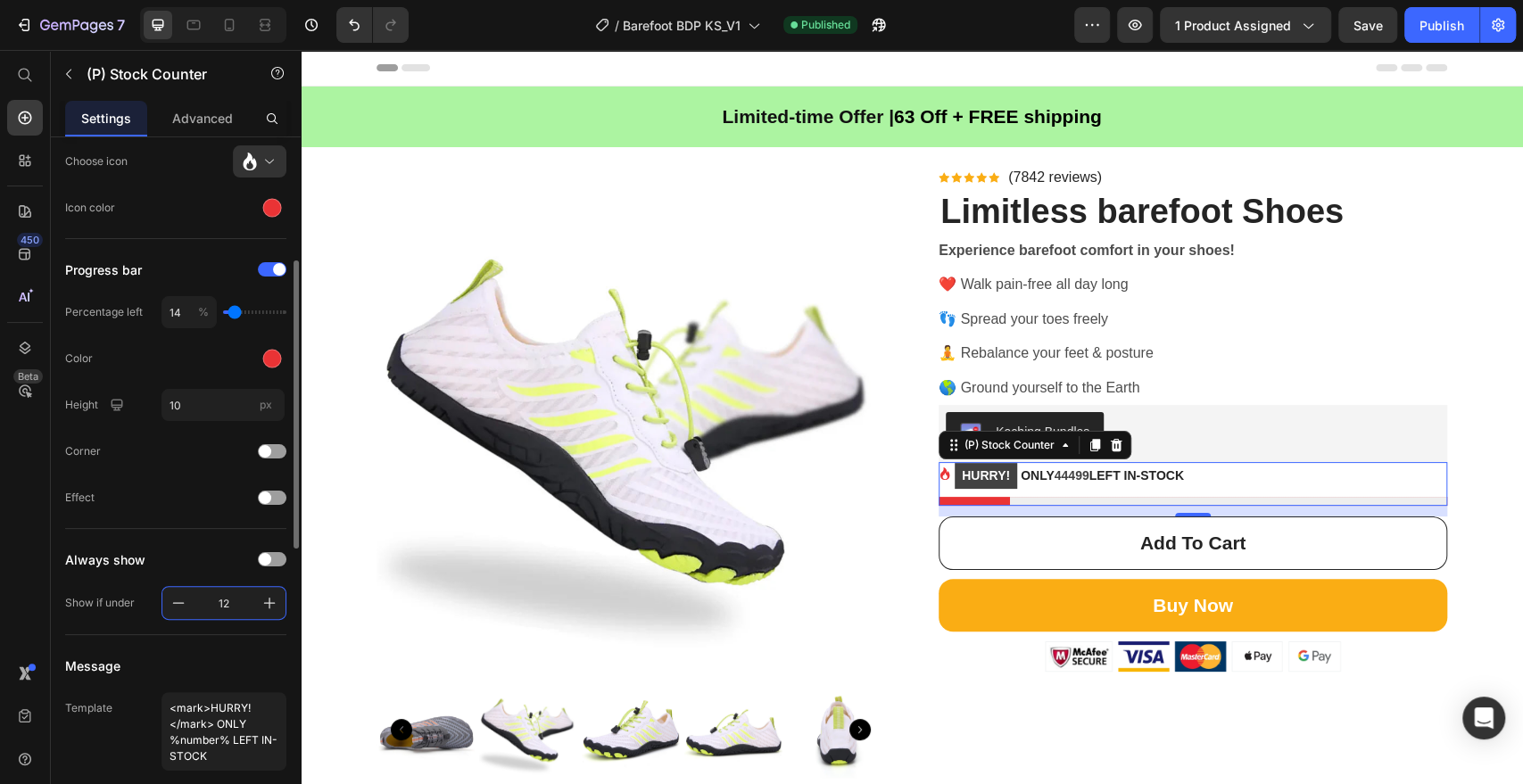 click on "12" at bounding box center [224, 603] 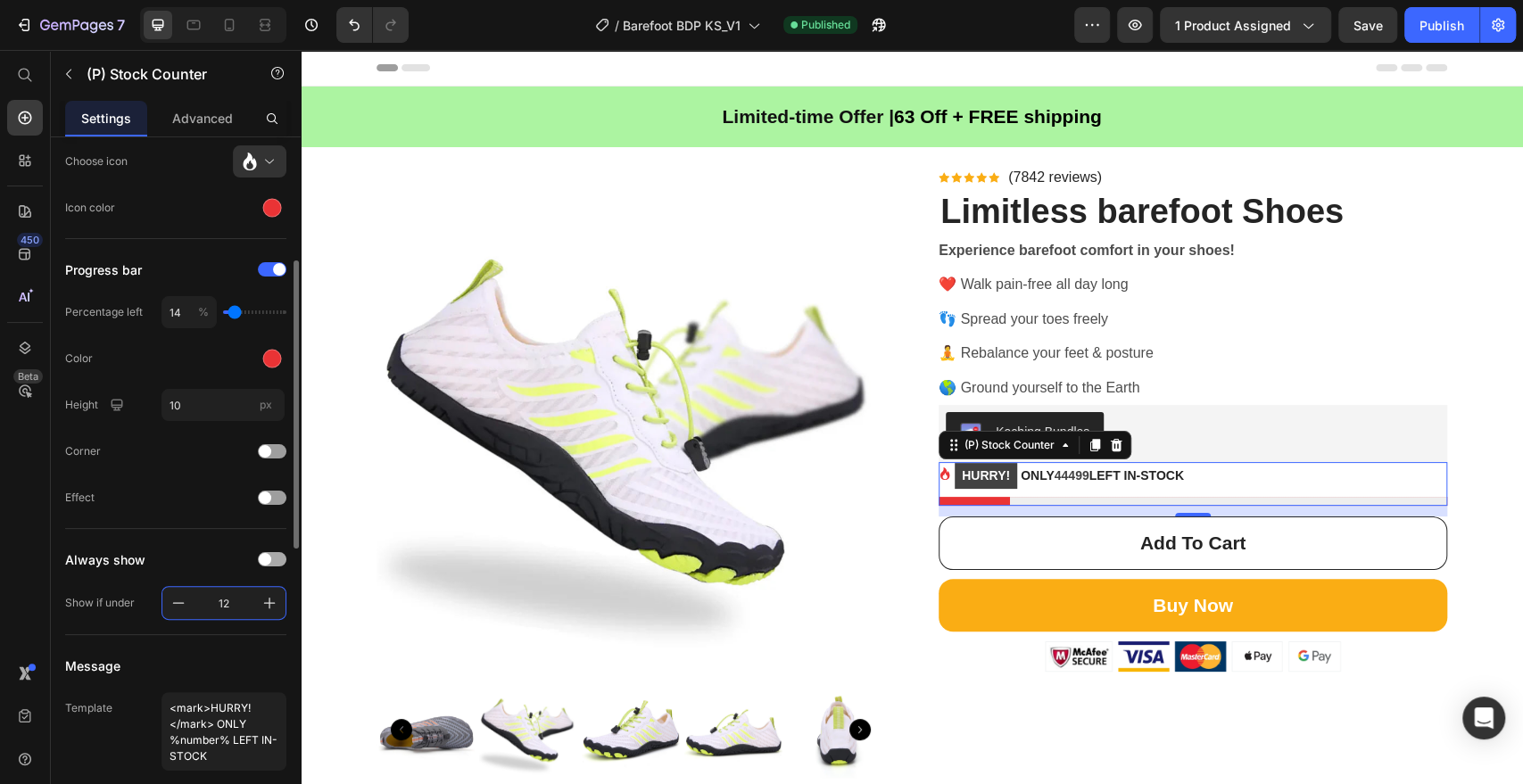 click at bounding box center [272, 559] 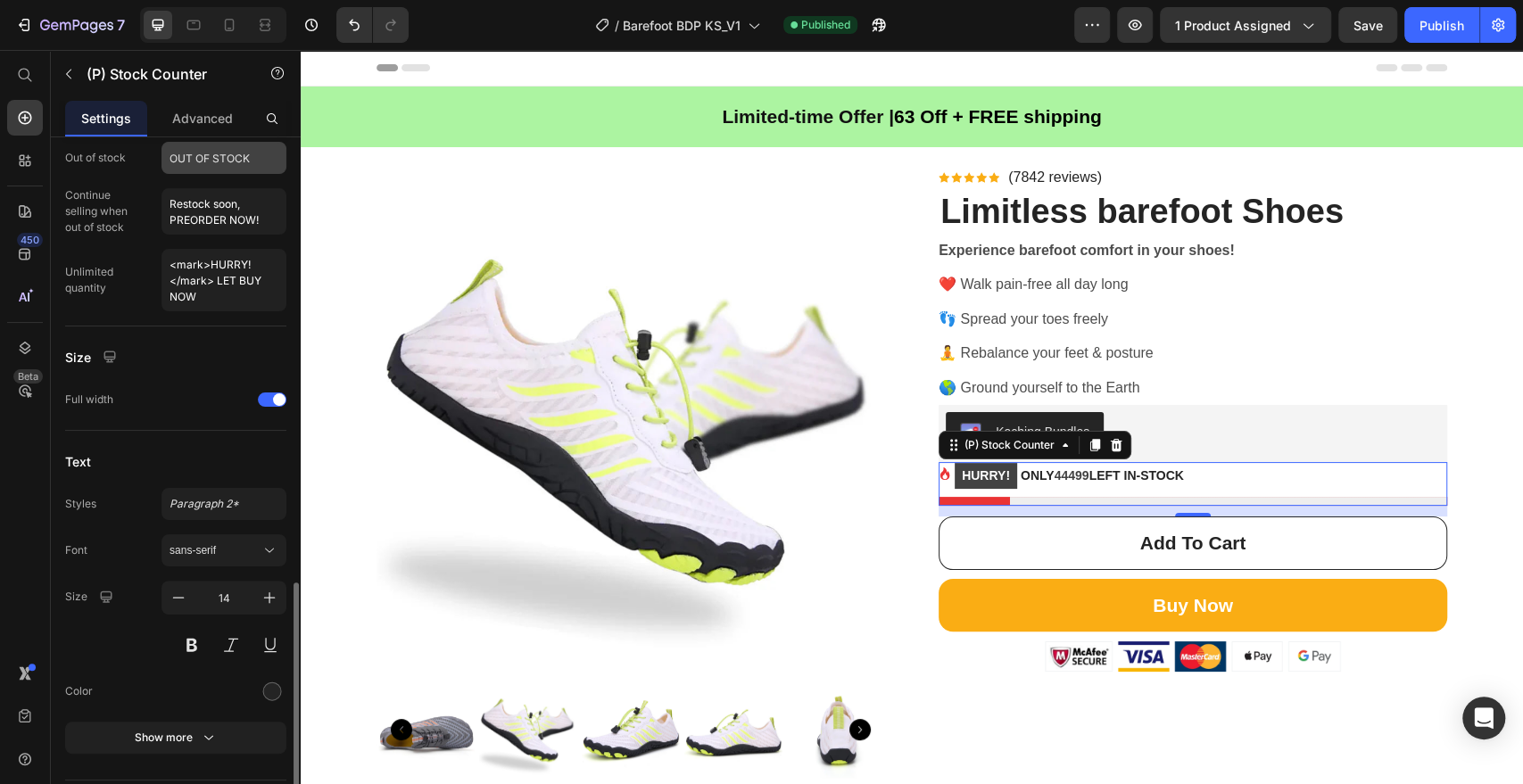 scroll, scrollTop: 937, scrollLeft: 0, axis: vertical 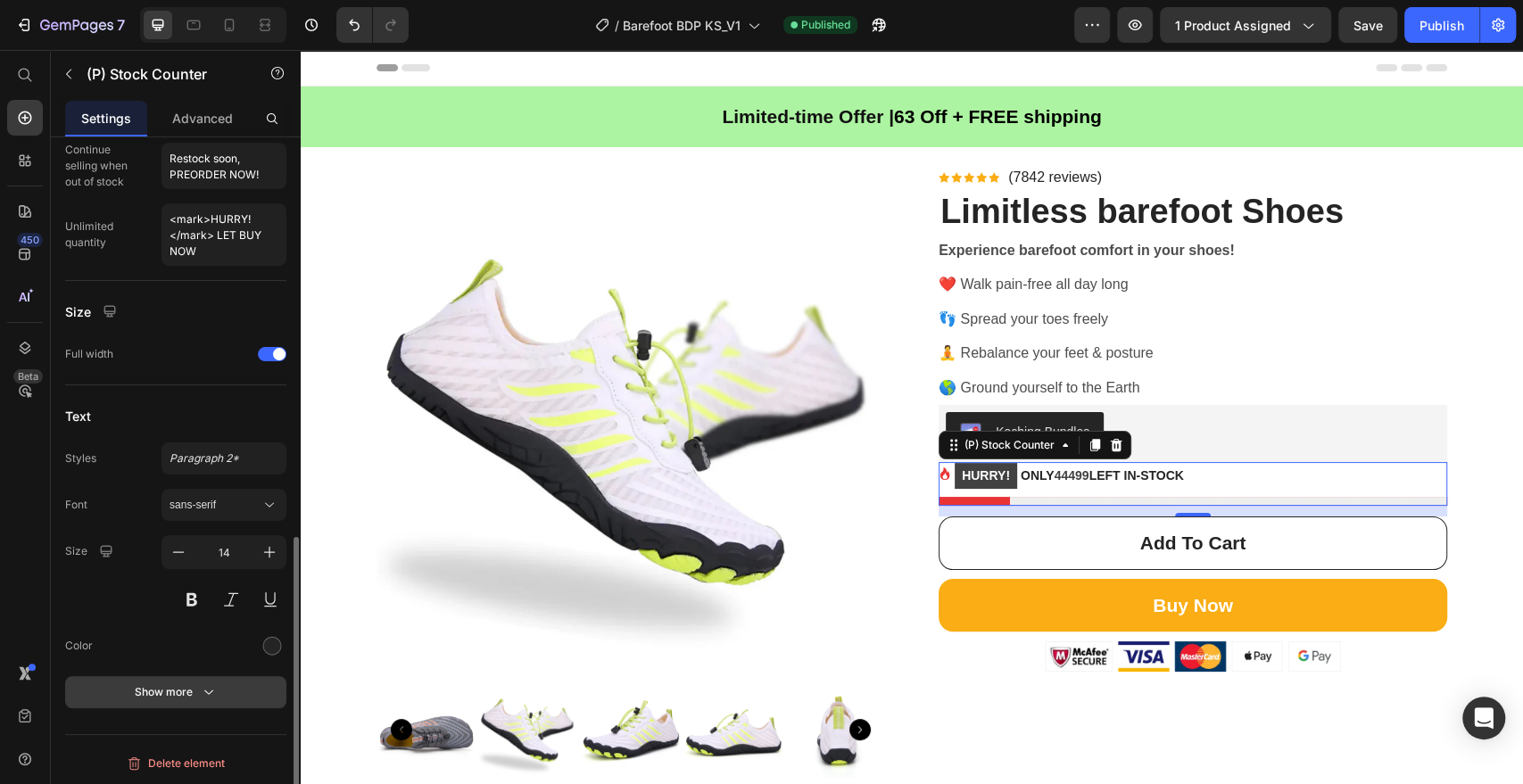 click on "Show more" at bounding box center [176, 692] 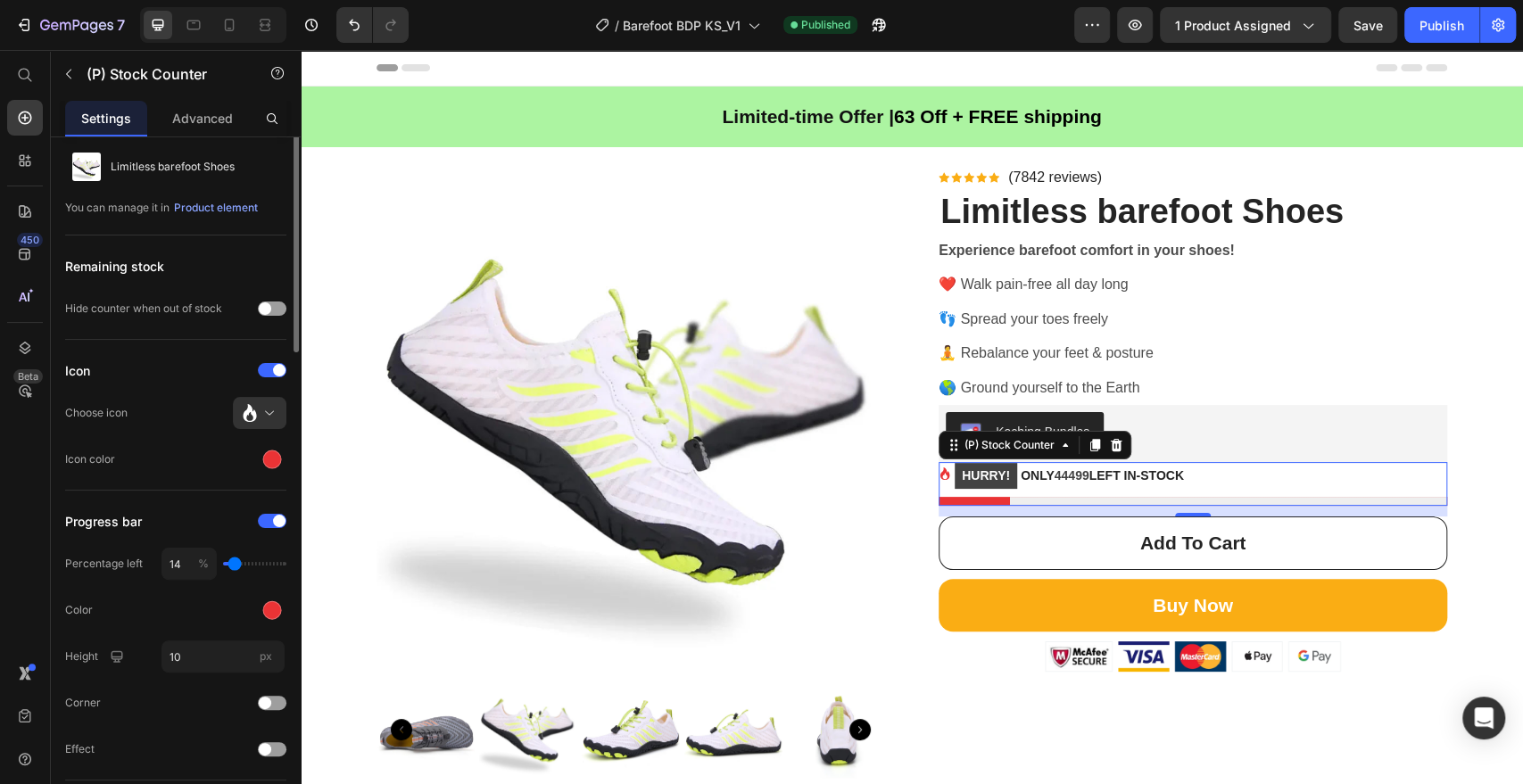 scroll, scrollTop: 0, scrollLeft: 0, axis: both 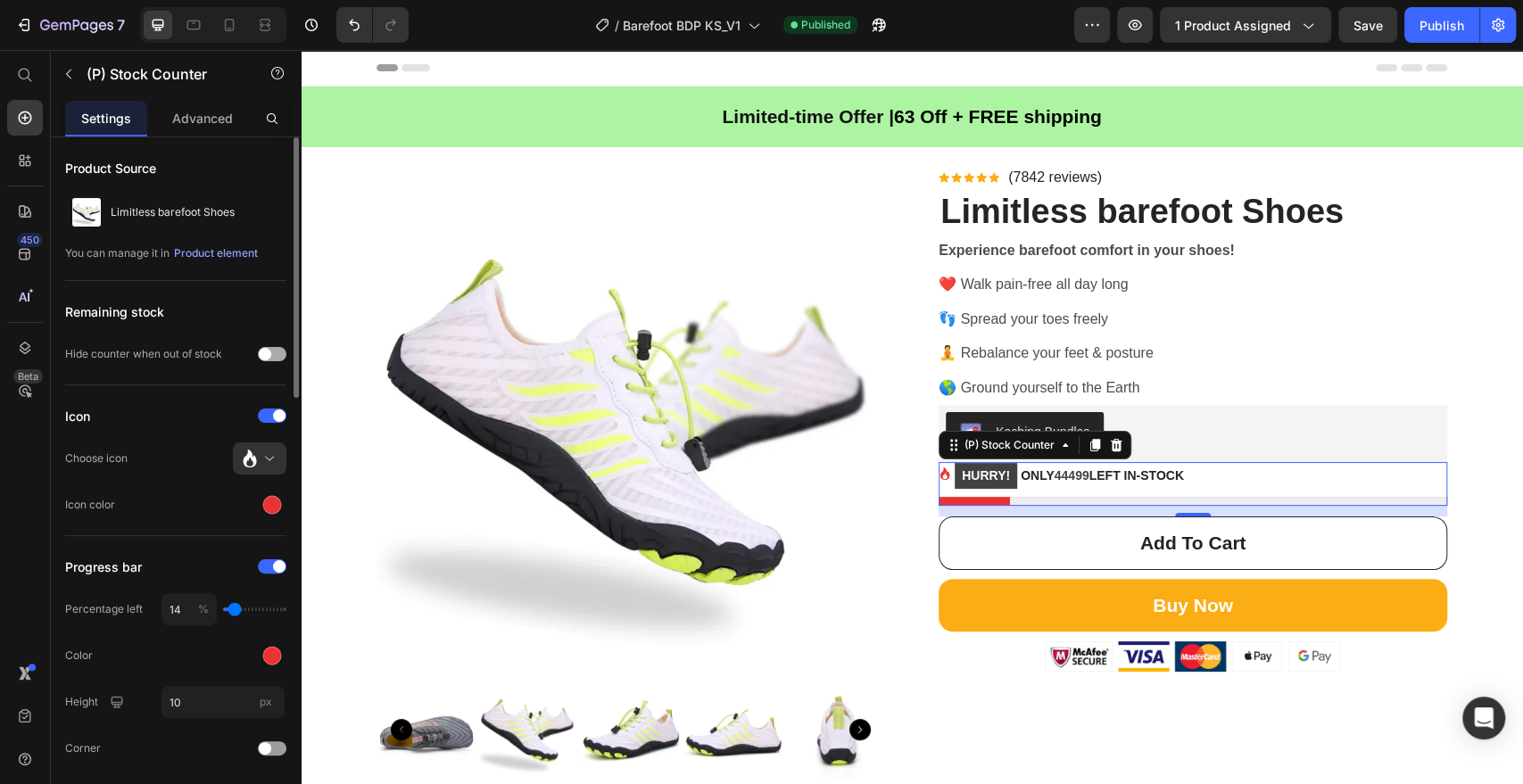 click at bounding box center [272, 354] 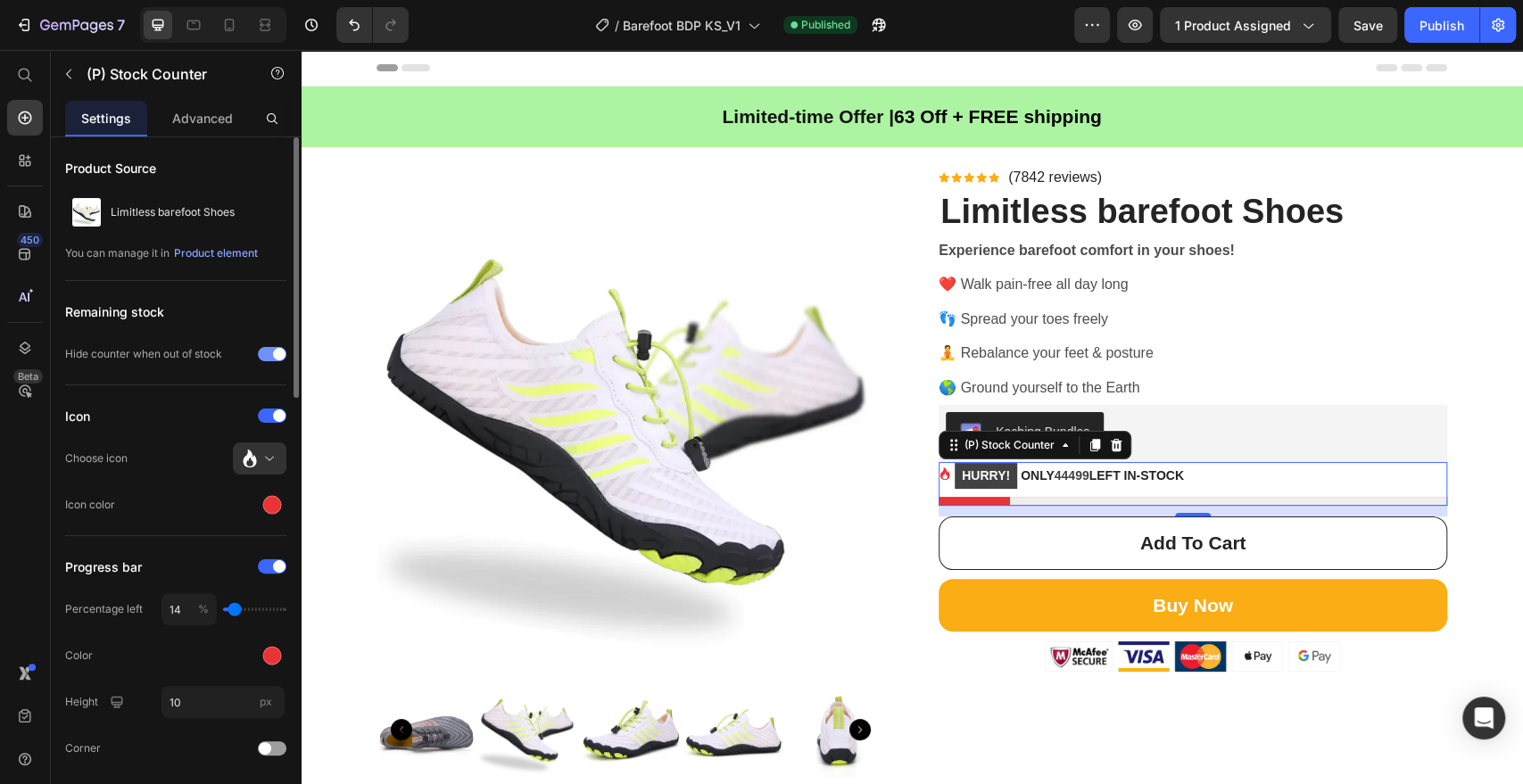 click at bounding box center (272, 354) 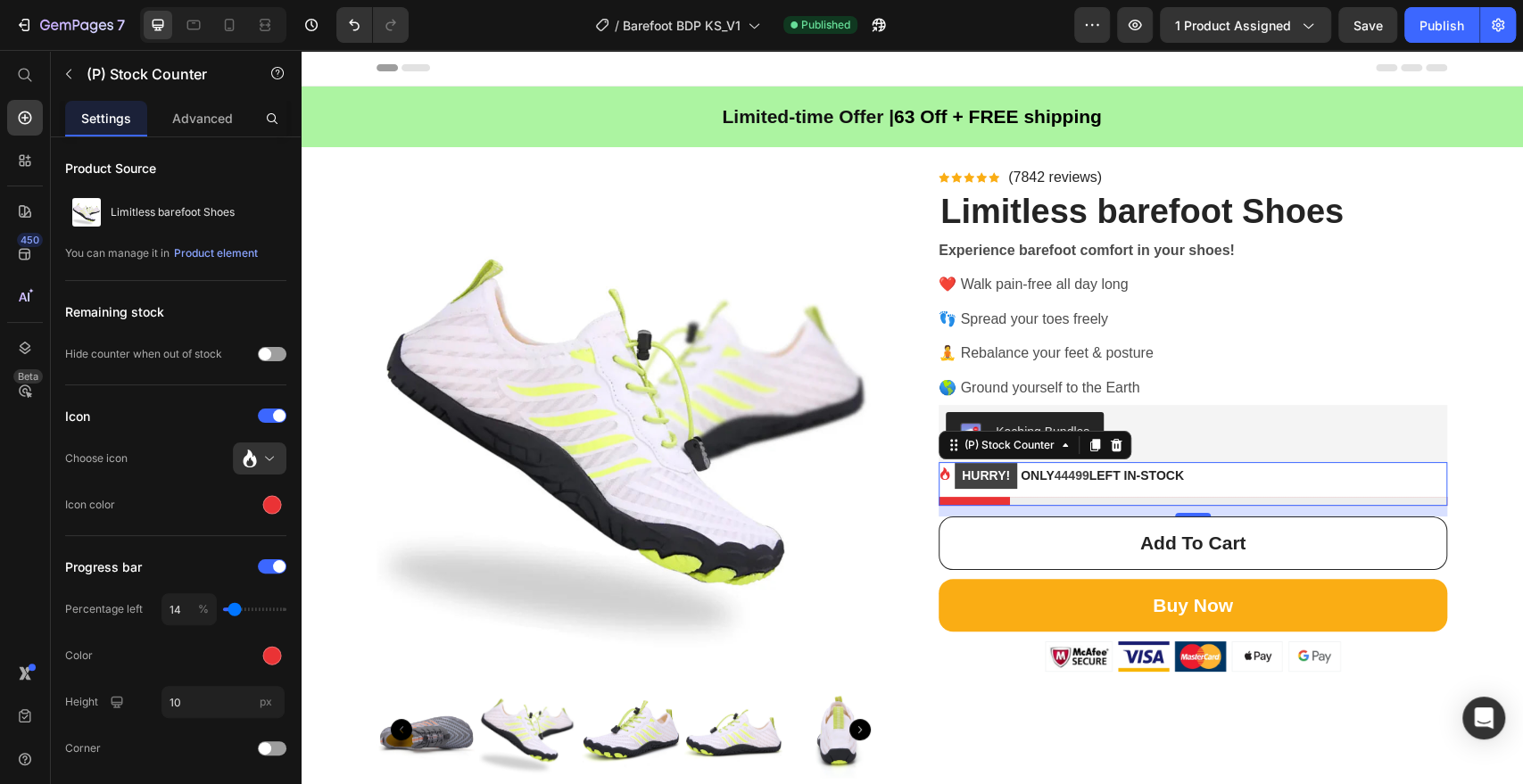click on "HURRY!  ONLY  44499  LEFT IN-STOCK" at bounding box center [1193, 475] 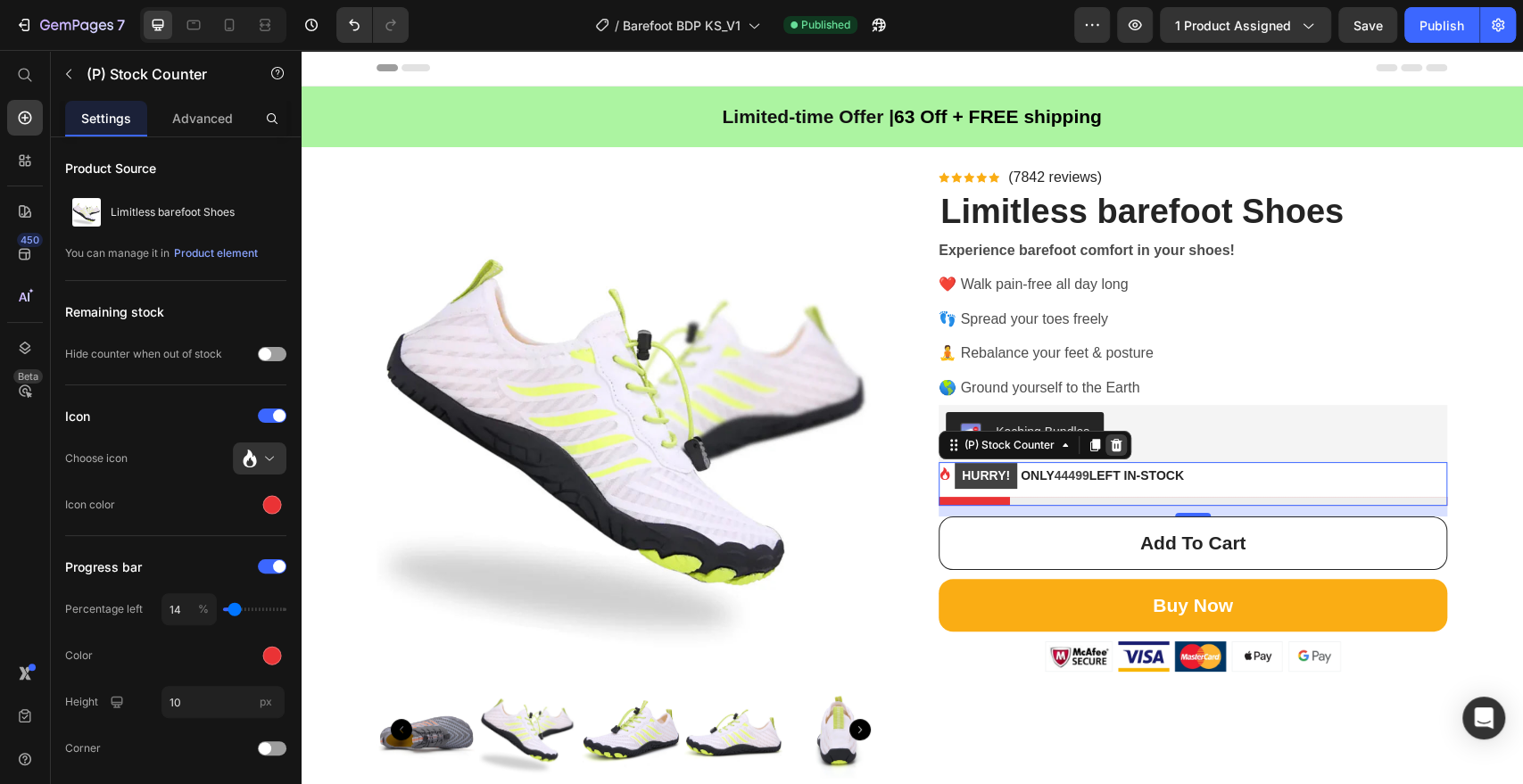 click 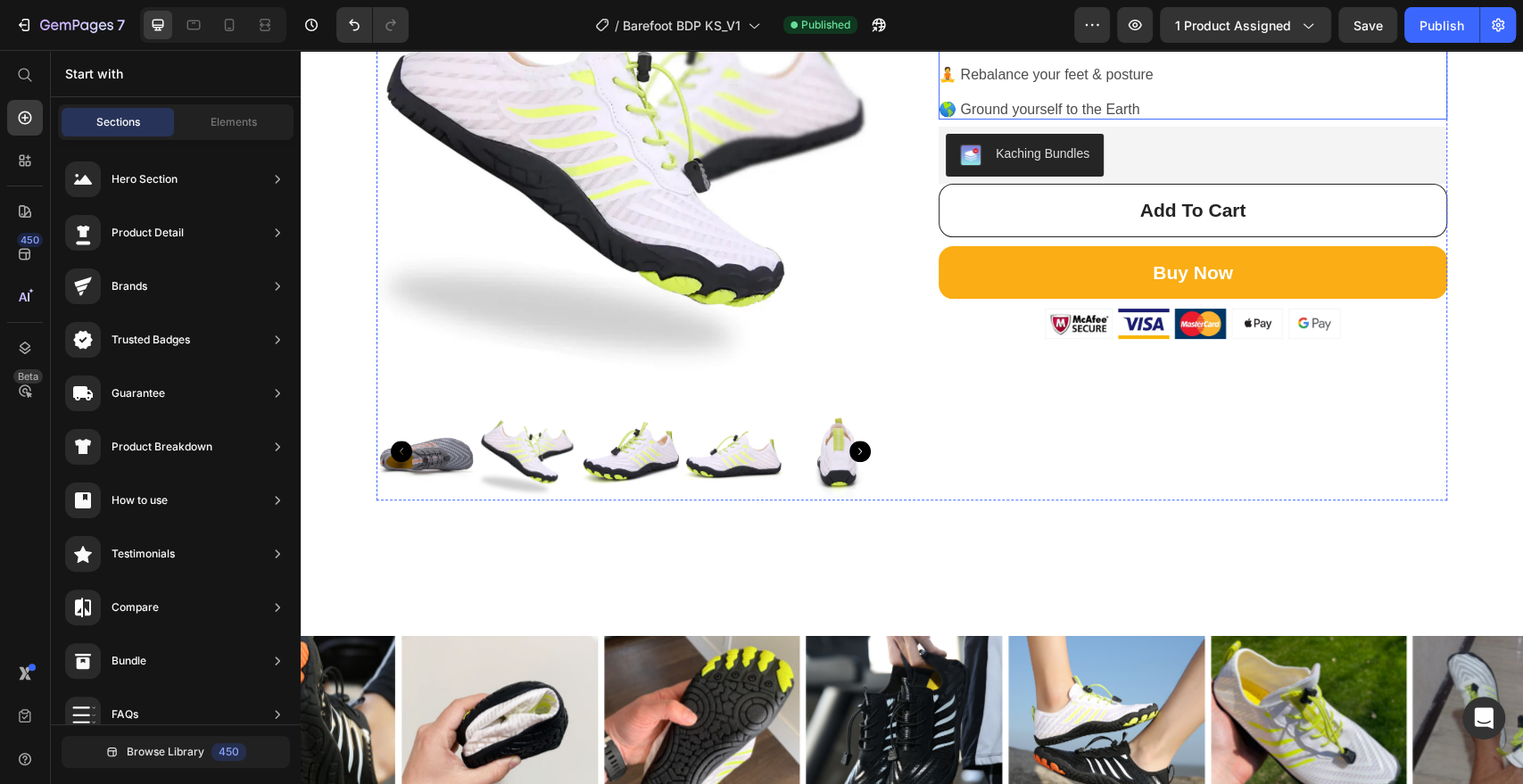scroll, scrollTop: 198, scrollLeft: 0, axis: vertical 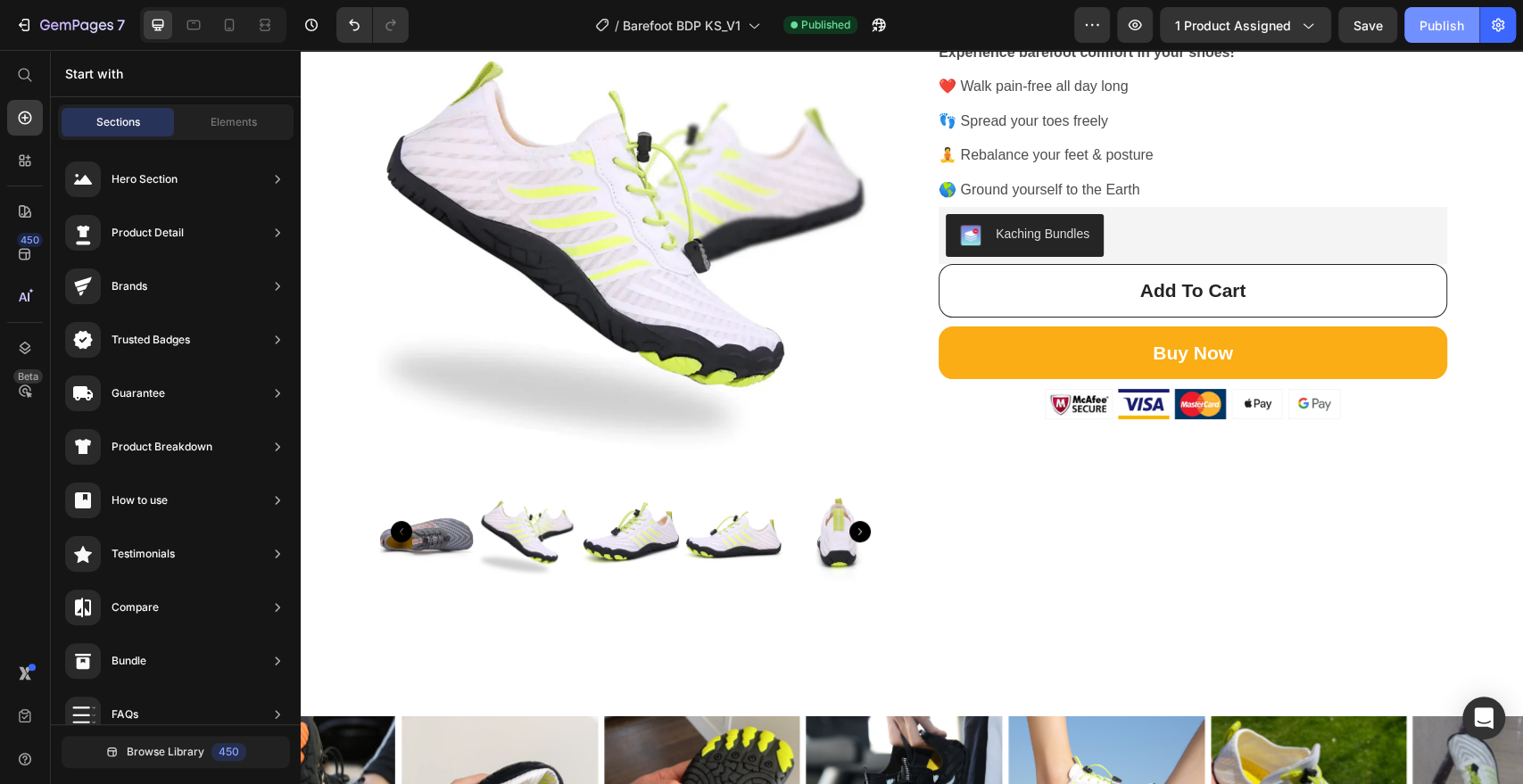 click on "Publish" 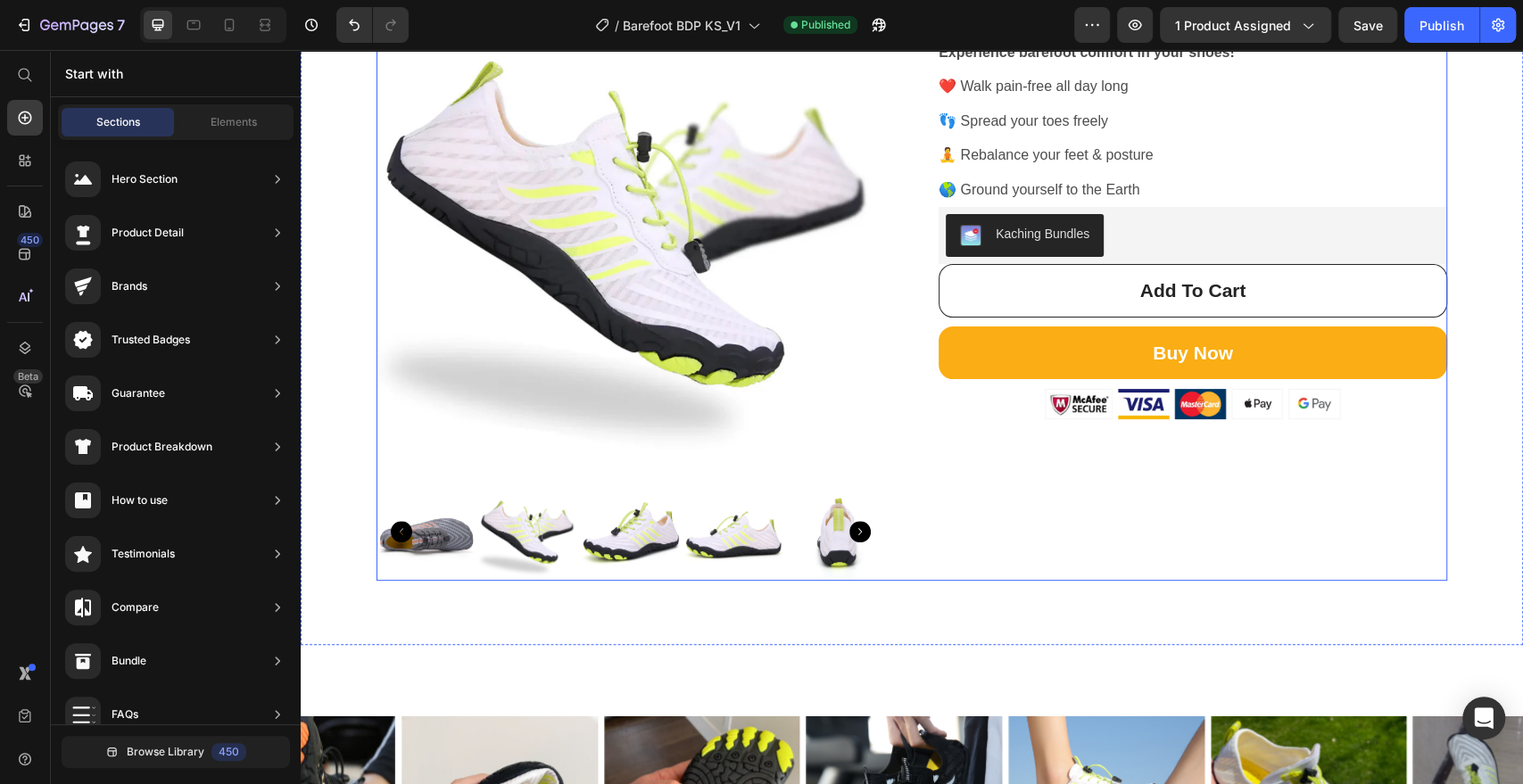 type 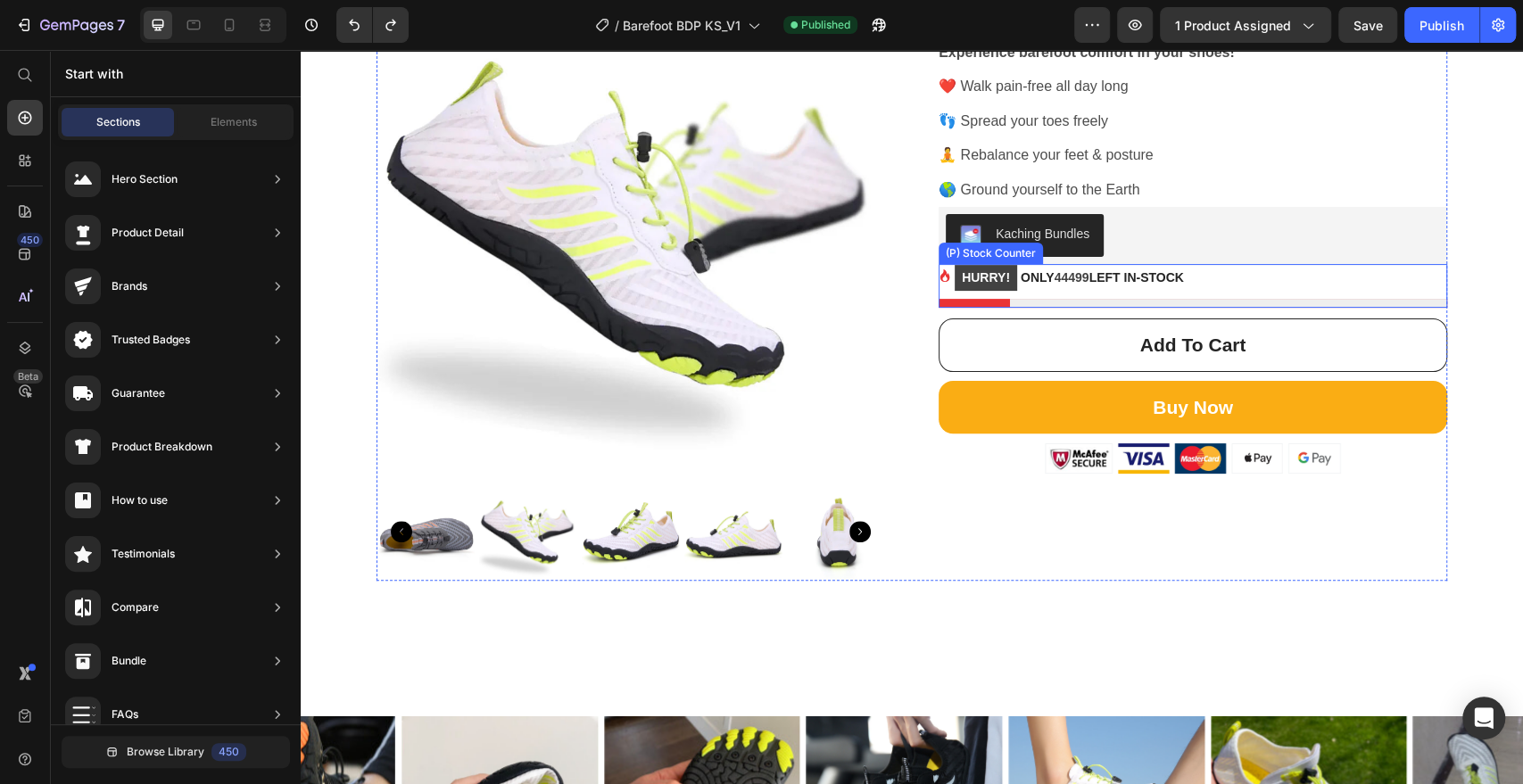 click on "HURRY!  ONLY  44499  LEFT IN-STOCK" at bounding box center (1069, 277) 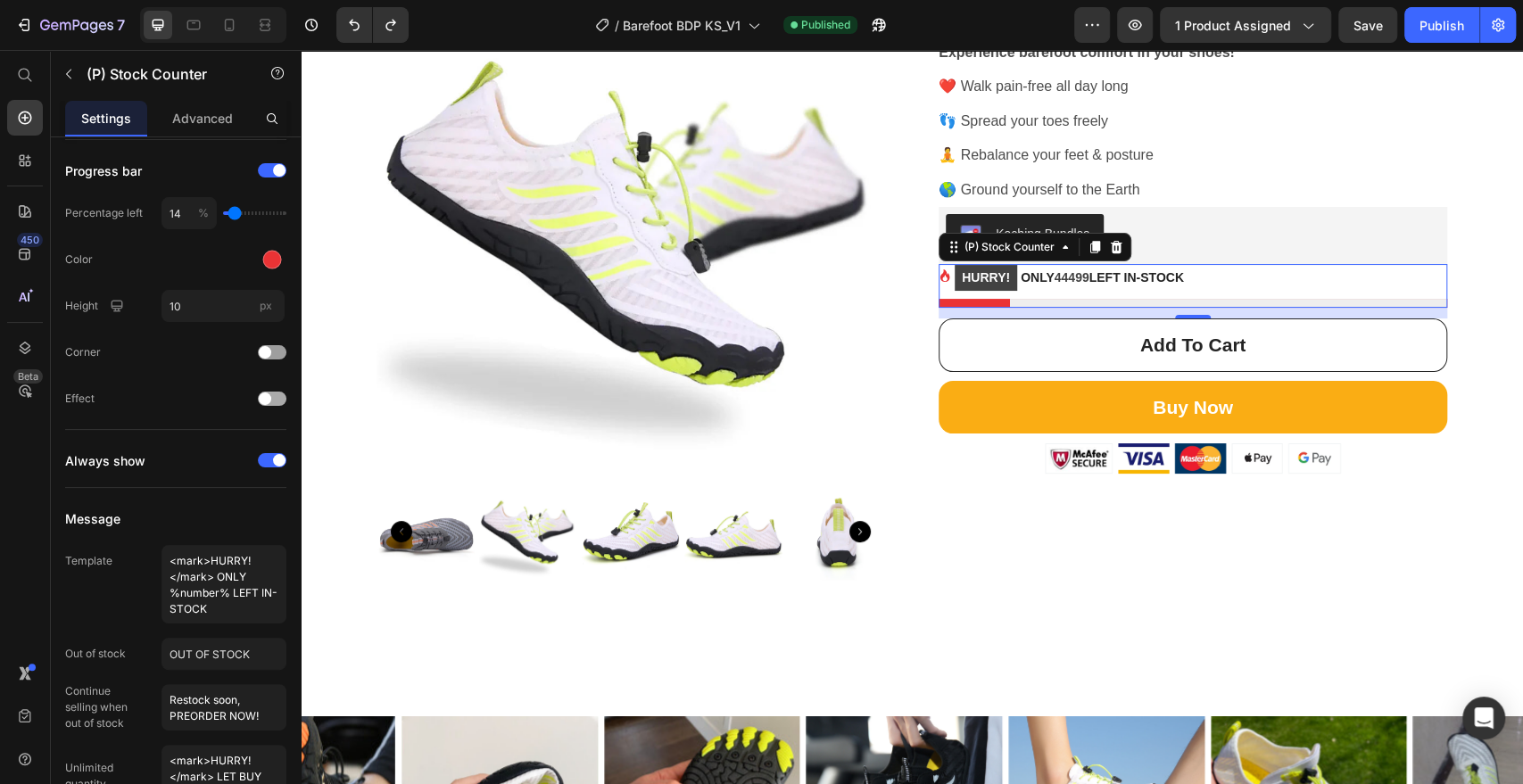 scroll, scrollTop: 495, scrollLeft: 0, axis: vertical 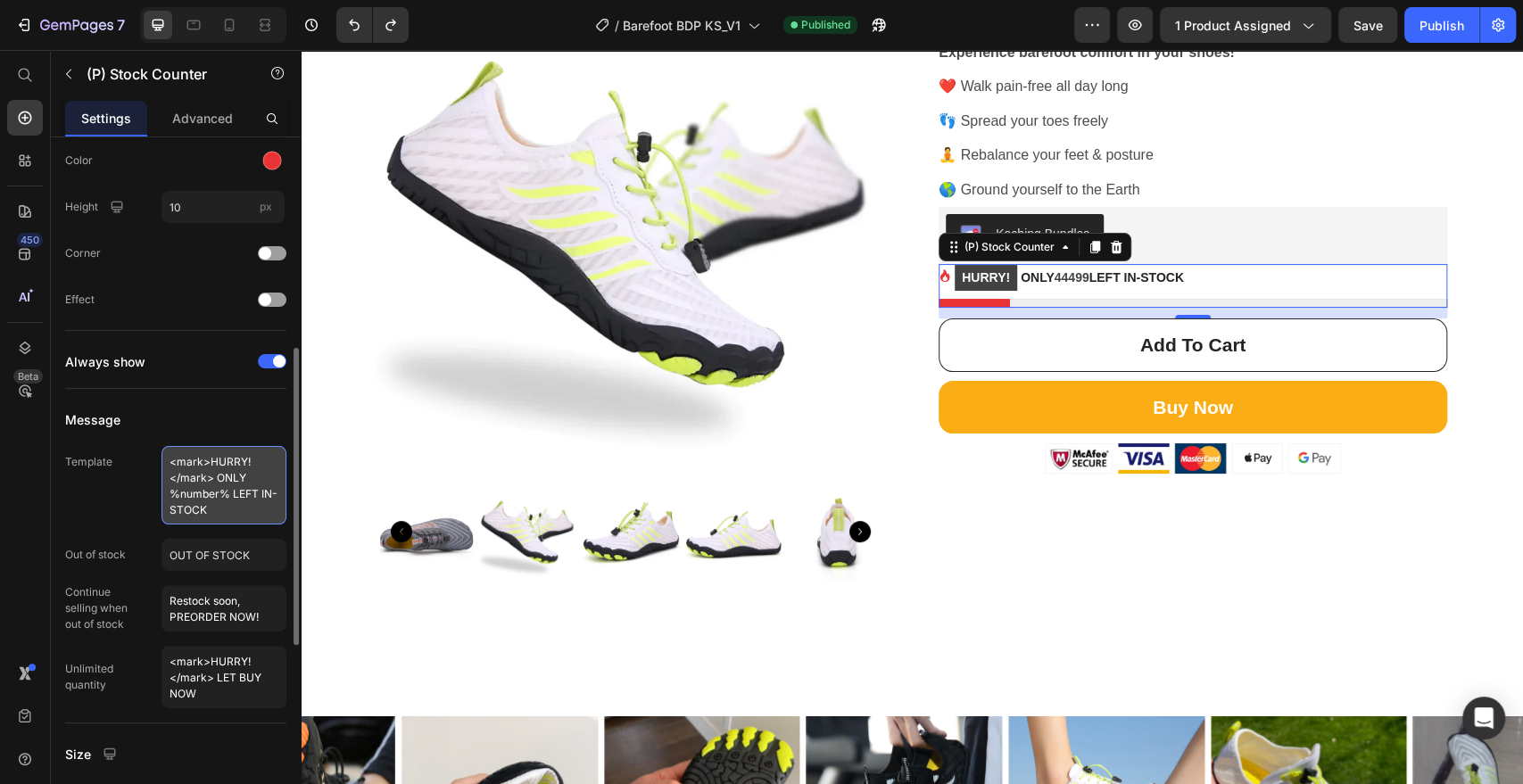 click on "<mark>HURRY!</mark> ONLY %number% LEFT IN-STOCK" at bounding box center [224, 485] 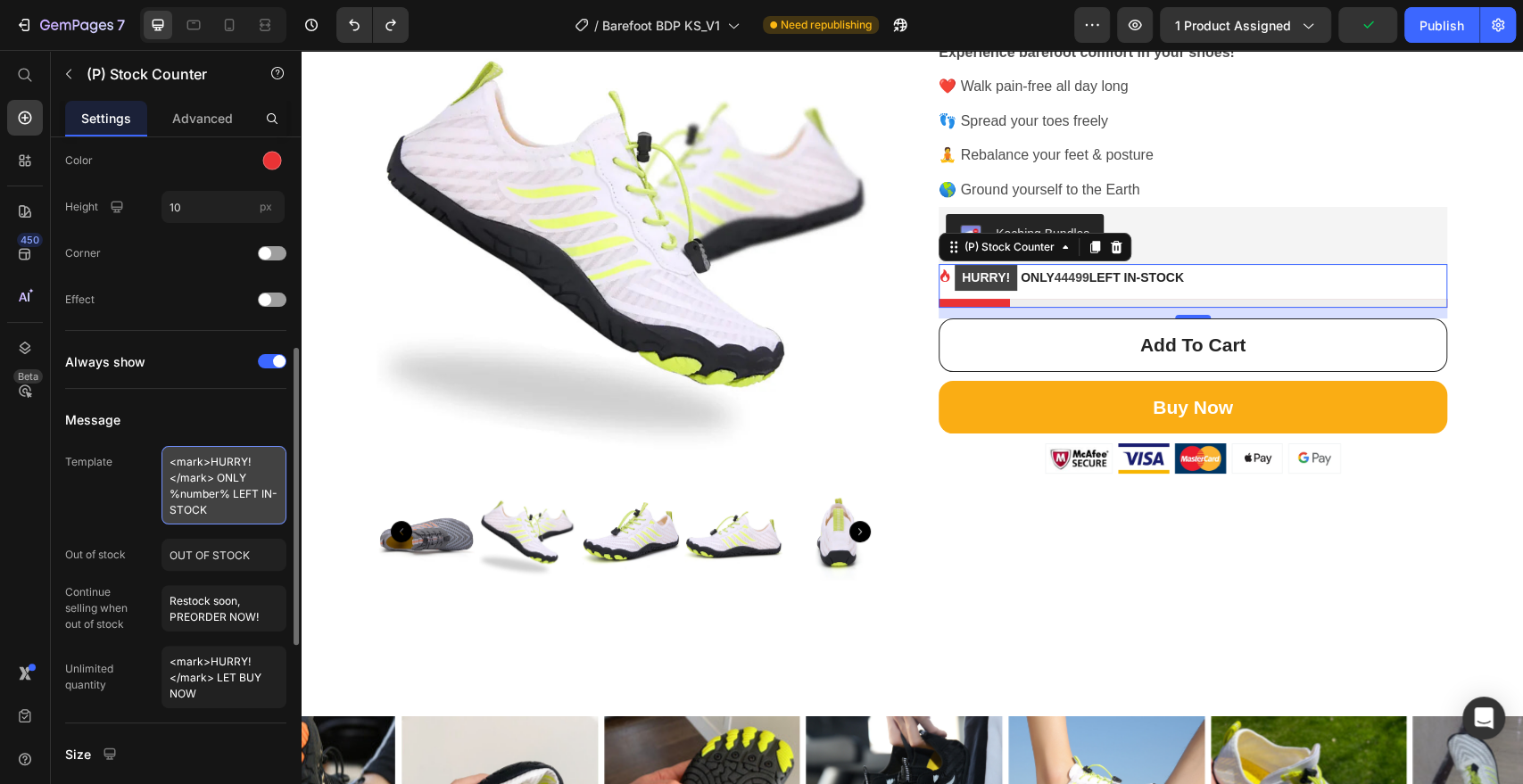 drag, startPoint x: 228, startPoint y: 495, endPoint x: 172, endPoint y: 494, distance: 56.008928 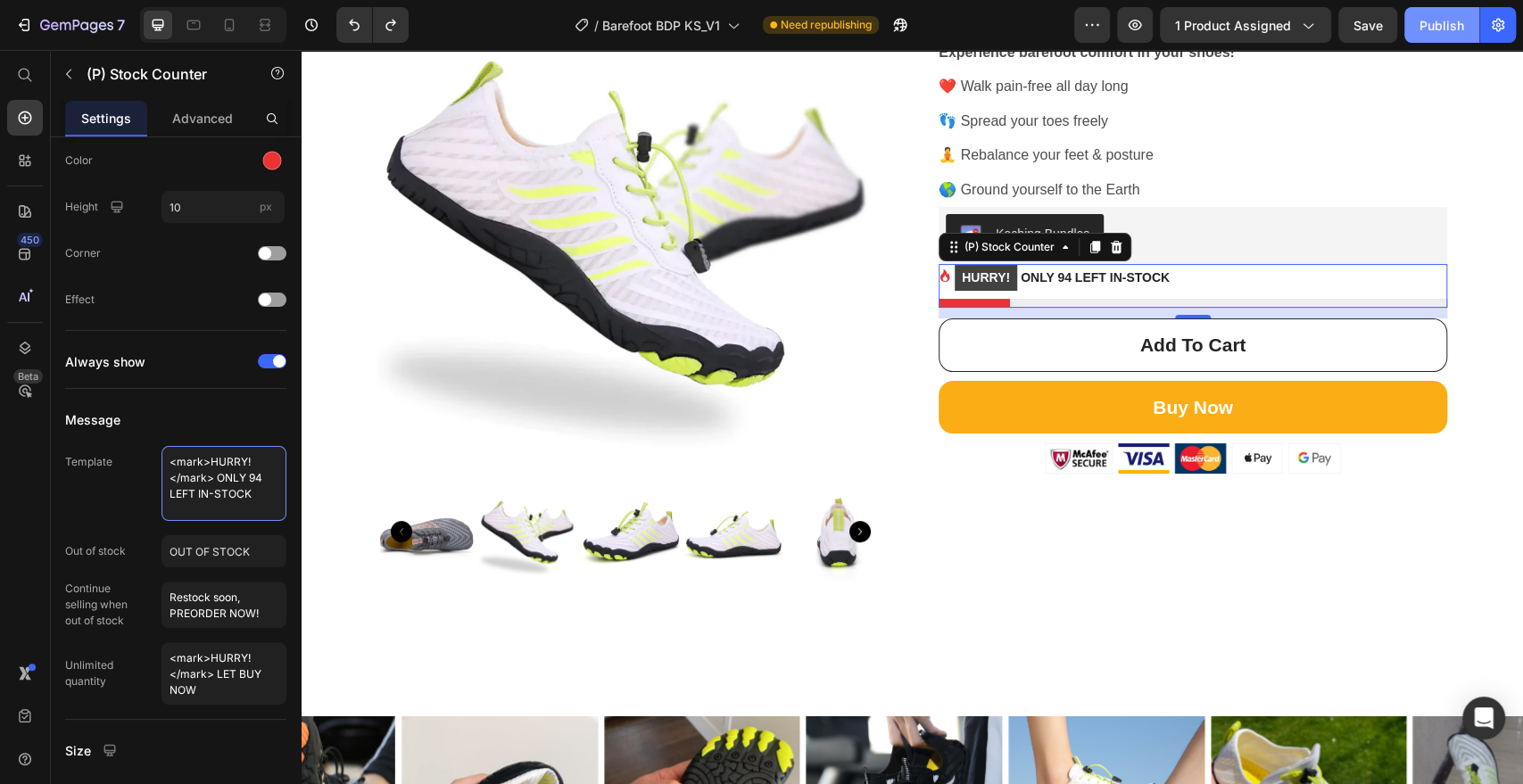 type on "<mark>HURRY!</mark> ONLY 94 LEFT IN-STOCK" 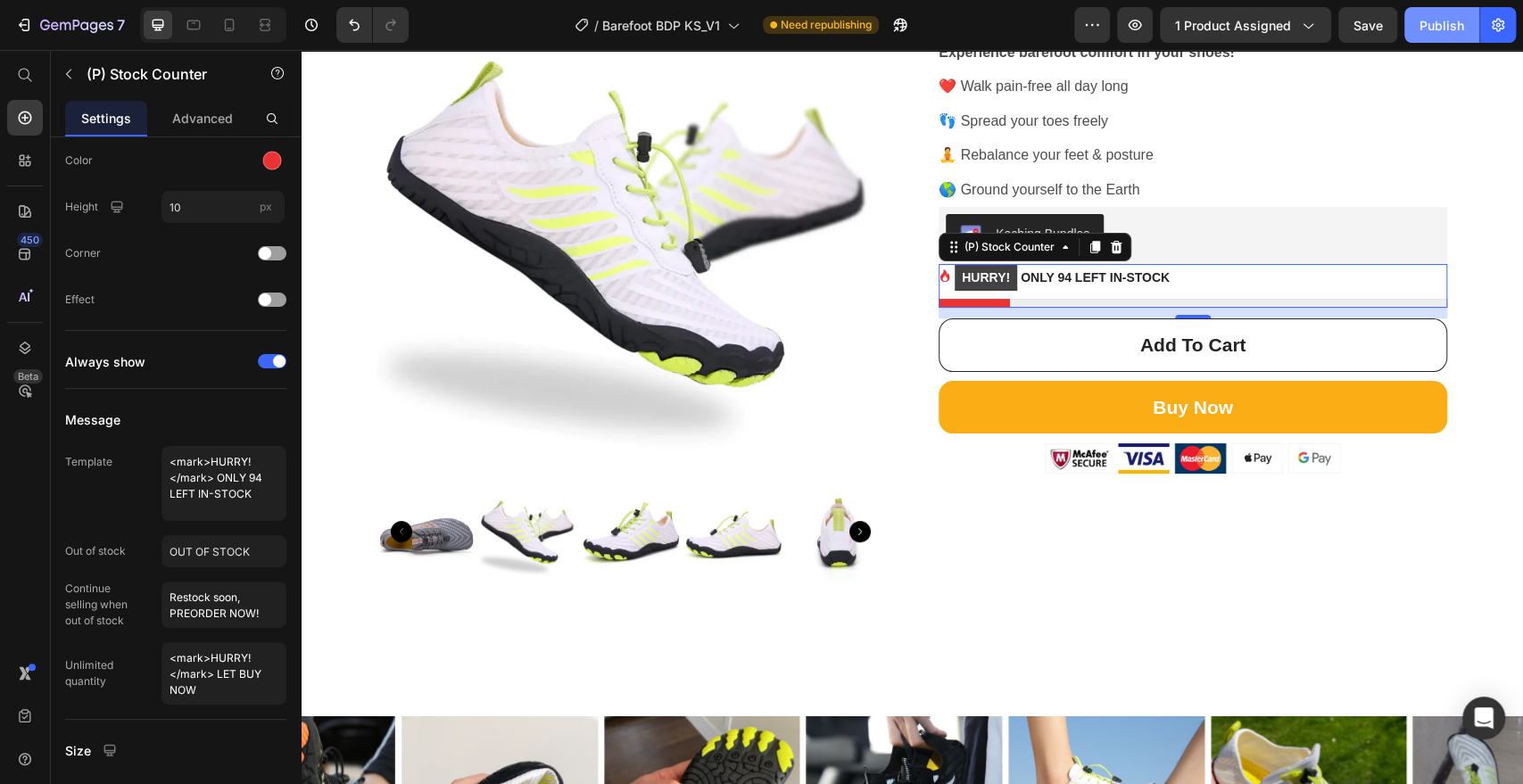 click on "Publish" 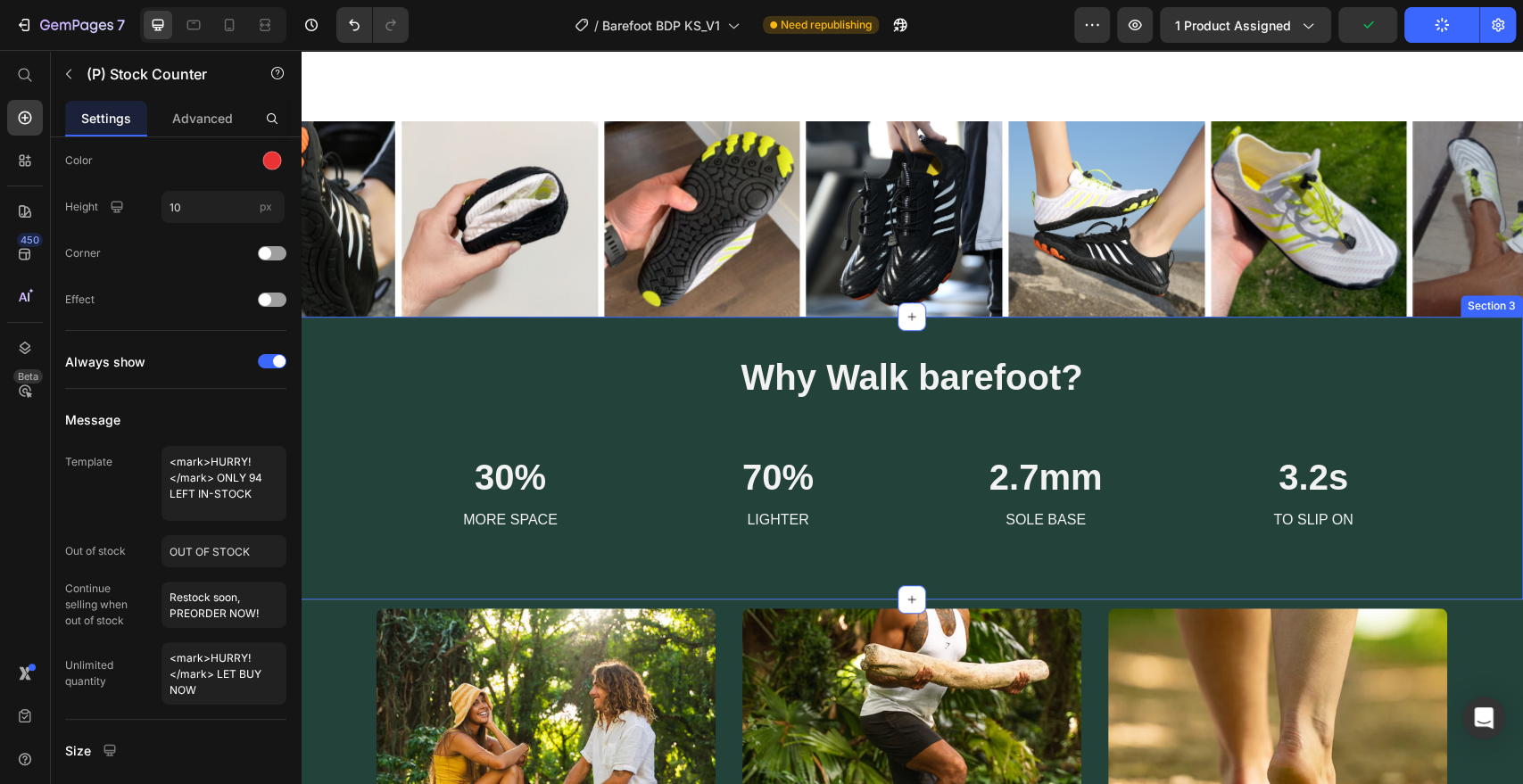 scroll, scrollTop: 1090, scrollLeft: 0, axis: vertical 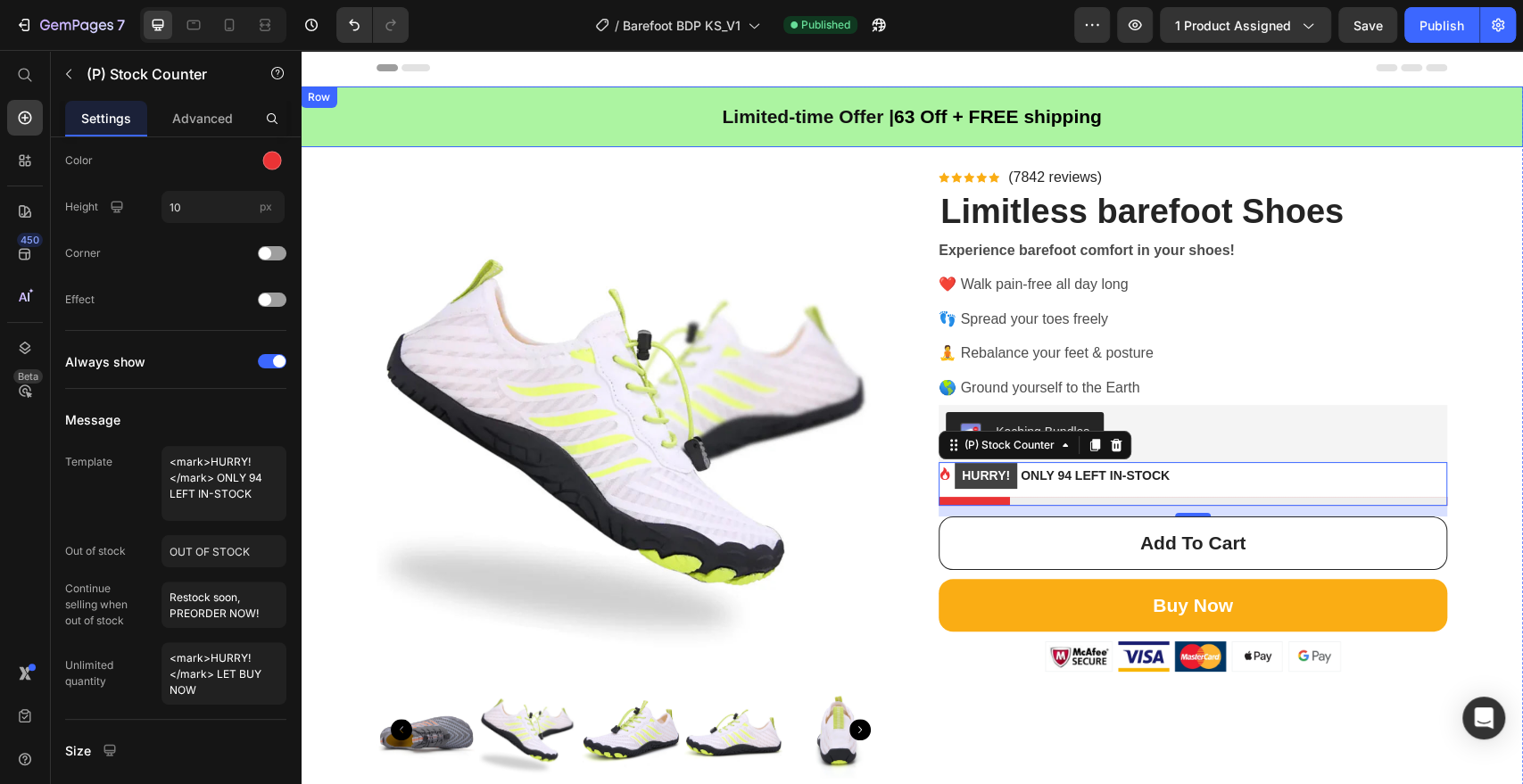 click on "Limited-time Offer |  63 Off + FREE shipping Text block Row Row" at bounding box center [912, 117] 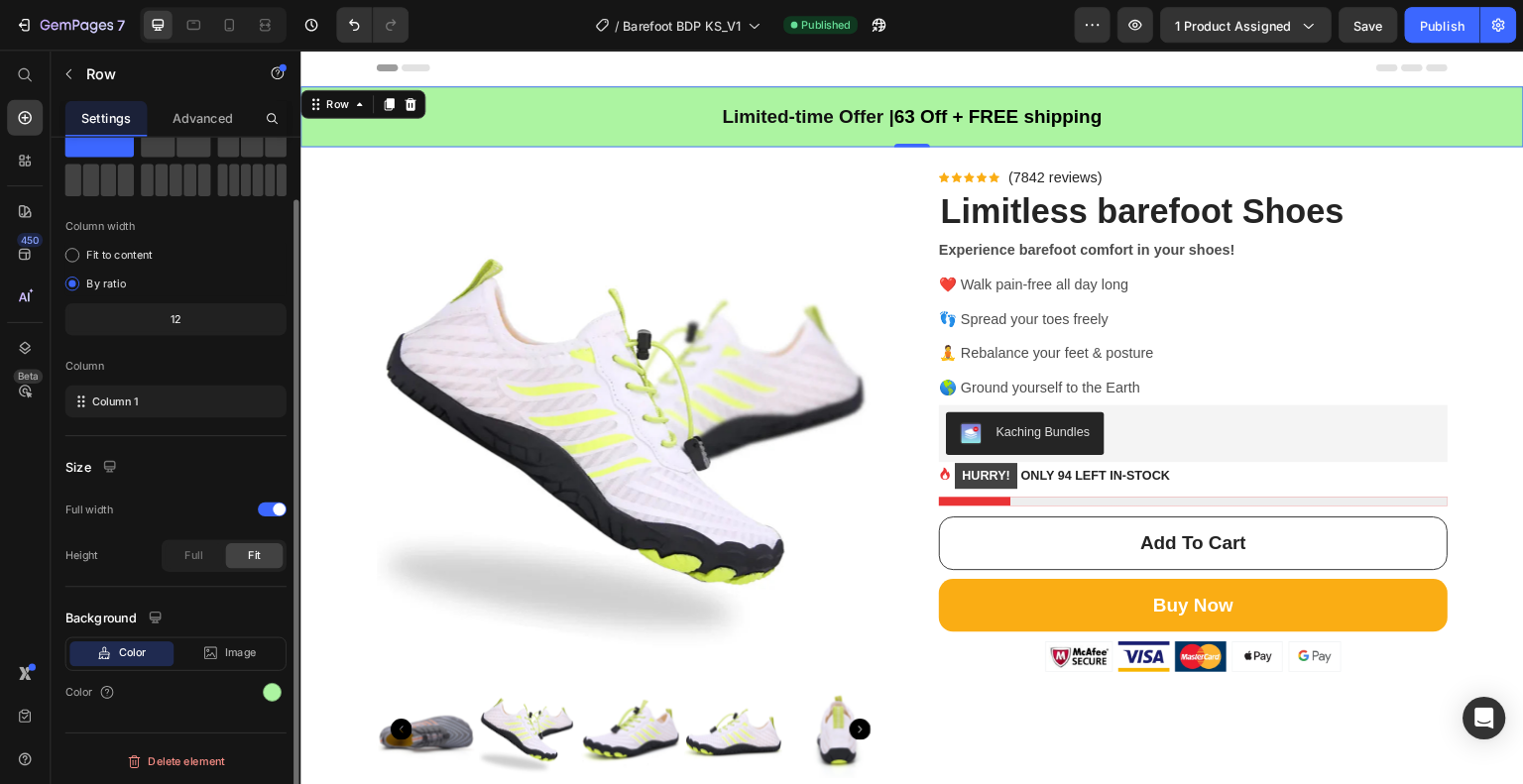 scroll, scrollTop: 0, scrollLeft: 0, axis: both 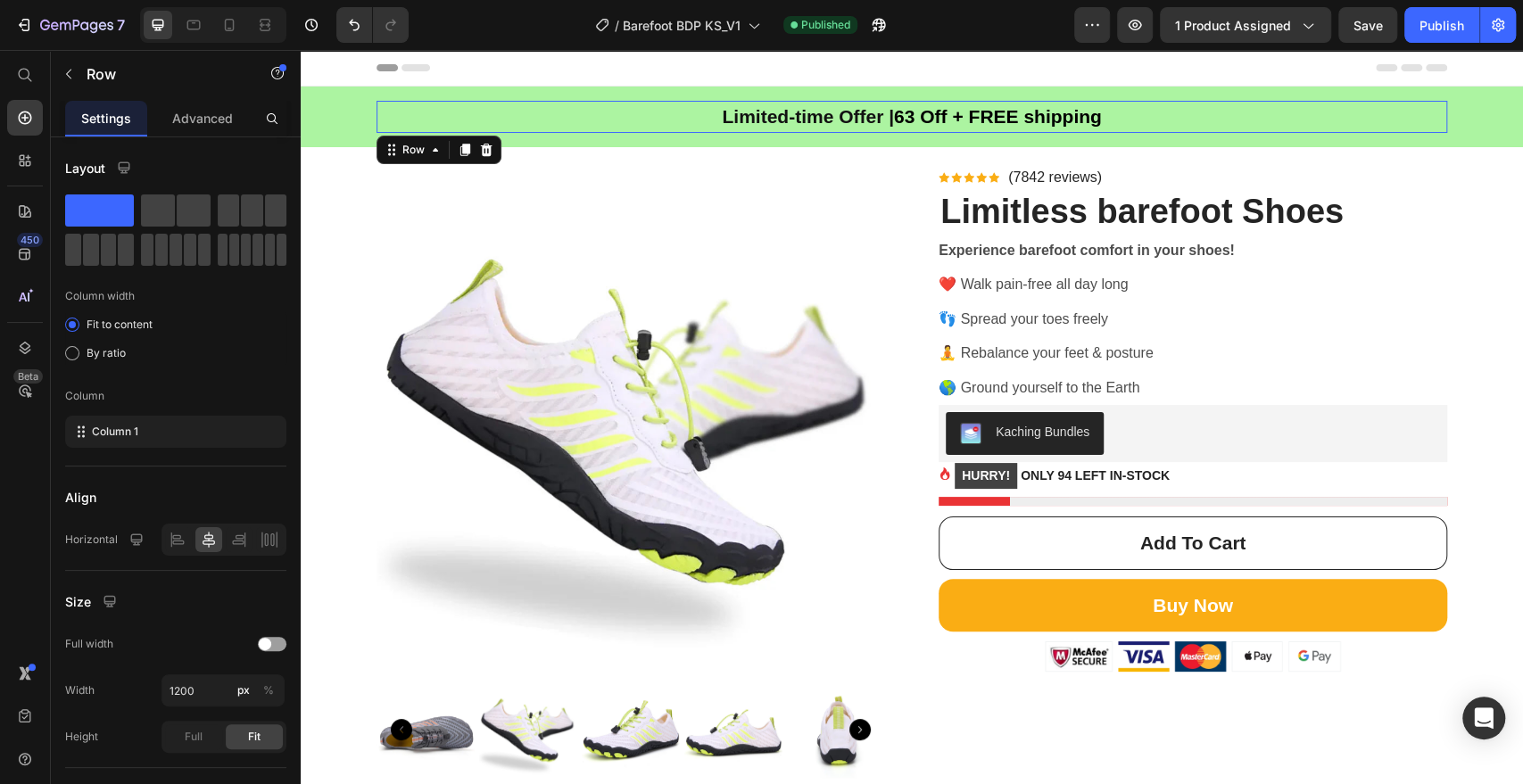 click on "Limited-time Offer |  63 Off + FREE shipping Text block Row   0" at bounding box center (912, 117) 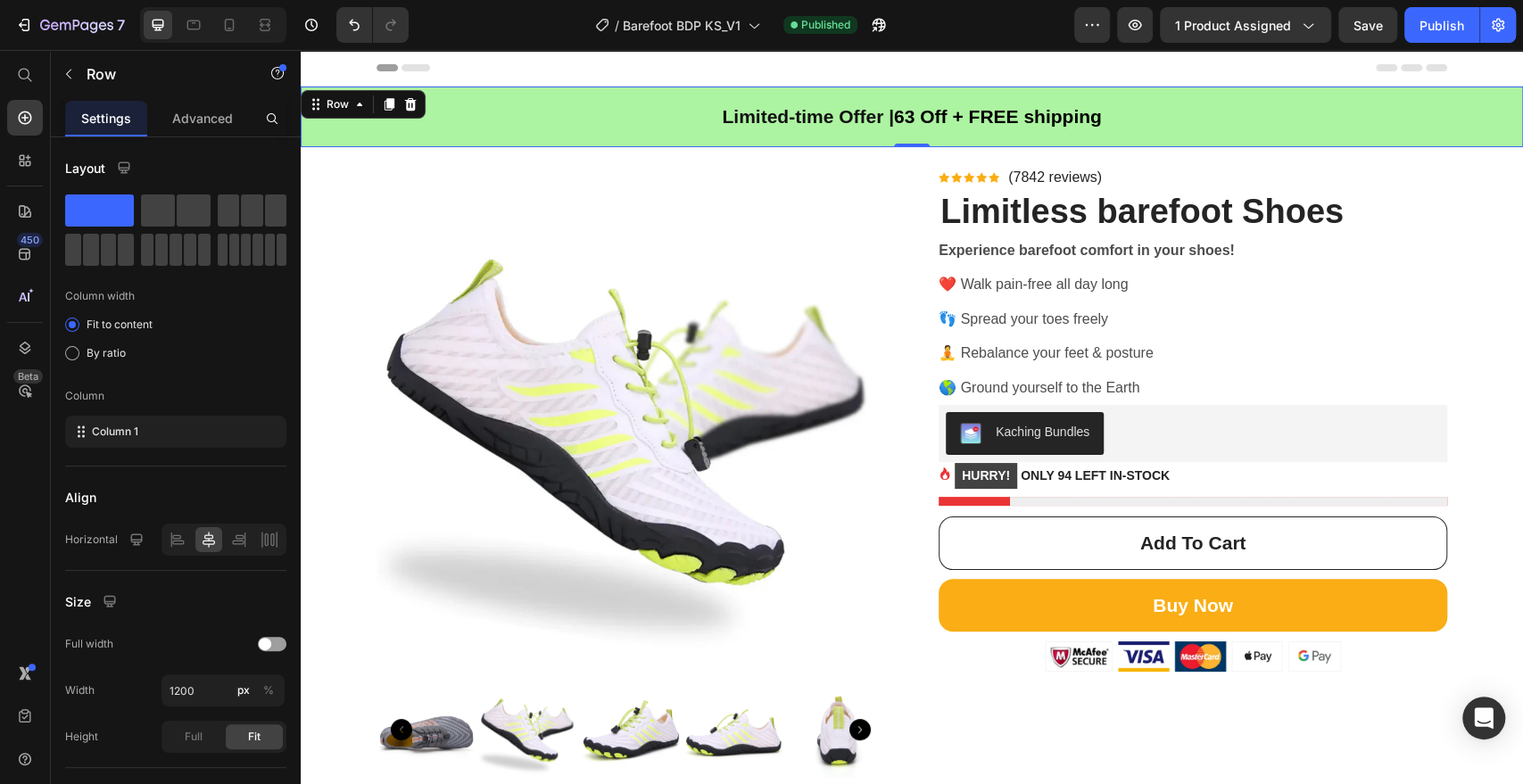click on "Limited-time Offer |  63 Off + FREE shipping Text block Row Row   0" at bounding box center (912, 117) 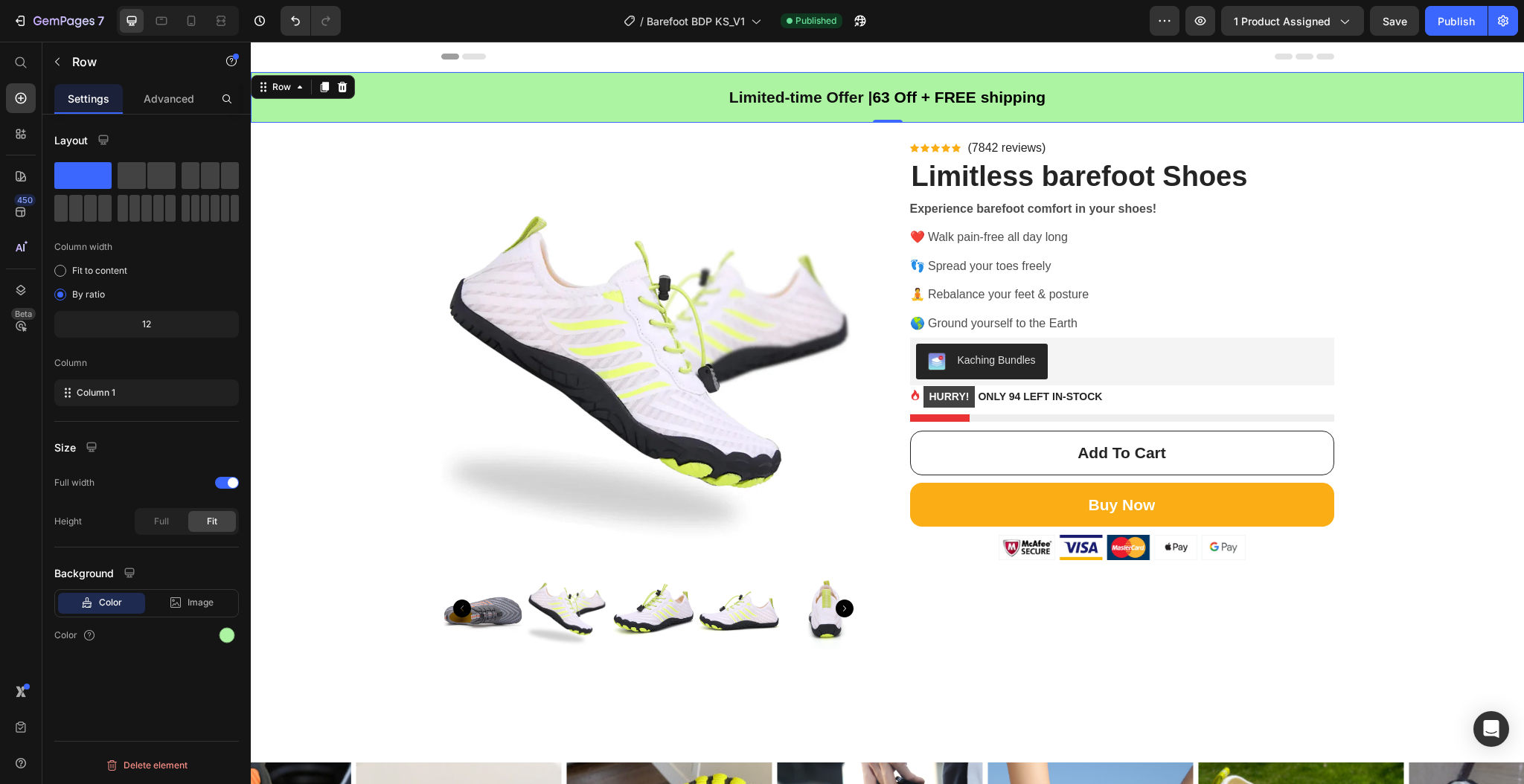 click on "Limited-time Offer |  63 Off + FREE shipping Text block Row" at bounding box center [887, 97] 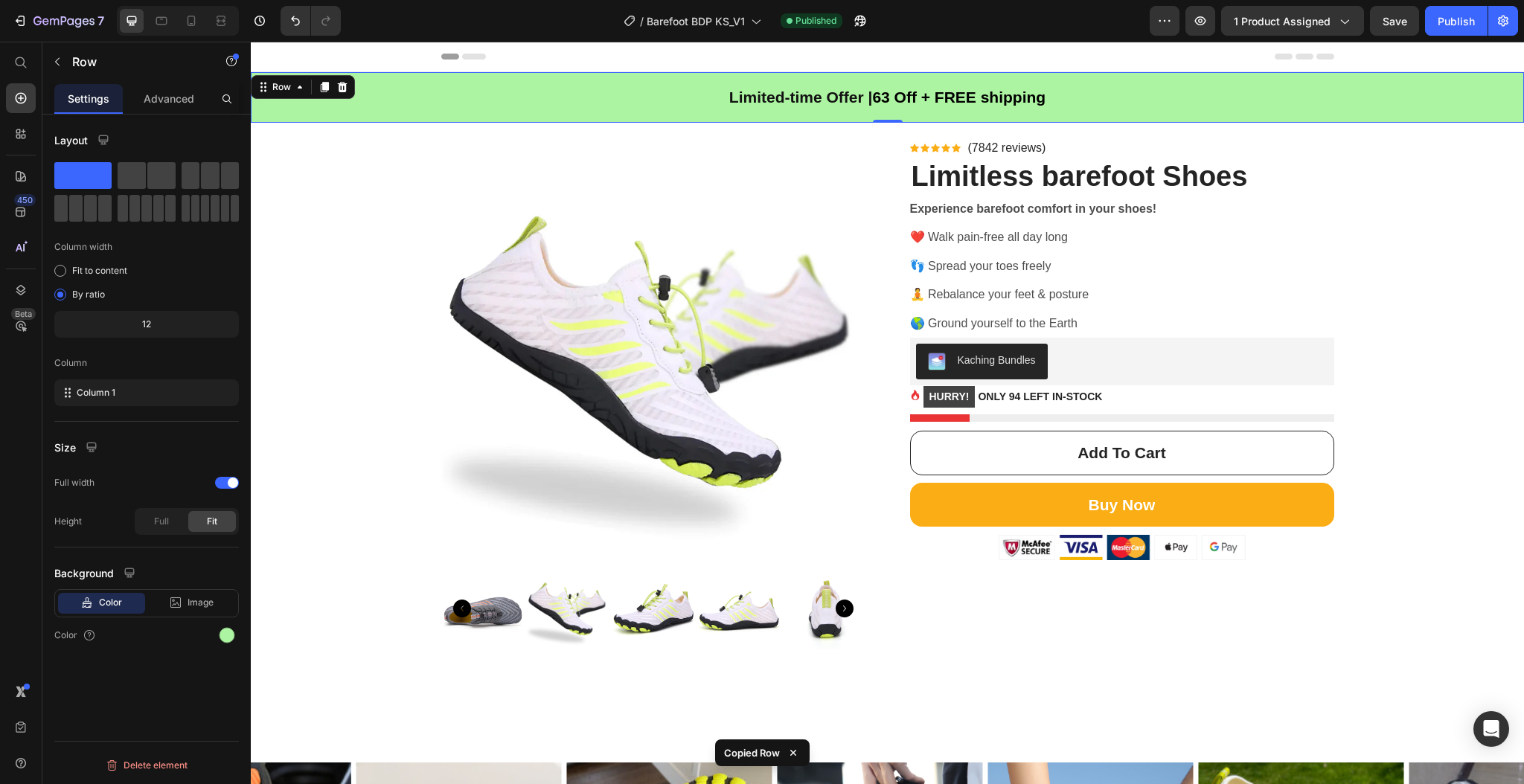 click on "Limited-time Offer |  63 Off + FREE shipping Text block Row" at bounding box center (887, 97) 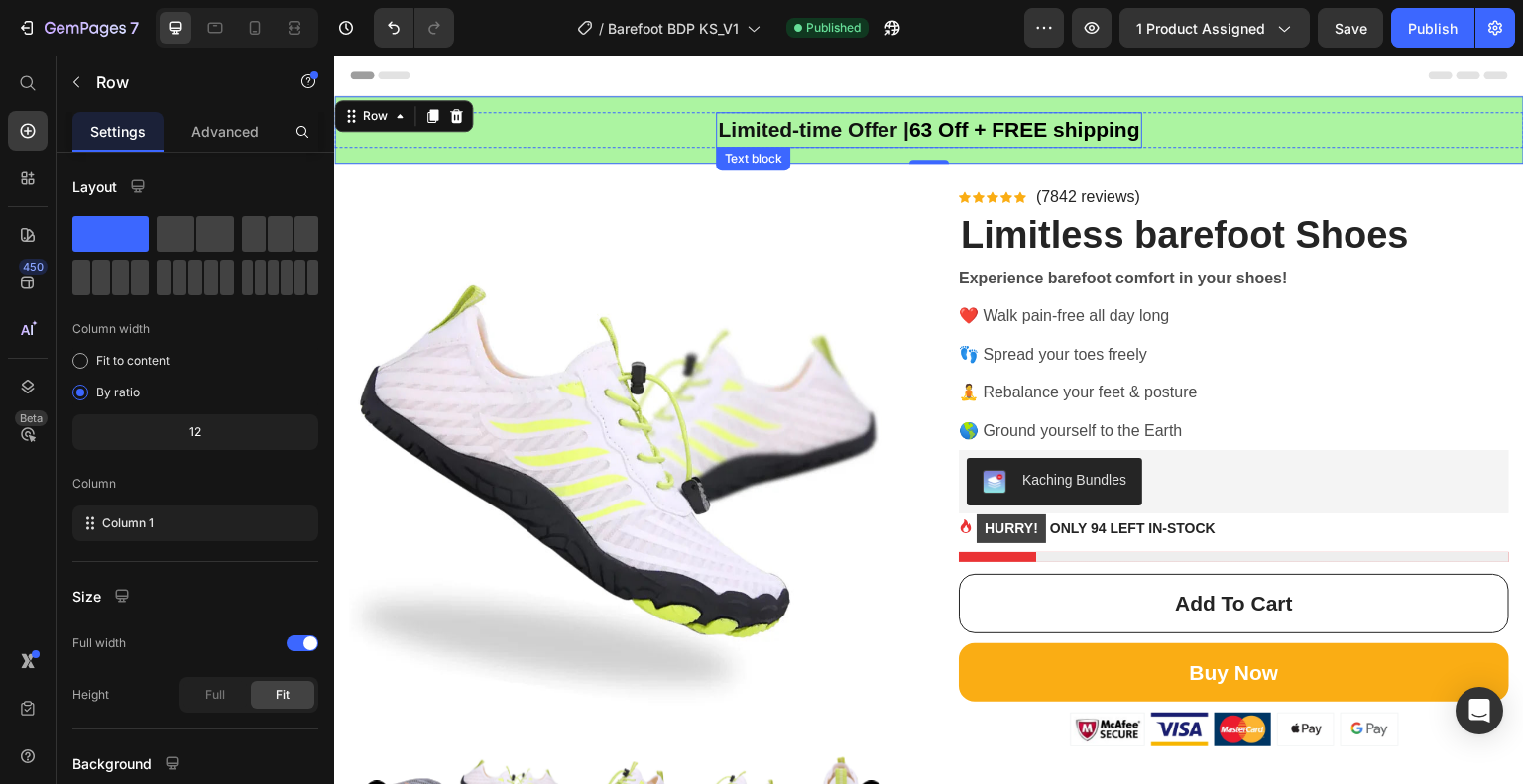 click on "63 Off + FREE shipping" at bounding box center (1024, 129) 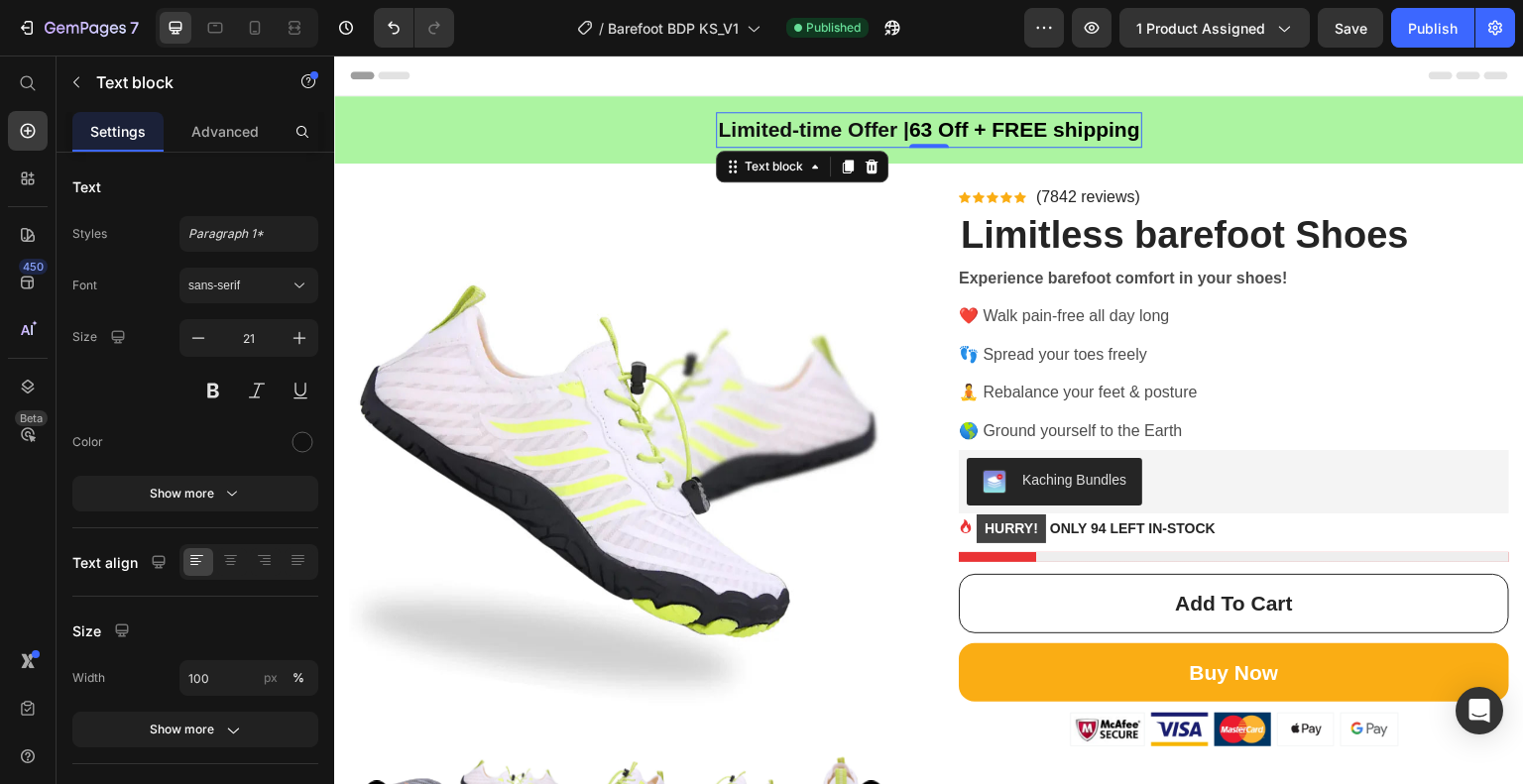 click on "63 Off + FREE shipping" at bounding box center (1024, 129) 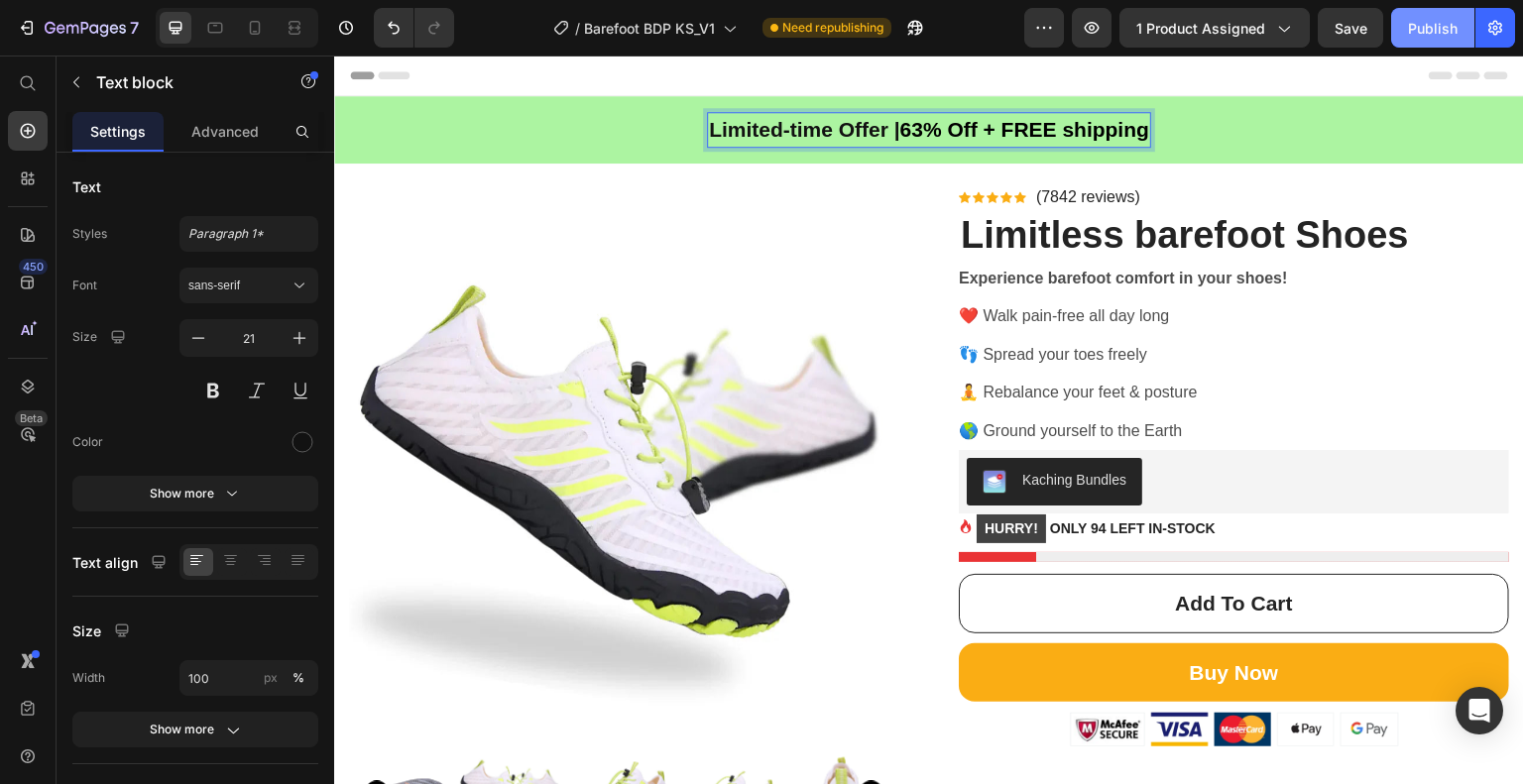 click on "Publish" 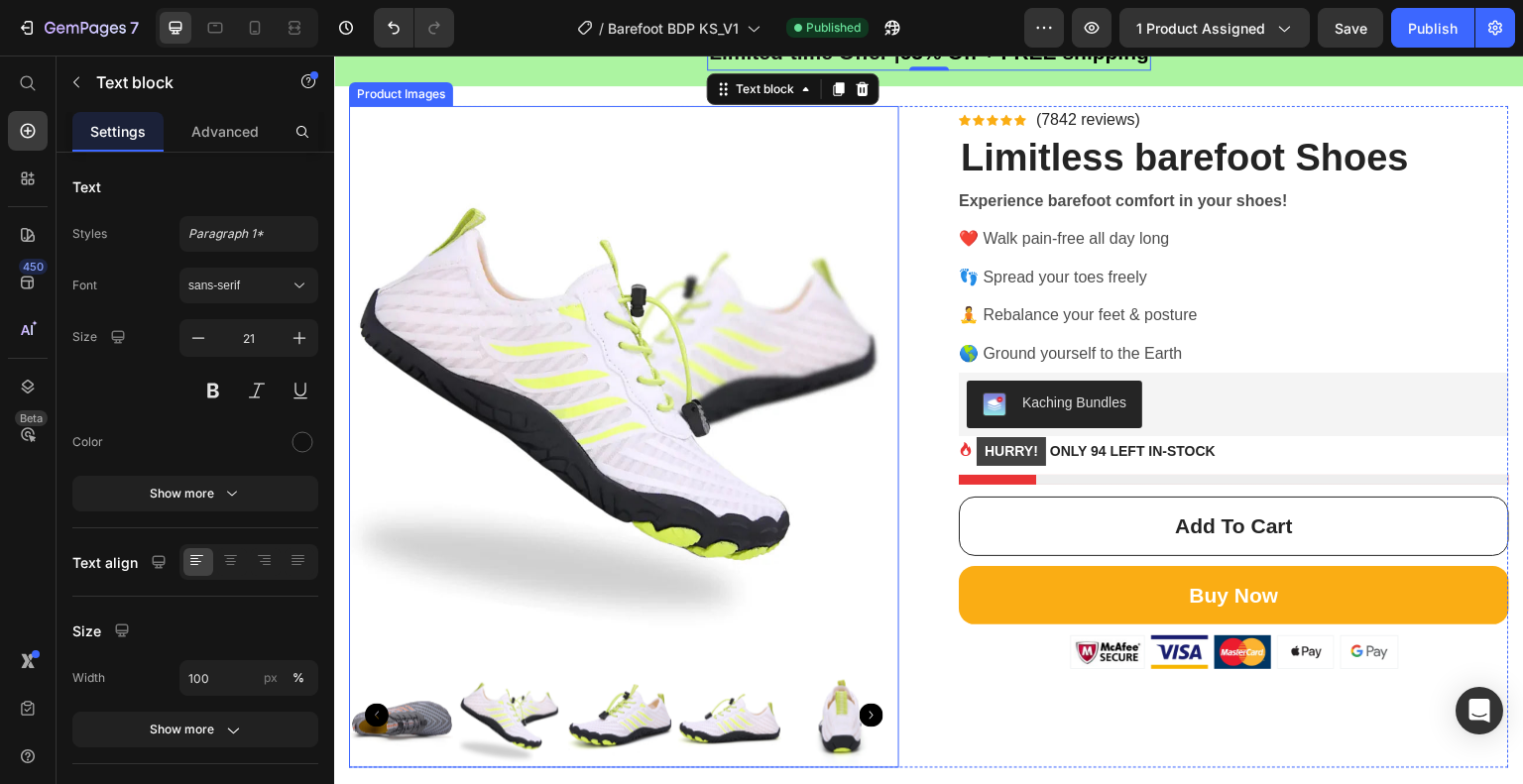 scroll, scrollTop: 99, scrollLeft: 0, axis: vertical 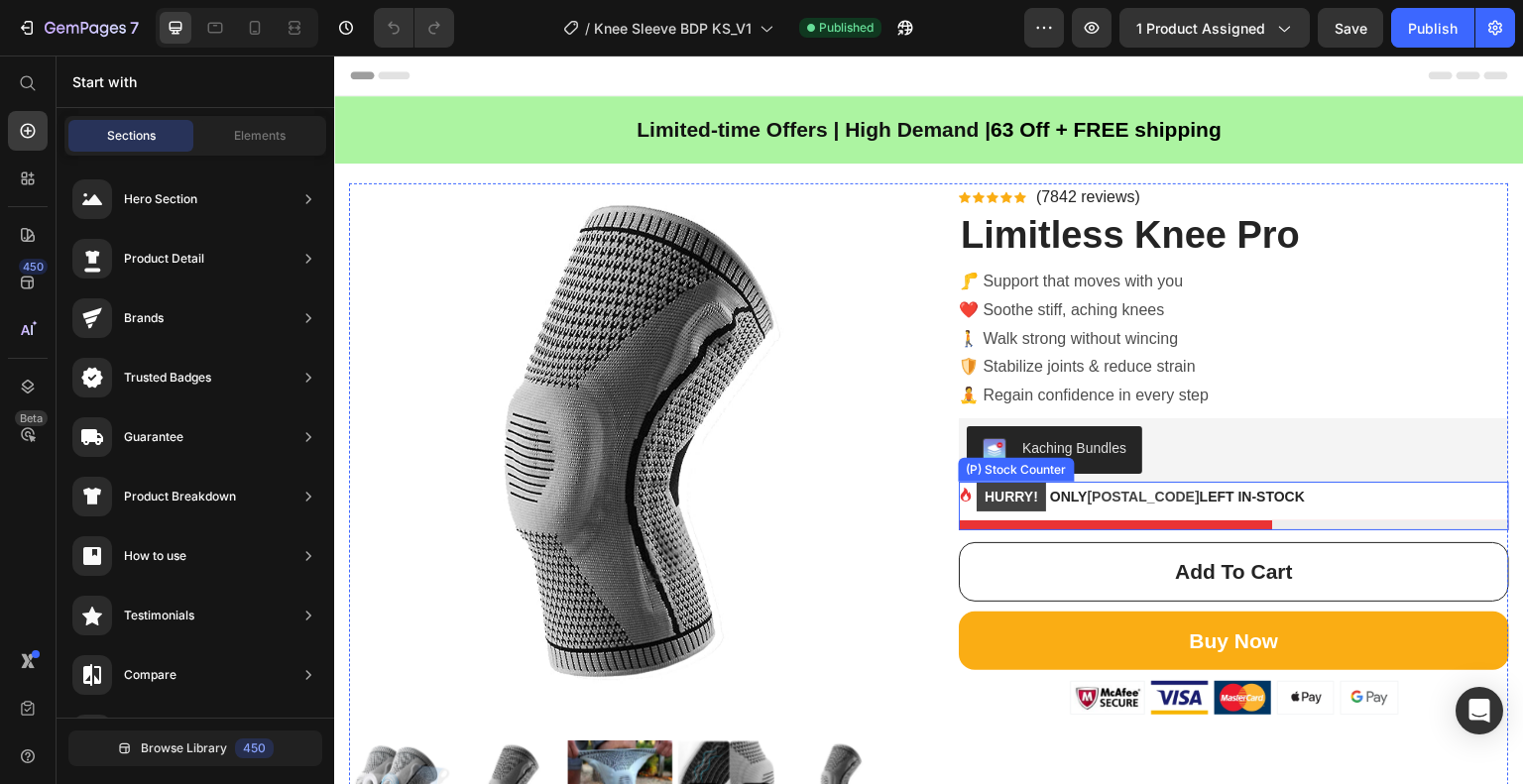 click on "[POSTAL_CODE]" at bounding box center [1143, 497] 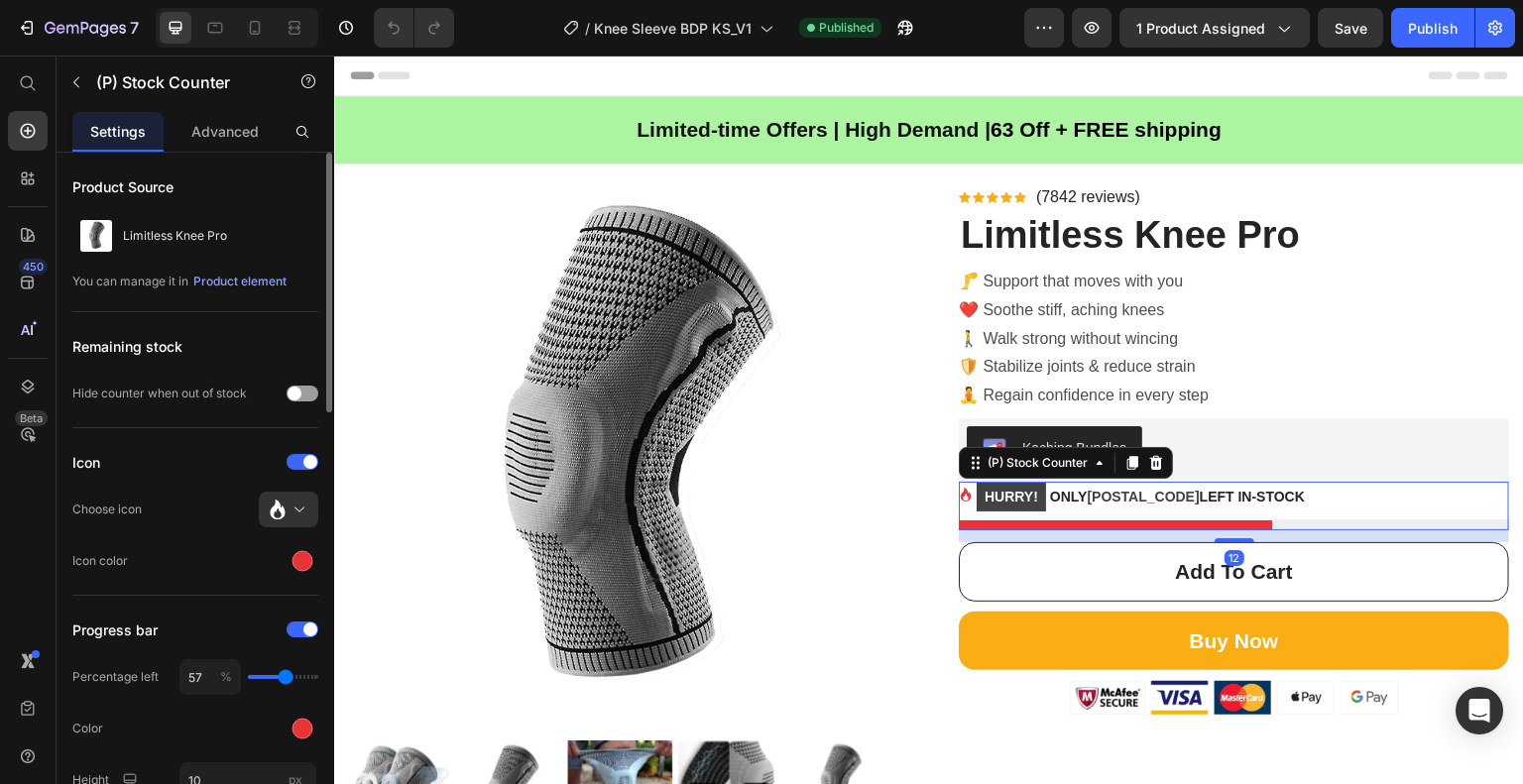 scroll, scrollTop: 99, scrollLeft: 0, axis: vertical 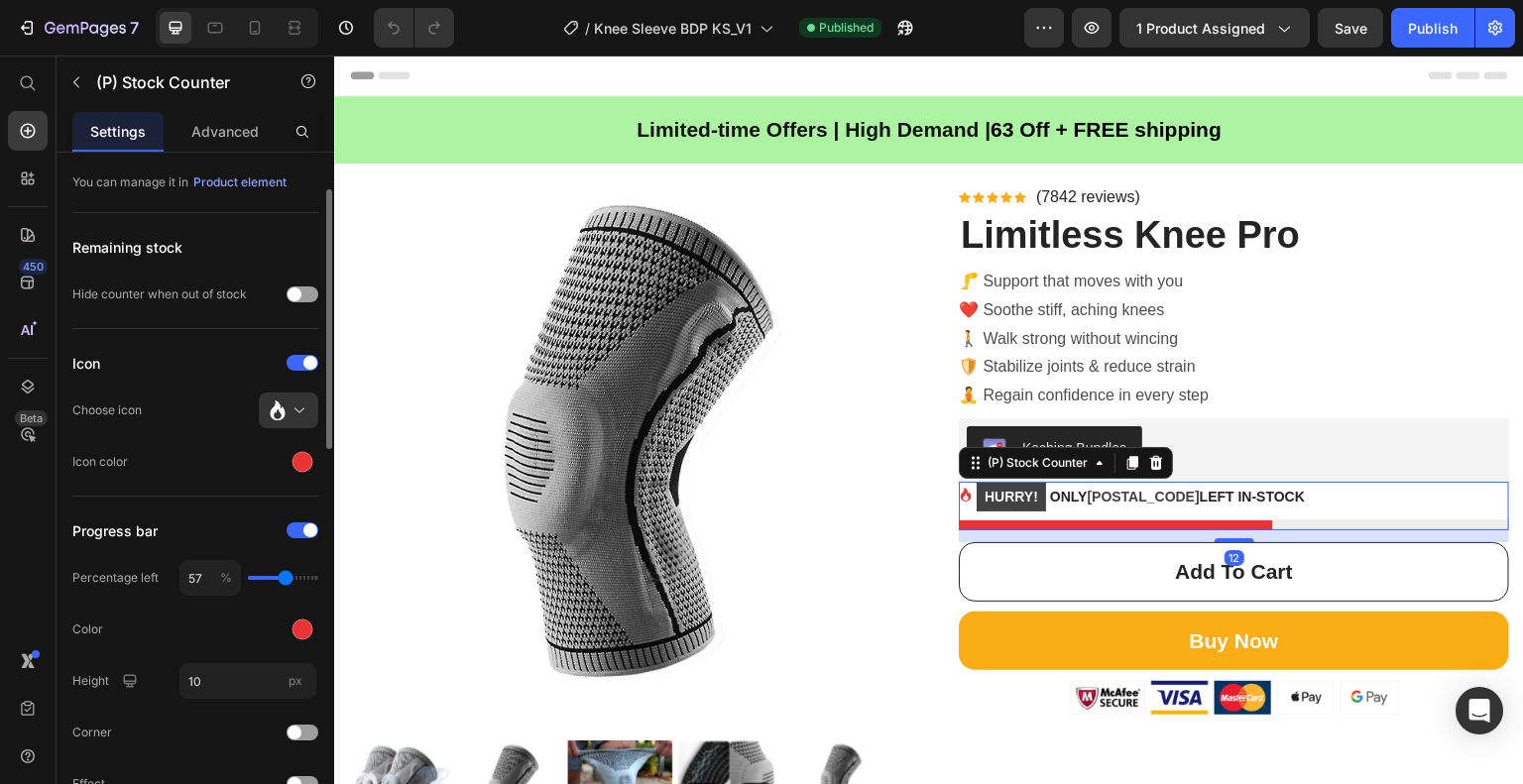 type on "54" 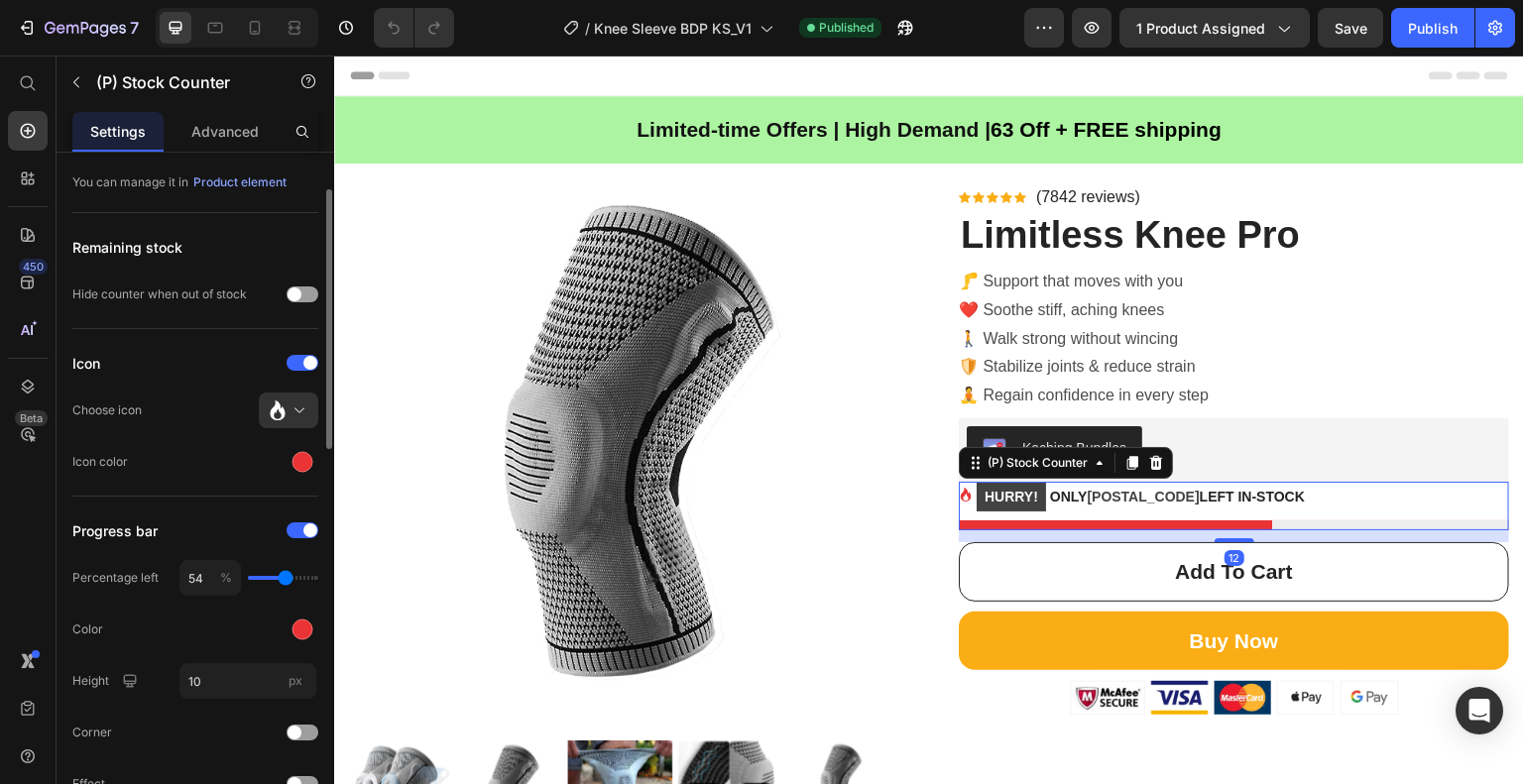 type on "54" 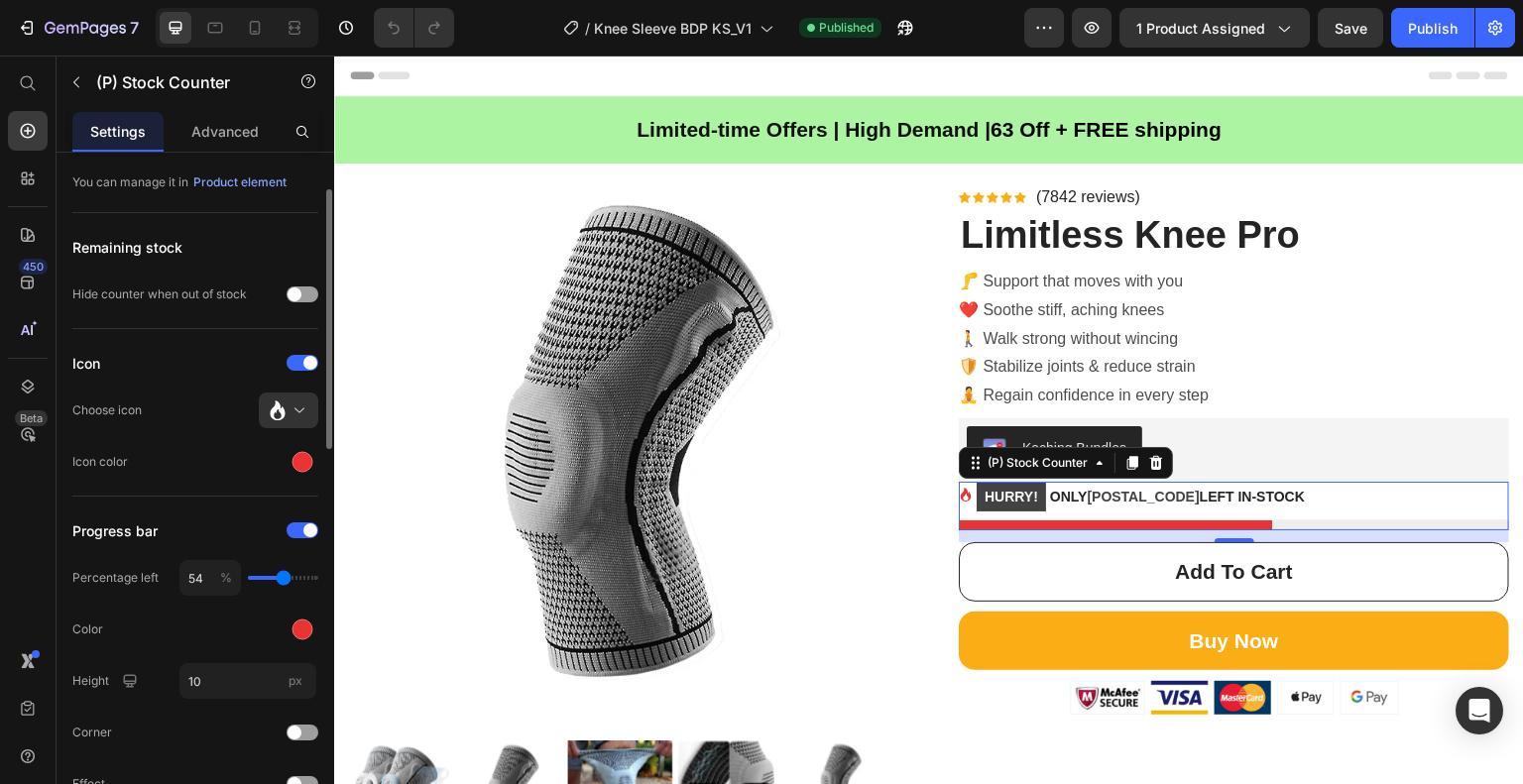 type on "53" 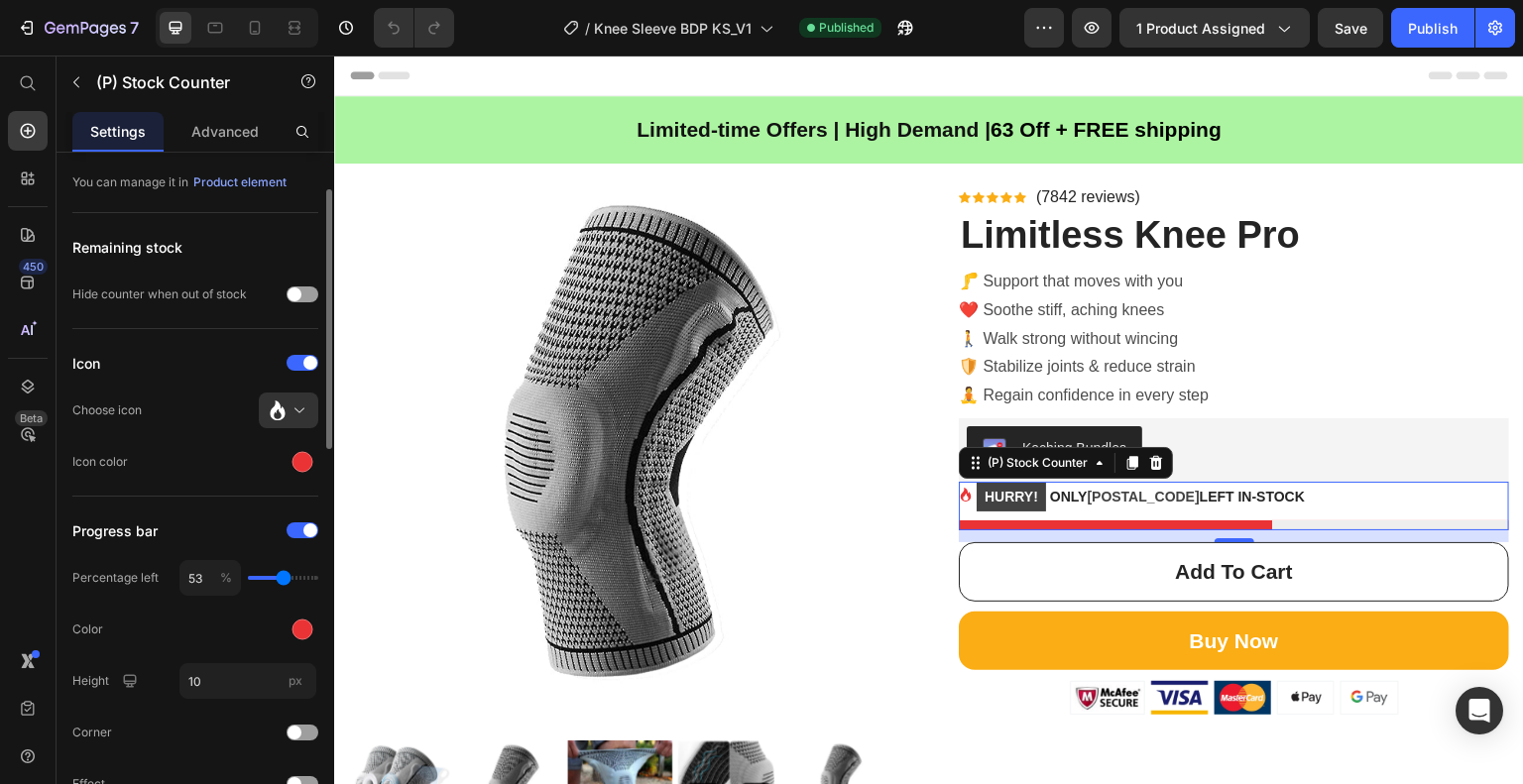 type on "49" 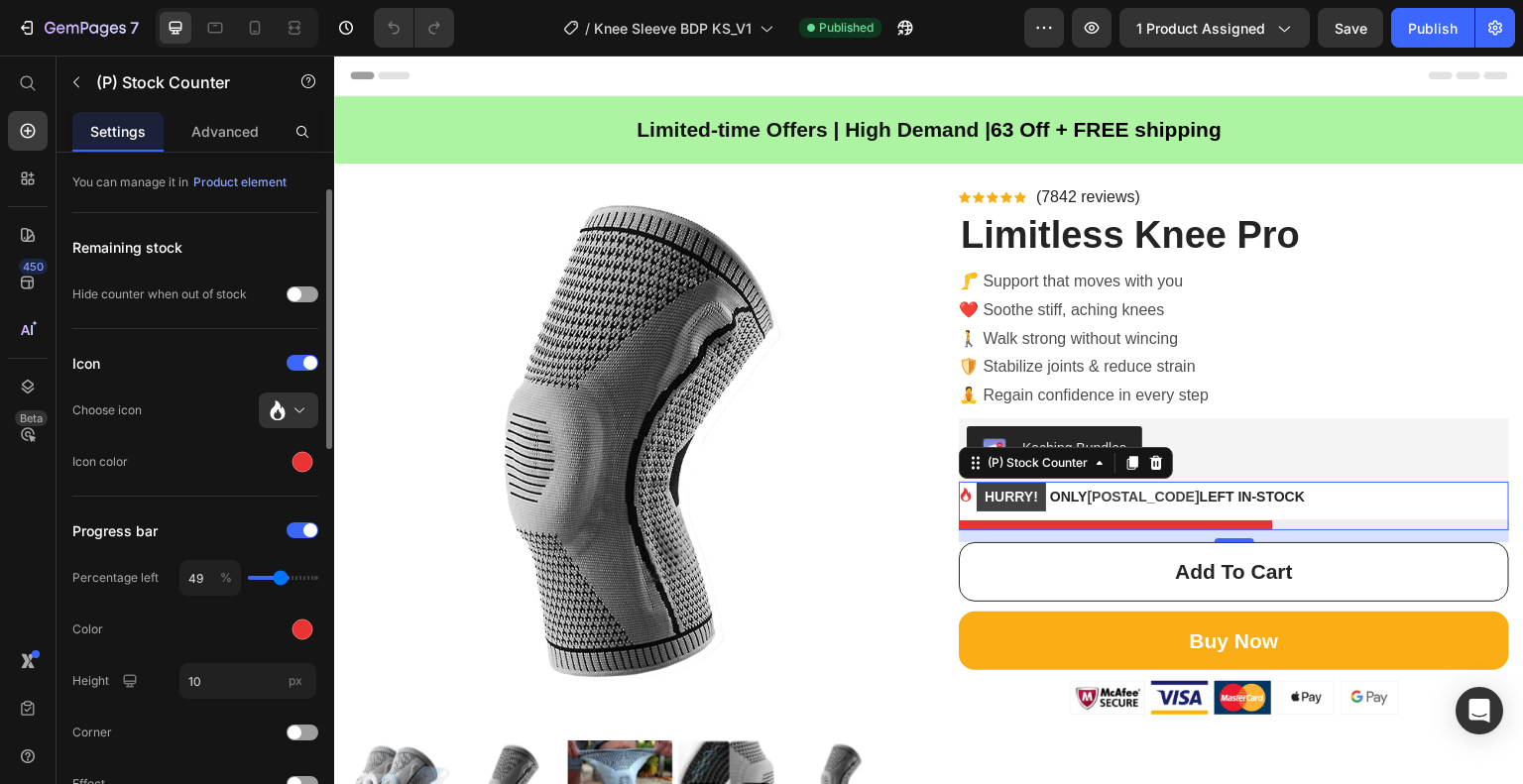 type on "47" 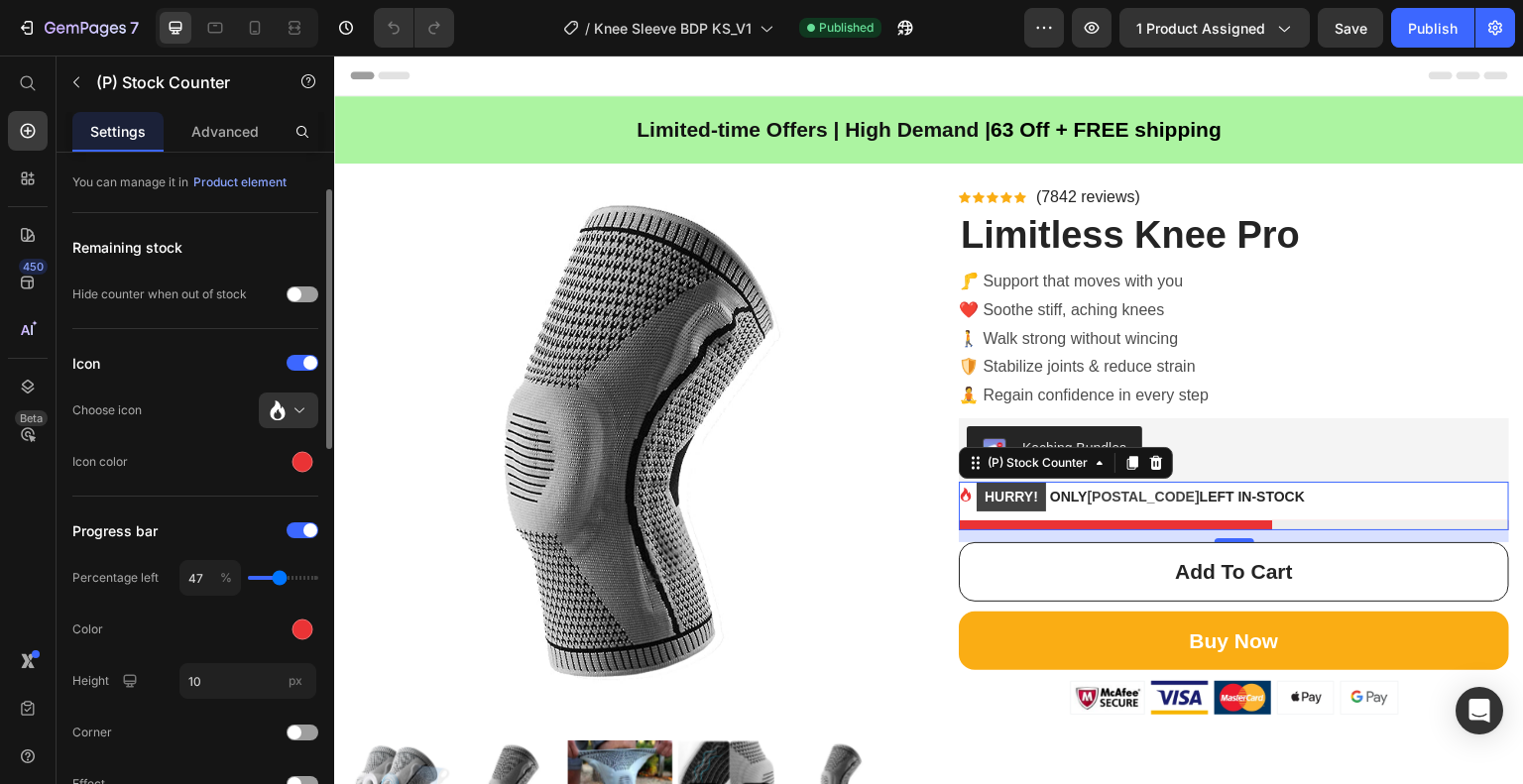 type on "46" 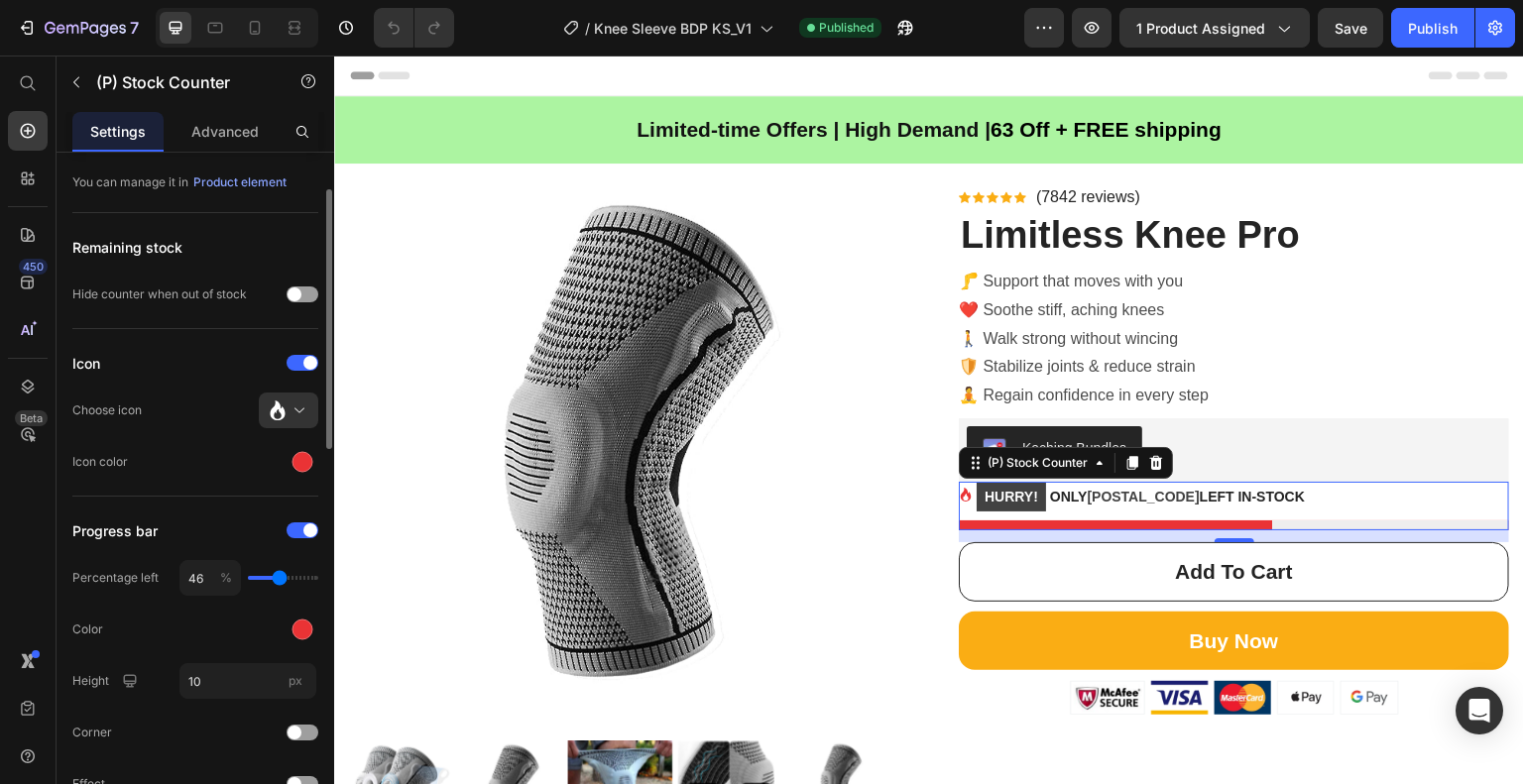 type on "43" 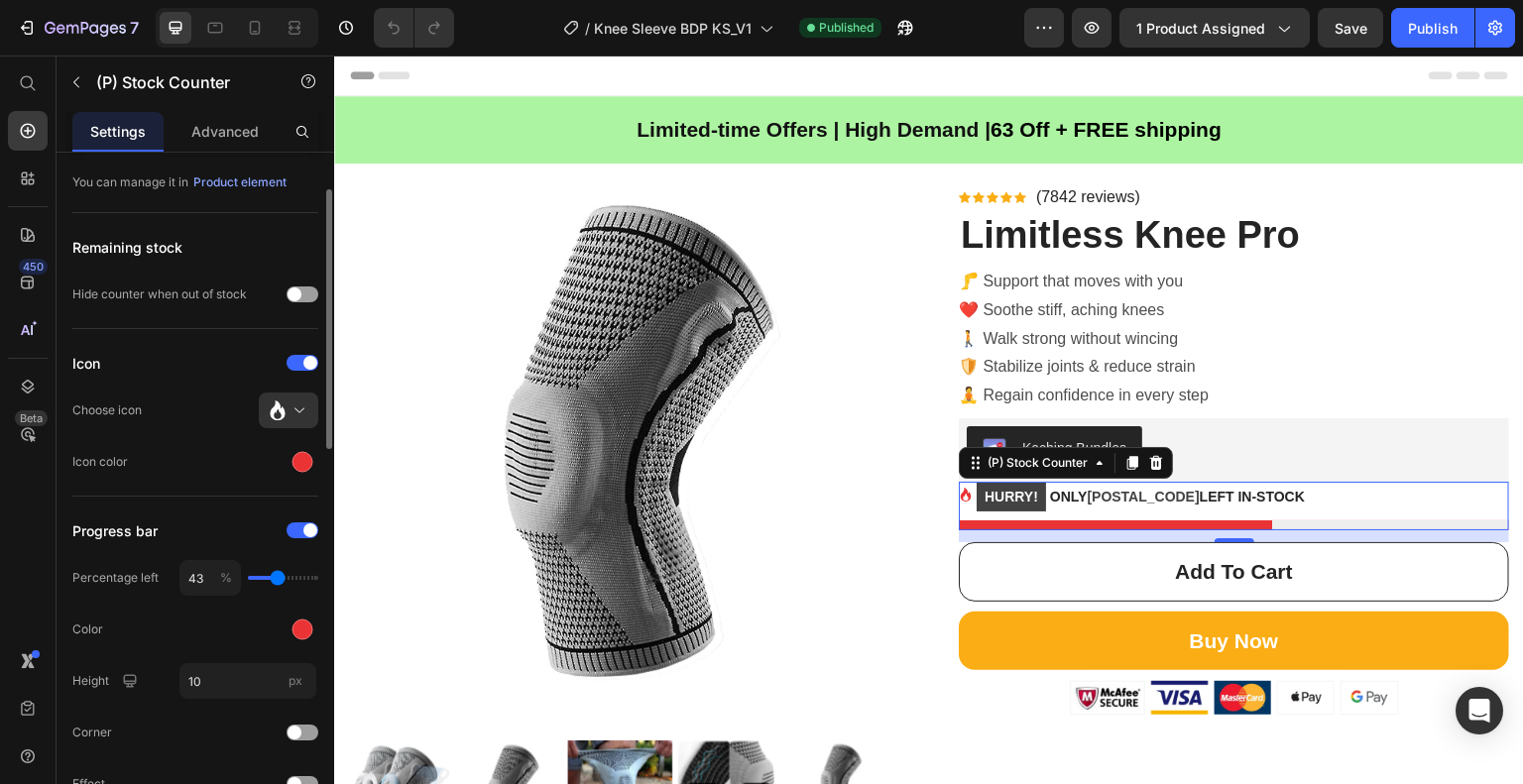 type on "42" 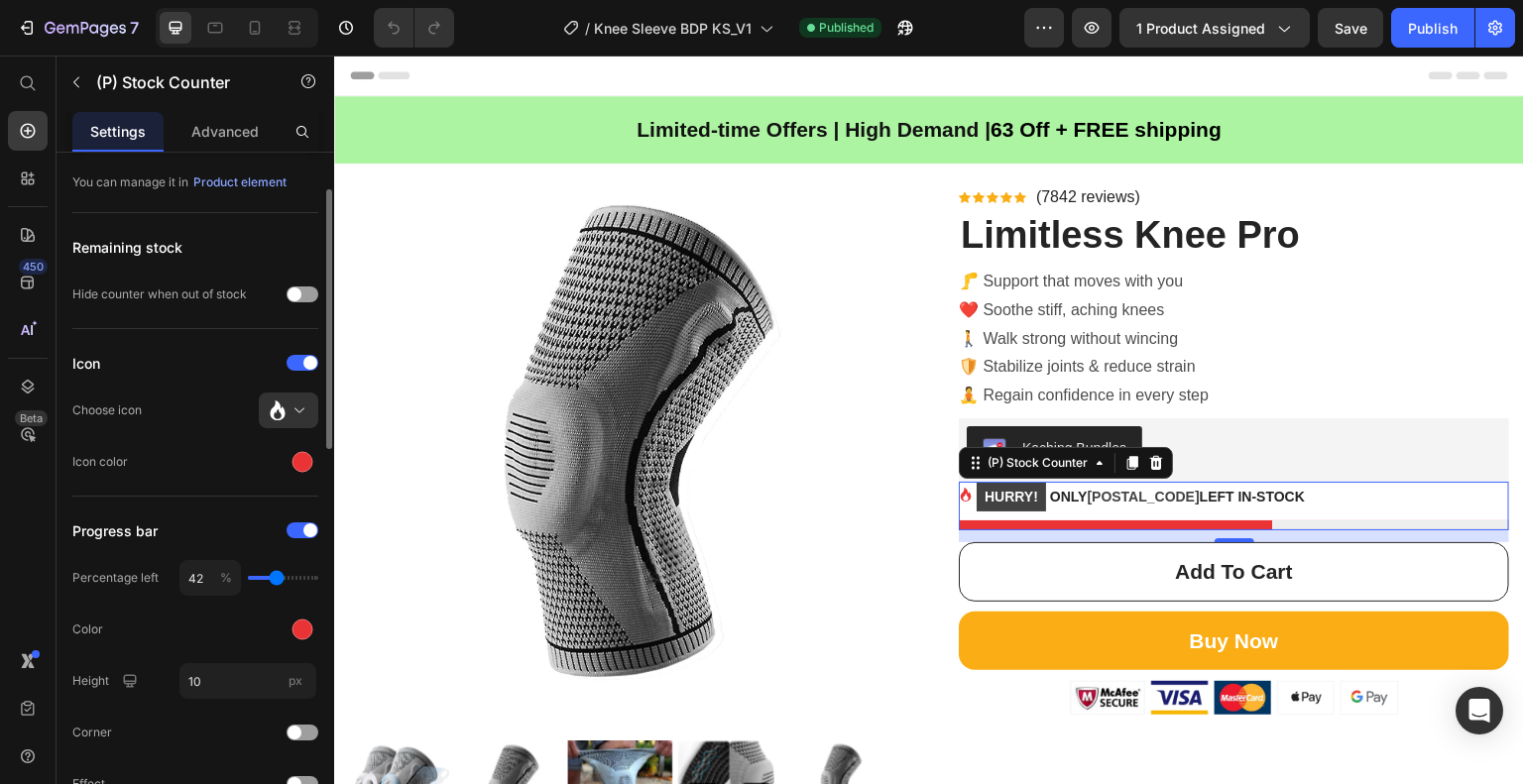 type on "39" 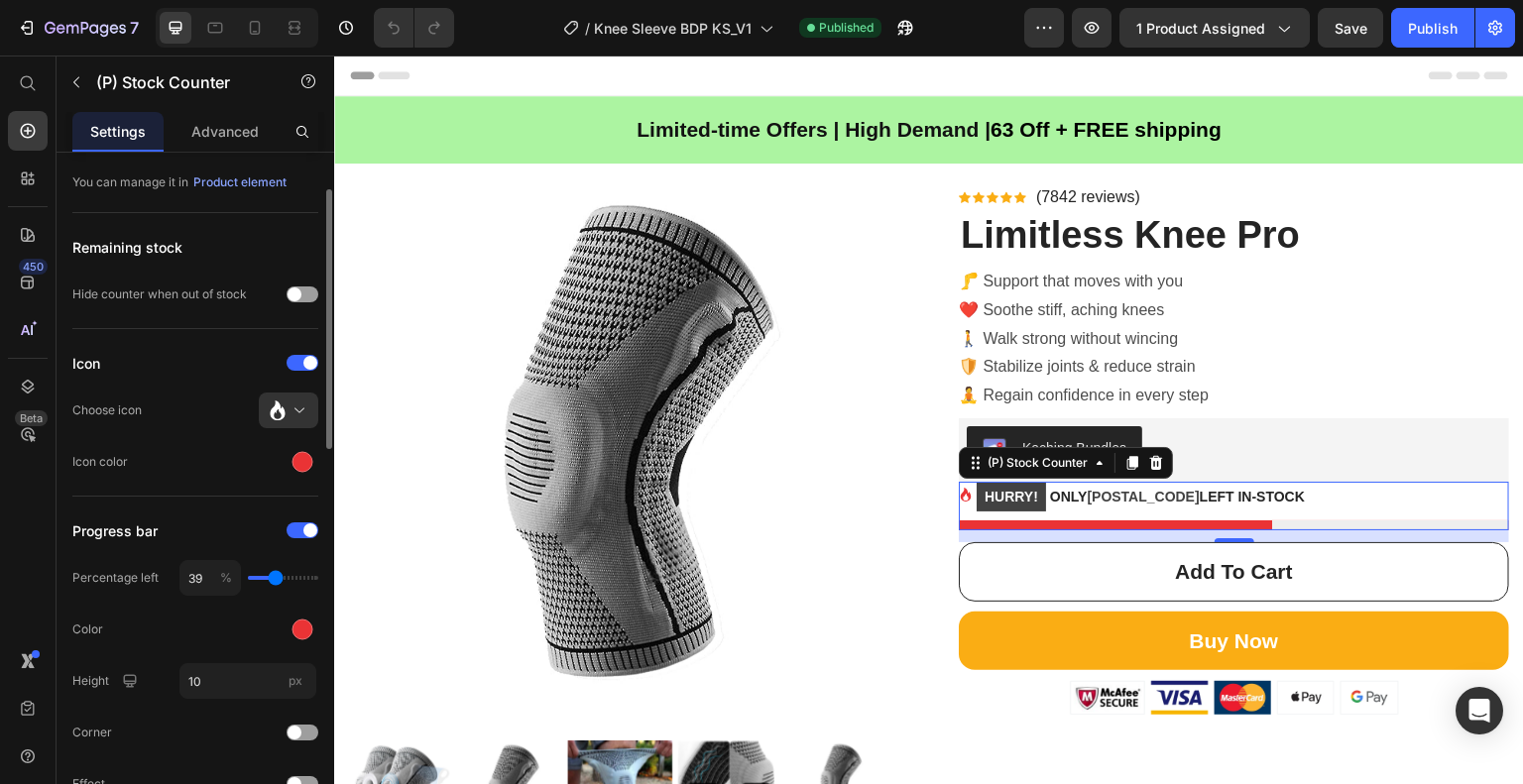 type on "35" 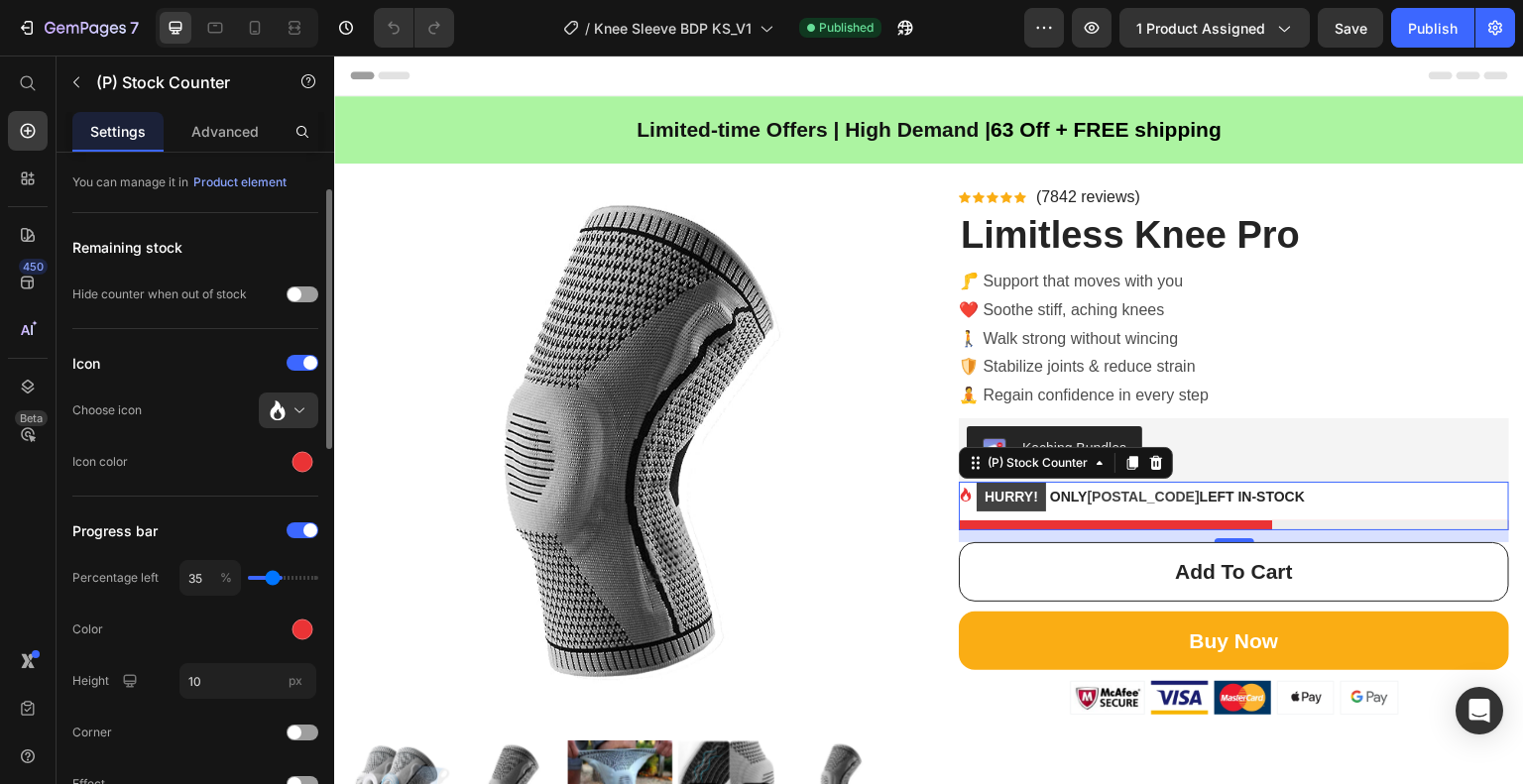 type on "32" 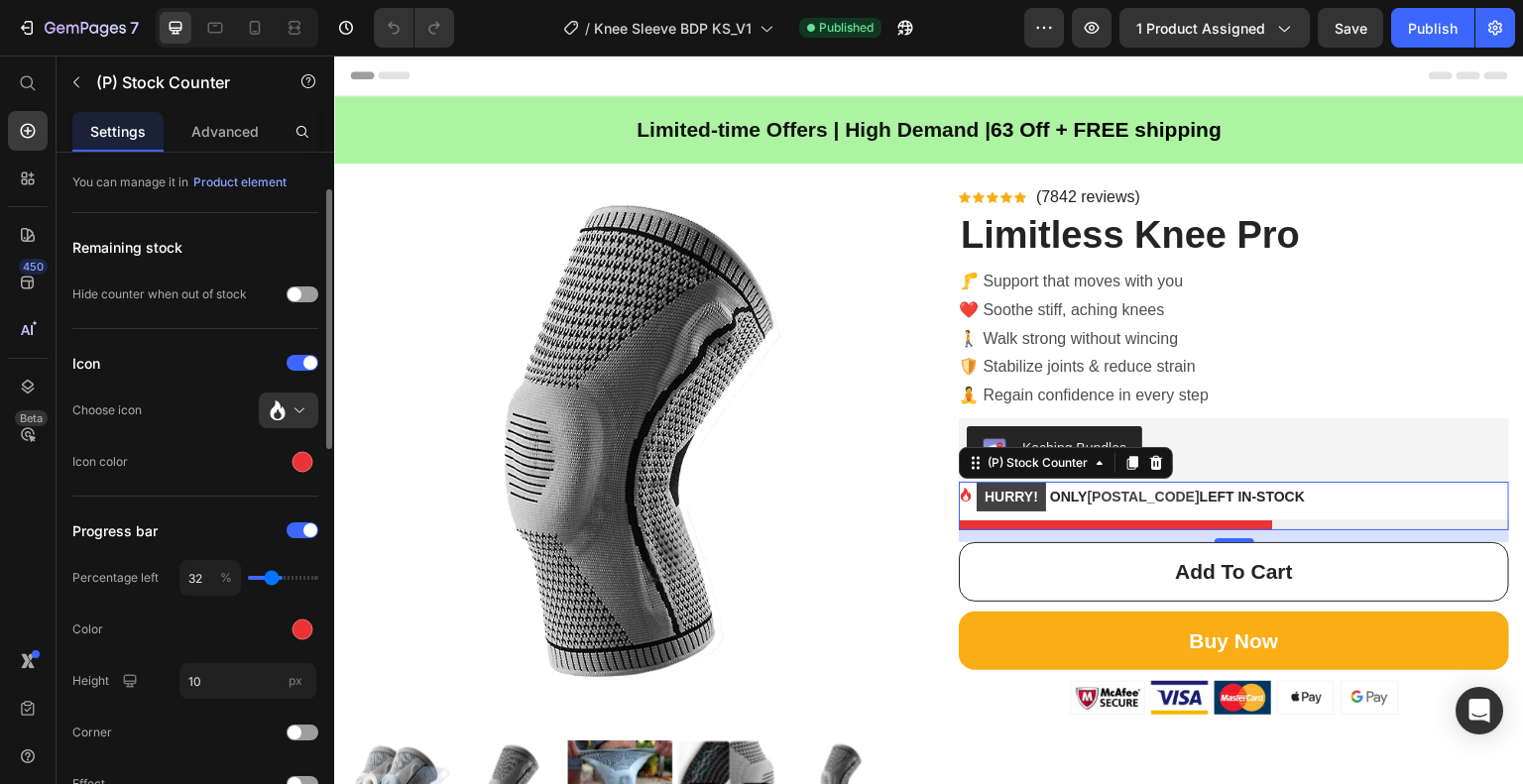 type on "31" 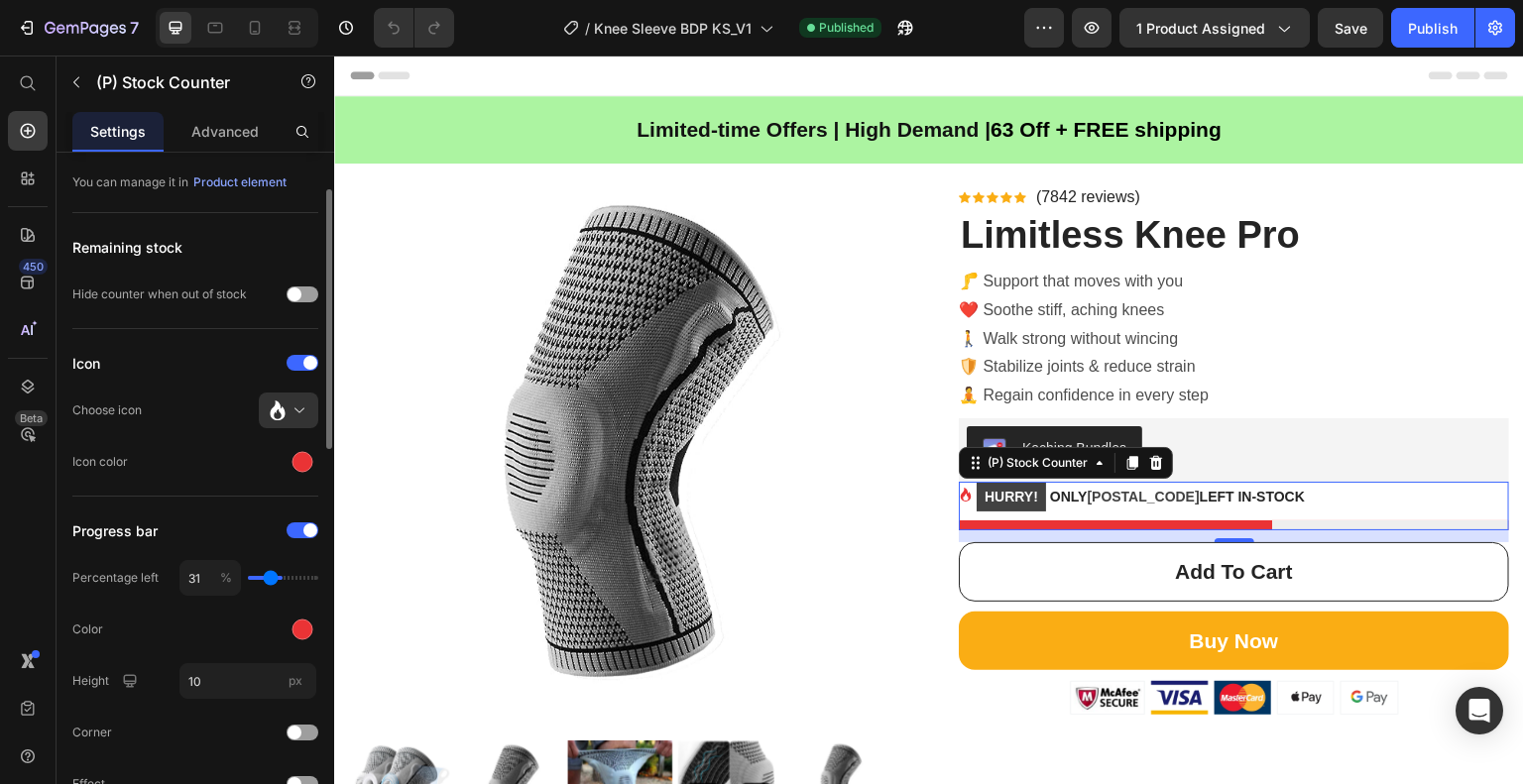 type on "28" 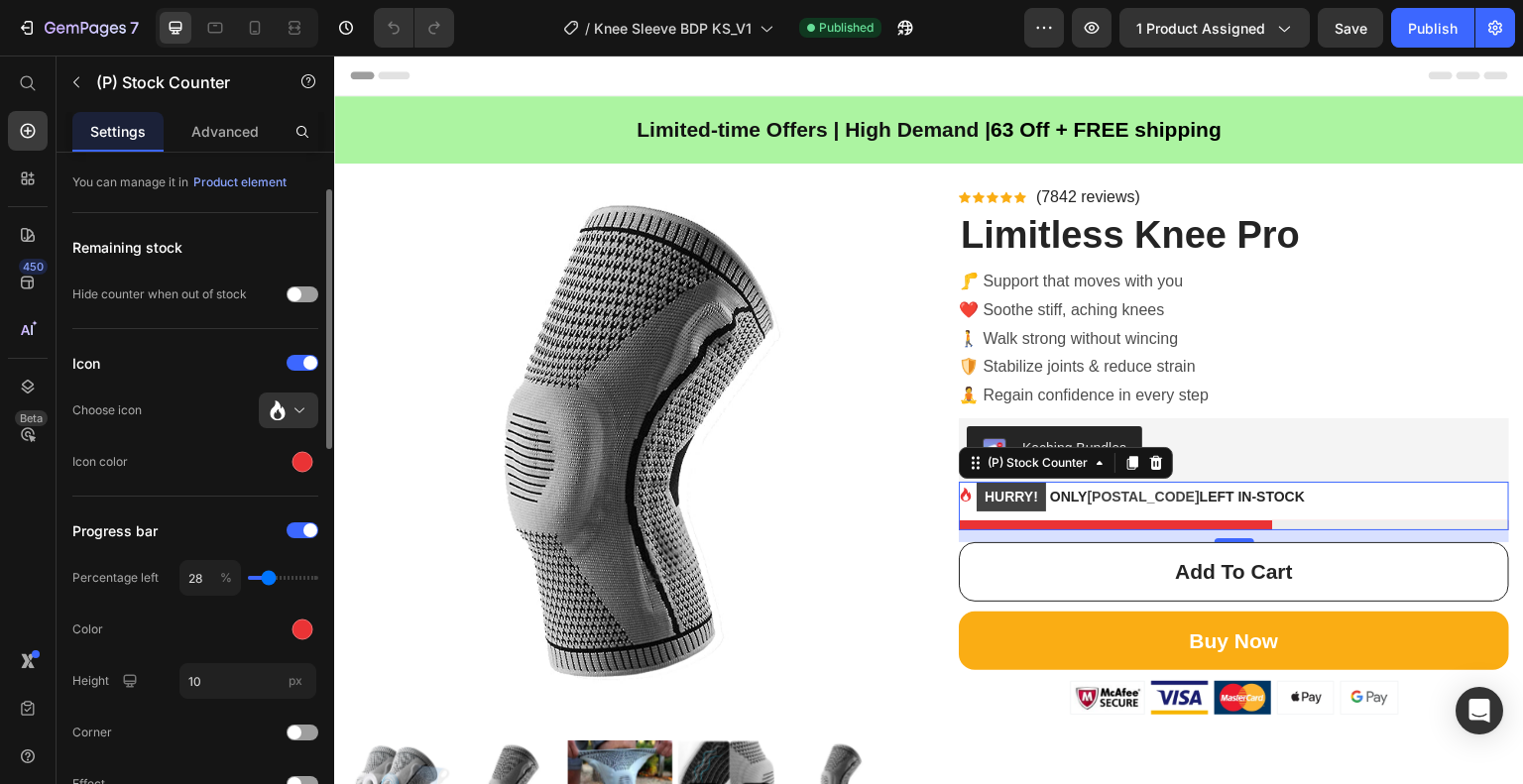 type on "25" 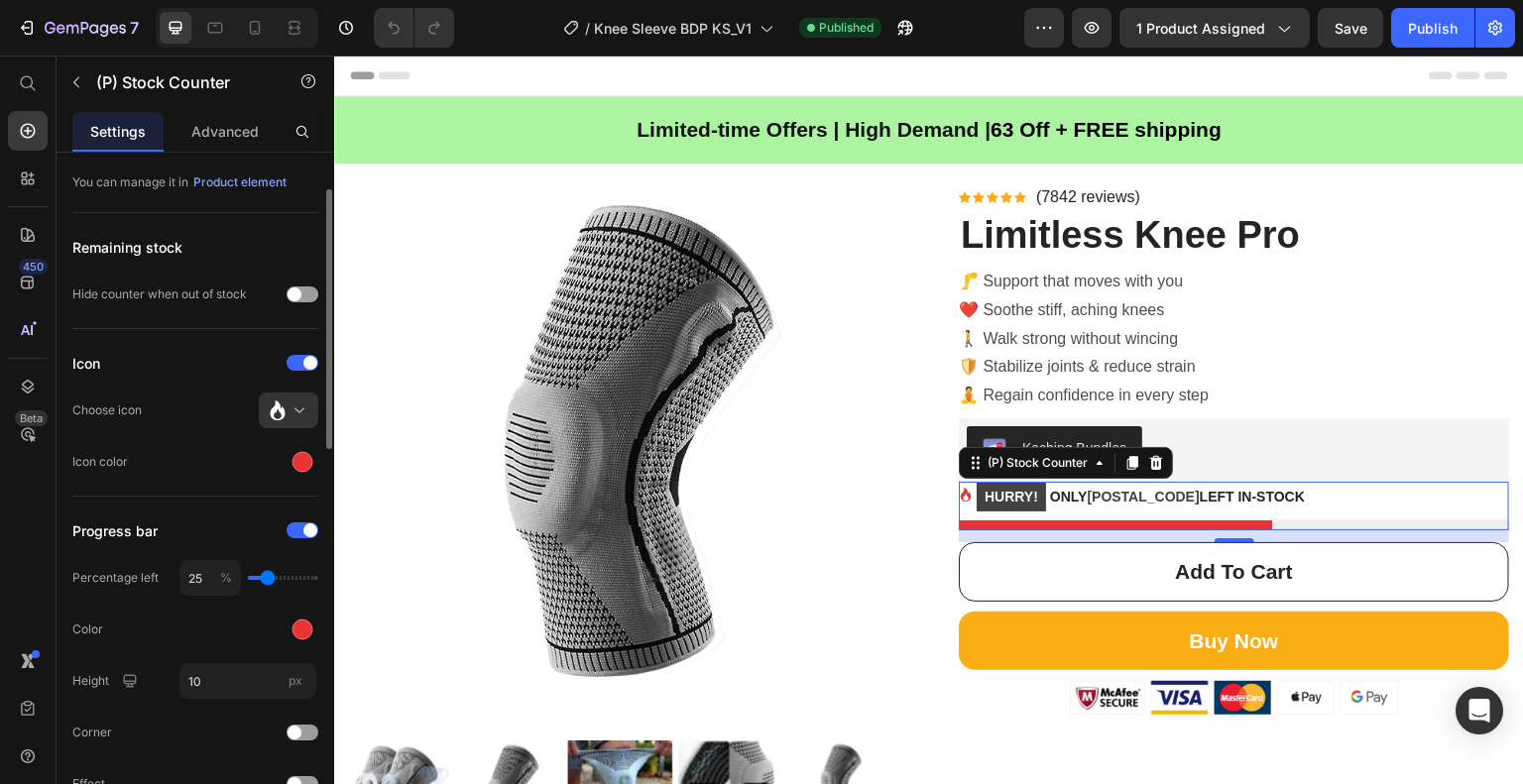 type on "24" 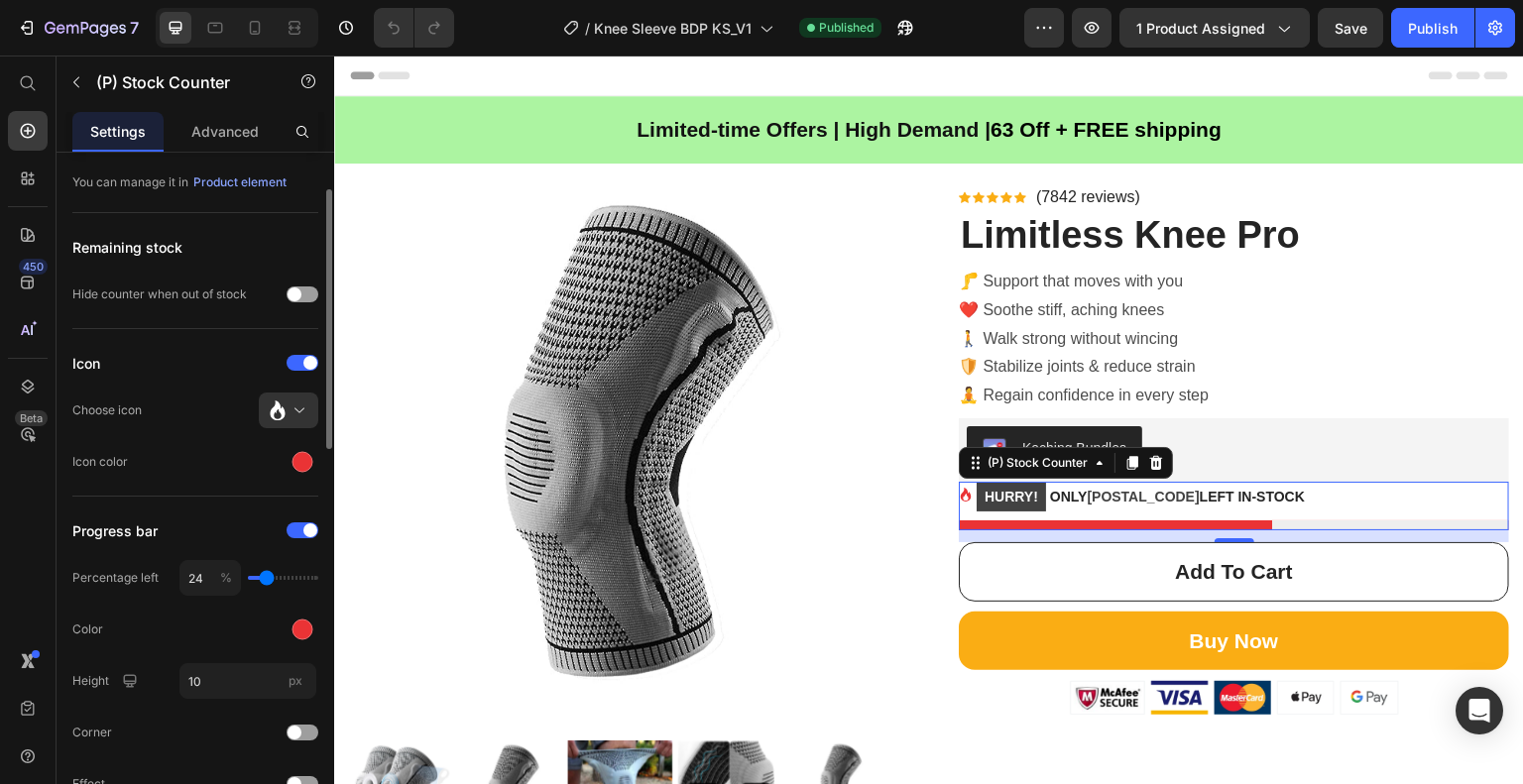 type on "22" 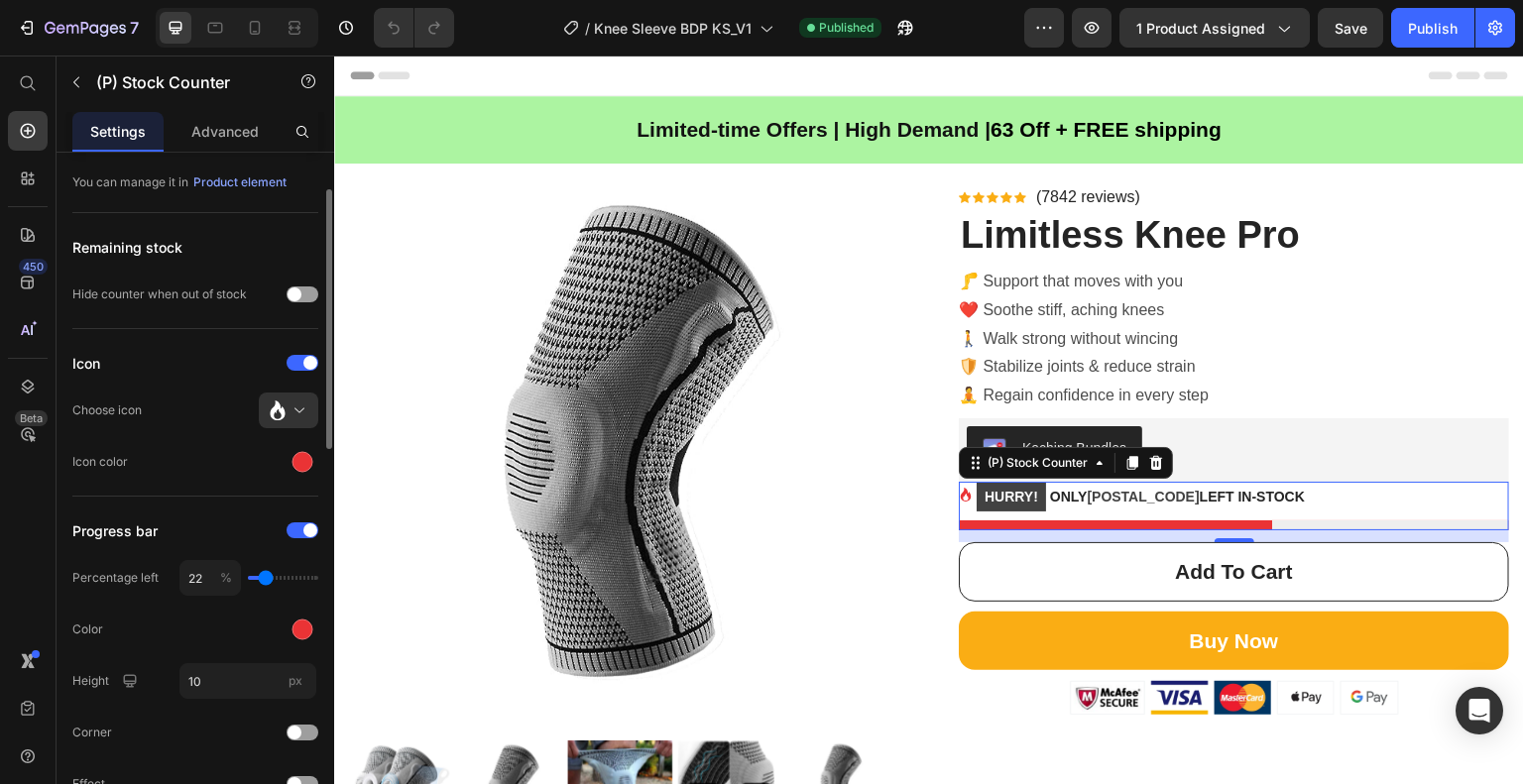 type on "21" 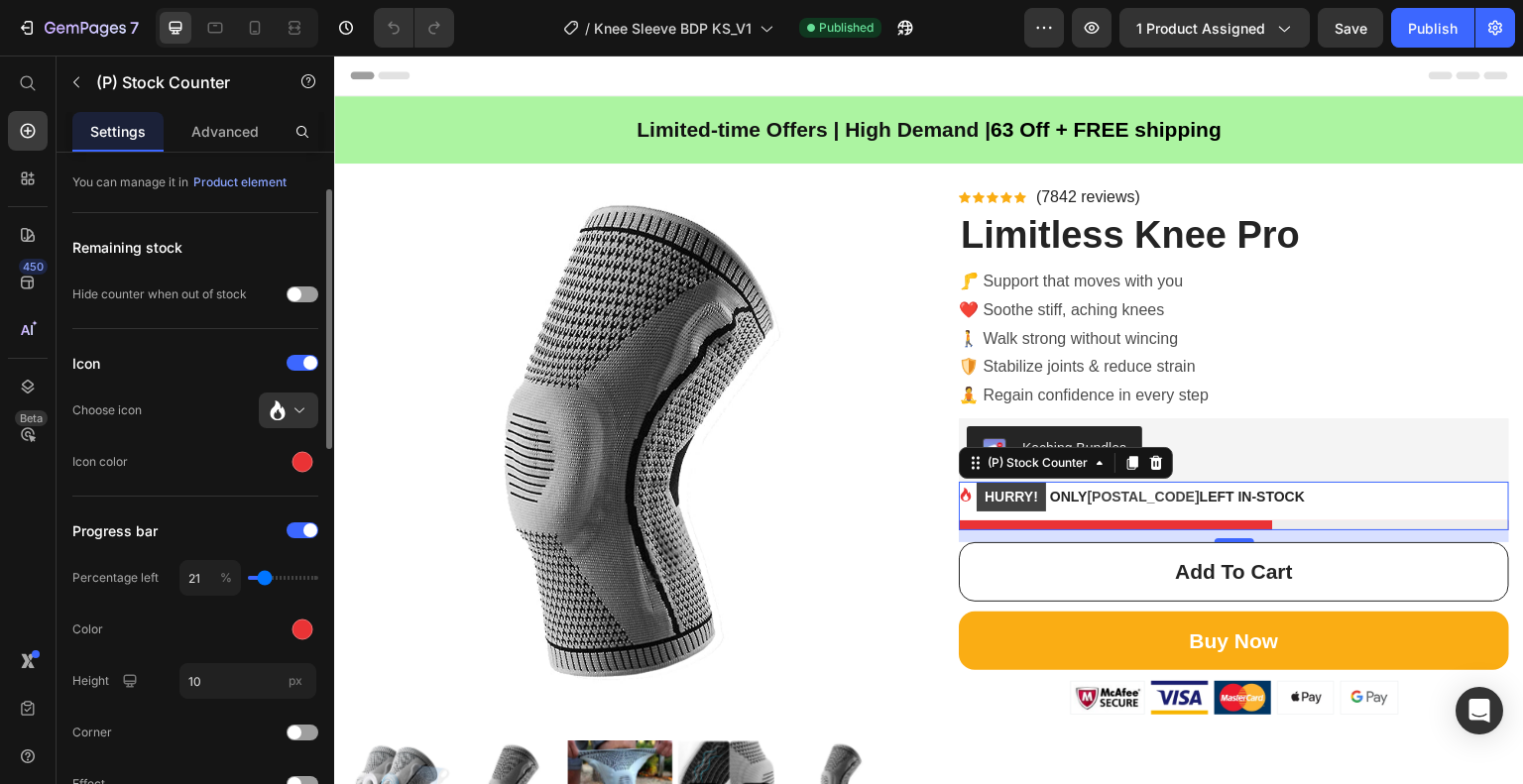 type on "20" 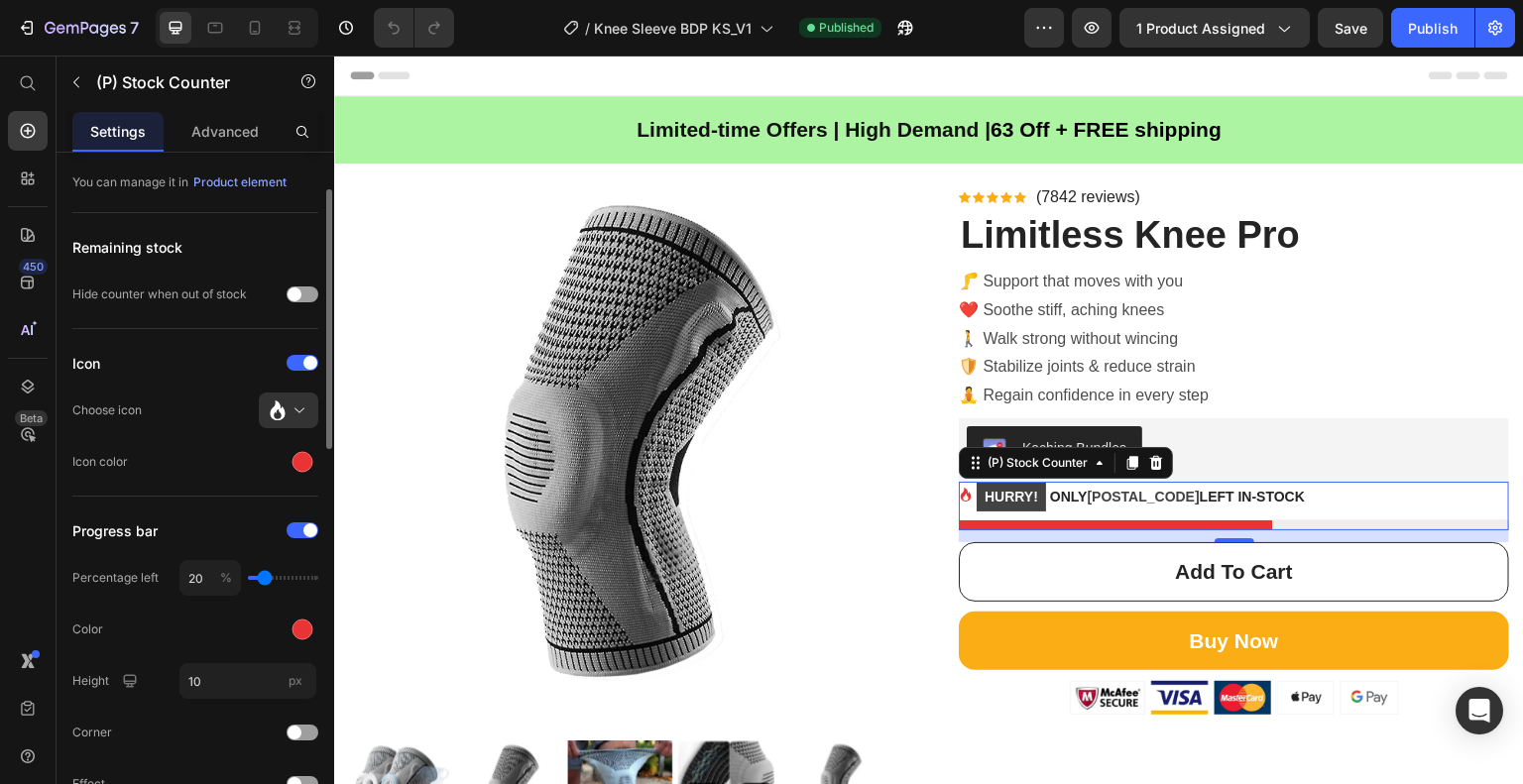 type on "17" 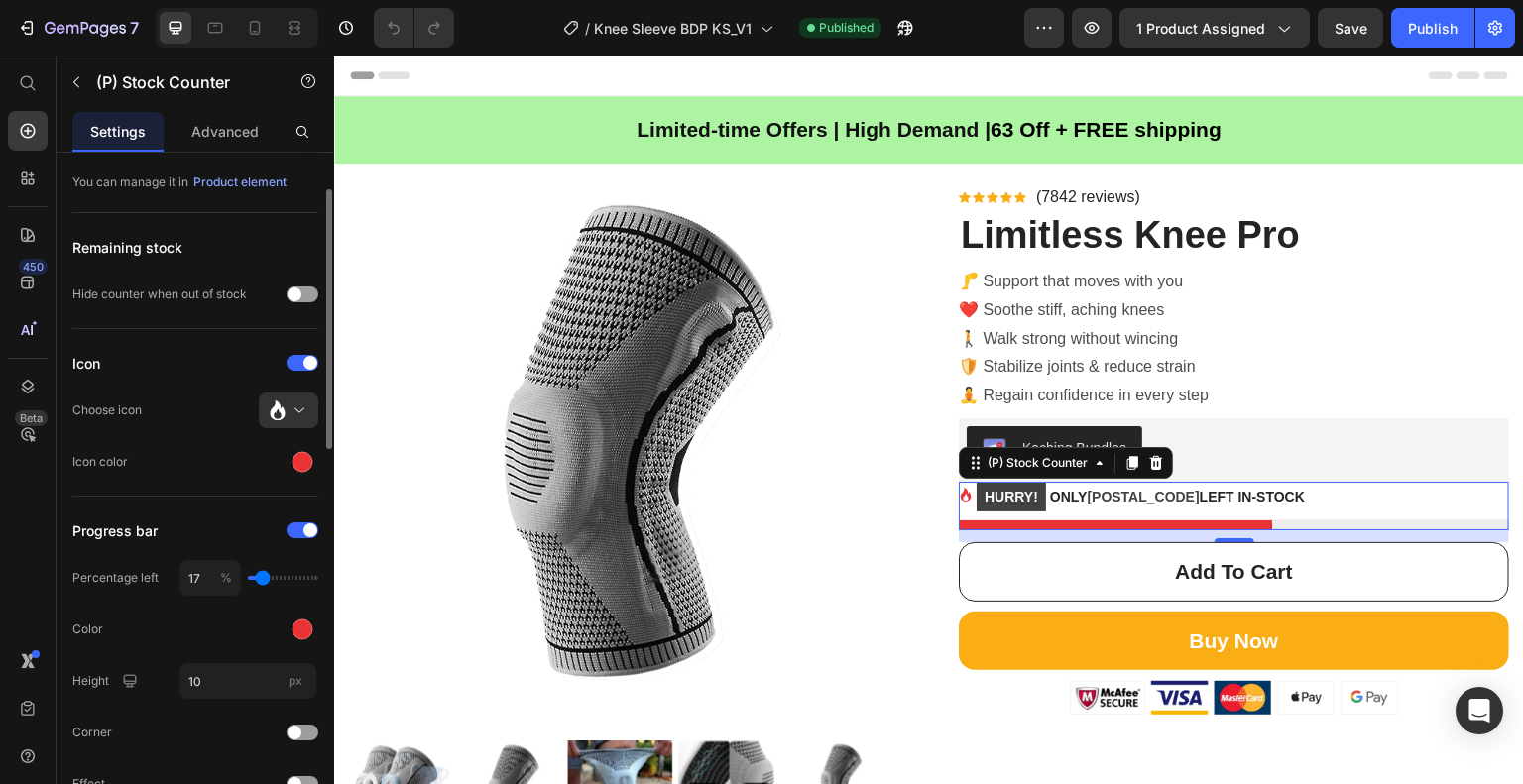 drag, startPoint x: 284, startPoint y: 577, endPoint x: 262, endPoint y: 576, distance: 22.022716 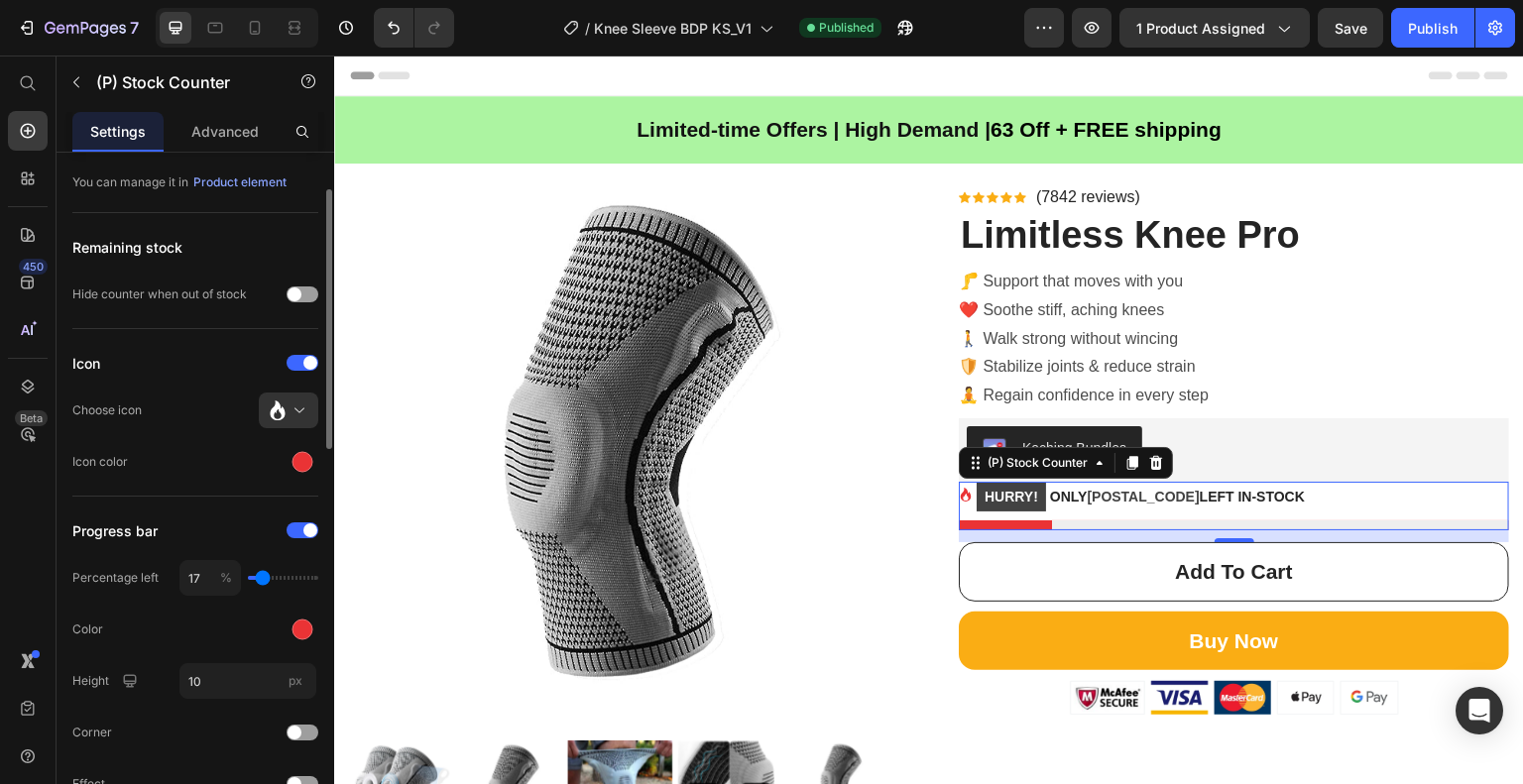 type on "14" 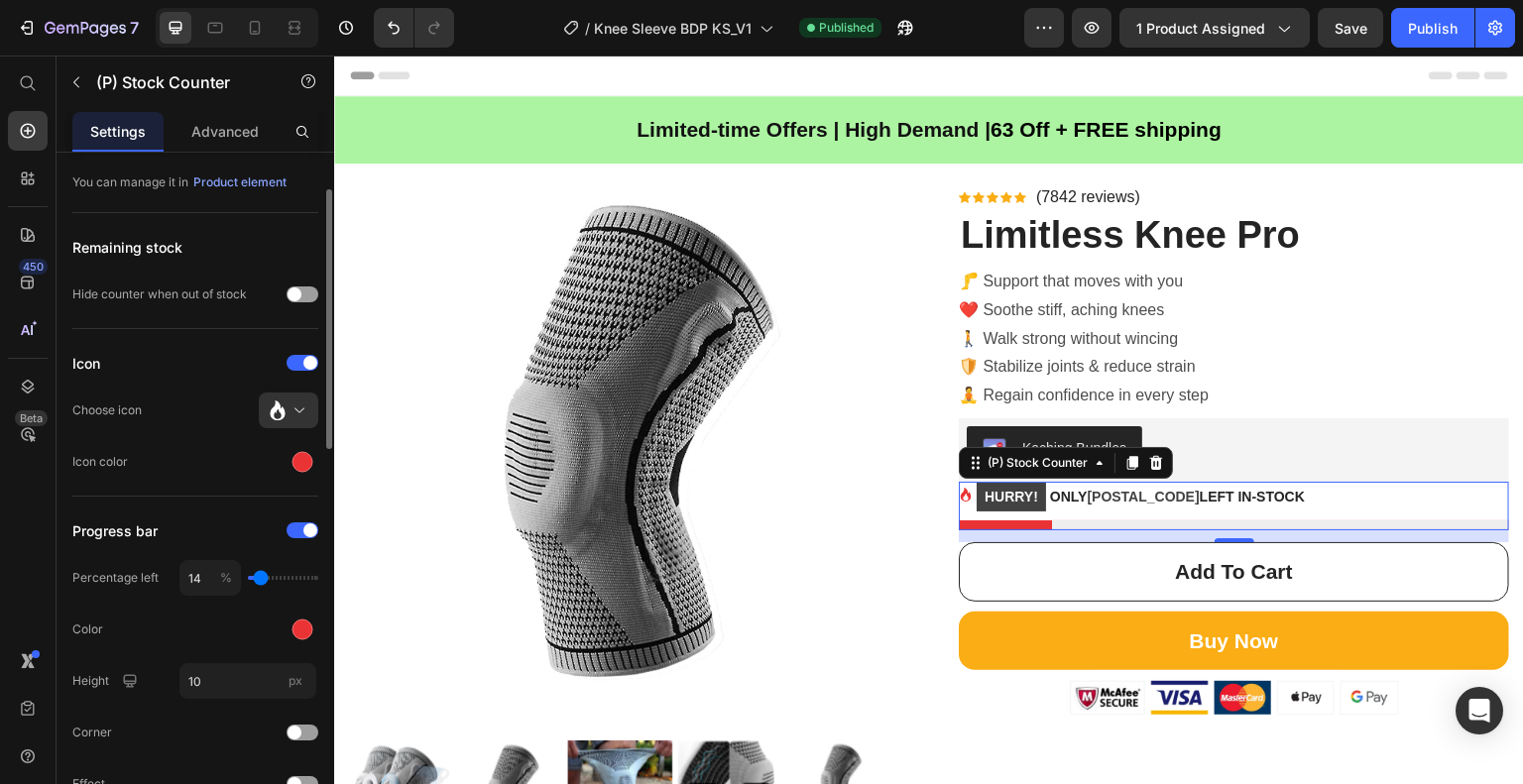 type on "15" 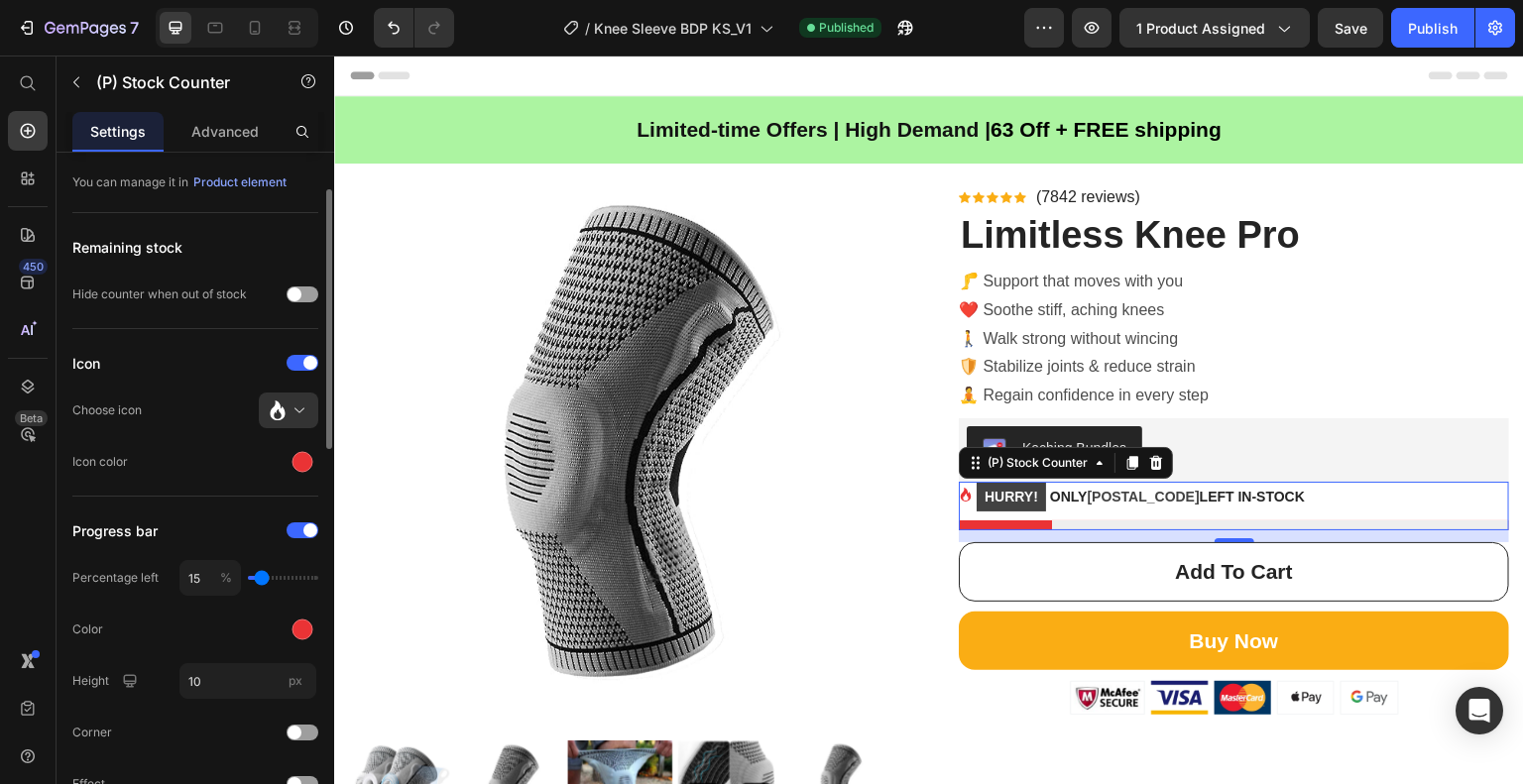 type on "17" 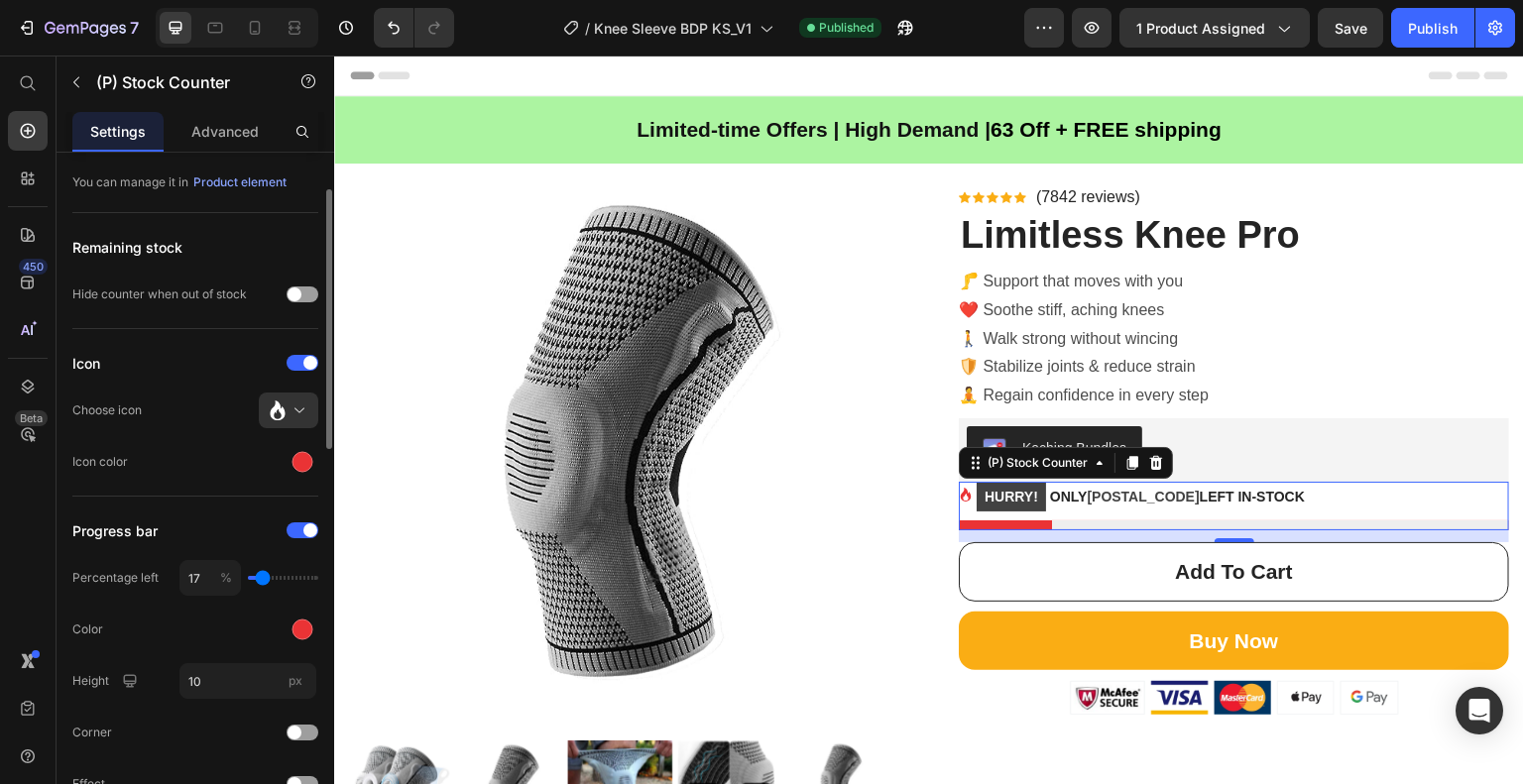 type on "18" 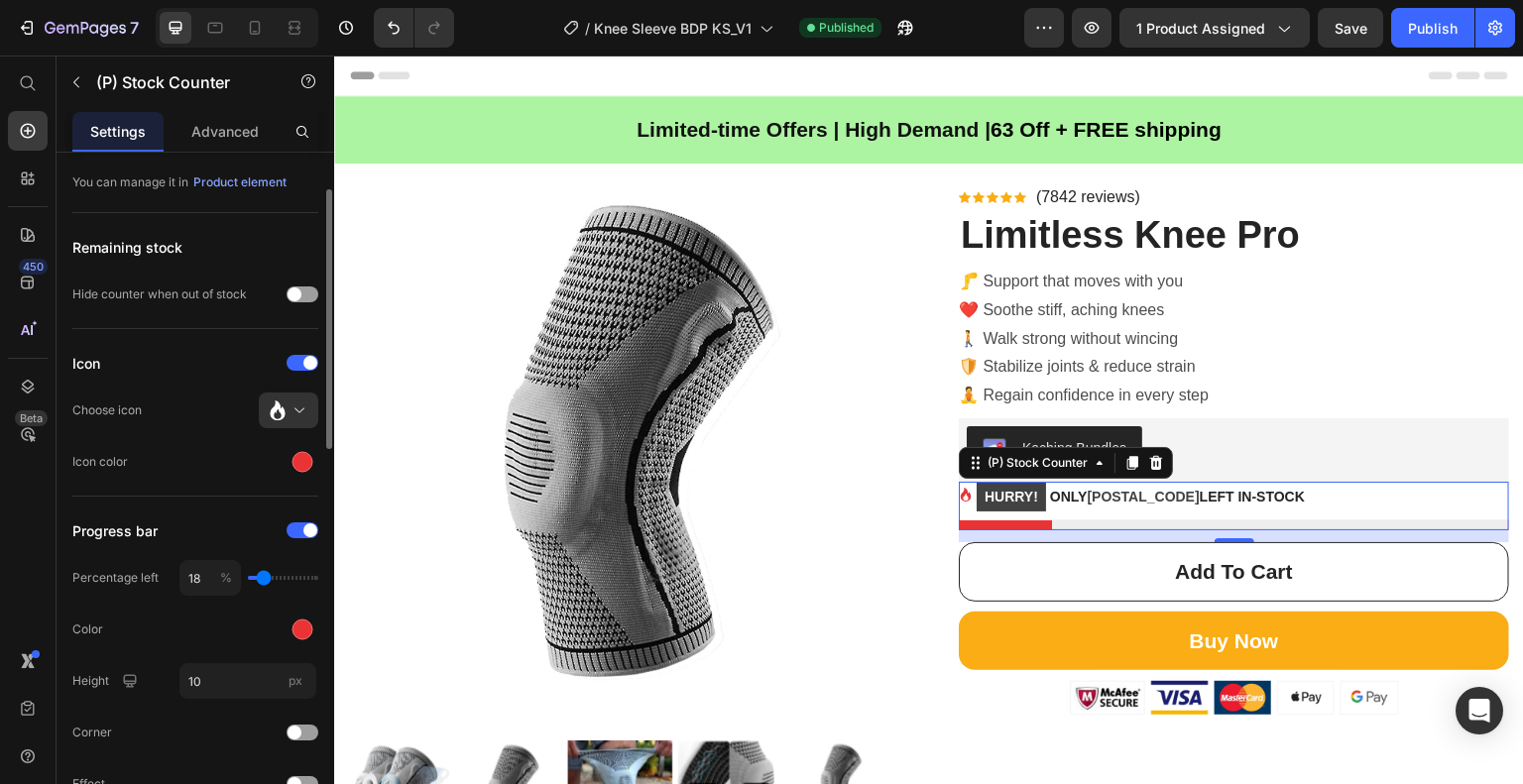 type on "20" 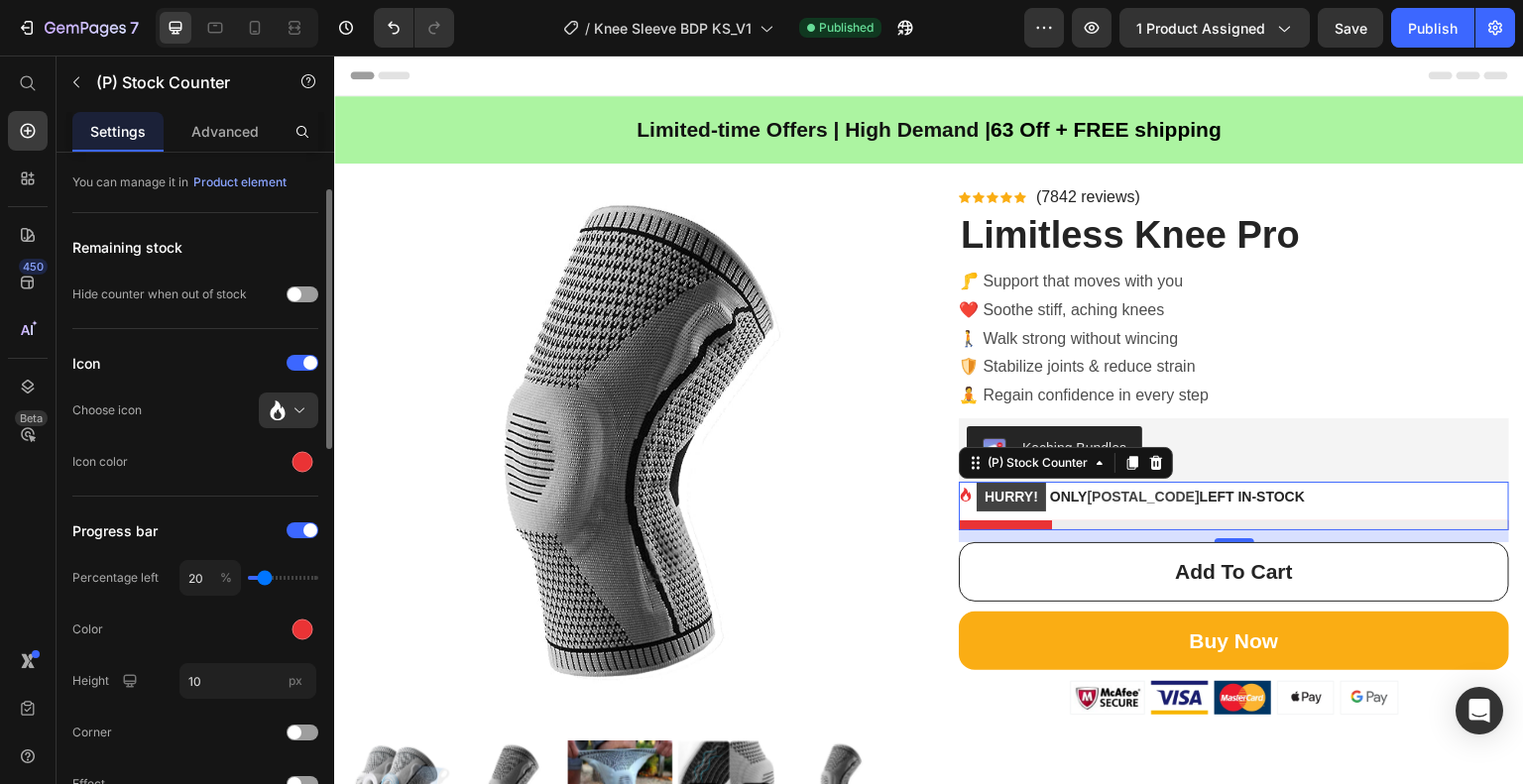 type on "21" 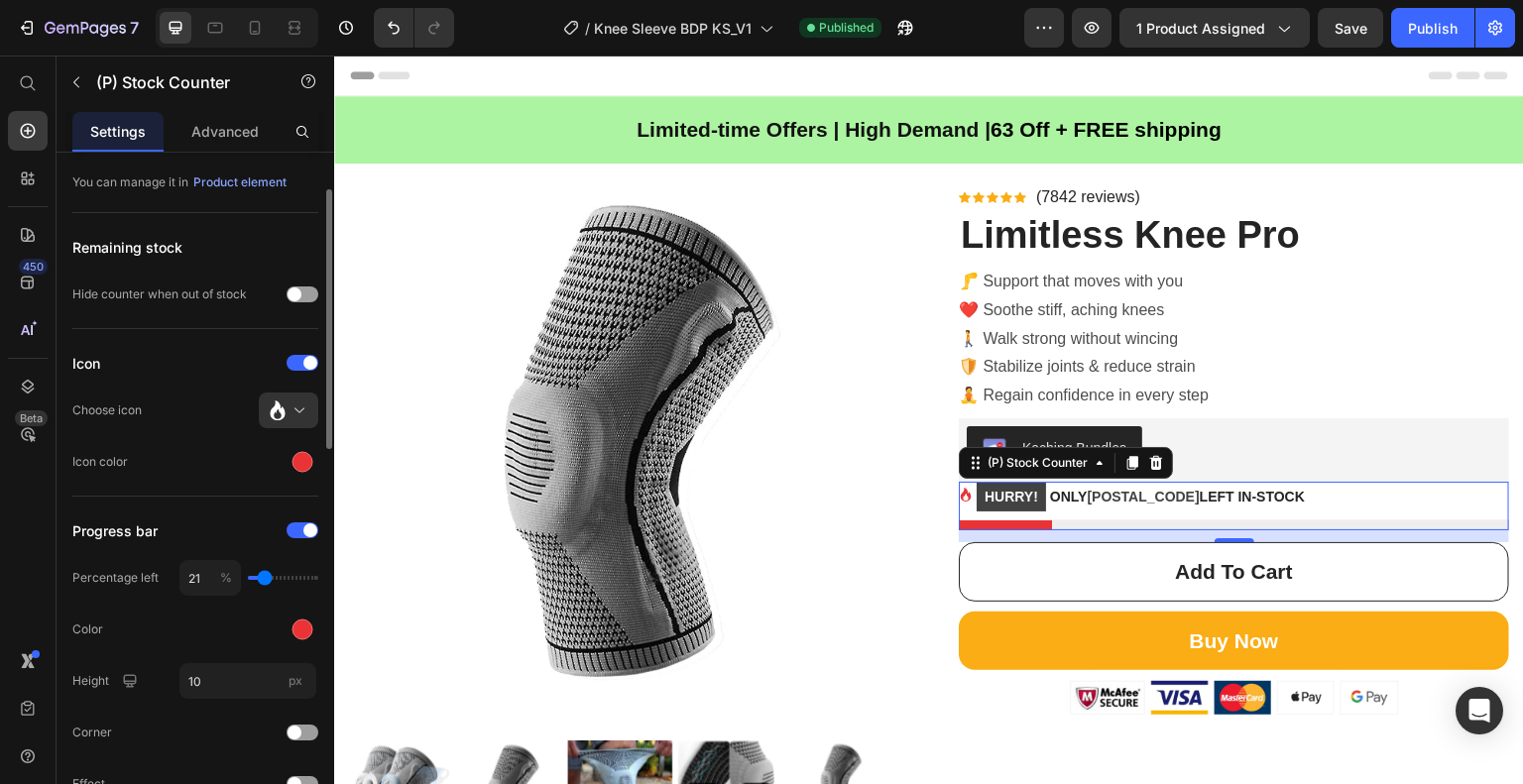type on "22" 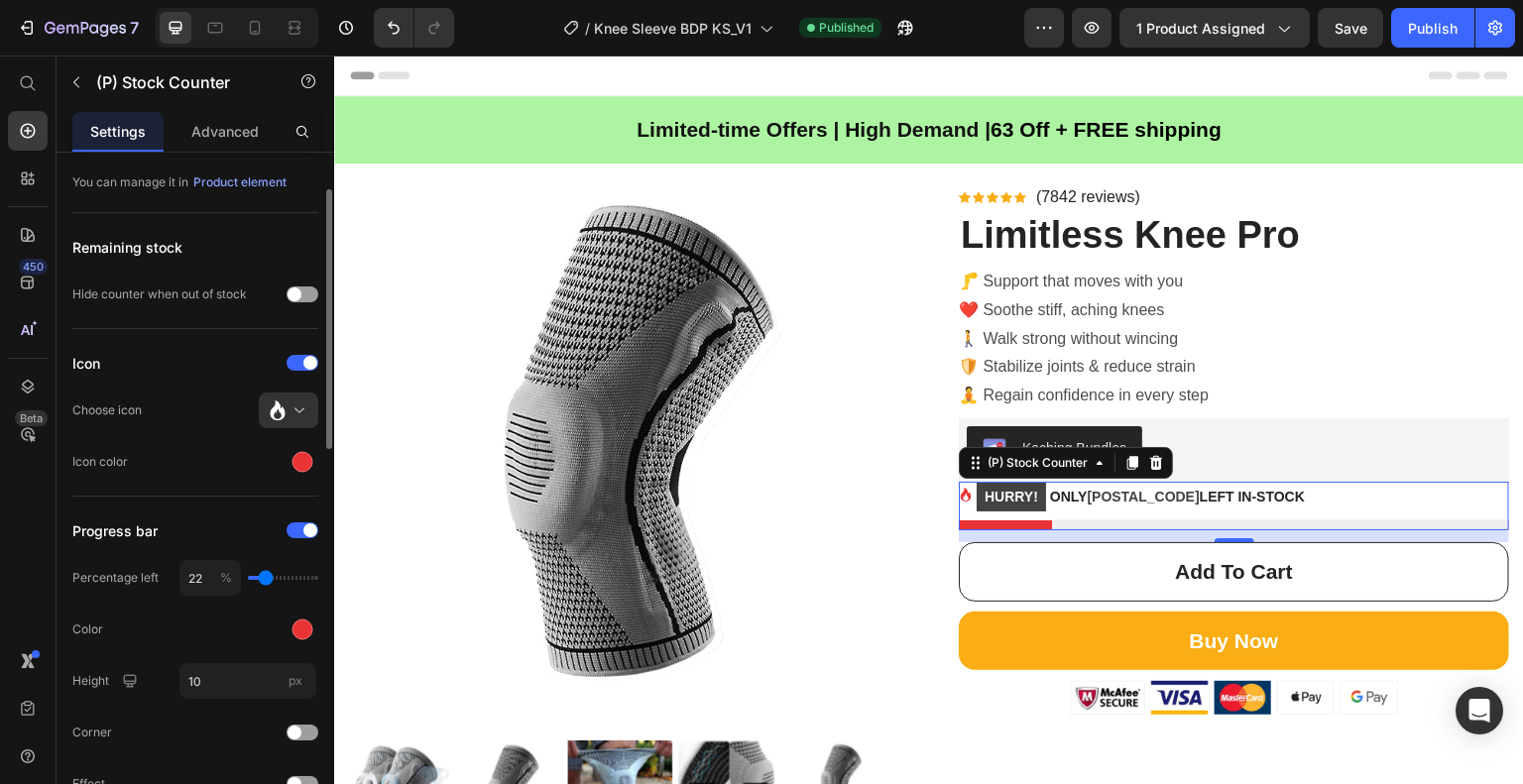 type on "25" 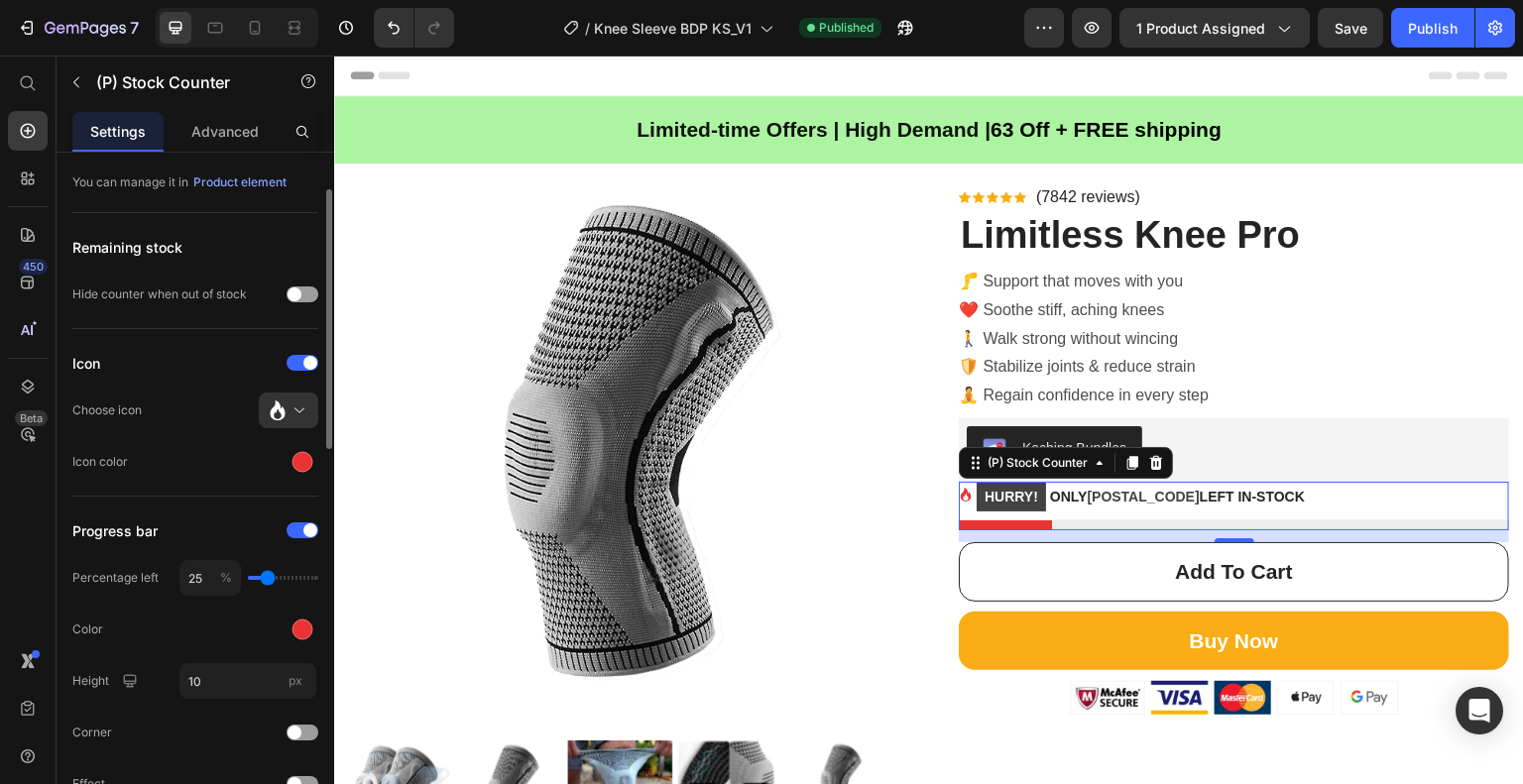 type on "26" 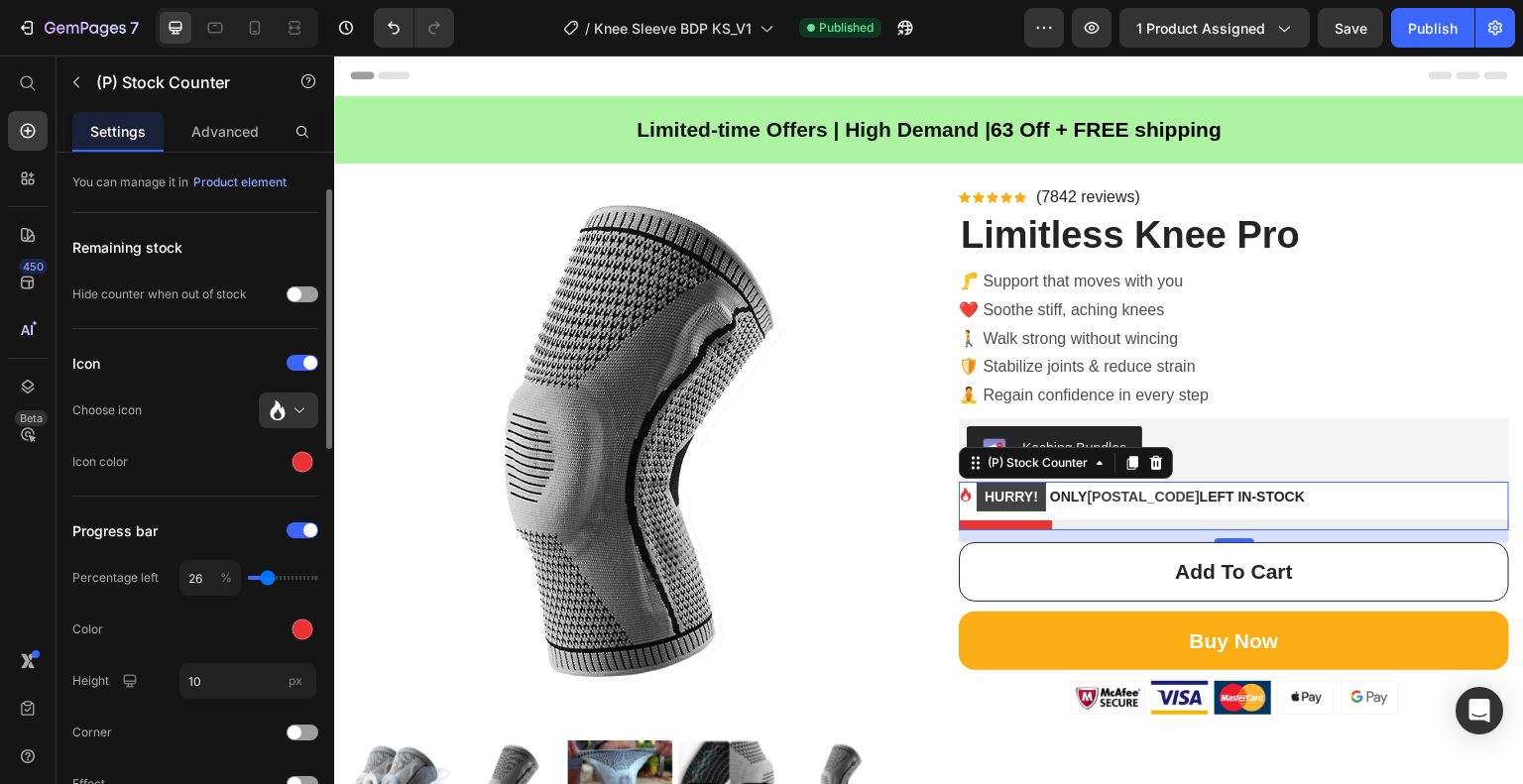 type on "26" 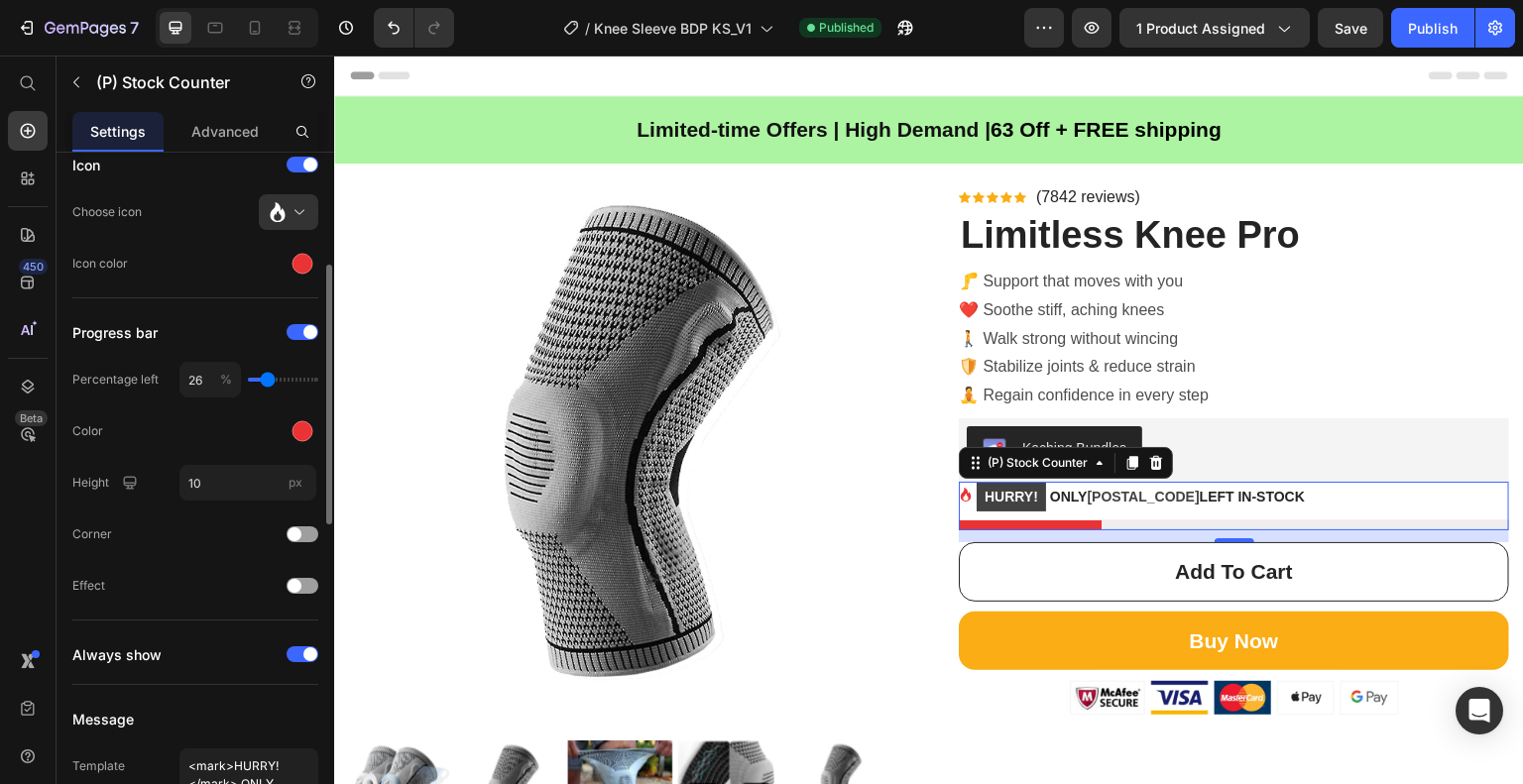 scroll, scrollTop: 396, scrollLeft: 0, axis: vertical 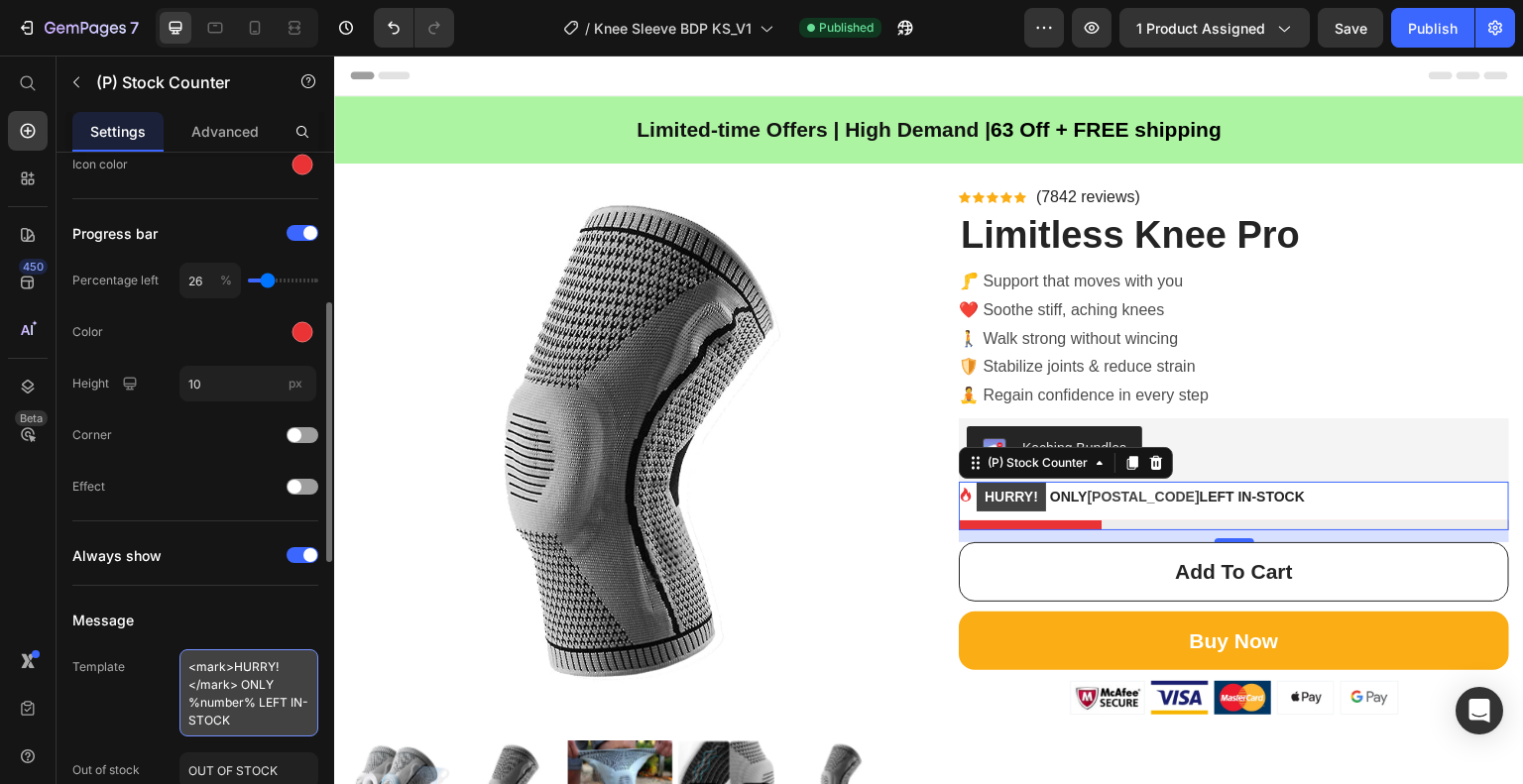 drag, startPoint x: 188, startPoint y: 697, endPoint x: 249, endPoint y: 704, distance: 61.400326 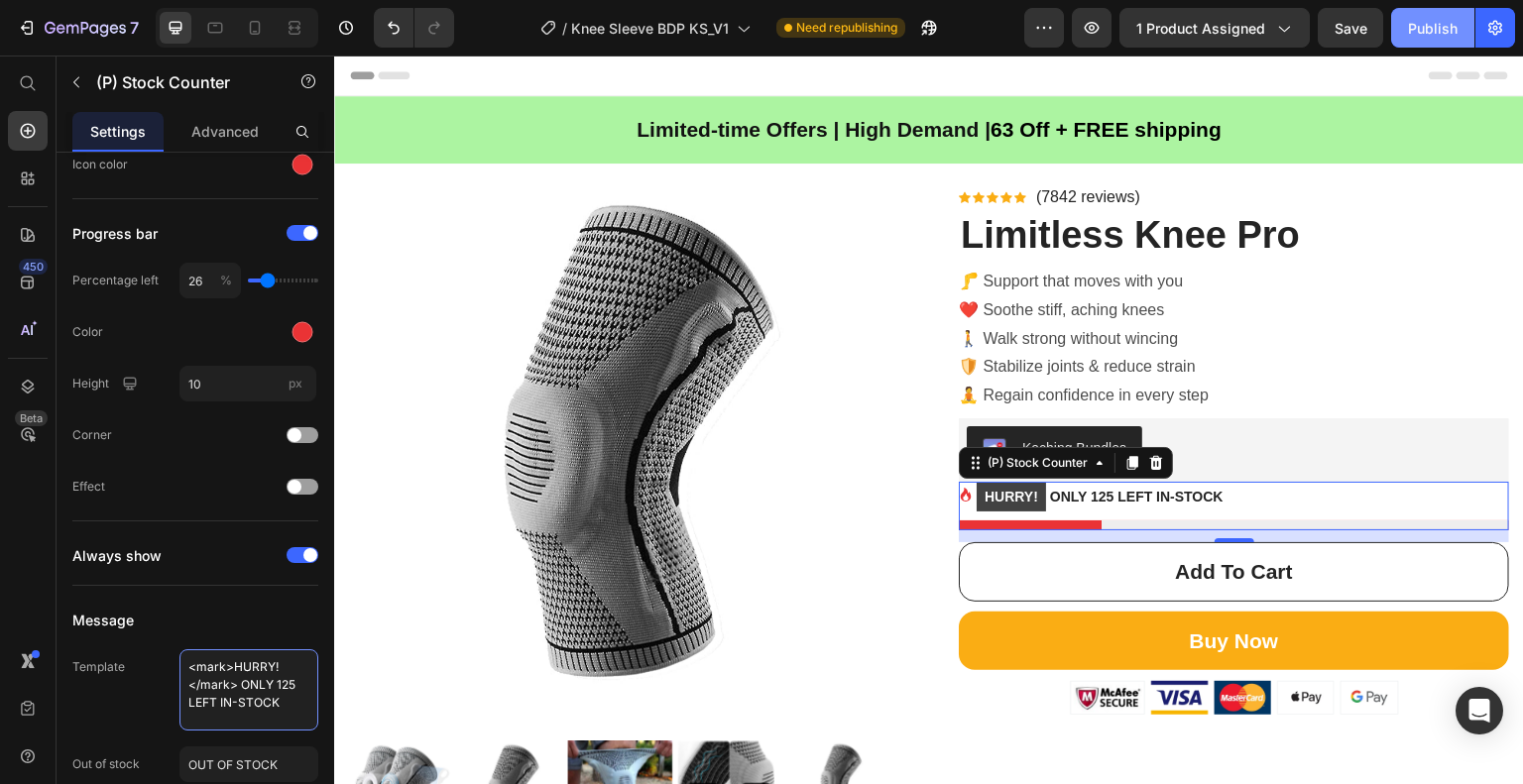 type on "<mark>HURRY!</mark> ONLY 125 LEFT IN-STOCK" 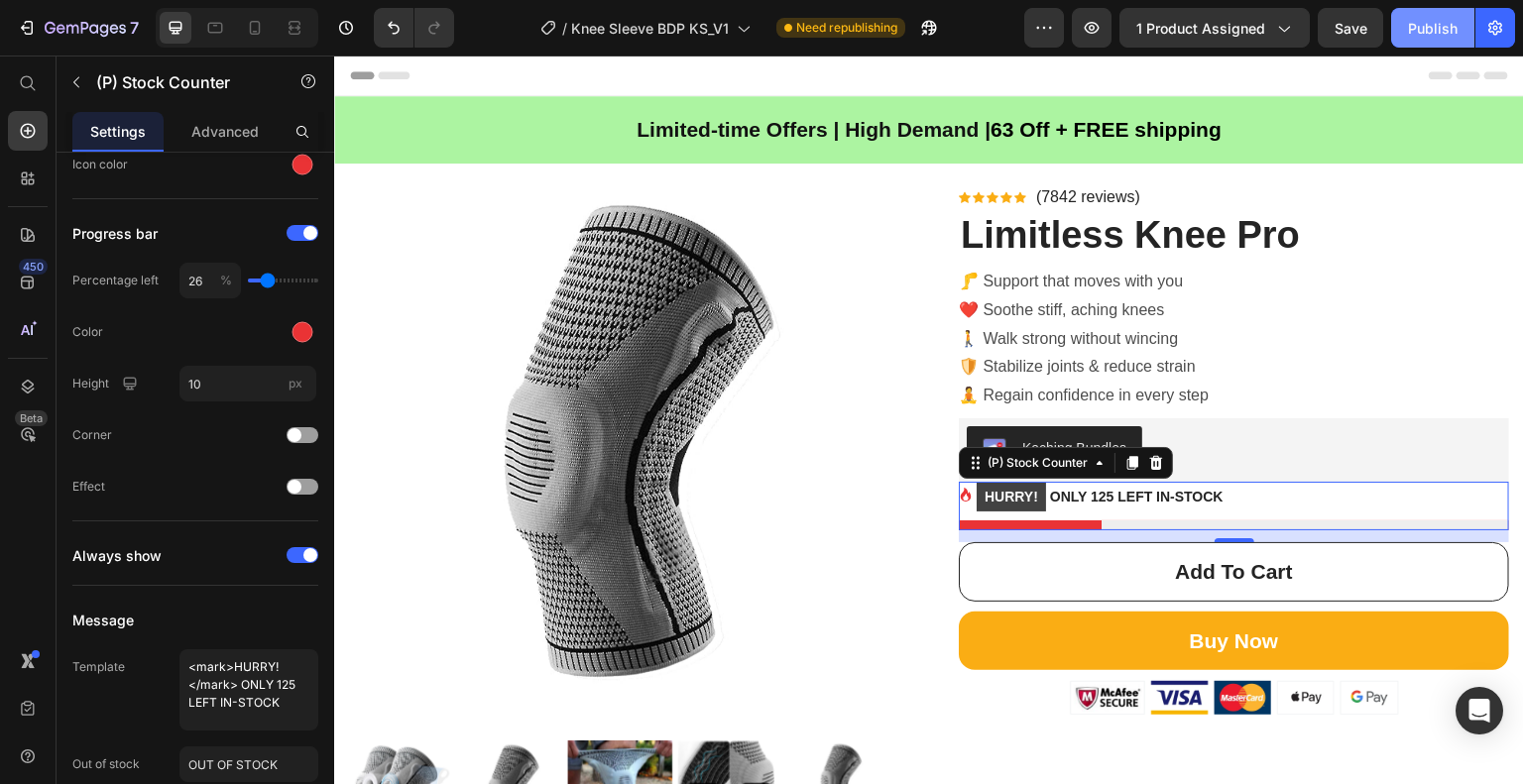 click on "Publish" at bounding box center [1433, 28] 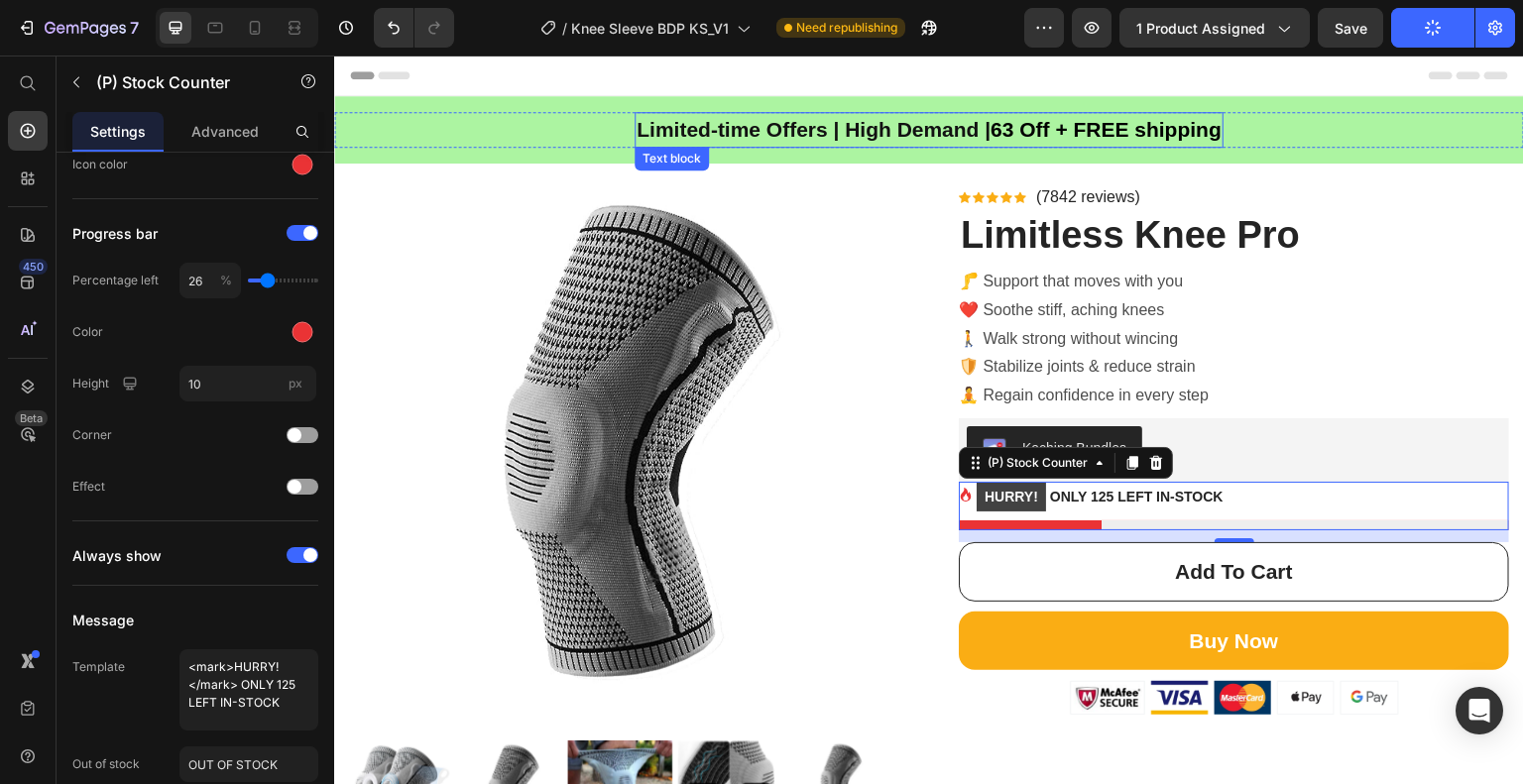 click on "Limited-time Offers | High Demand |  63 Off + FREE shipping" at bounding box center (929, 130) 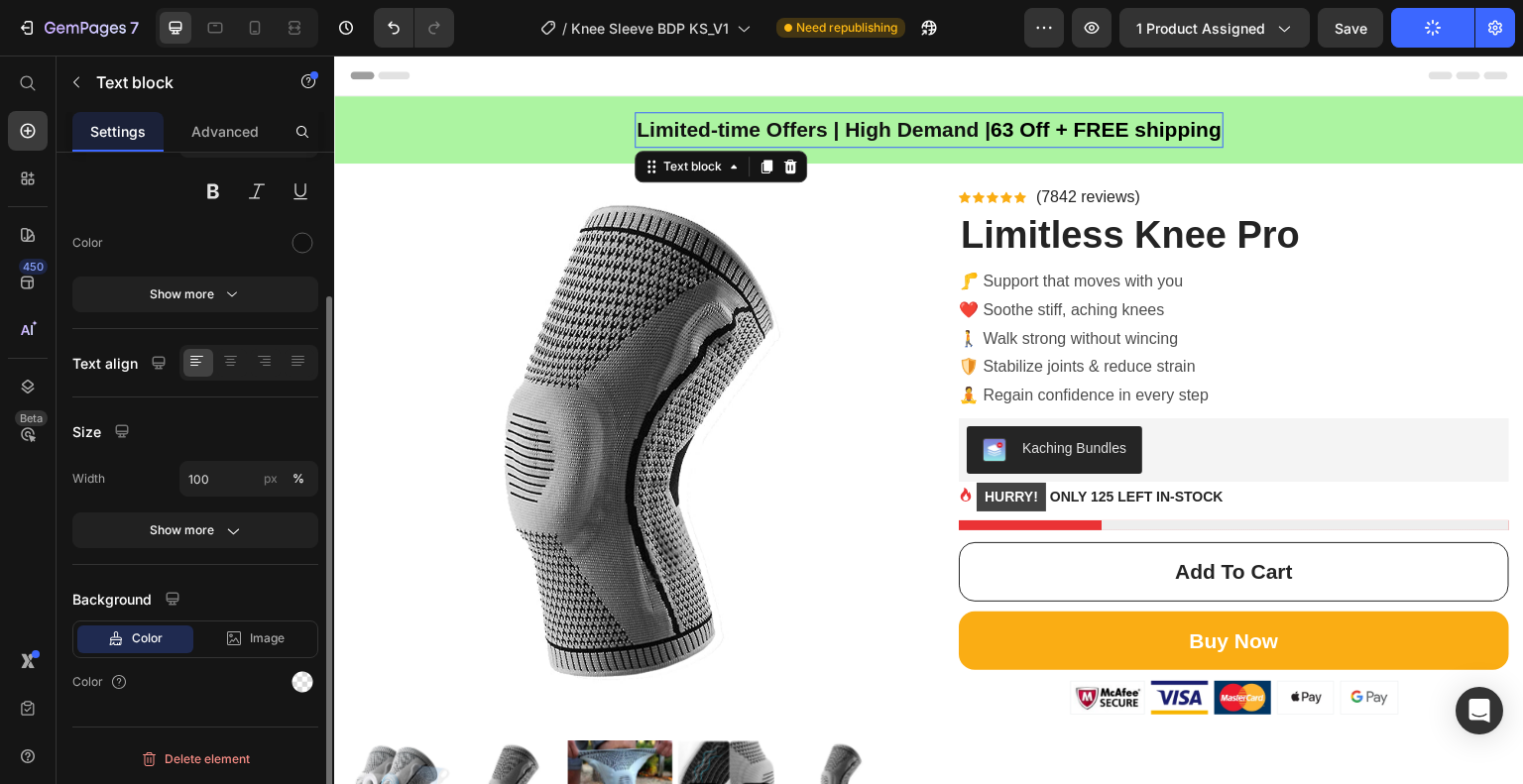 click on "Limited-time Offers | High Demand |  63 Off + FREE shipping" at bounding box center [929, 130] 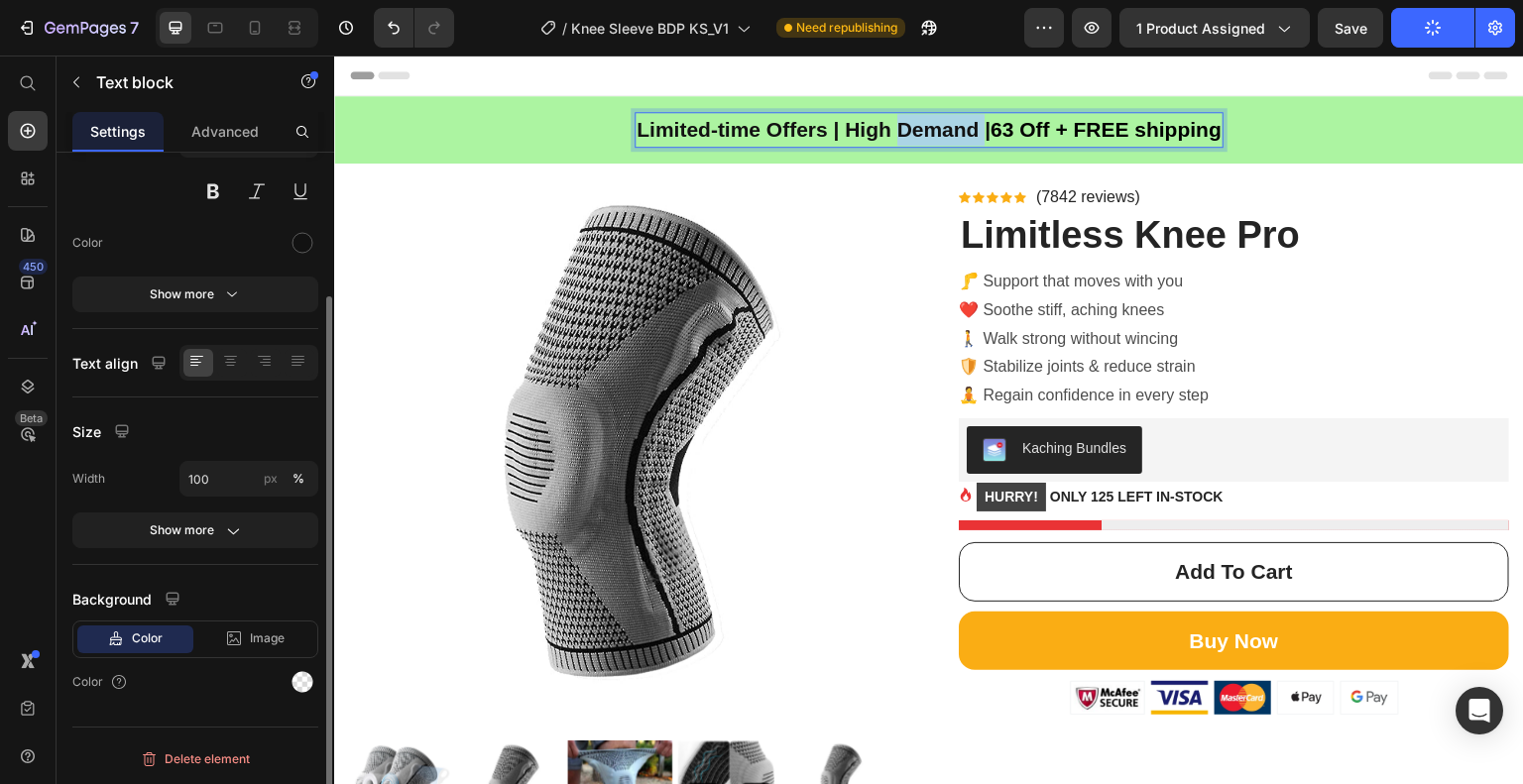 scroll, scrollTop: 0, scrollLeft: 0, axis: both 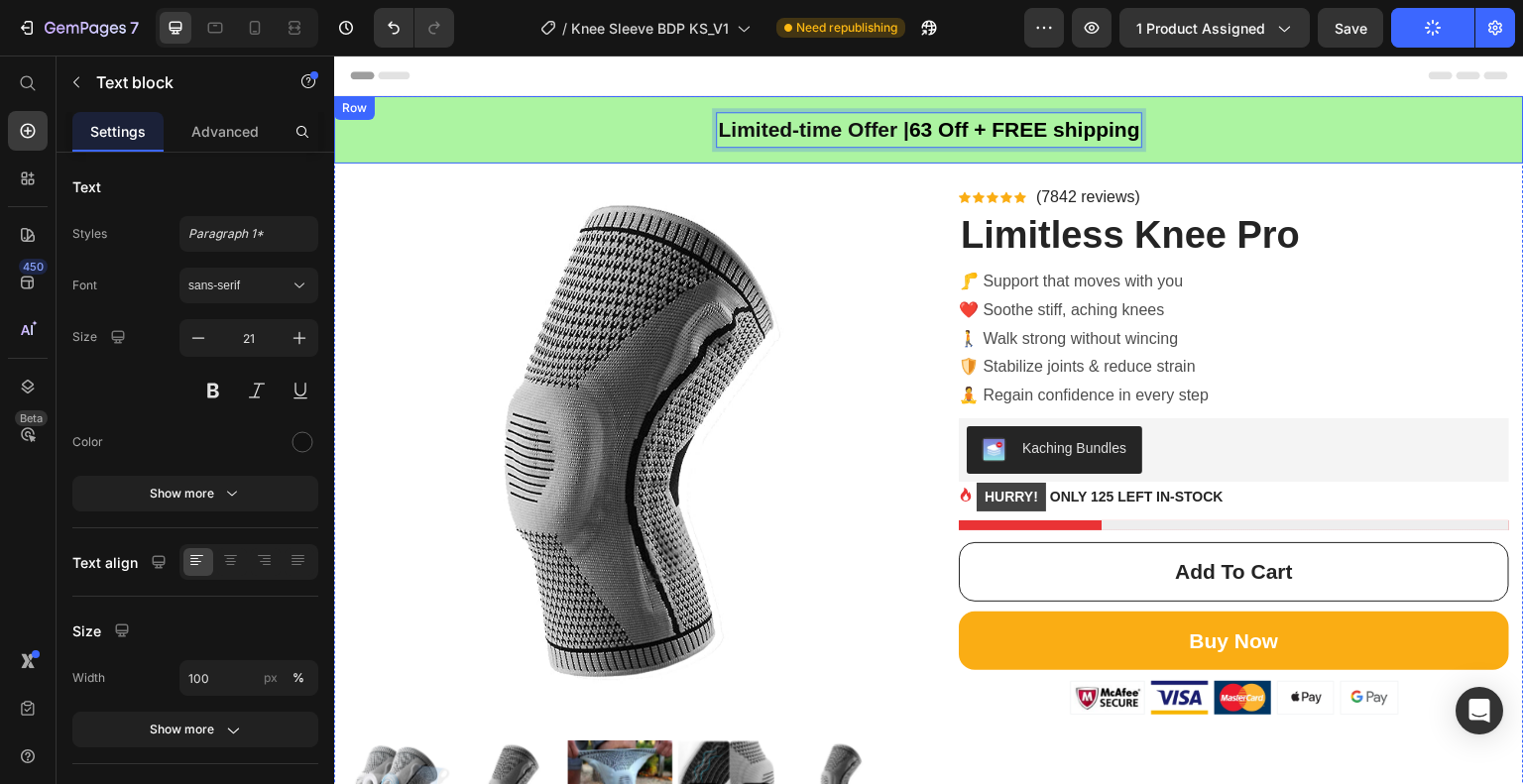 click on "Limited-time Offer |  63 Off + FREE shipping Text block   0 Row Row" at bounding box center (929, 130) 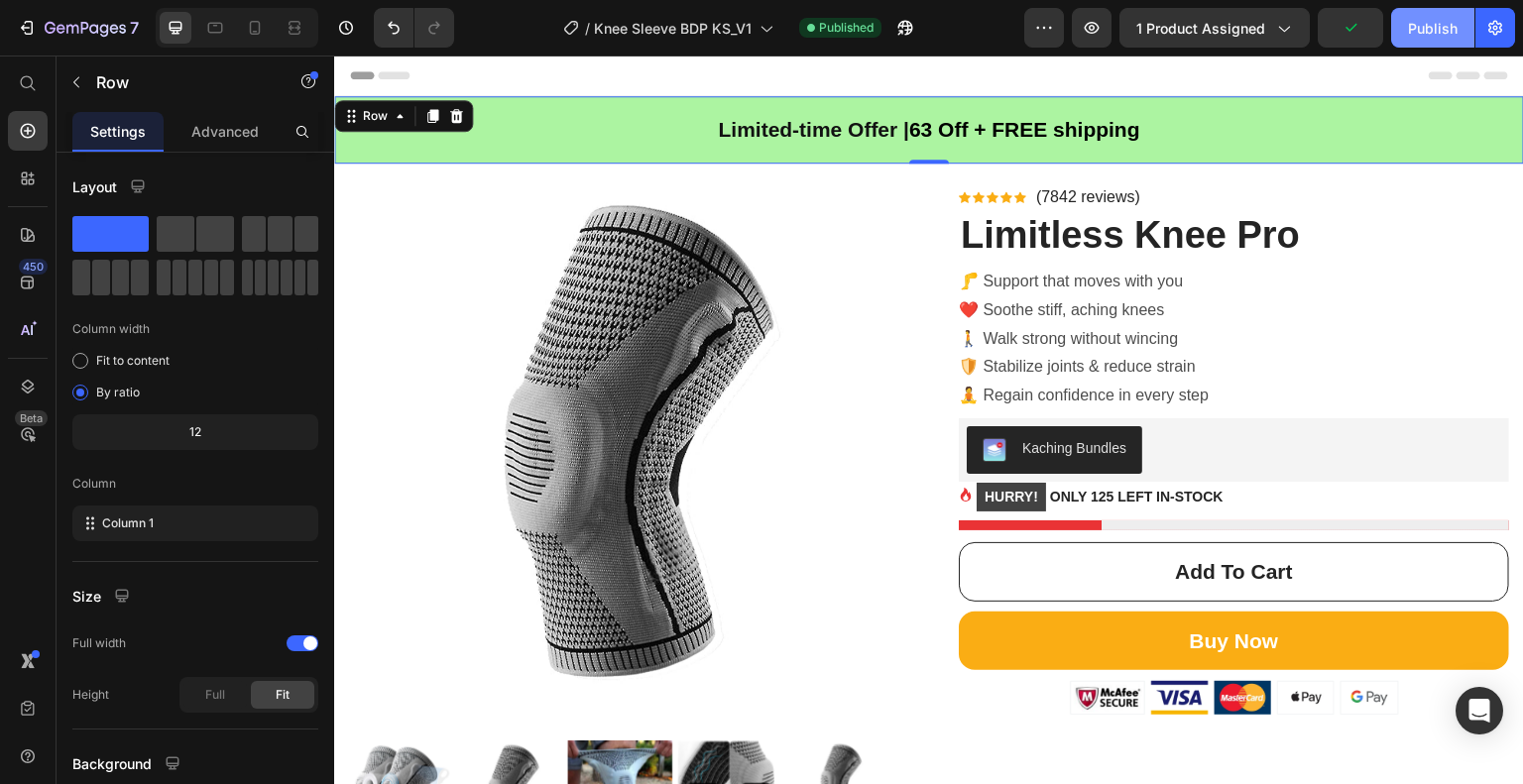 click on "Publish" at bounding box center [1433, 28] 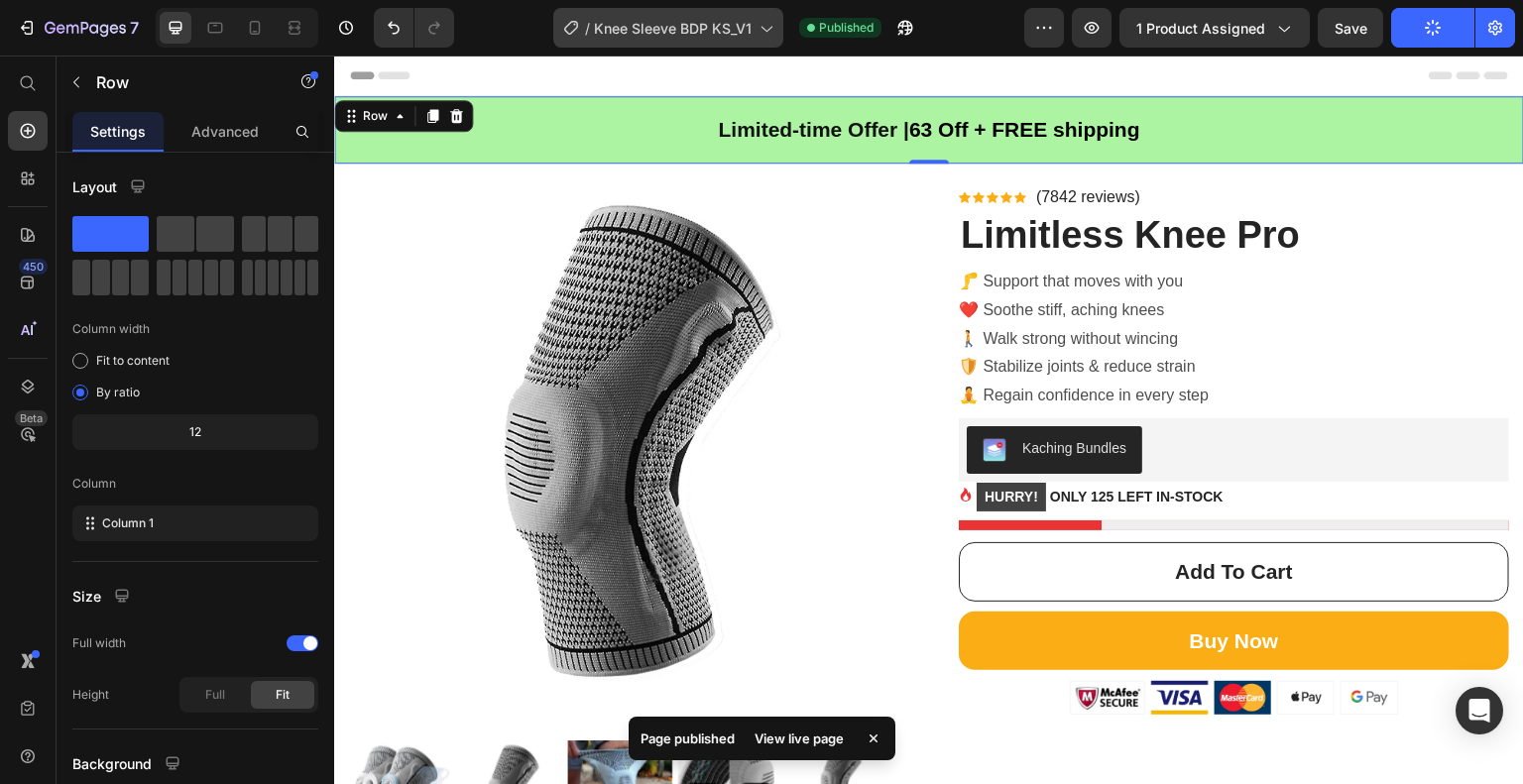 type 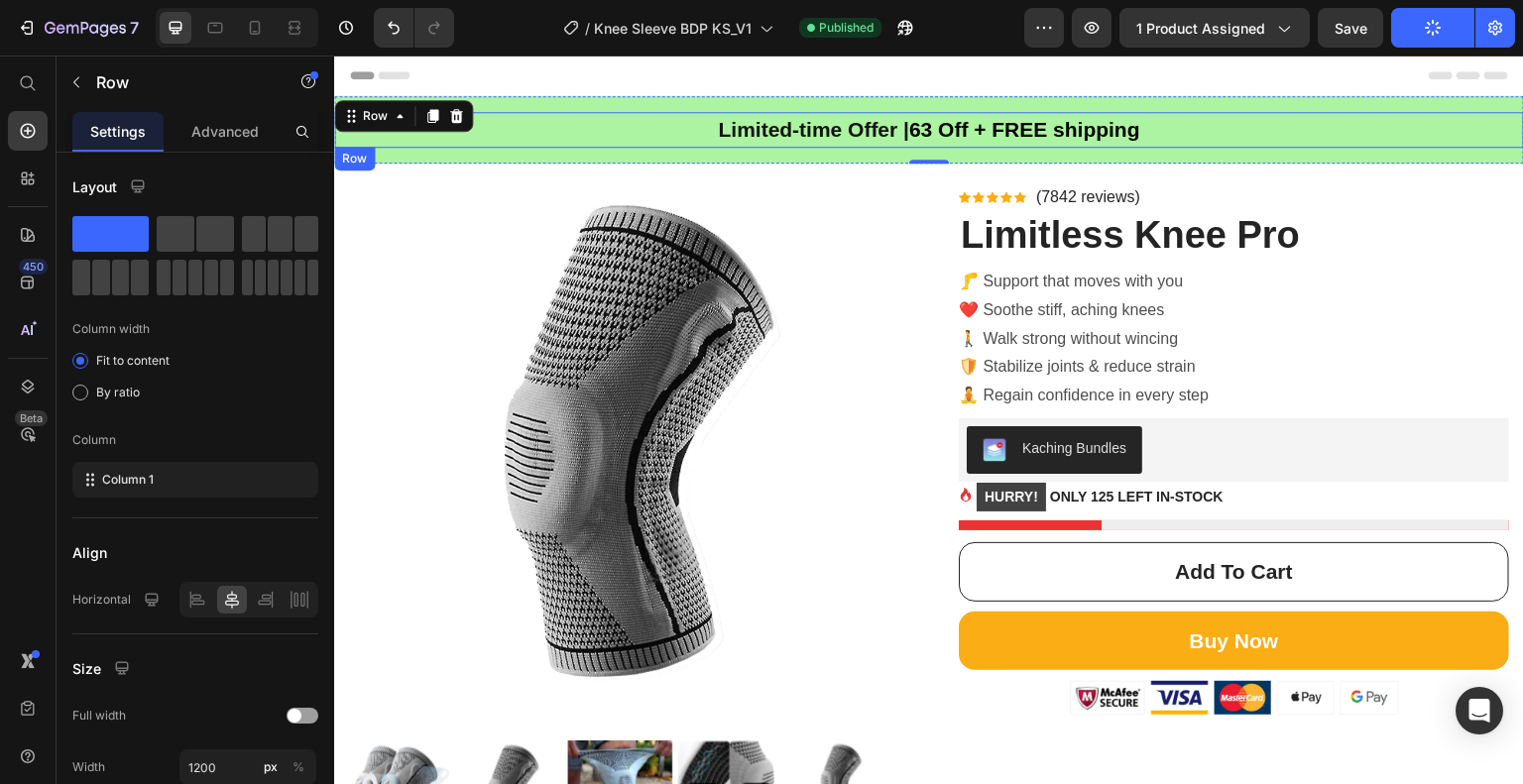 click on "Limited-time Offer |  63 Off + FREE shipping Text block Row" at bounding box center [929, 130] 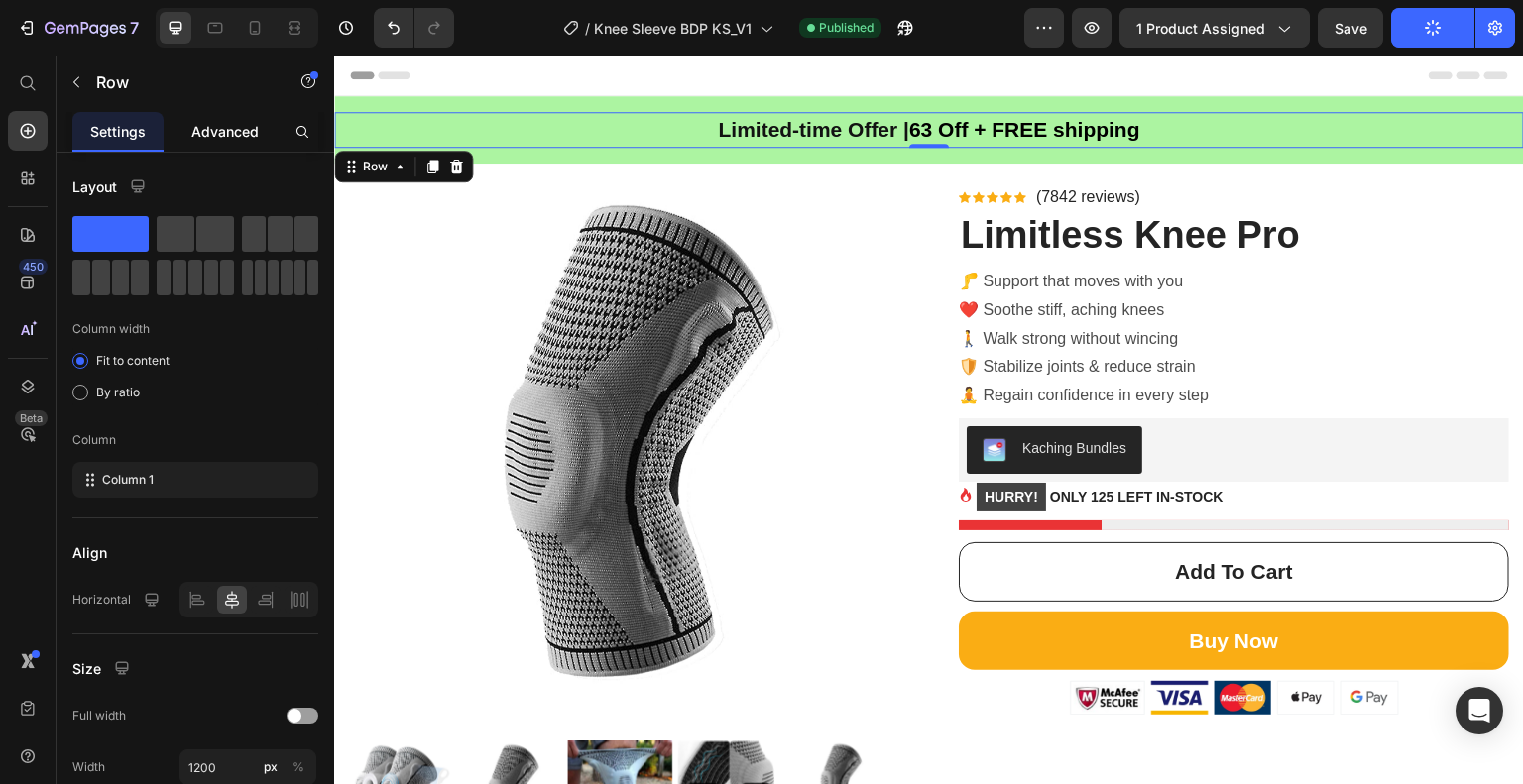 click on "Advanced" at bounding box center (225, 131) 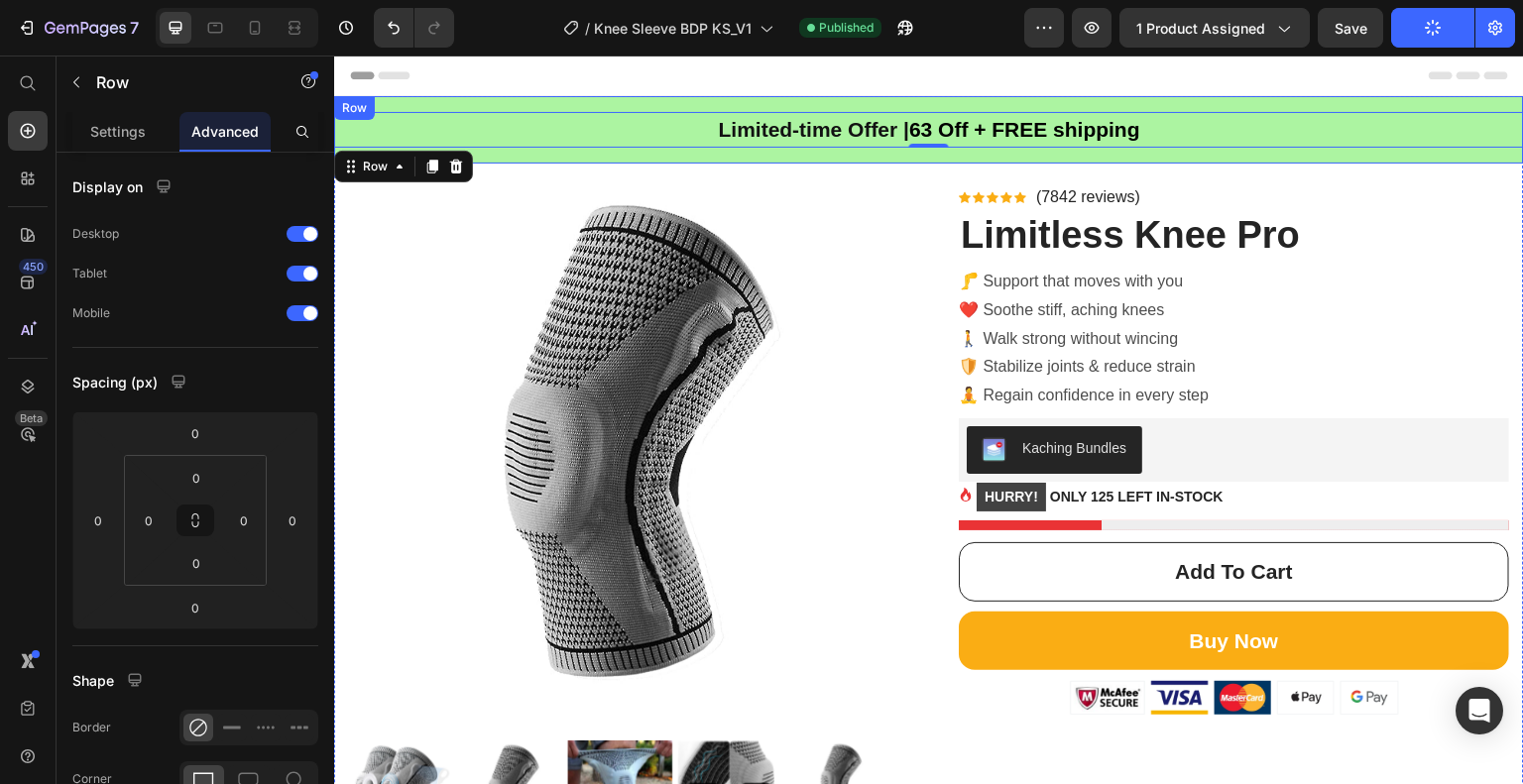 click on "Limited-time Offer |  63 Off + FREE shipping Text block Row   0 Row" at bounding box center (929, 130) 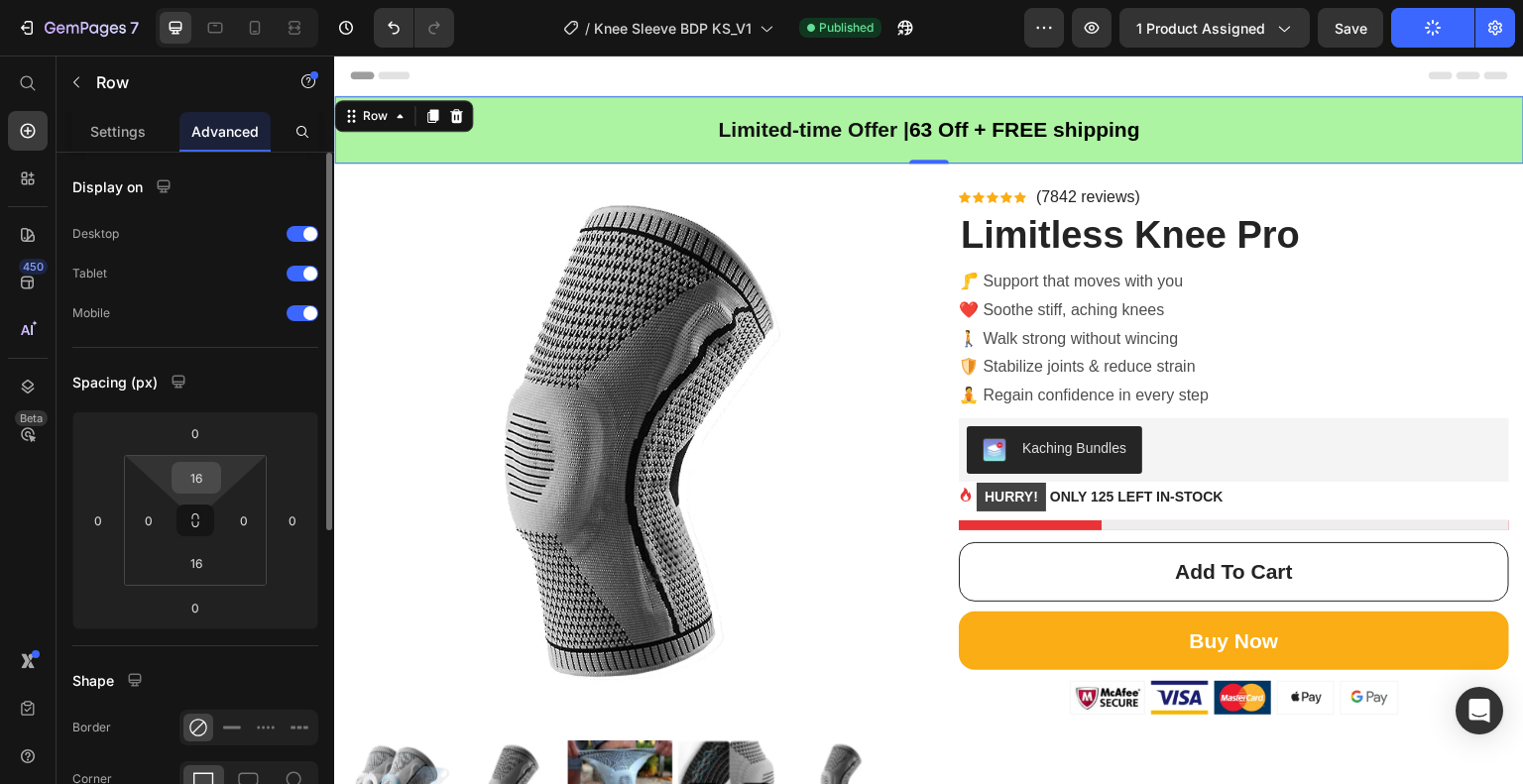 click on "16" at bounding box center (196, 478) 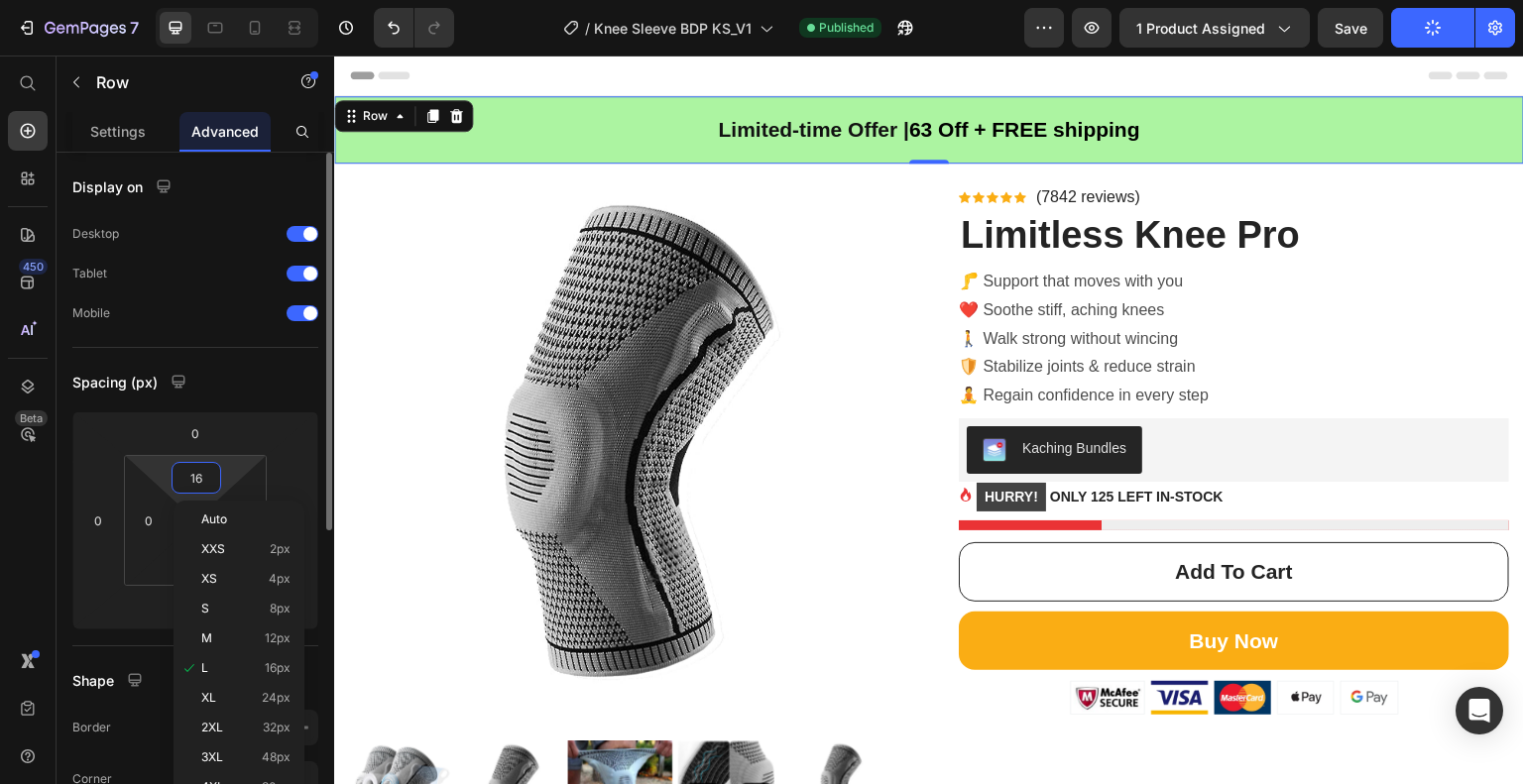 type on "0" 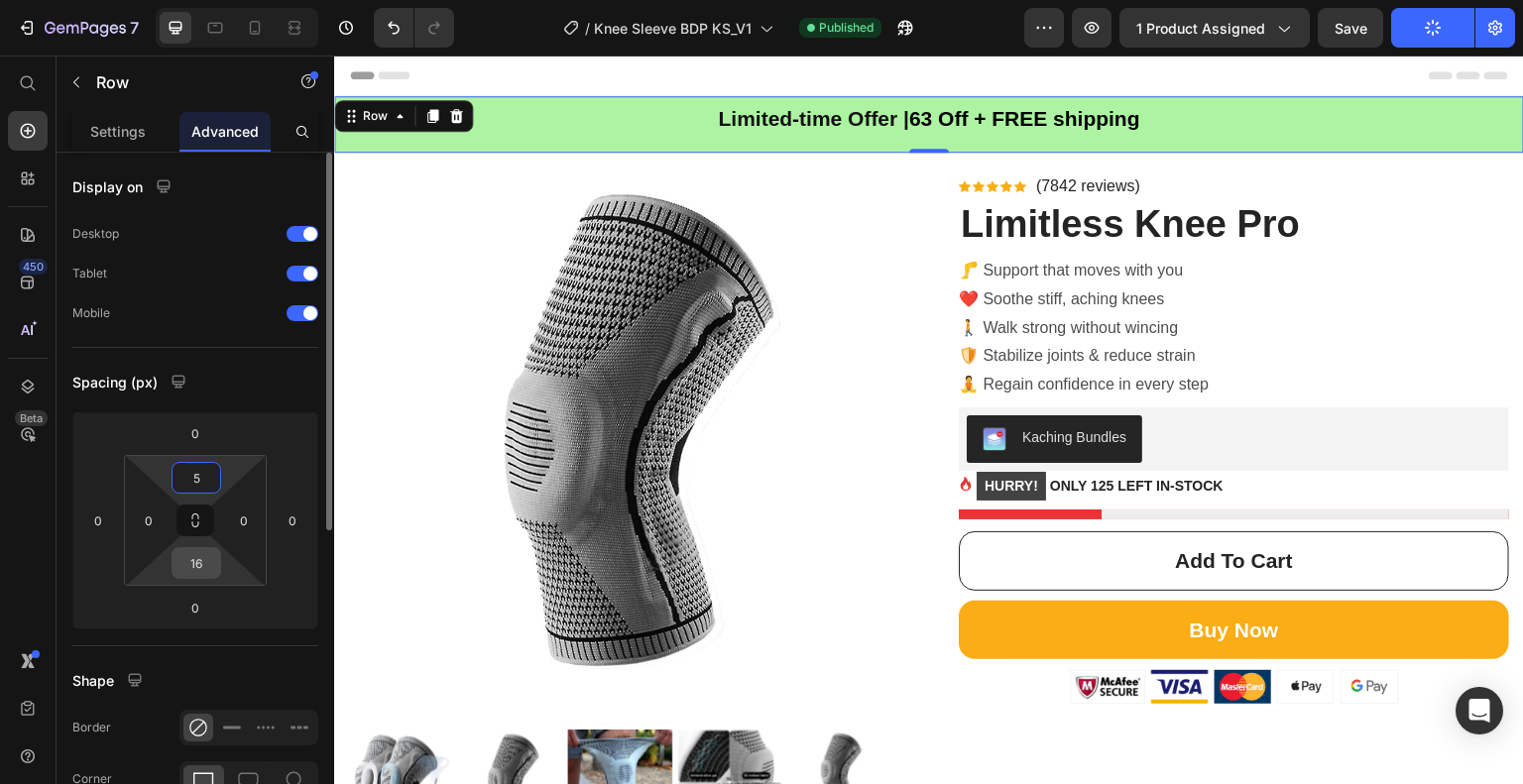 type on "5" 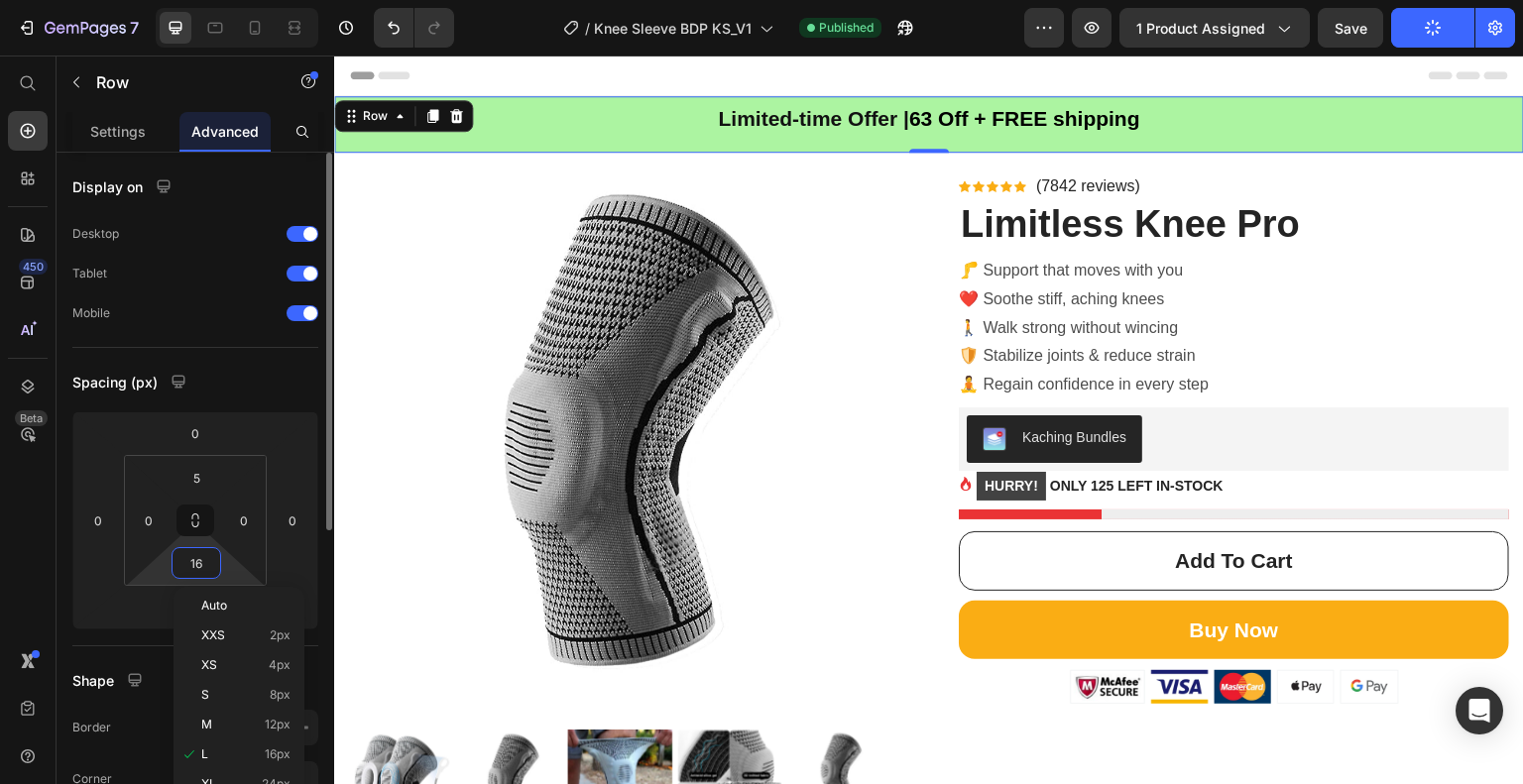 type on "5" 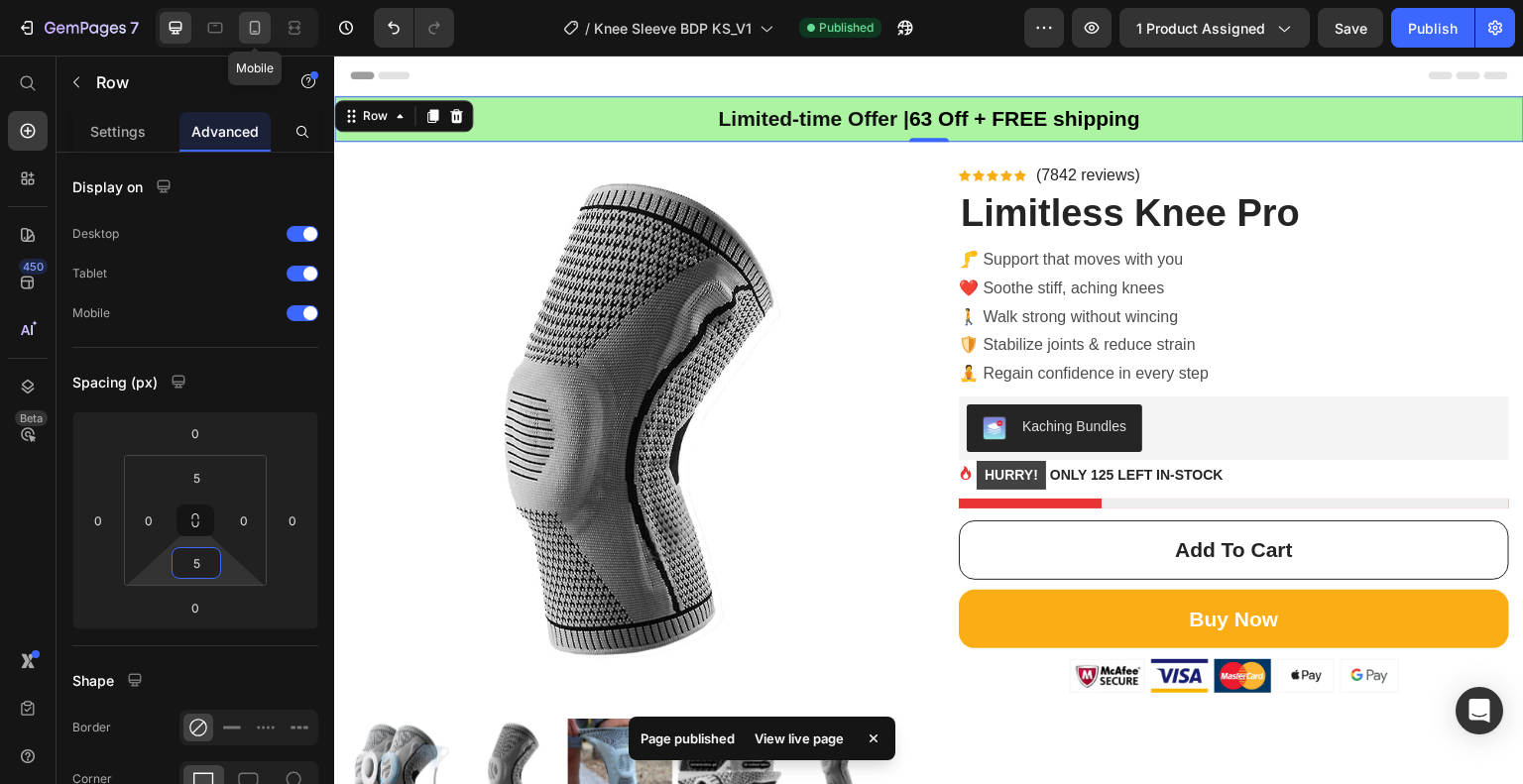 click 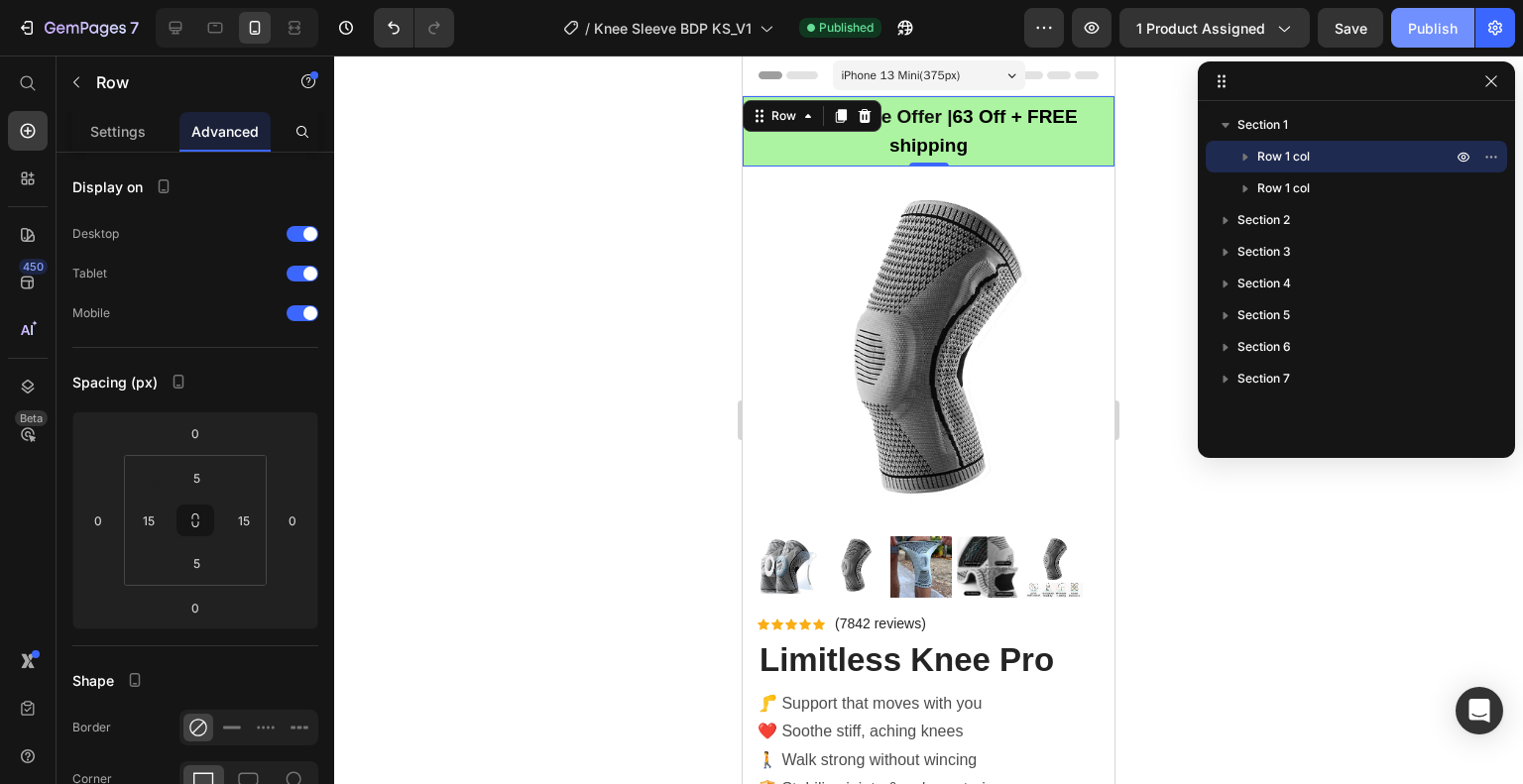 click on "Publish" at bounding box center (1433, 28) 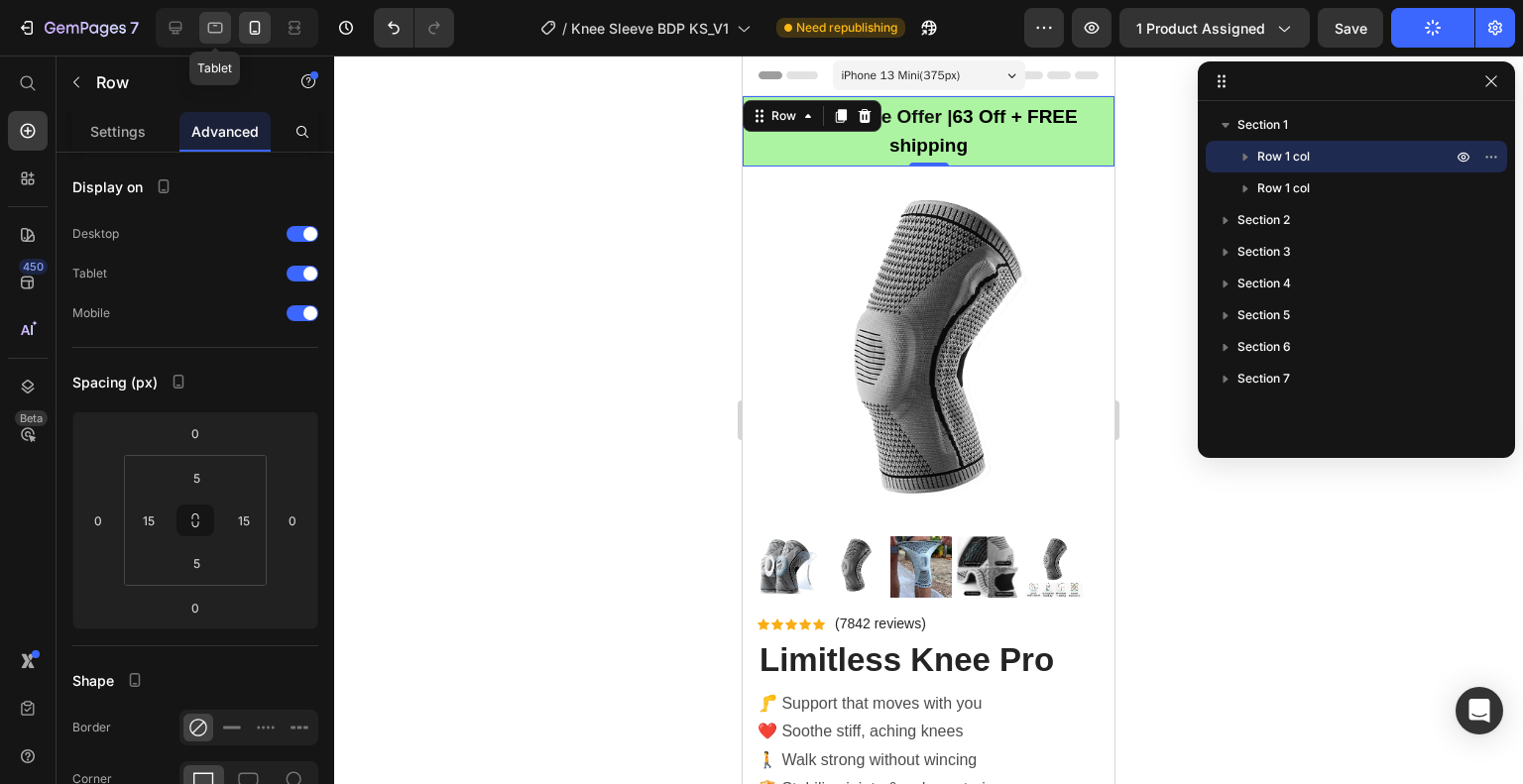 click 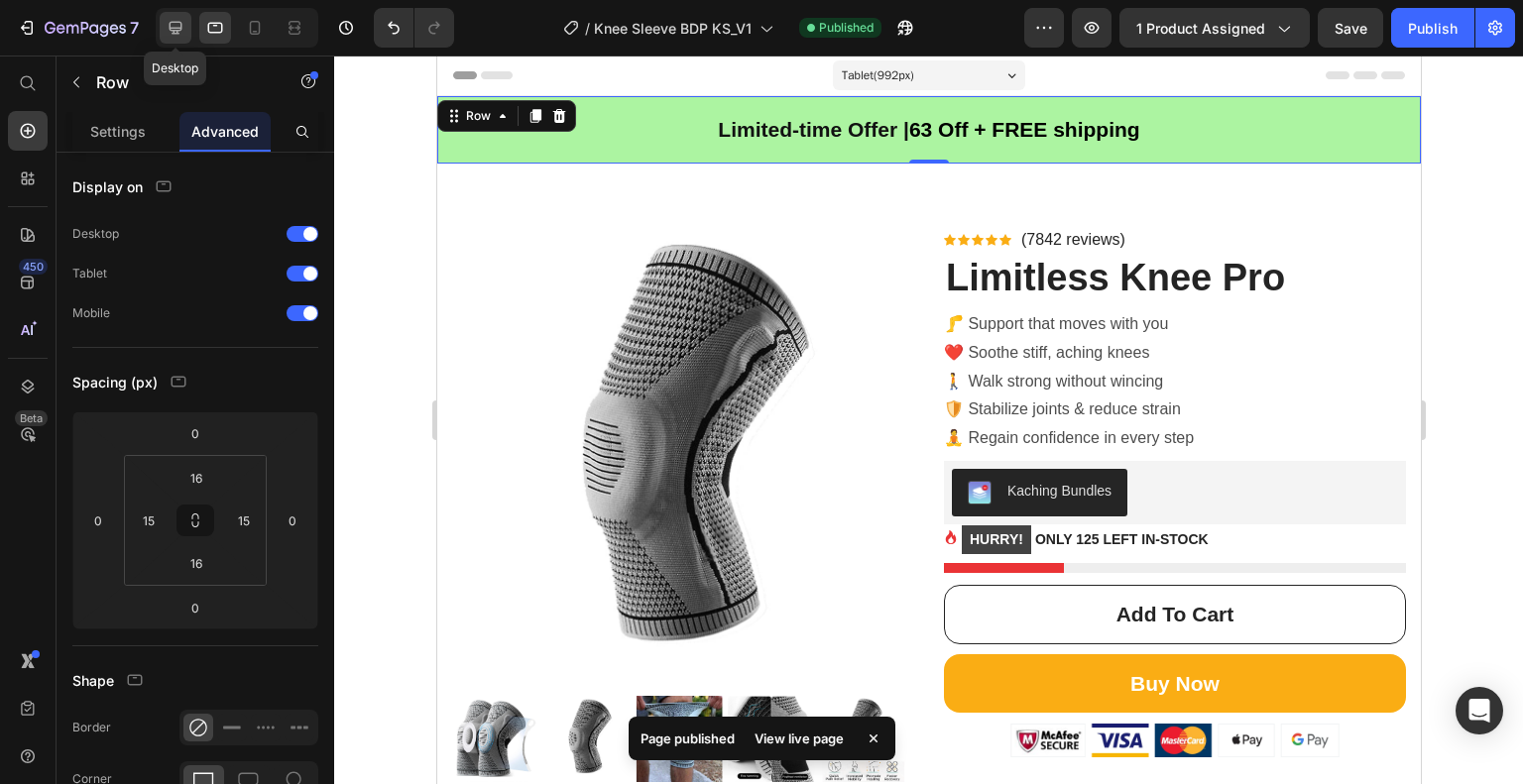 click 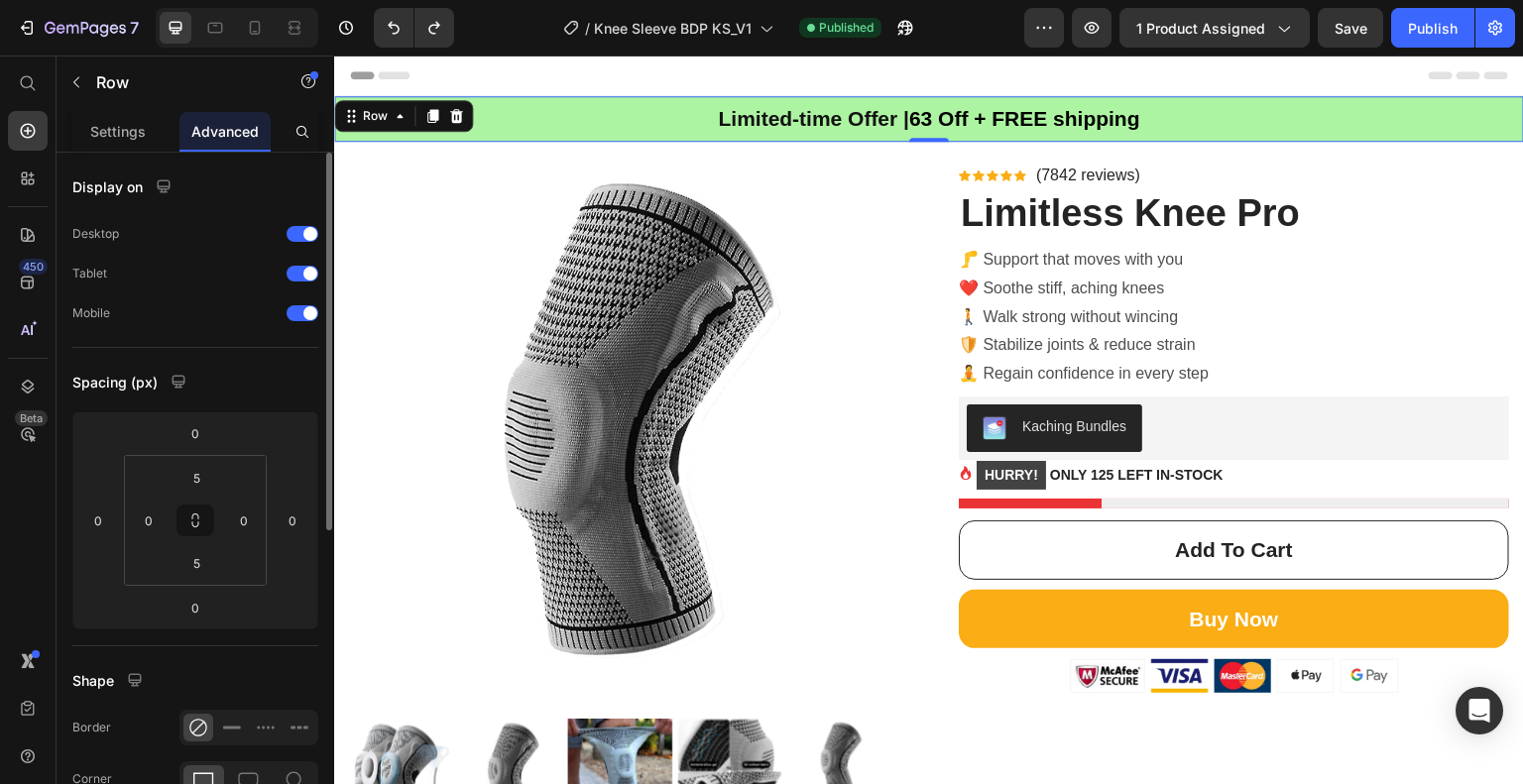 click on "Spacing (px)" at bounding box center (195, 382) 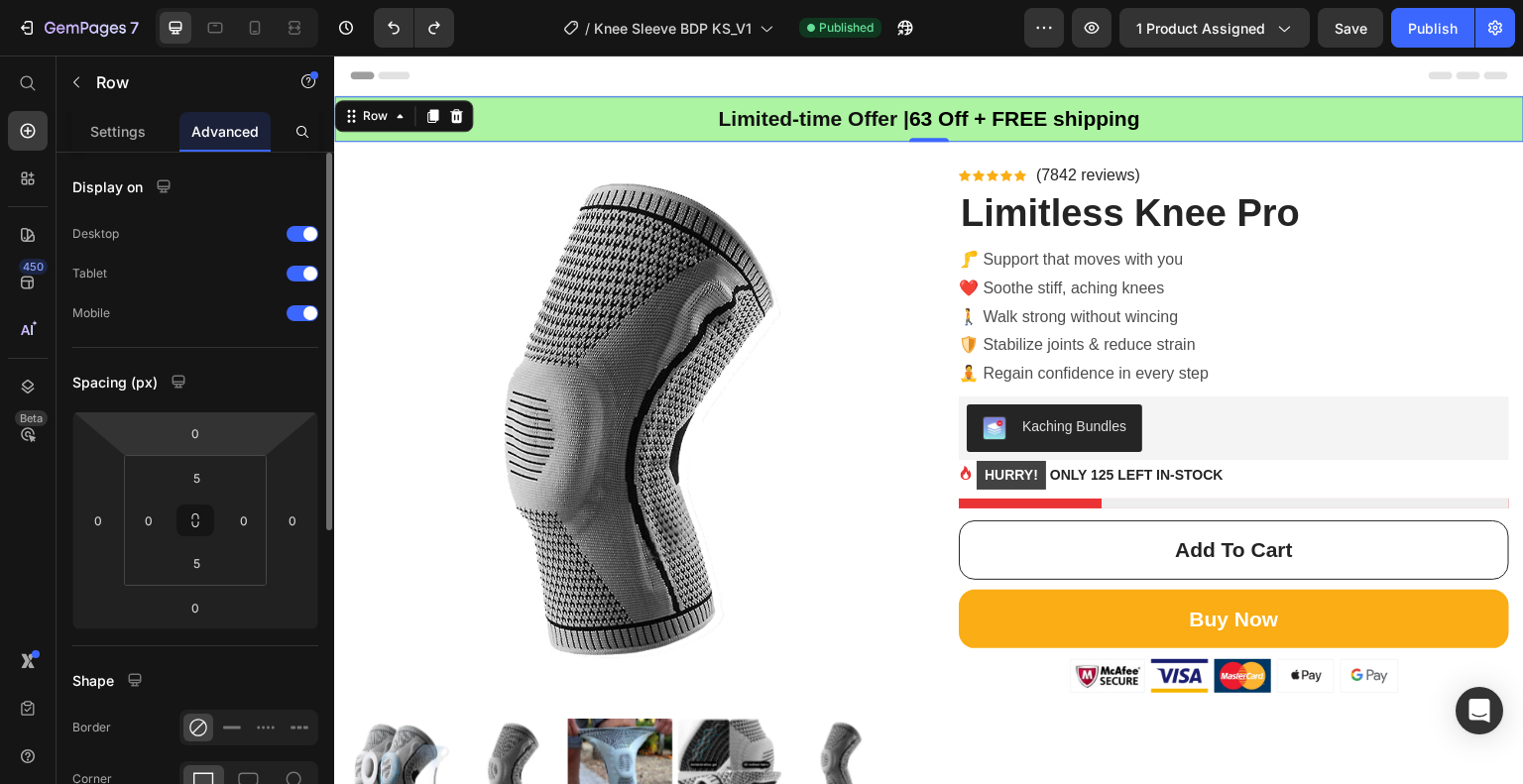 type on "16" 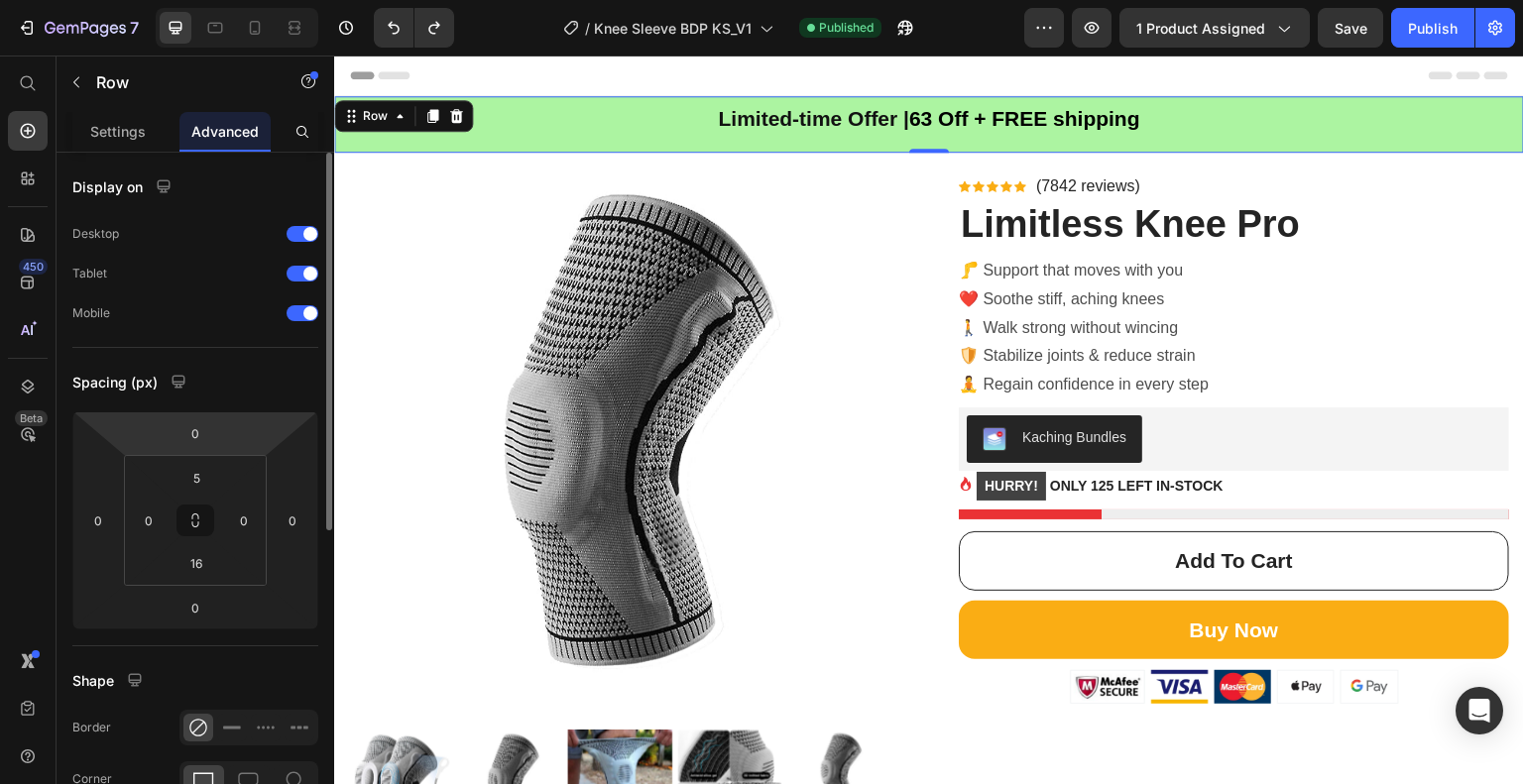 type on "16" 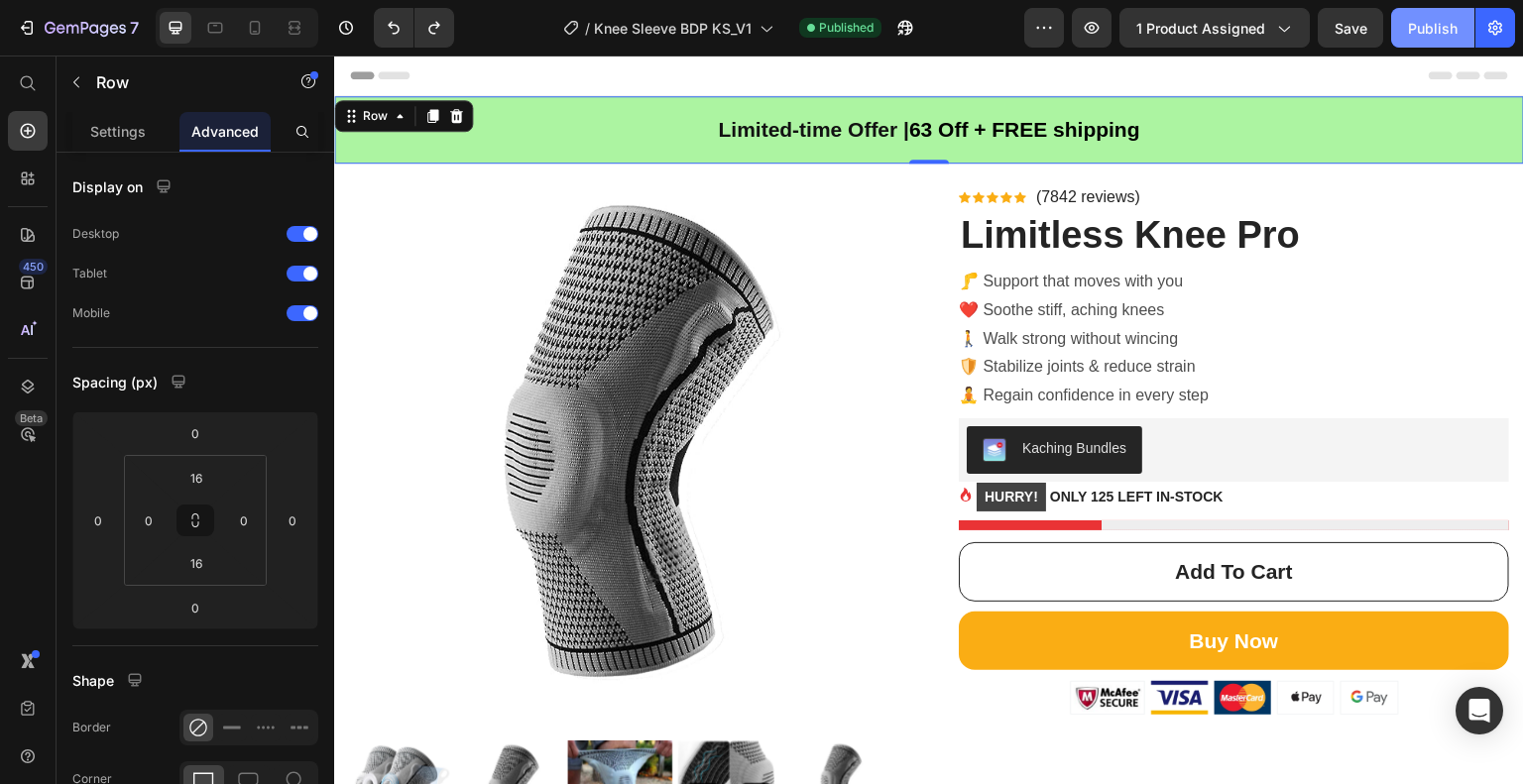 click on "Publish" at bounding box center (1433, 28) 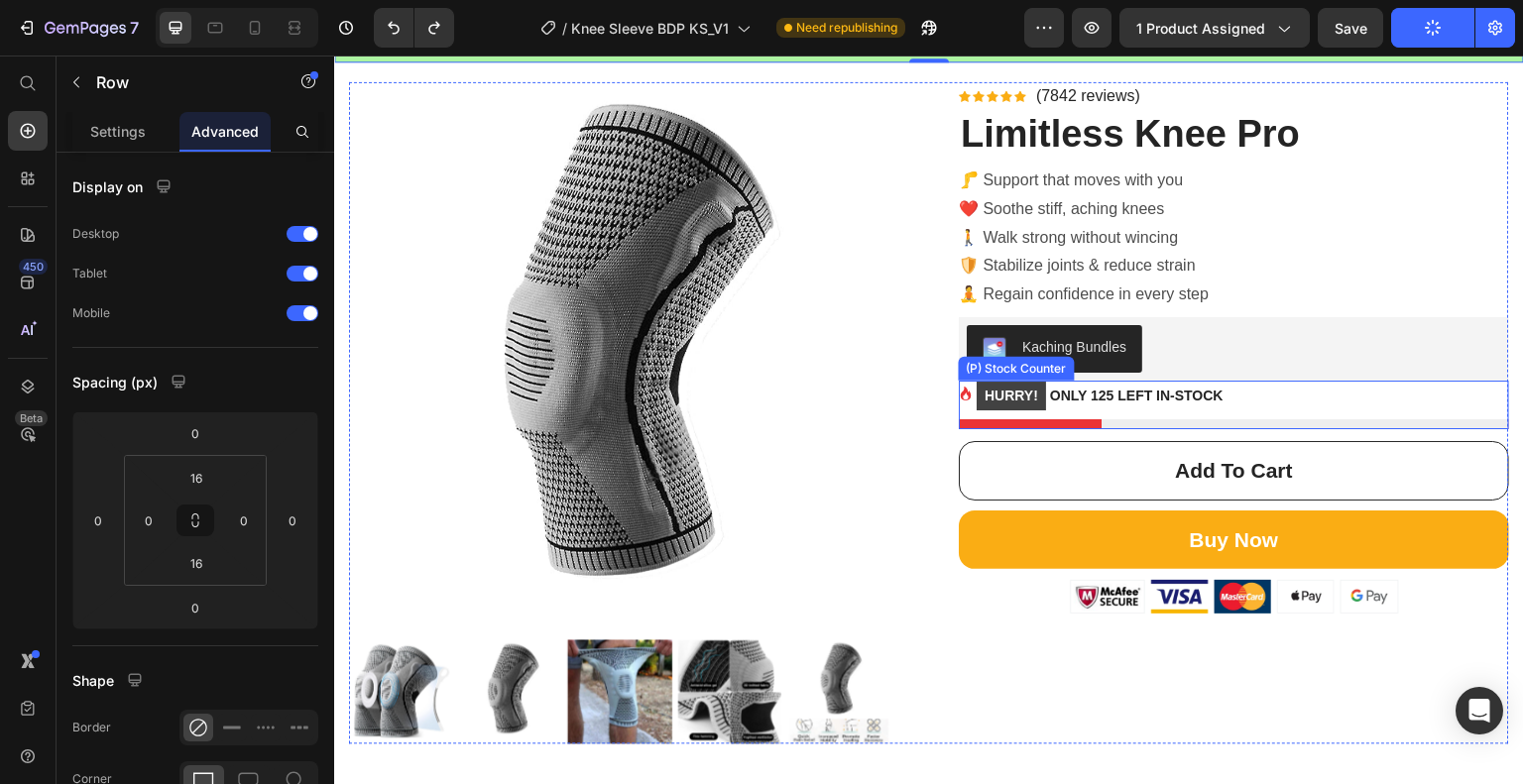 scroll, scrollTop: 0, scrollLeft: 0, axis: both 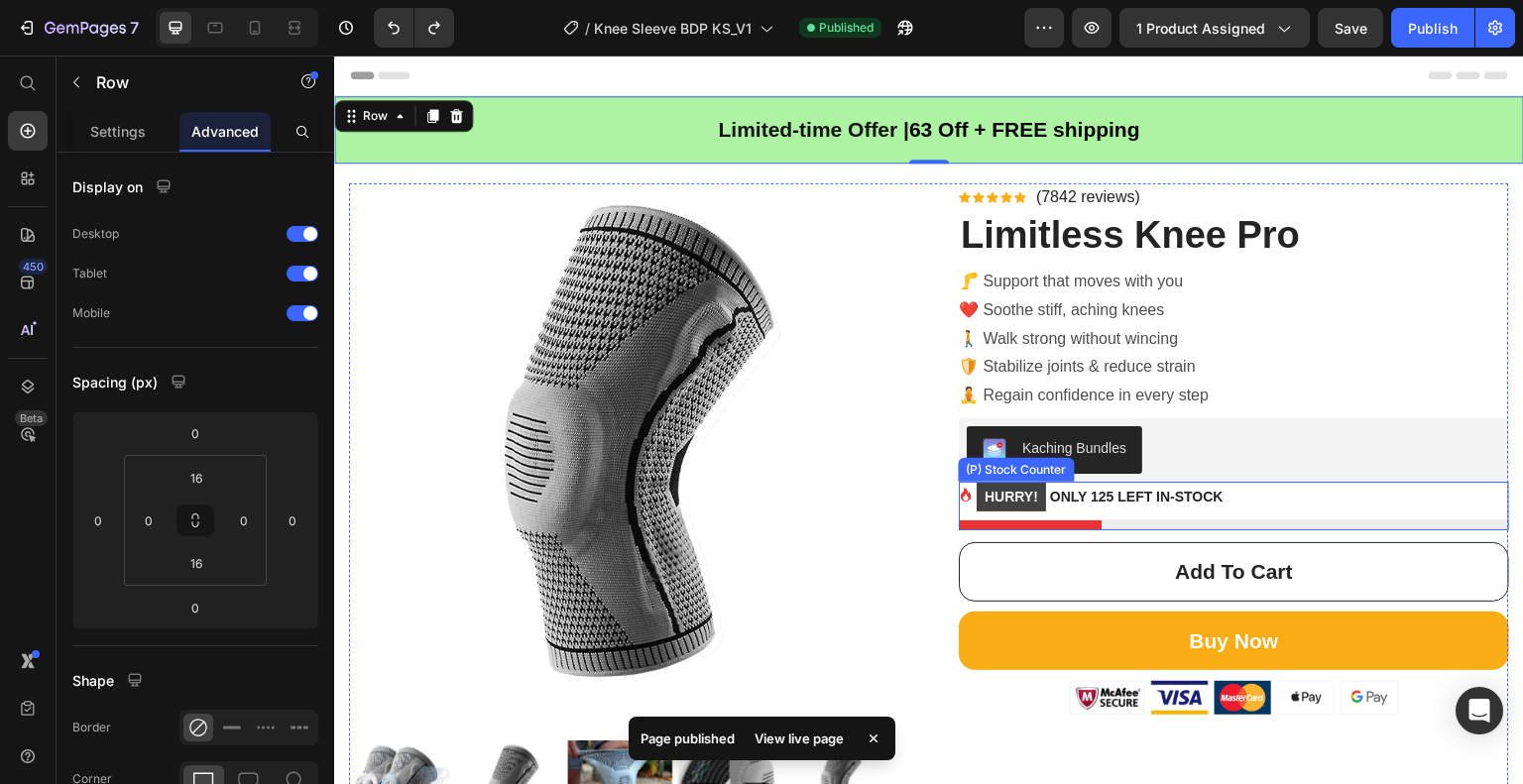 click on "HURRY!" at bounding box center (1011, 497) 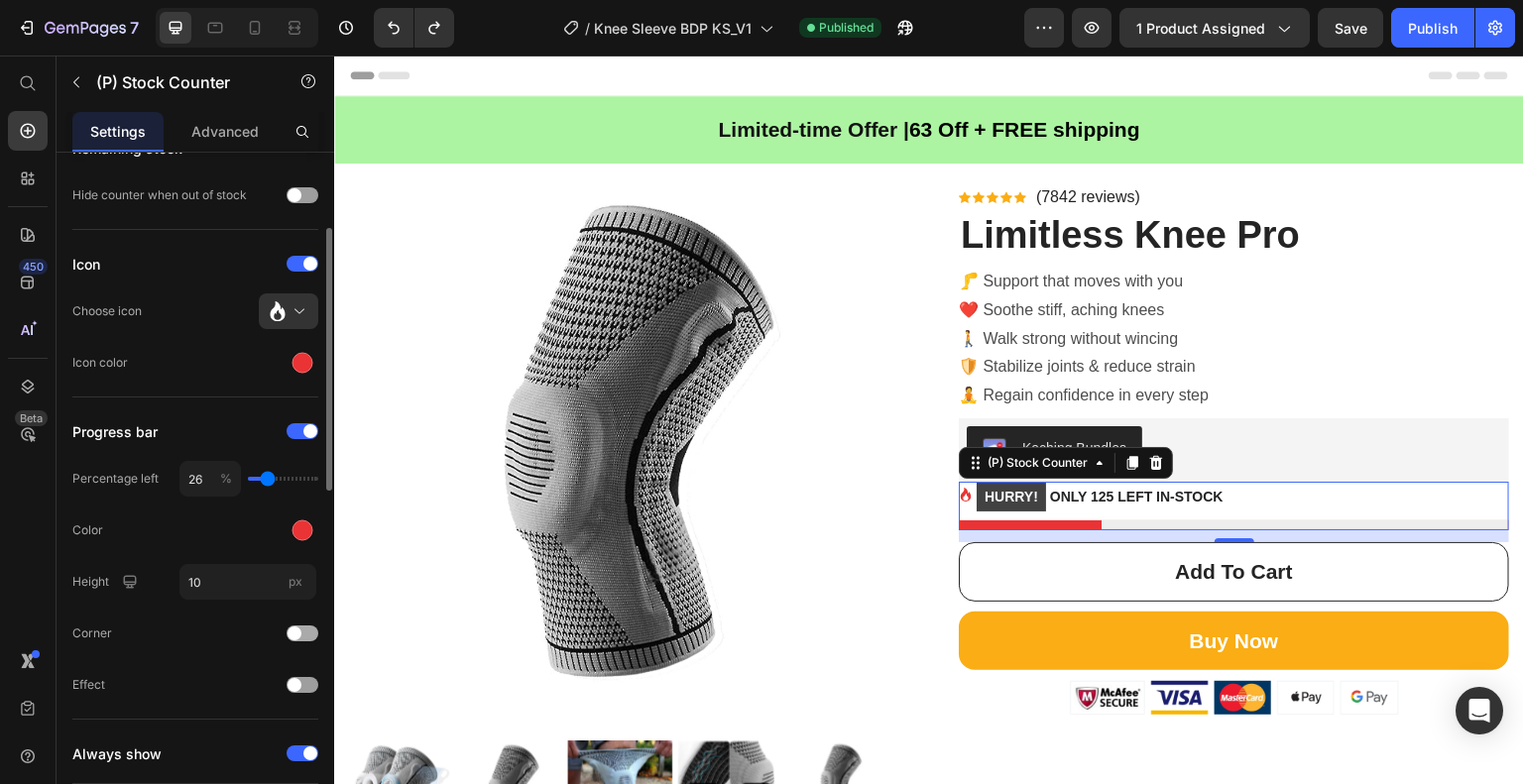 scroll, scrollTop: 496, scrollLeft: 0, axis: vertical 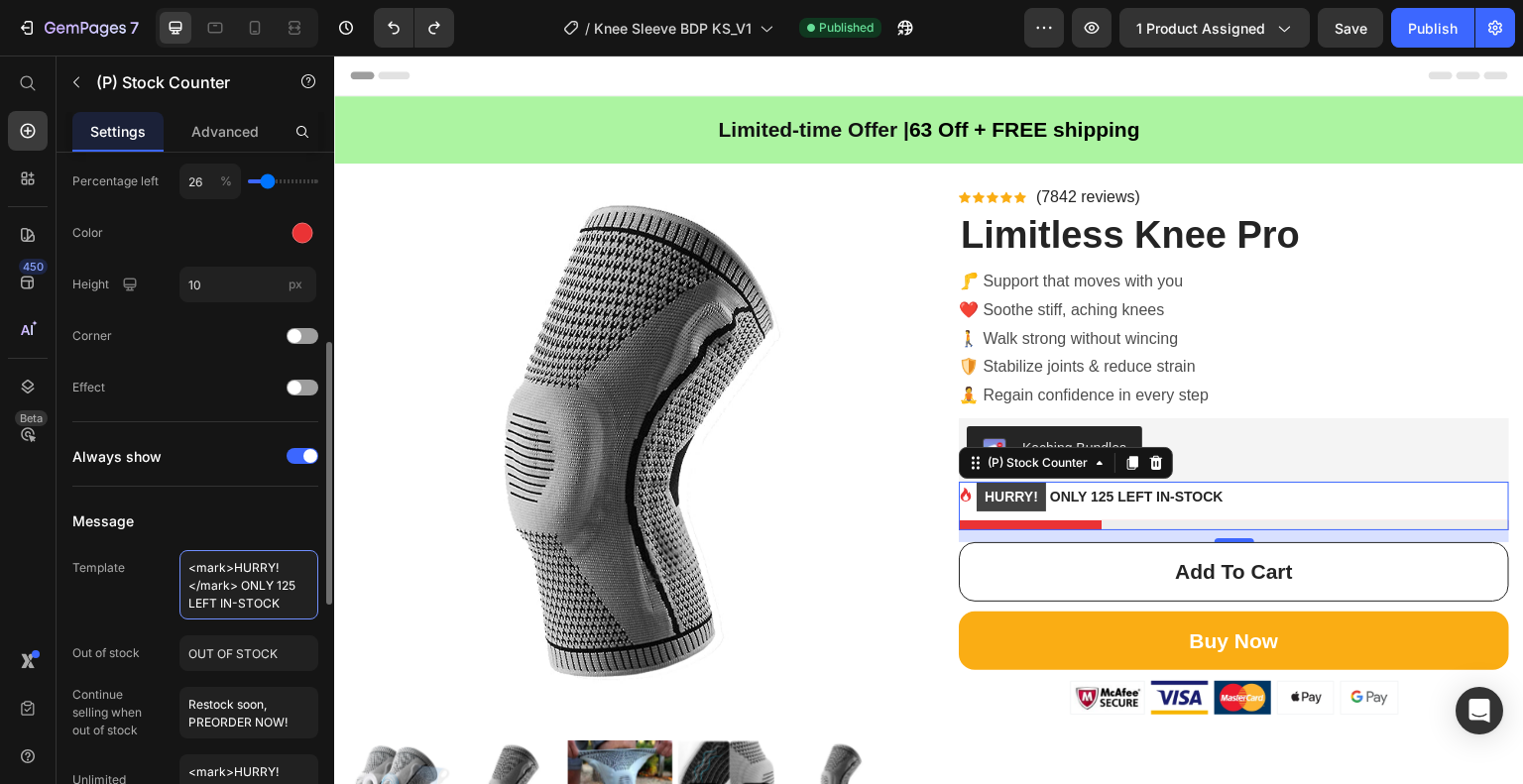 drag, startPoint x: 234, startPoint y: 586, endPoint x: 167, endPoint y: 550, distance: 76.059187 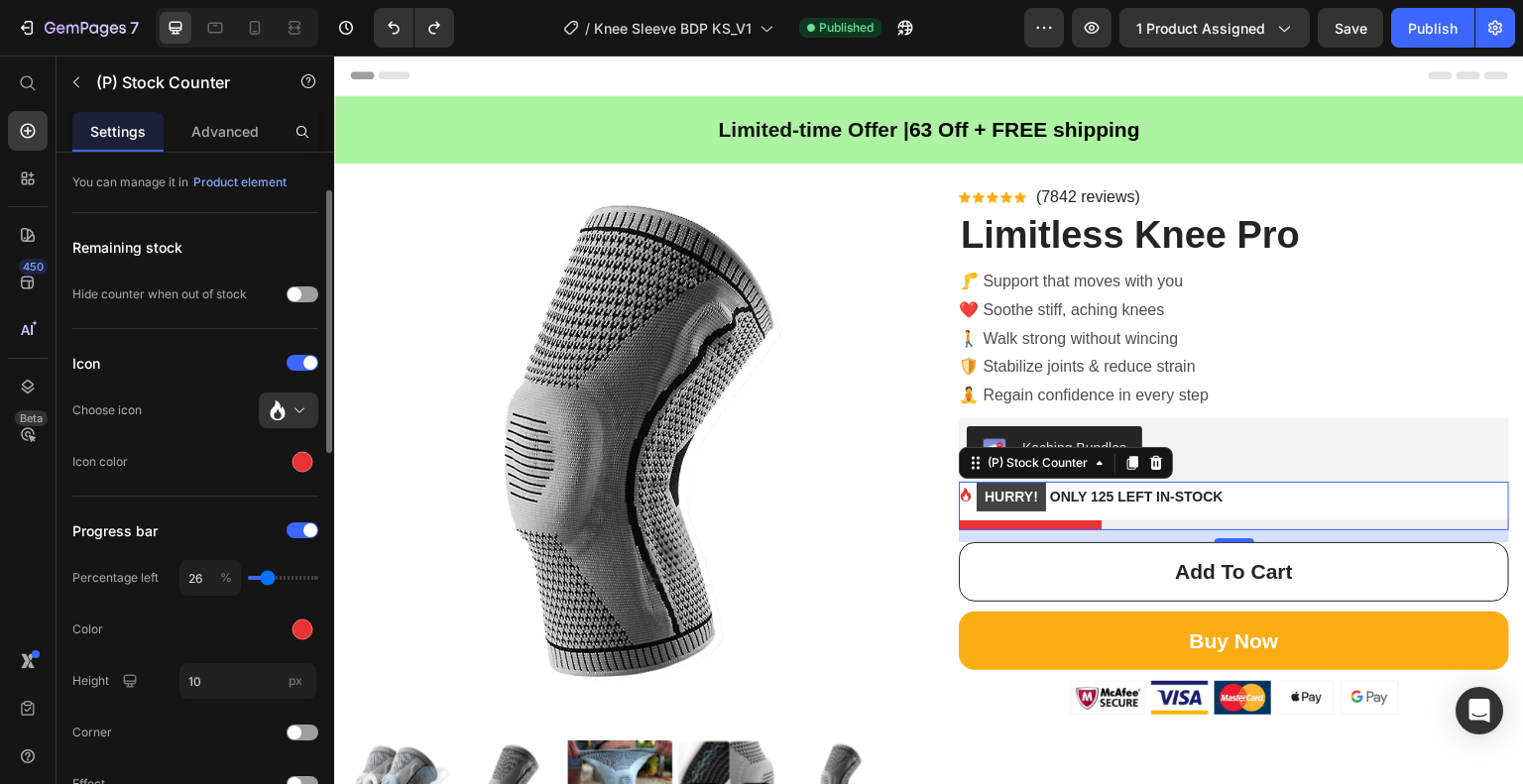 scroll, scrollTop: 0, scrollLeft: 0, axis: both 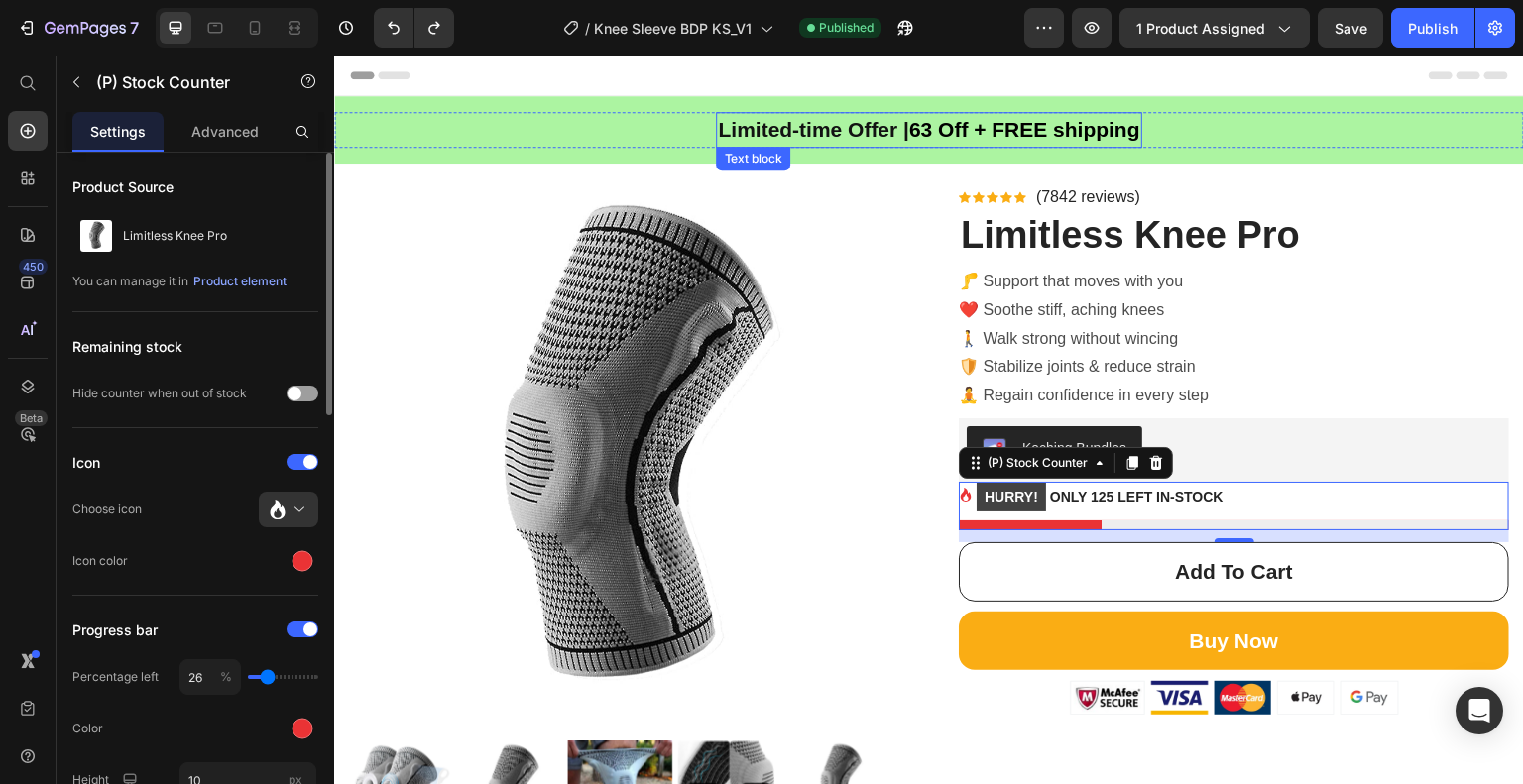 click on "63 Off + FREE shipping" at bounding box center (1024, 129) 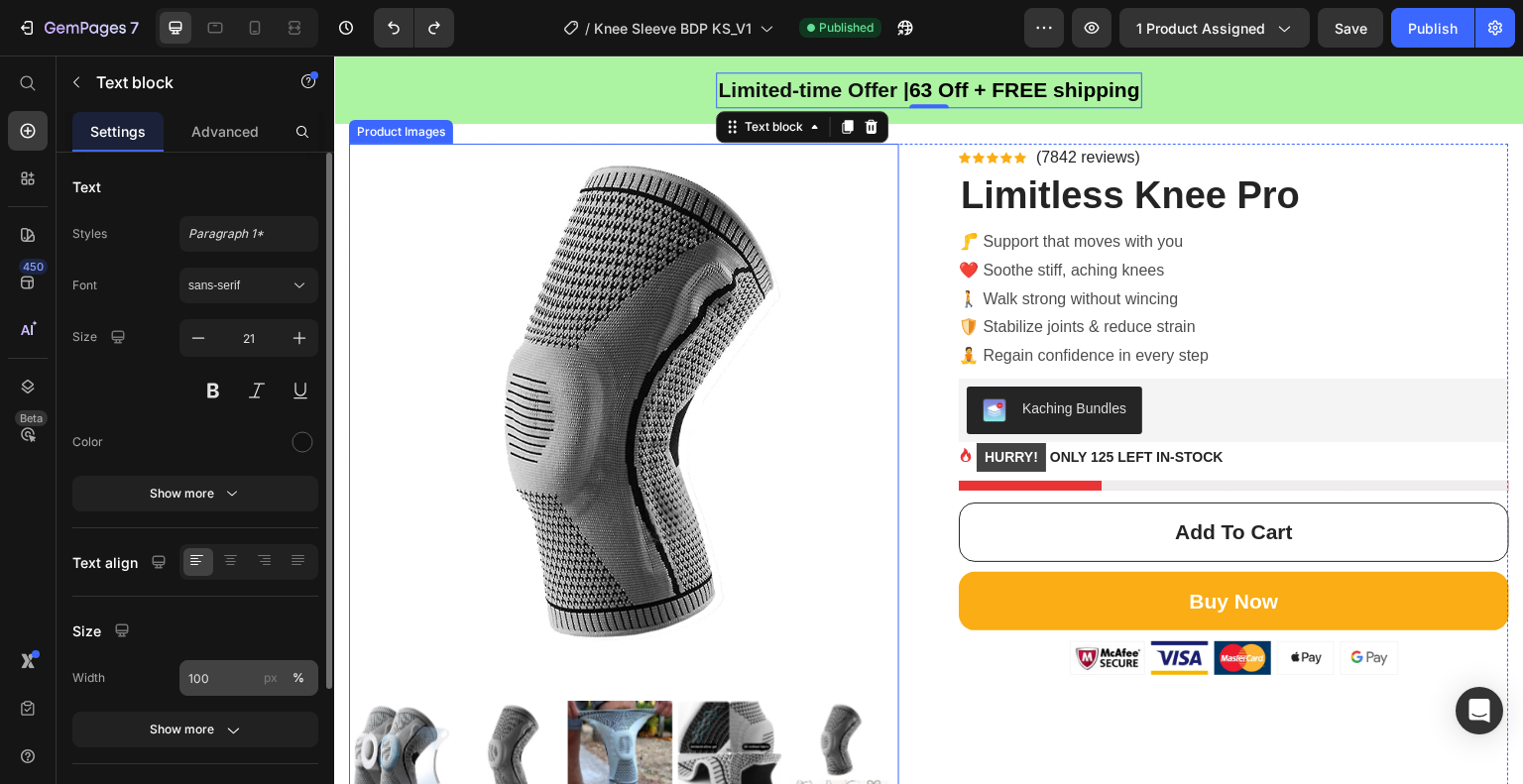 scroll, scrollTop: 99, scrollLeft: 0, axis: vertical 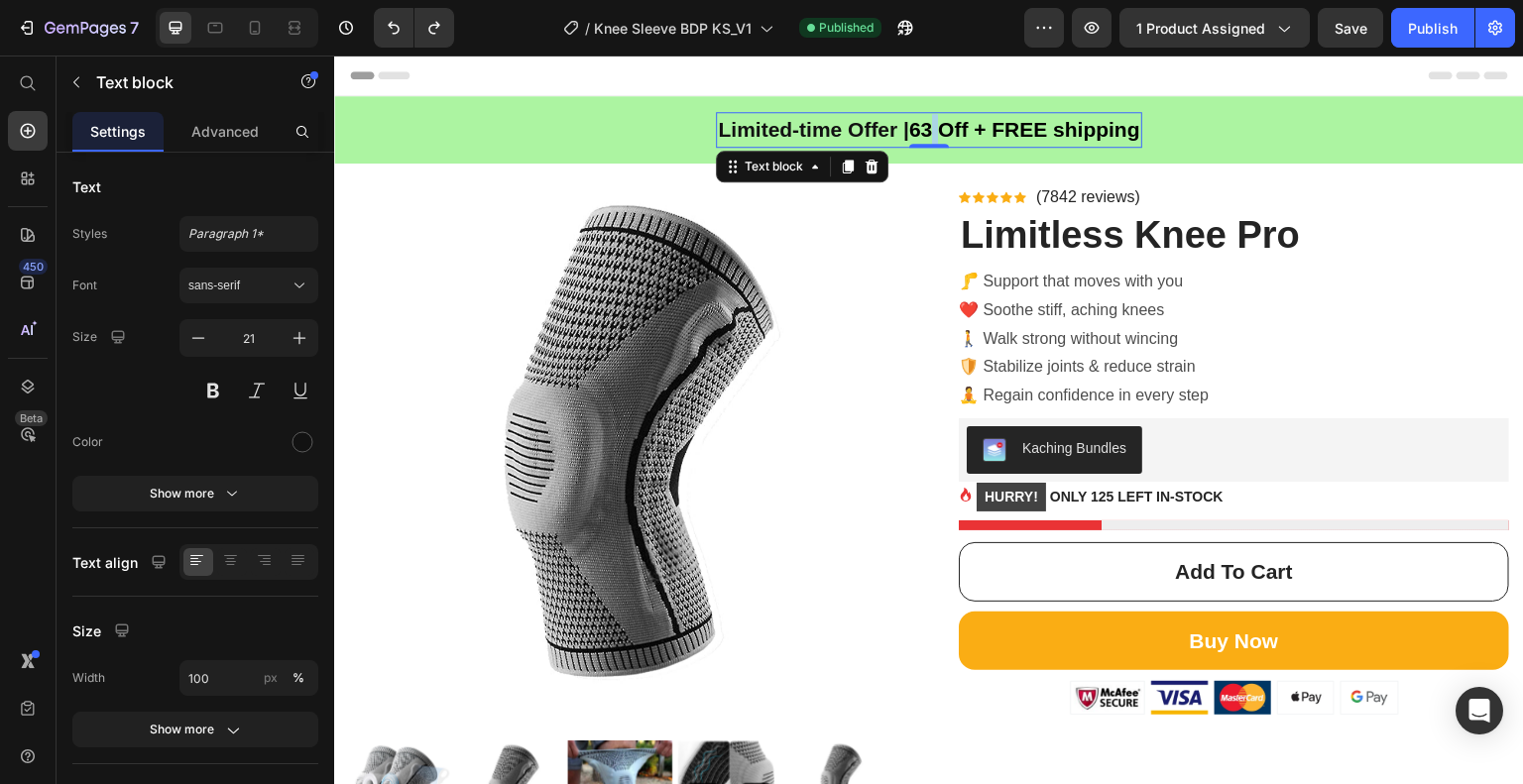 click on "63 Off + FREE shipping" at bounding box center (1024, 129) 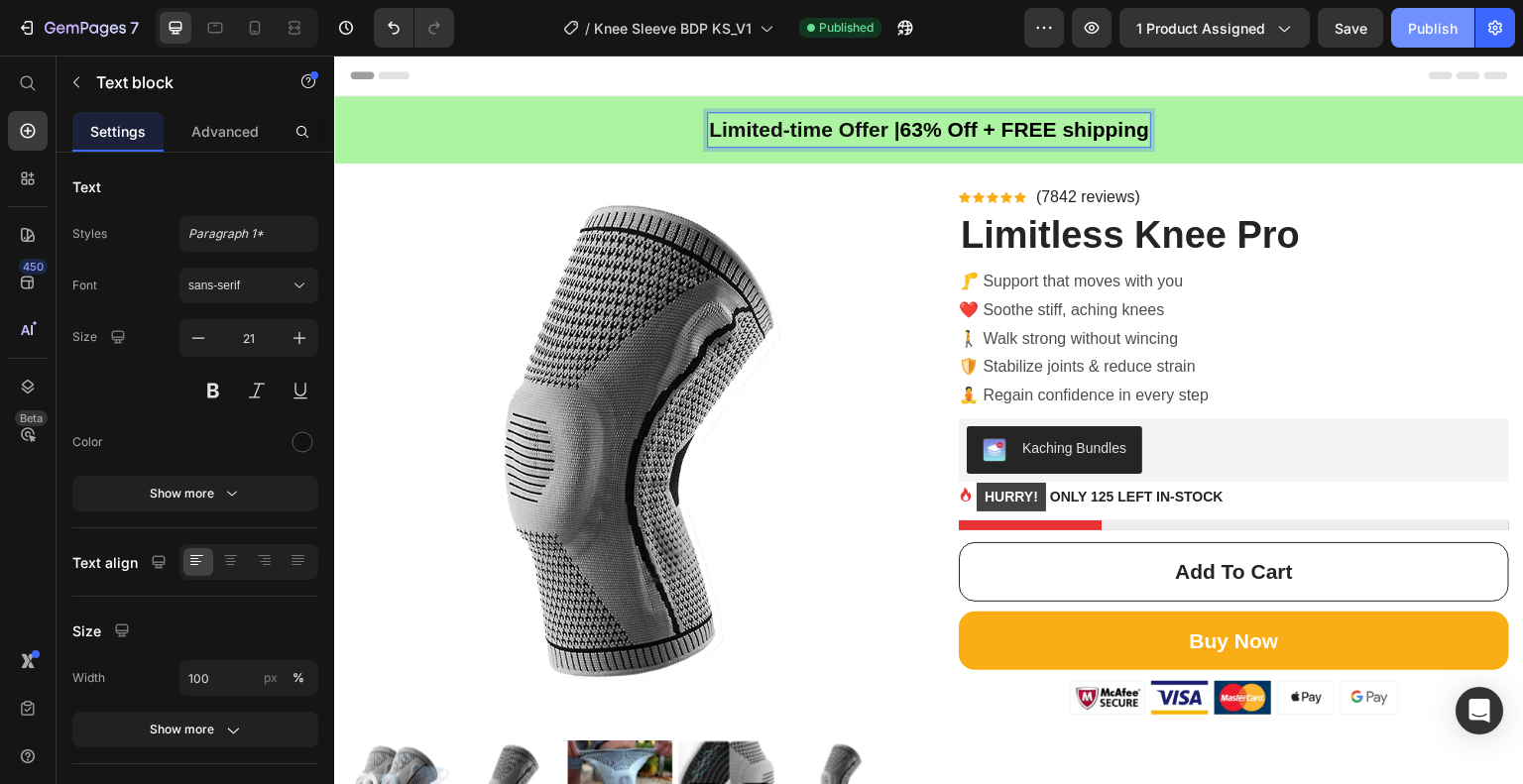 click on "Publish" 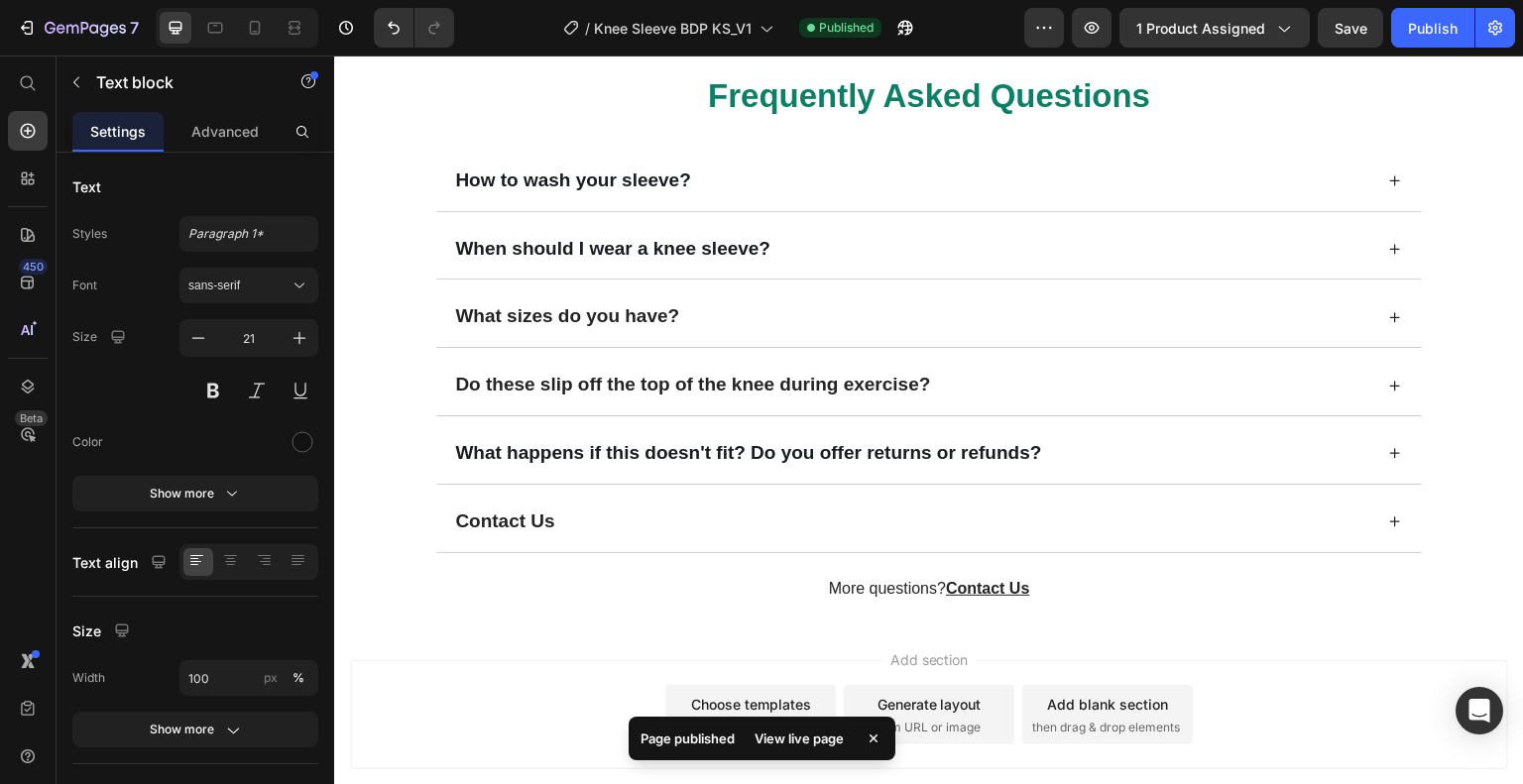 scroll, scrollTop: 5070, scrollLeft: 0, axis: vertical 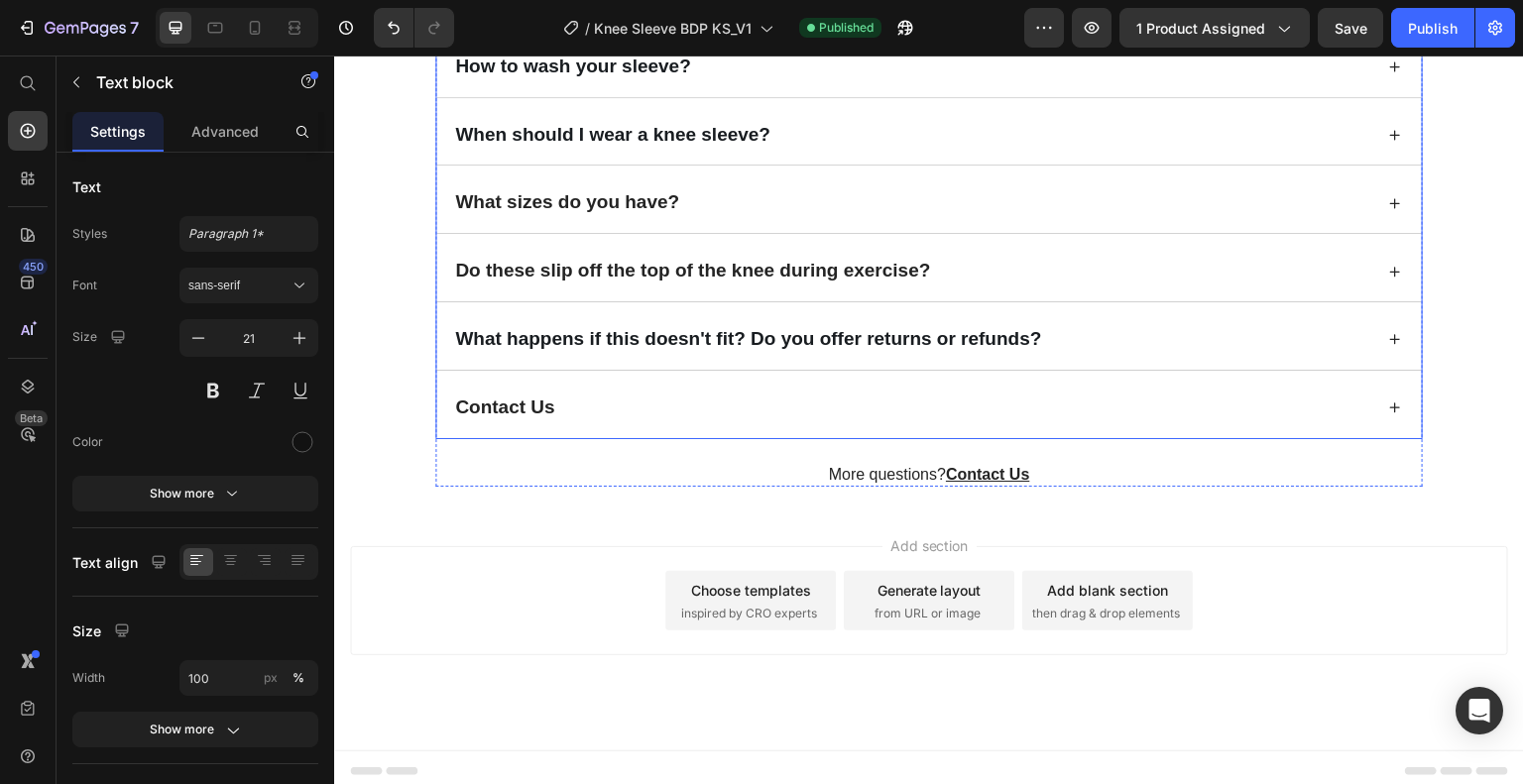 click on "Contact Us" at bounding box center [505, 406] 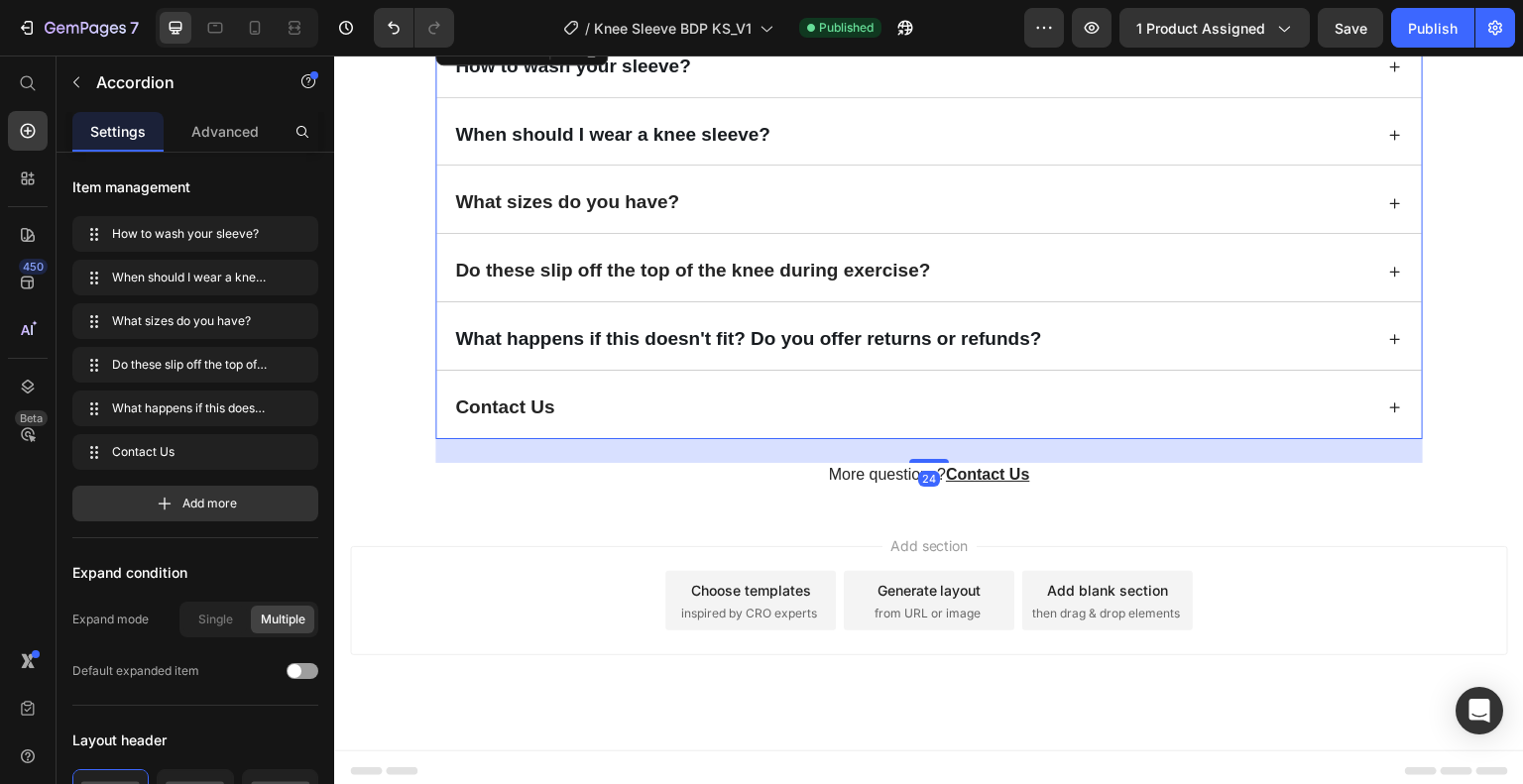click on "Contact Us" at bounding box center (910, 408) 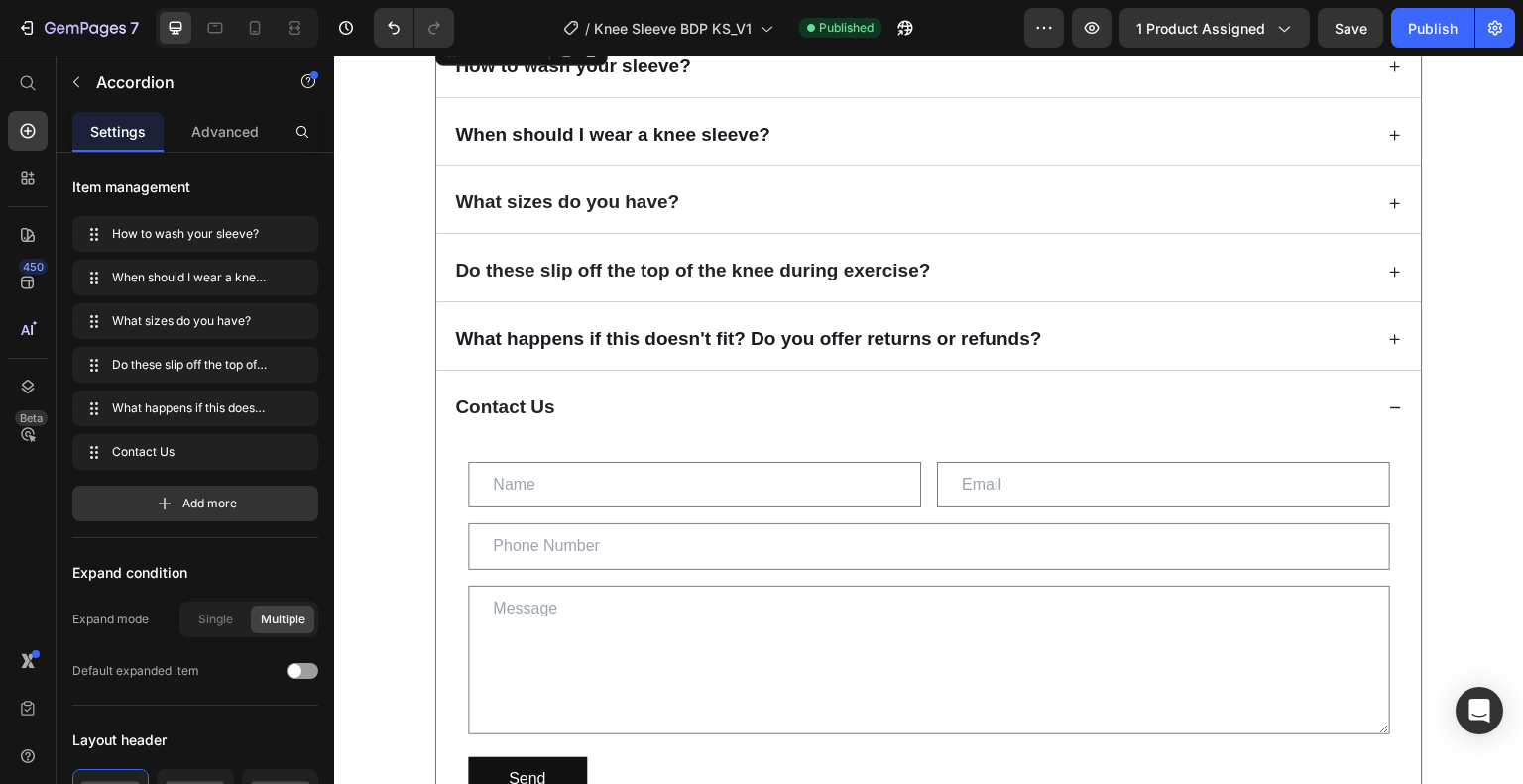 click on "Contact Us" at bounding box center (910, 408) 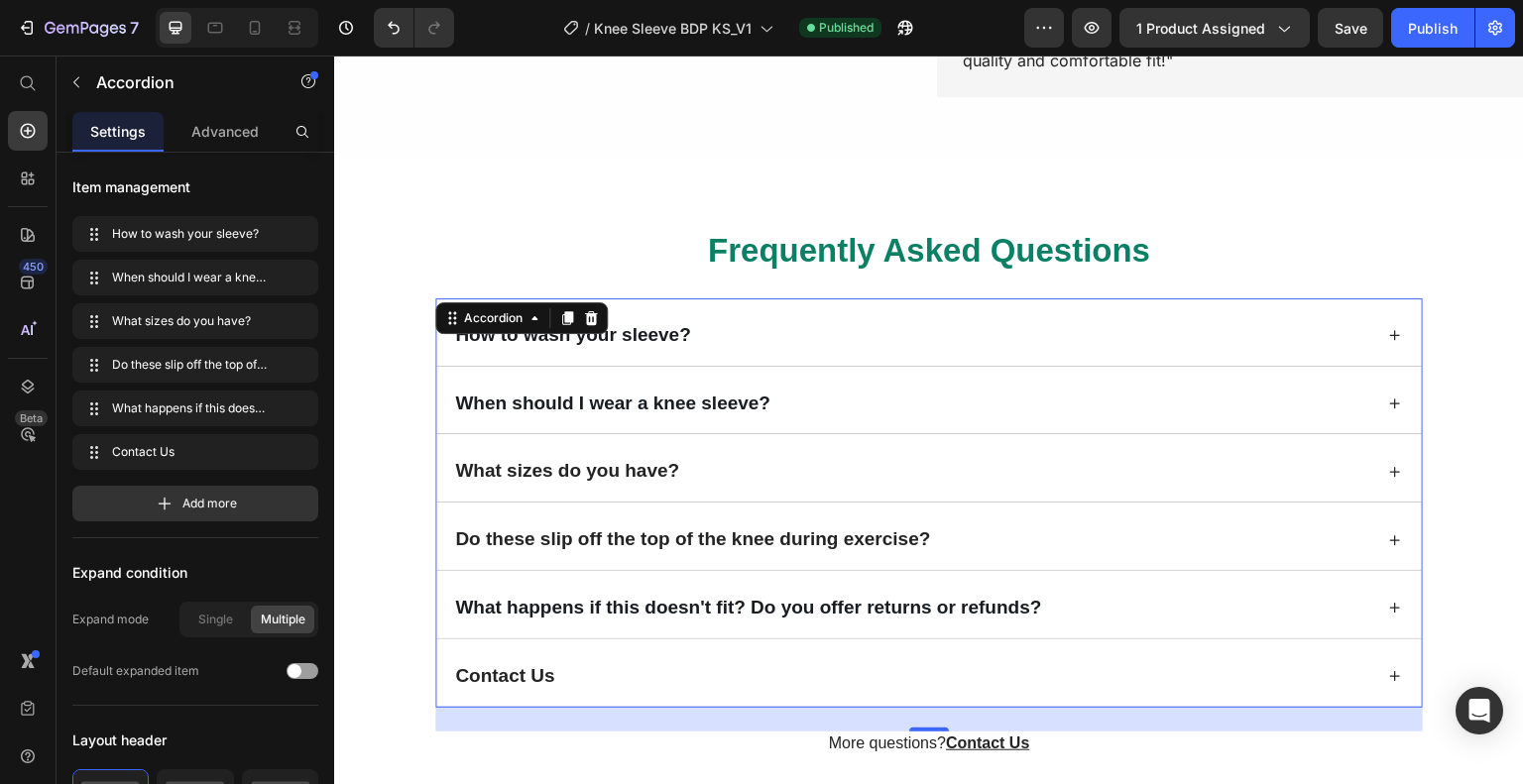 scroll, scrollTop: 4772, scrollLeft: 0, axis: vertical 